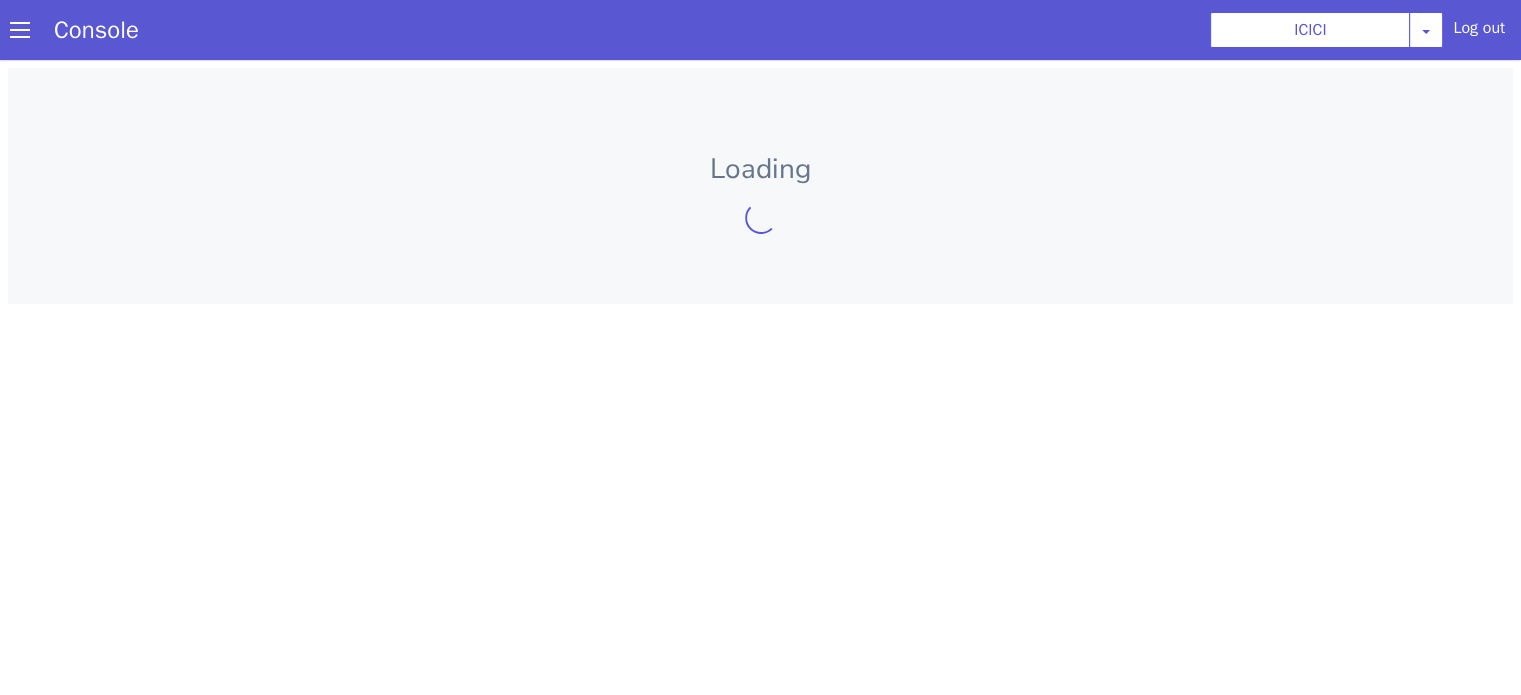 scroll, scrollTop: 0, scrollLeft: 0, axis: both 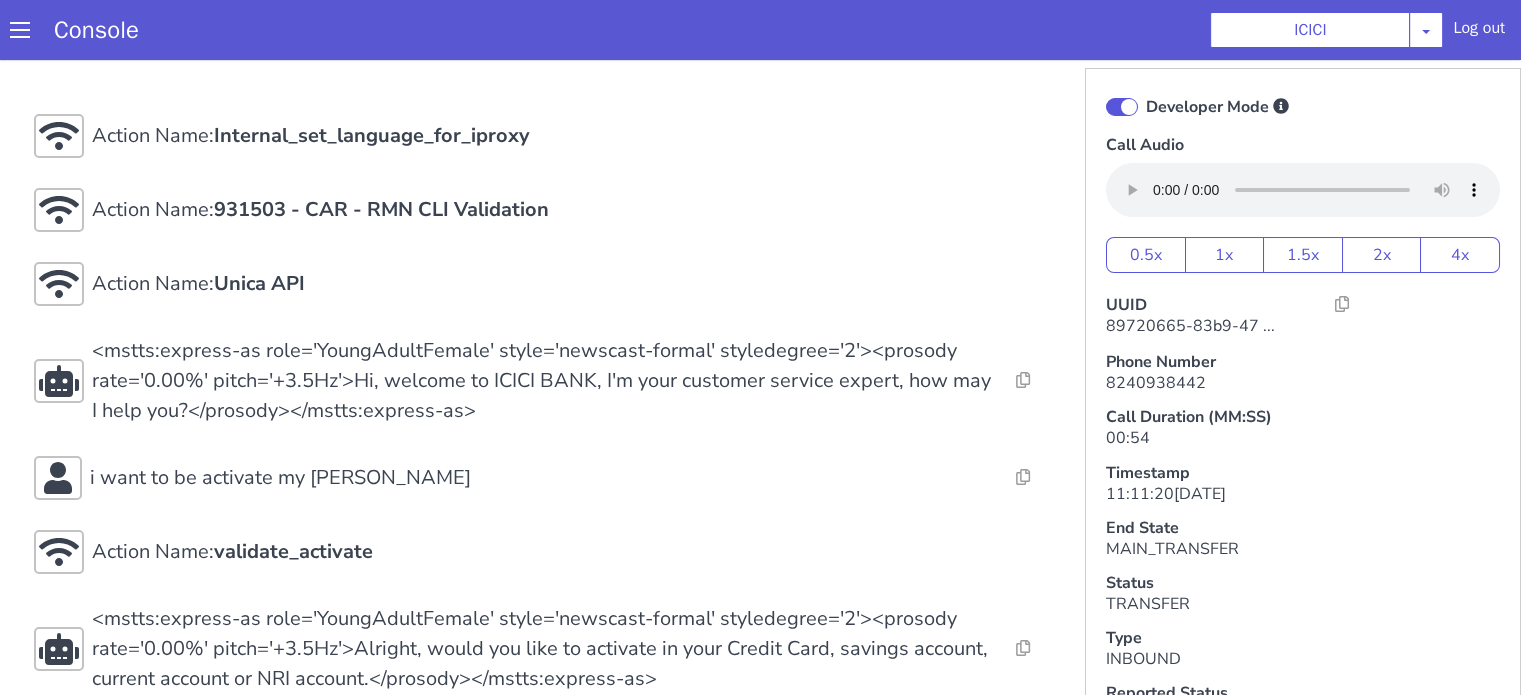 click on "Developer Mode" at bounding box center (2100, 1206) 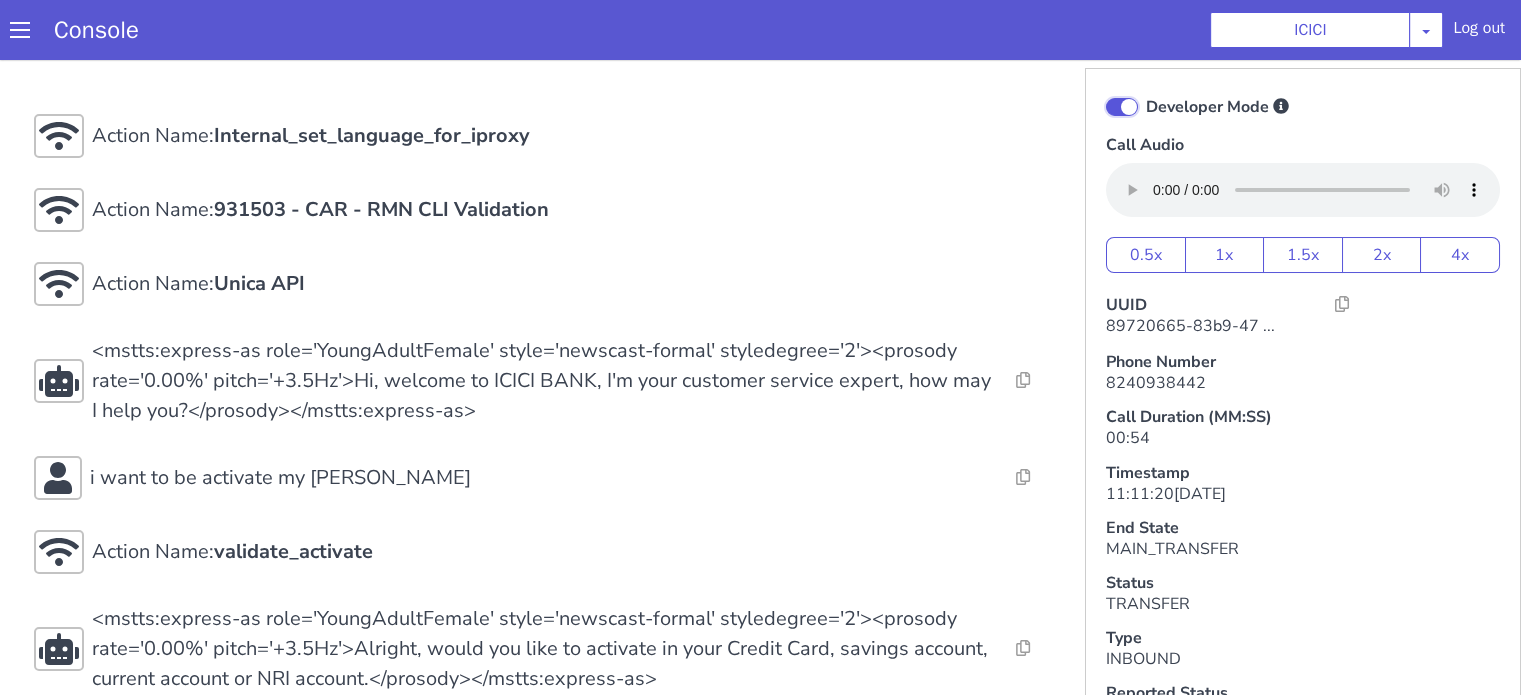 click on "Developer Mode" at bounding box center [2155, -392] 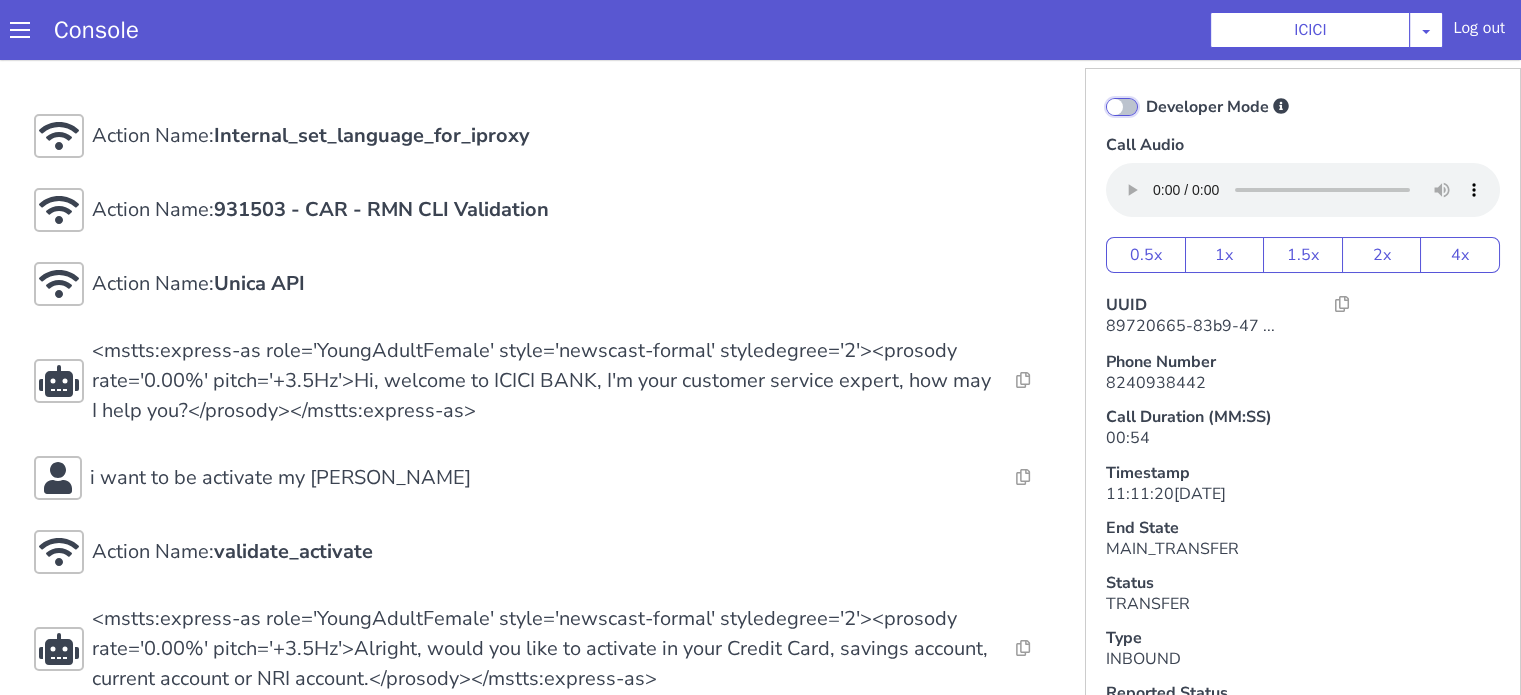 checkbox on "false" 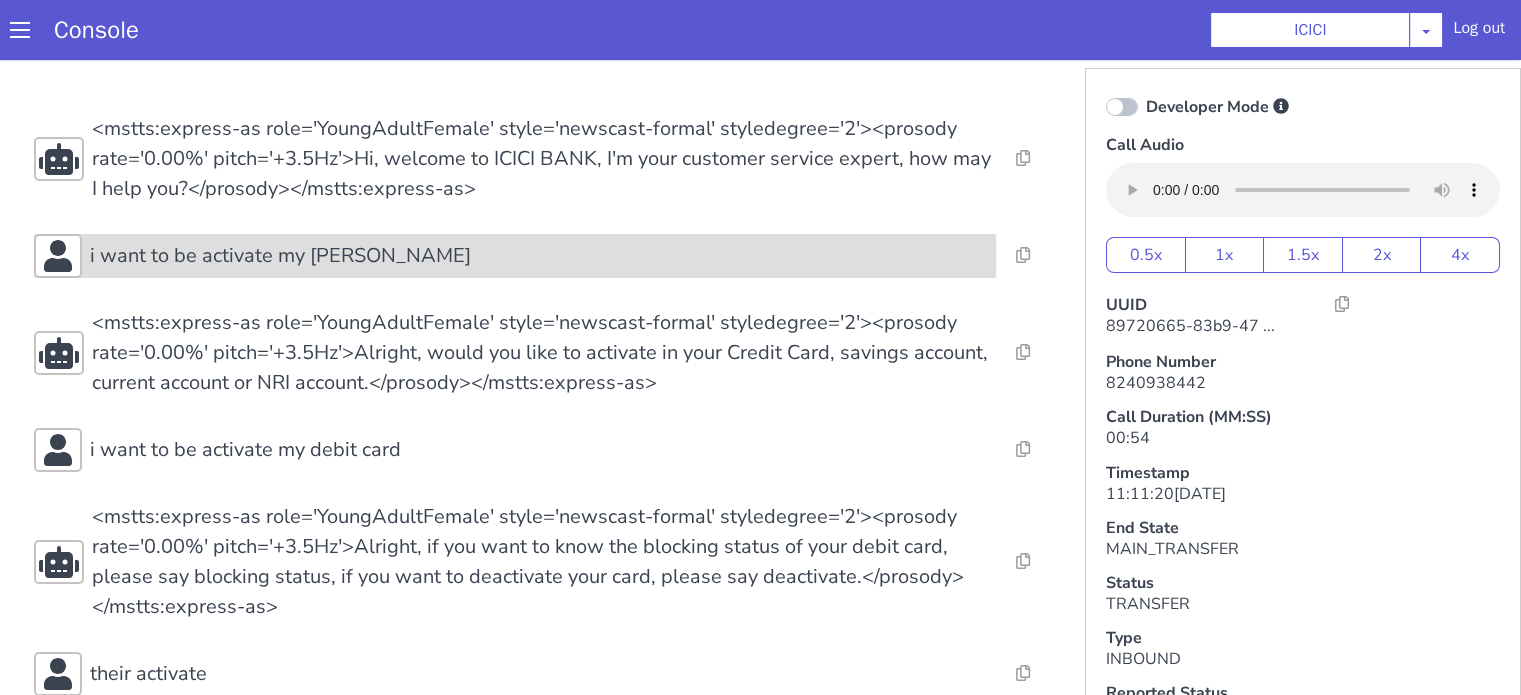 click on "i want to be activate my david card" at bounding box center [2107, 639] 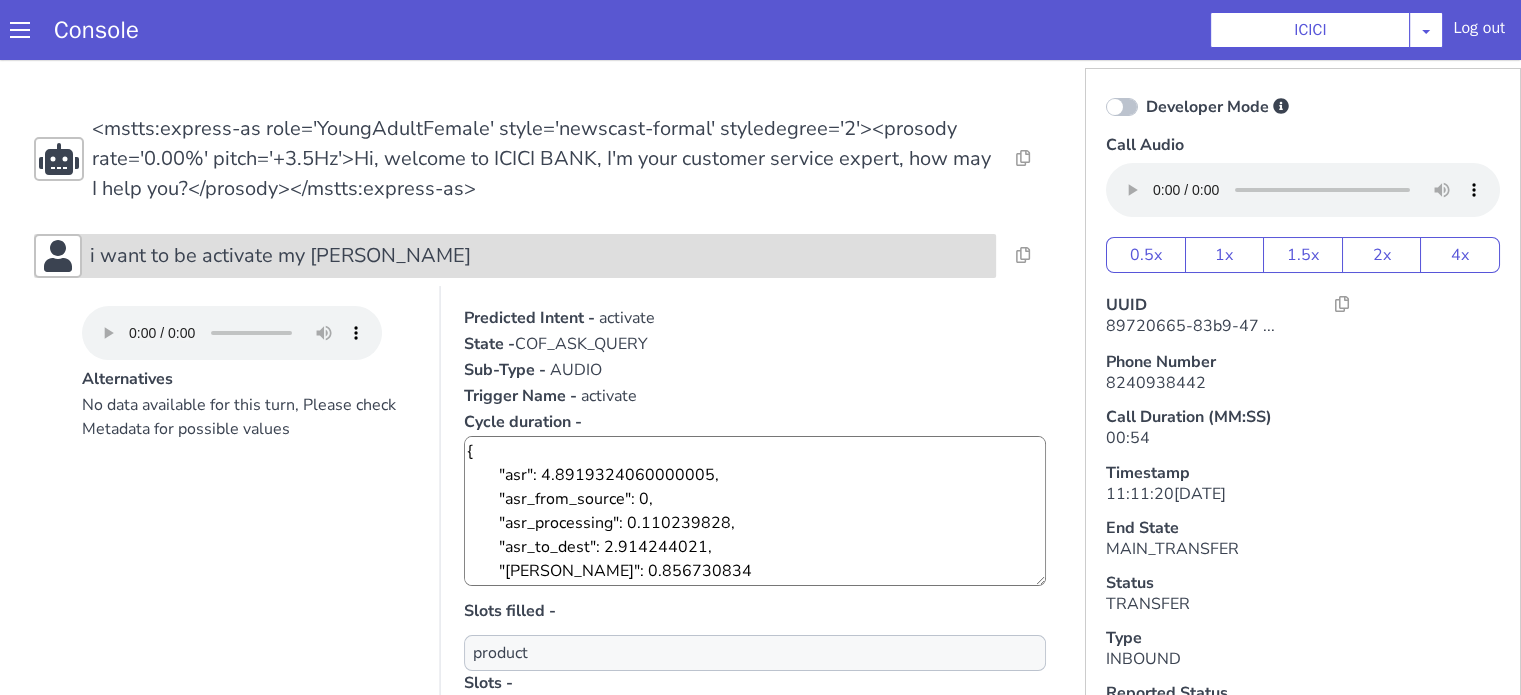 click on "i want to be activate my david card" at bounding box center [1751, -132] 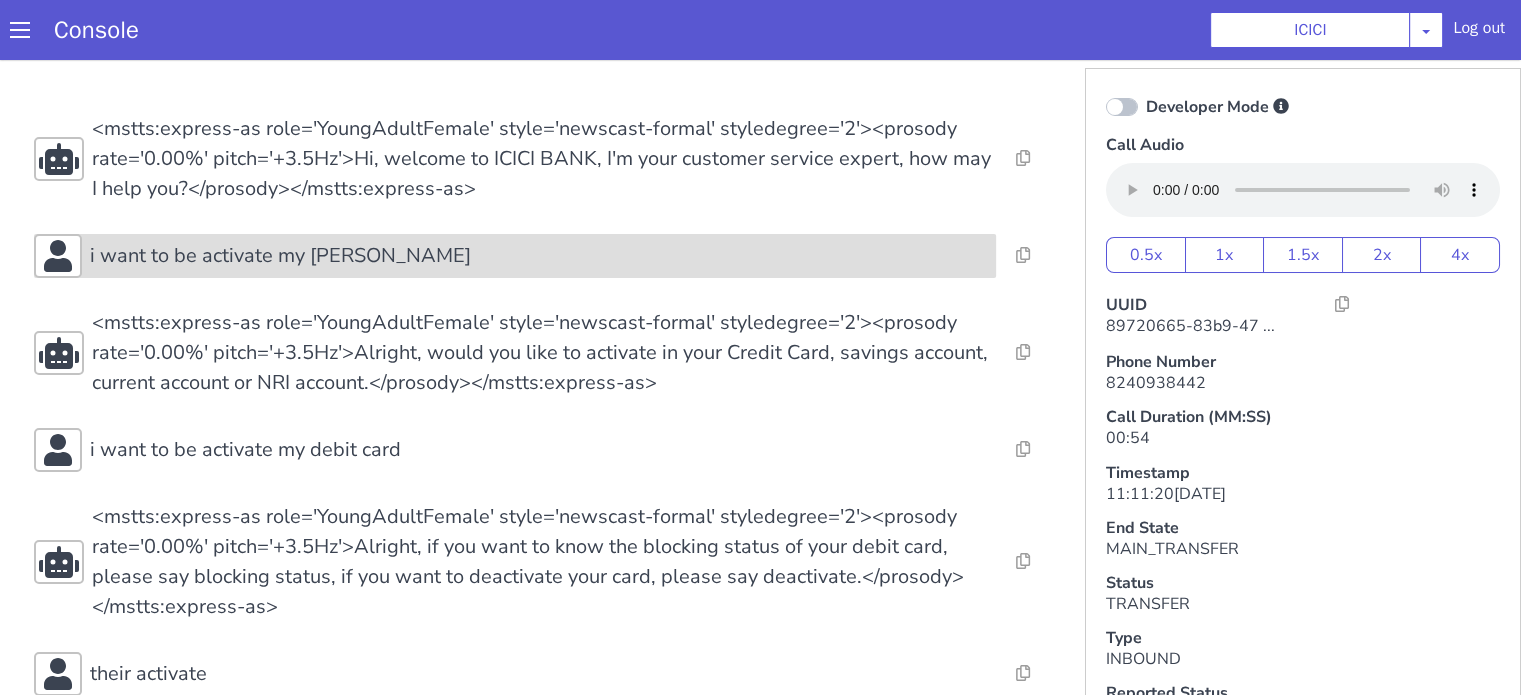 click on "i want to be activate my david card" at bounding box center (1907, 1083) 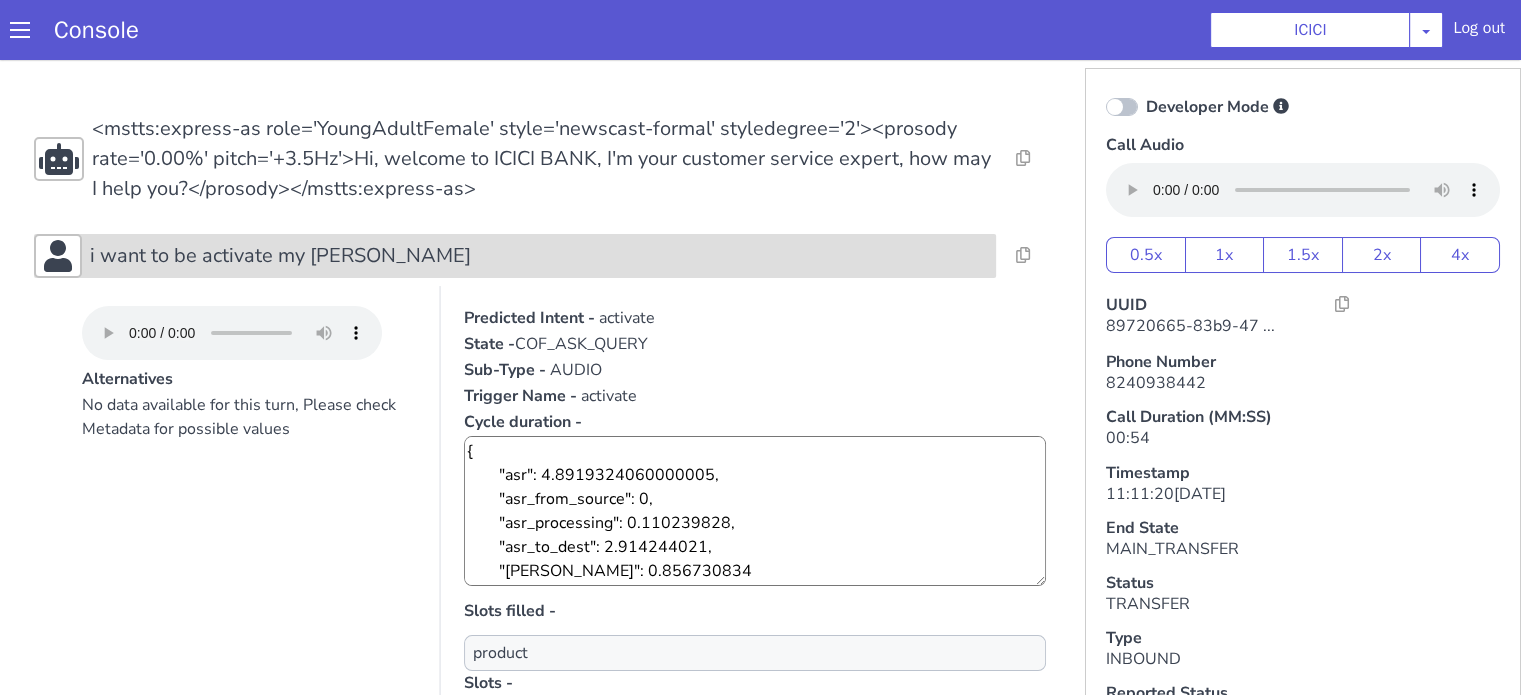 click on "i want to be activate my david card" at bounding box center [1921, 20] 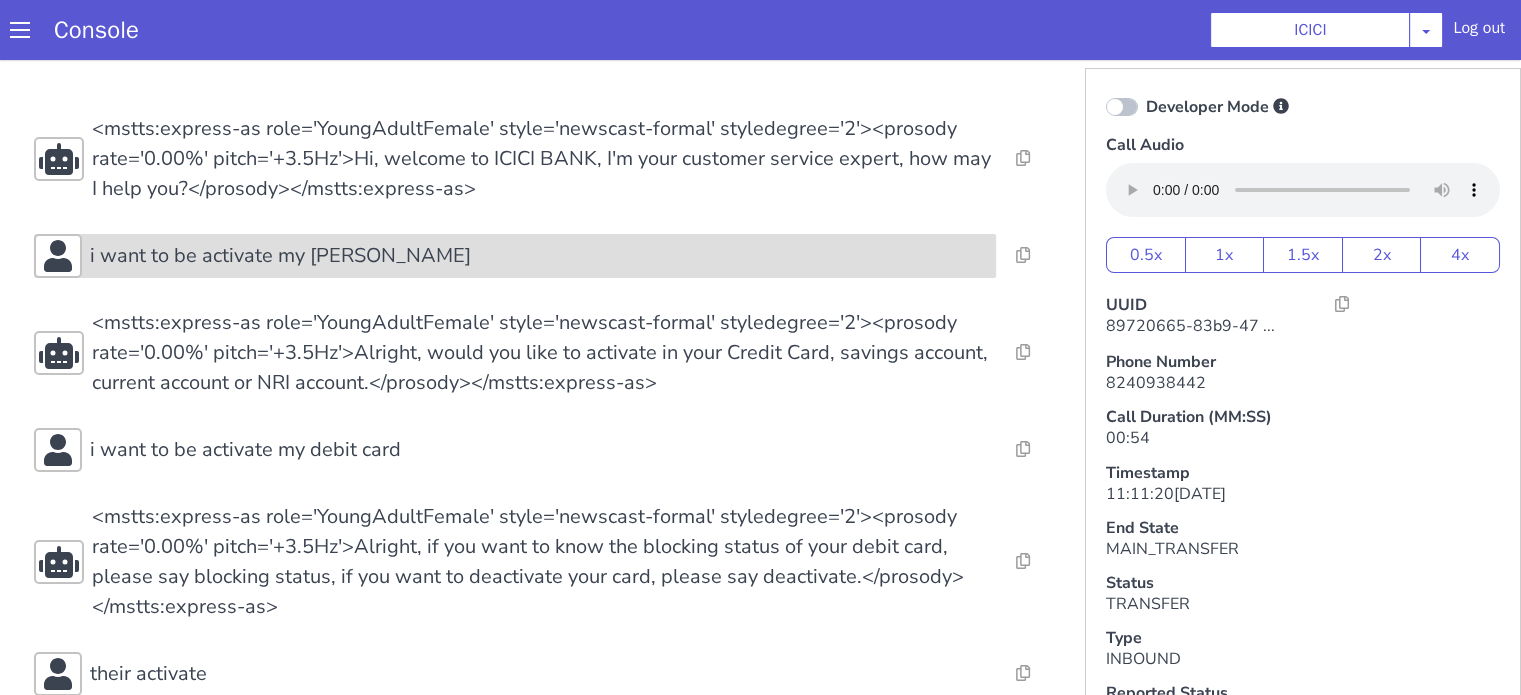 click on "i want to be activate my david card" at bounding box center [1408, 1349] 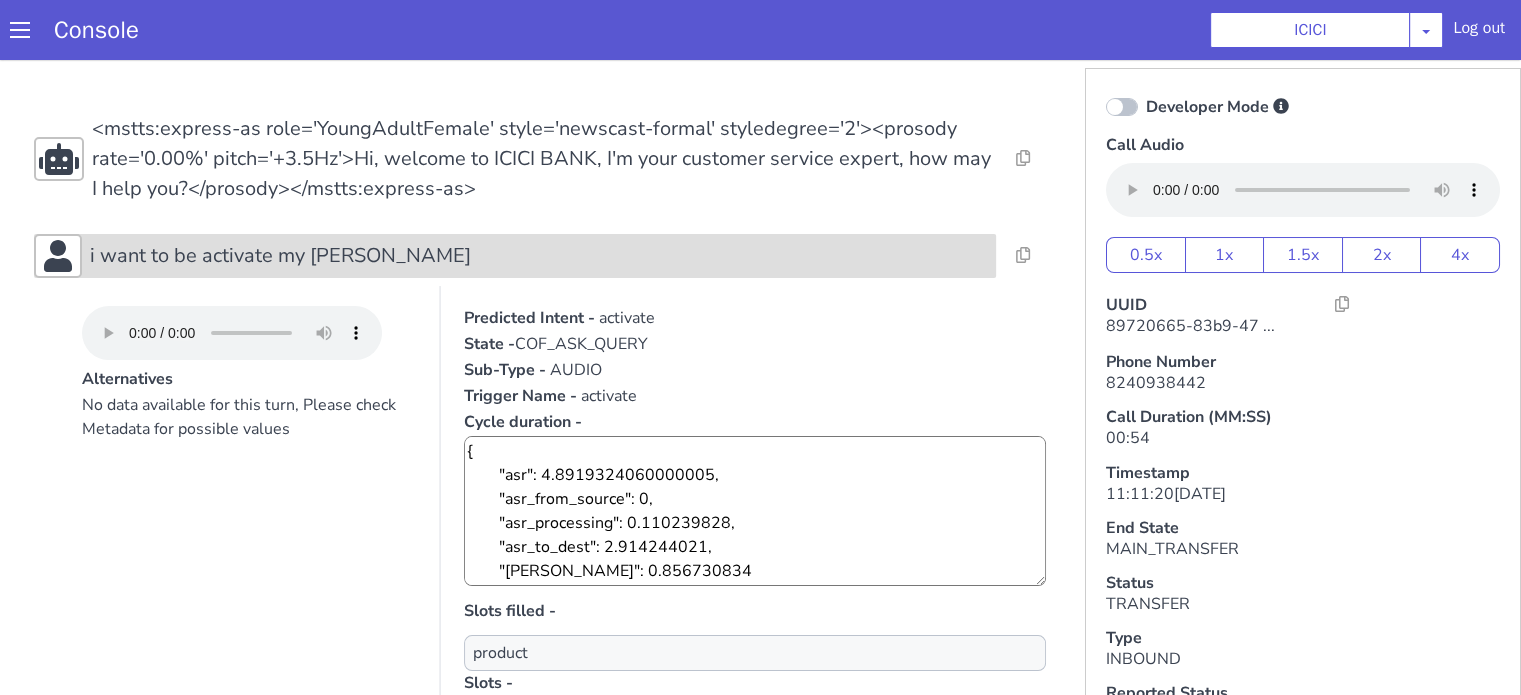 click on "i want to be activate my david card" at bounding box center [1336, -268] 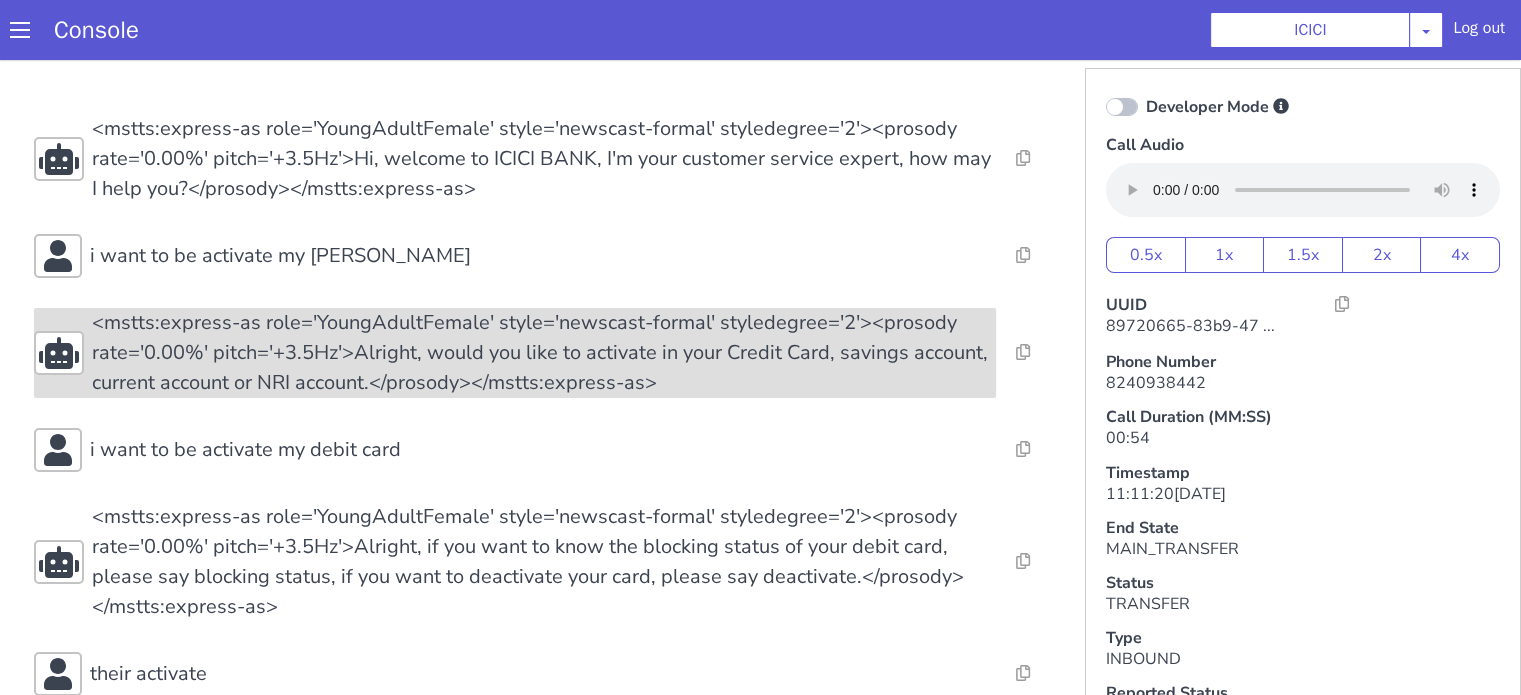 click on "<mstts:express-as role='YoungAdultFemale' style='newscast-formal' styledegree='2'><prosody rate='0.00%' pitch='+3.5Hz'>Alright, would you like to activate in your Credit Card, savings account, current account or NRI account.</prosody></mstts:express-as>" at bounding box center (2117, 630) 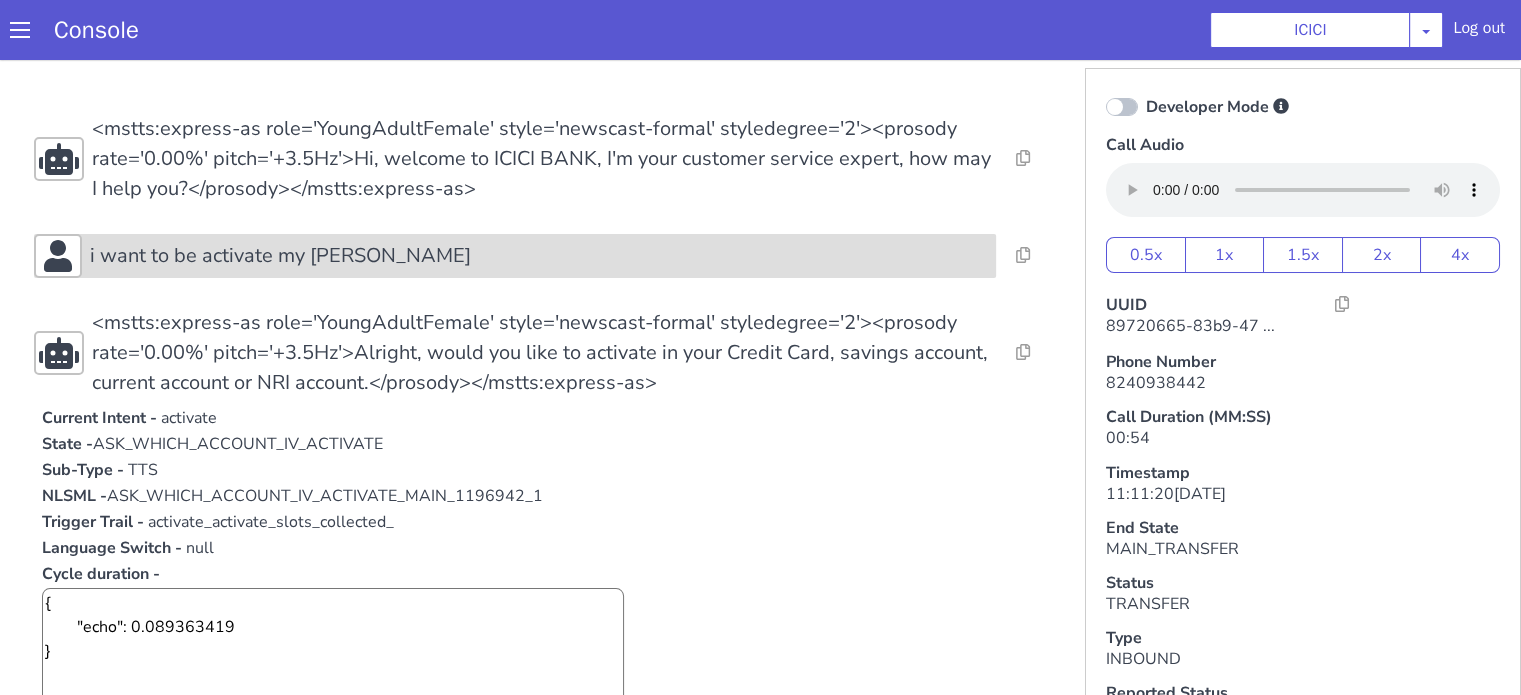 click on "i want to be activate my david card" at bounding box center [1184, -256] 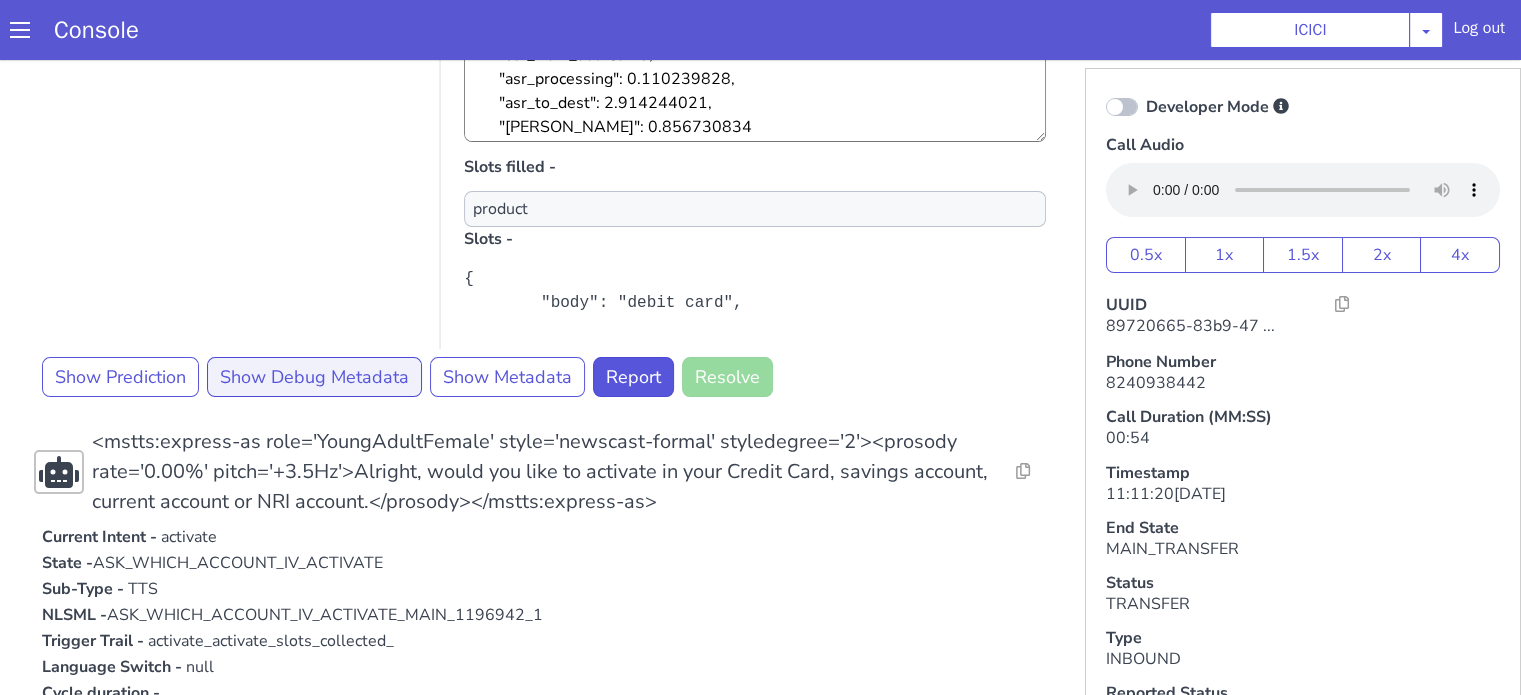 scroll, scrollTop: 600, scrollLeft: 0, axis: vertical 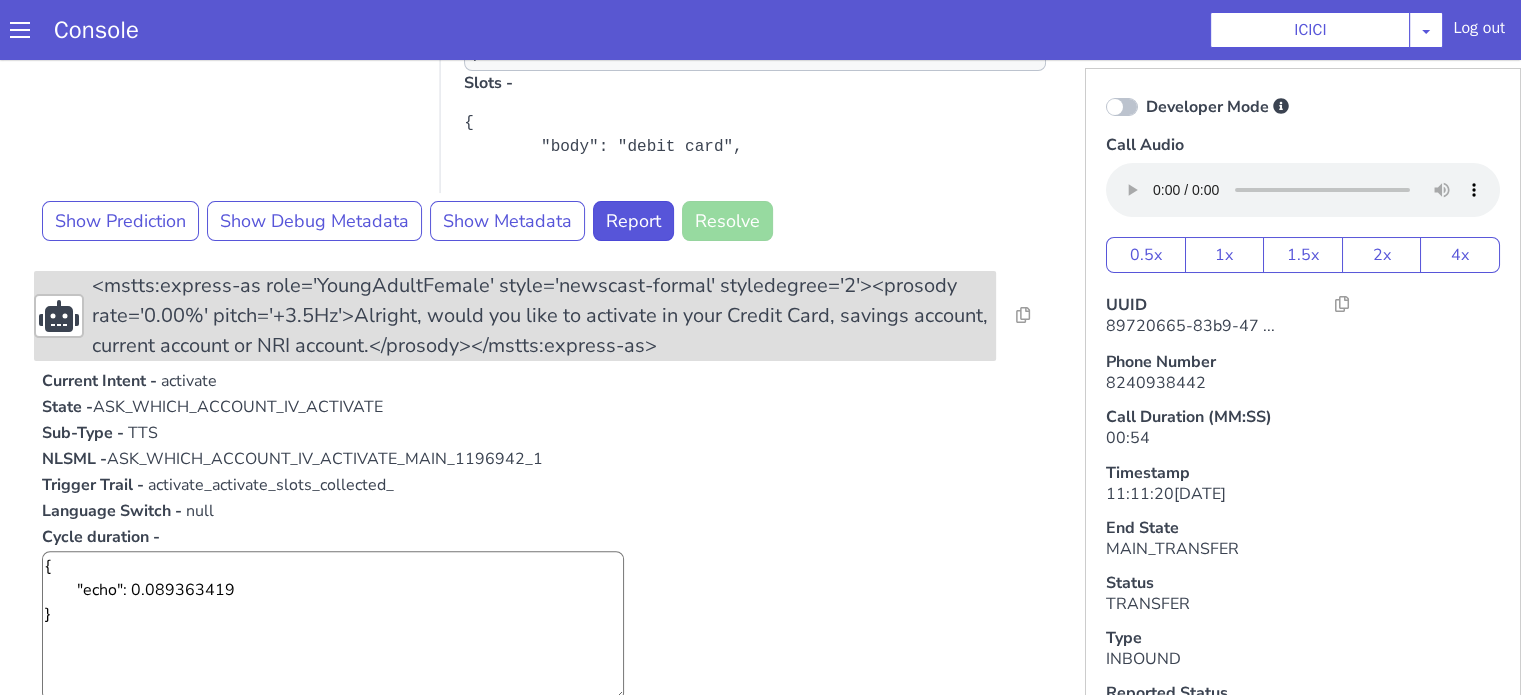 click on "<mstts:express-as role='YoungAdultFemale' style='newscast-formal' styledegree='2'><prosody rate='0.00%' pitch='+3.5Hz'>Alright, would you like to activate in your Credit Card, savings account, current account or NRI account.</prosody></mstts:express-as>" at bounding box center [1926, 80] 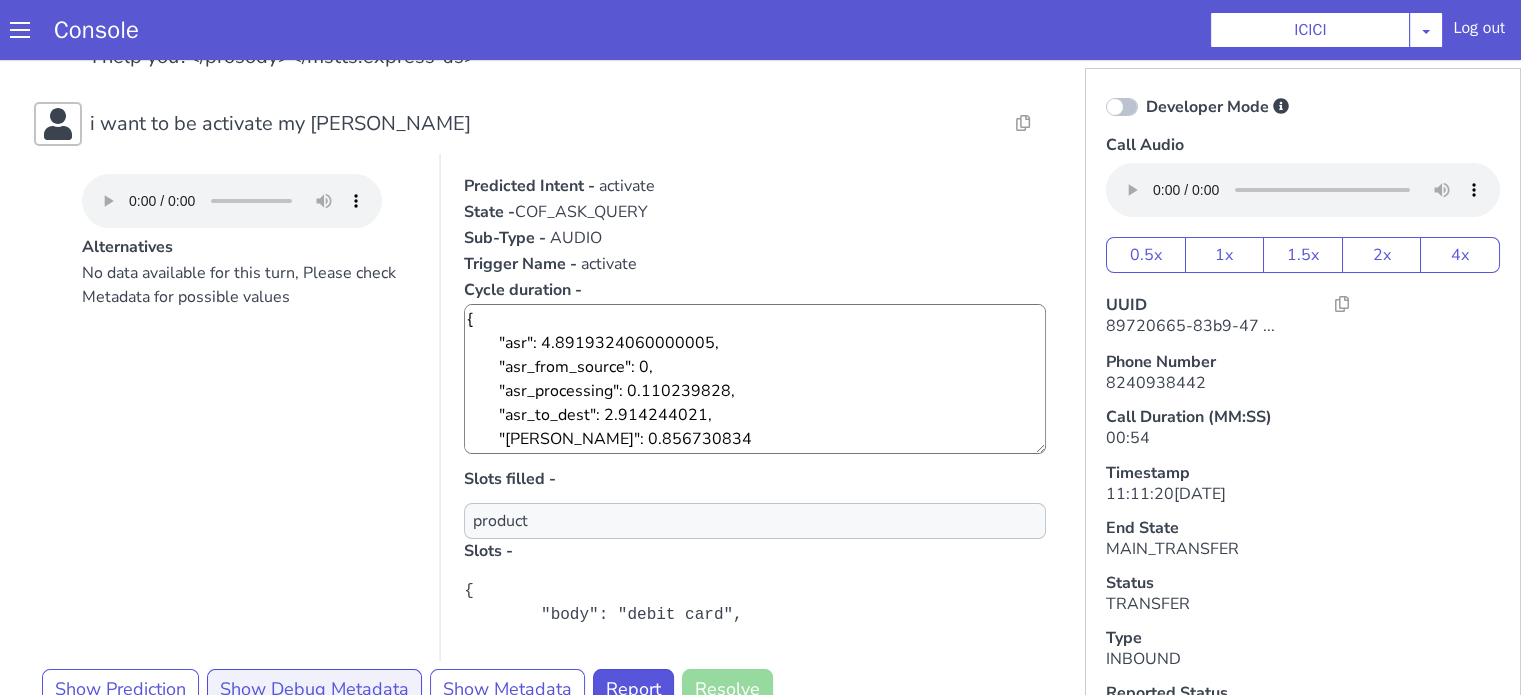 scroll, scrollTop: 0, scrollLeft: 0, axis: both 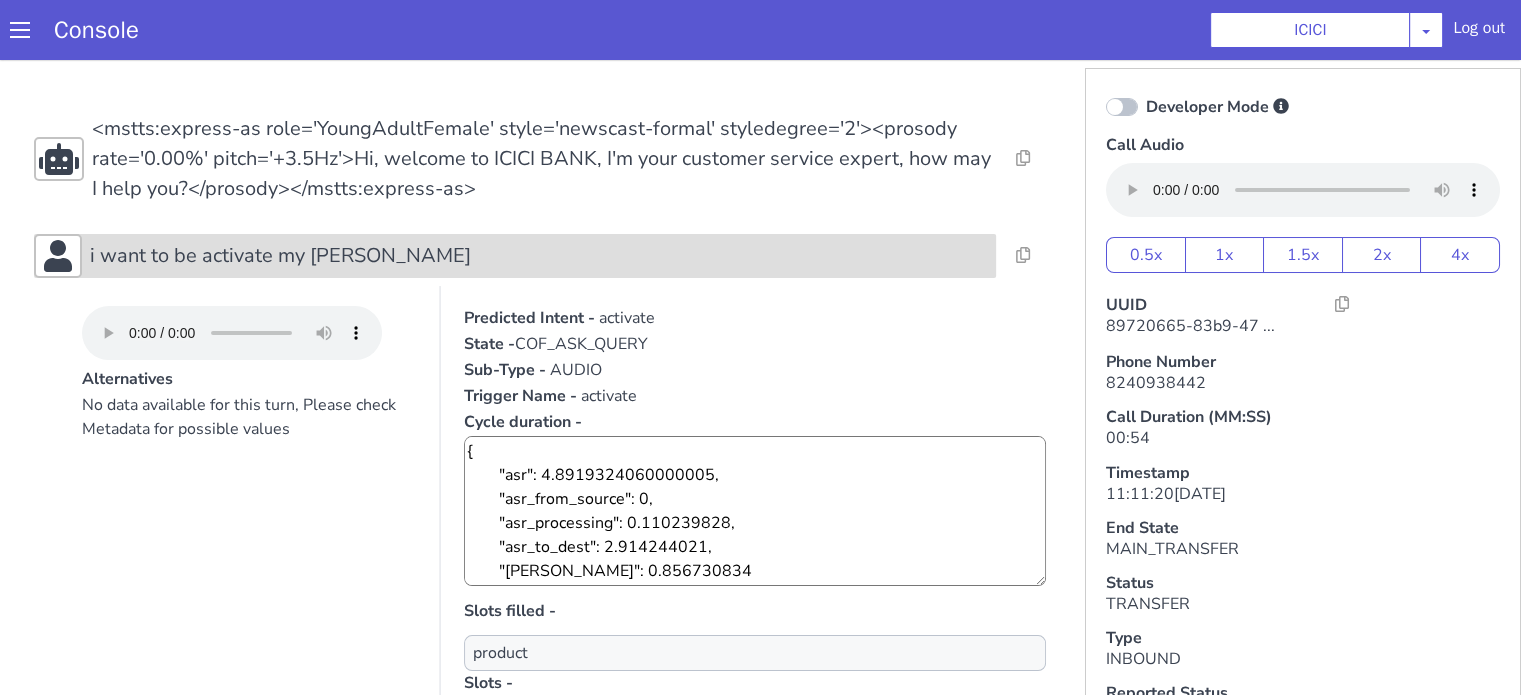 click on "i want to be activate my david card" at bounding box center (1751, -132) 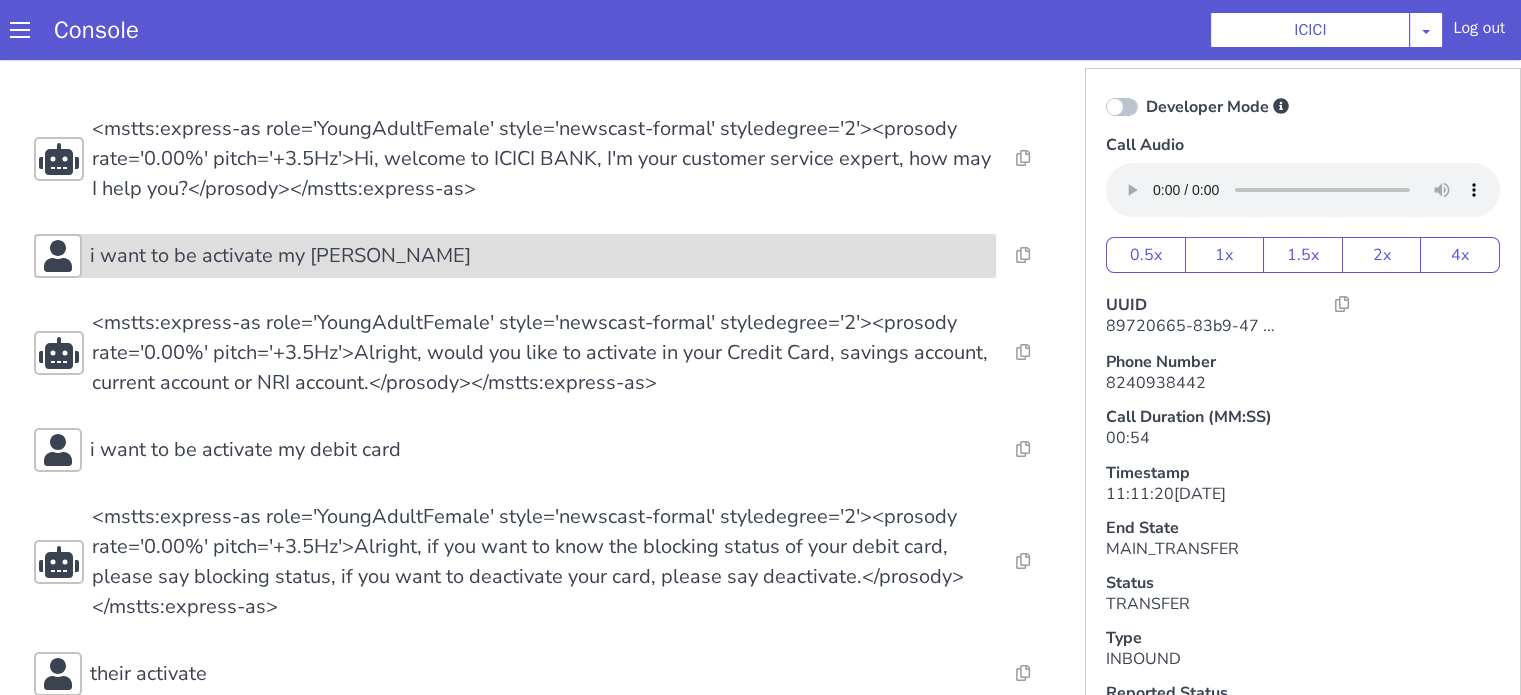 click on "i want to be activate my david card" at bounding box center (1653, -188) 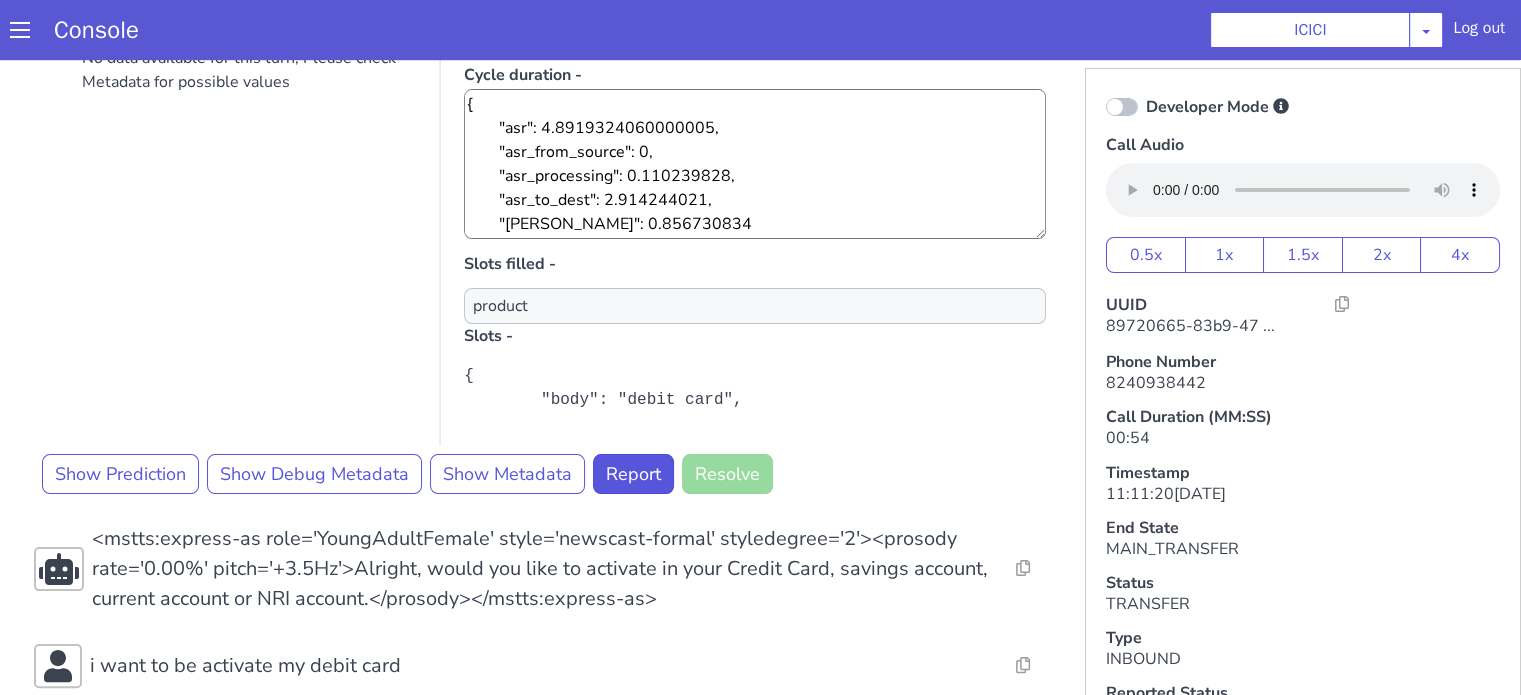 scroll, scrollTop: 400, scrollLeft: 0, axis: vertical 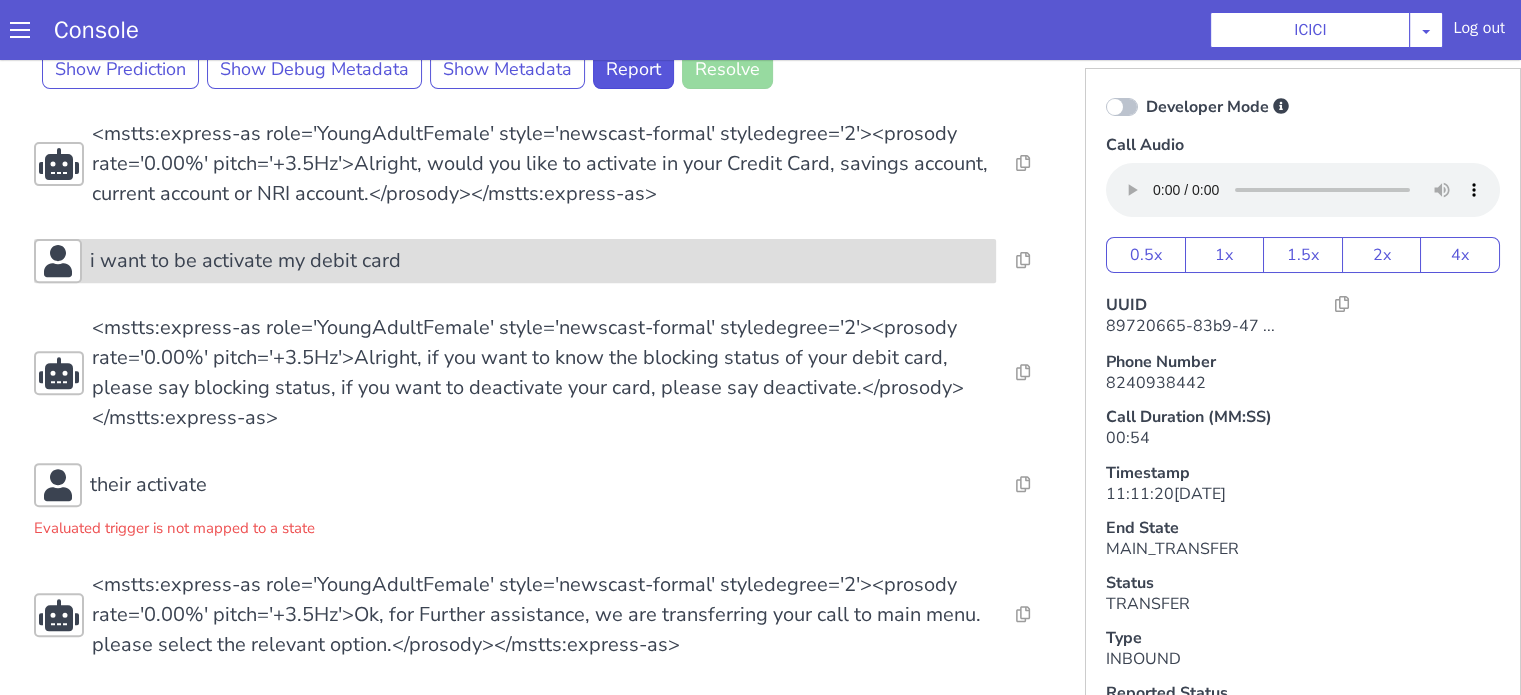 click on "i want to be activate my debit card" at bounding box center [2104, 429] 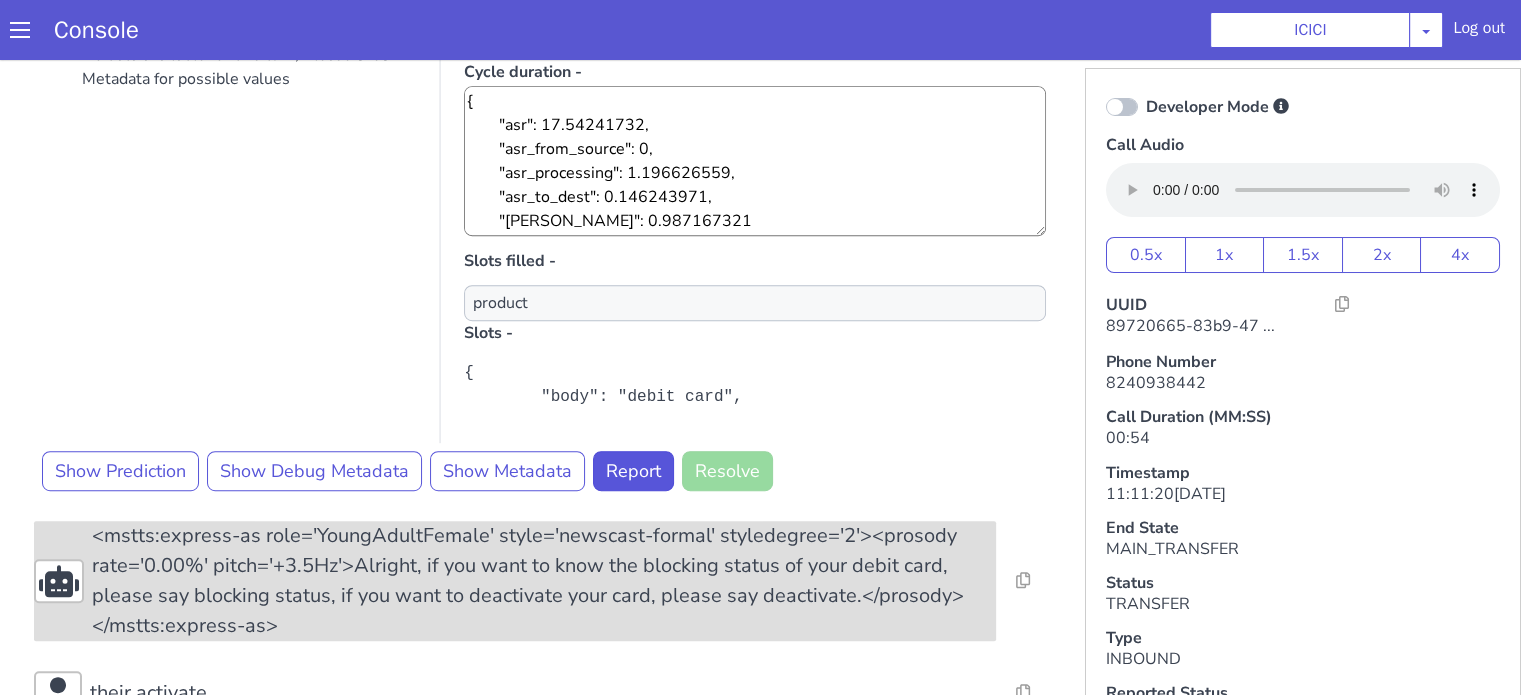 scroll, scrollTop: 1252, scrollLeft: 0, axis: vertical 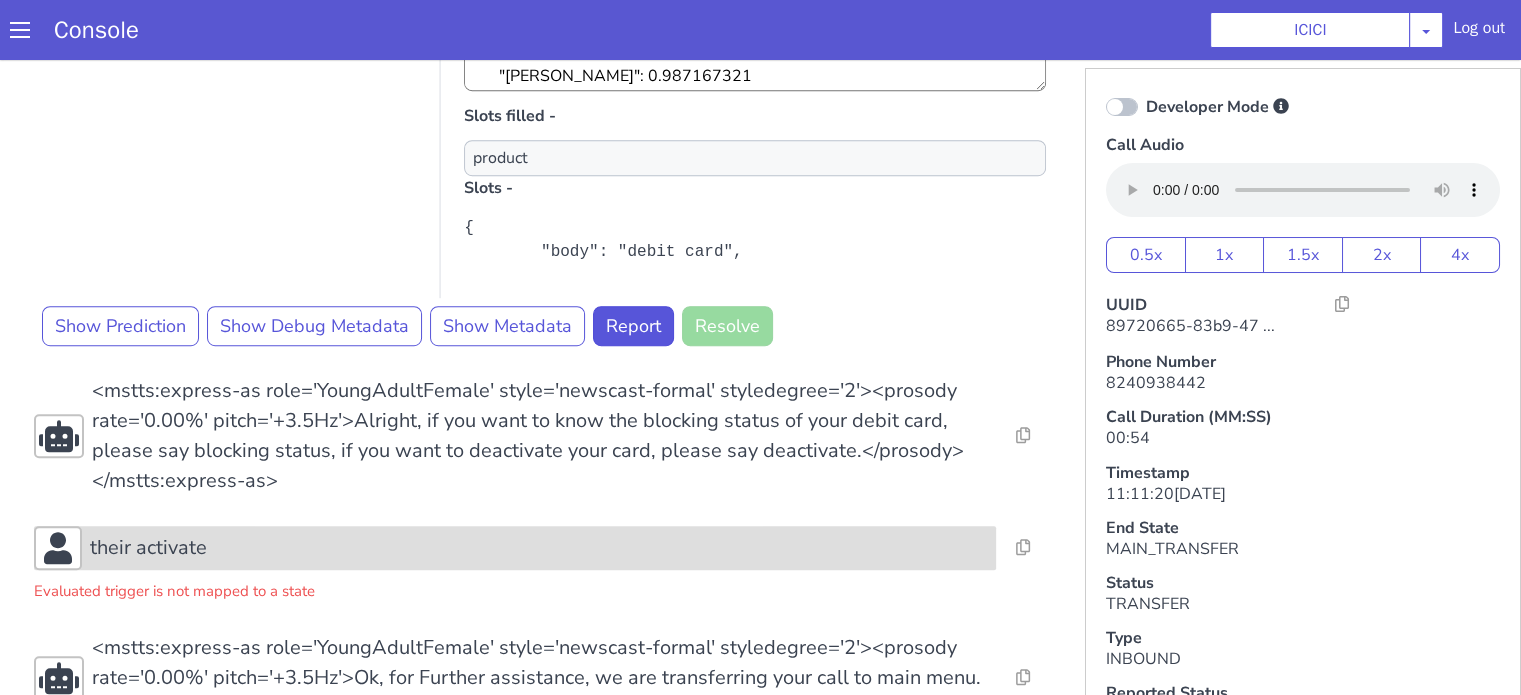 click on "their activate" at bounding box center [1110, 40] 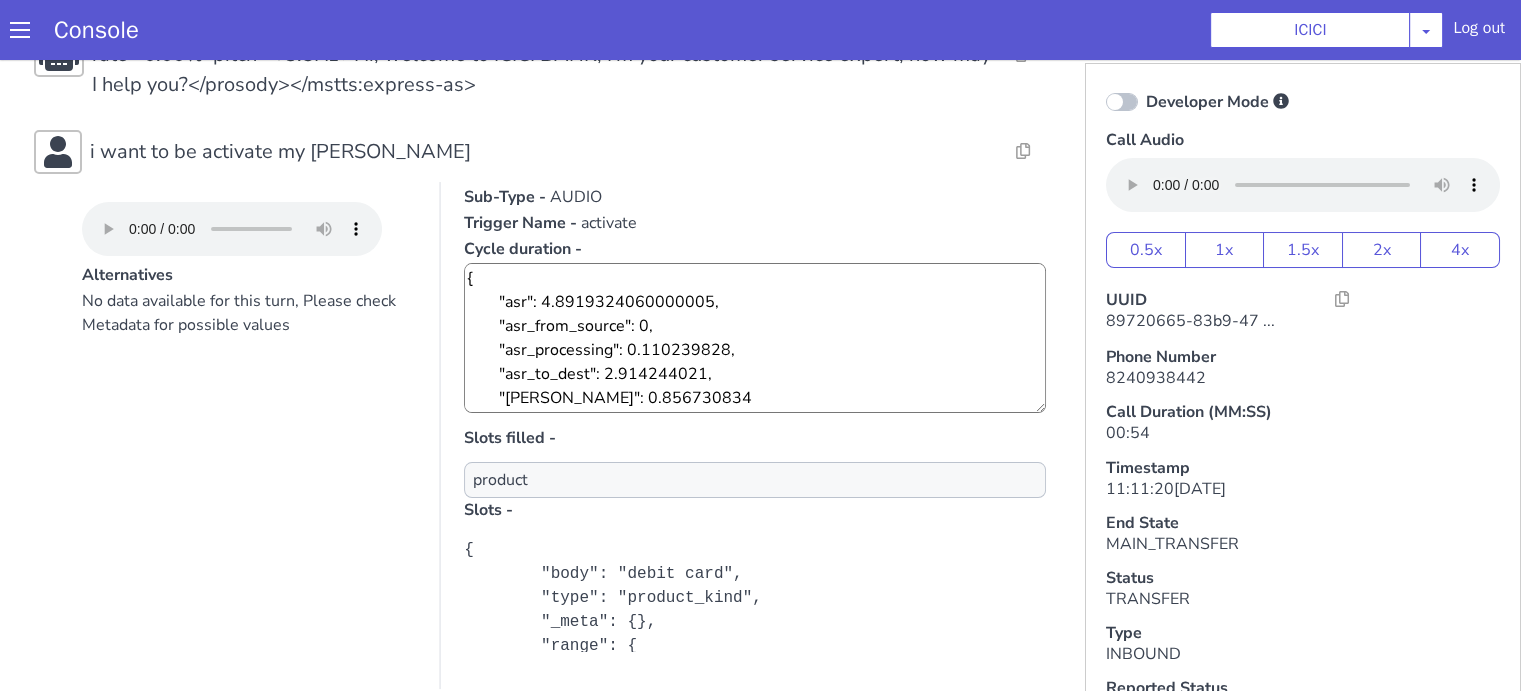 scroll, scrollTop: 0, scrollLeft: 0, axis: both 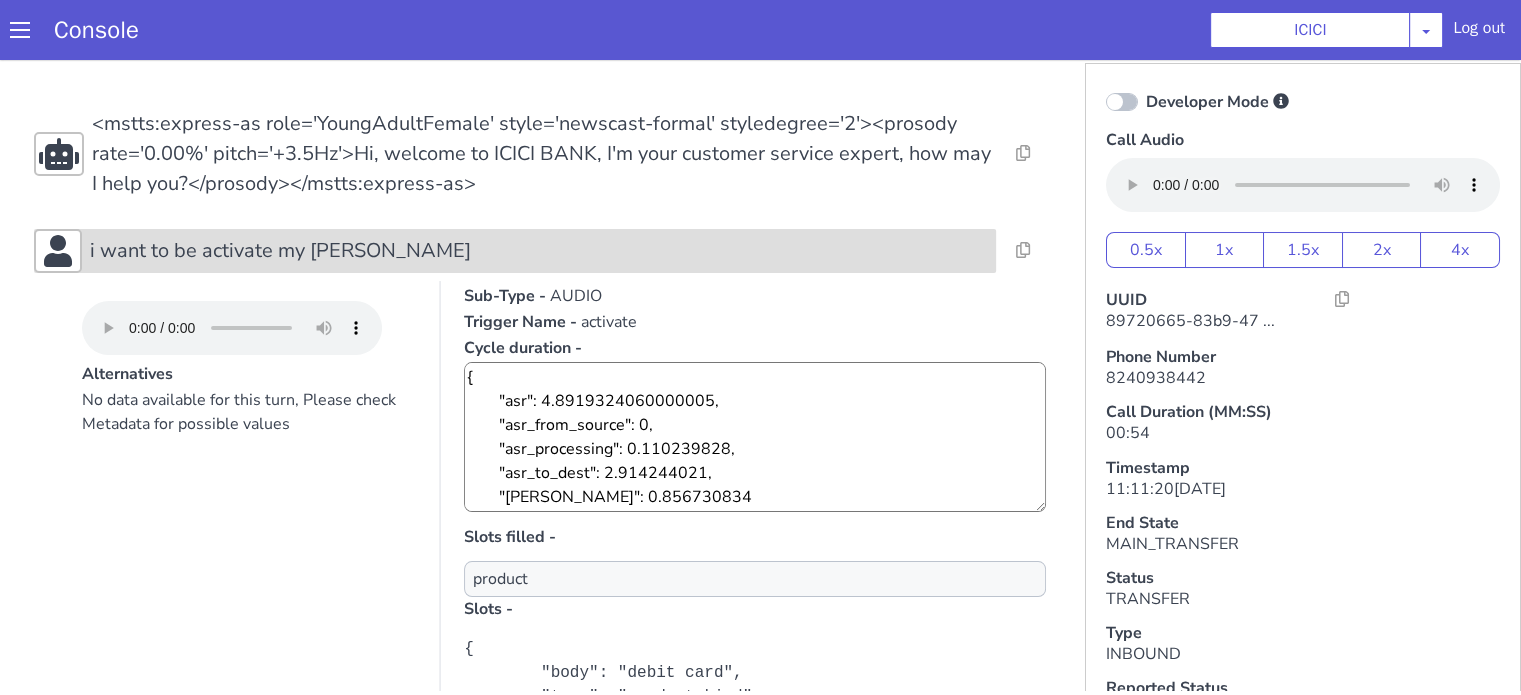 click on "i want to be activate my david card" at bounding box center [2088, 528] 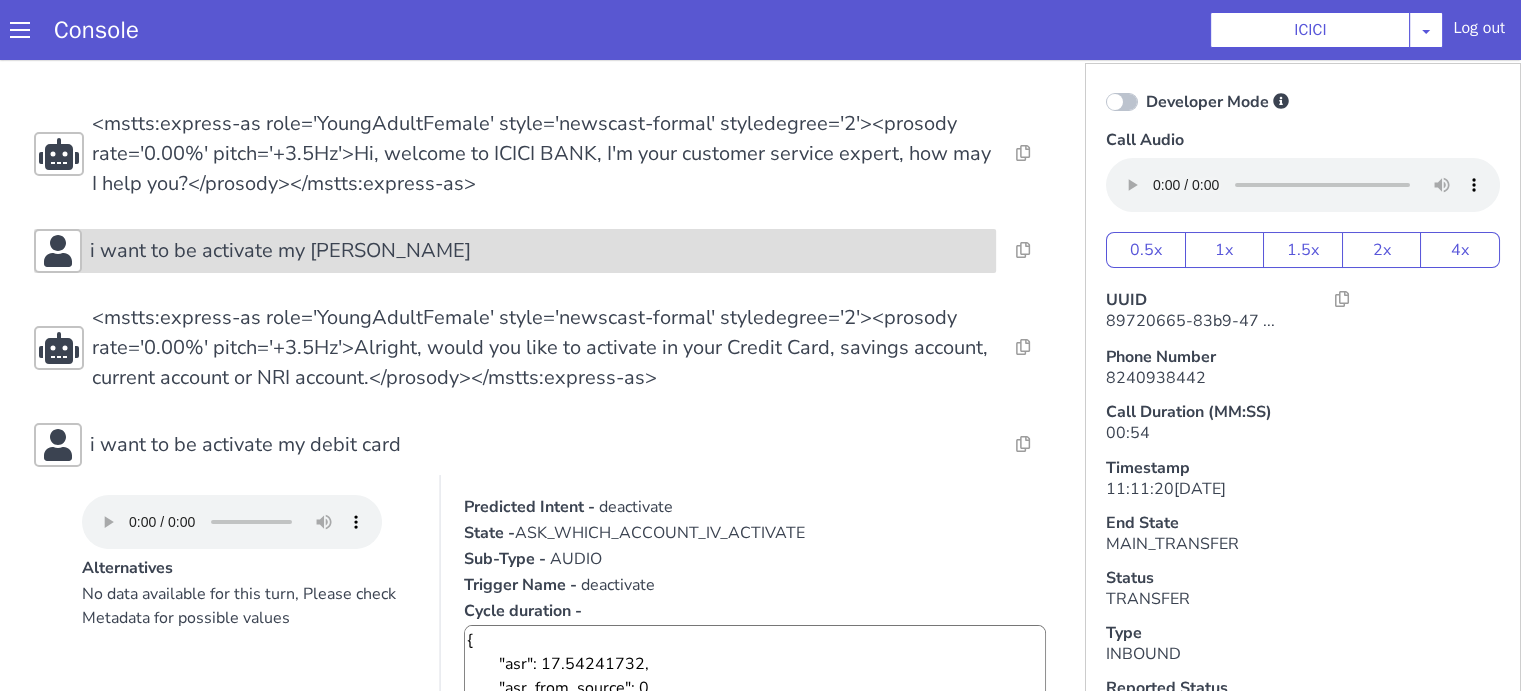 click on "i want to be activate my david card" at bounding box center (1845, 420) 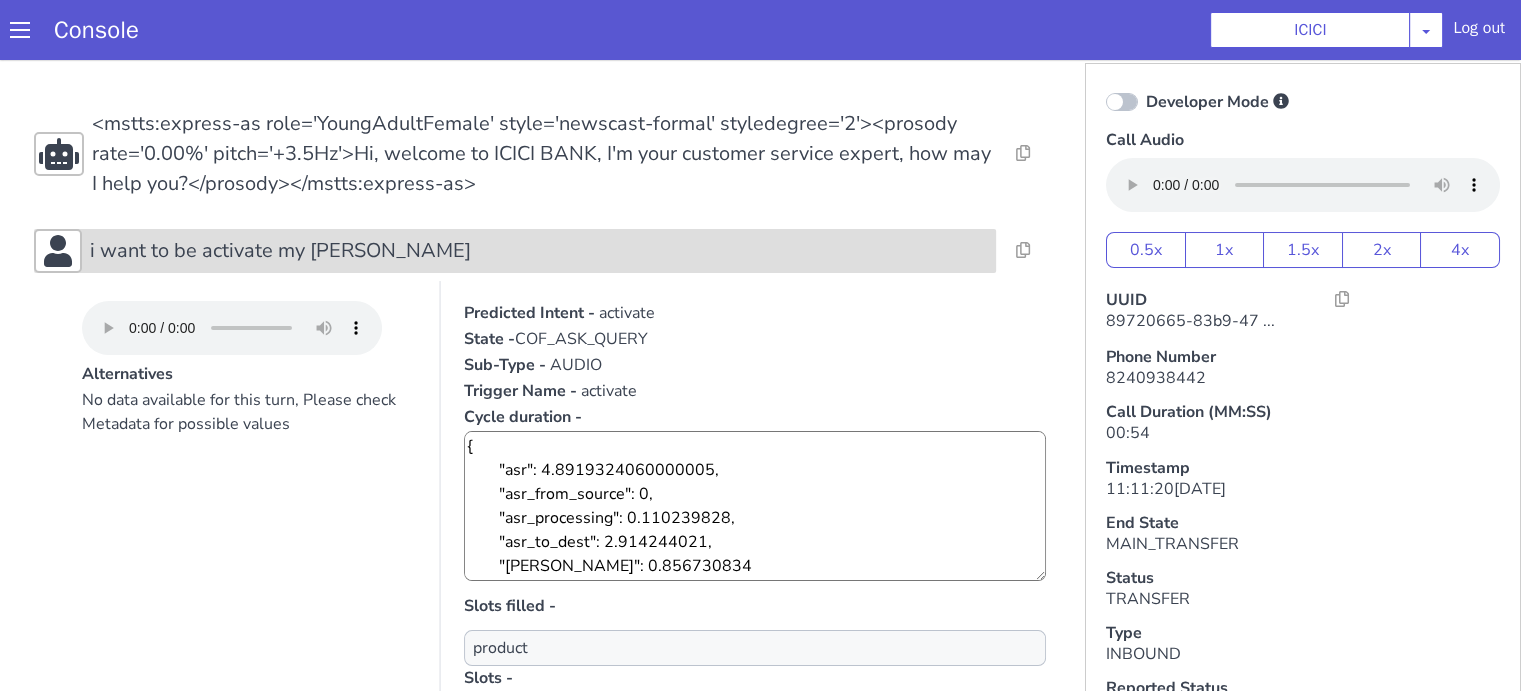 click on "i want to be activate my david card" at bounding box center [1394, -193] 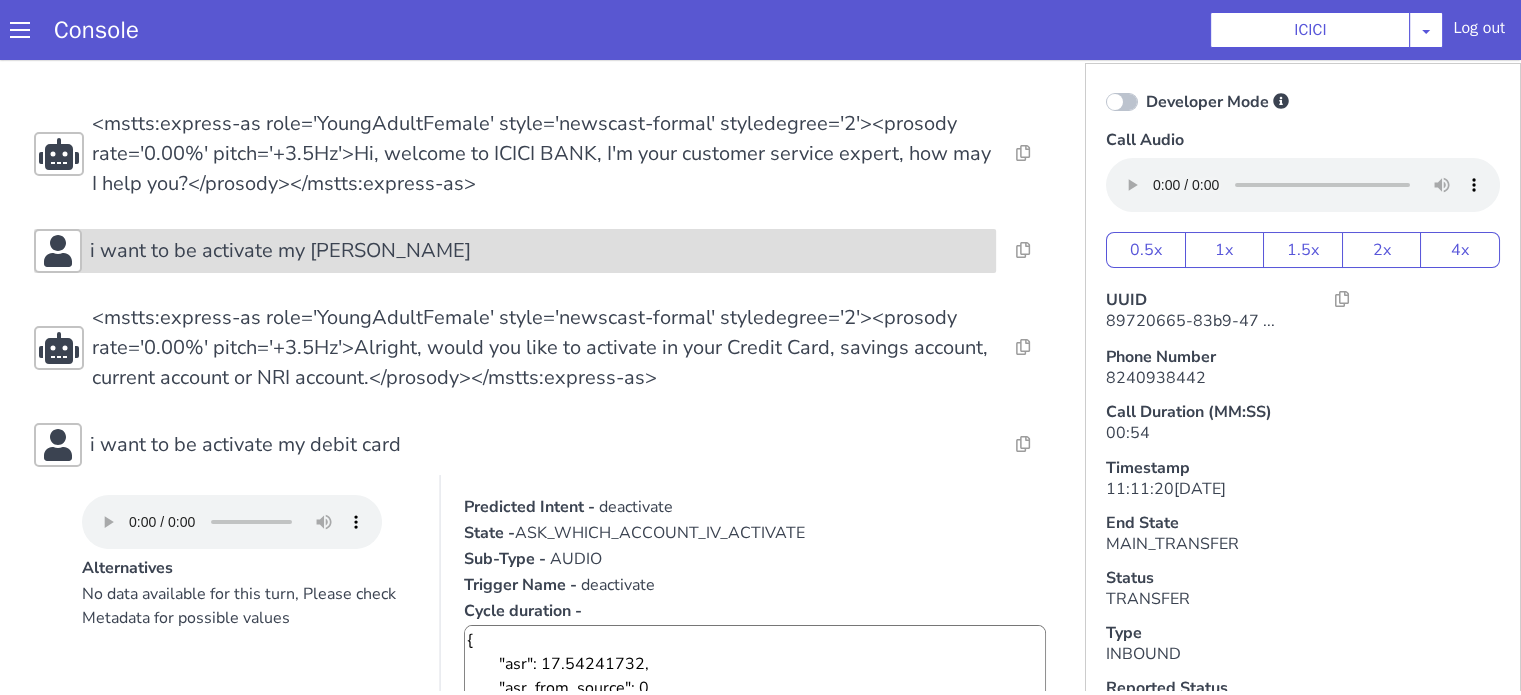 click on "i want to be activate my david card" at bounding box center [2088, 737] 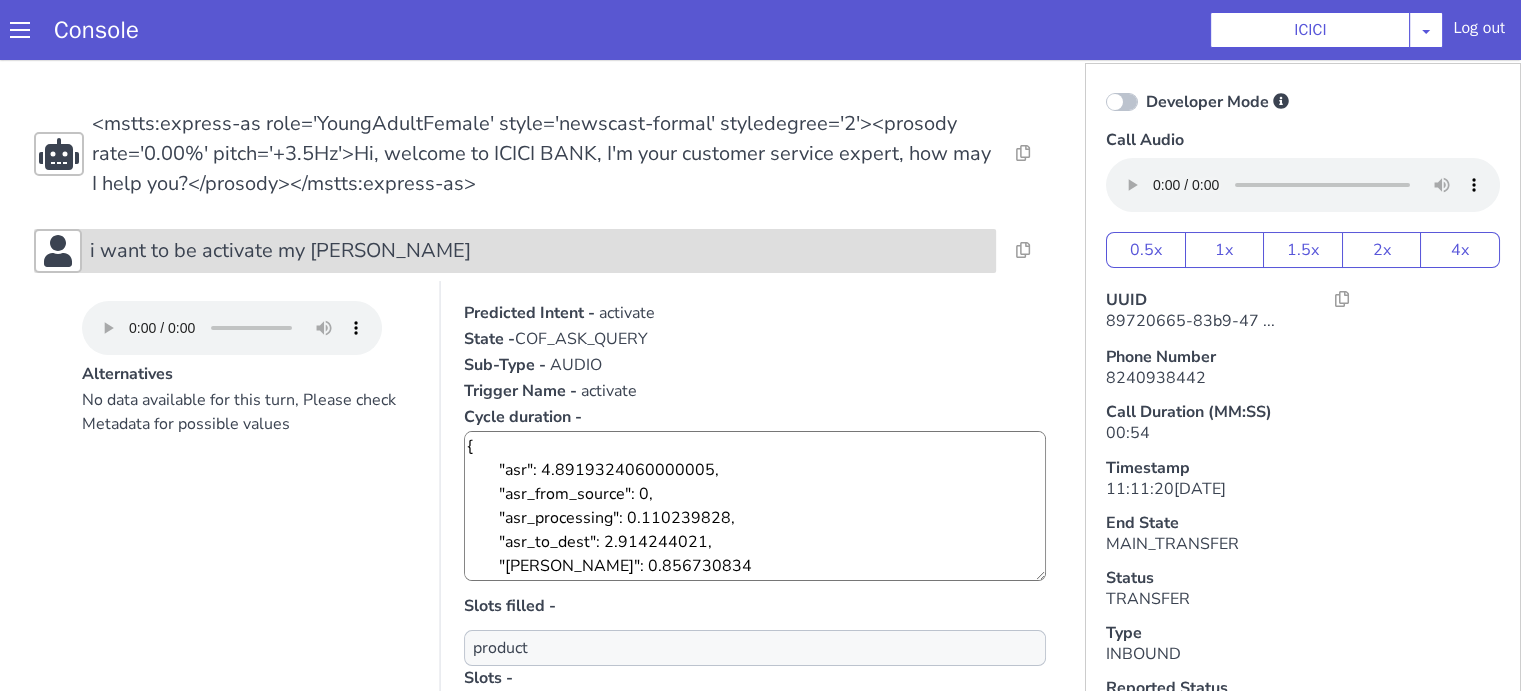 click on "i want to be activate my david card" at bounding box center (1988, 108) 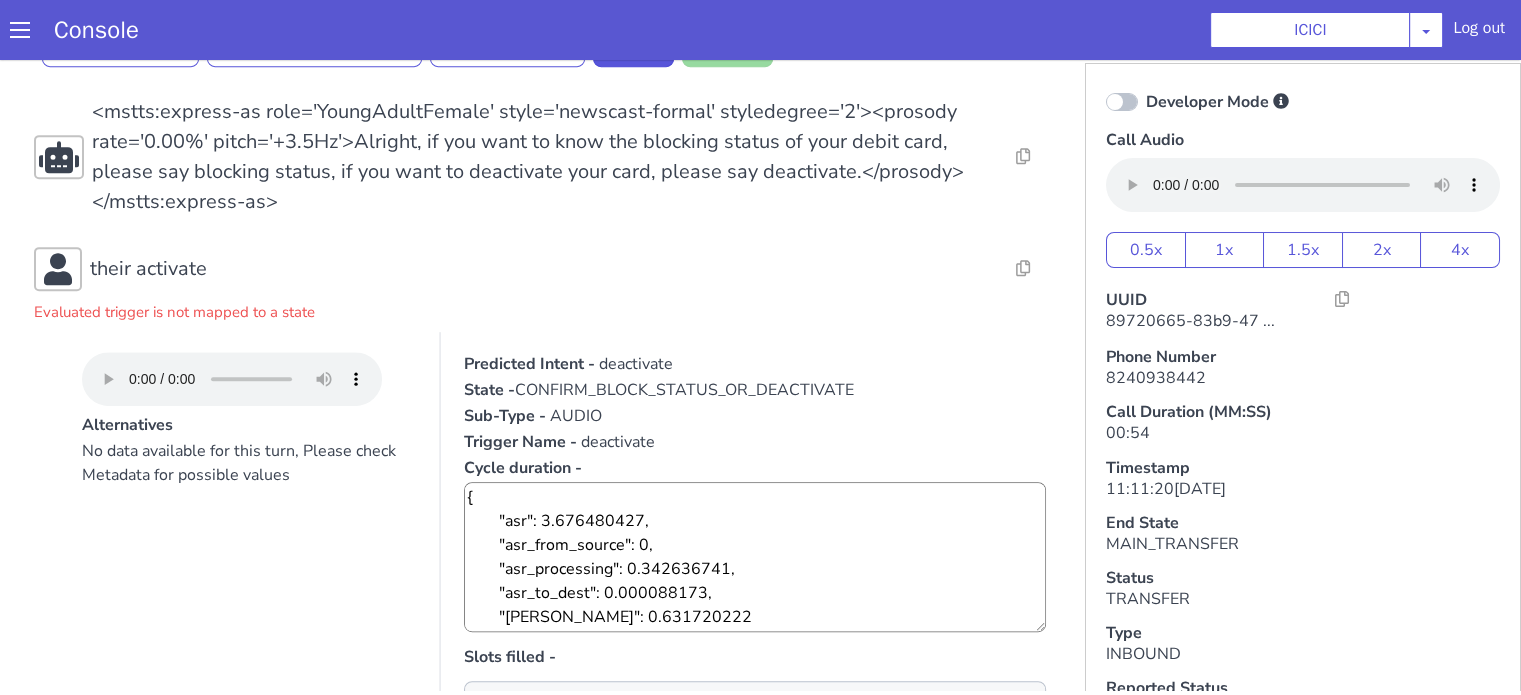 scroll, scrollTop: 915, scrollLeft: 0, axis: vertical 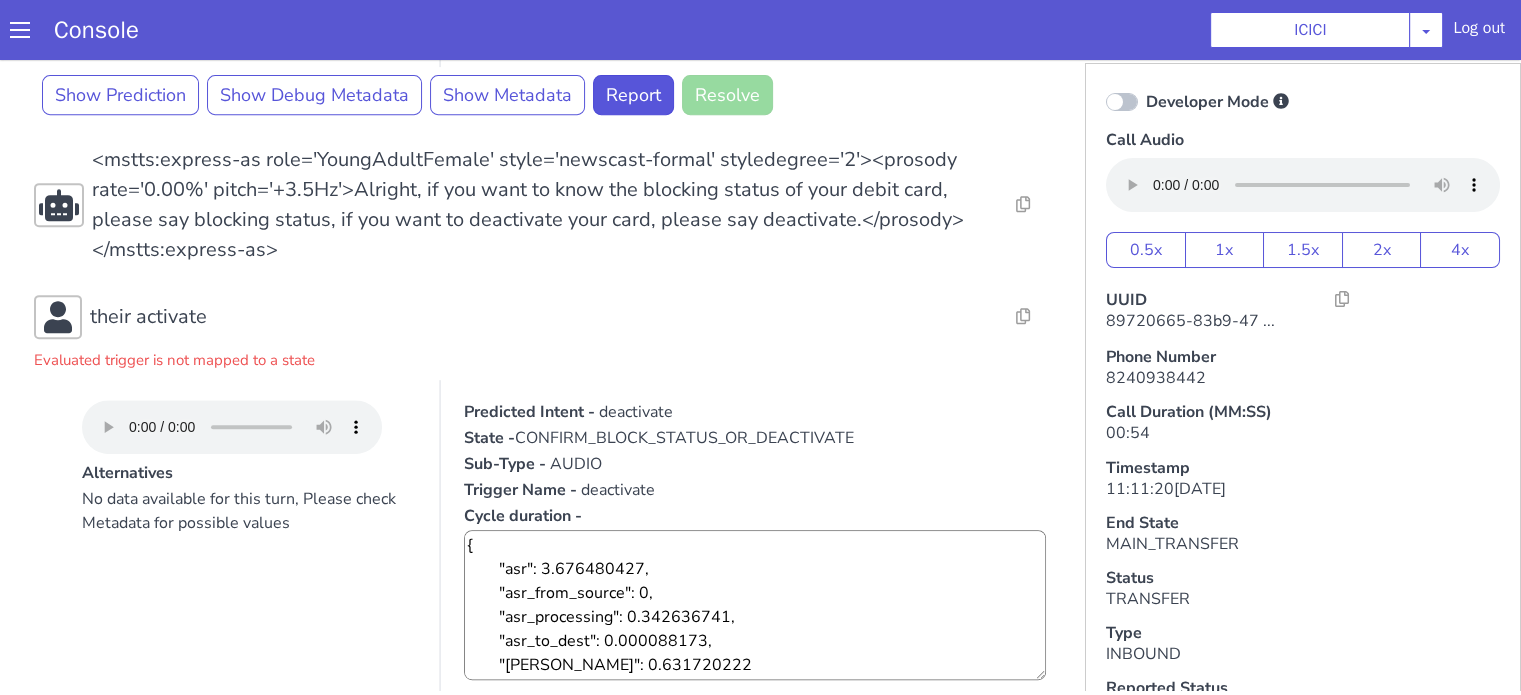 click at bounding box center [40, -20] 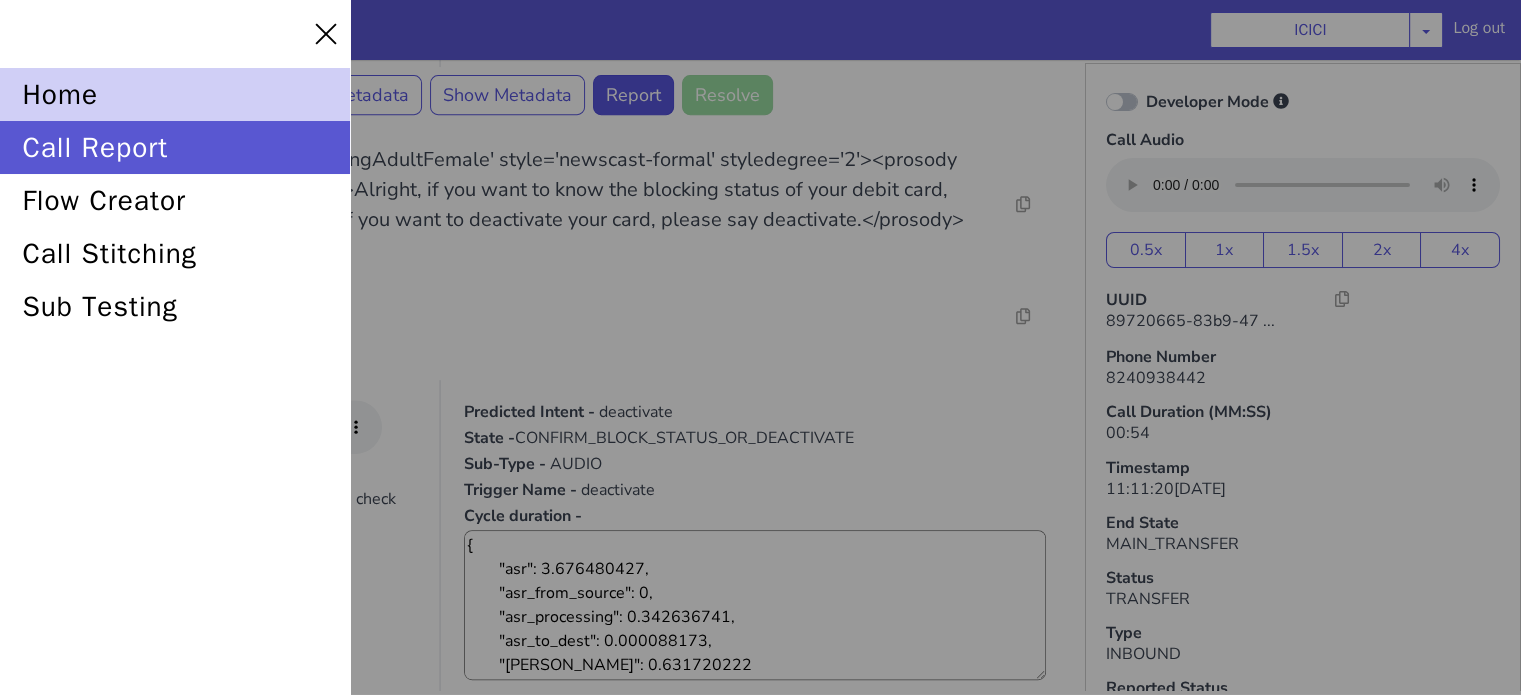 click on "home" at bounding box center (191, 54) 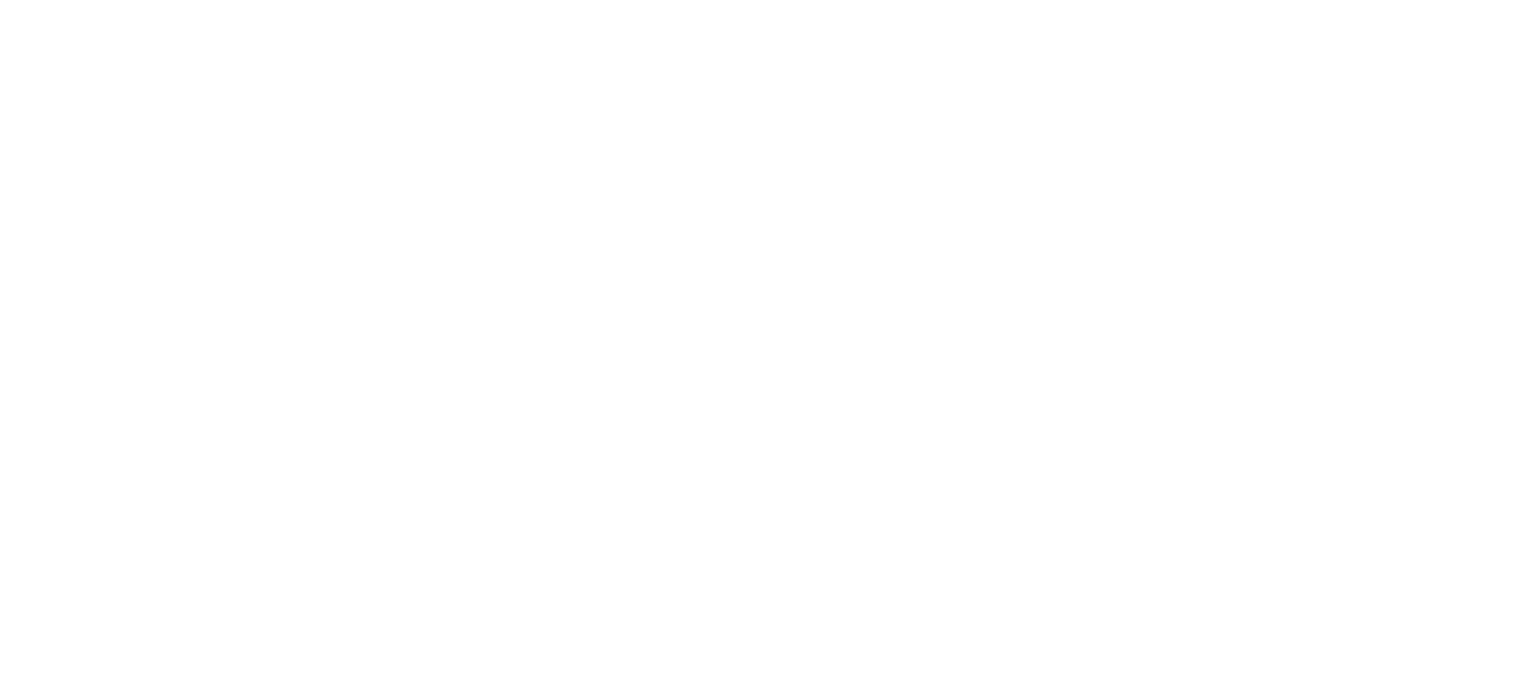scroll, scrollTop: 0, scrollLeft: 0, axis: both 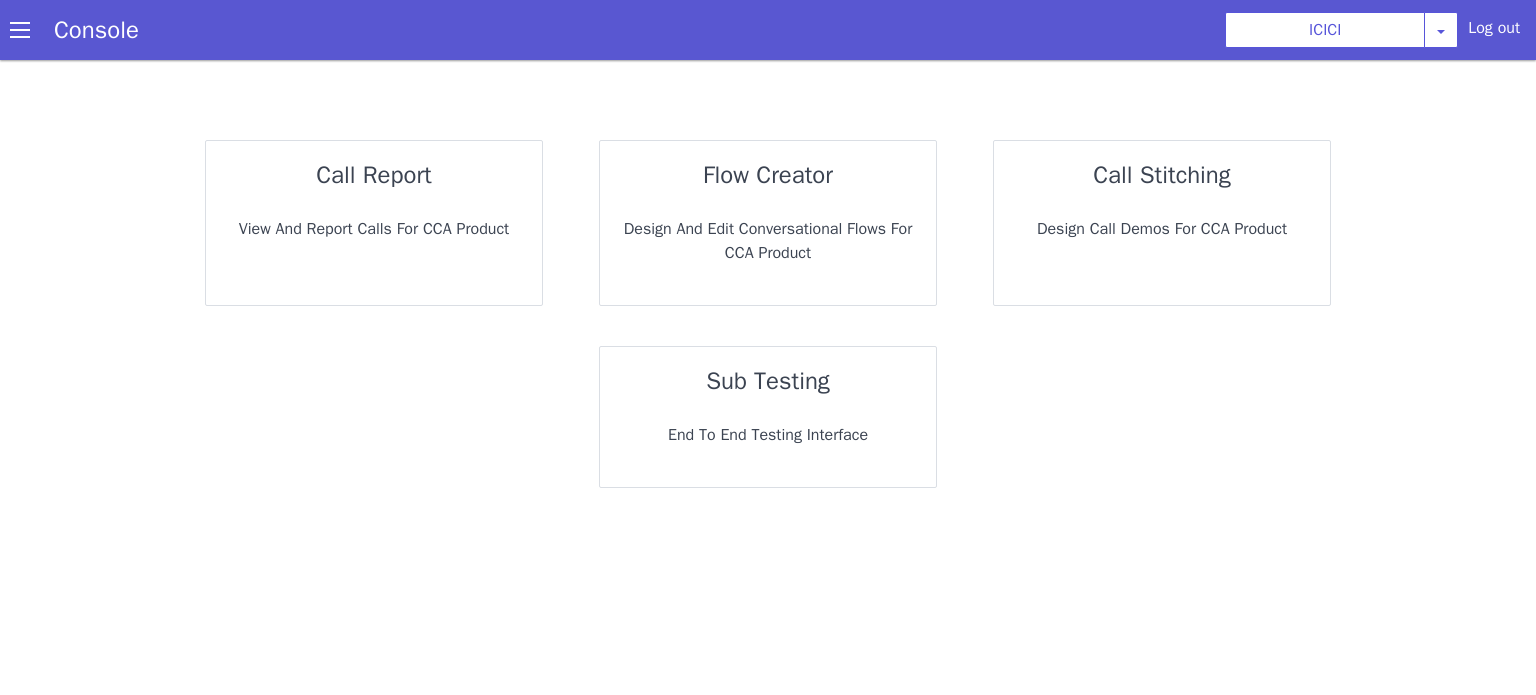 click on "call report" at bounding box center [385, 151] 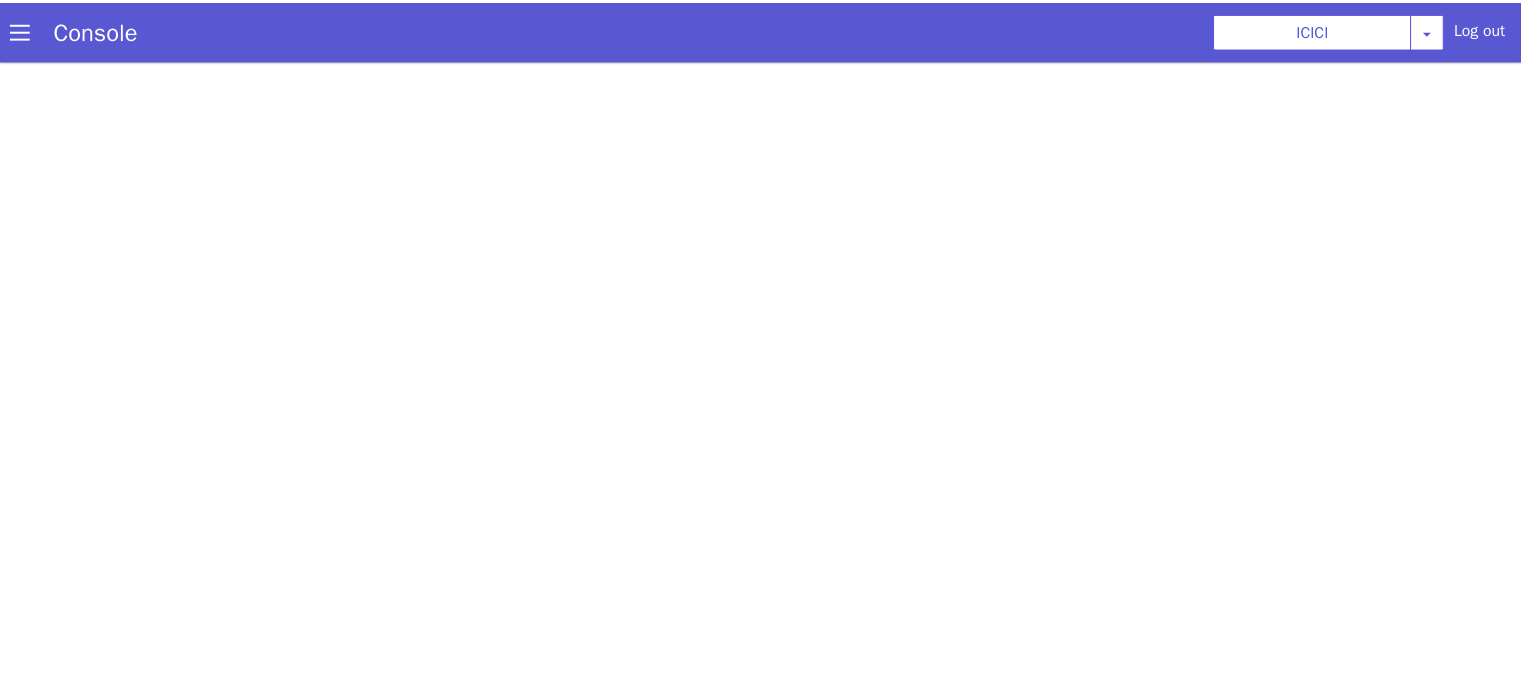 scroll, scrollTop: 0, scrollLeft: 0, axis: both 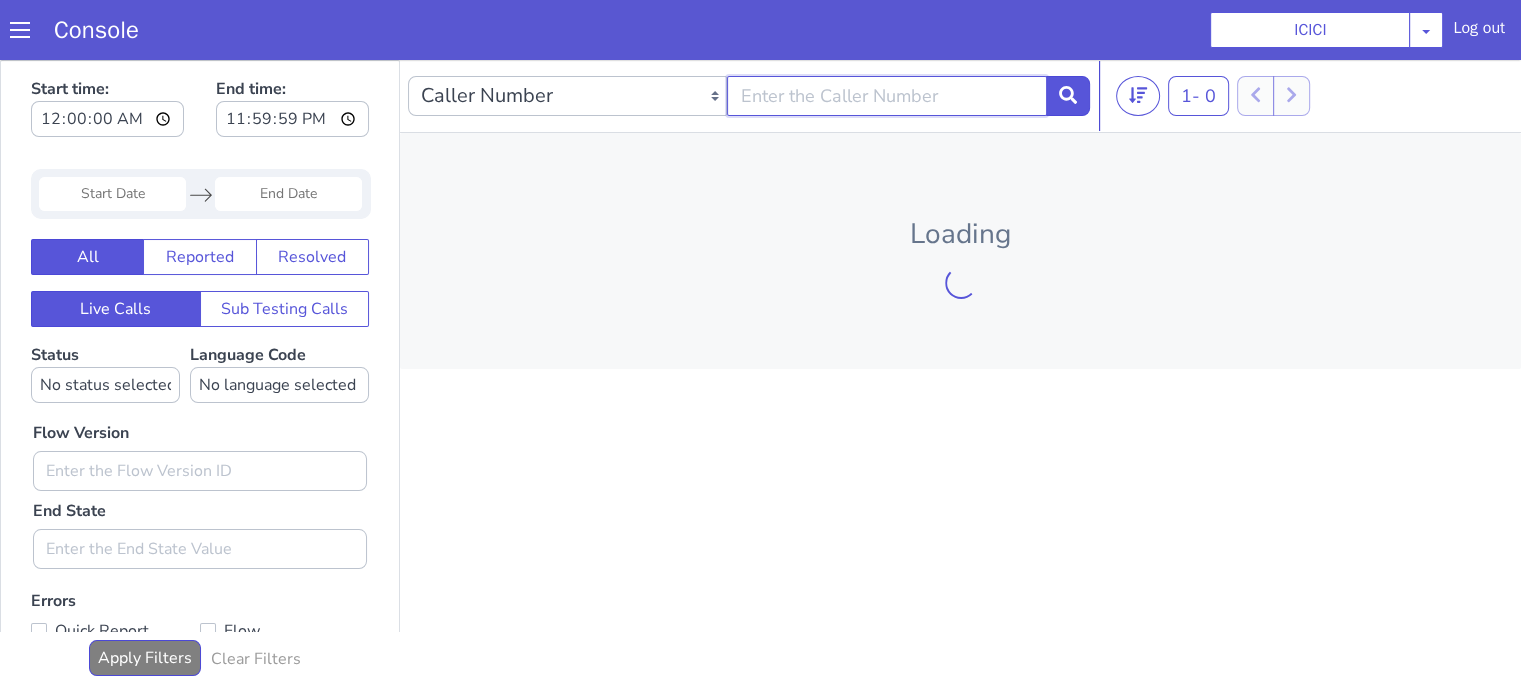 click at bounding box center [886, 96] 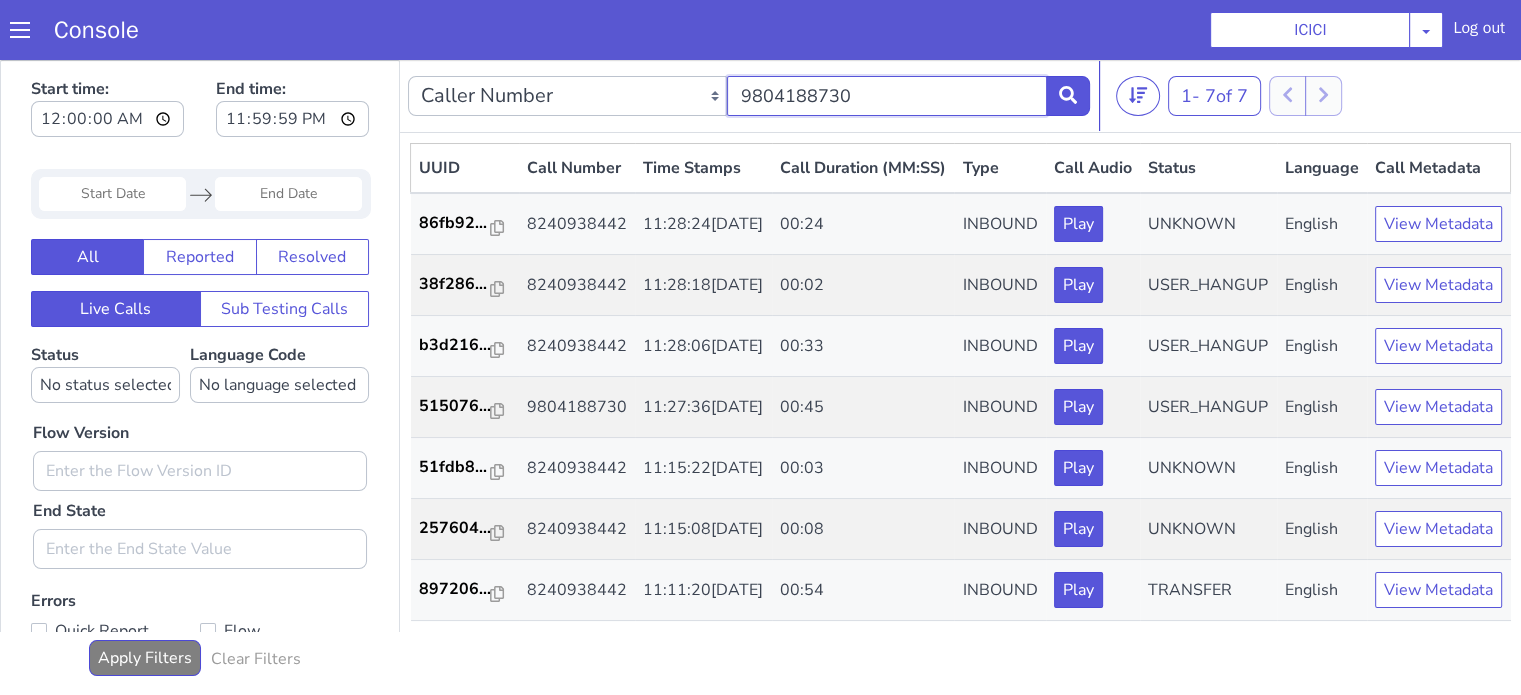 type on "9804188730" 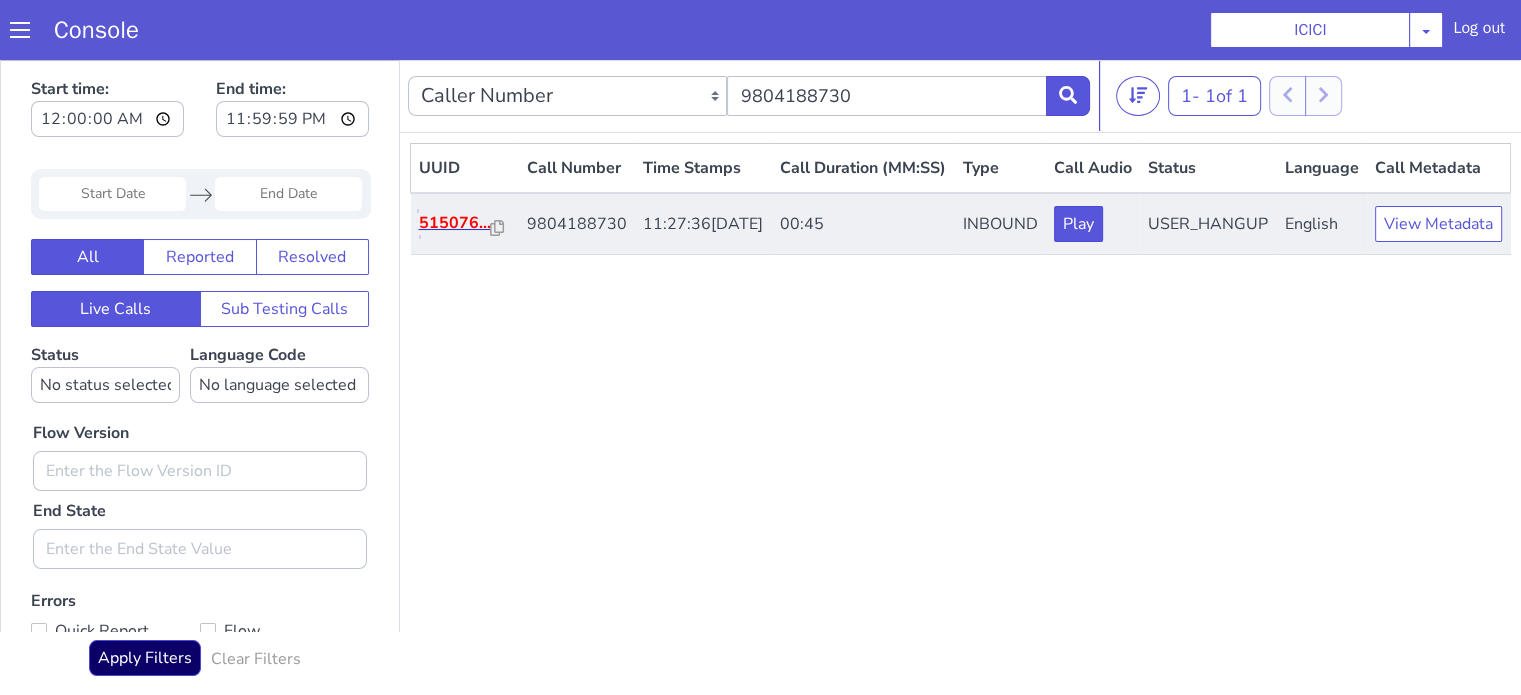 click on "515076..." at bounding box center (455, 223) 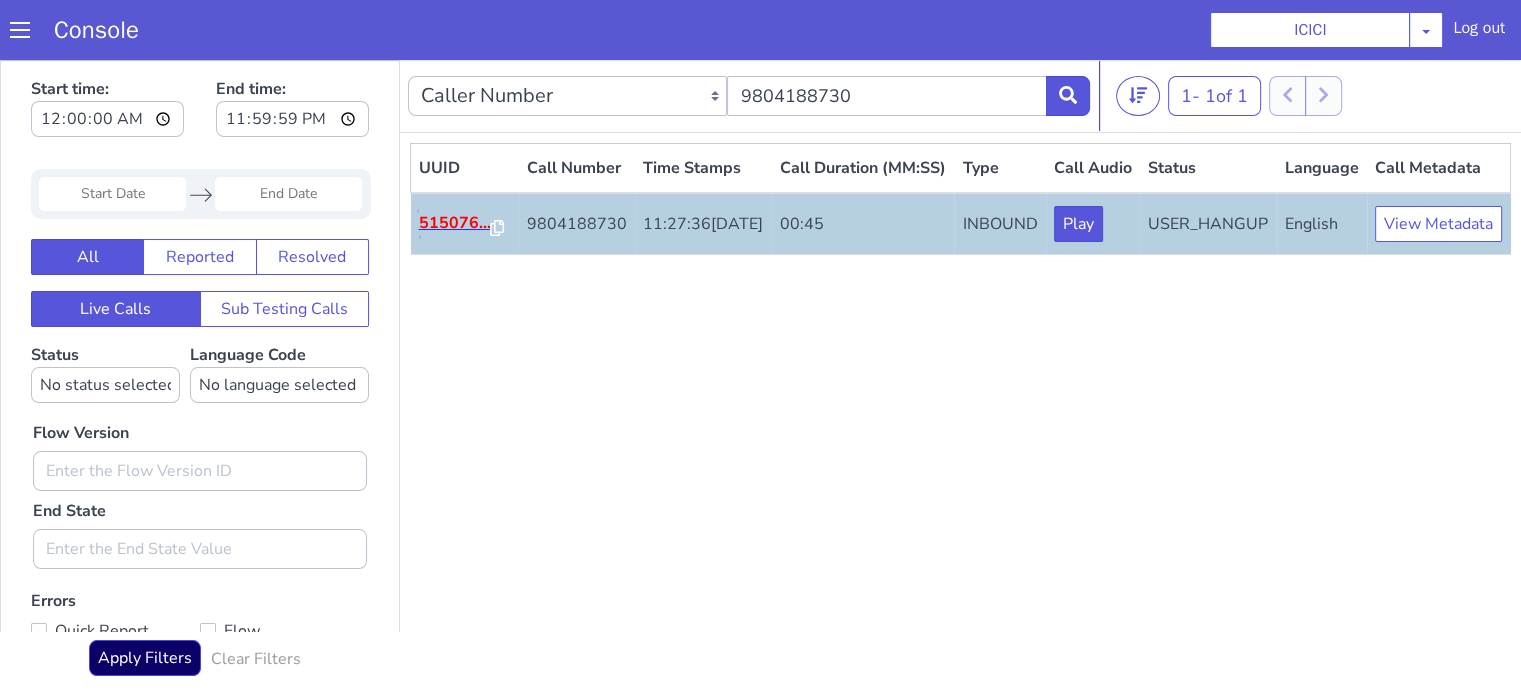 click on "515076..." at bounding box center [455, 223] 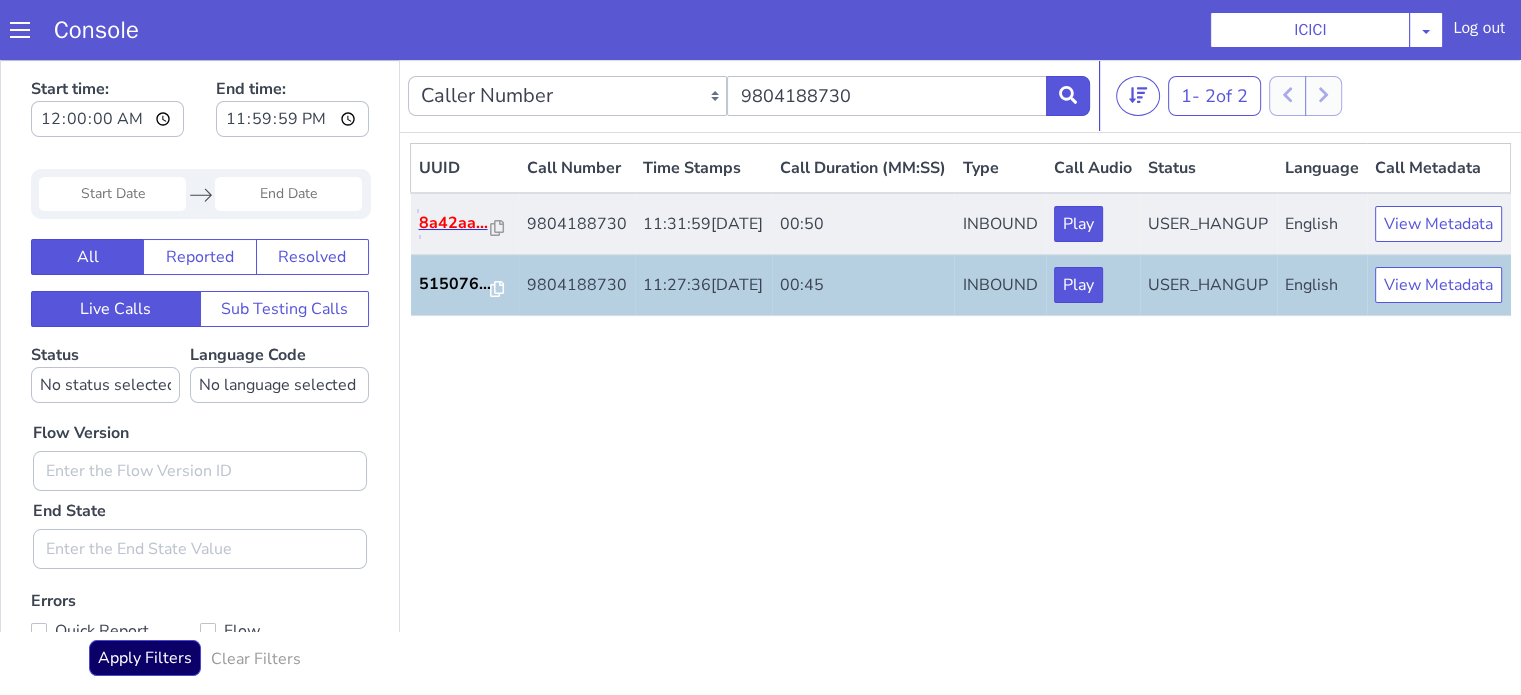 click on "8a42aa..." at bounding box center [455, 223] 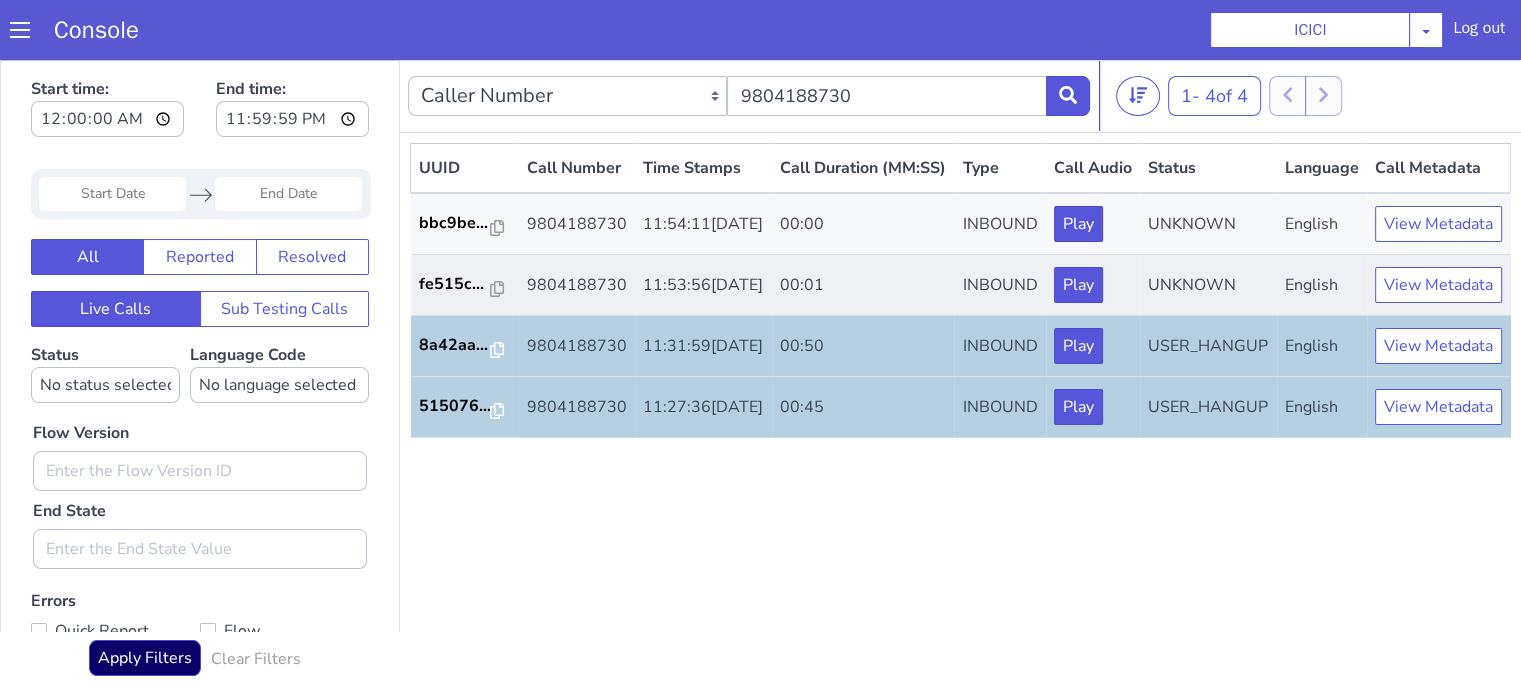 click on "fe515c..." at bounding box center (465, 285) 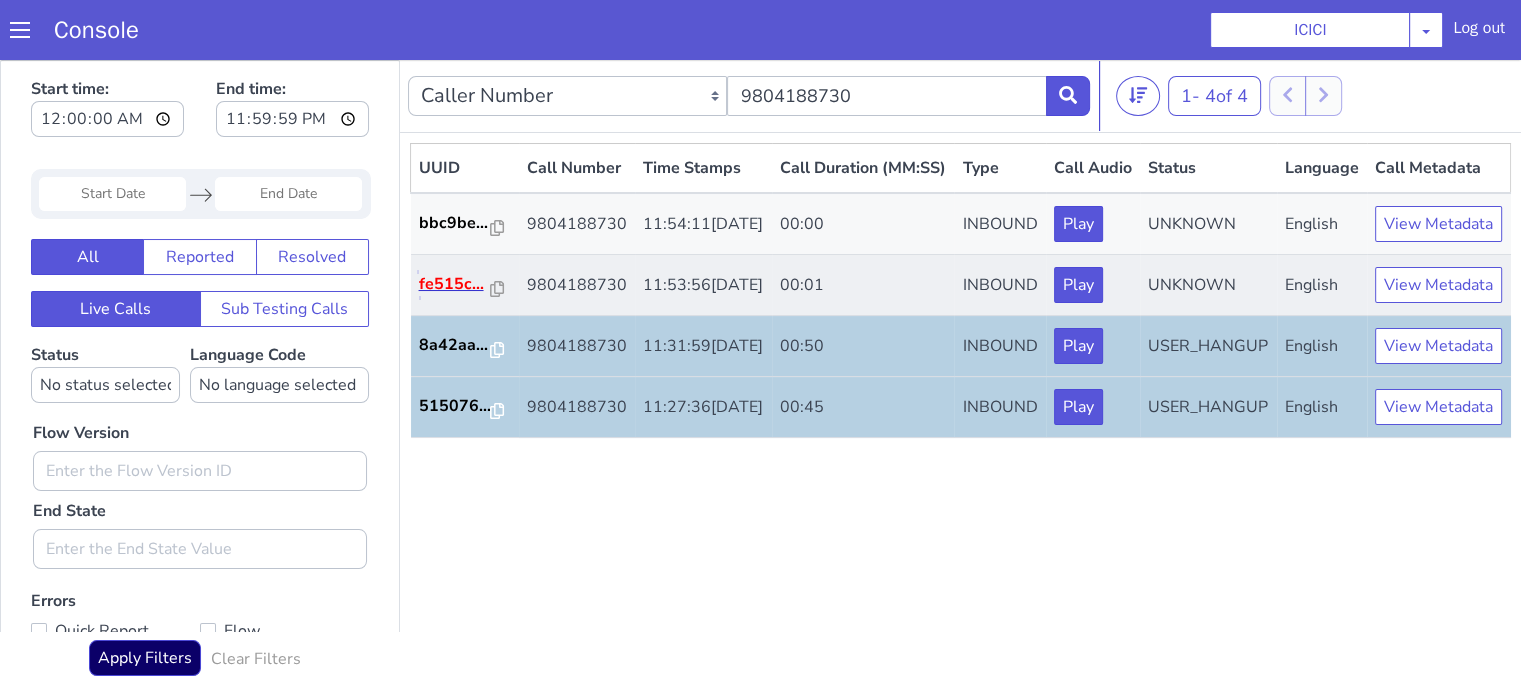 click on "fe515c..." at bounding box center (455, 284) 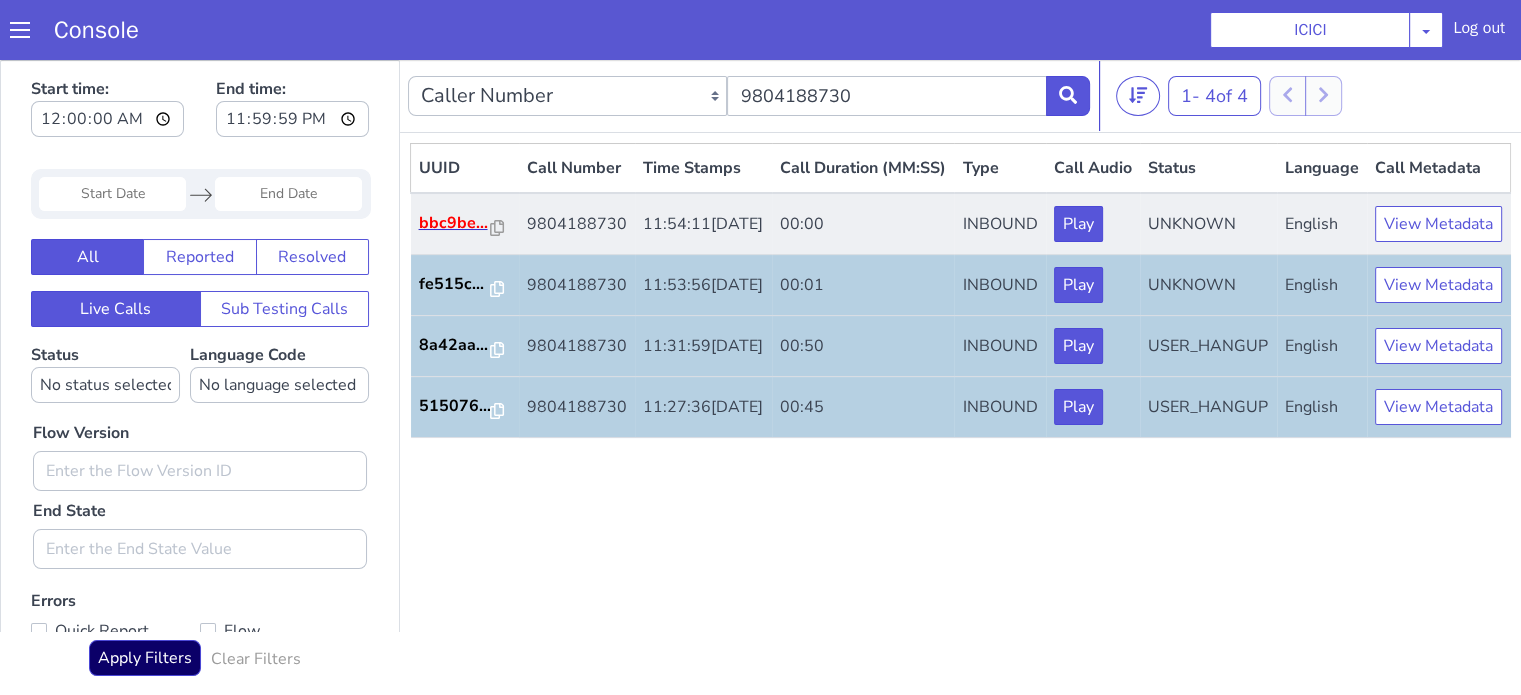 click on "bbc9be..." at bounding box center [465, 224] 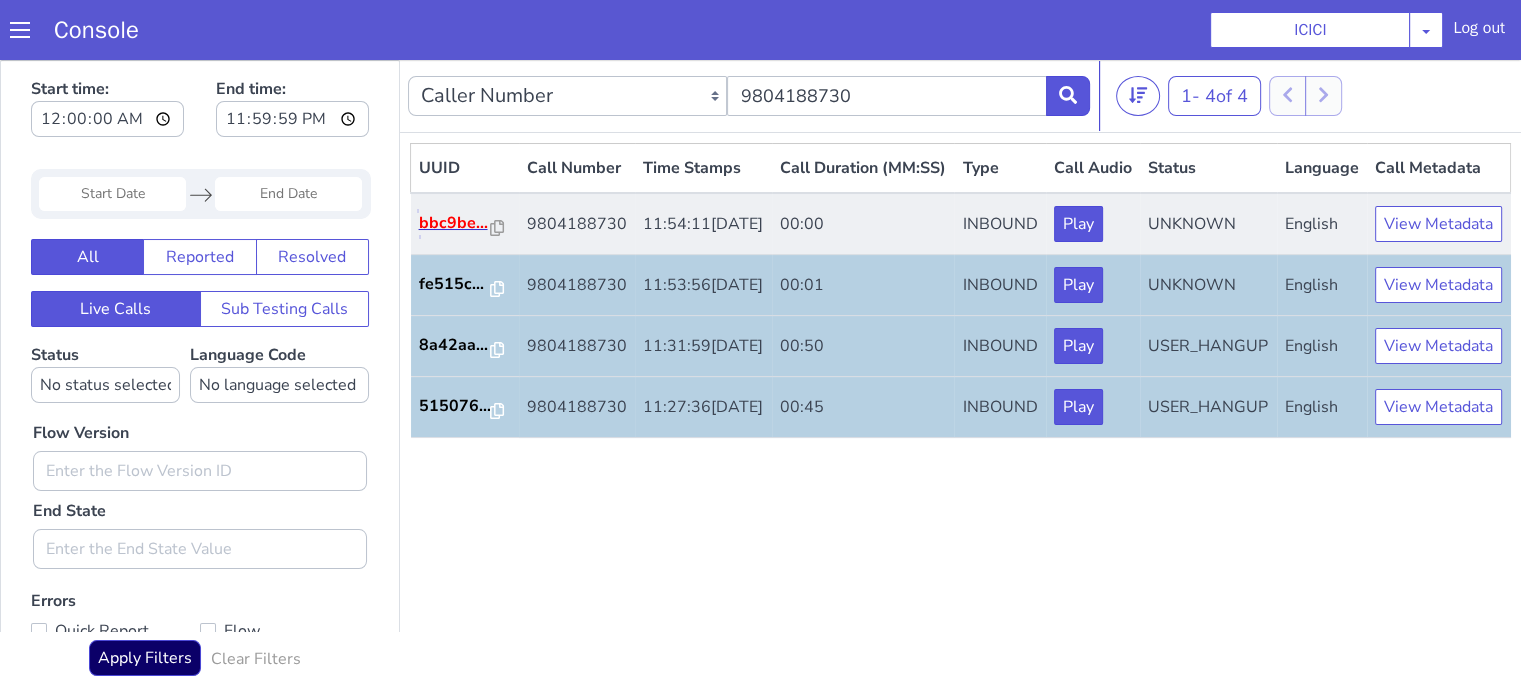 click on "bbc9be..." at bounding box center (455, 223) 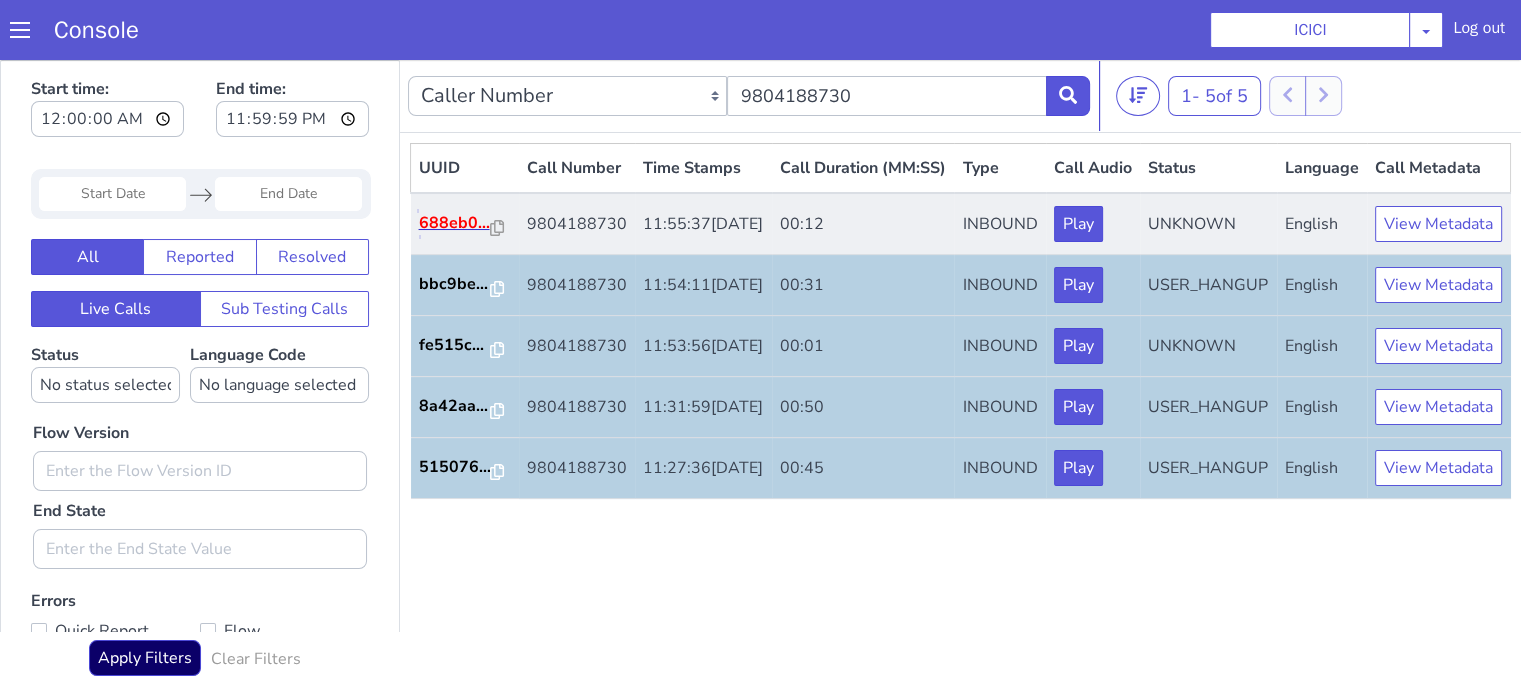 click on "688eb0..." at bounding box center [455, 223] 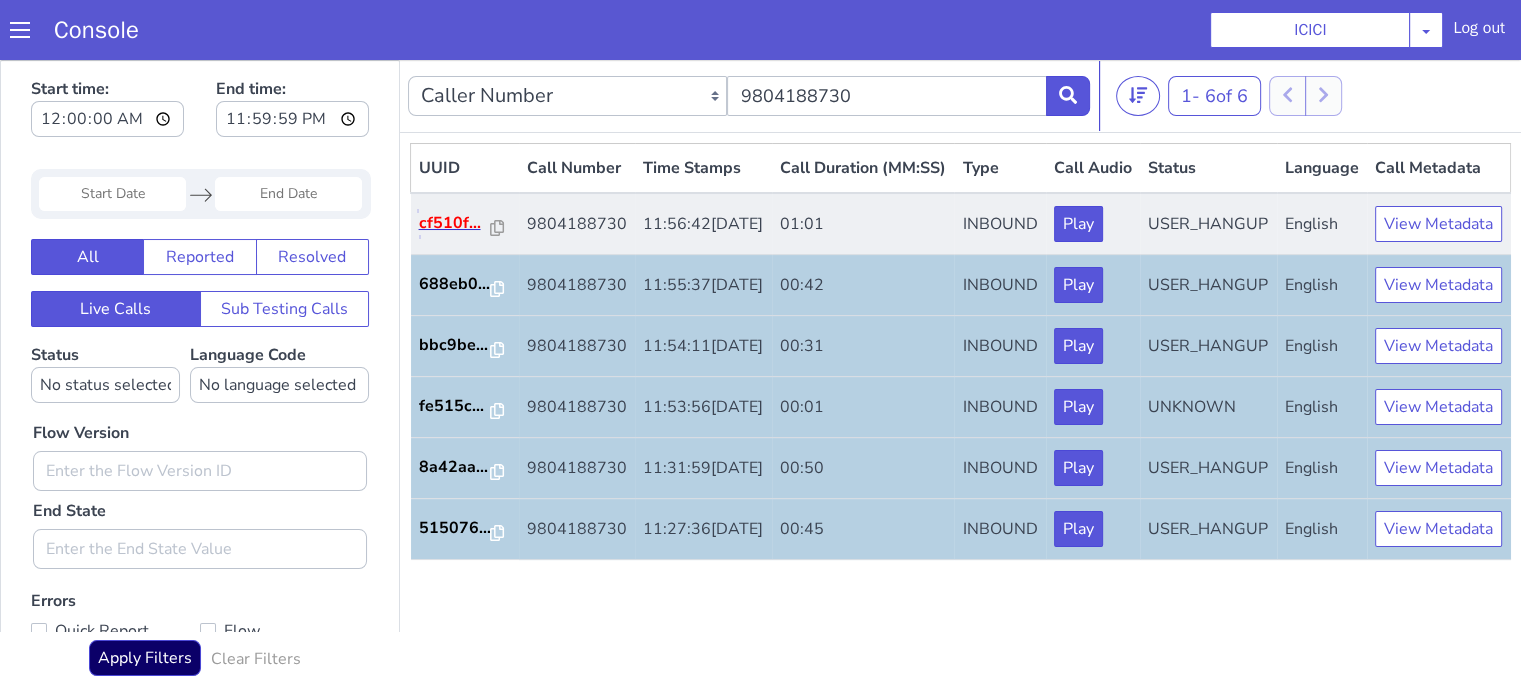click on "cf510f..." at bounding box center [455, 223] 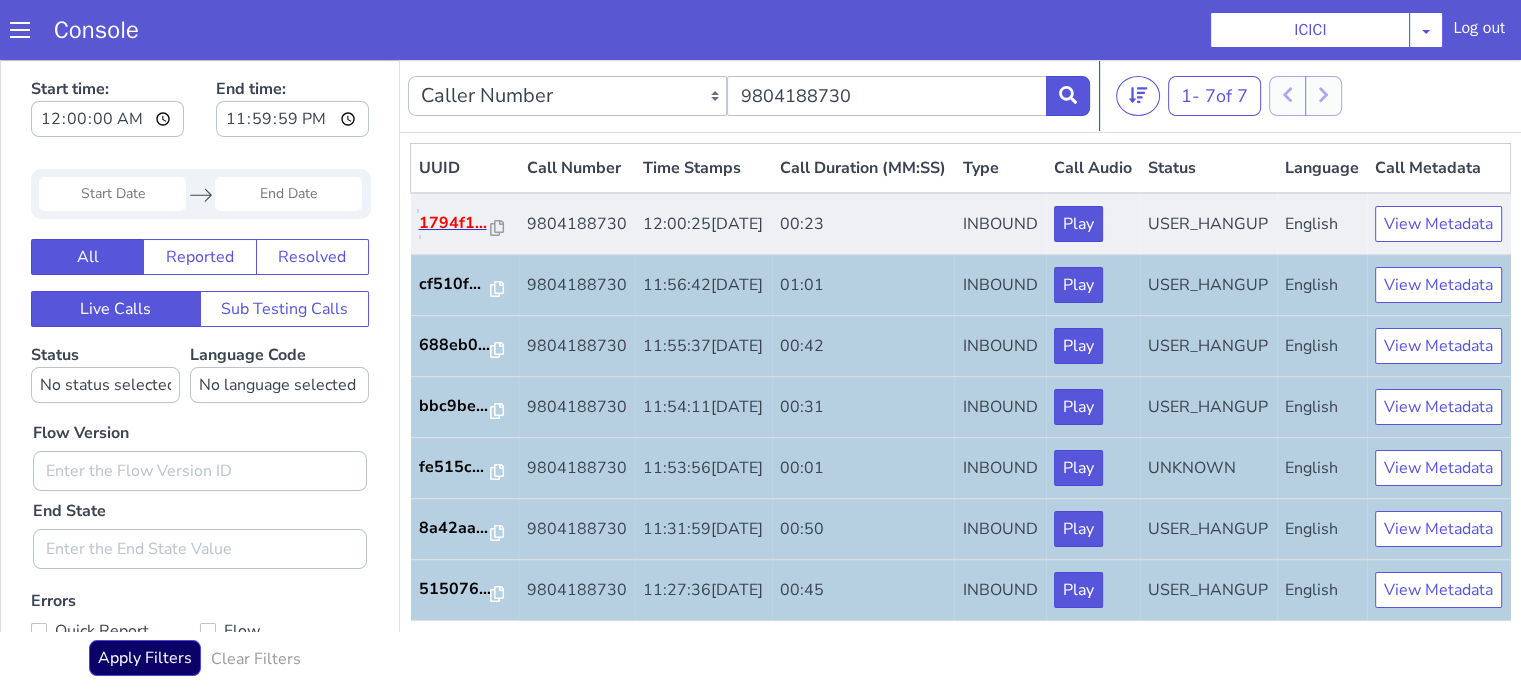 click on "1794f1..." at bounding box center [455, 223] 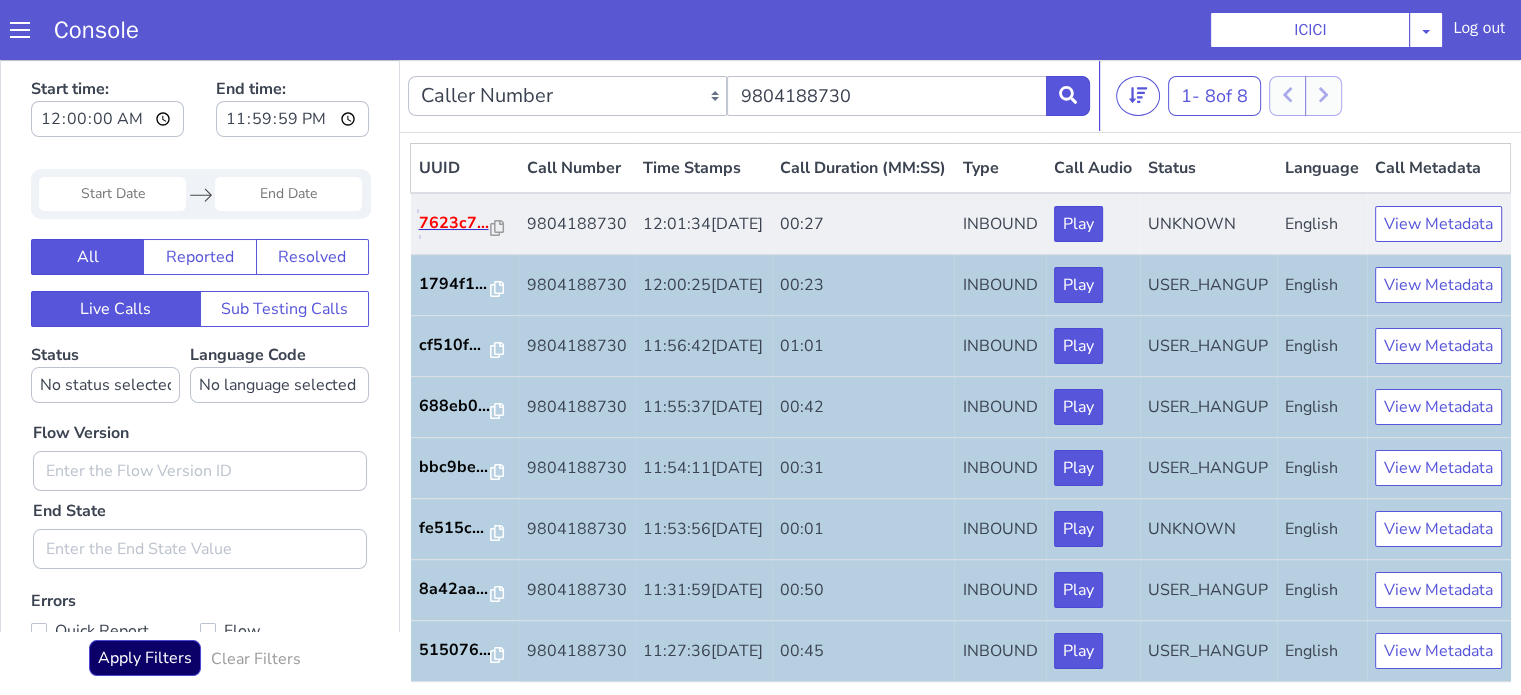 click on "7623c7..." at bounding box center [455, 223] 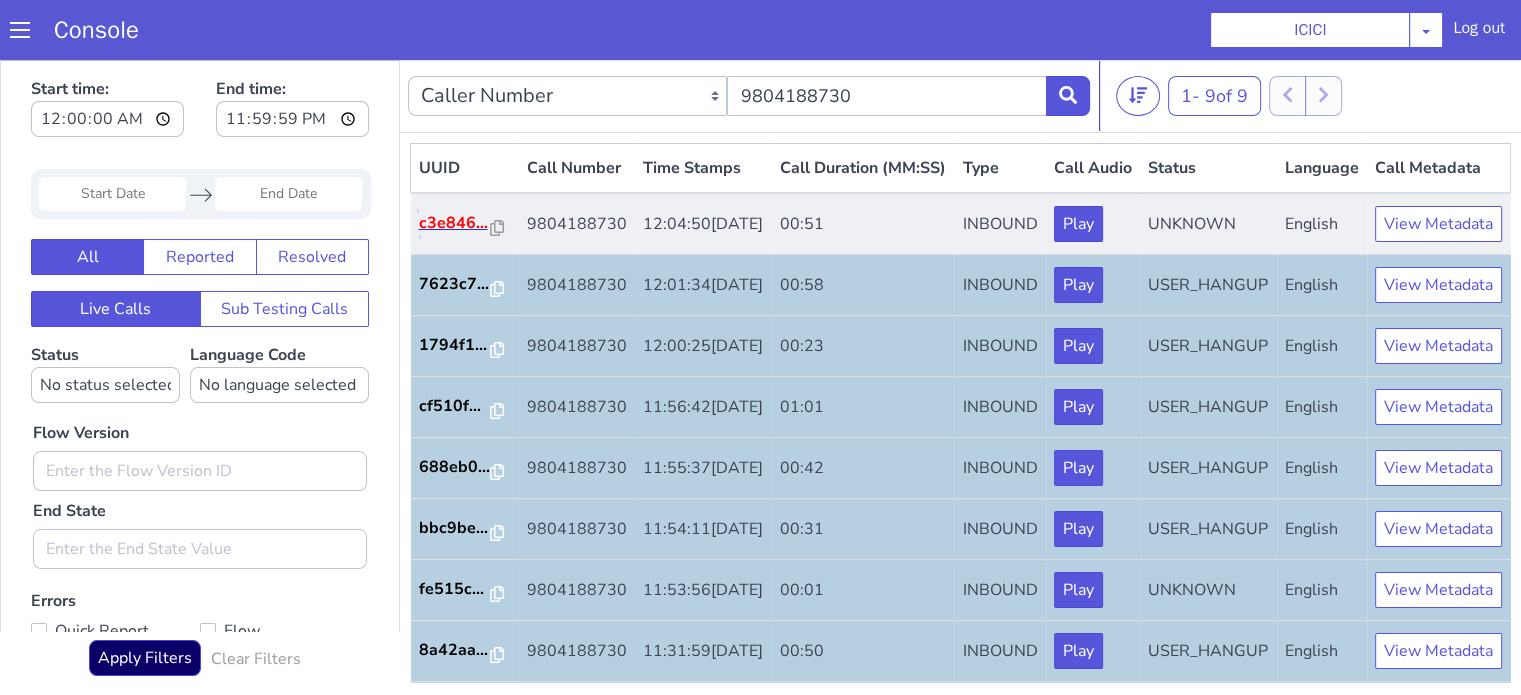 click on "c3e846..." at bounding box center [455, 223] 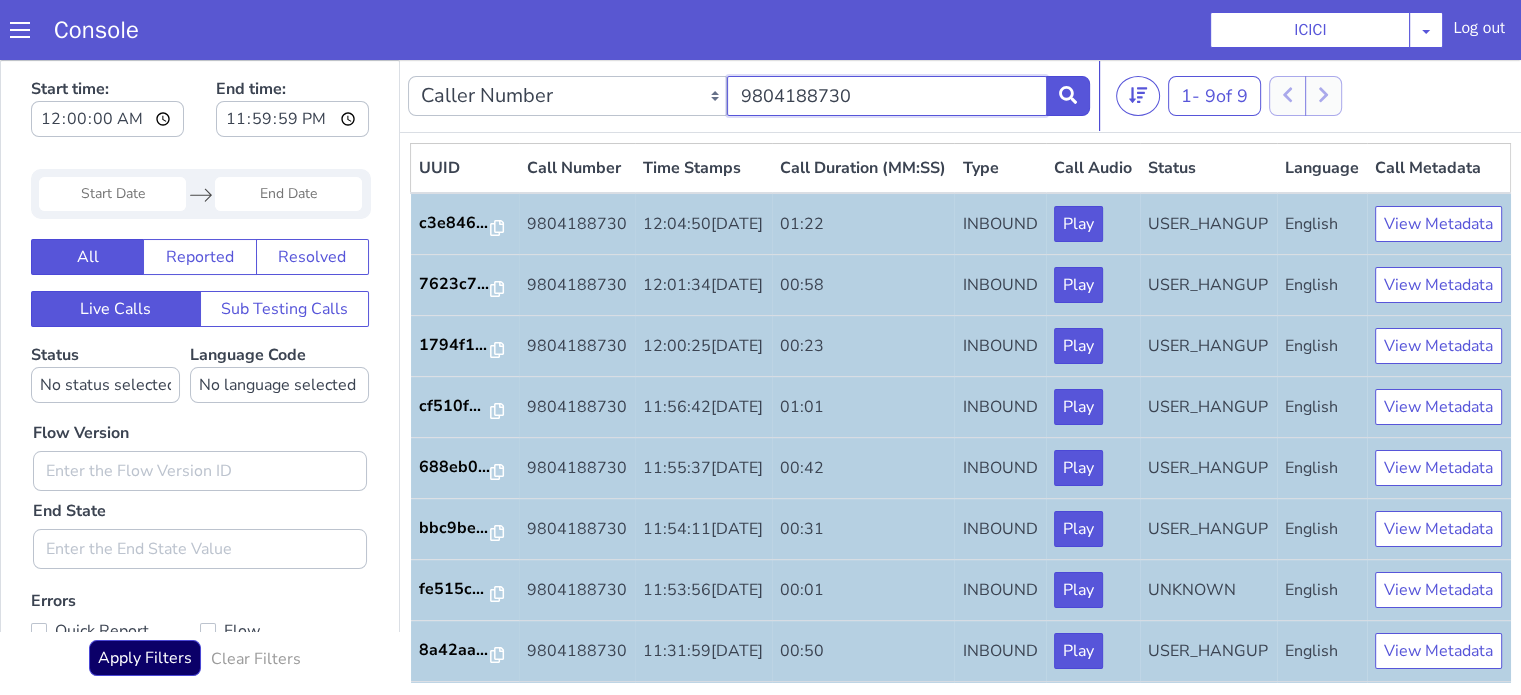click on "9804188730" at bounding box center (886, 96) 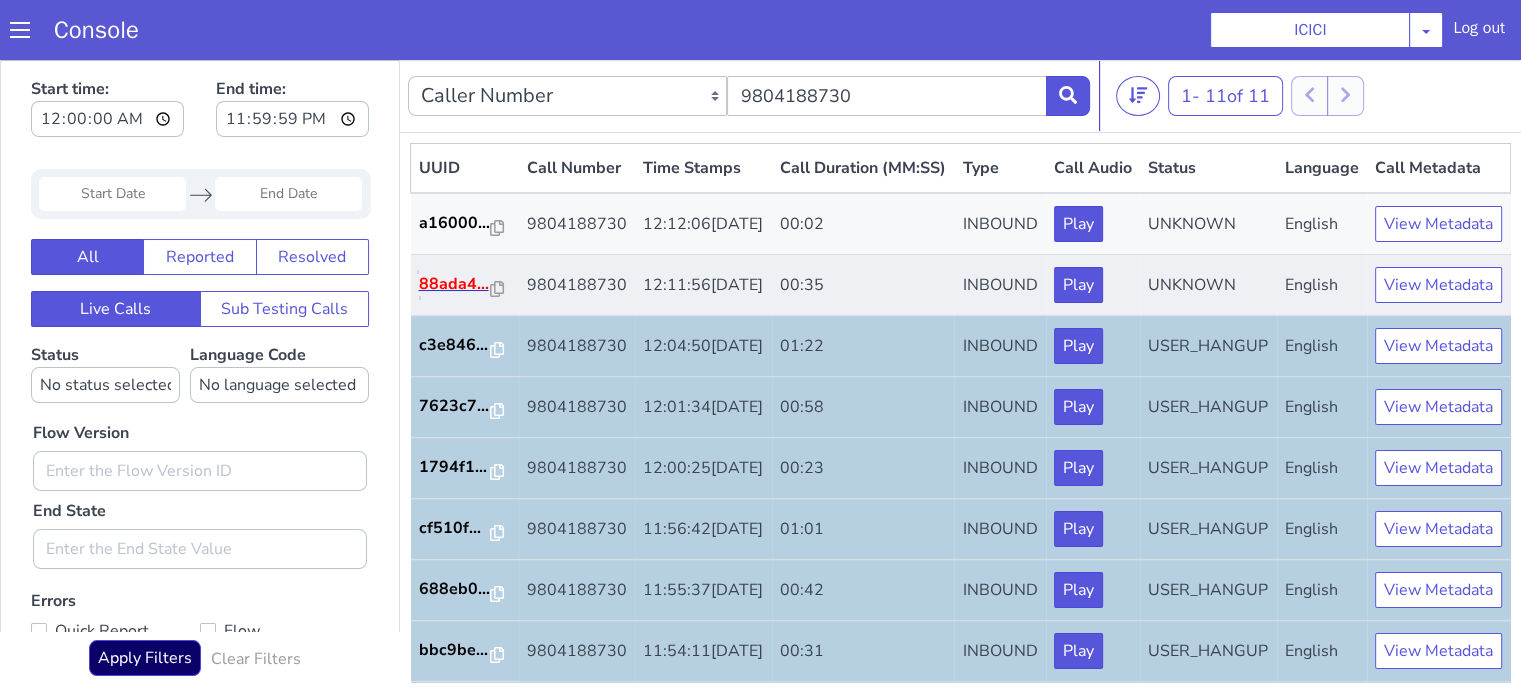 click on "88ada4..." at bounding box center [455, 284] 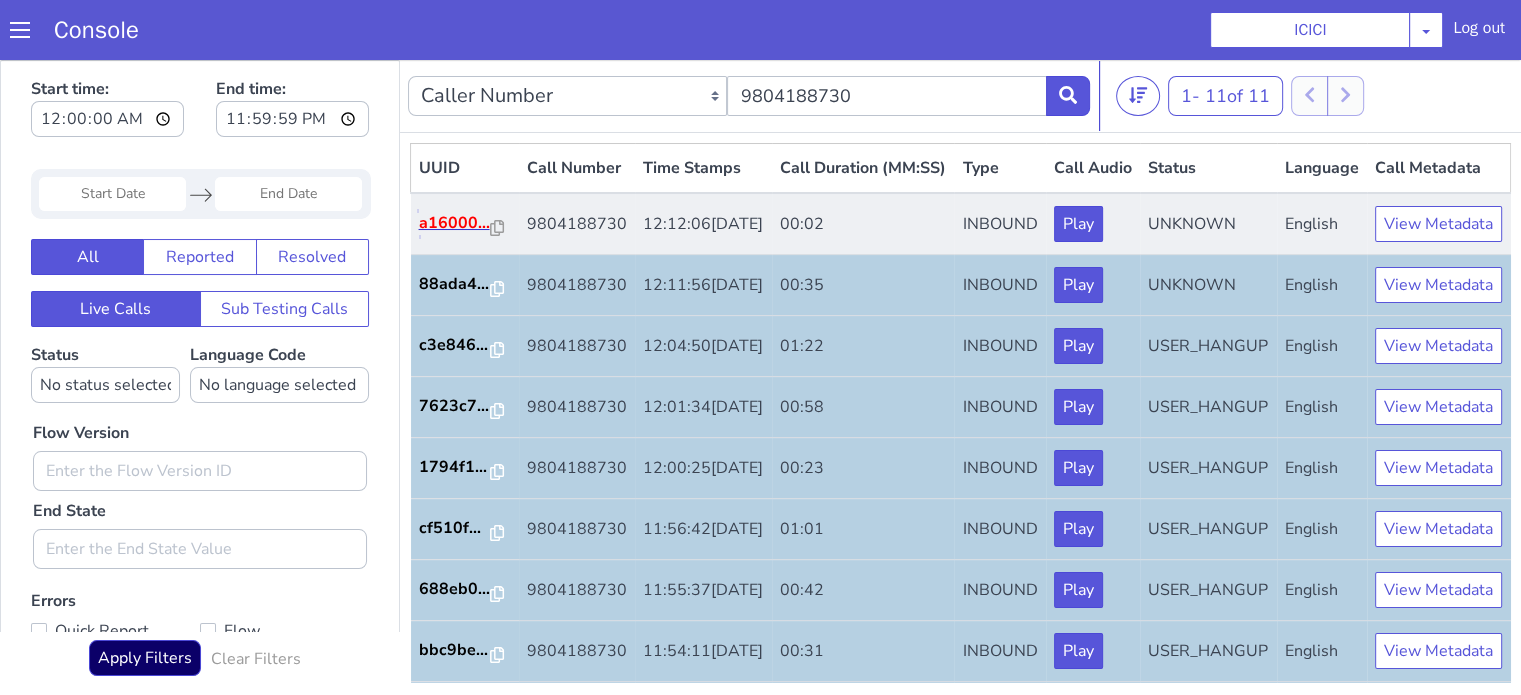 click on "a16000..." at bounding box center (455, 223) 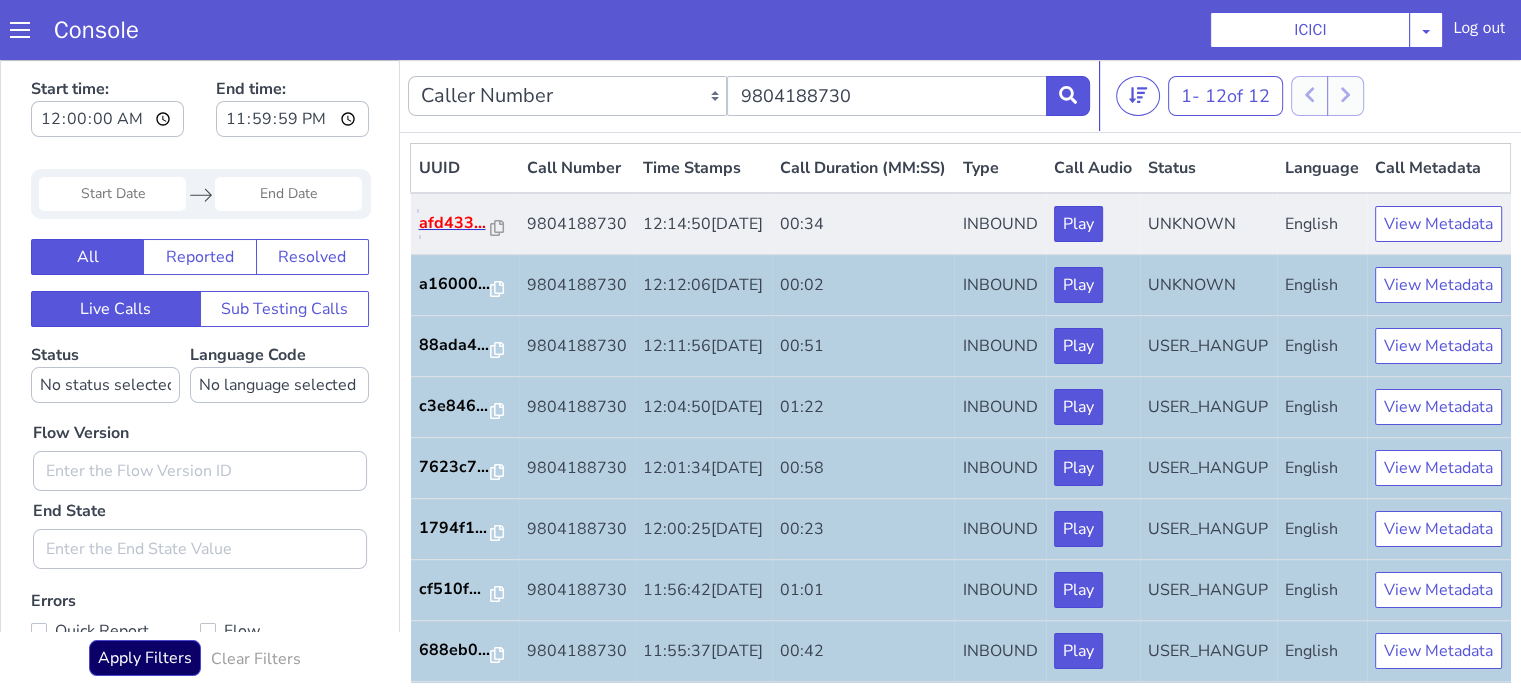 click on "afd433..." at bounding box center [455, 223] 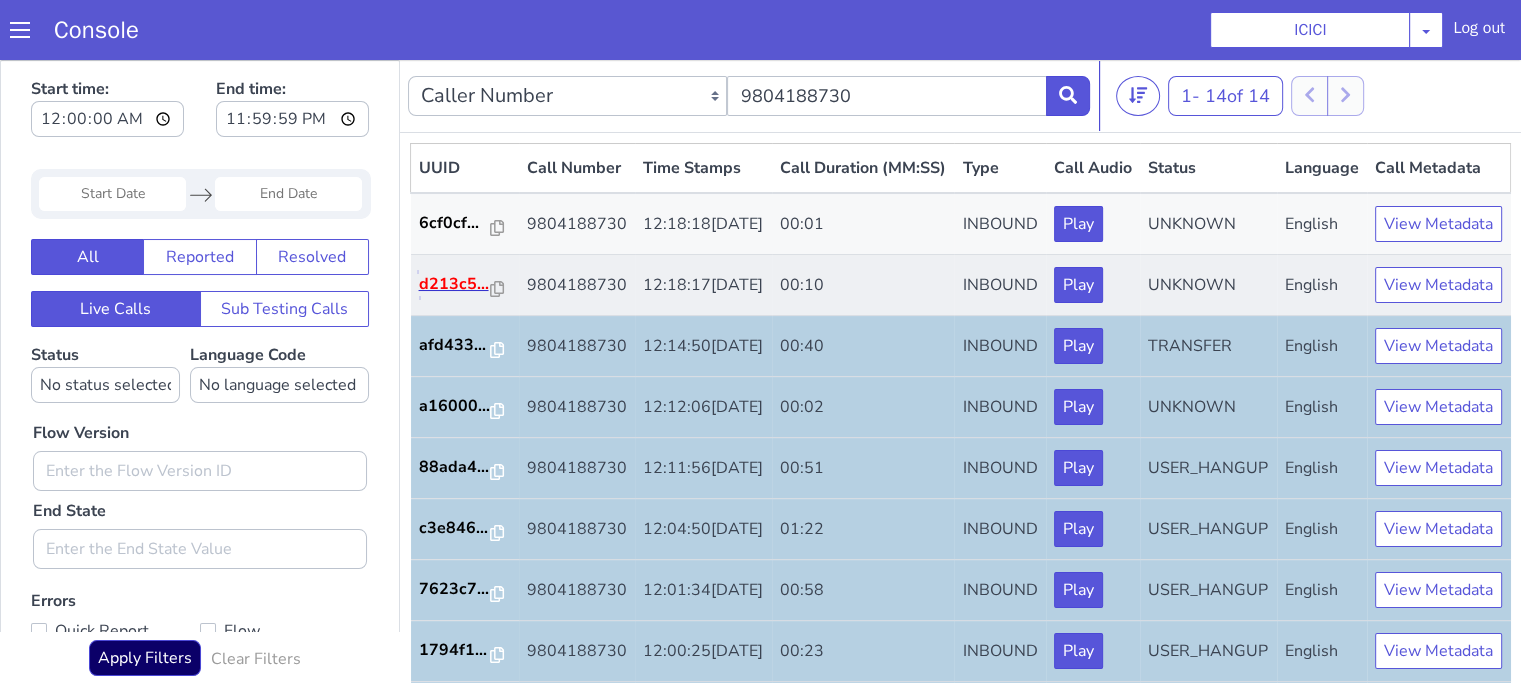 click on "d213c5..." at bounding box center [455, 284] 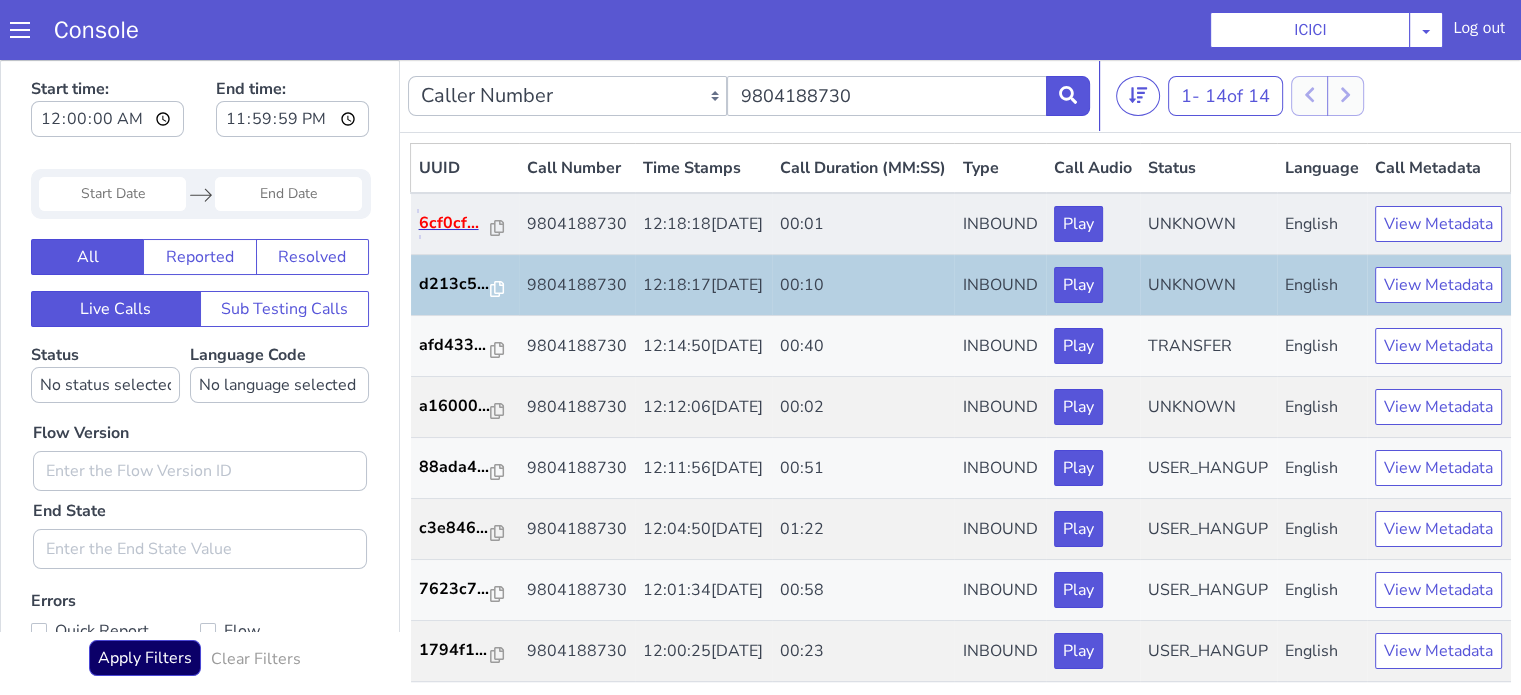 click on "6cf0cf..." at bounding box center [455, 223] 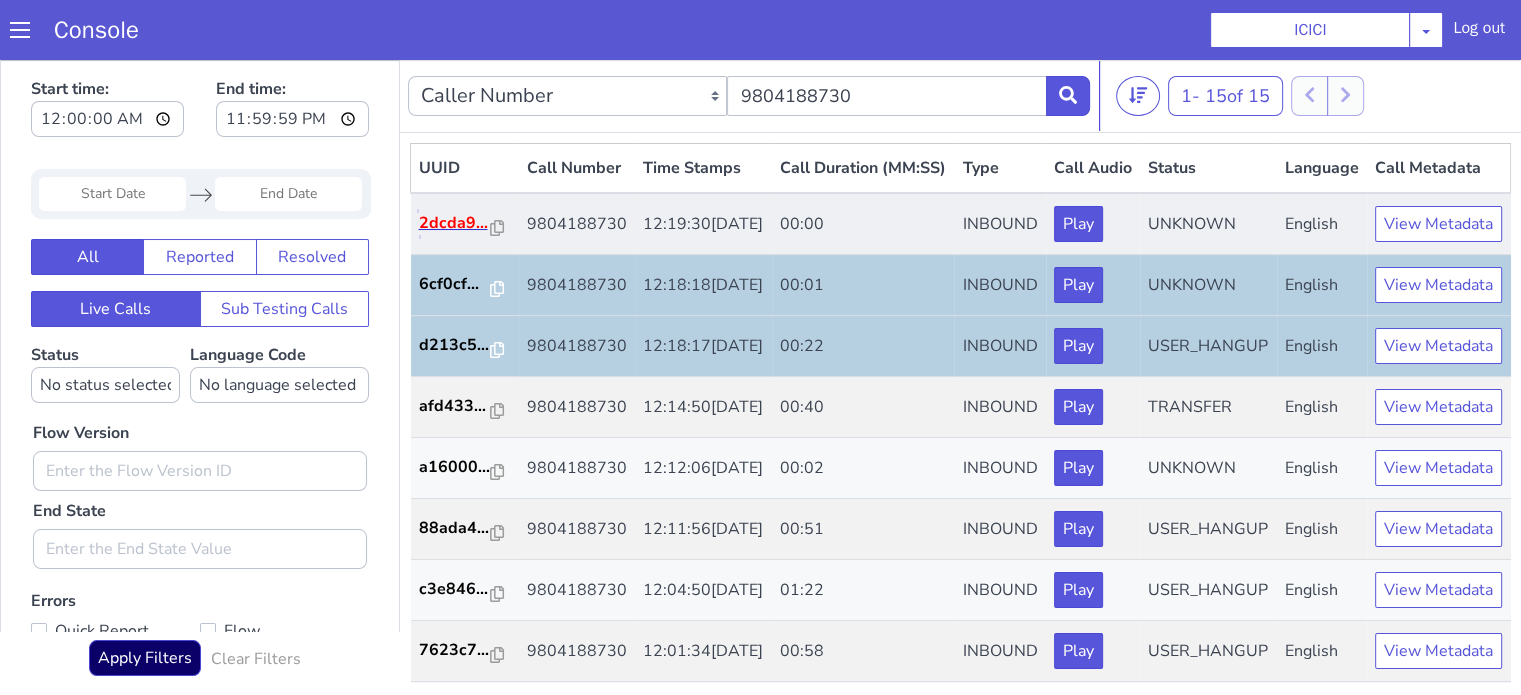 click on "2dcda9..." at bounding box center (455, 223) 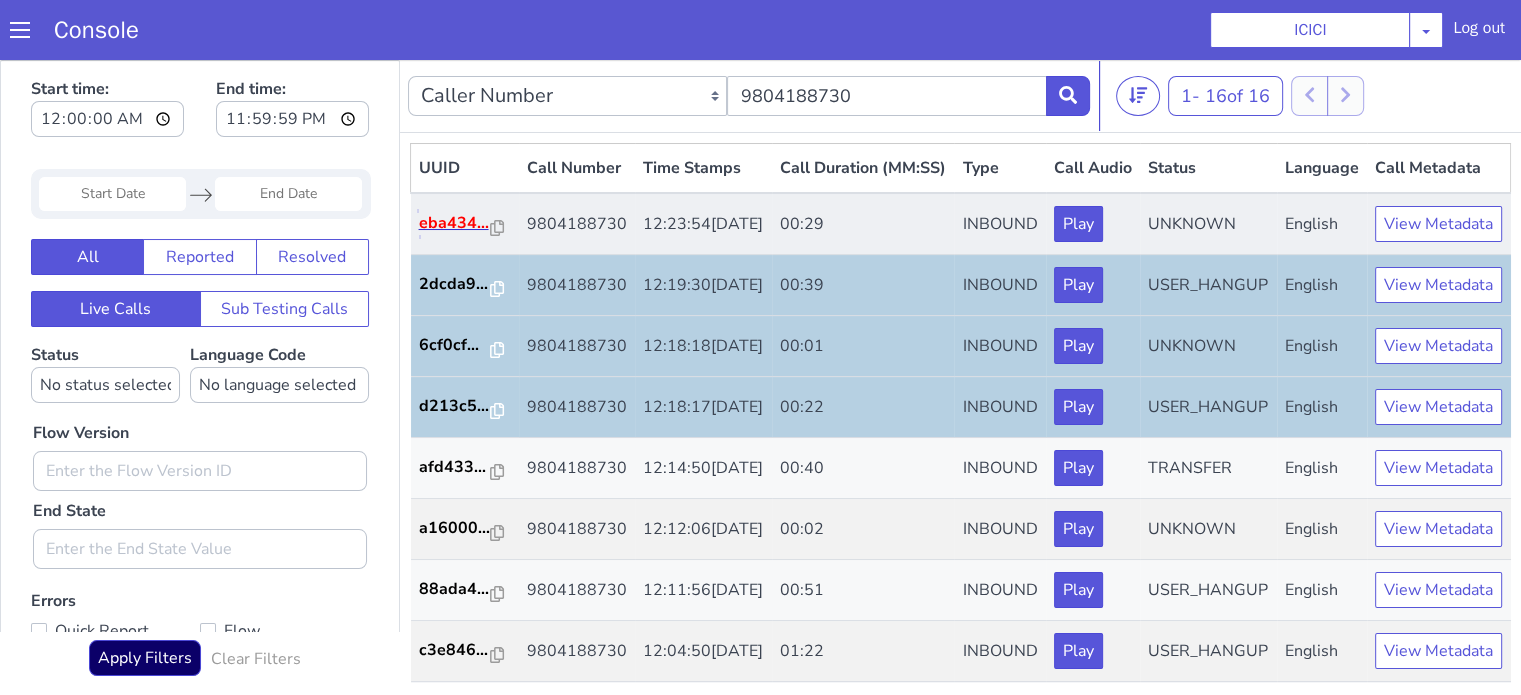 click on "eba434..." at bounding box center (455, 223) 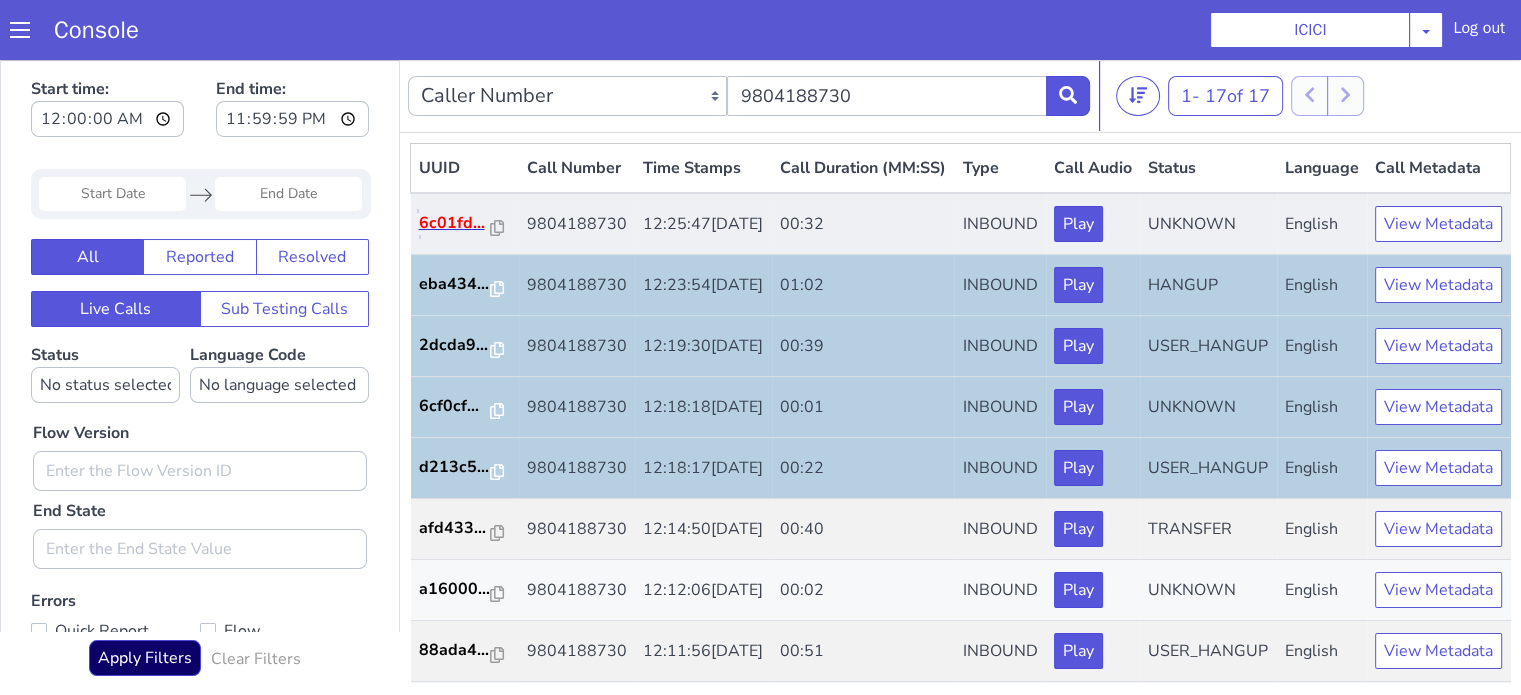 click on "6c01fd..." at bounding box center (455, 223) 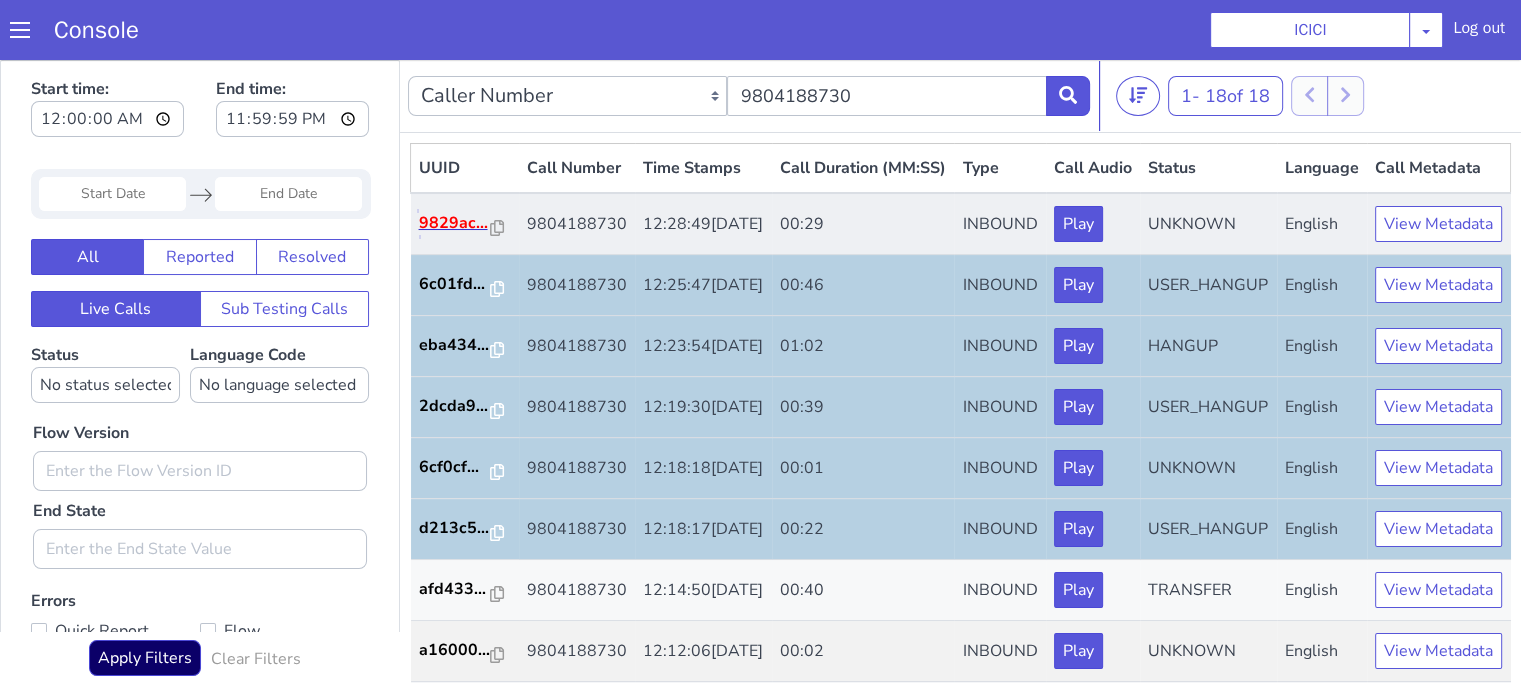 click on "9829ac..." at bounding box center (455, 223) 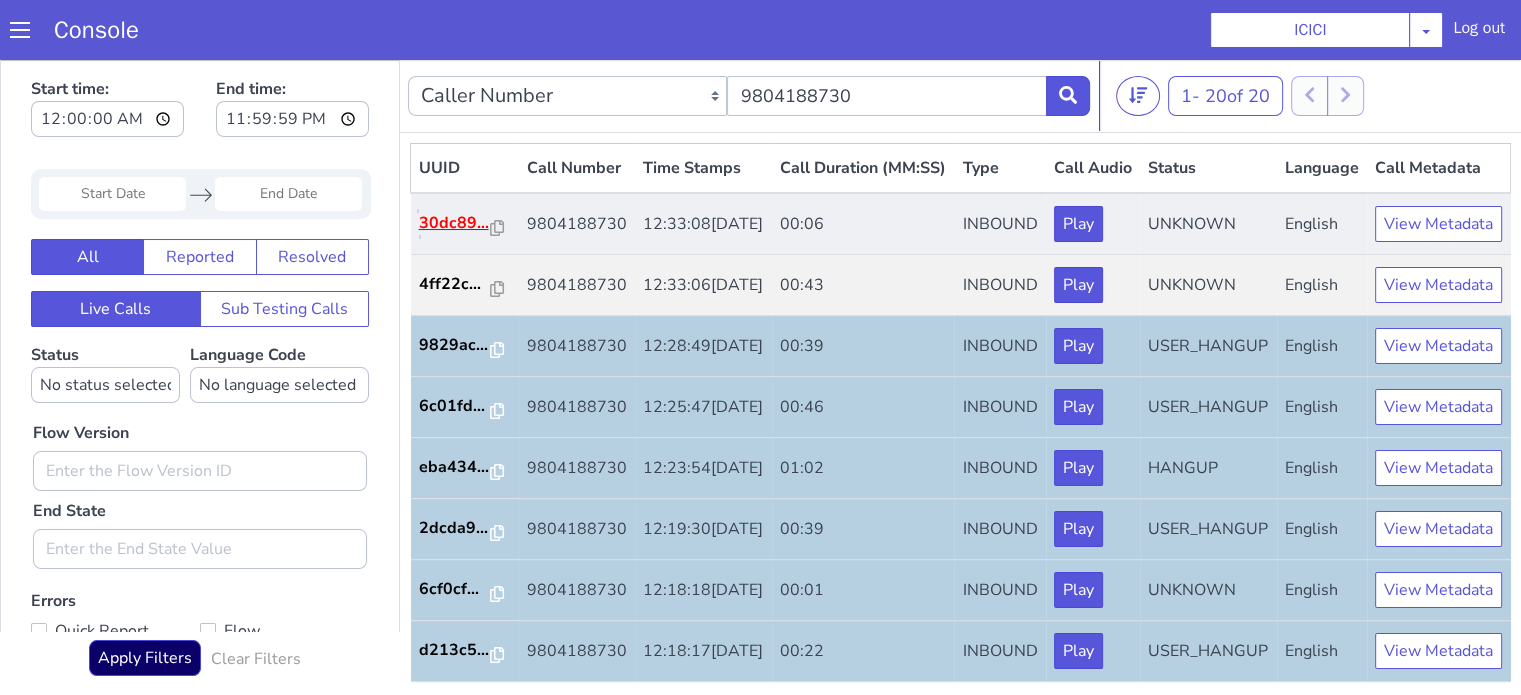 click on "30dc89..." at bounding box center (455, 223) 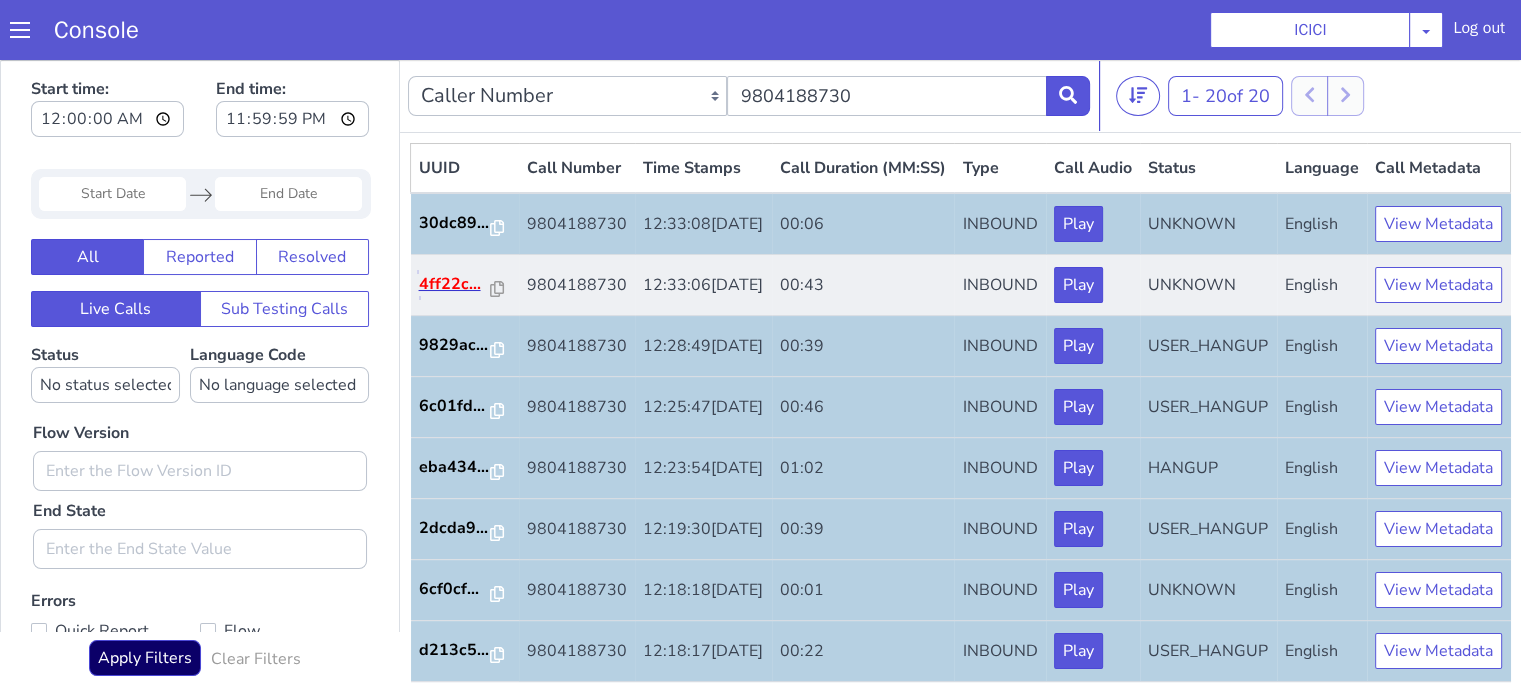 click on "4ff22c..." at bounding box center (455, 284) 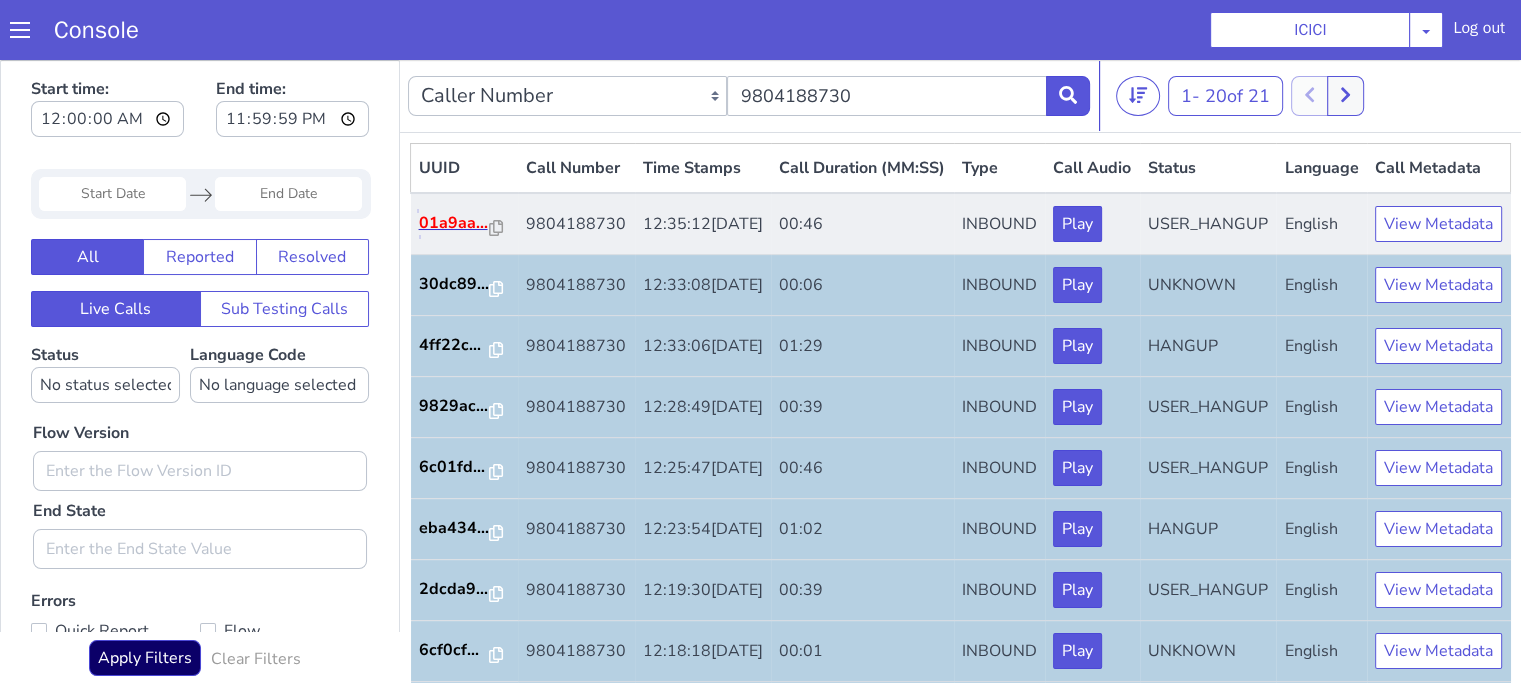 click on "01a9aa..." at bounding box center (454, 223) 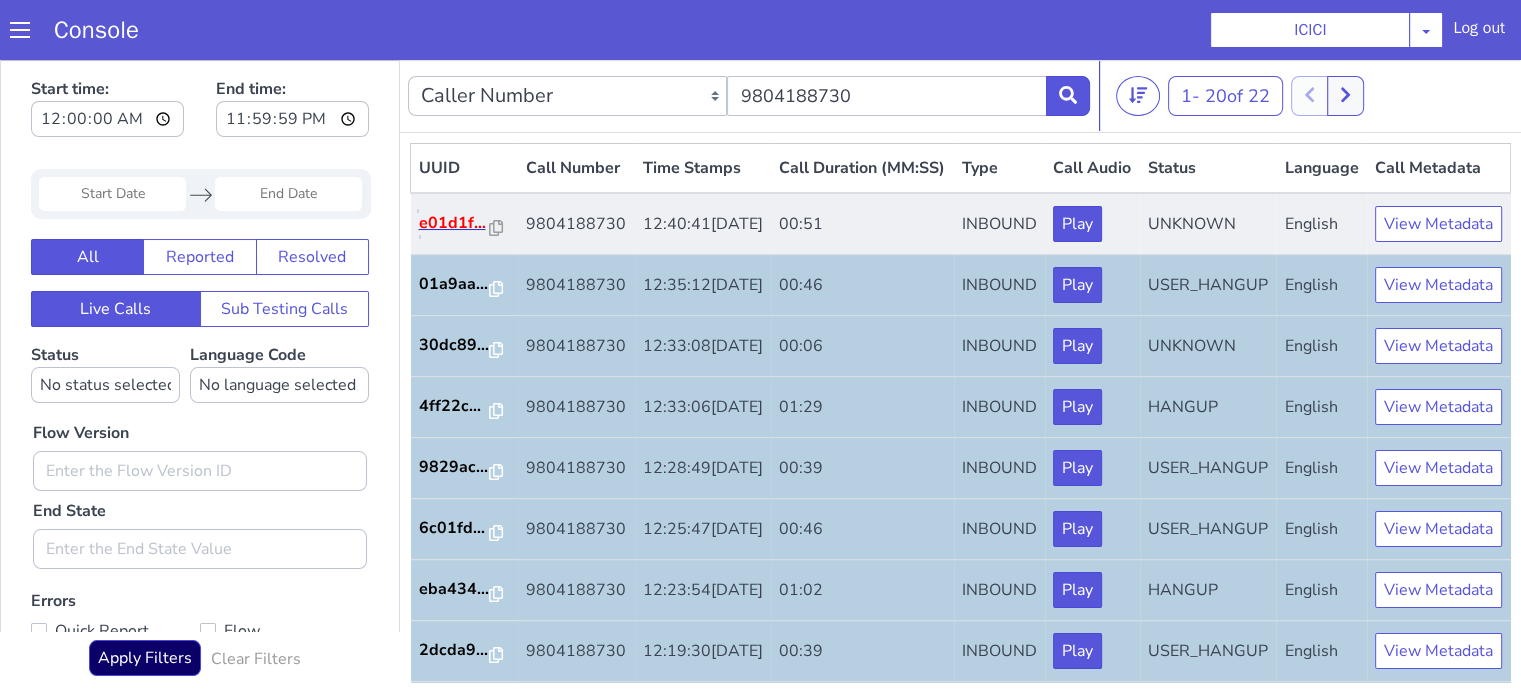 click on "e01d1f..." at bounding box center [454, 223] 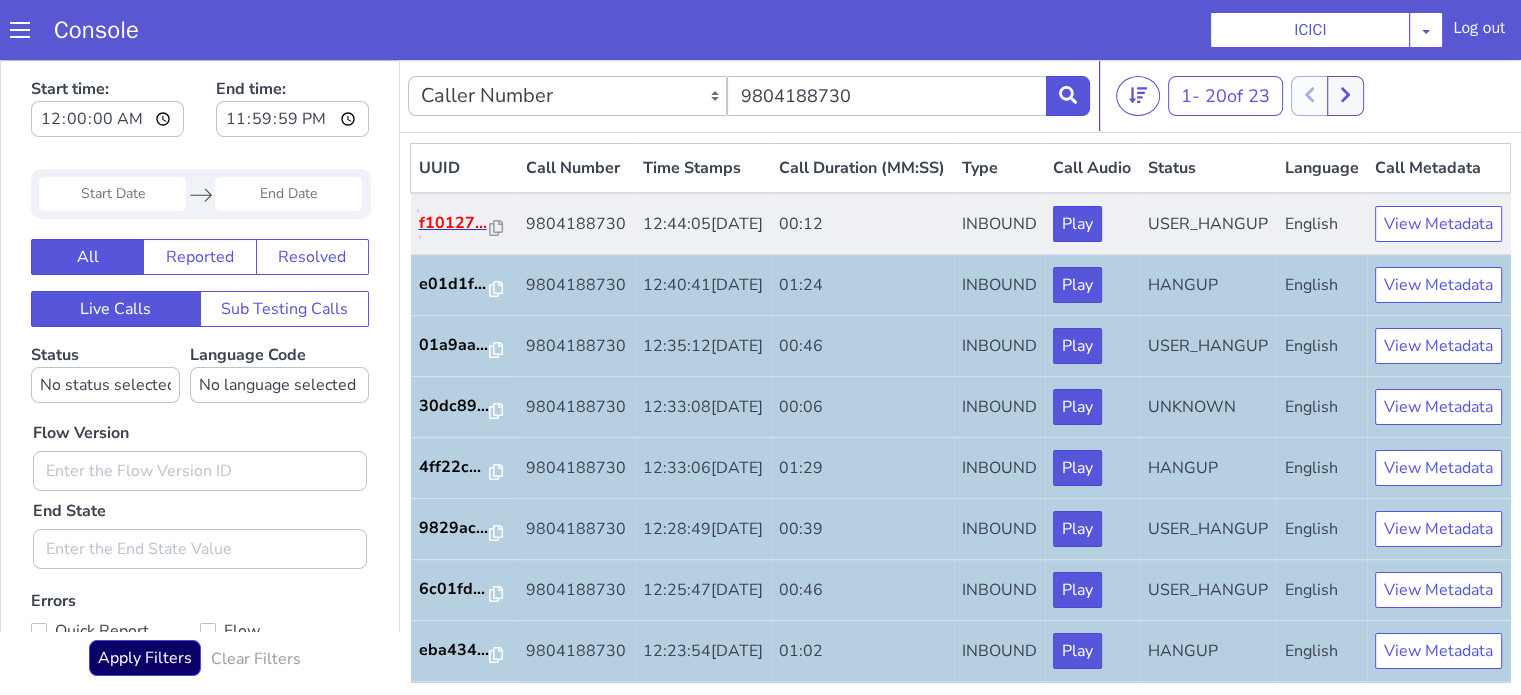 click on "f10127..." at bounding box center (454, 223) 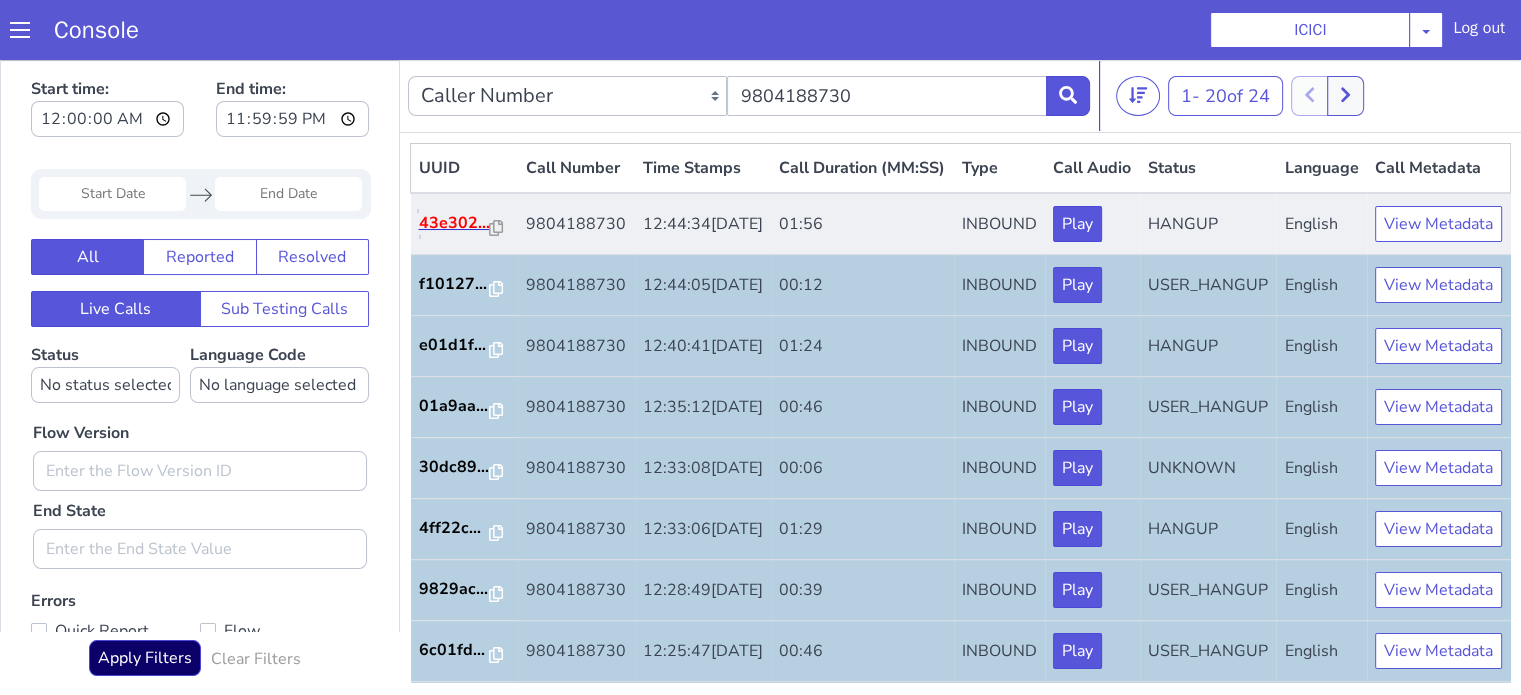 click on "43e302..." at bounding box center (454, 223) 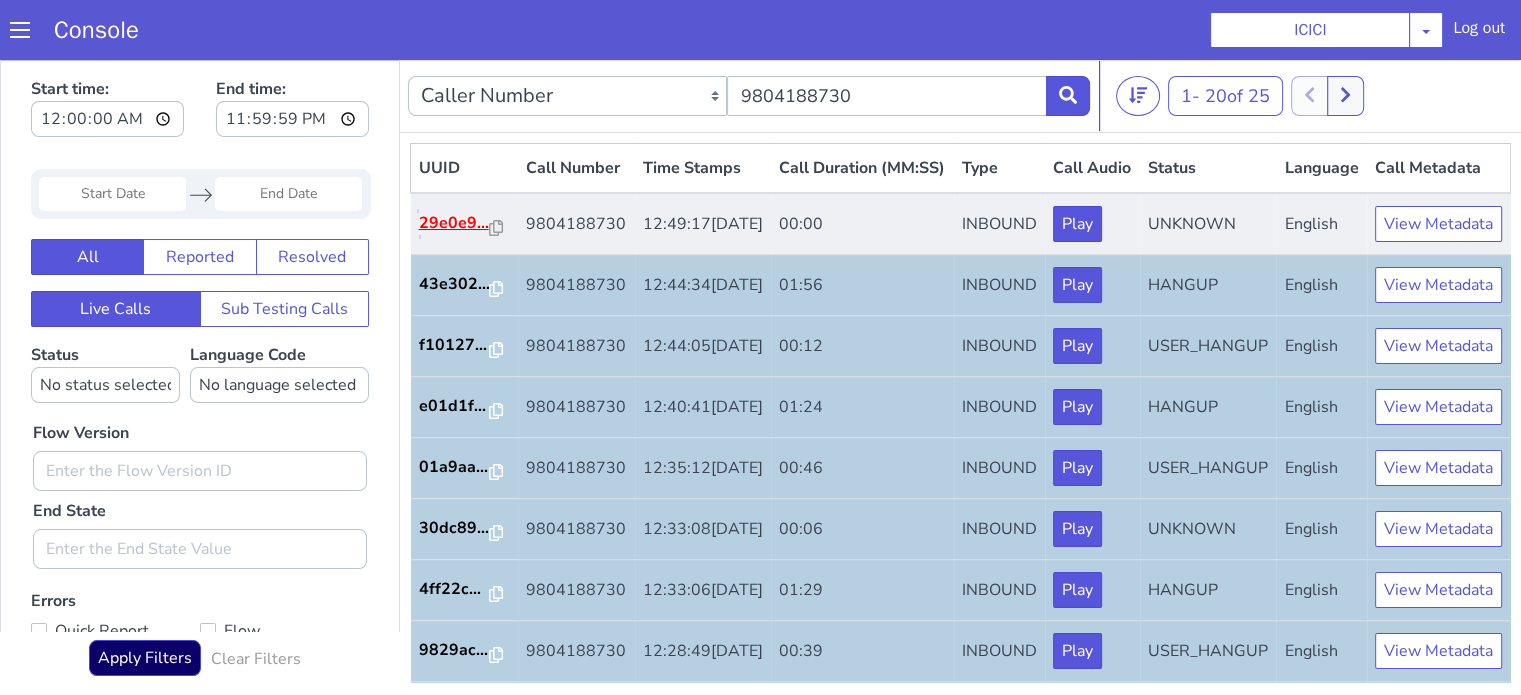 click on "29e0e9..." at bounding box center (454, 223) 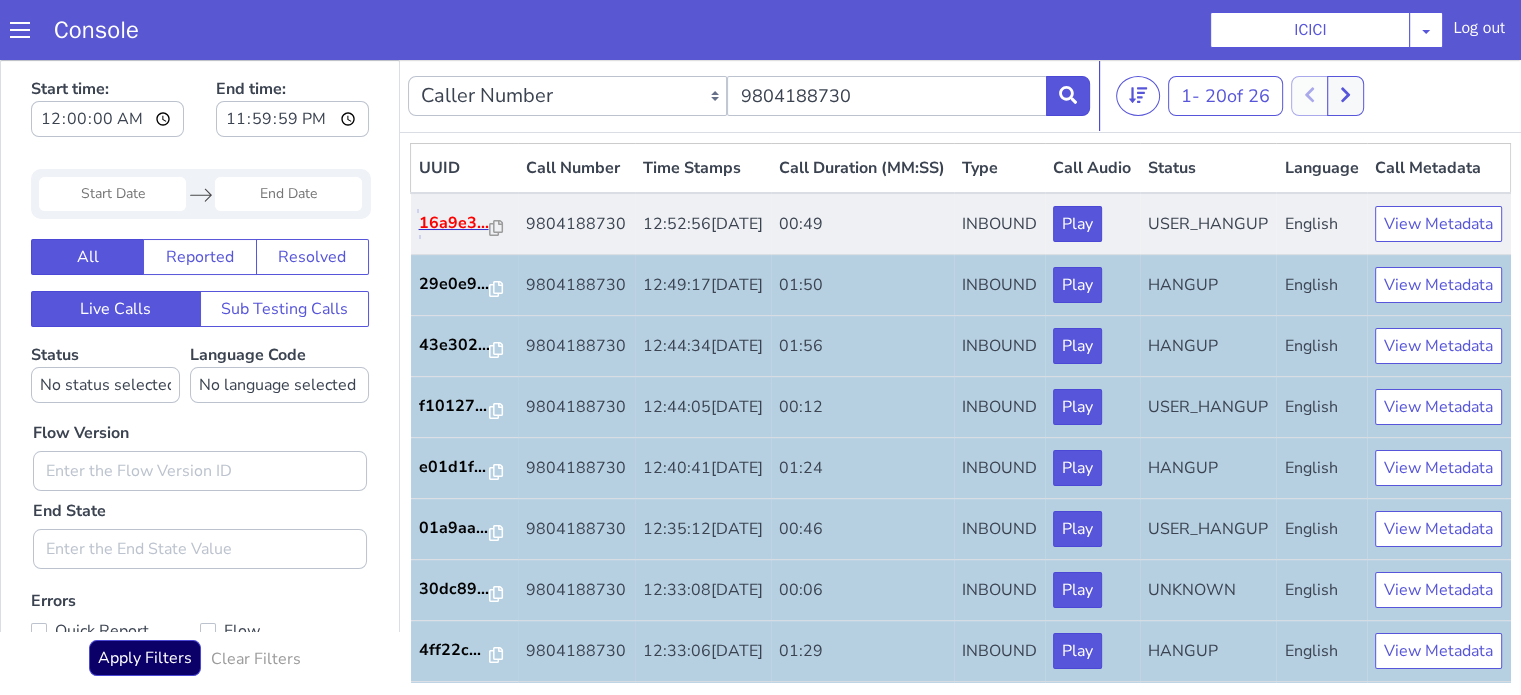 click on "16a9e3..." at bounding box center (454, 223) 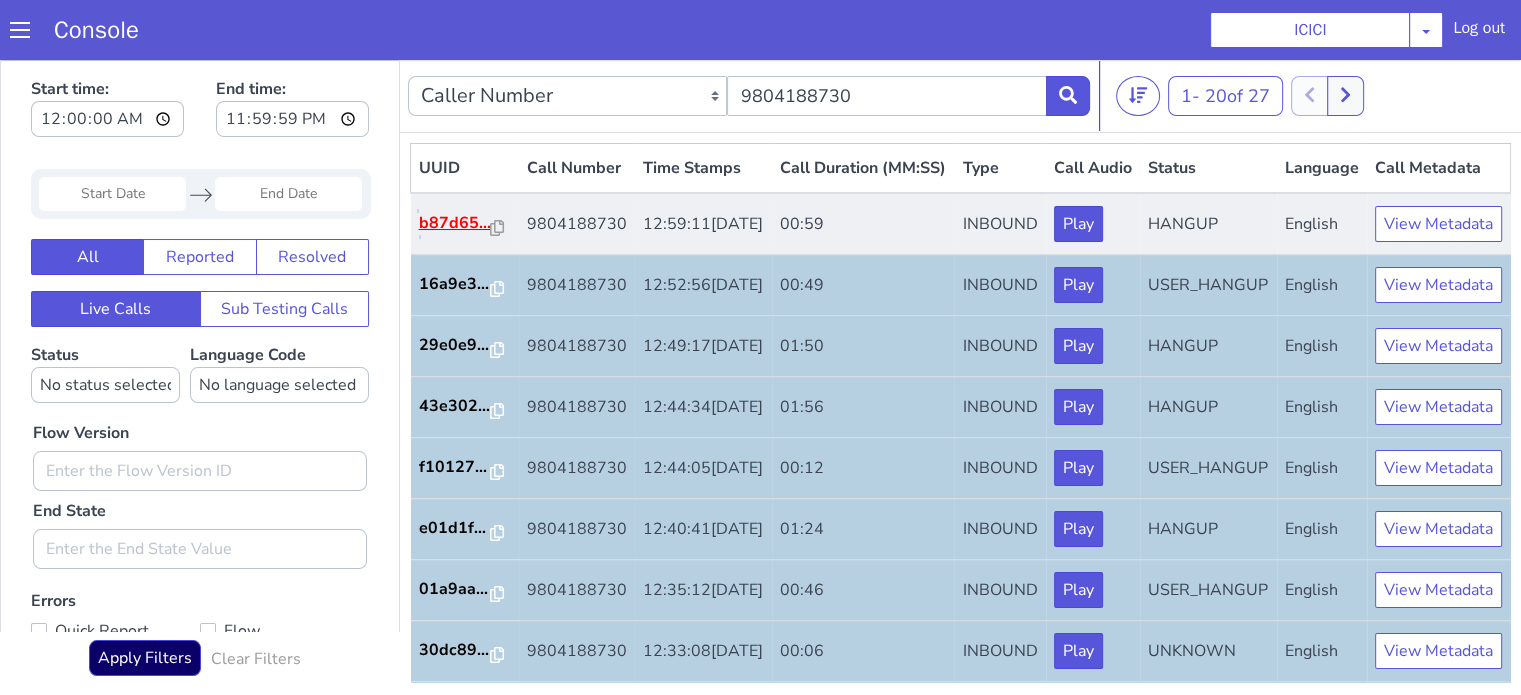 click on "b87d65..." at bounding box center [455, 223] 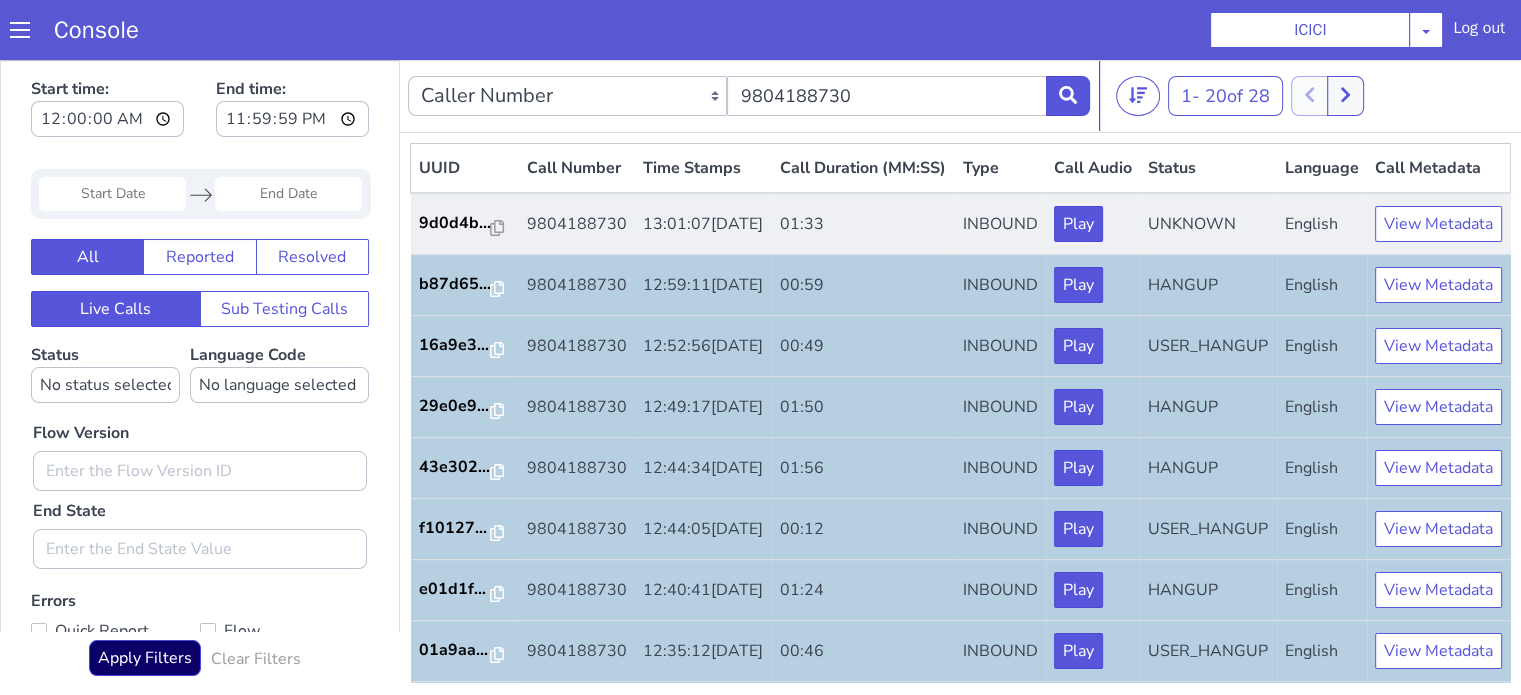 click on "9d0d4b..." at bounding box center [465, 224] 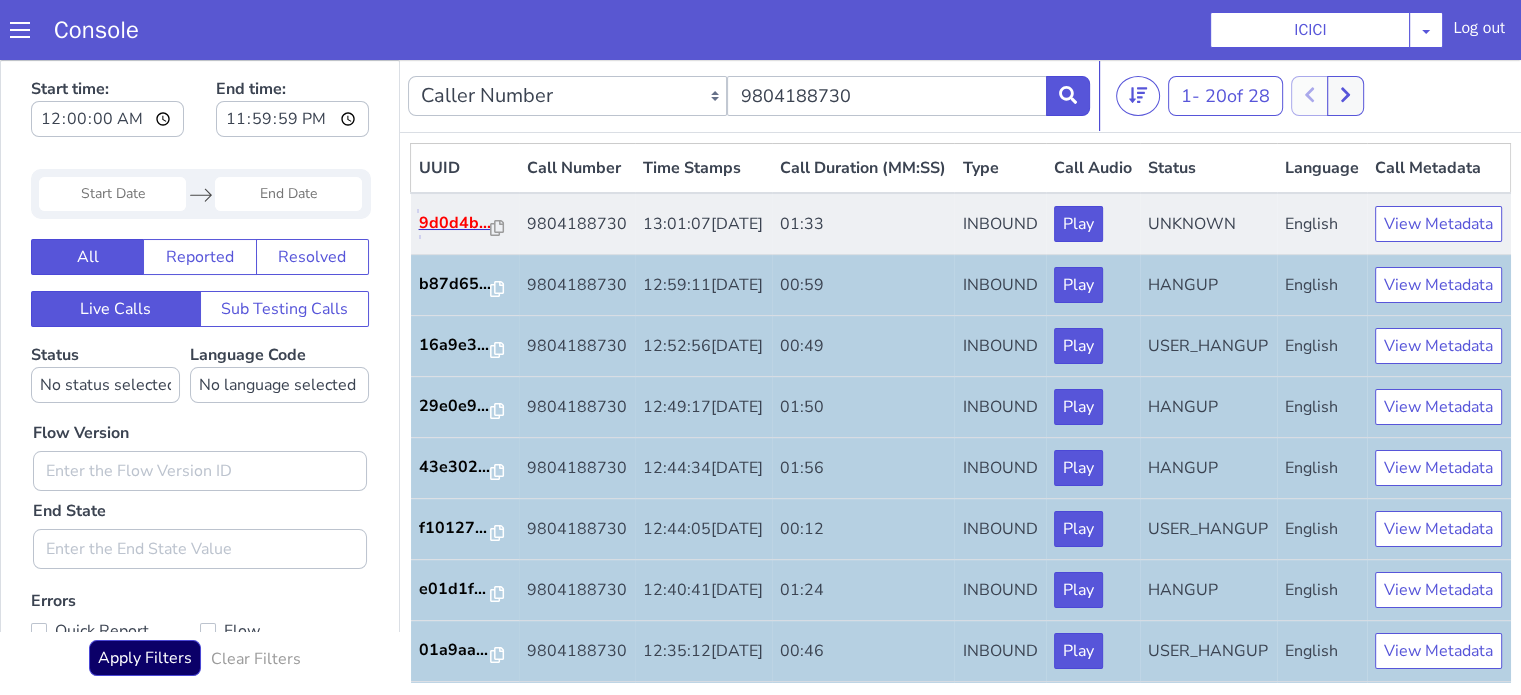 click on "9d0d4b..." at bounding box center (455, 223) 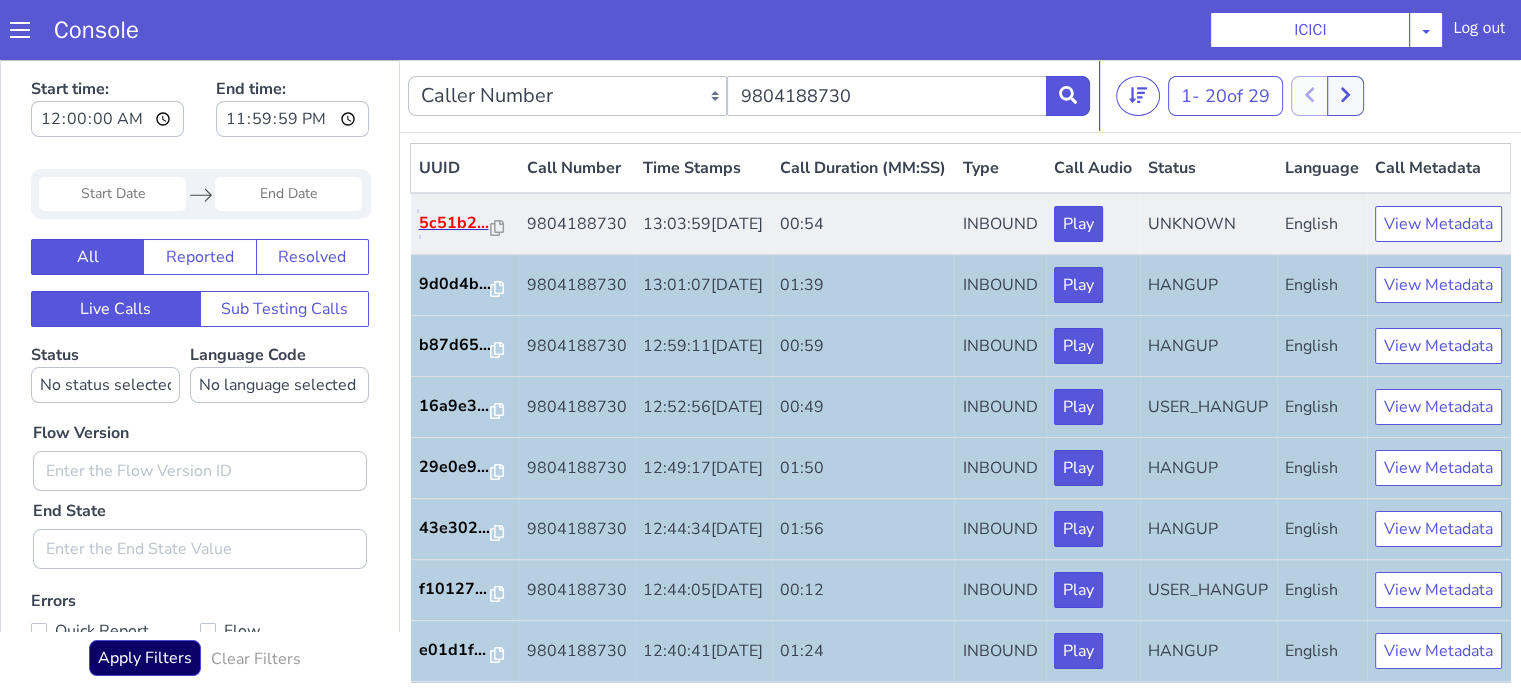 click on "5c51b2..." at bounding box center (455, 223) 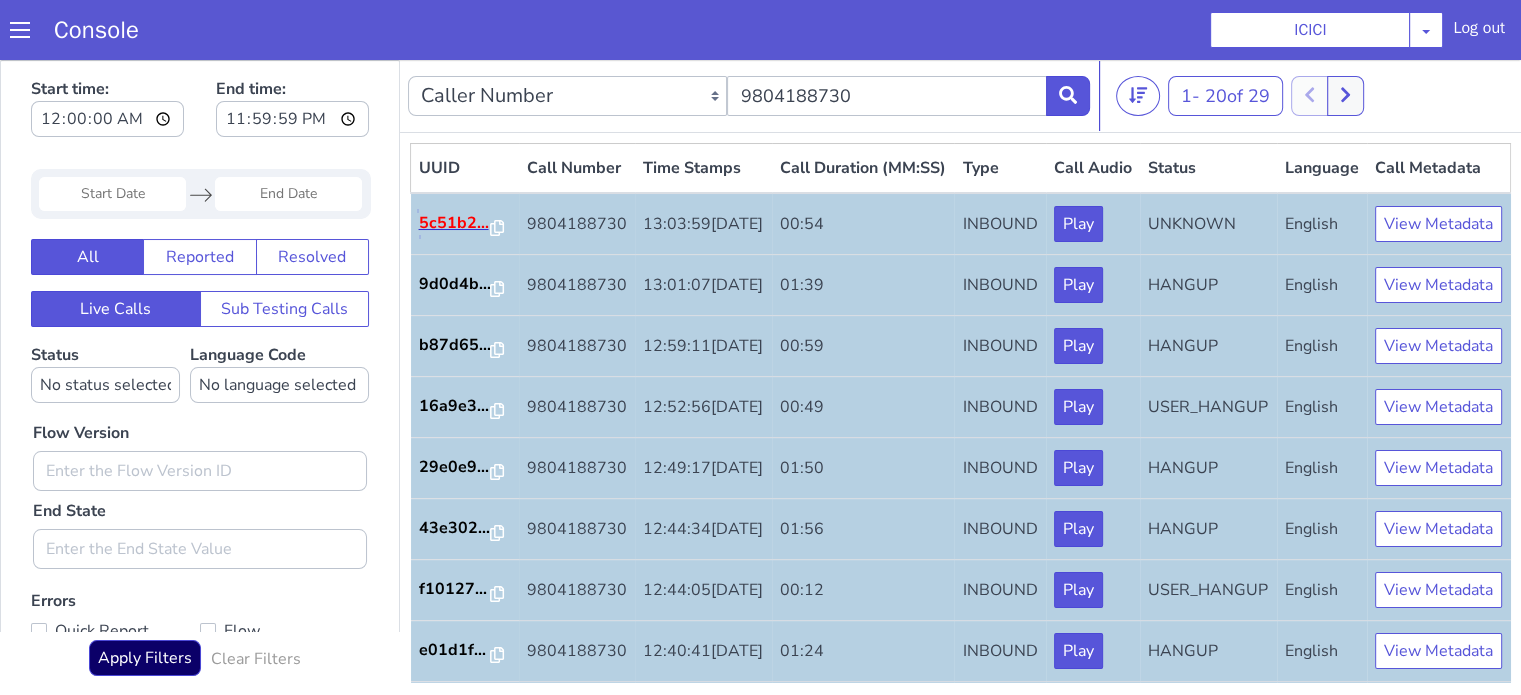 click on "5c51b2..." at bounding box center [455, 223] 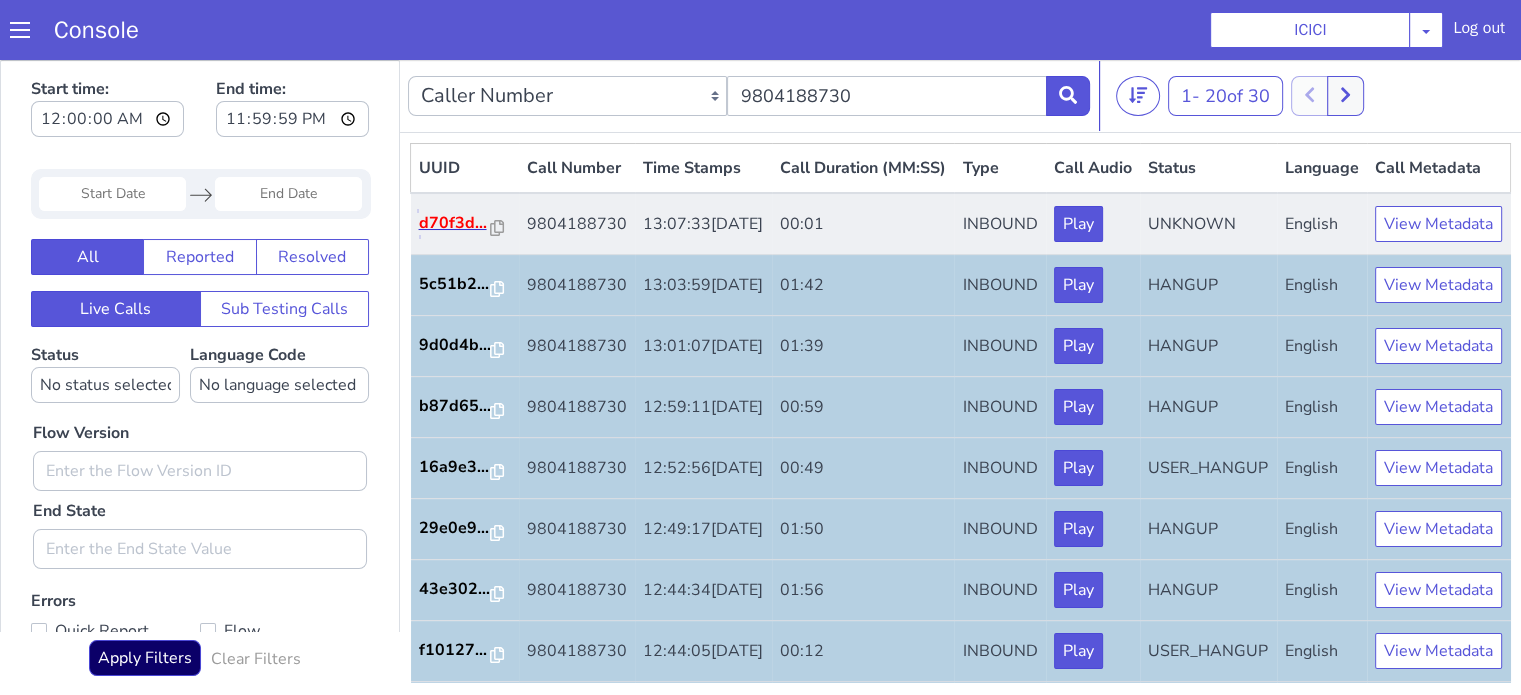 click on "d70f3d..." at bounding box center [455, 223] 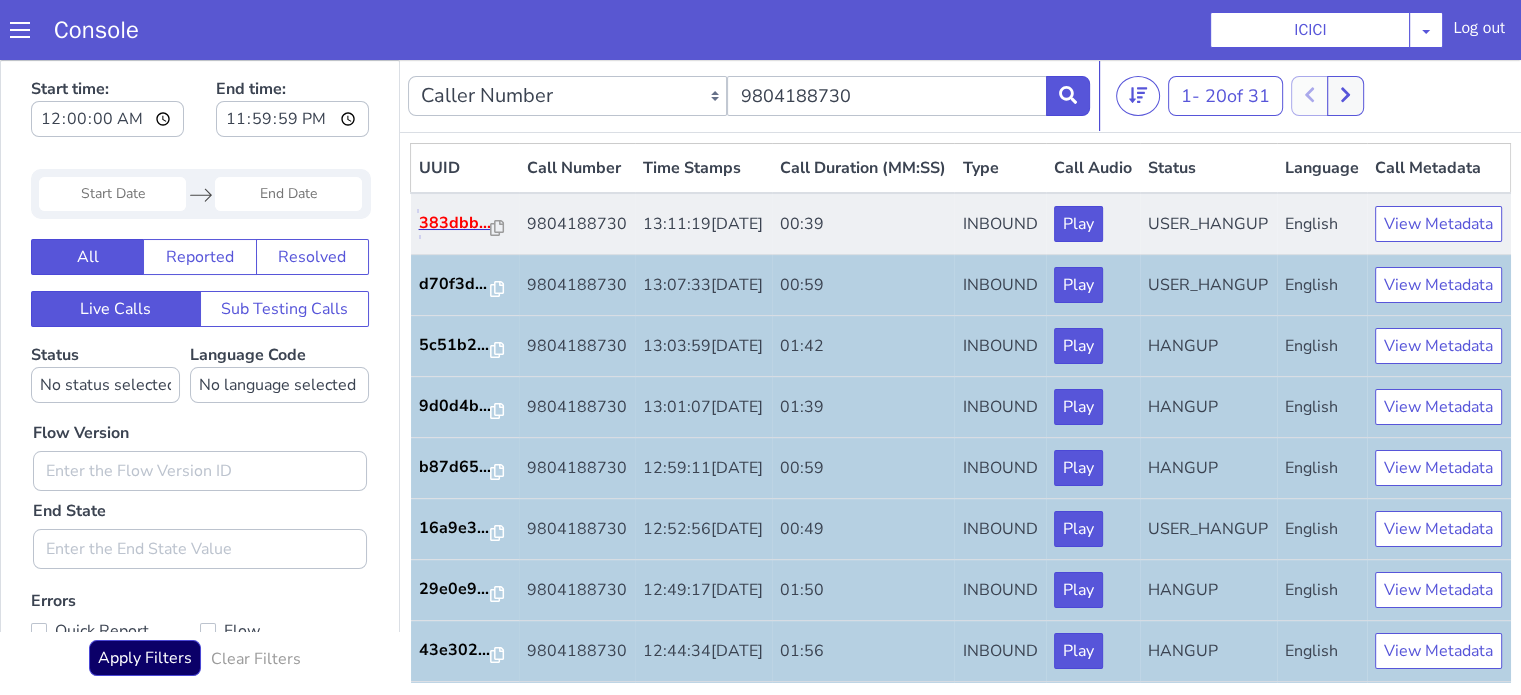 click on "383dbb..." at bounding box center (455, 223) 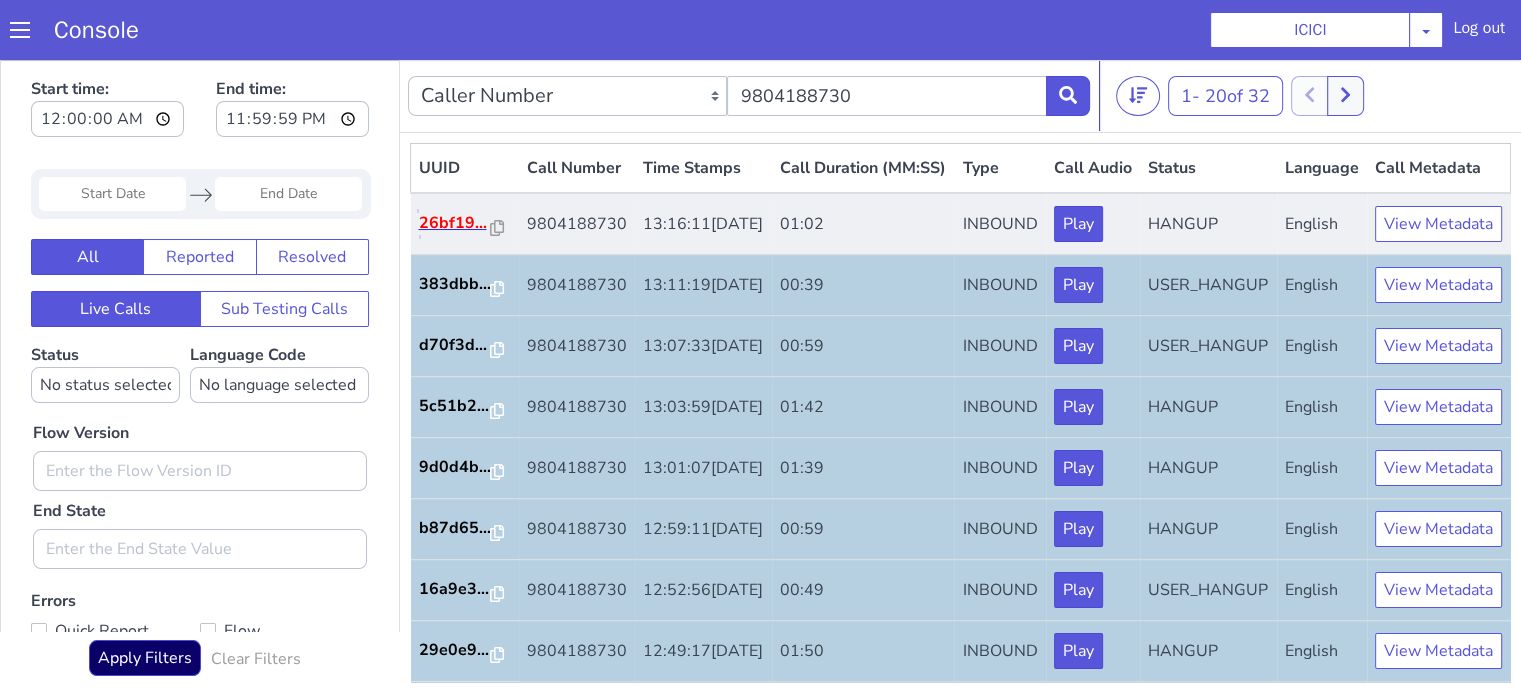 click on "26bf19..." at bounding box center [455, 223] 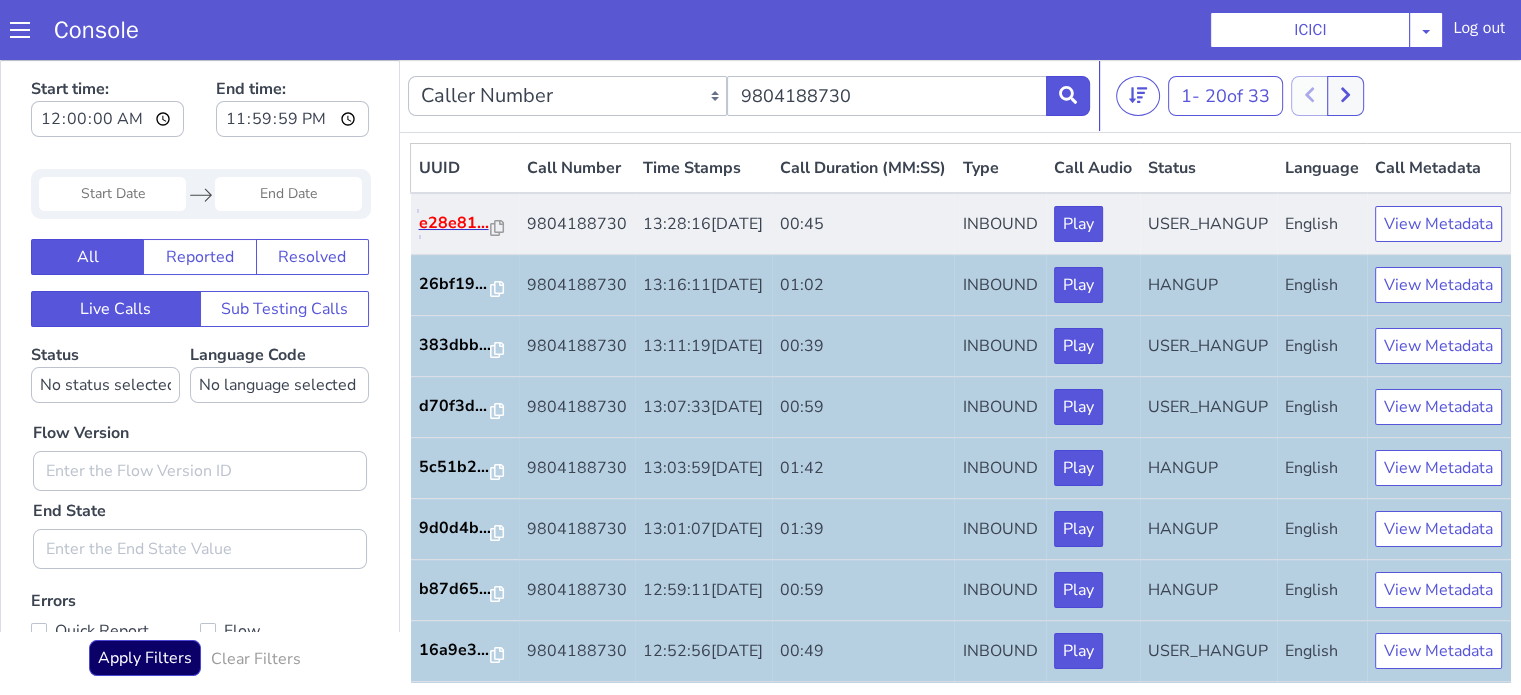 click on "e28e81..." at bounding box center [455, 223] 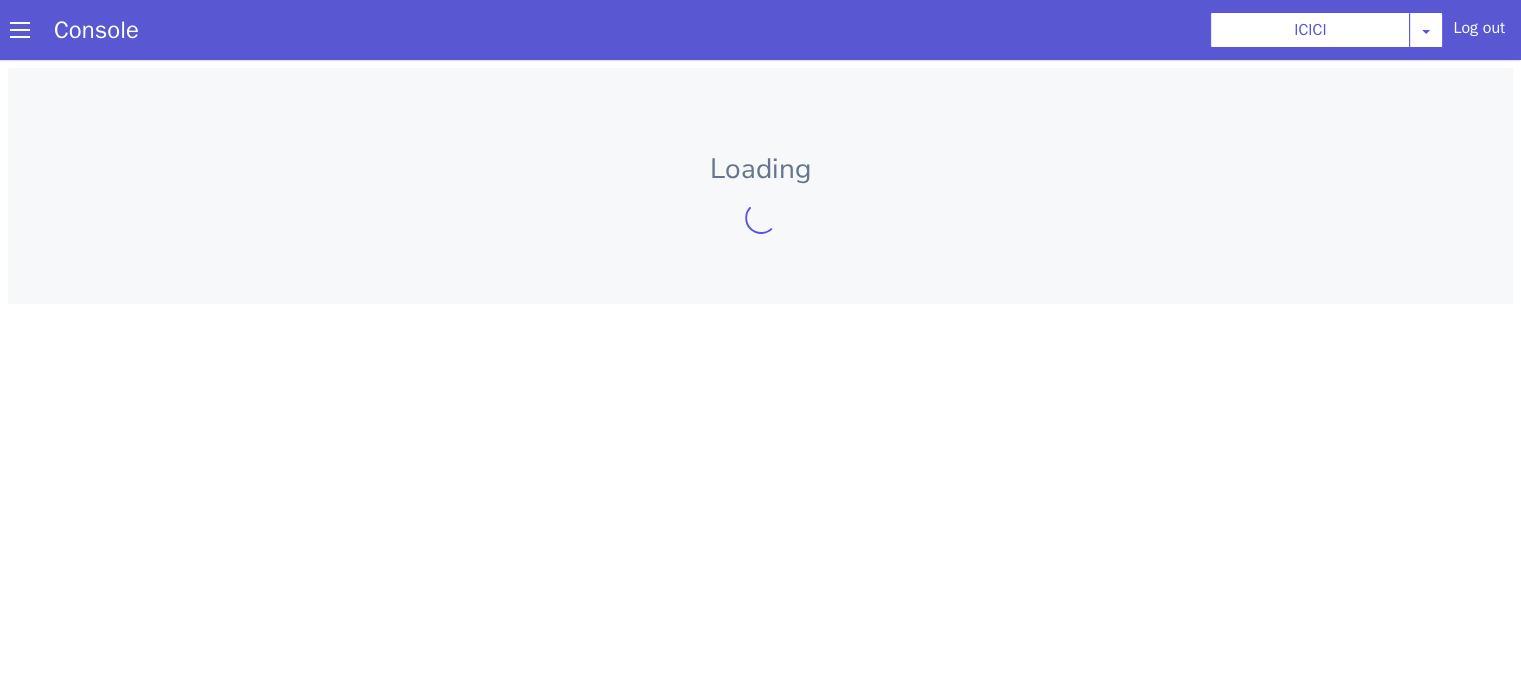 scroll, scrollTop: 0, scrollLeft: 0, axis: both 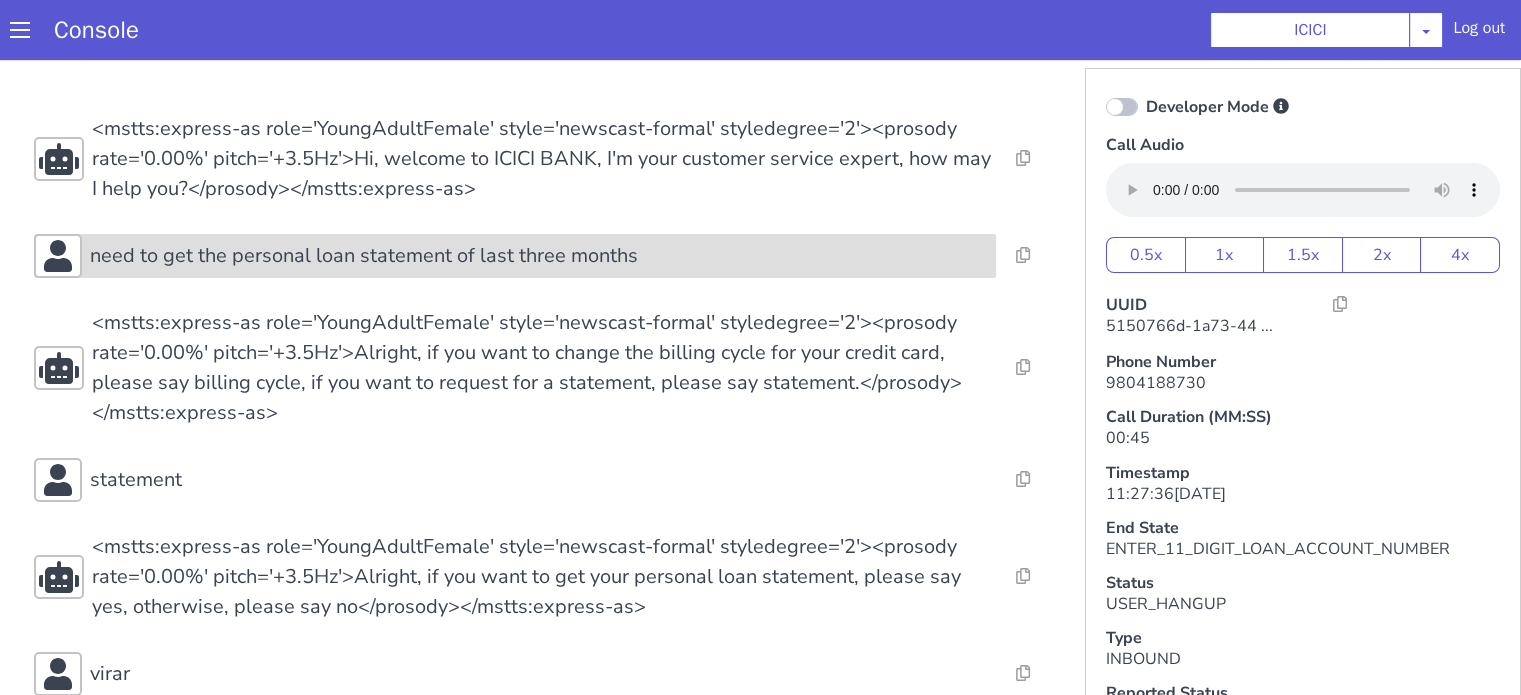 click on "need to get the personal loan statement of last three months" at bounding box center (899, 1324) 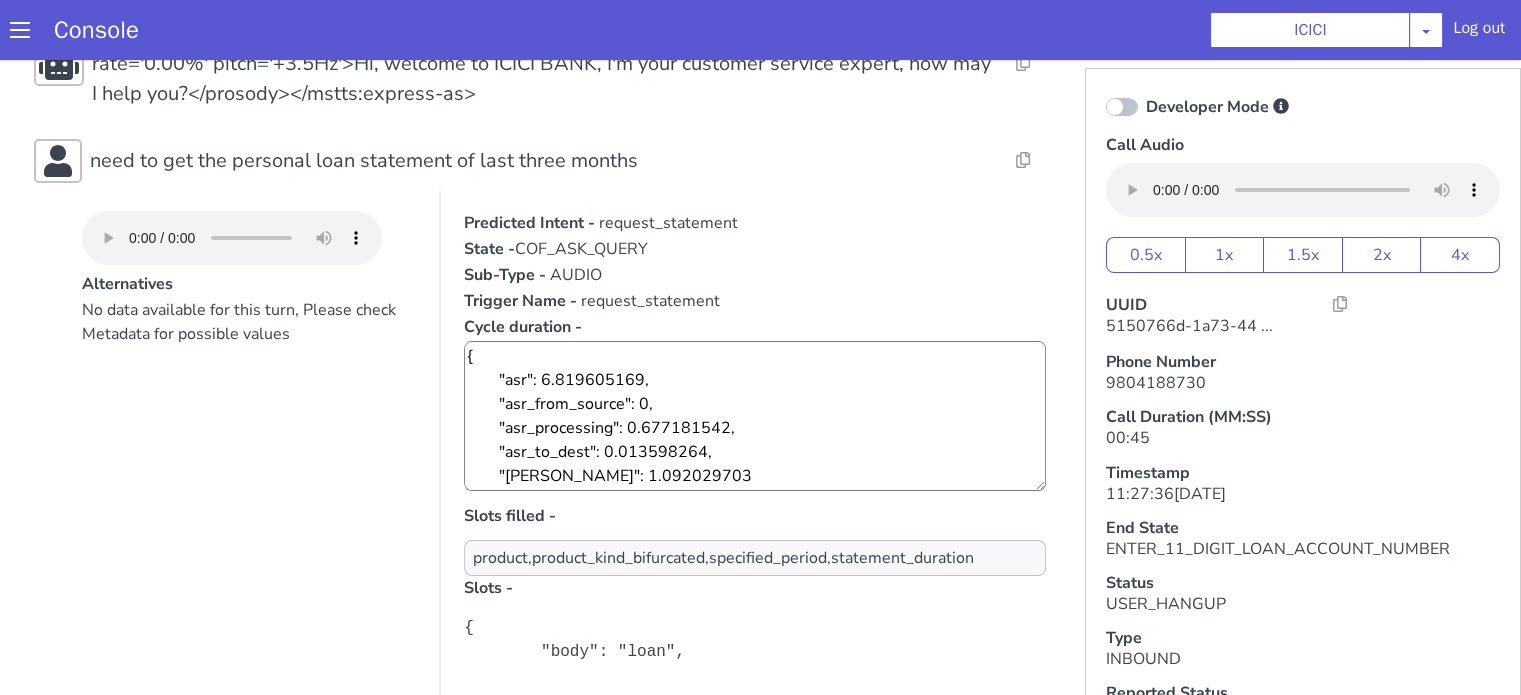 scroll, scrollTop: 200, scrollLeft: 0, axis: vertical 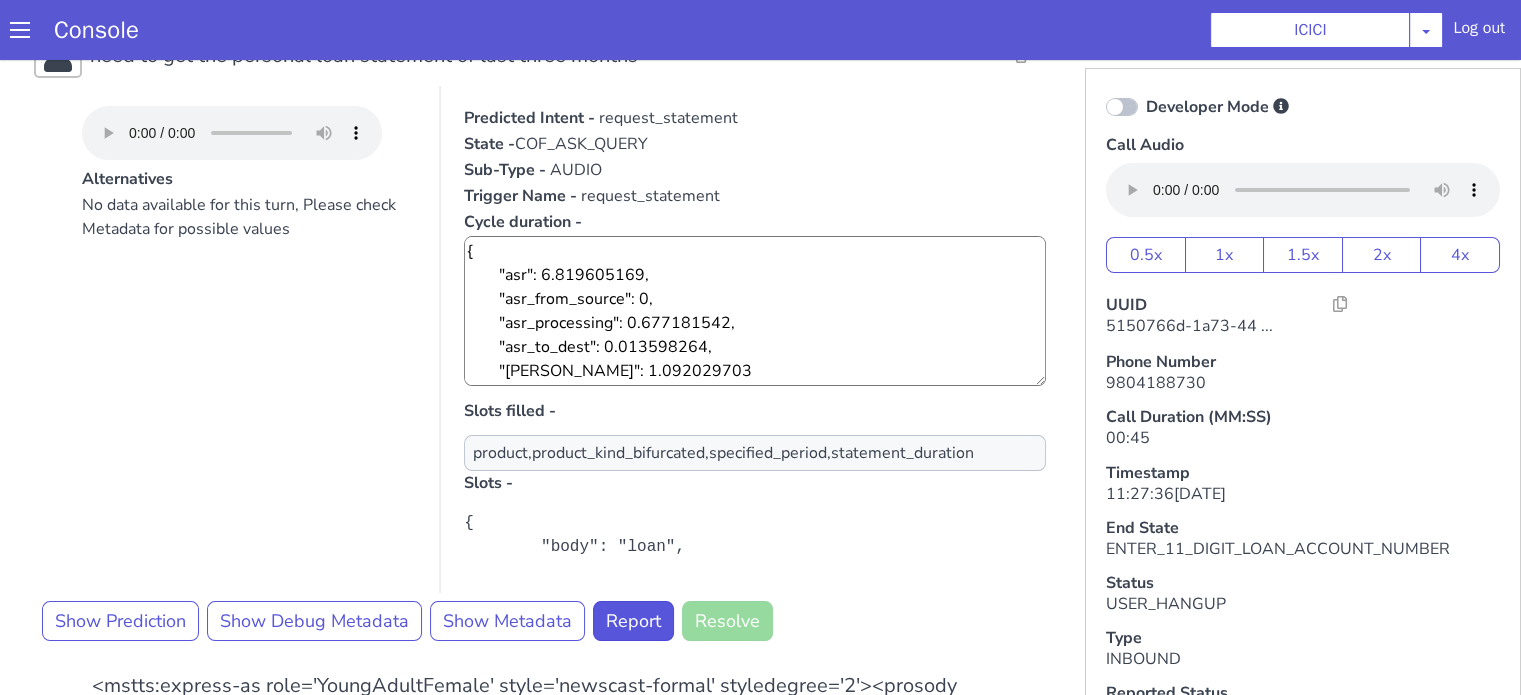 click on "Developer Mode" at bounding box center (1417, 888) 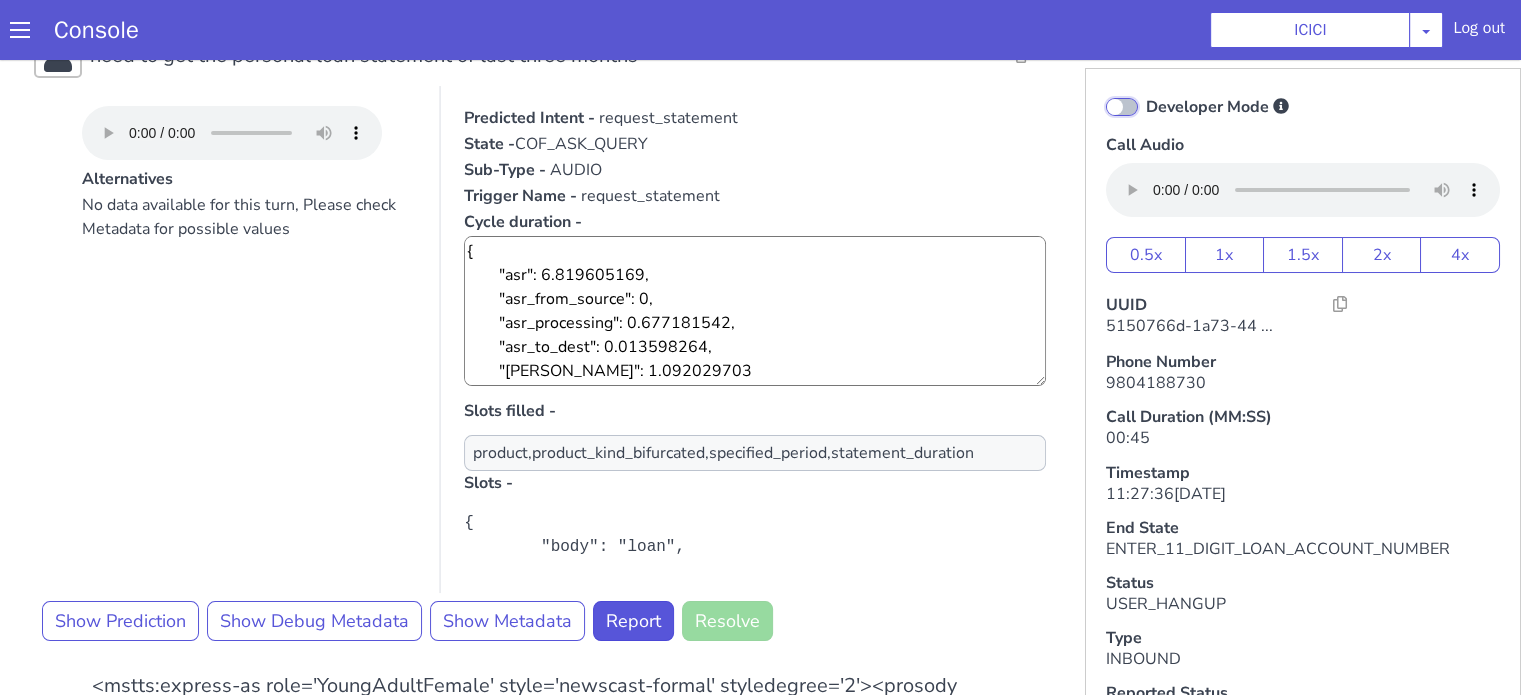 click on "Developer Mode" at bounding box center [1287, 909] 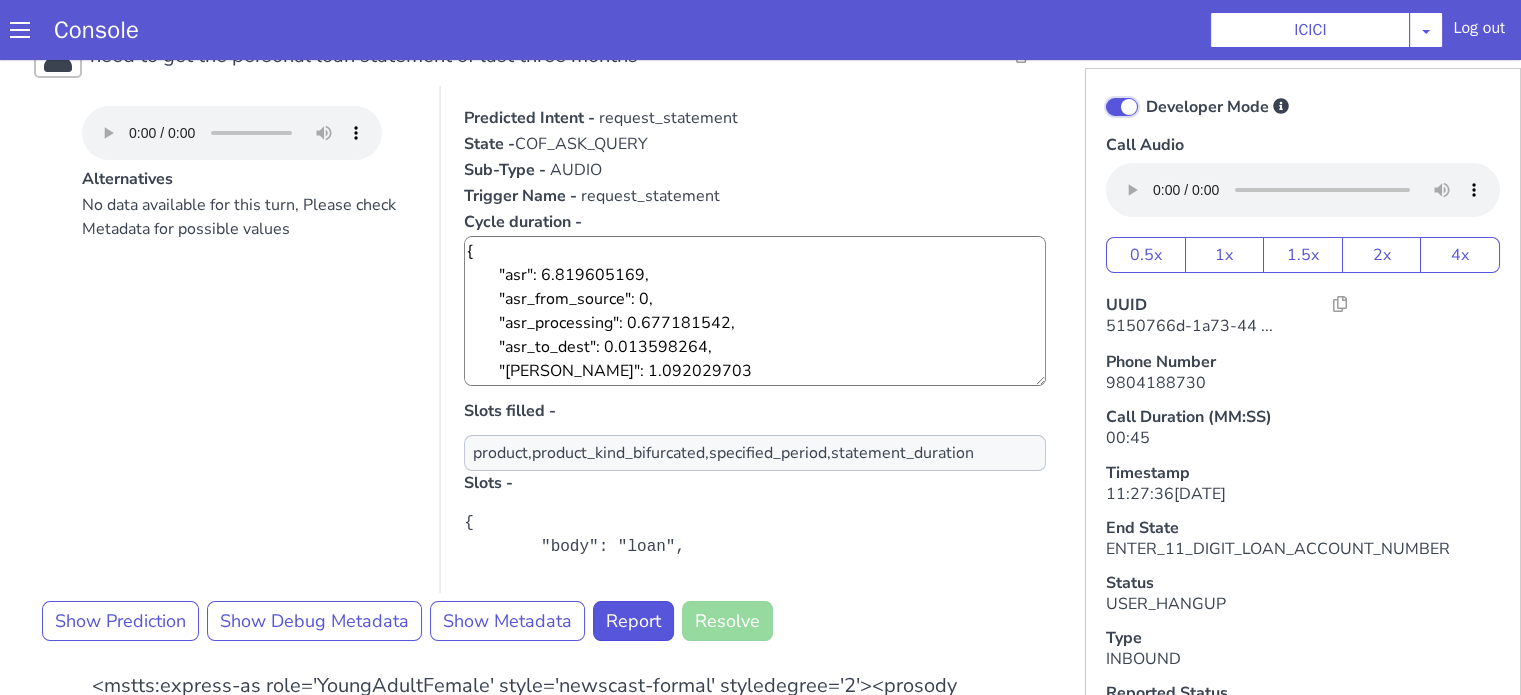 checkbox on "true" 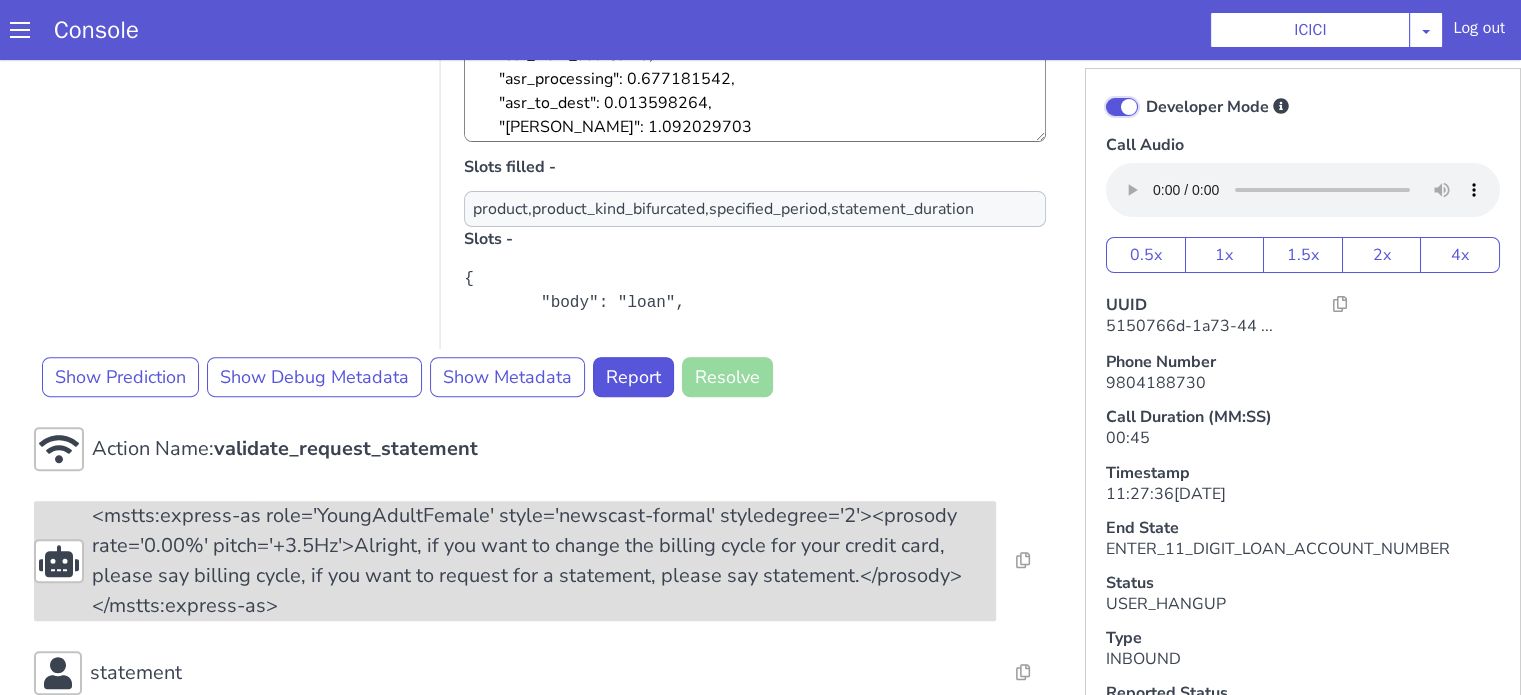scroll, scrollTop: 819, scrollLeft: 0, axis: vertical 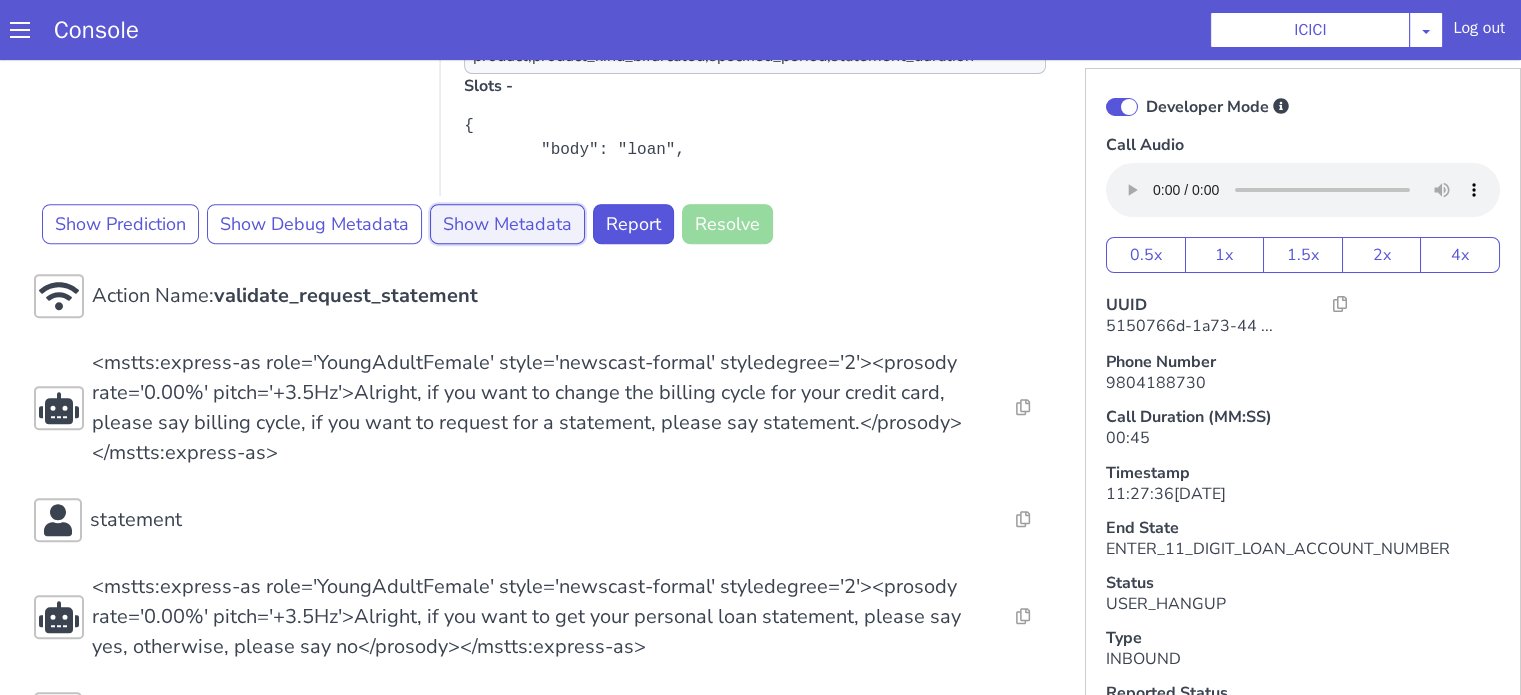 click on "Show Metadata" at bounding box center (1598, 1254) 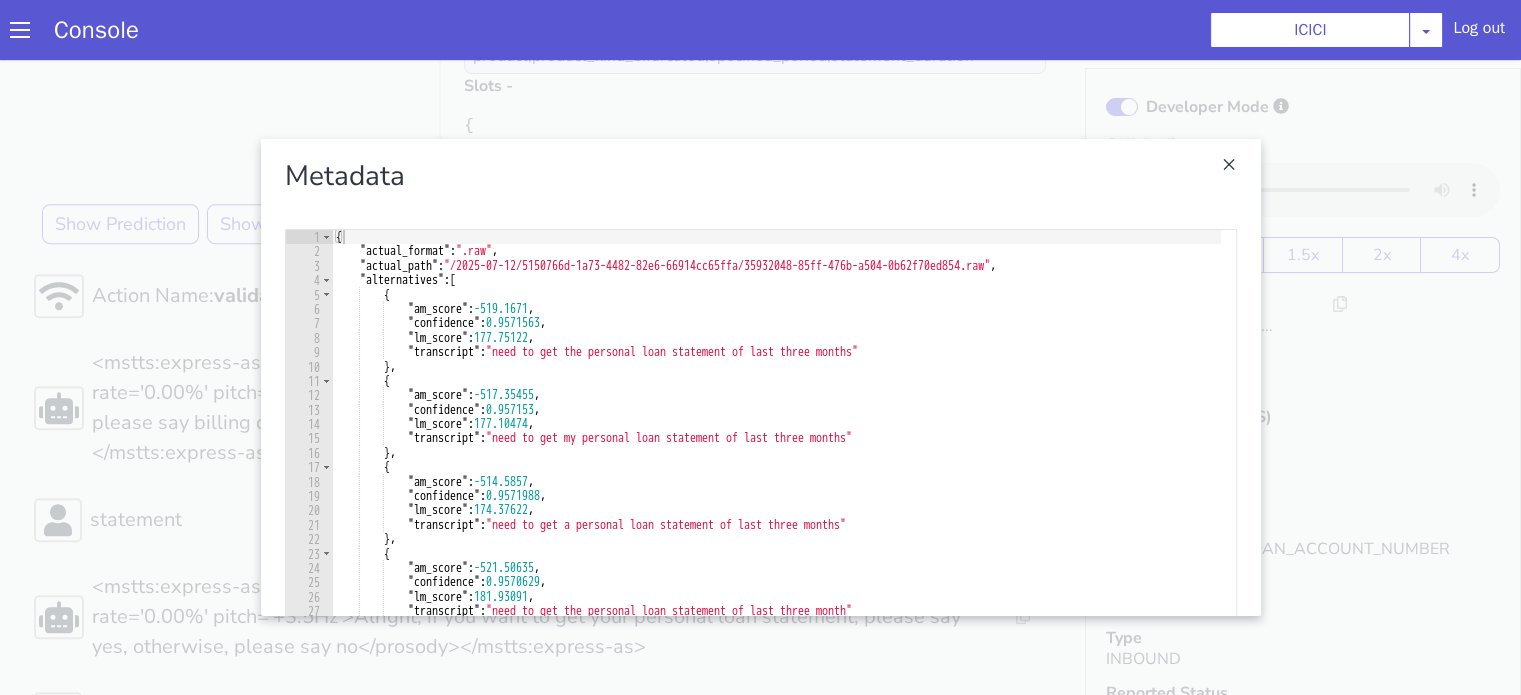 click at bounding box center (901, 1192) 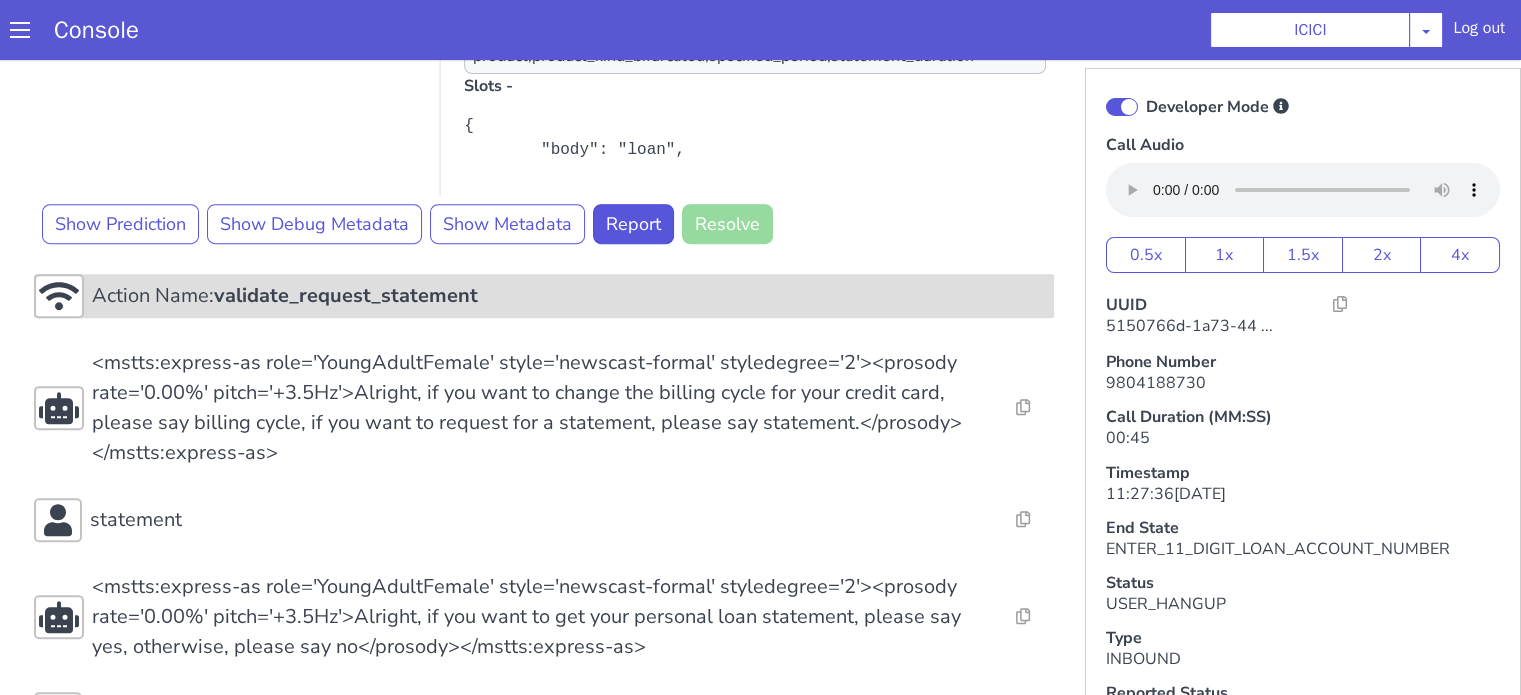 click on "validate_request_statement" at bounding box center (823, 1344) 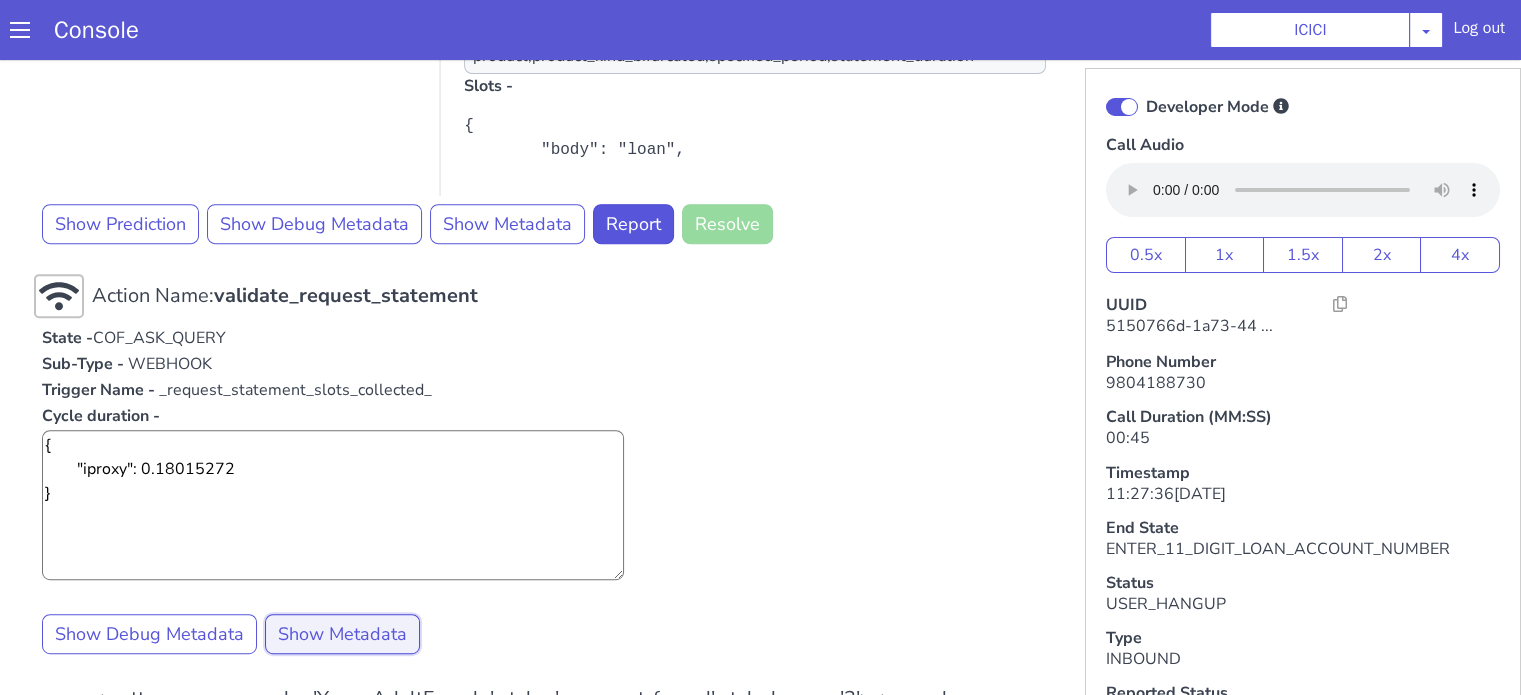 click on "Show Metadata" at bounding box center (290, 939) 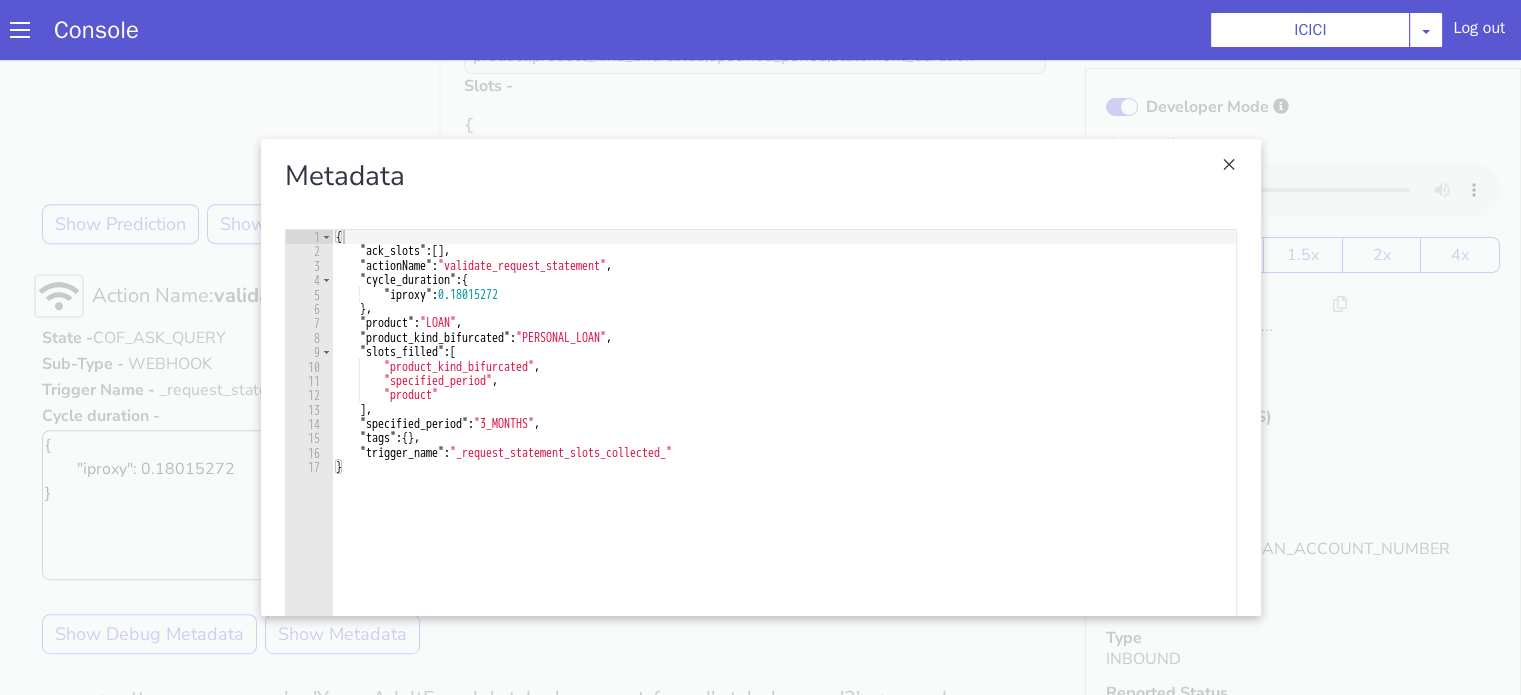 type on ""specified_period": "3_MONTHS"," 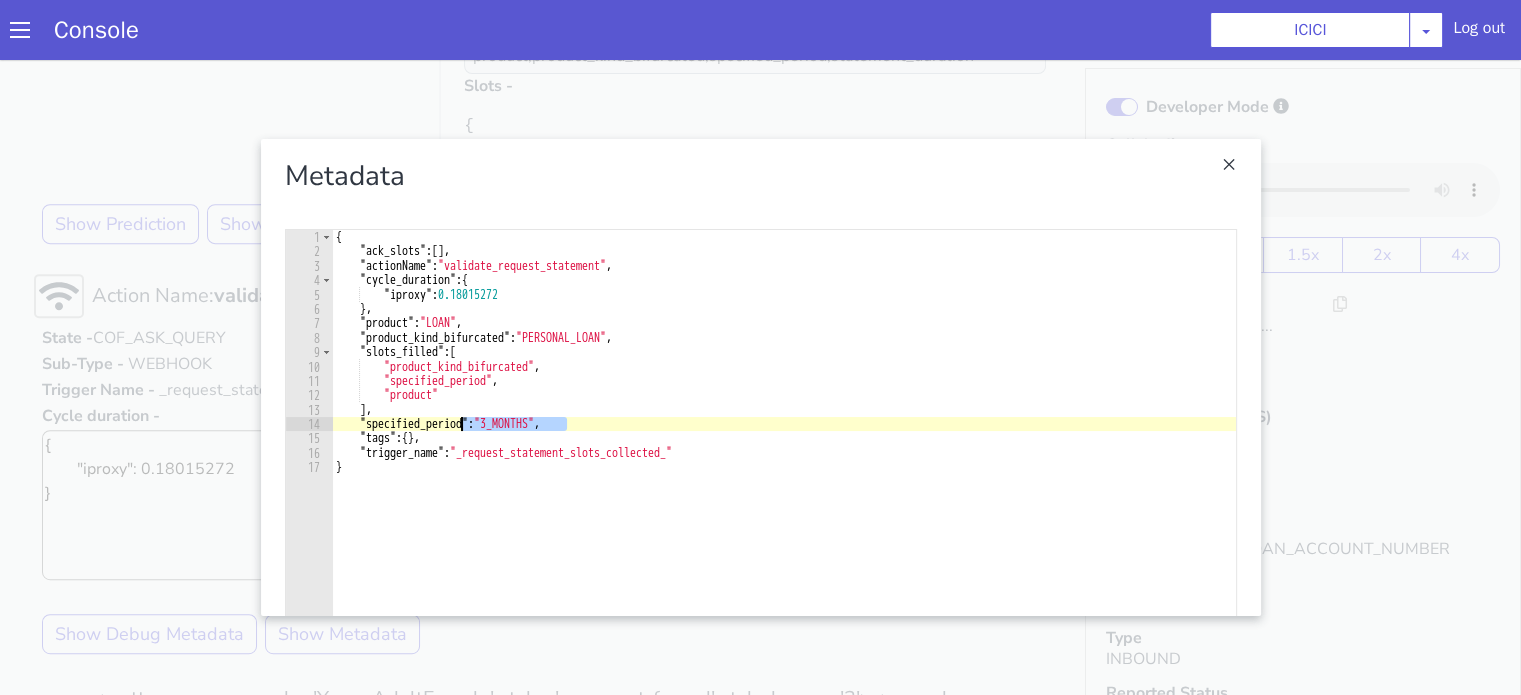 drag, startPoint x: 869, startPoint y: 1366, endPoint x: 702, endPoint y: 1364, distance: 167.01198 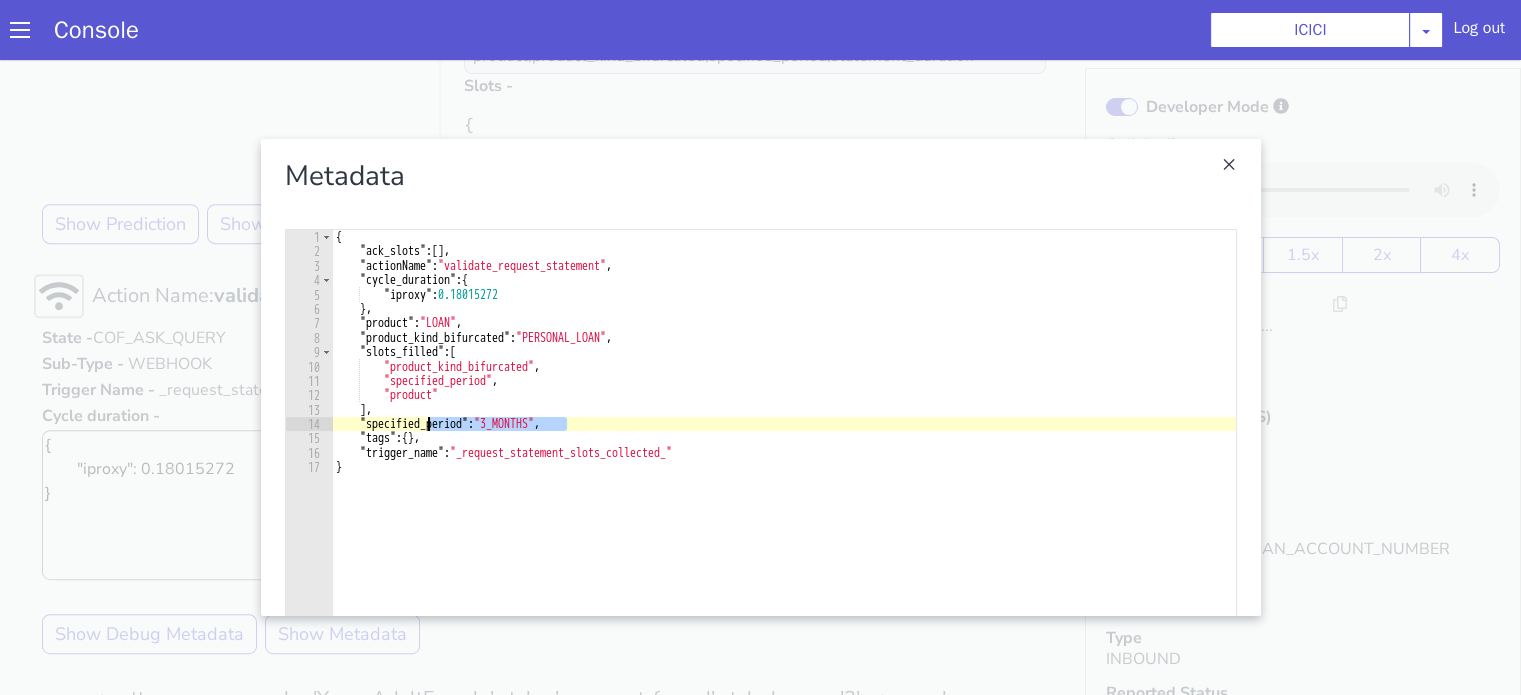 click at bounding box center (807, 1055) 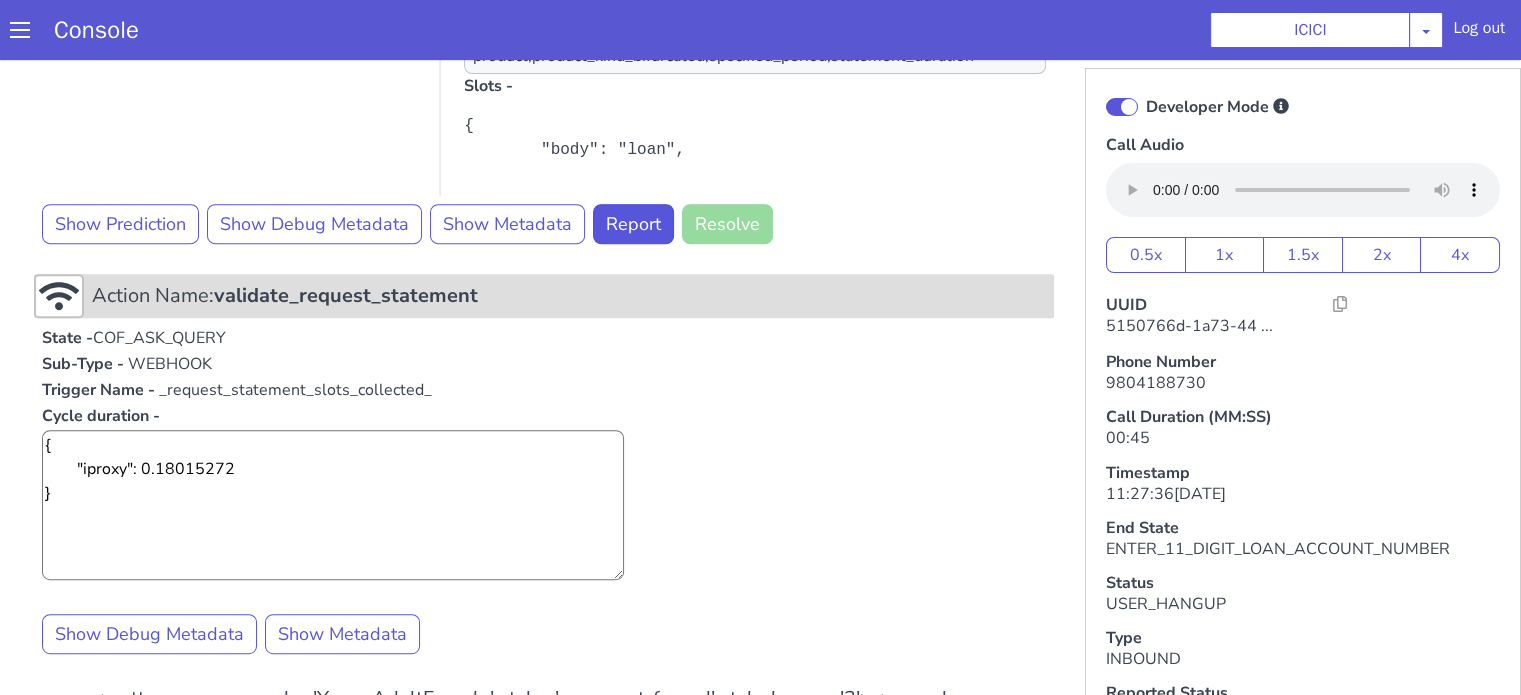click on "validate_request_statement" at bounding box center [1650, 1186] 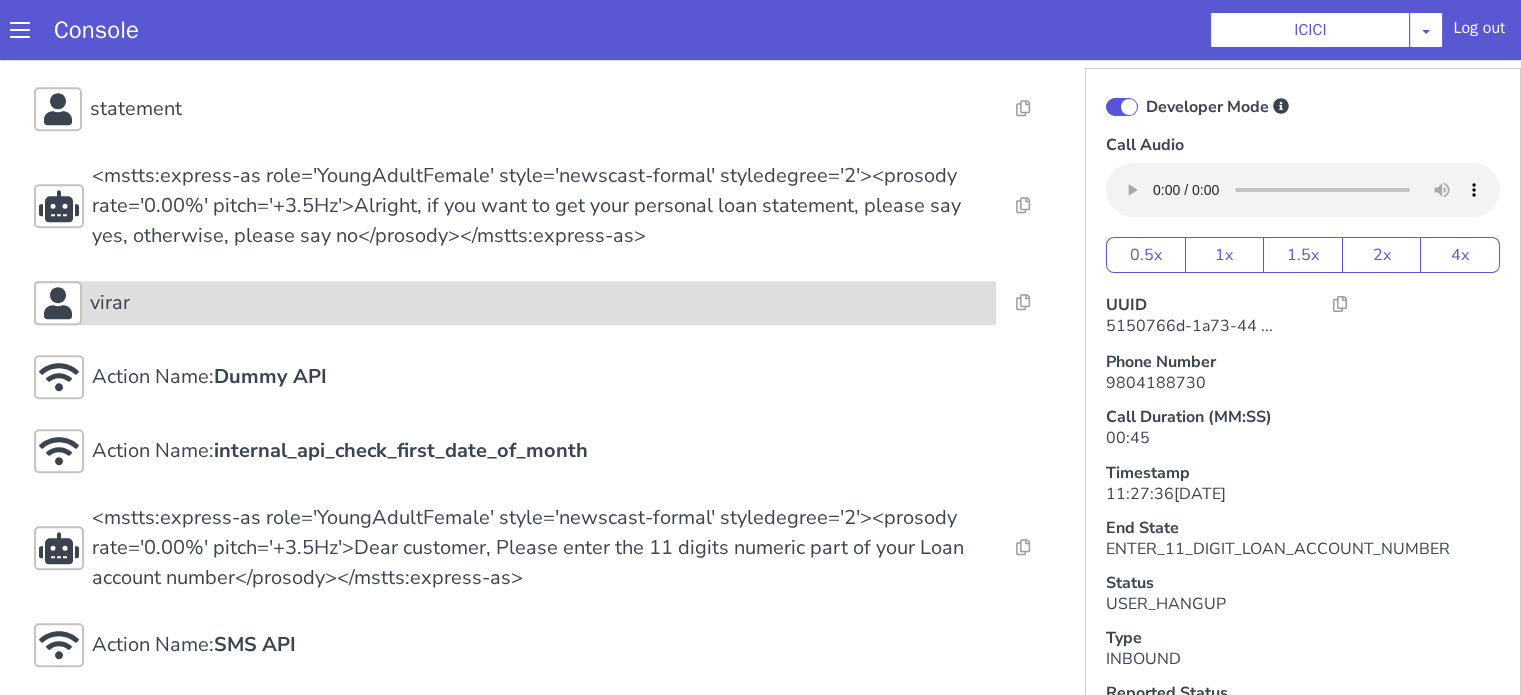 scroll, scrollTop: 1232, scrollLeft: 0, axis: vertical 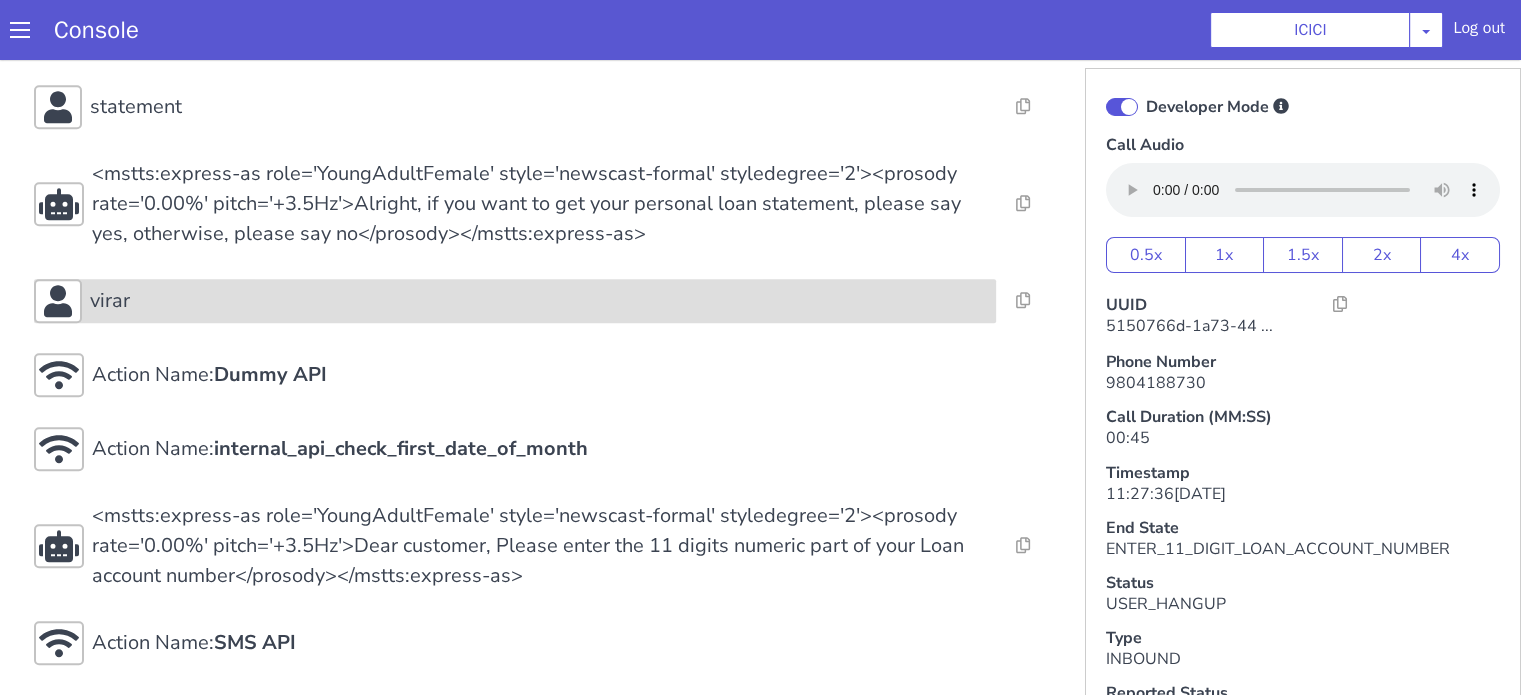 click on "virar" at bounding box center [2104, 470] 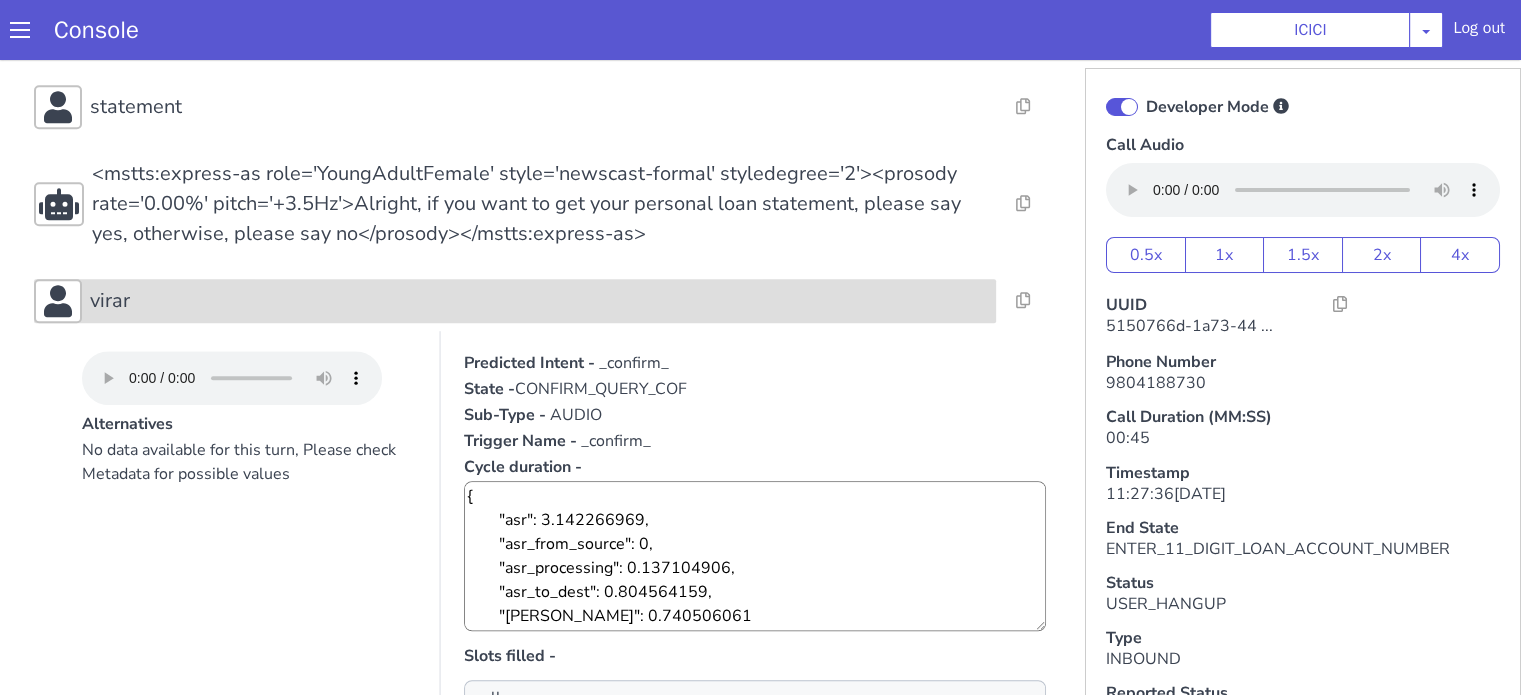 click on "virar" at bounding box center (1988, 157) 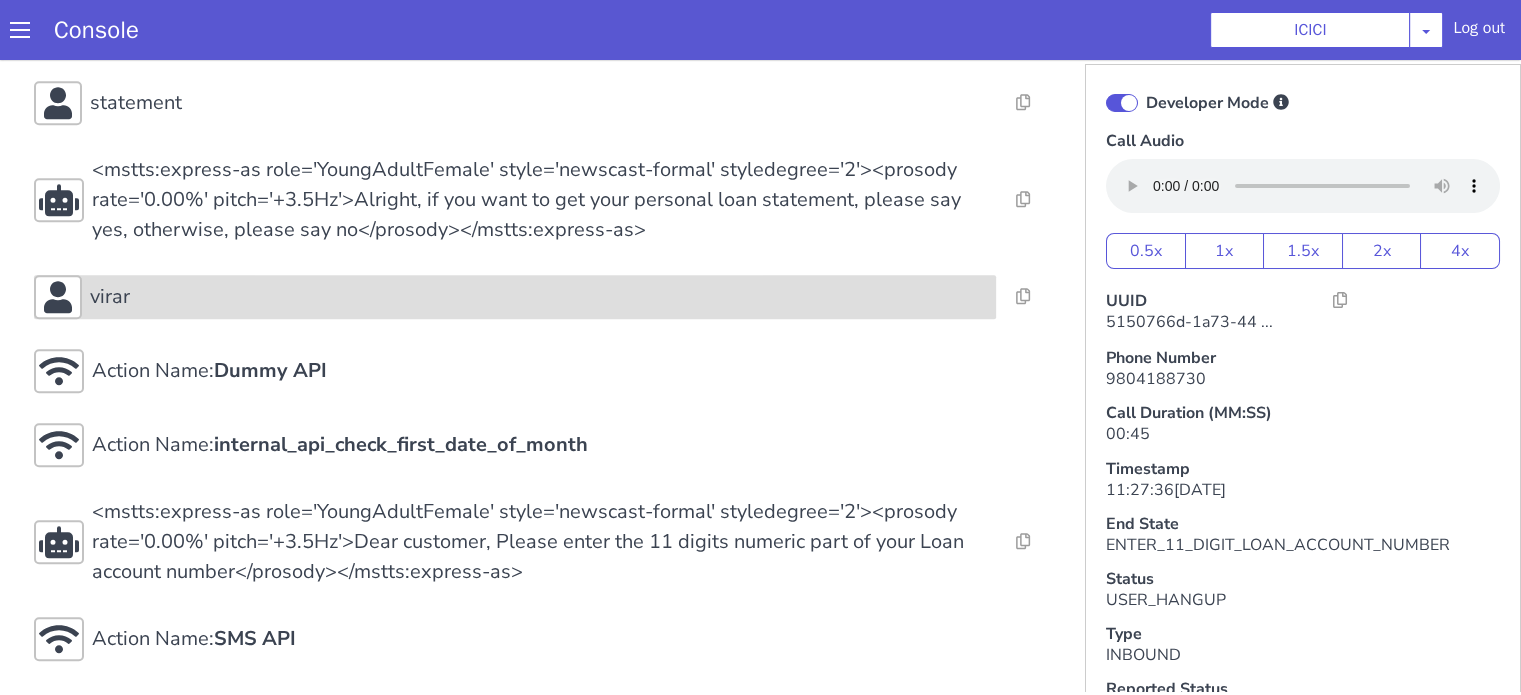 scroll, scrollTop: 5, scrollLeft: 0, axis: vertical 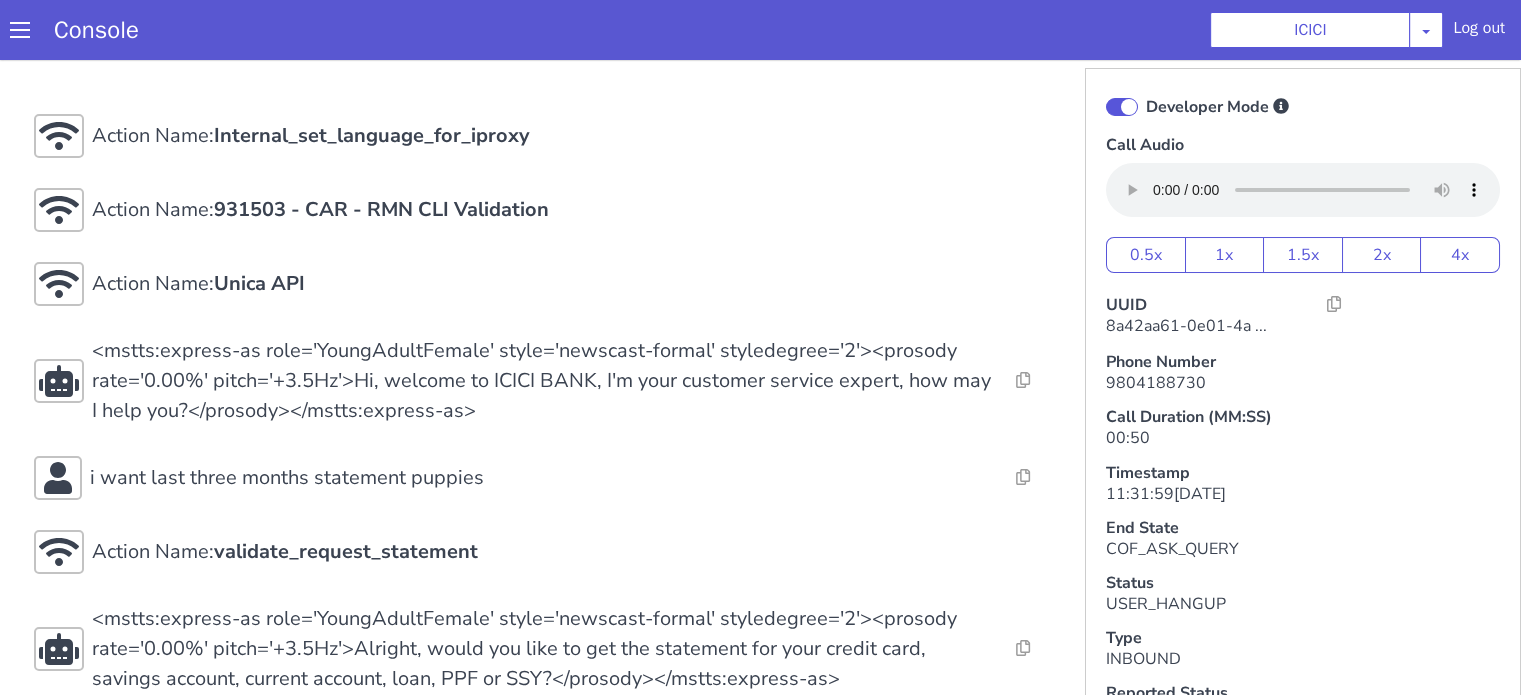 click at bounding box center (2334, -281) 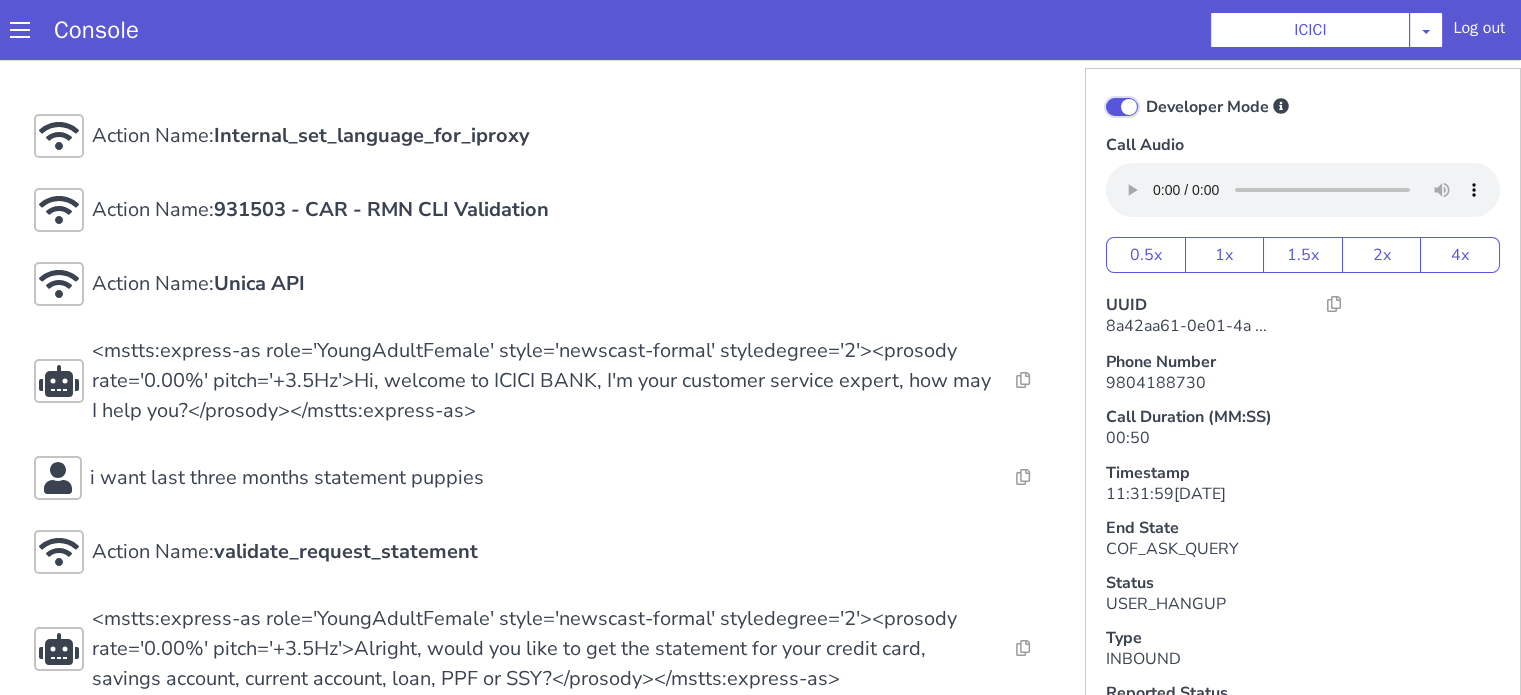 click on "Developer Mode" at bounding box center [2571, 848] 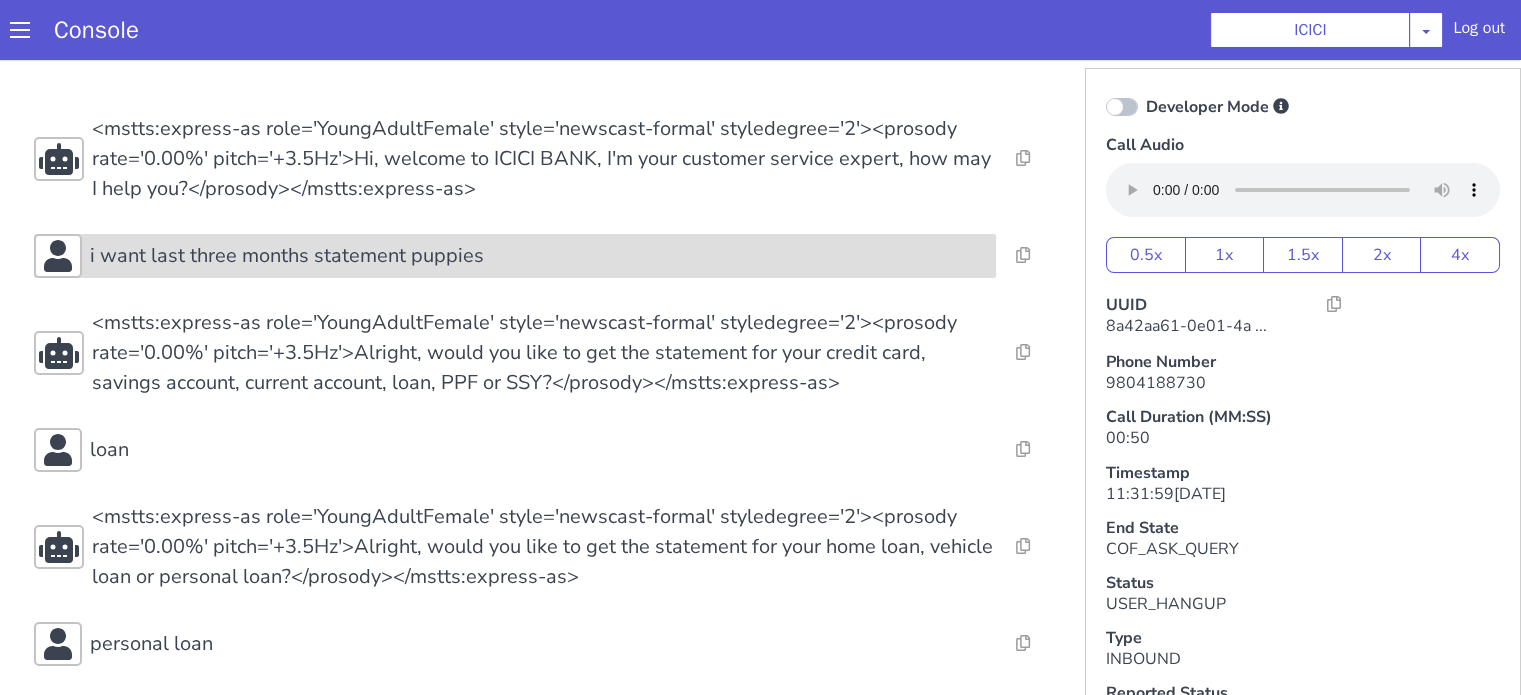 click on "i want last three months statement puppies" at bounding box center [1499, -132] 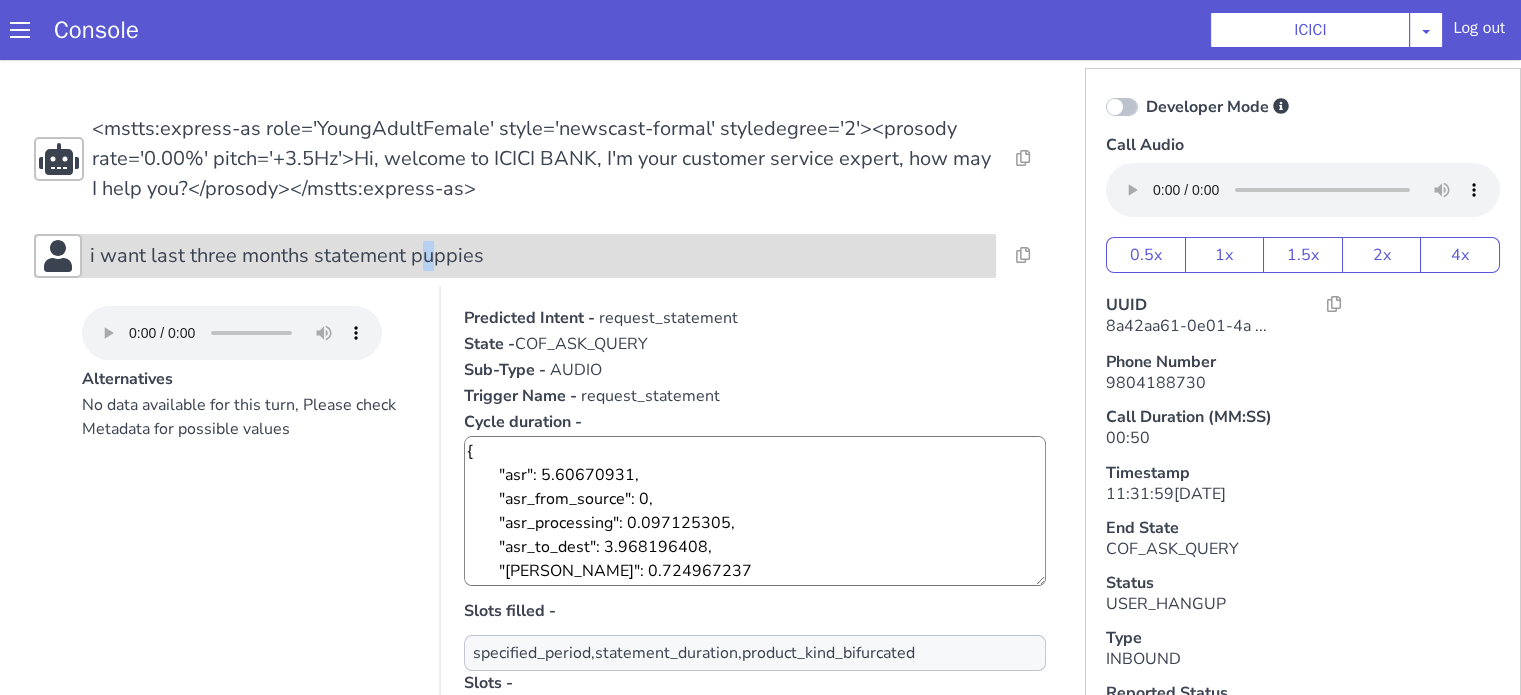 click on "i want last three months statement puppies" at bounding box center [764, 1305] 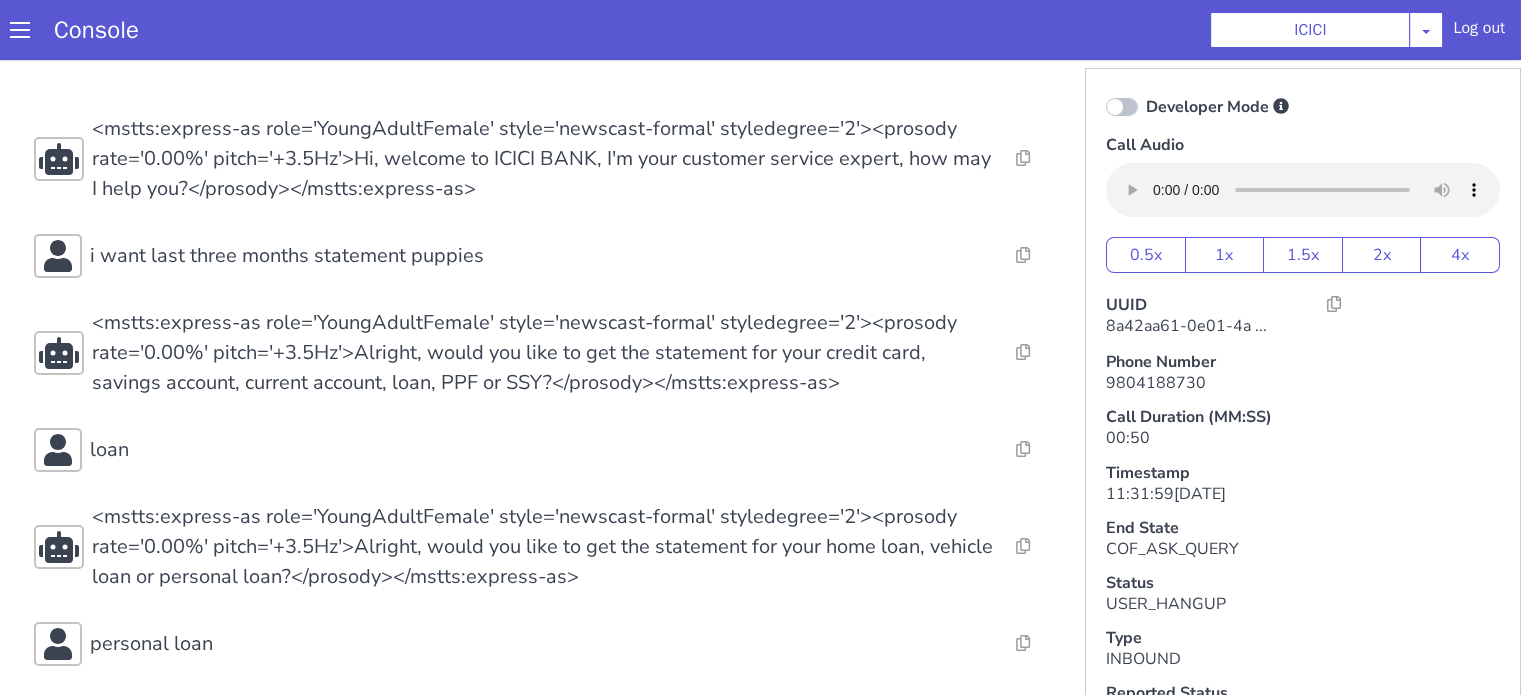 click at bounding box center [2064, 1187] 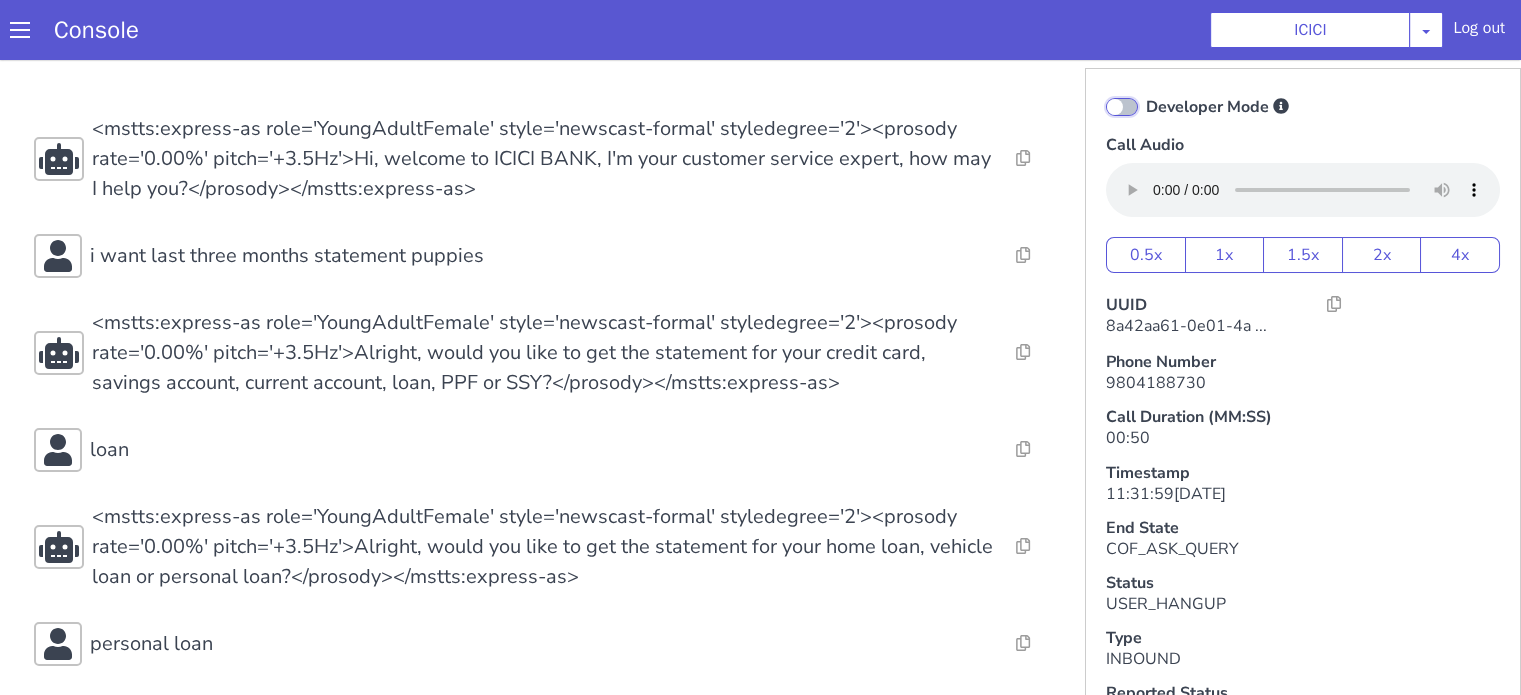click on "Developer Mode" at bounding box center [2048, -418] 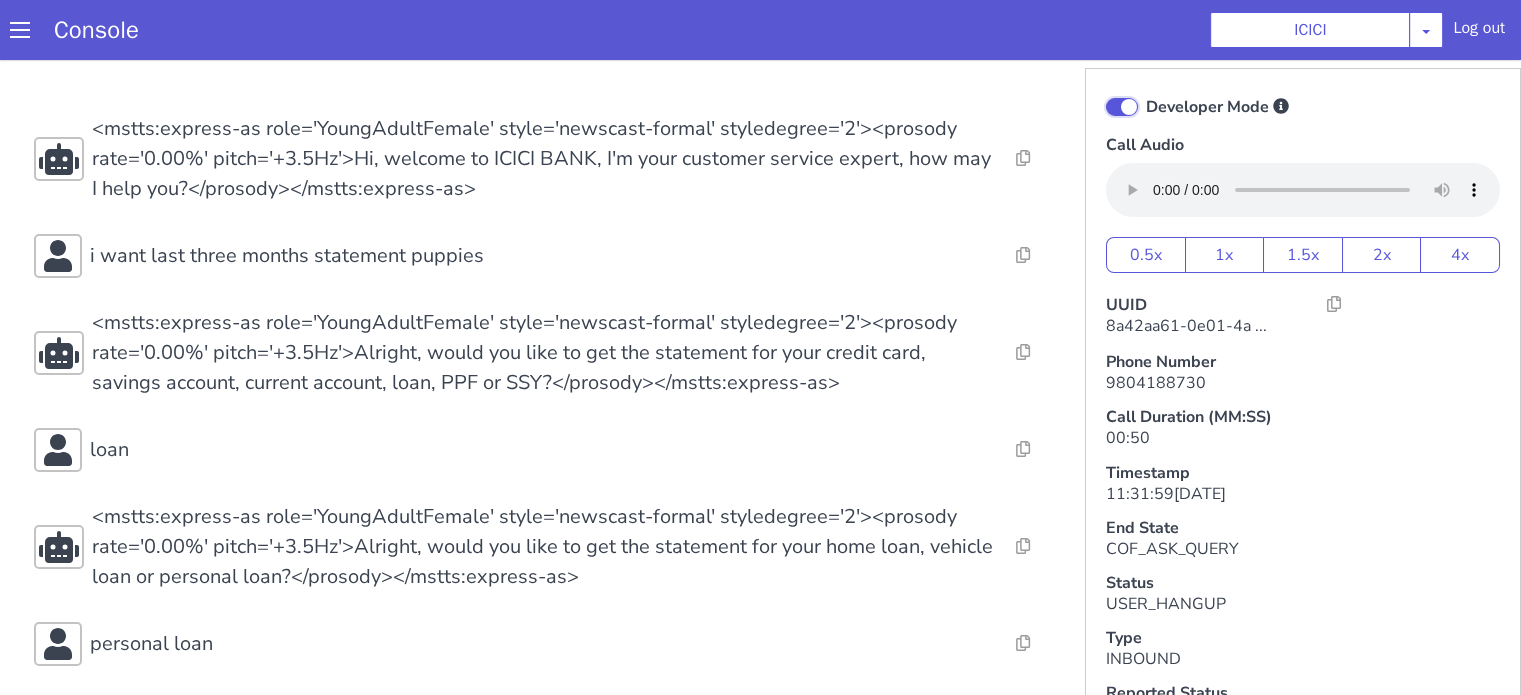 checkbox on "true" 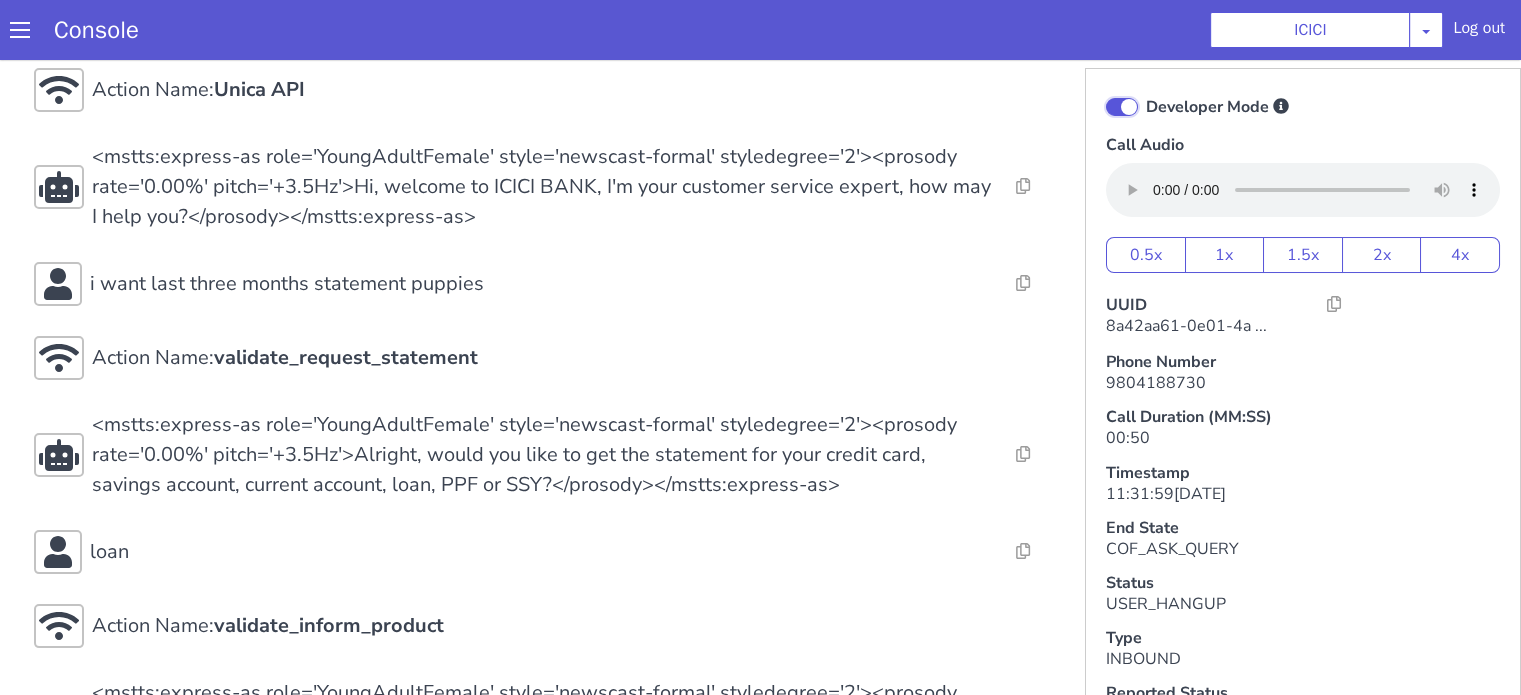 scroll, scrollTop: 300, scrollLeft: 0, axis: vertical 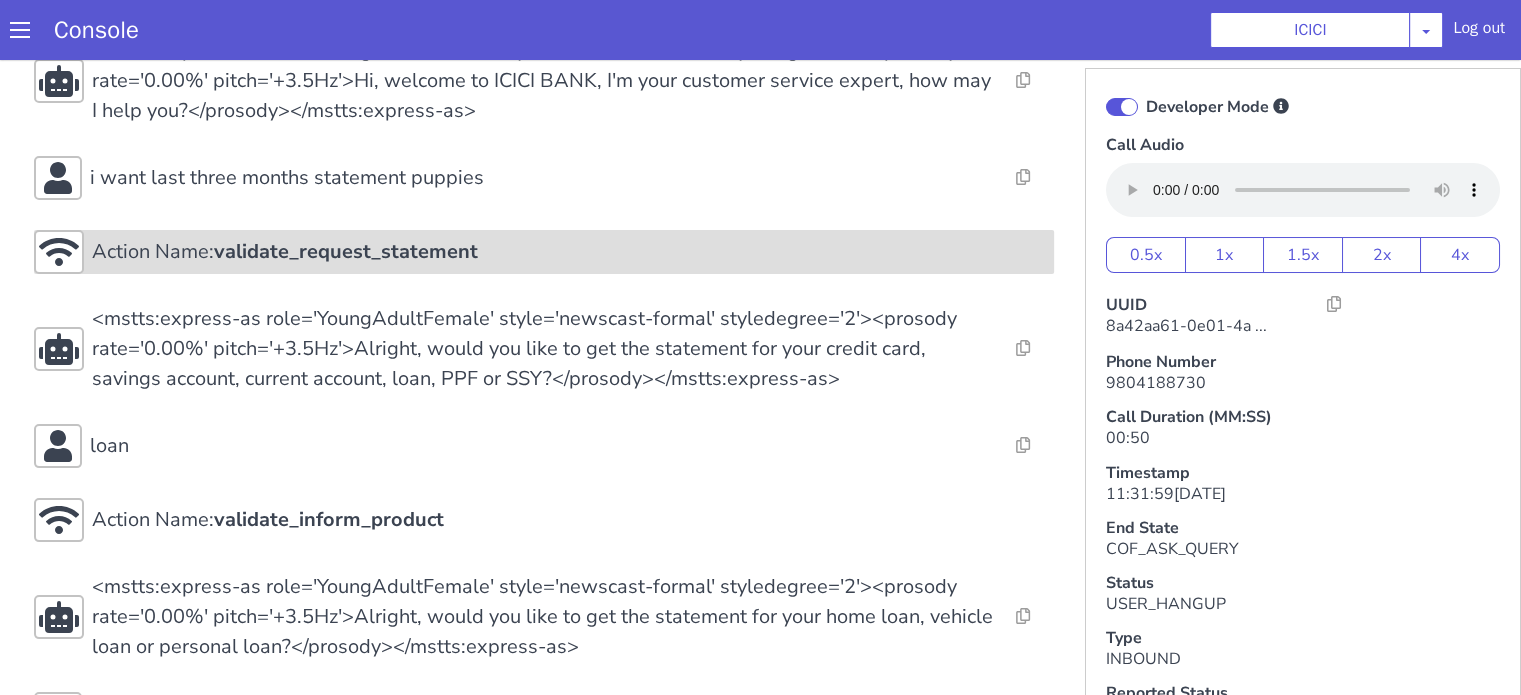 click on "Action Name:  validate_request_statement" at bounding box center (1873, 1143) 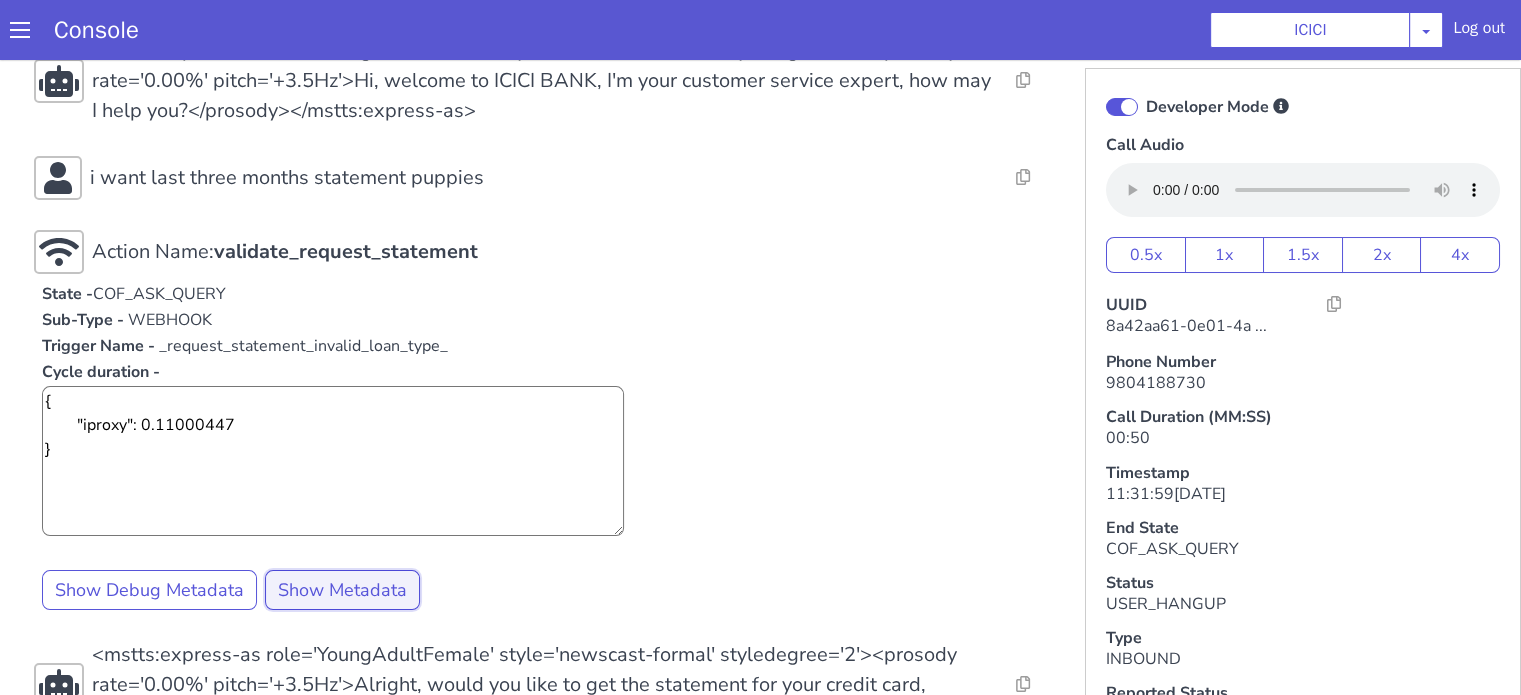 click on "Show Metadata" at bounding box center [1883, 651] 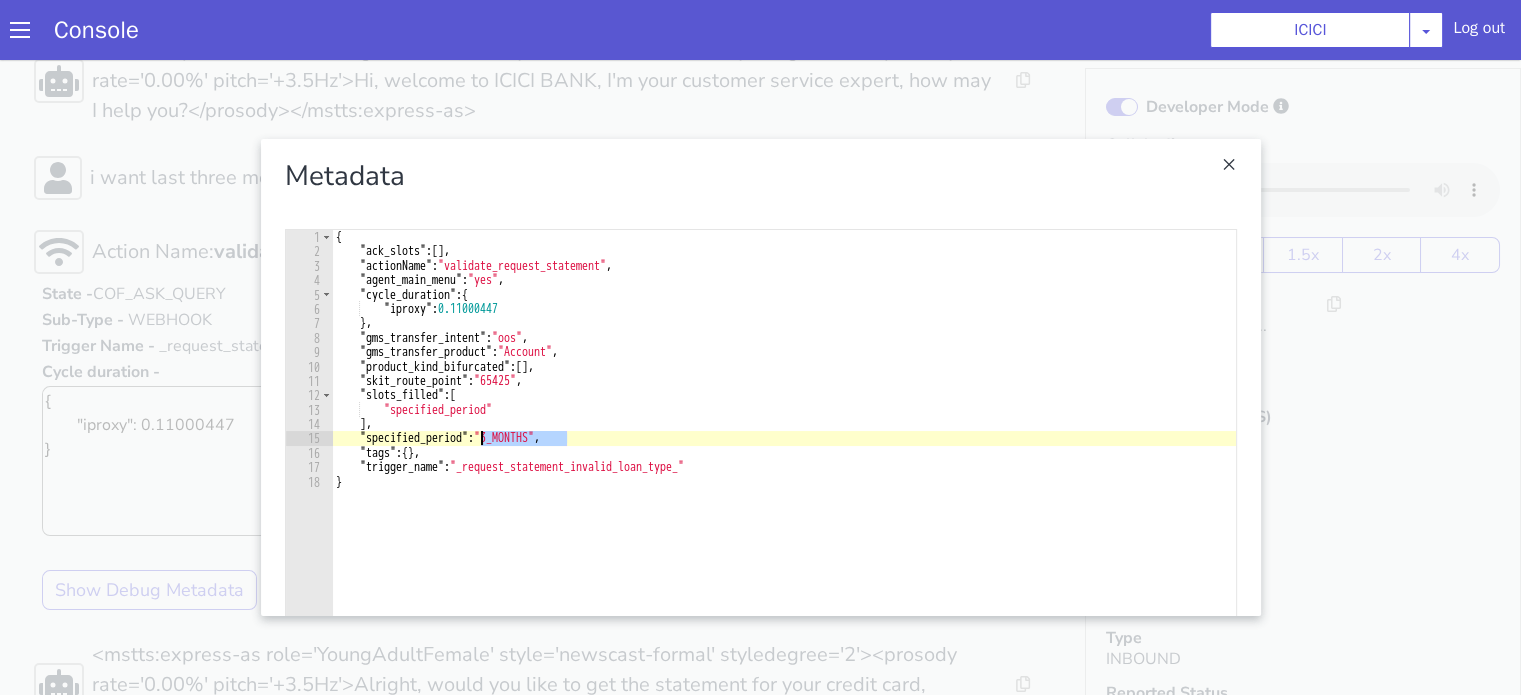 drag, startPoint x: 1910, startPoint y: 1333, endPoint x: 1777, endPoint y: 1330, distance: 133.03383 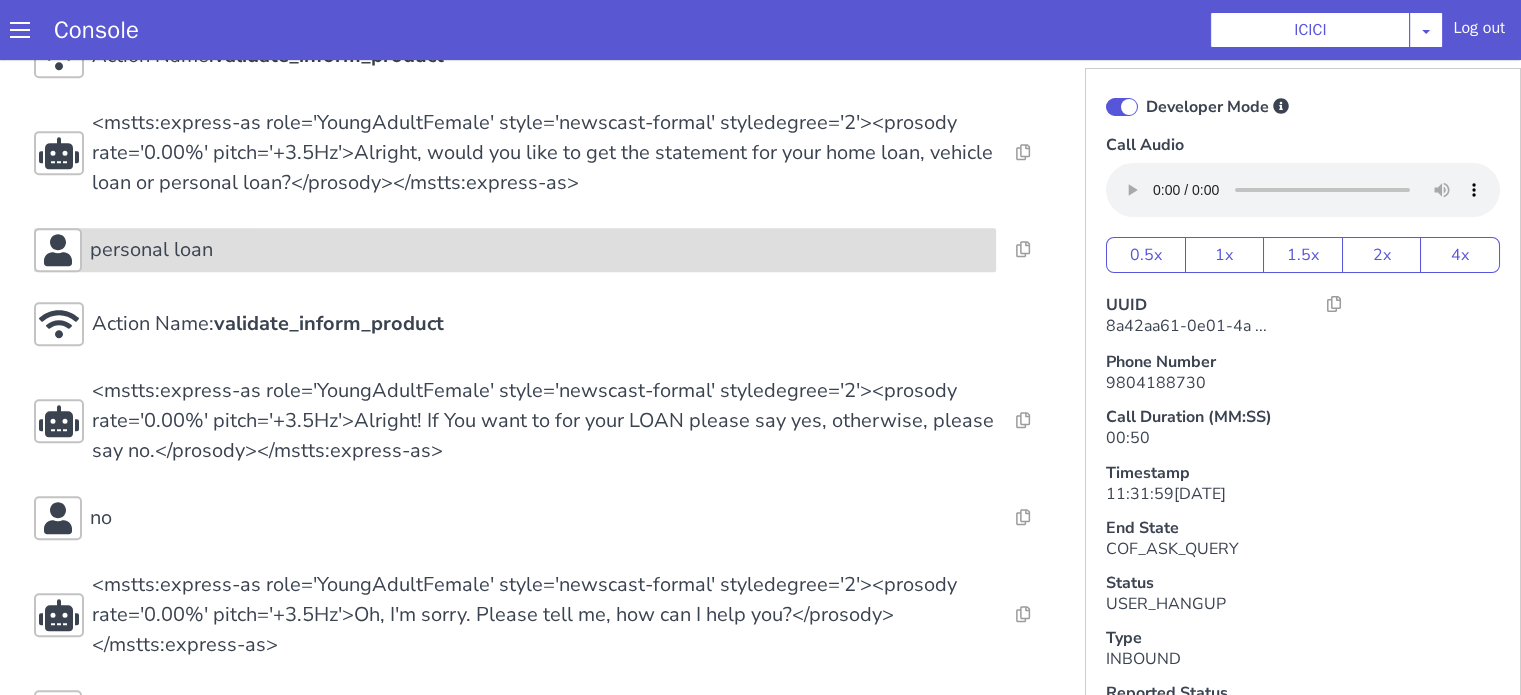 click on "personal loan" at bounding box center [1843, 1141] 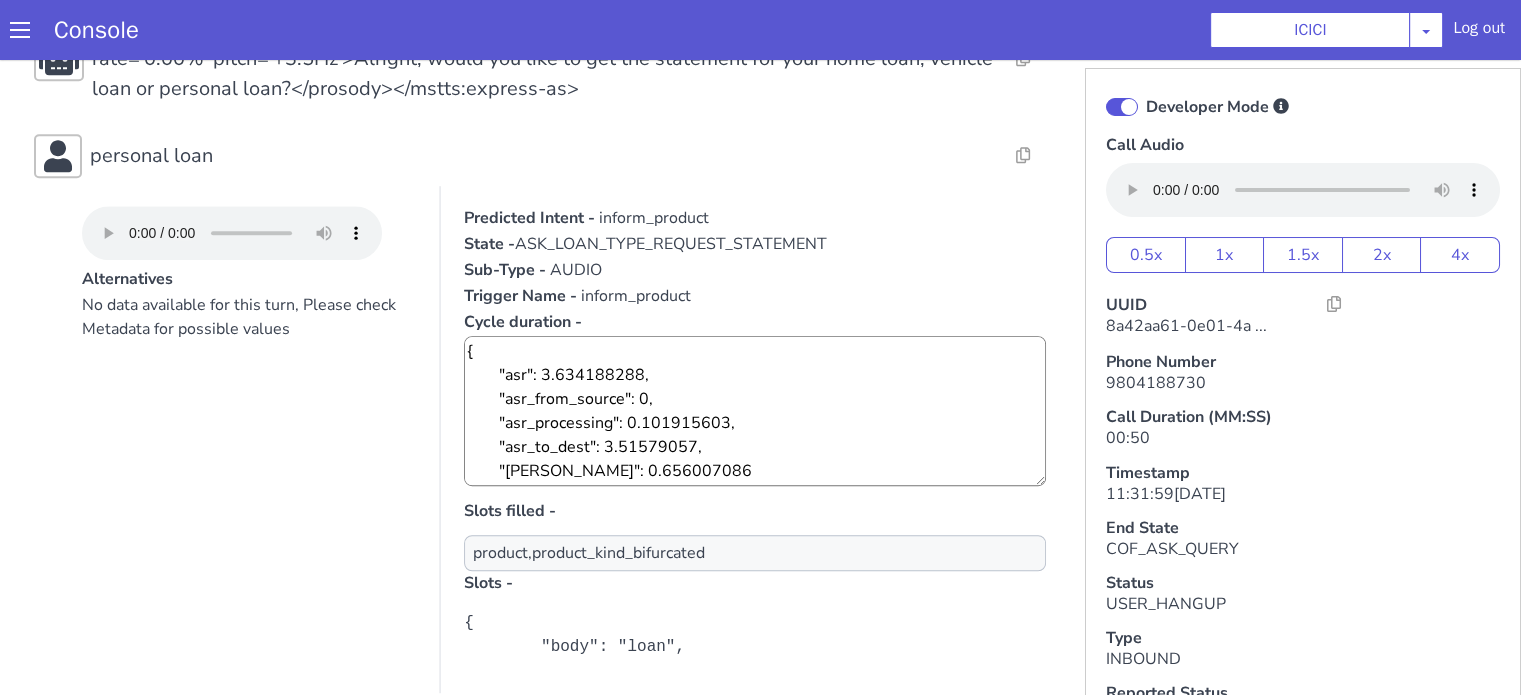 scroll, scrollTop: 1300, scrollLeft: 0, axis: vertical 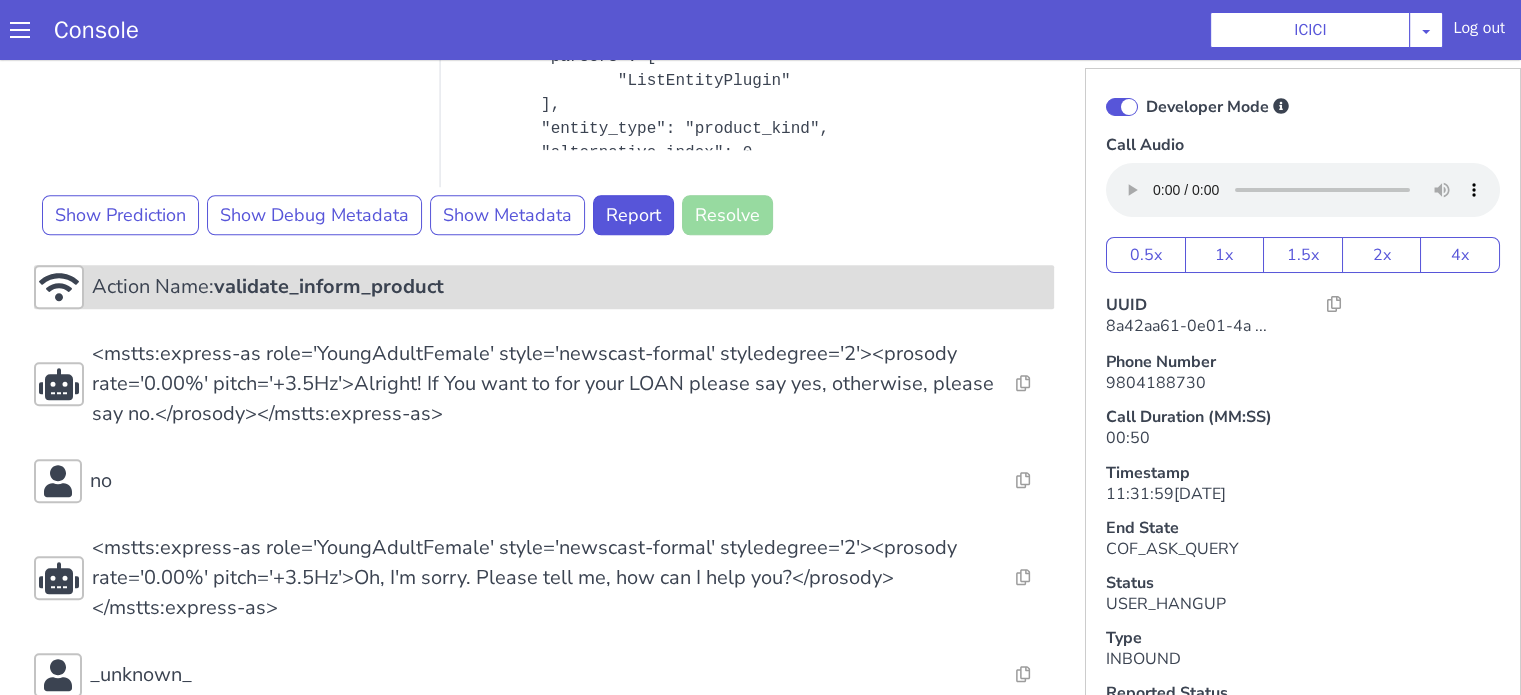 click on "validate_inform_product" at bounding box center [1633, 1177] 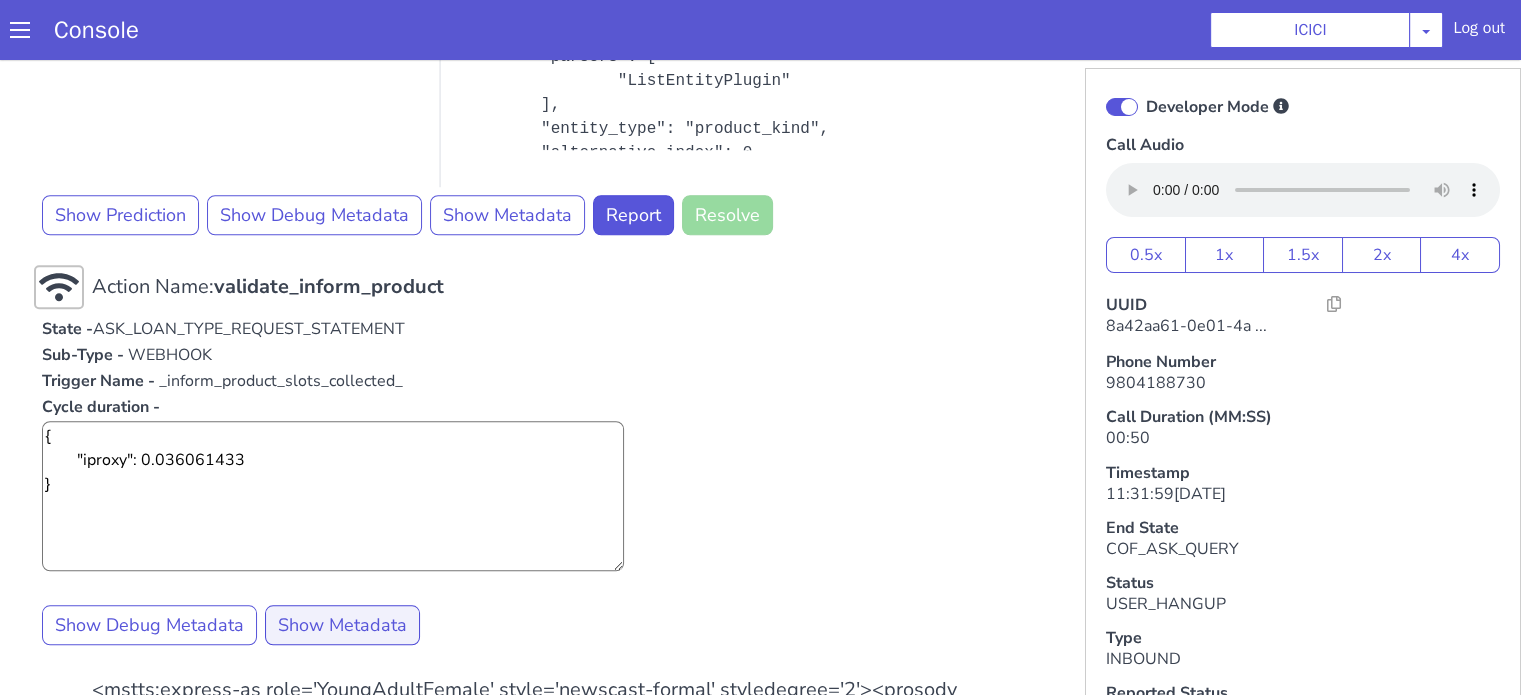click on "Action Name:  Internal_set_language_for_iproxy Resolve  Intent Error  Entity Error  Transcription Error  Miscellaneous Submit Action Name:  931503 - CAR - RMN CLI Validation Resolve  Intent Error  Entity Error  Transcription Error  Miscellaneous Submit Action Name:  Unica API Resolve  Intent Error  Entity Error  Transcription Error  Miscellaneous Submit <mstts:express-as role='YoungAdultFemale' style='newscast-formal' styledegree='2'><prosody rate='0.00%' pitch='+3.5Hz'>Hi, welcome to ICICI BANK, I'm your customer service expert, how may I help you?</prosody></mstts:express-as> Resolve  Intent Error  Entity Error  Transcription Error  Miscellaneous Submit i want last three months statement puppies Resolve  Intent Error  Entity Error  Transcription Error  Miscellaneous Submit Action Name:  validate_request_statement State -  COF_ASK_QUERY Sub-Type -   WEBHOOK Trigger Name -   _request_statement_invalid_loan_type_ Cycle duration -  {
"iproxy": 0.11000447
} Show Debug Metadata Show Metadata Resolve Submit loan" at bounding box center (505, 267) 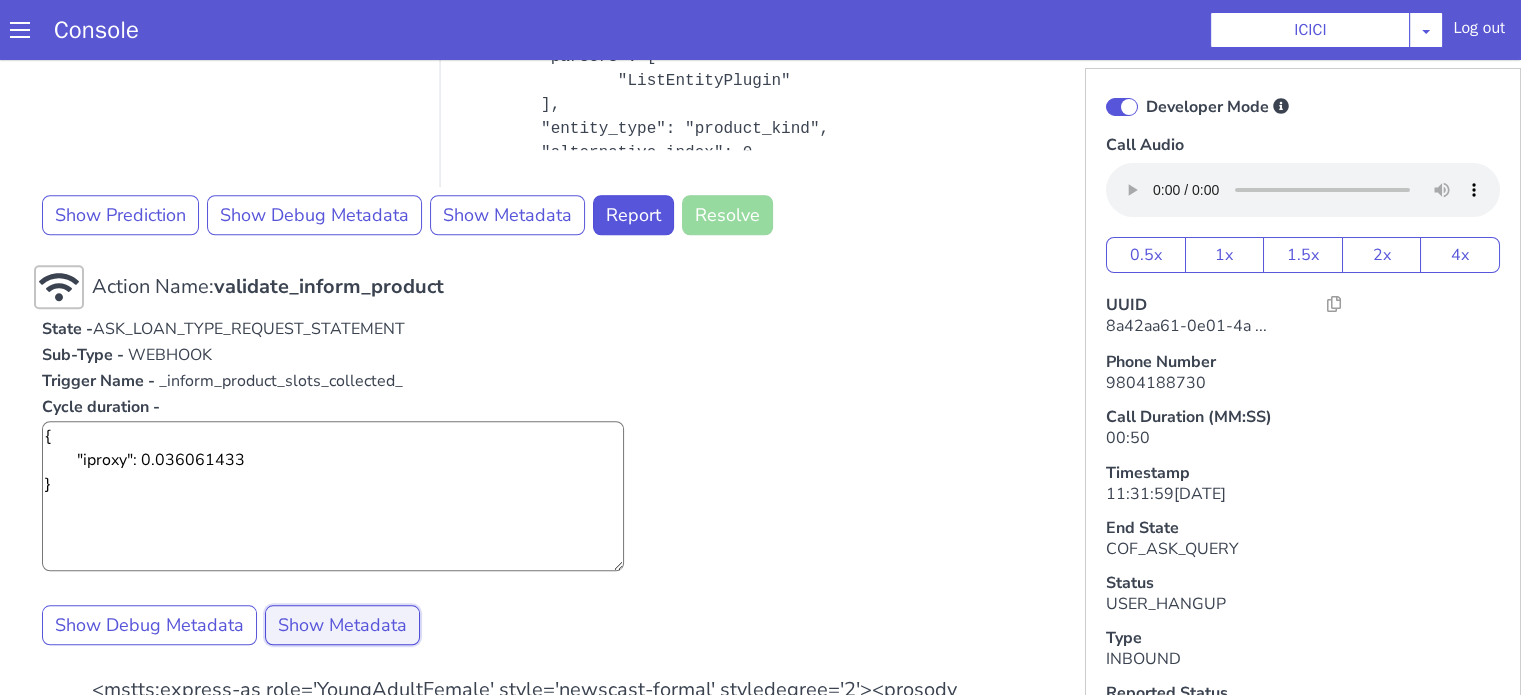 click on "Show Metadata" at bounding box center (1910, 1008) 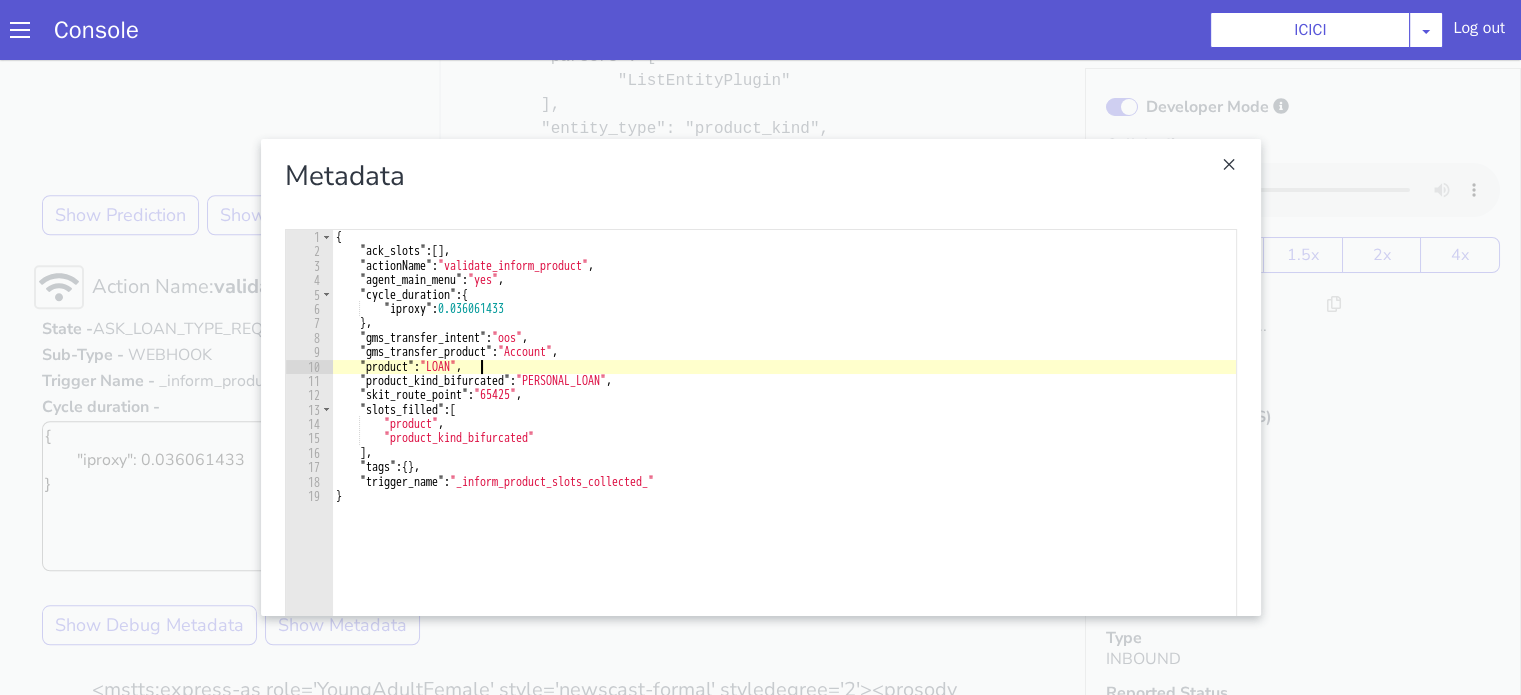 drag, startPoint x: 1722, startPoint y: 1403, endPoint x: 1607, endPoint y: 1404, distance: 115.00435 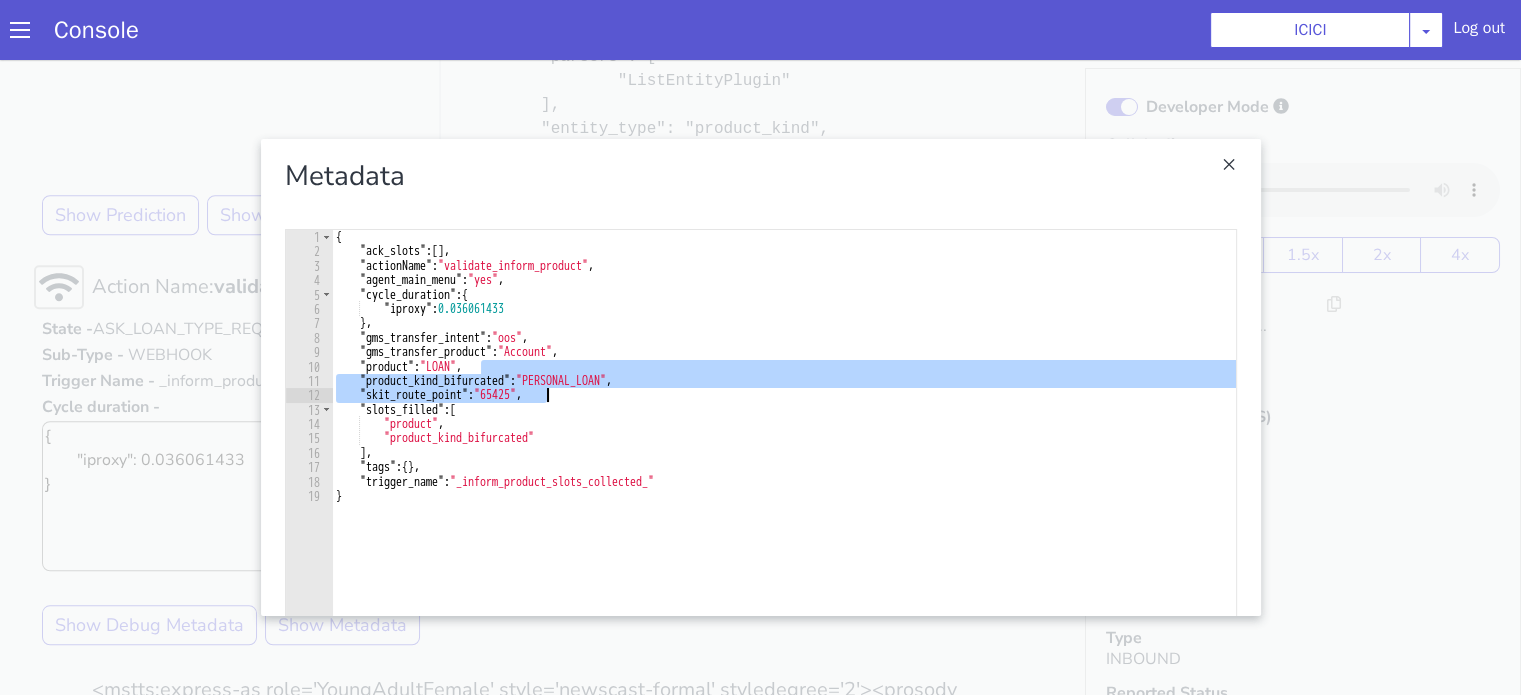 drag, startPoint x: 2113, startPoint y: 649, endPoint x: 2277, endPoint y: 669, distance: 165.21501 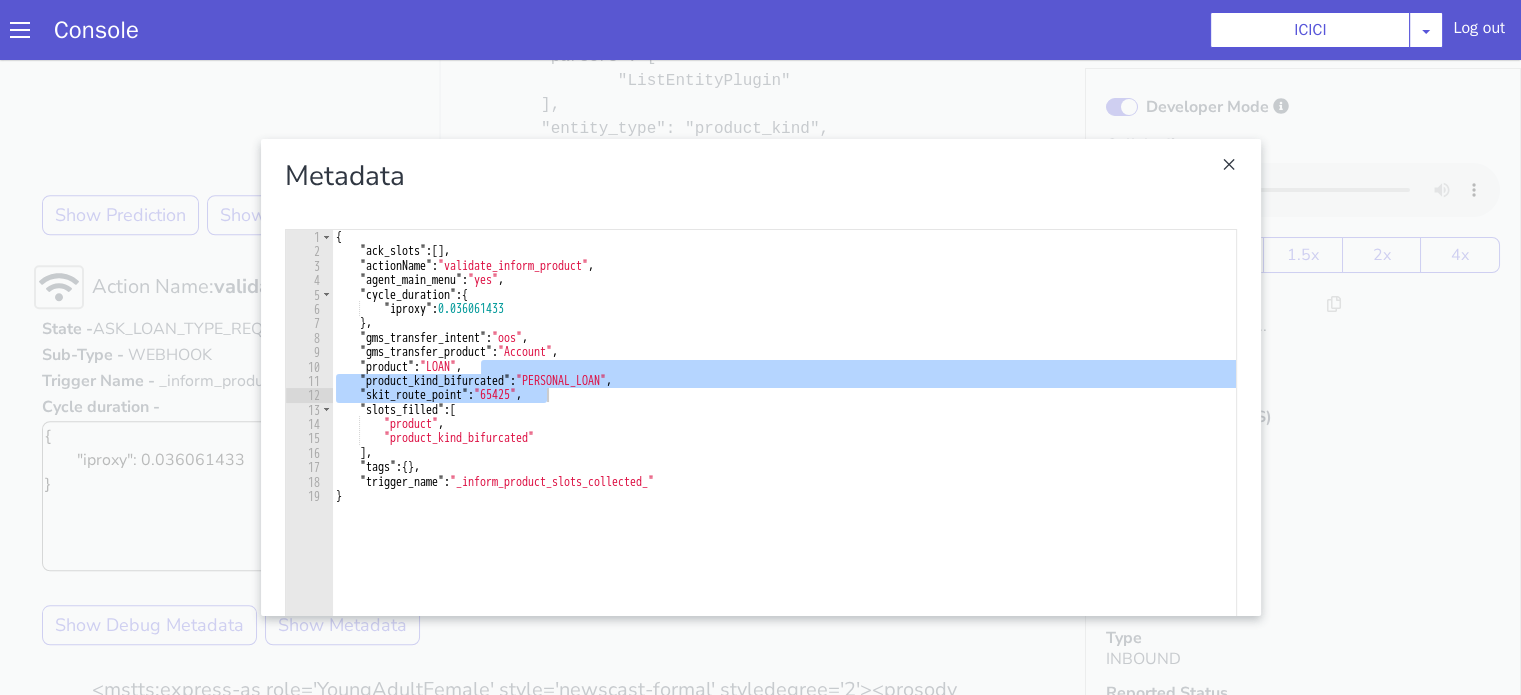 click at bounding box center [726, 835] 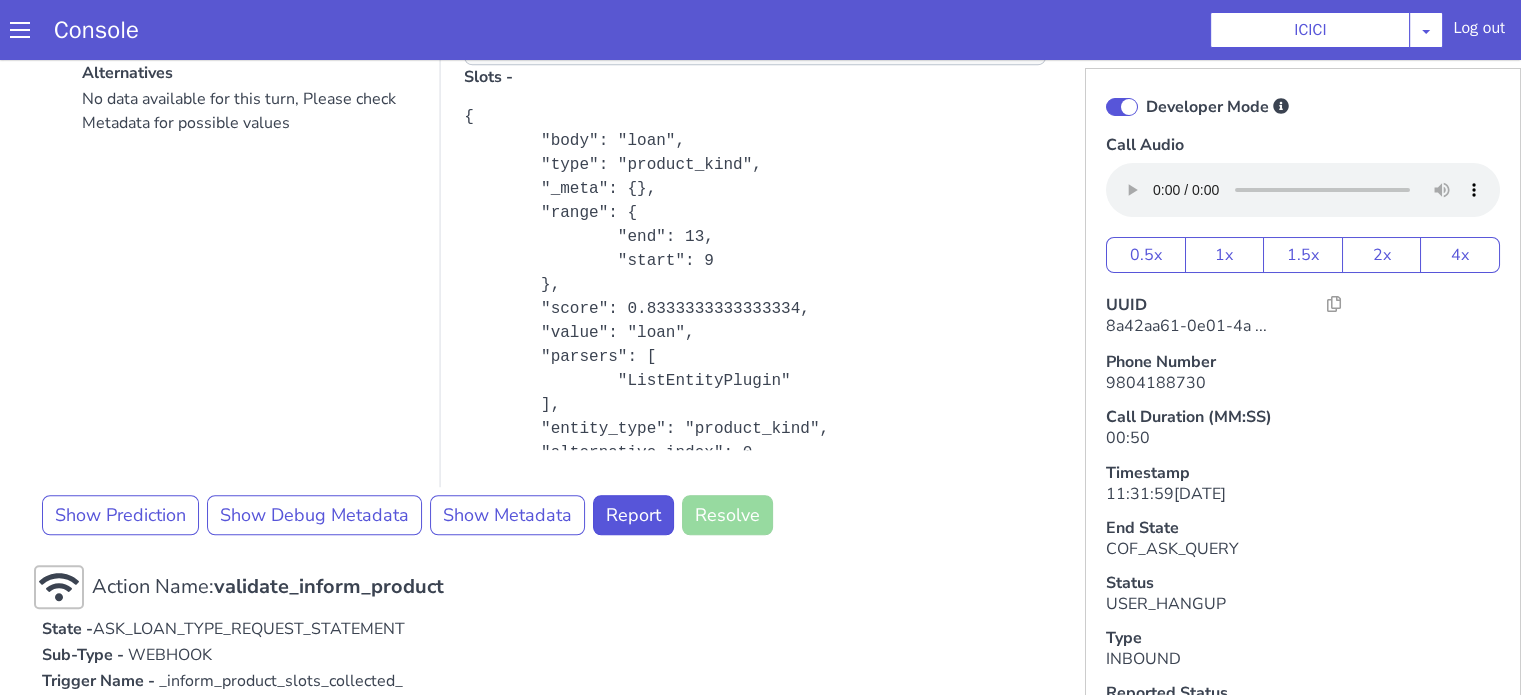 scroll, scrollTop: 1100, scrollLeft: 0, axis: vertical 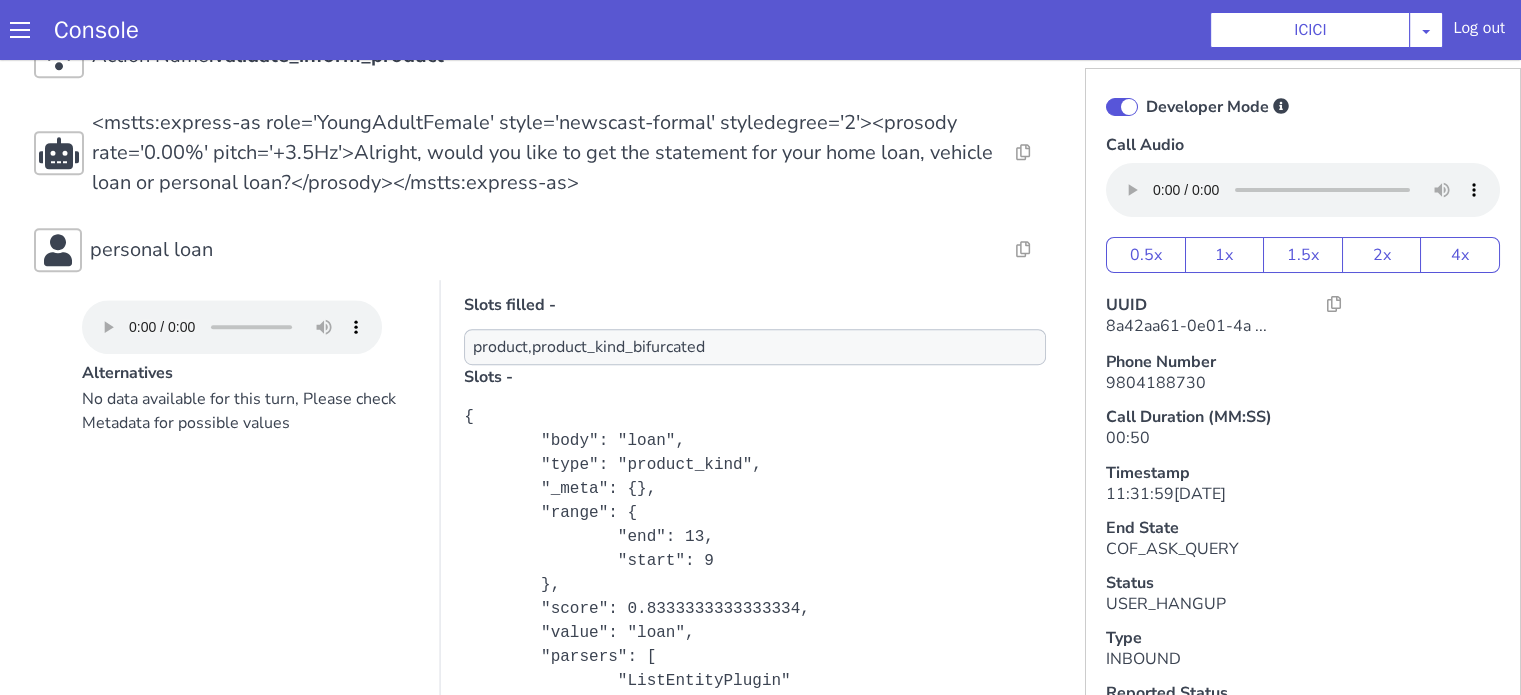 click at bounding box center (2640, 689) 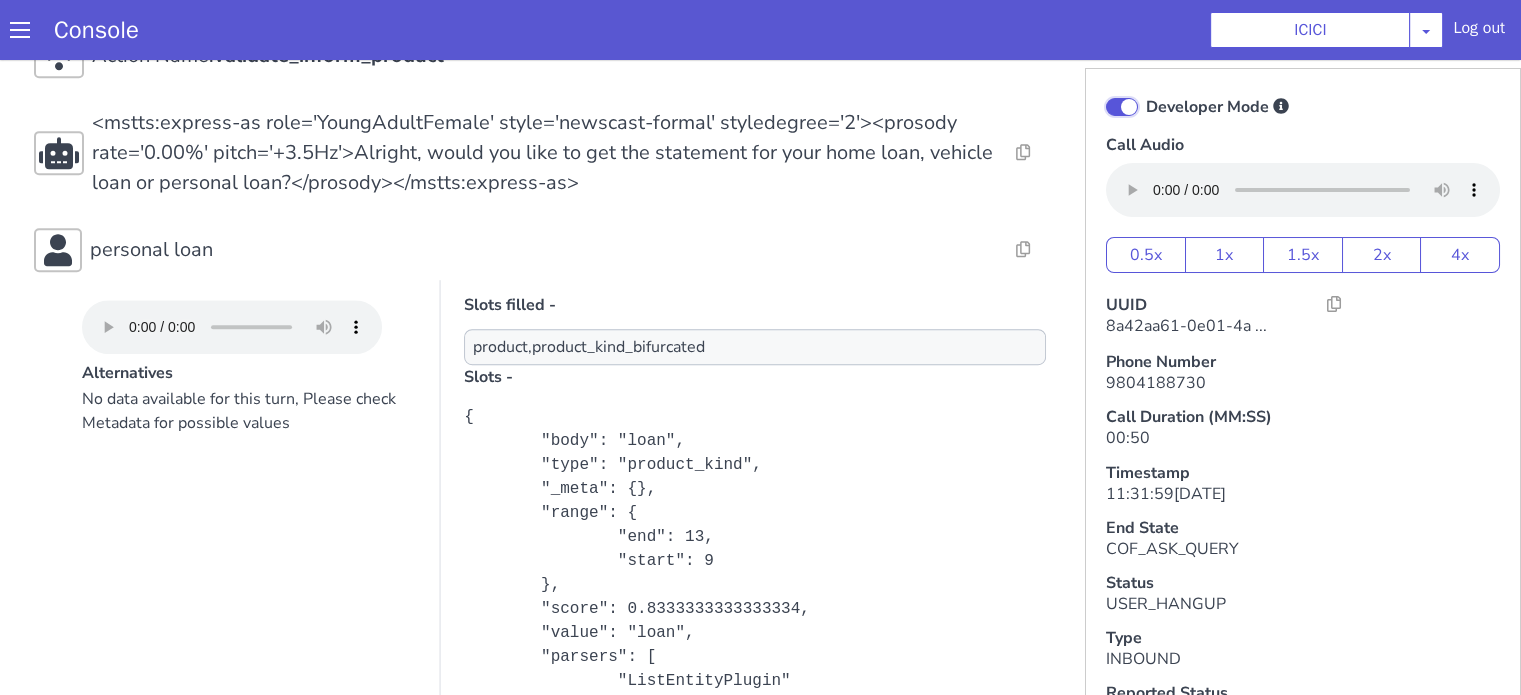 click on "Developer Mode" at bounding box center [2448, -224] 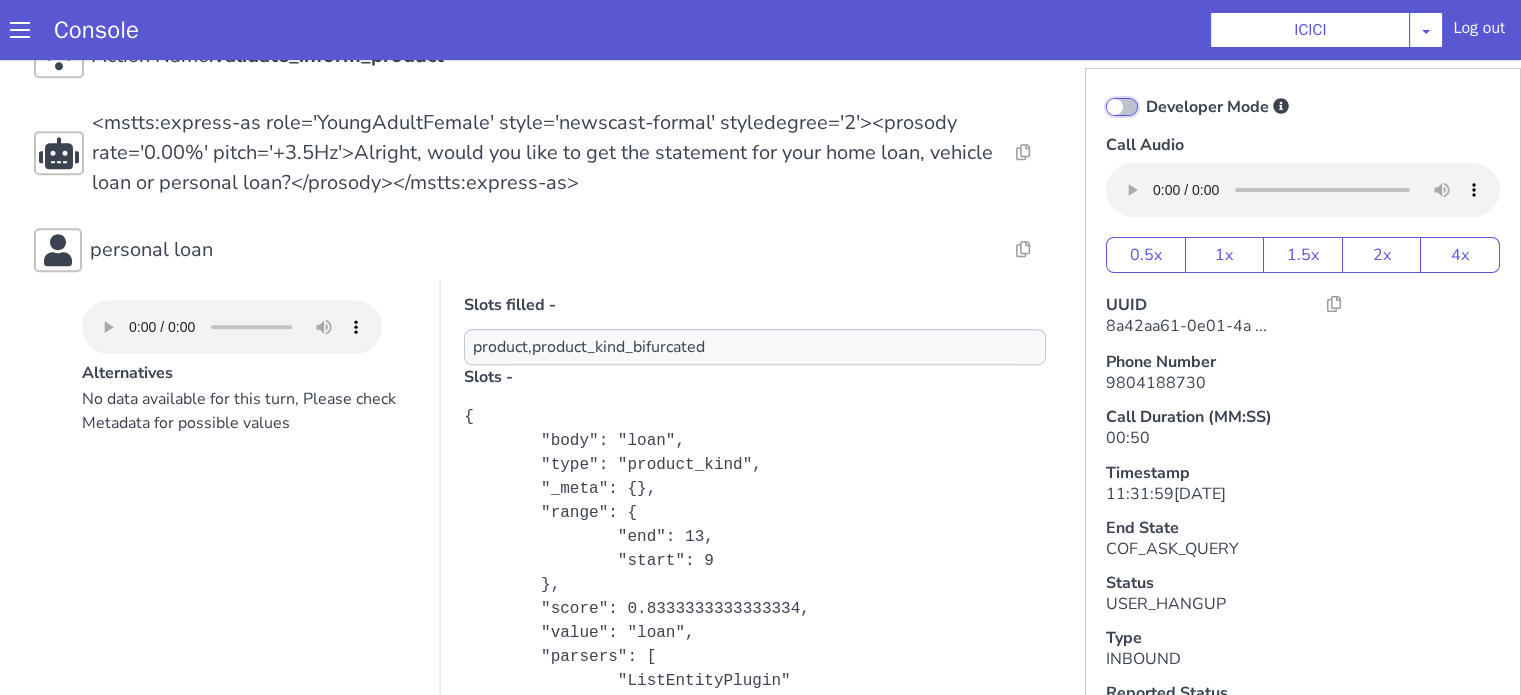 checkbox on "false" 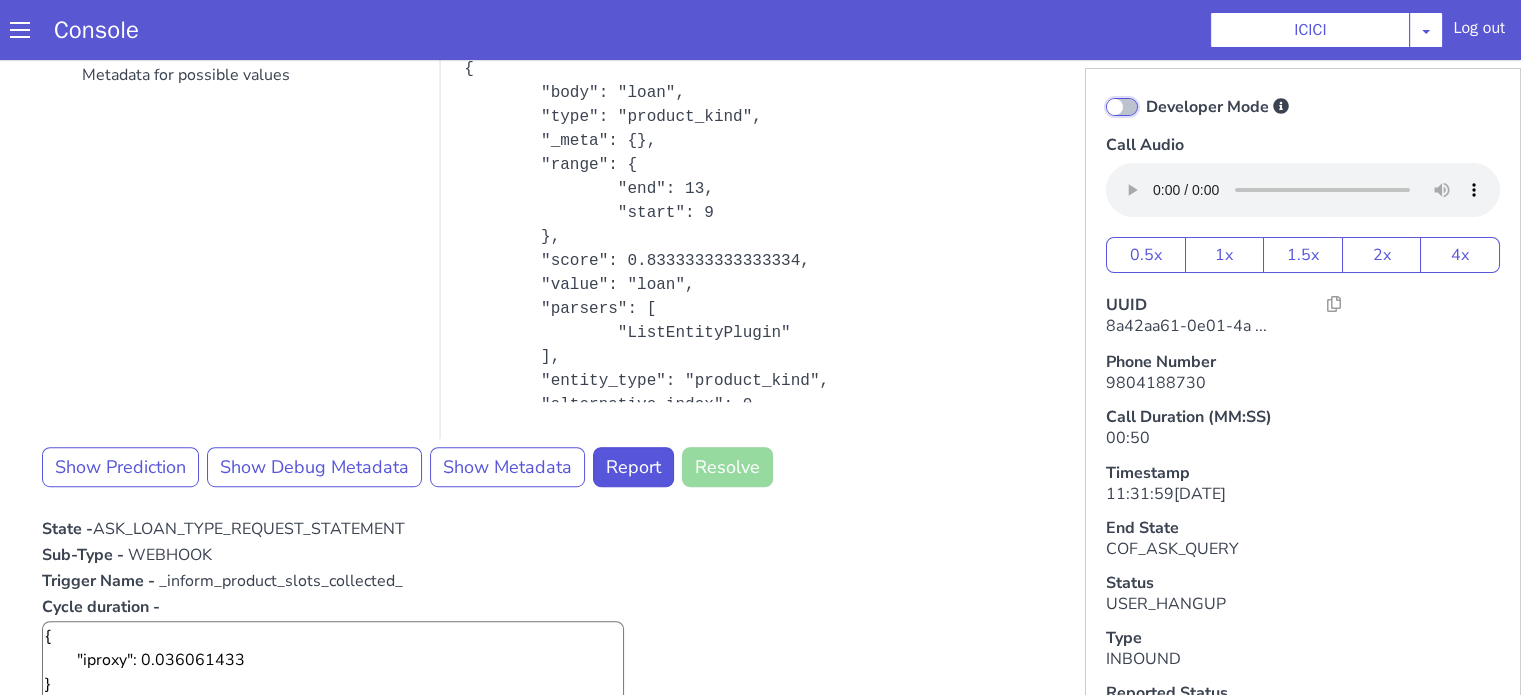 scroll, scrollTop: 828, scrollLeft: 0, axis: vertical 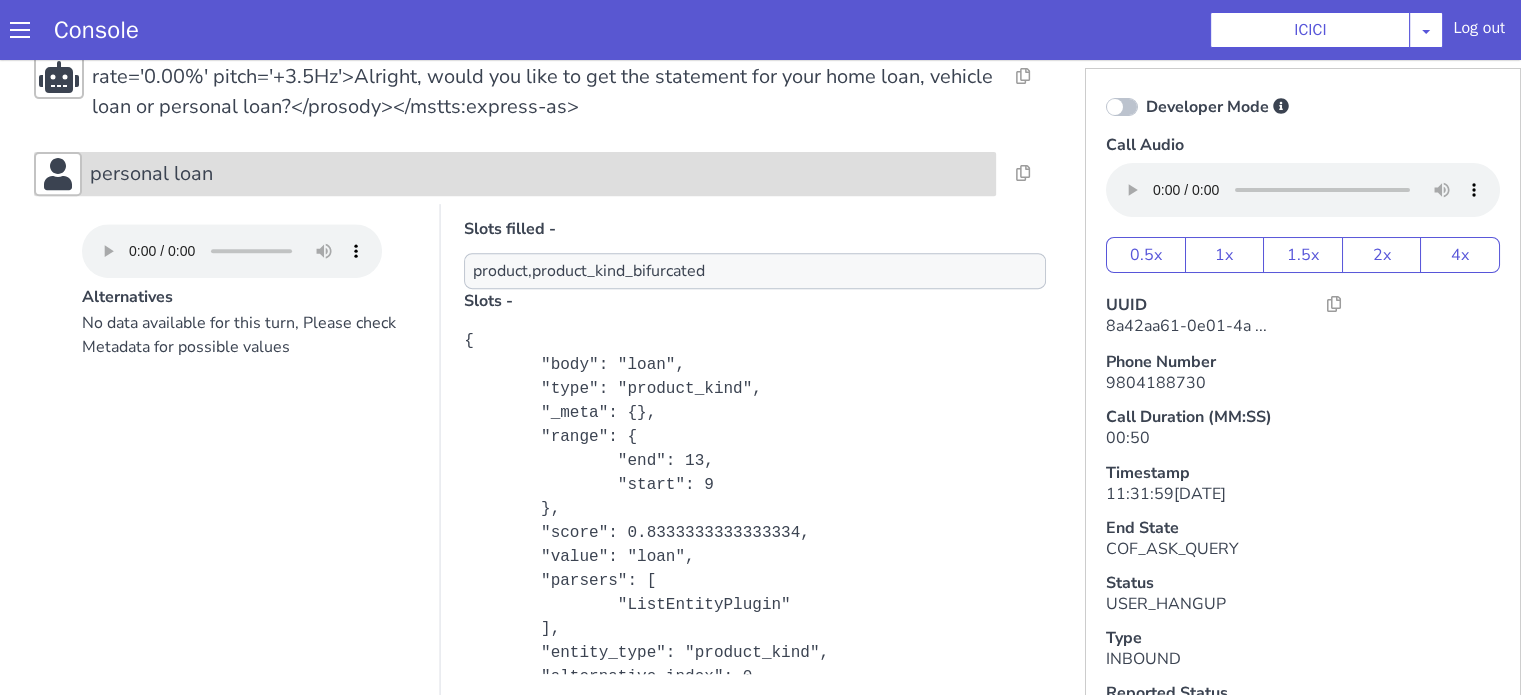 click on "personal loan" at bounding box center [2104, 343] 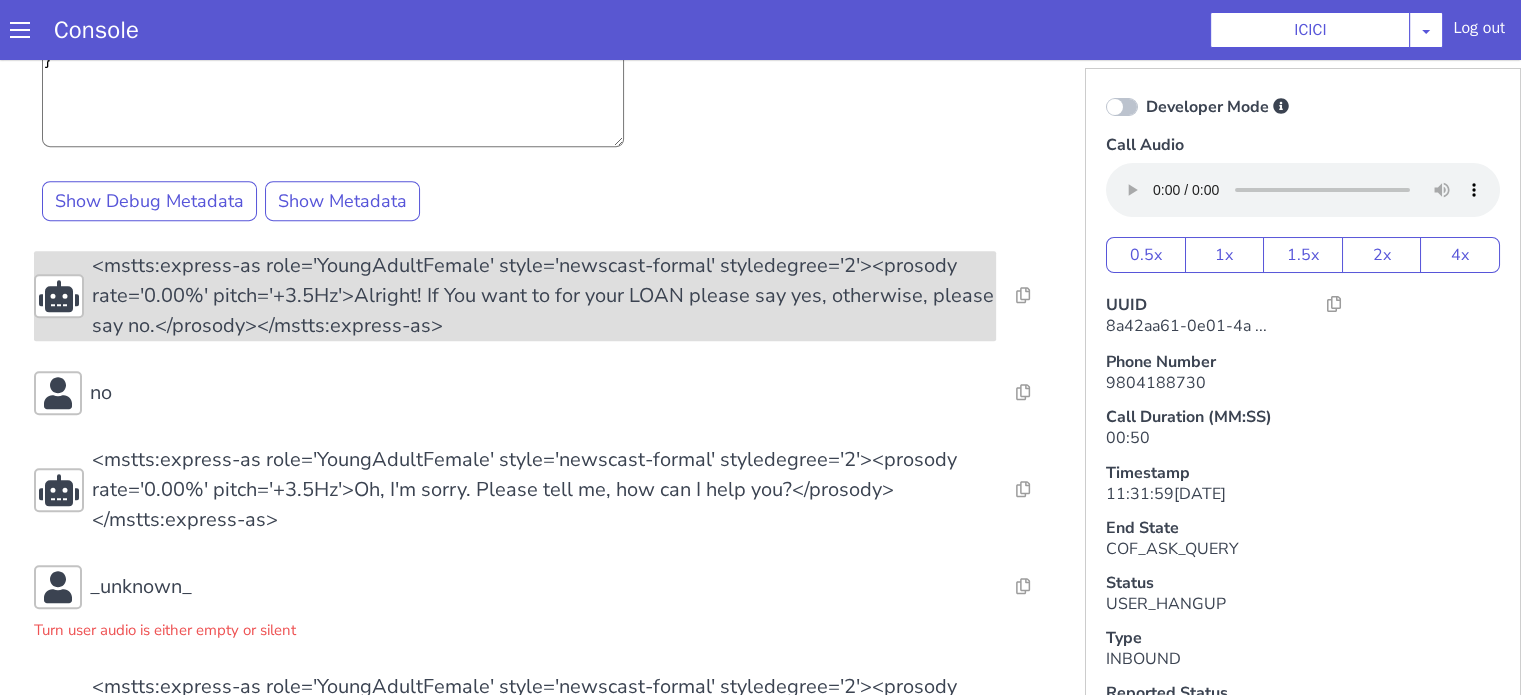 scroll, scrollTop: 861, scrollLeft: 0, axis: vertical 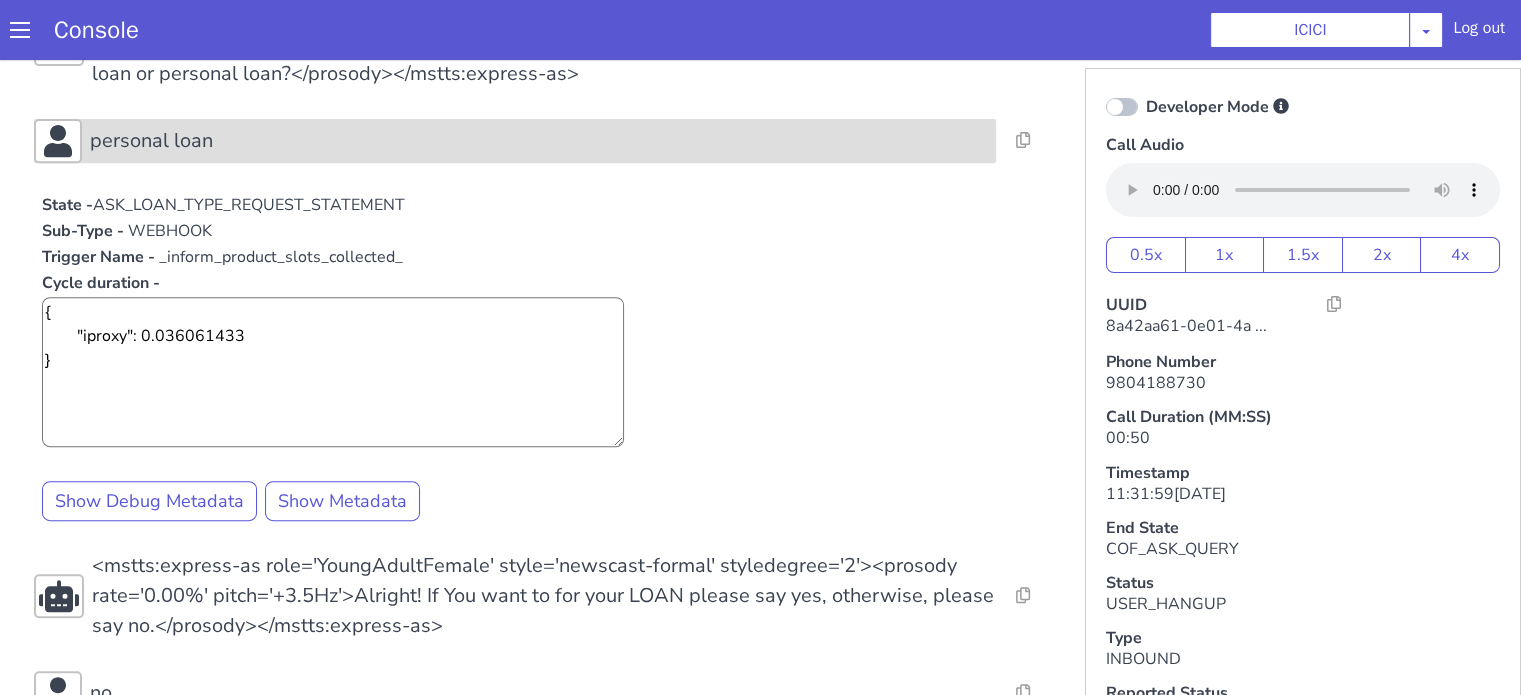 click on "personal loan" at bounding box center (1988, -3) 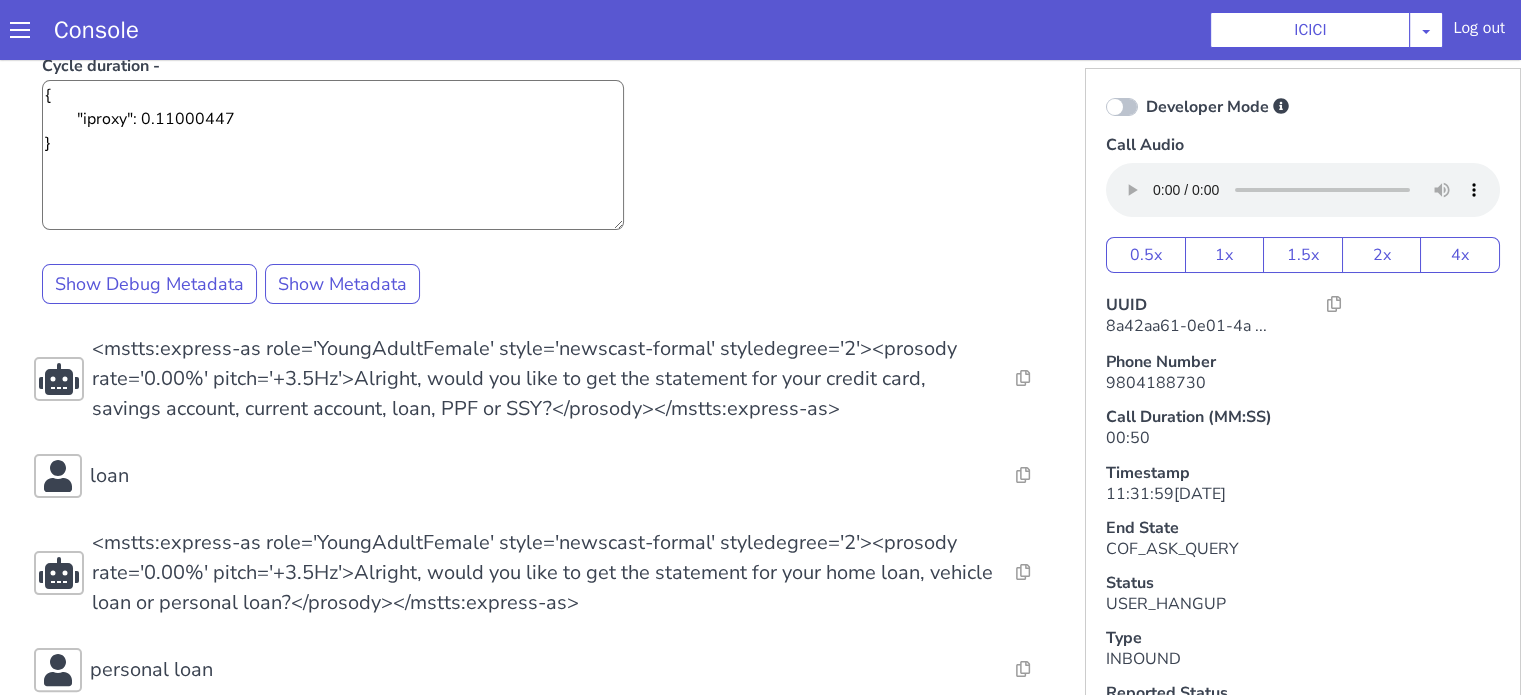 scroll, scrollTop: 324, scrollLeft: 0, axis: vertical 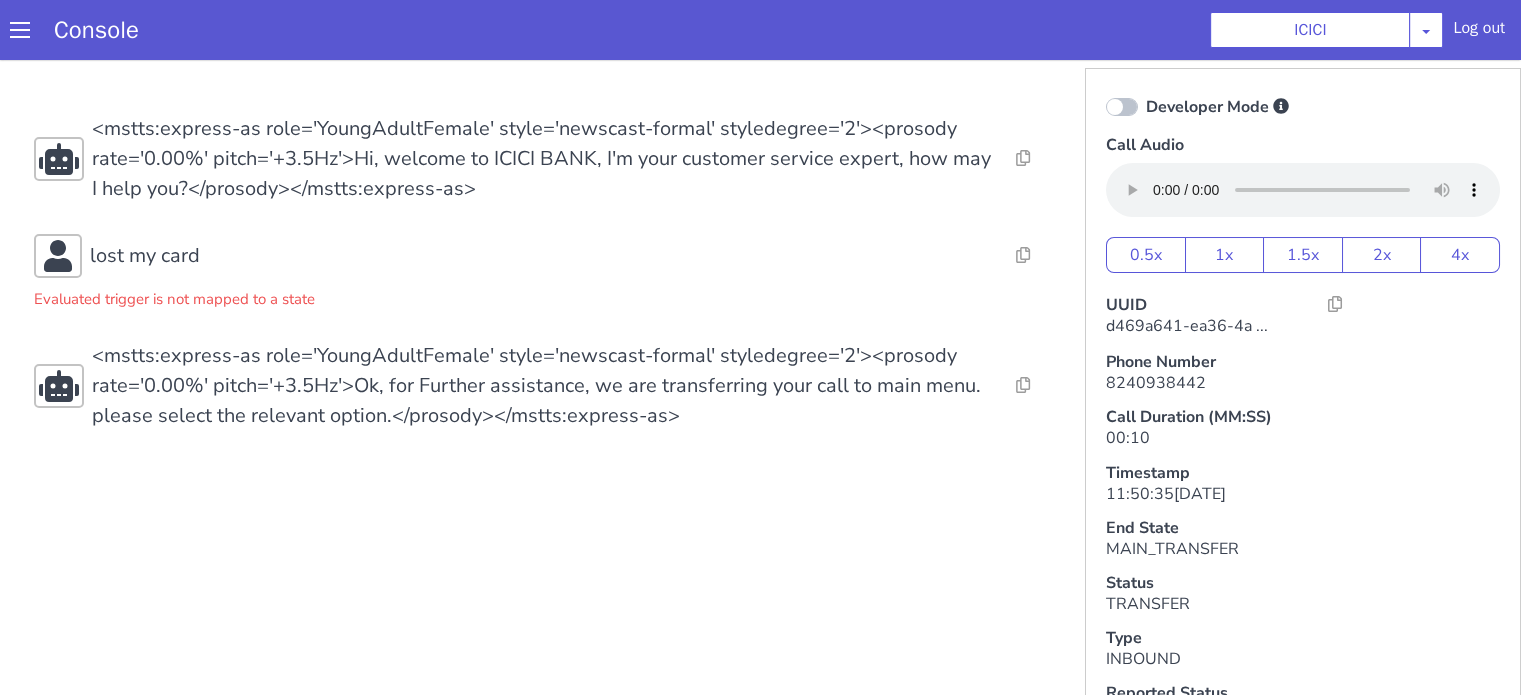 click on "lost my card" at bounding box center [1048, -228] 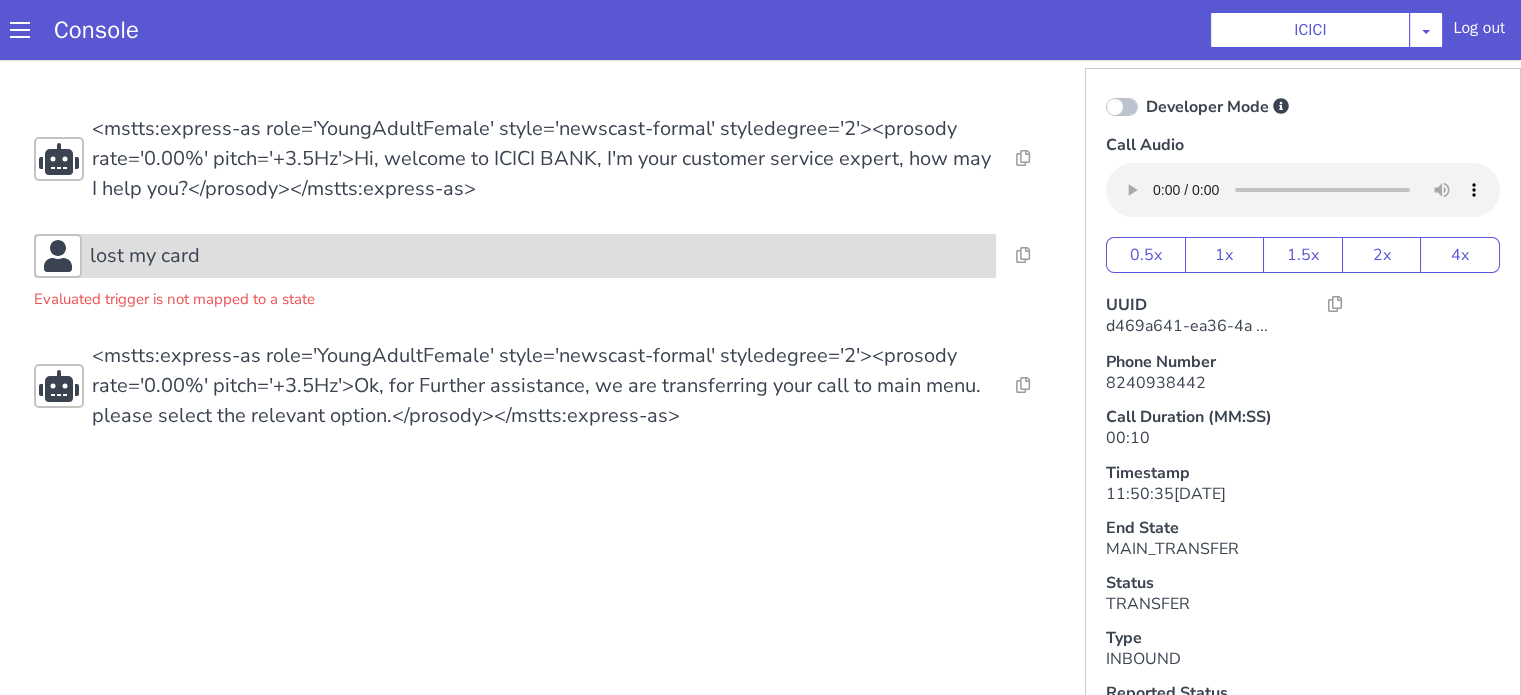 click on "lost my card" at bounding box center (737, -66) 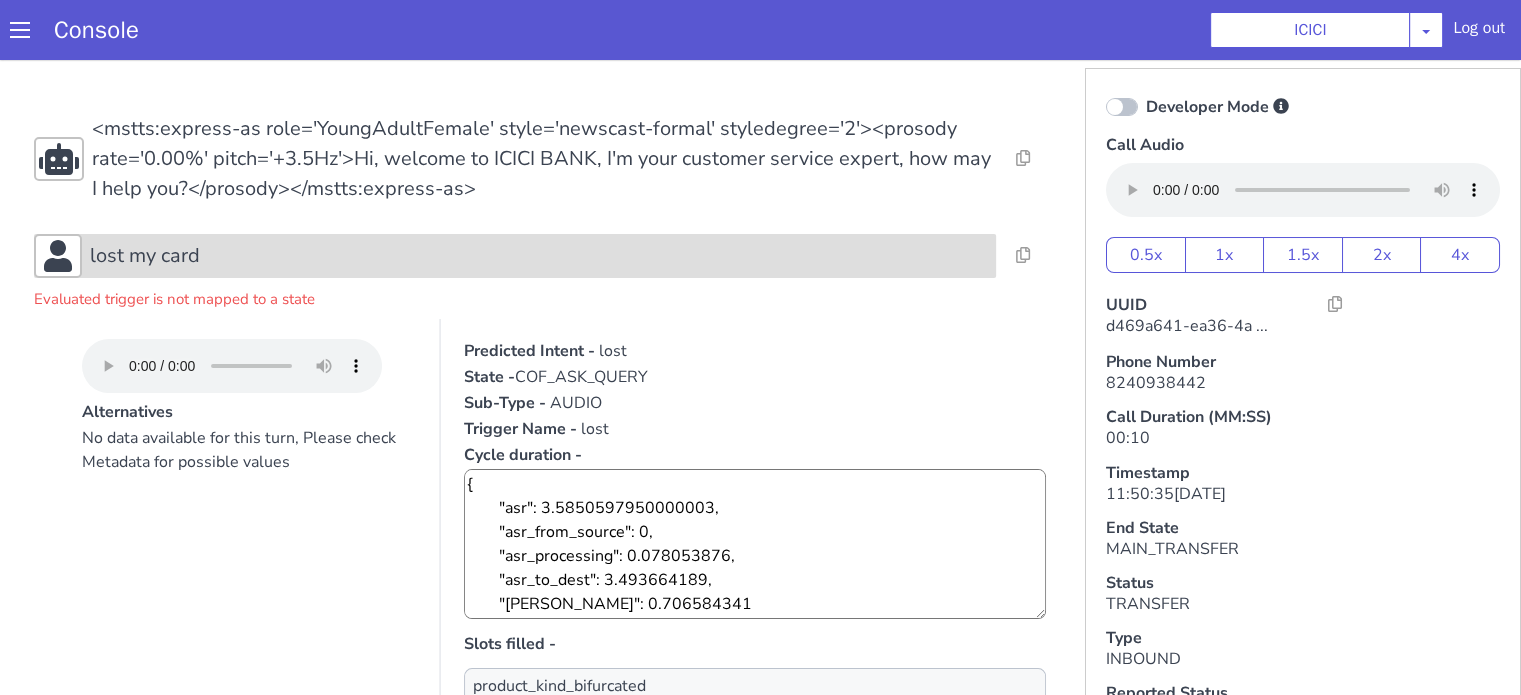 click on "lost my card" at bounding box center (884, -155) 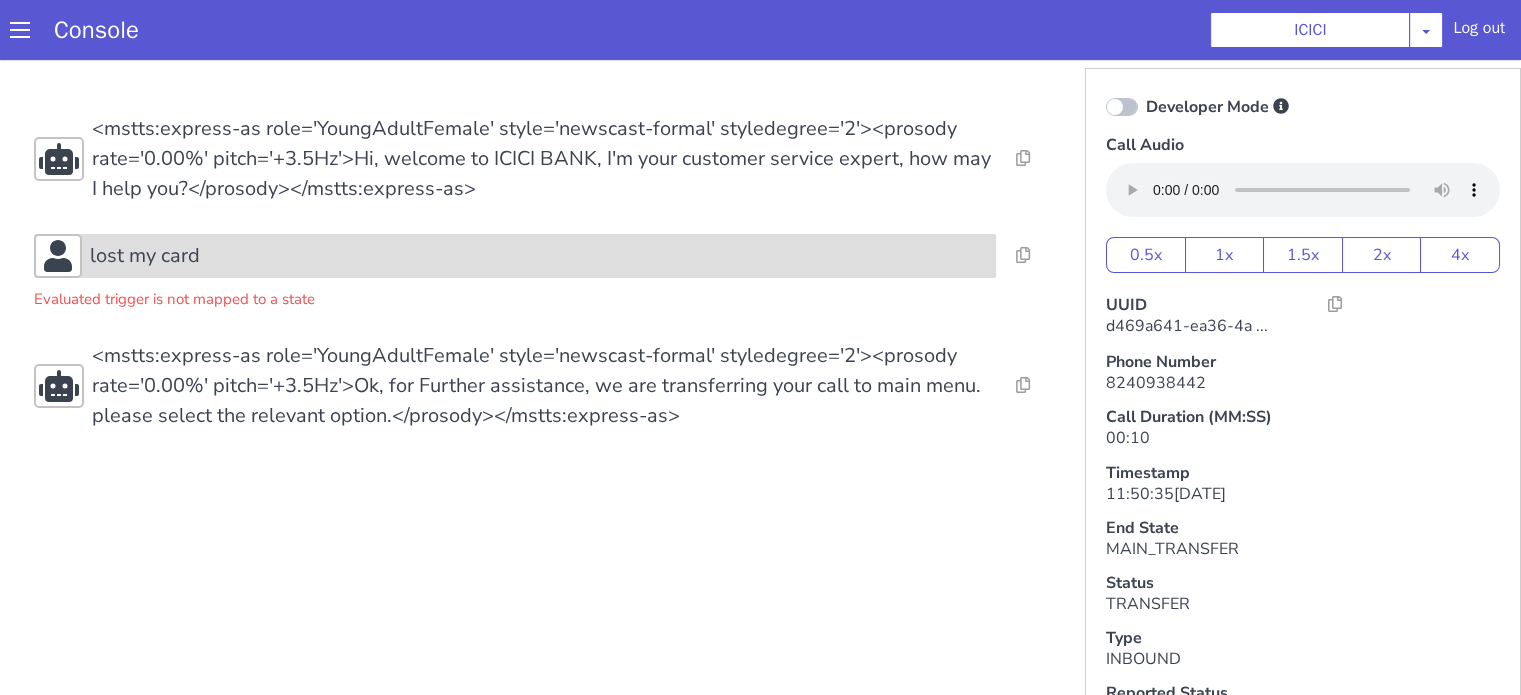 click on "lost my card" at bounding box center [1134, -252] 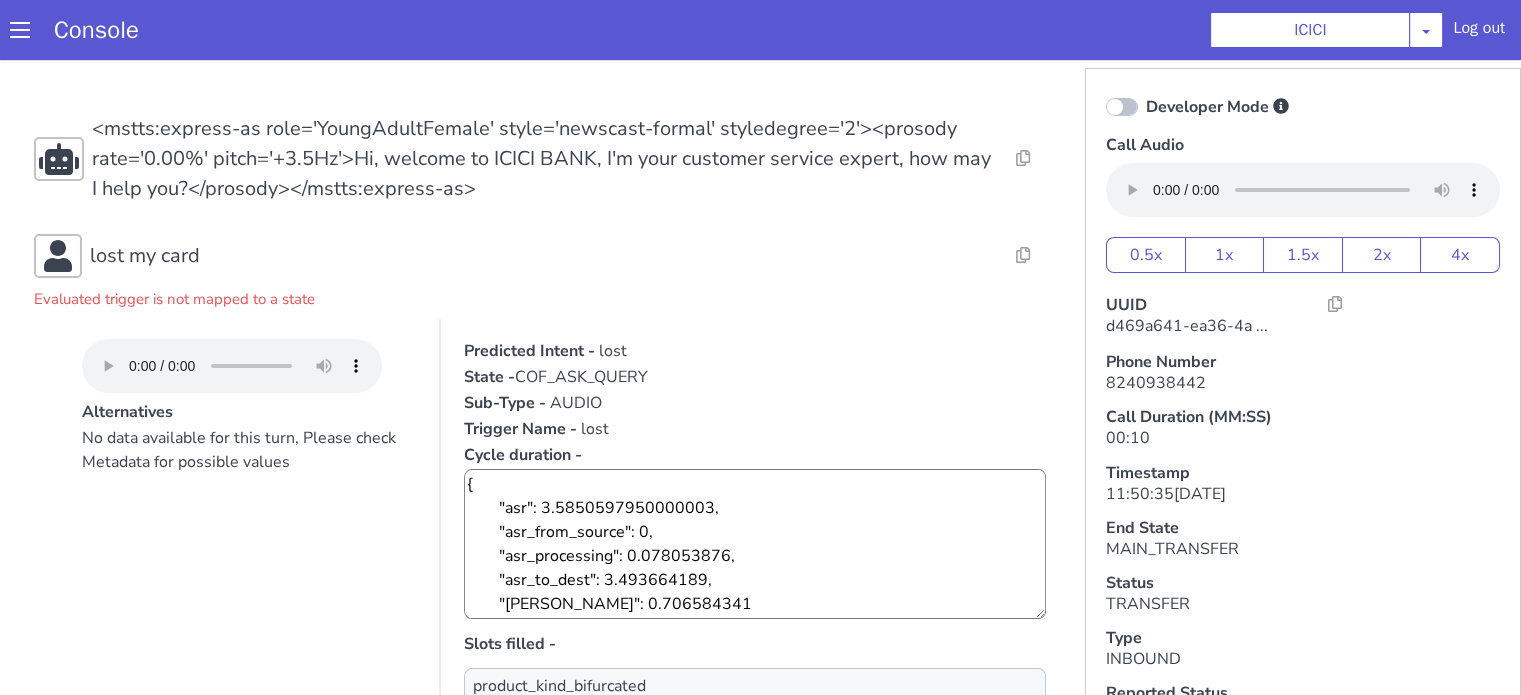 scroll, scrollTop: 369, scrollLeft: 0, axis: vertical 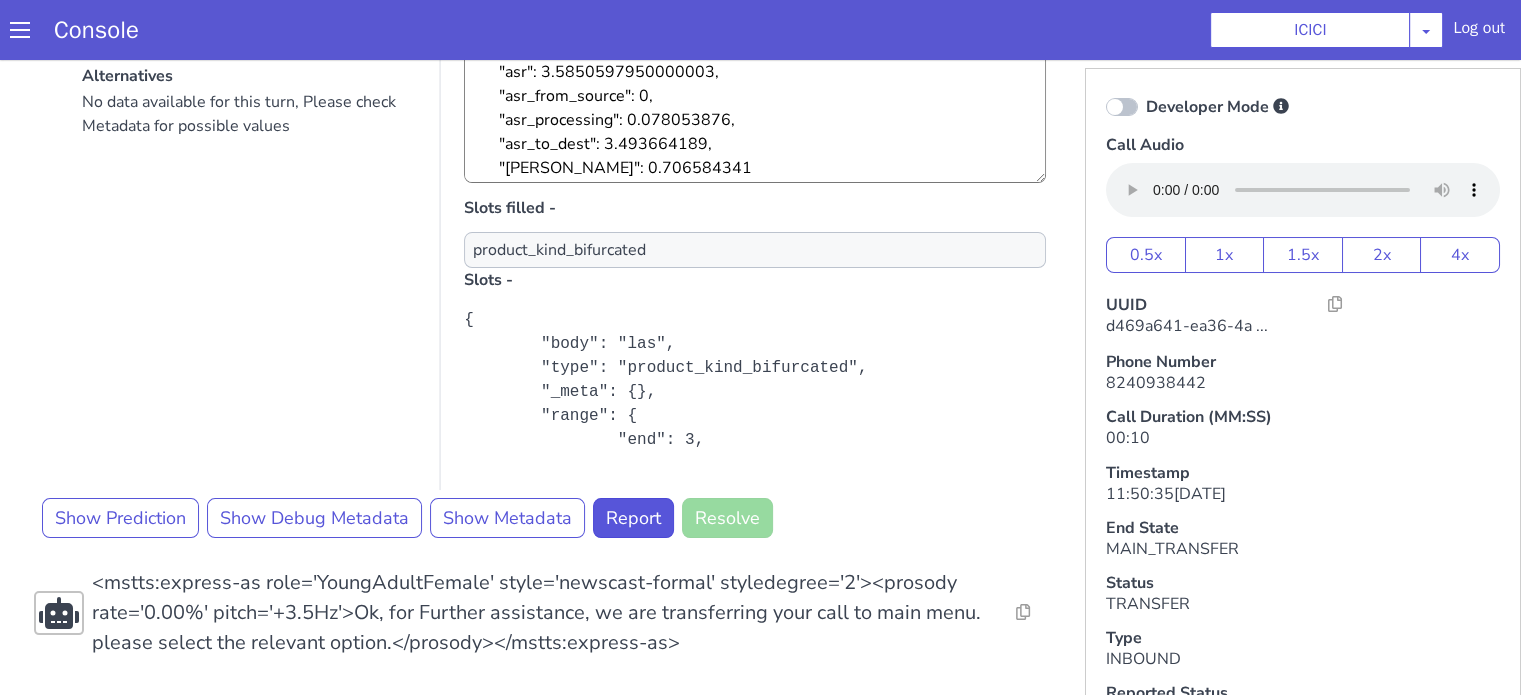 click at bounding box center (1467, -304) 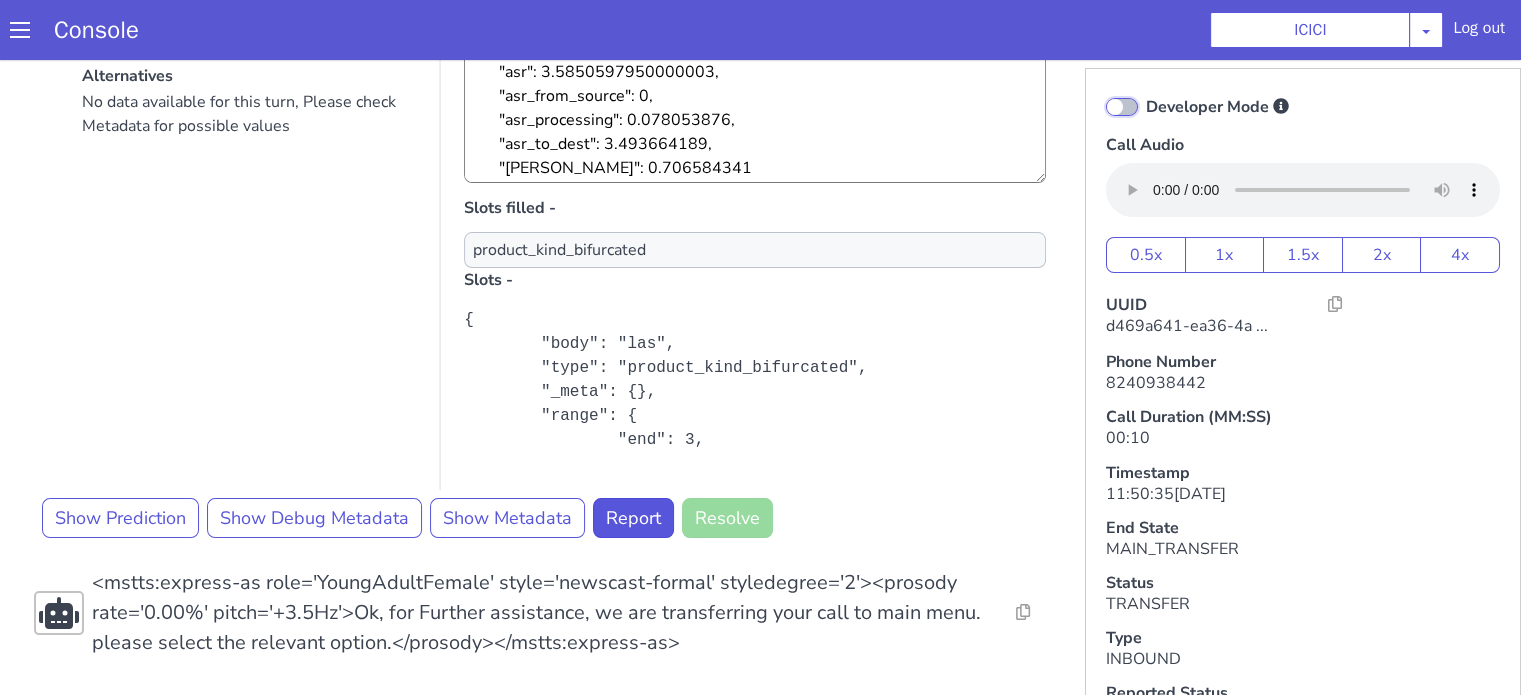 click on "Developer Mode" at bounding box center [2259, -350] 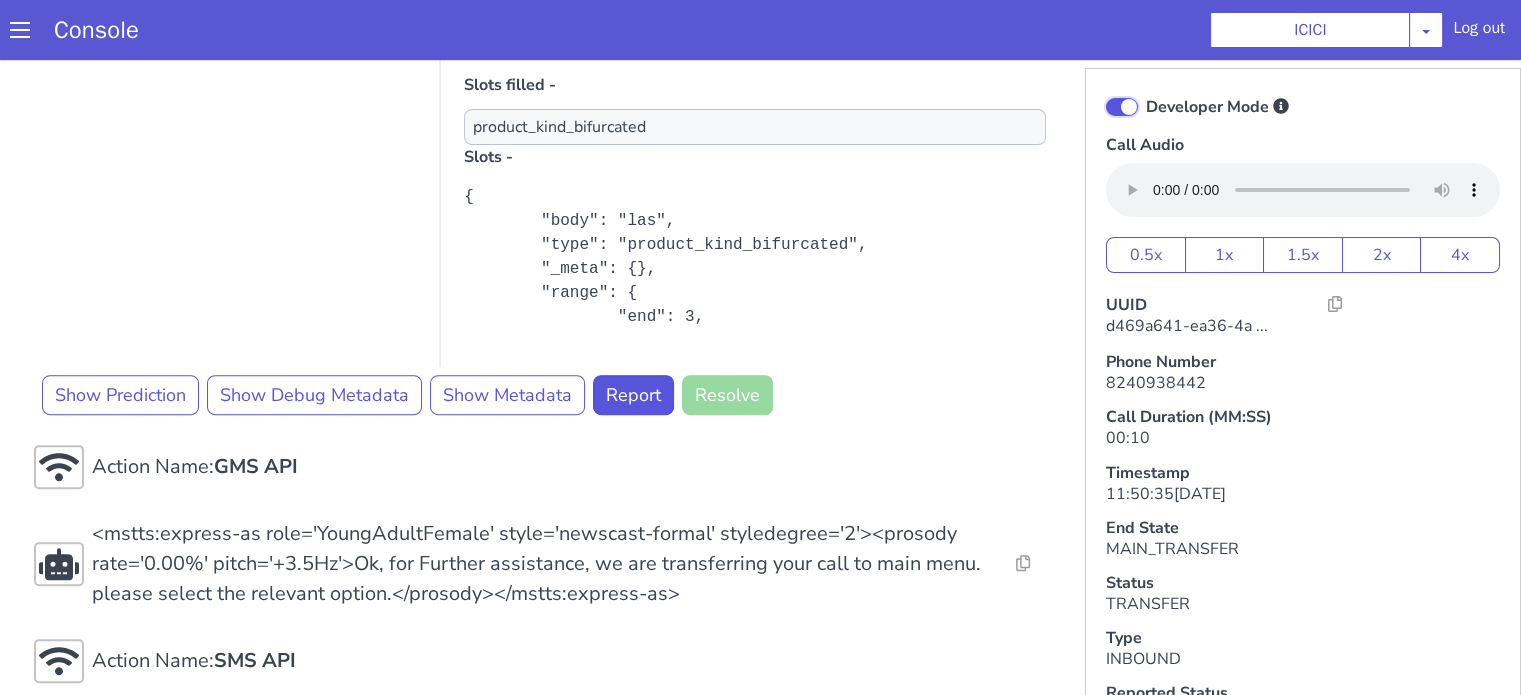 scroll, scrollTop: 701, scrollLeft: 0, axis: vertical 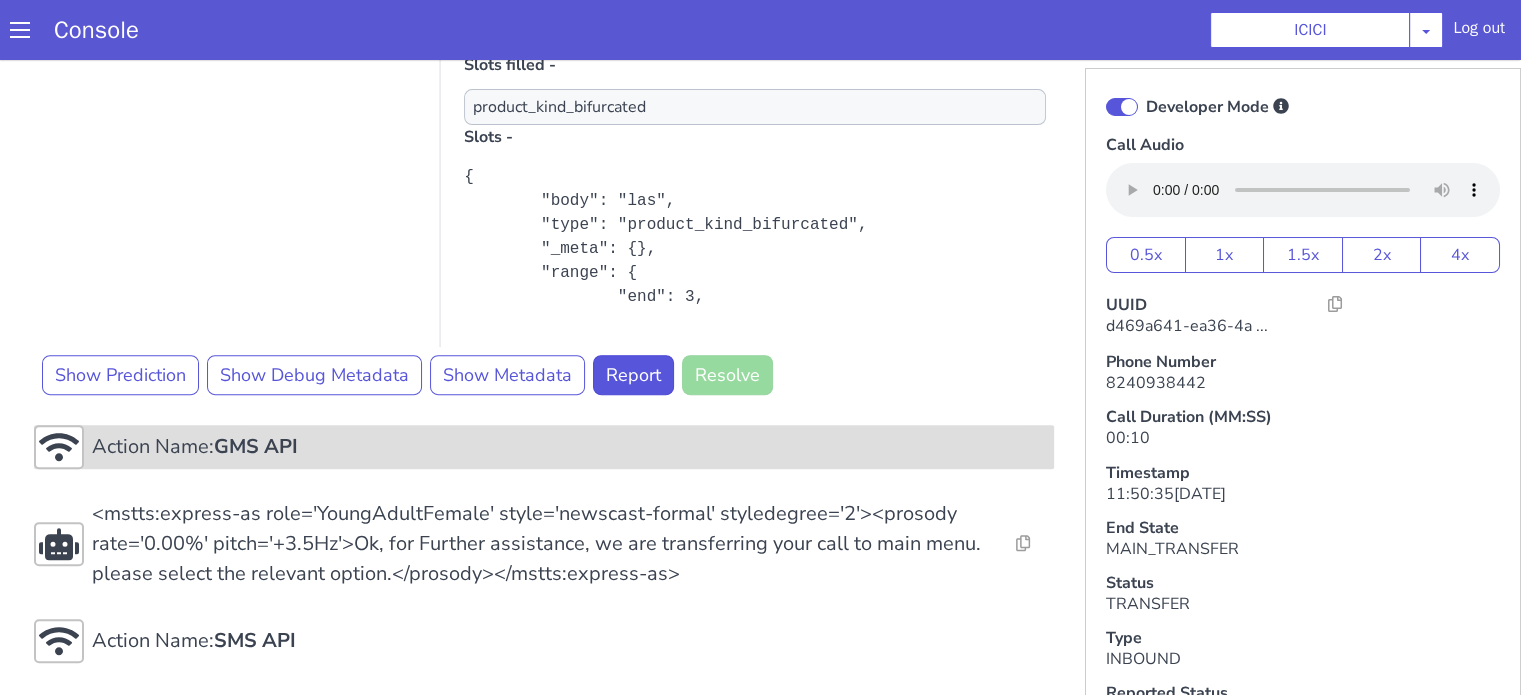 click on "Action Name:  GMS API" at bounding box center (1263, -75) 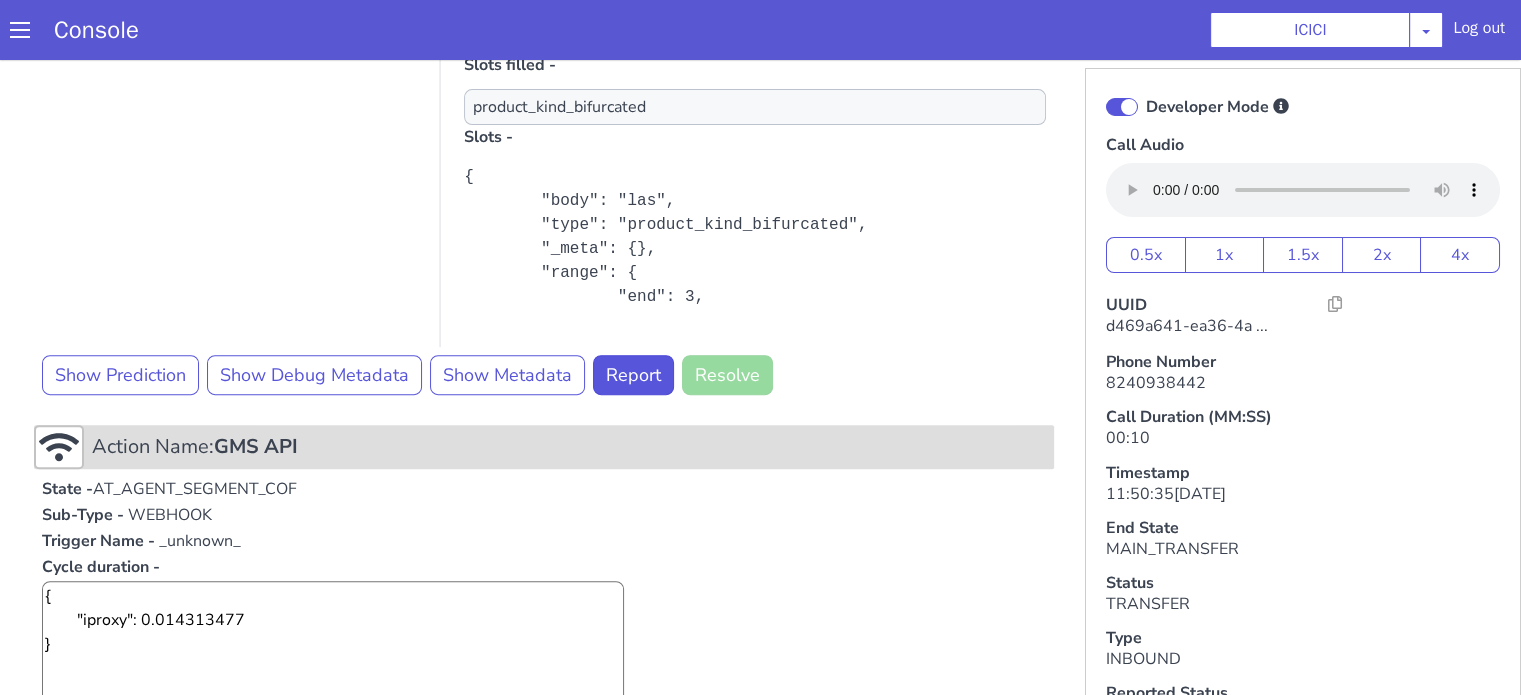 click on "Action Name:  GMS API" at bounding box center (2072, 403) 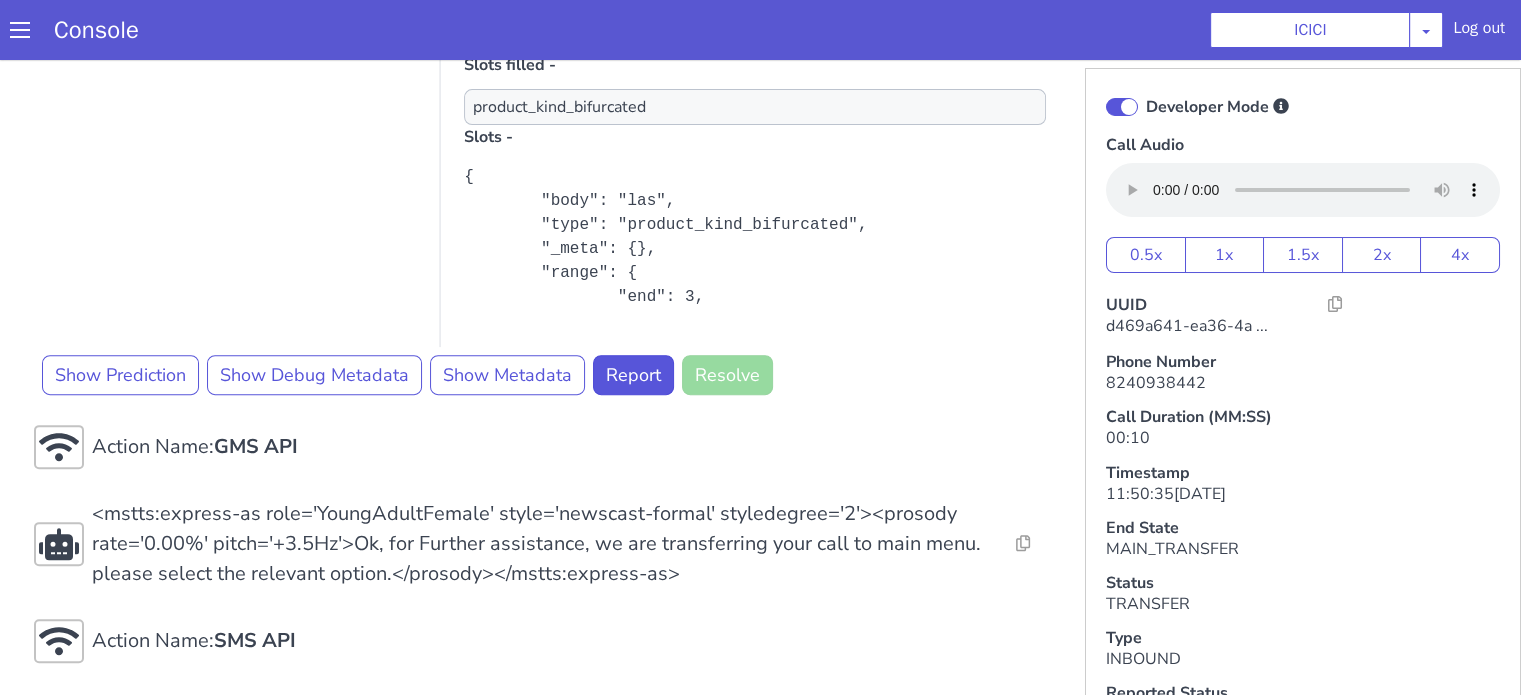 scroll, scrollTop: 5, scrollLeft: 0, axis: vertical 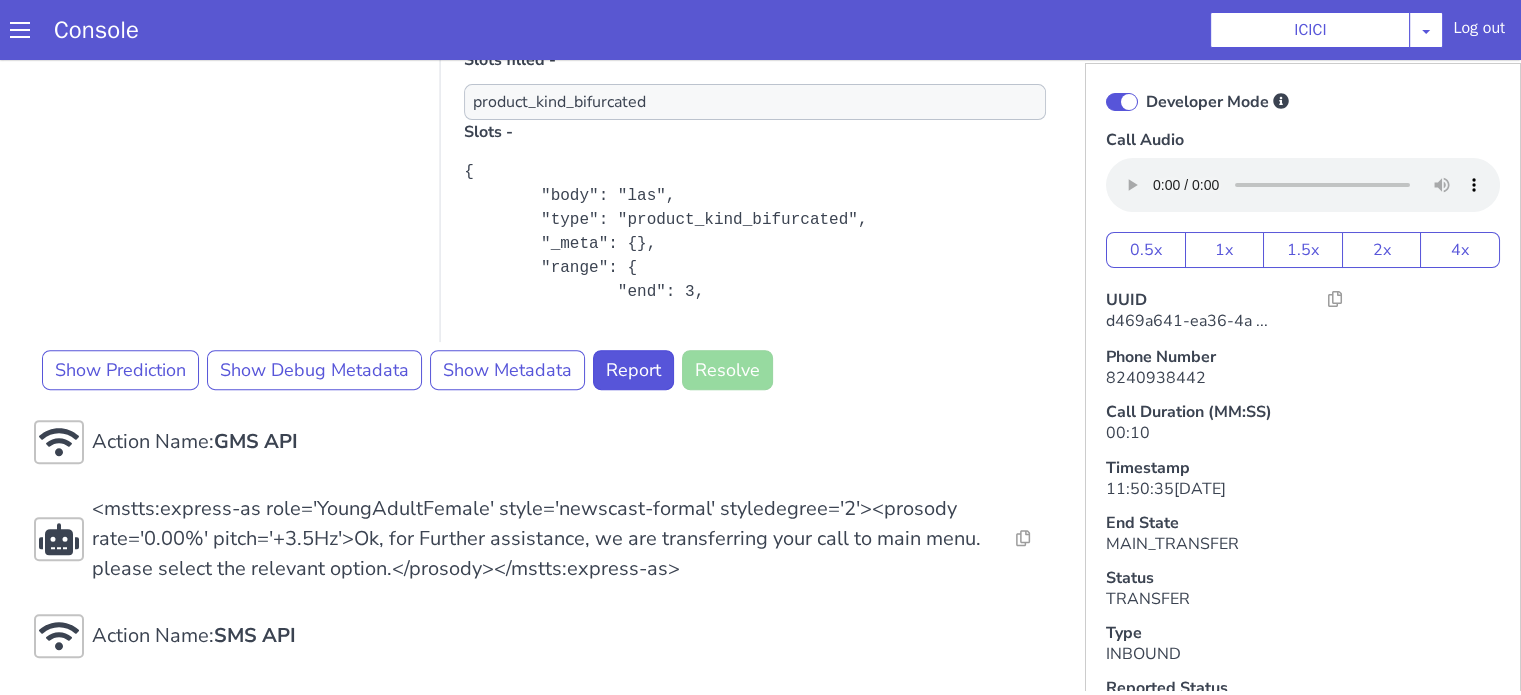 click at bounding box center (2424, -216) 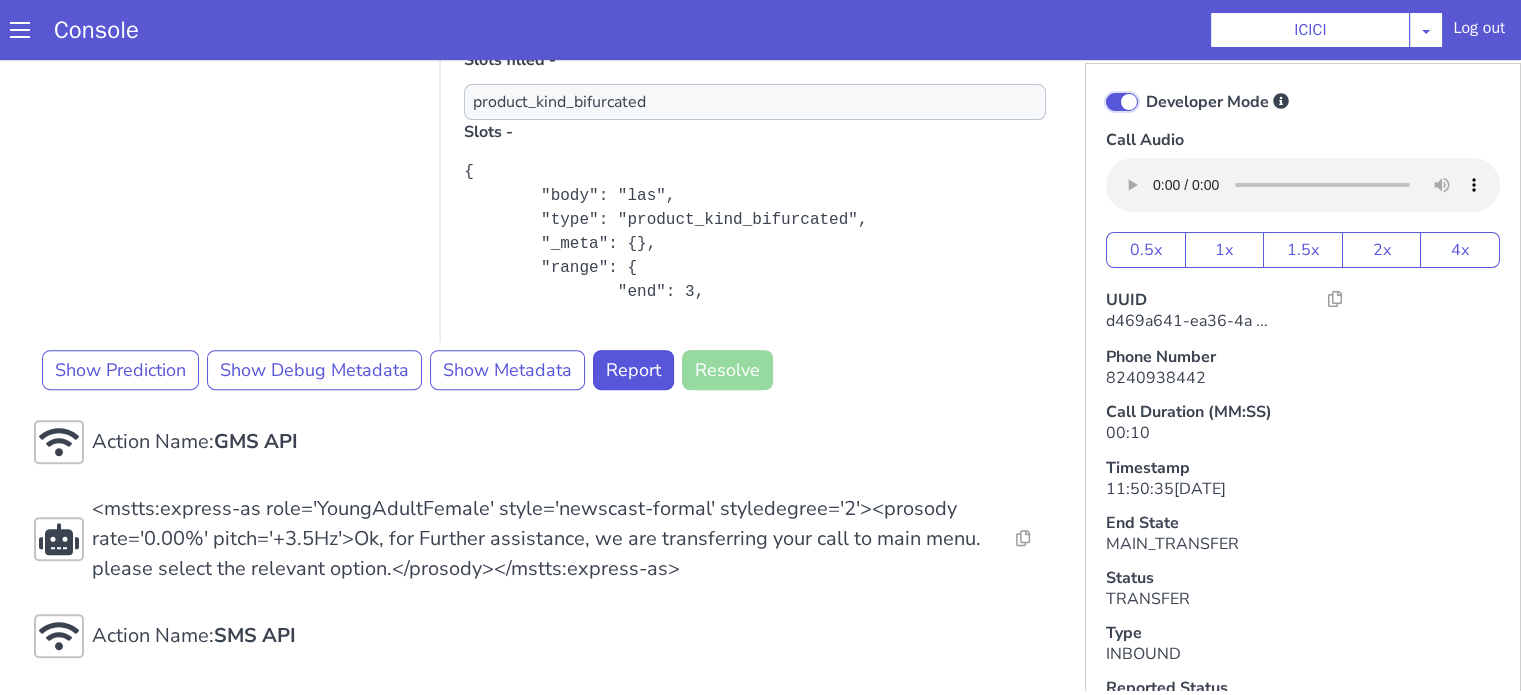 click on "Developer Mode" at bounding box center [1839, -433] 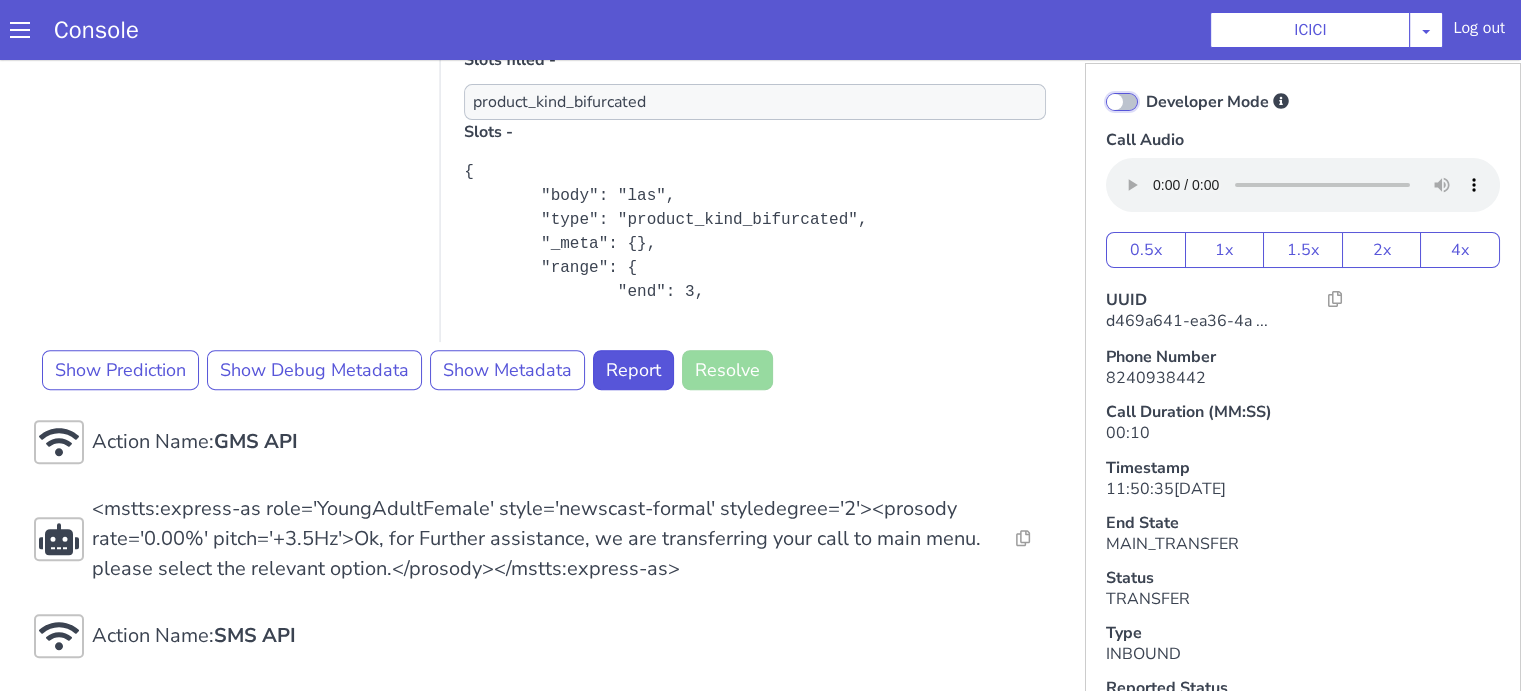 checkbox on "false" 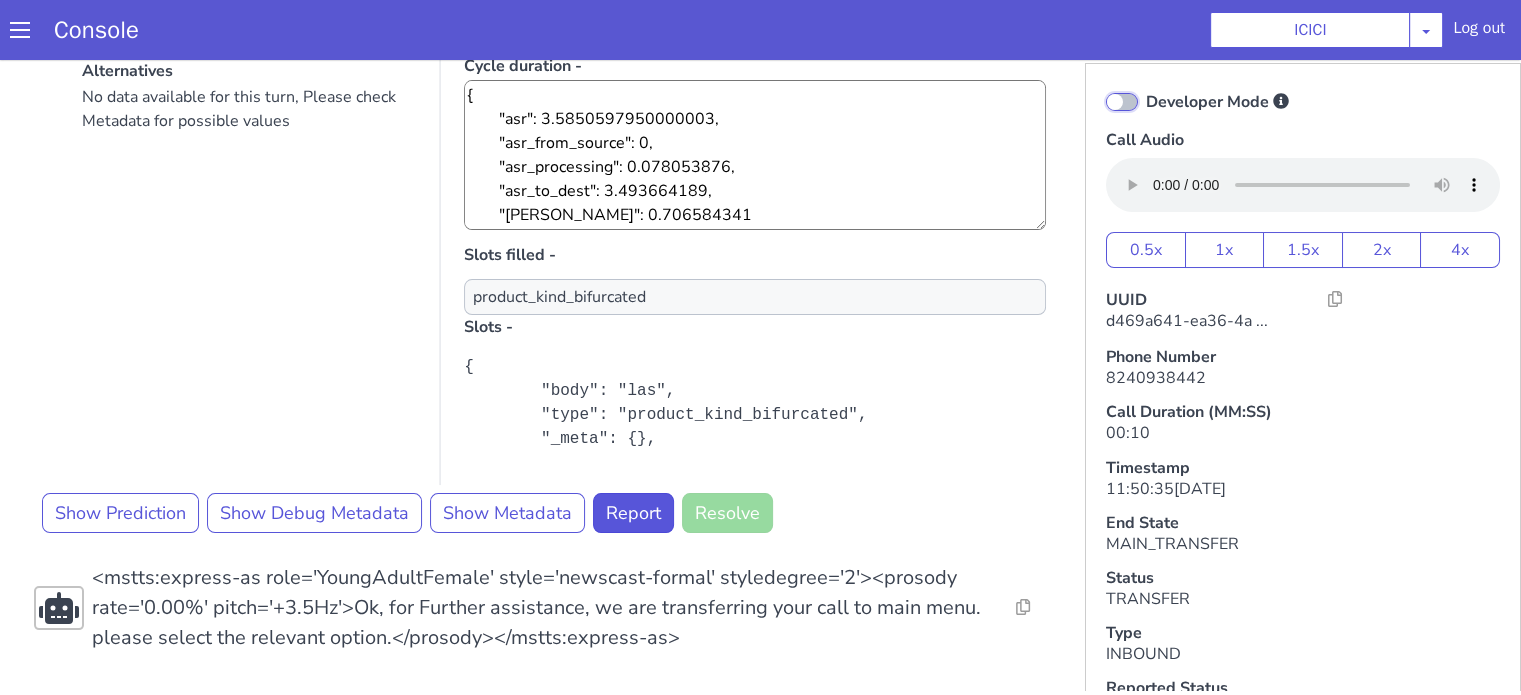 scroll, scrollTop: 0, scrollLeft: 0, axis: both 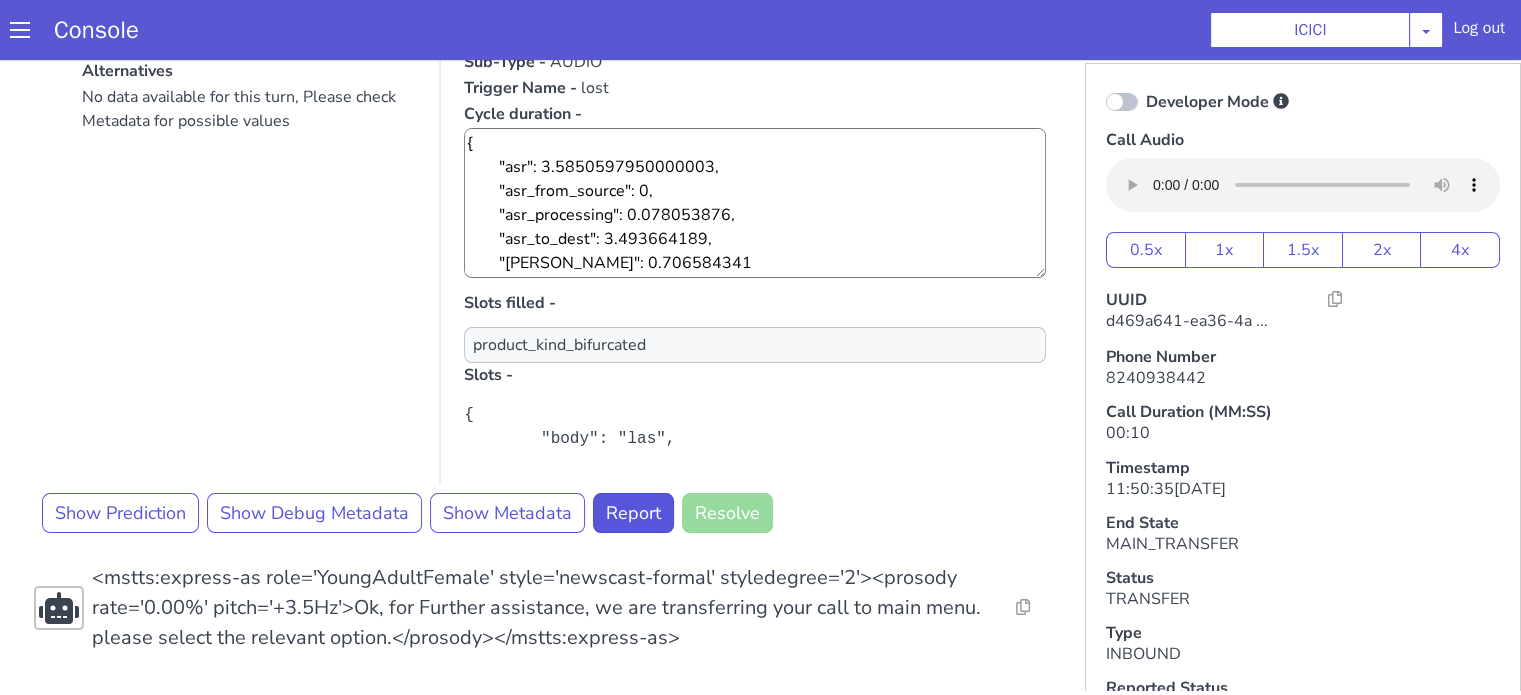 click on "Resolve  Intent Error  Entity Error  Transcription Error  Miscellaneous Submit Resolve  Intent Error  Entity Error  Transcription Error  Miscellaneous Submit Resolve  Intent Error  Entity Error  Transcription Error  Miscellaneous Submit <mstts:express-as role='YoungAdultFemale' style='newscast-formal' styledegree='2'><prosody rate='0.00%' pitch='+3.5Hz'>Hi, welcome to ICICI BANK, I'm your customer service expert, how may I help you?</prosody></mstts:express-as> Resolve  Intent Error  Entity Error  Transcription Error  Miscellaneous Submit lost my card Evaluated trigger is not mapped to a state Alternatives No data available for this turn, Please check Metadata for possible values Predicted Intent -   lost State -  COF_ASK_QUERY Sub-Type -   AUDIO Trigger Name -   lost Cycle duration -  {
"asr": 3.5850597950000003,
"asr_from_source": 0,
"asr_processing": 0.078053876,
"asr_to_dest": 3.493664189,
"plute": 0.706584341
} Slots filled - product_kind_bifurcated Slots -   Show Prediction Show Debug Metadata" at bounding box center [964, -238] 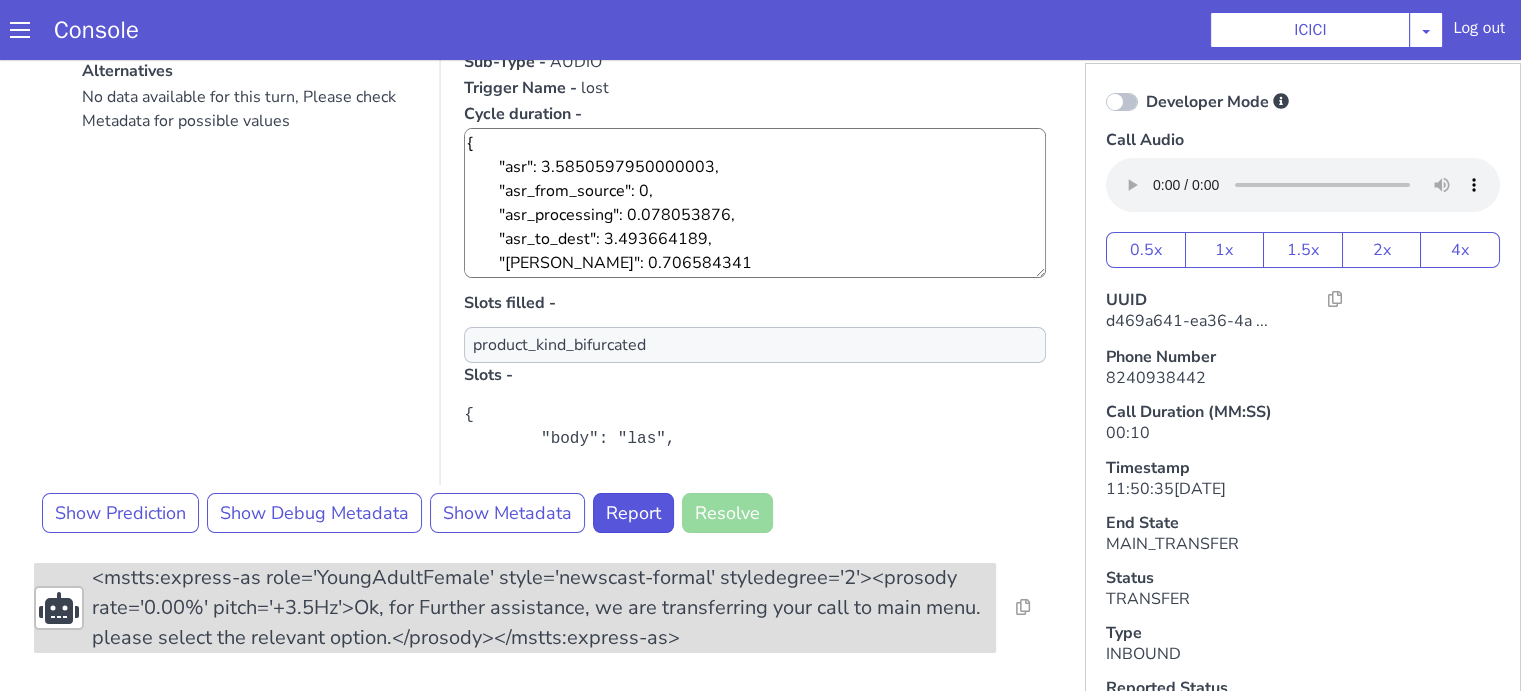 click on "<mstts:express-as role='YoungAdultFemale' style='newscast-formal' styledegree='2'><prosody rate='0.00%' pitch='+3.5Hz'>Ok, for Further assistance, we are transferring your call to main menu. please select the relevant option.</prosody></mstts:express-as>" at bounding box center [1447, 96] 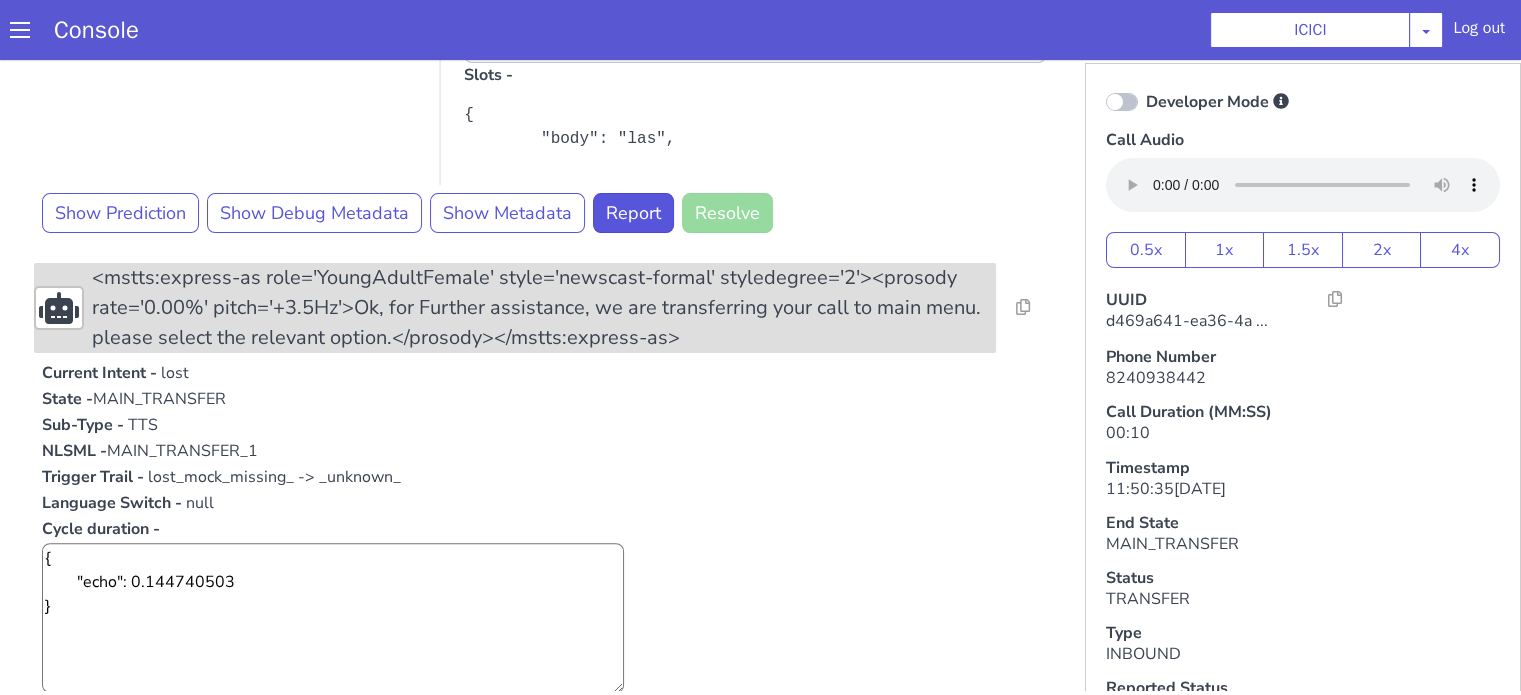 click on "<mstts:express-as role='YoungAdultFemale' style='newscast-formal' styledegree='2'><prosody rate='0.00%' pitch='+3.5Hz'>Ok, for Further assistance, we are transferring your call to main menu. please select the relevant option.</prosody></mstts:express-as>" at bounding box center [1846, -10] 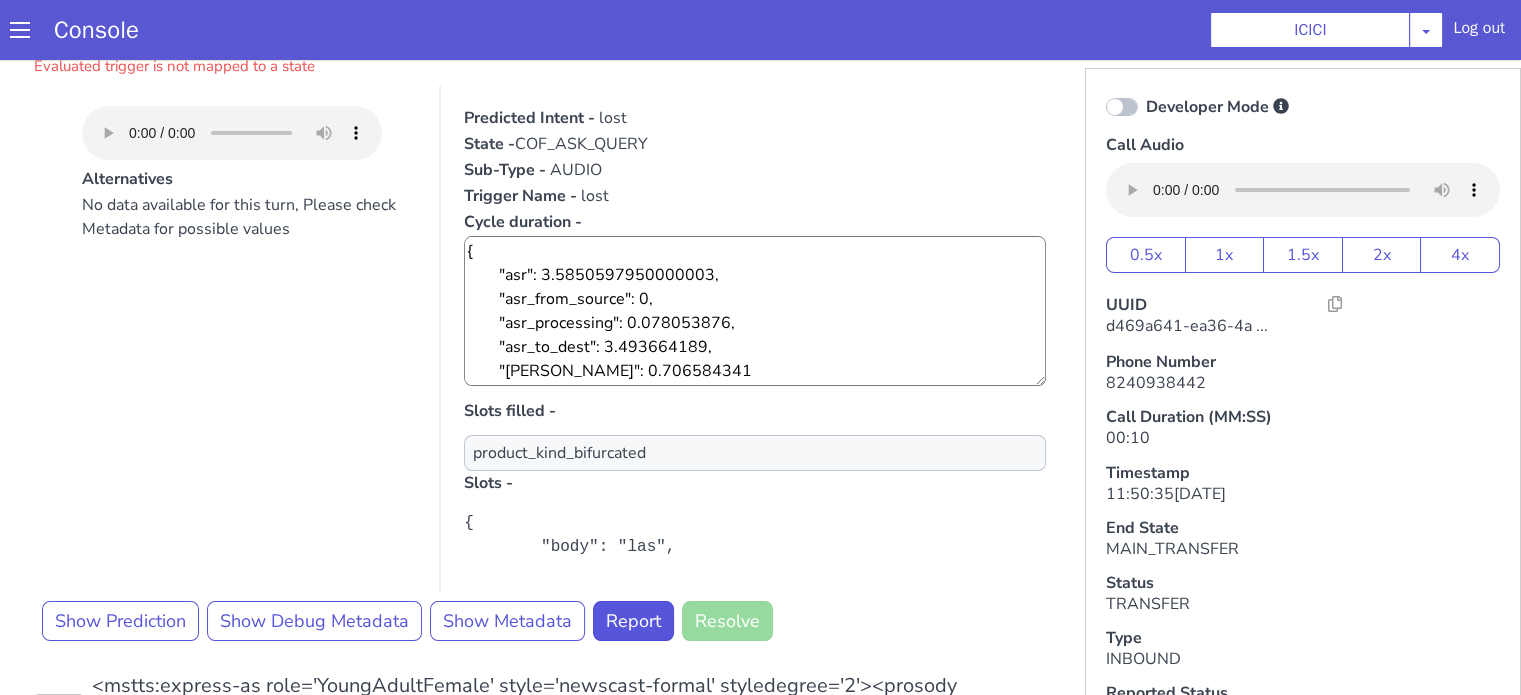 scroll, scrollTop: 336, scrollLeft: 0, axis: vertical 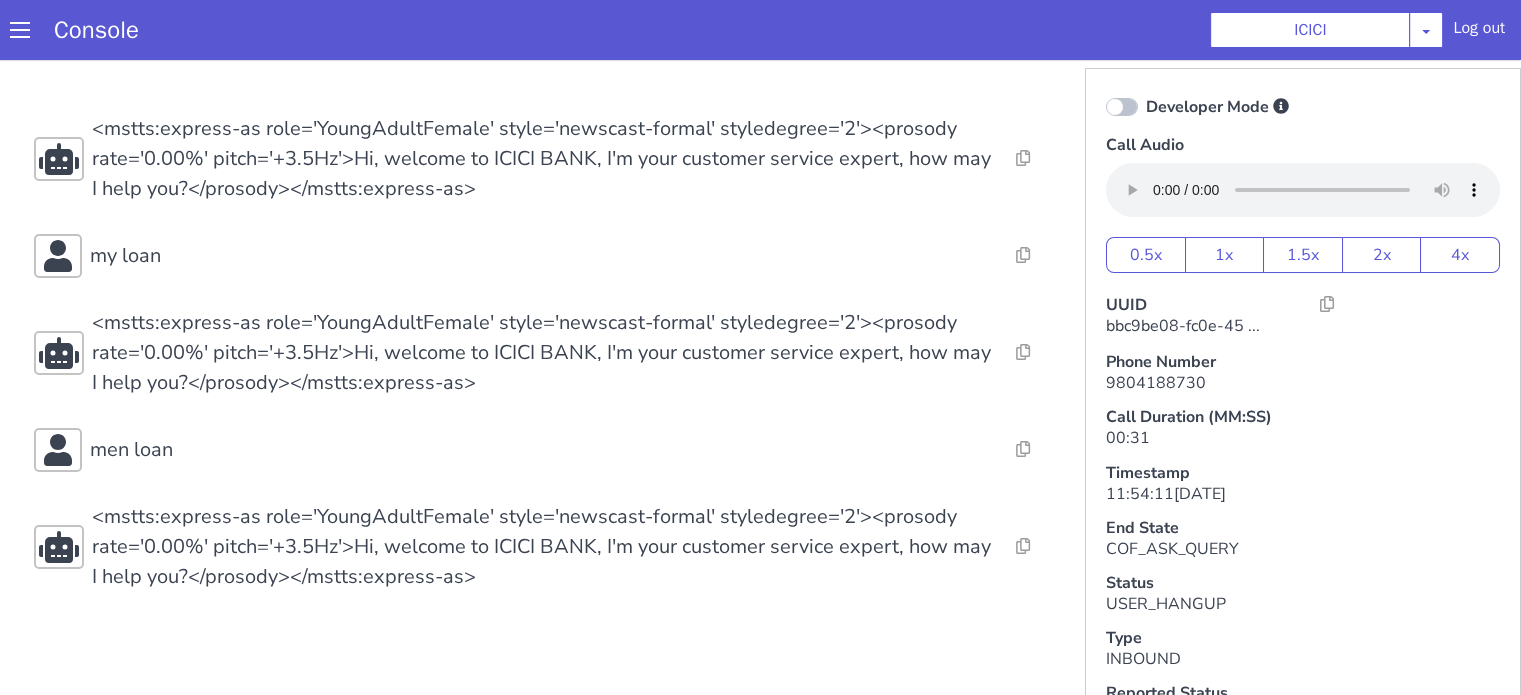 click on "Console ICICI [PERSON_NAME] Airtel DTH Pilot Airtel POC [PERSON_NAME] Blue NT Aliceblue American Finance - US Apollo Apollo 24*7 Application - Collections Auto NPS feedback Avaya Devconnect Axis Axis AMC Axis Outbound BAGIC BALIC BALIC Old 2 Bajaj Autofinance Bajaj Fin Banking Demo Barbeque Nation Buy Now Pay Later Cars24 Cashe Central Bank of [GEOGRAPHIC_DATA] [PERSON_NAME] Cholamandalam Finance Consumer Durables Coverfox Covid19 Helpline Credgenics CreditMate DPDzero DUMMY Data collection Demo - Collections Dish TV ERCM Emeritus Eureka Forbes - LQ FFAM360 - US Familiarity Farming_Axis Finaccel Flipkart Flow Templates Fusion Microfinance Giorgos_TestBot Great Learning Grievance Bot HDB Finance HDFC HDFC Ergo HDFC Freedom CC HDFC Life Demo HDFC Securities Hathway Internet Hathway V2 Home Credit IBM IBM Banking Demo ICICI ICICI Bank Outbound ICICI [DEMOGRAPHIC_DATA] Persistency ICICI Prudential ICICI securities ICICI_lombard IDFC First Bank IFFCO Tokio Insurance Iffco [GEOGRAPHIC_DATA] [GEOGRAPHIC_DATA] Indigo IndusInd - Settlement IndusInd CC Insurance [PERSON_NAME]" at bounding box center (760, 30) 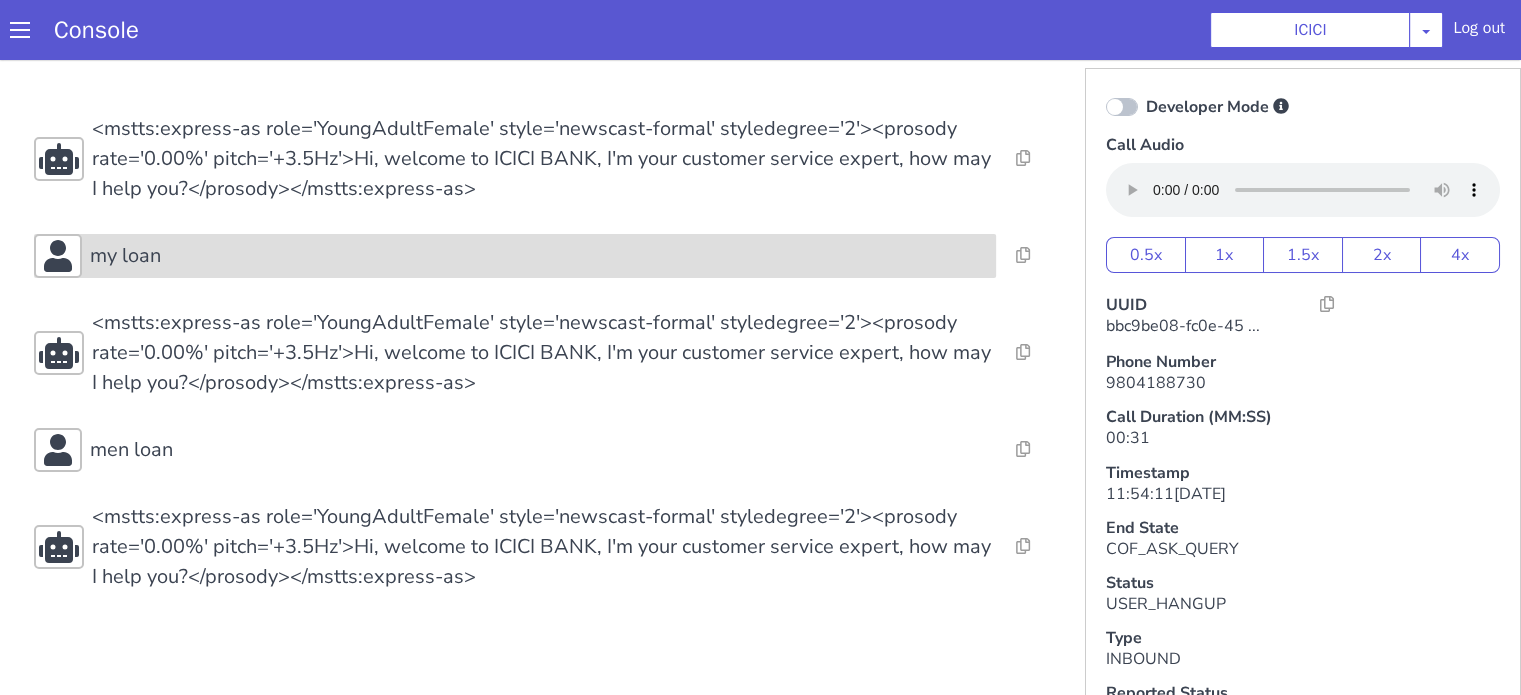 click on "my loan" at bounding box center [515, 256] 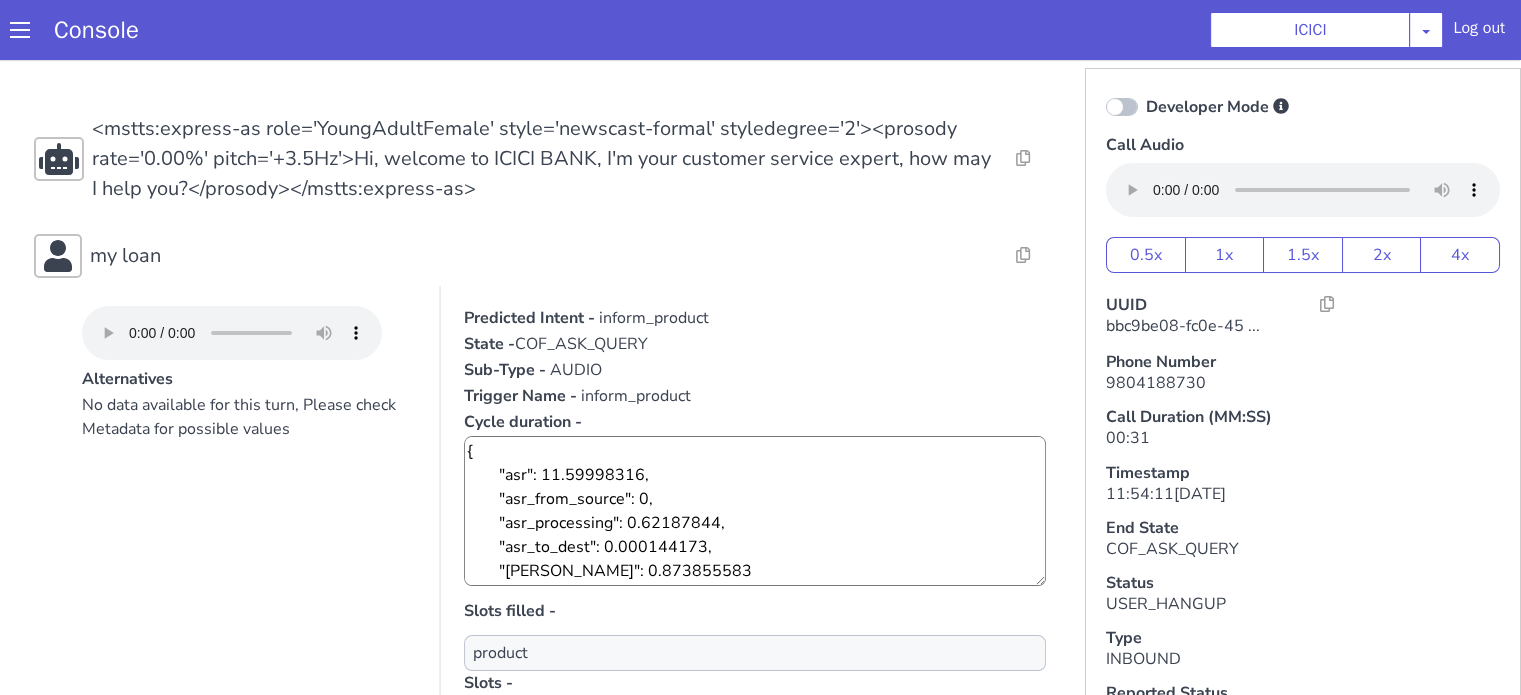 scroll, scrollTop: 100, scrollLeft: 0, axis: vertical 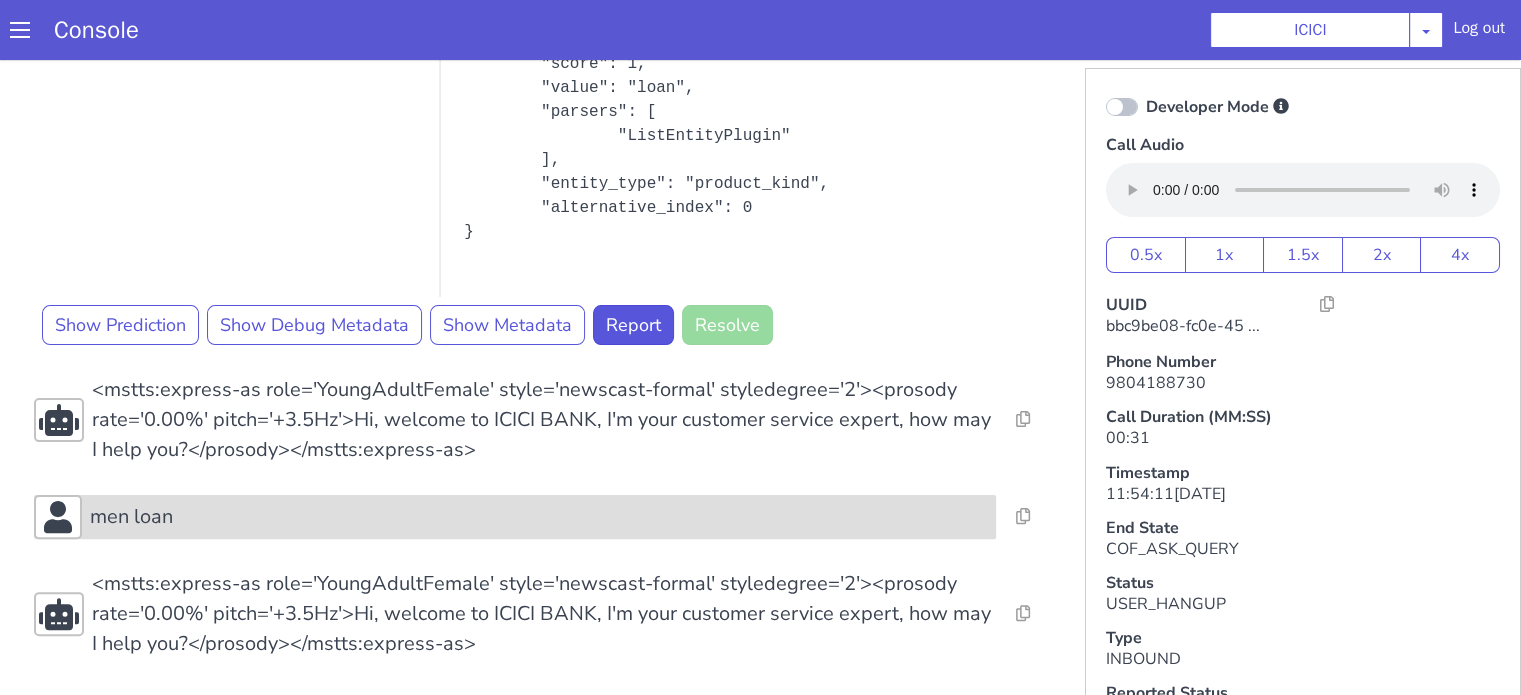 click on "men loan" at bounding box center [539, 517] 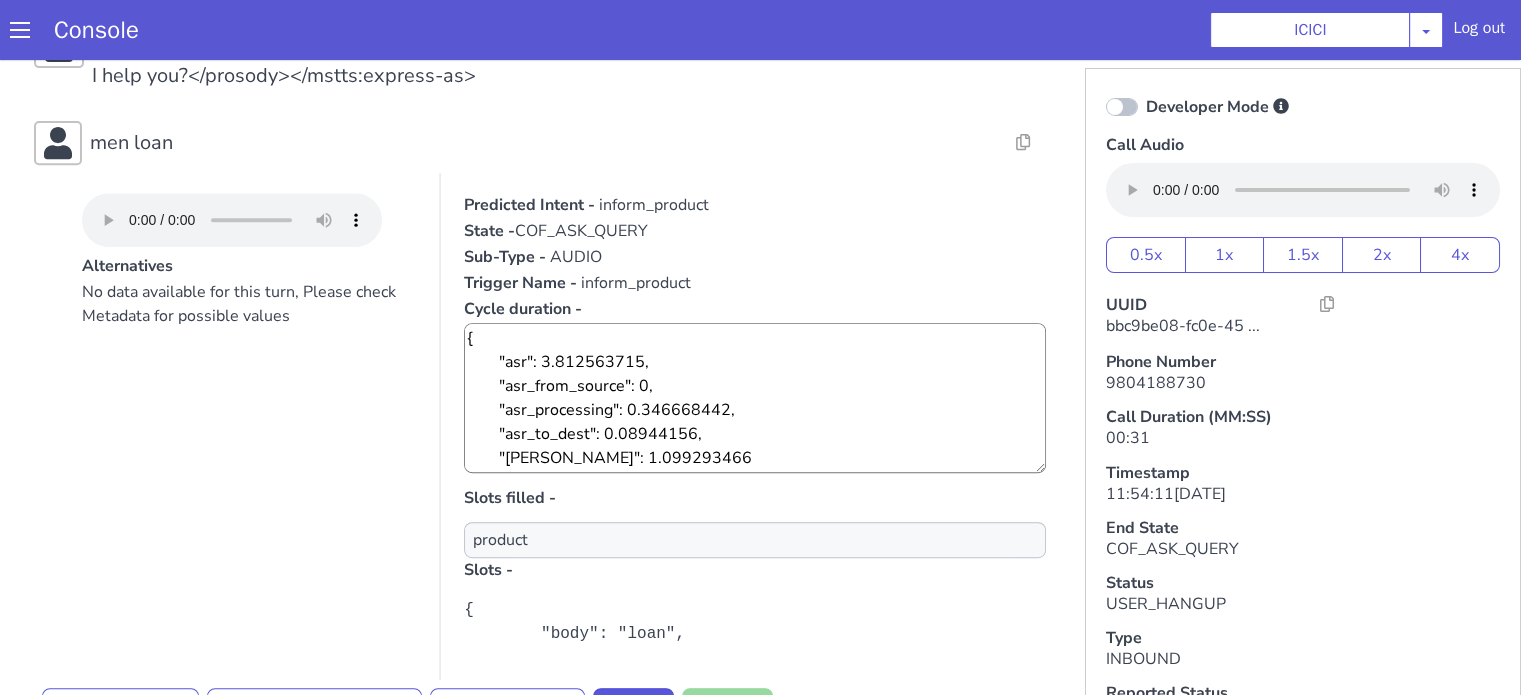 scroll, scrollTop: 996, scrollLeft: 0, axis: vertical 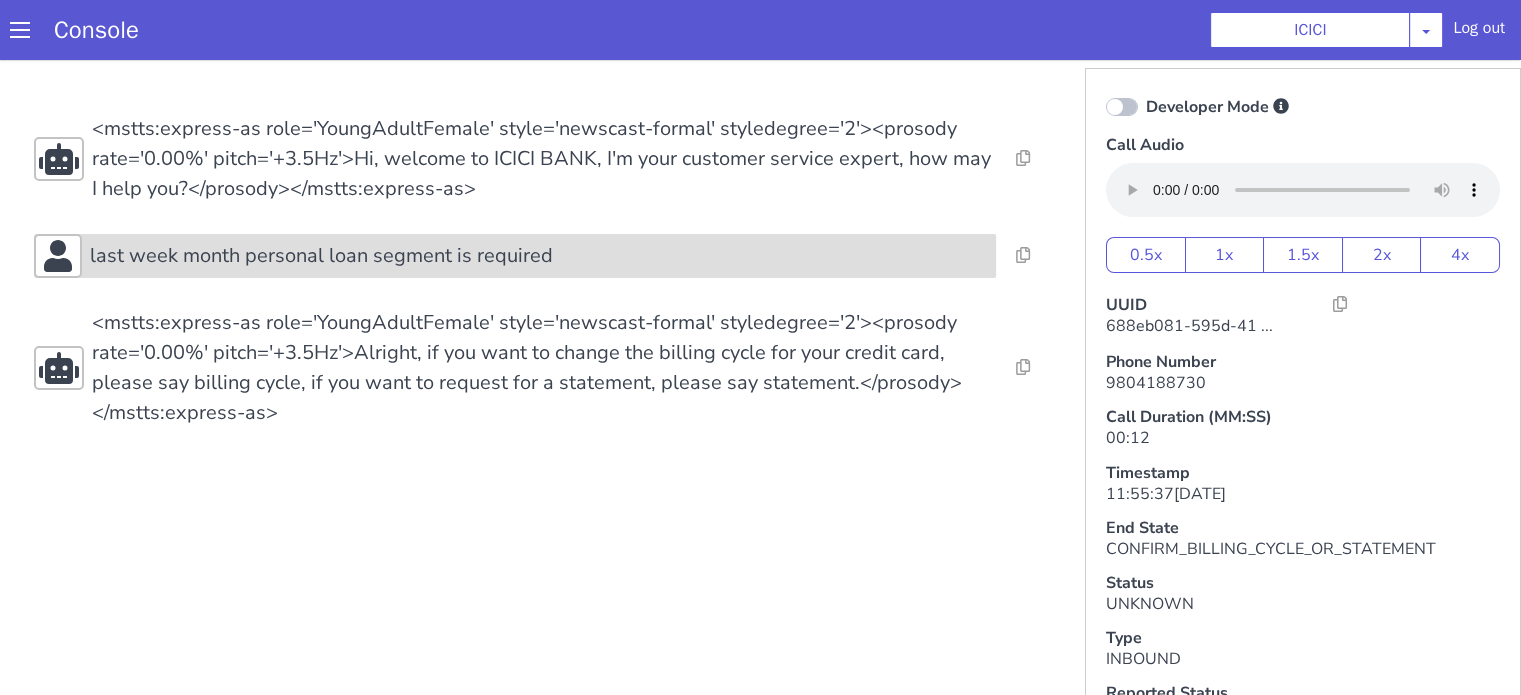 click on "last week month personal loan segment is required" at bounding box center (321, 256) 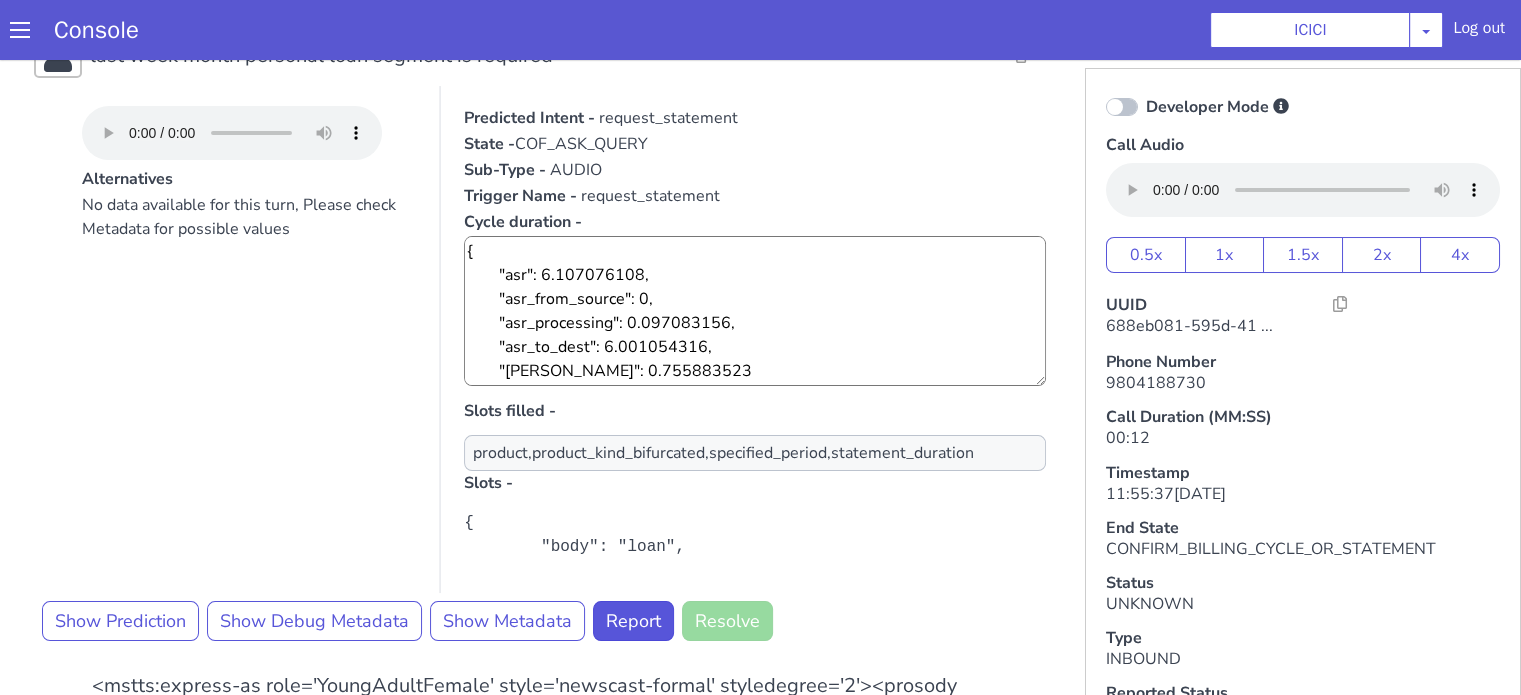 click at bounding box center (1122, 107) 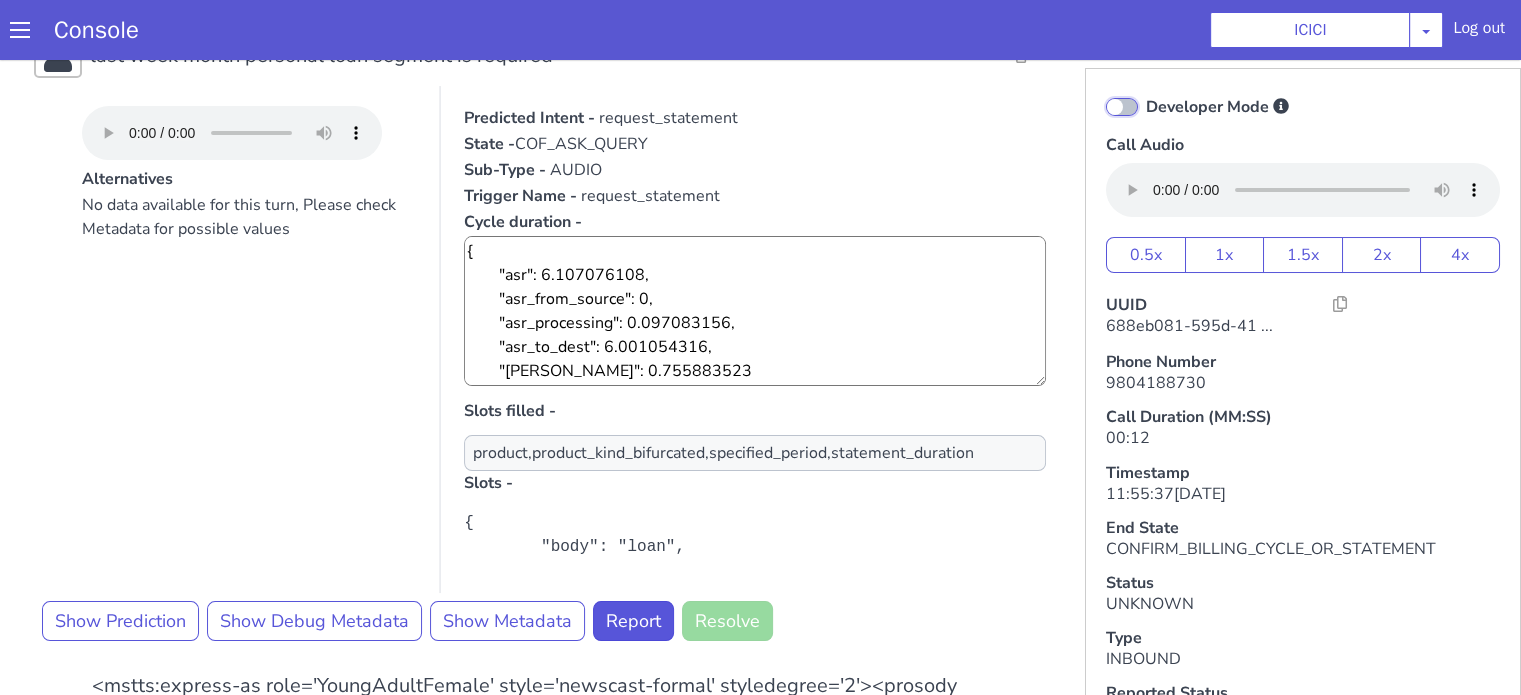 click on "Developer Mode" at bounding box center [1145, 94] 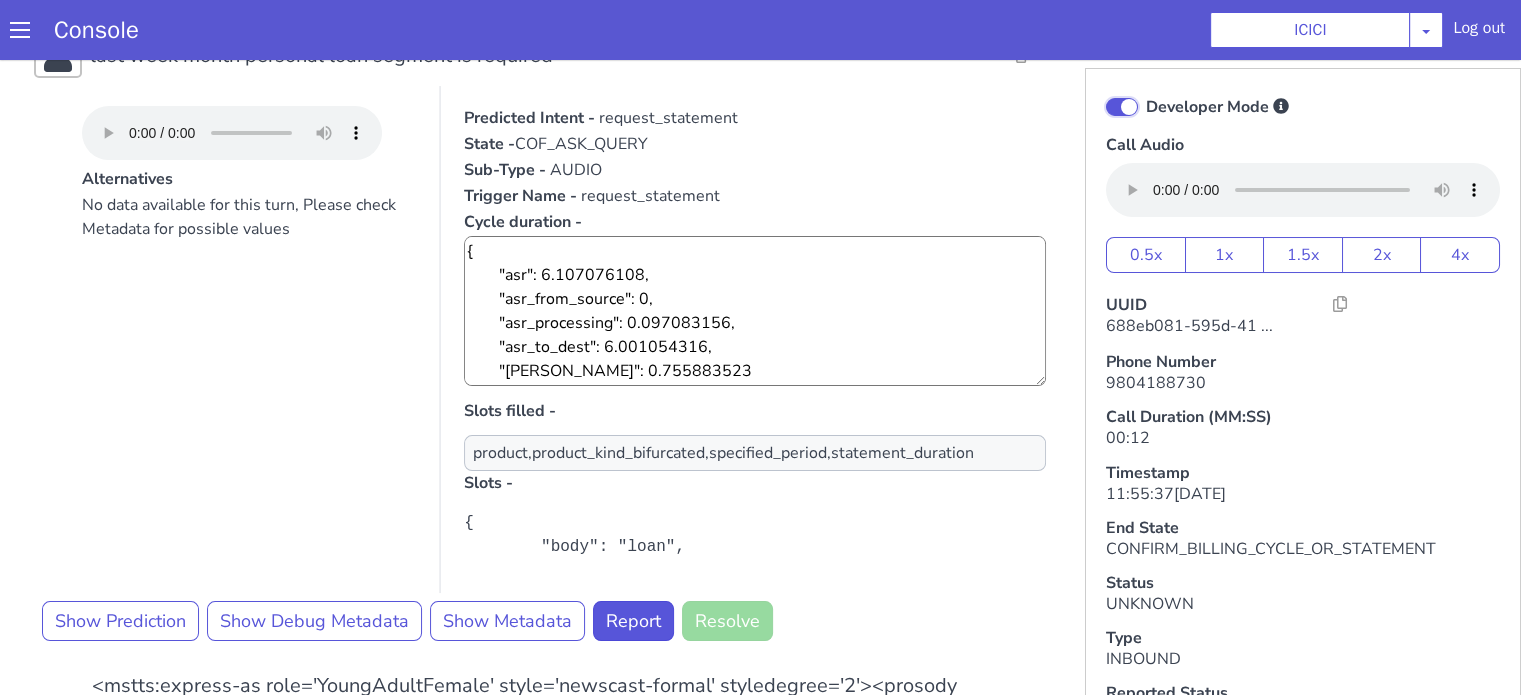 checkbox on "true" 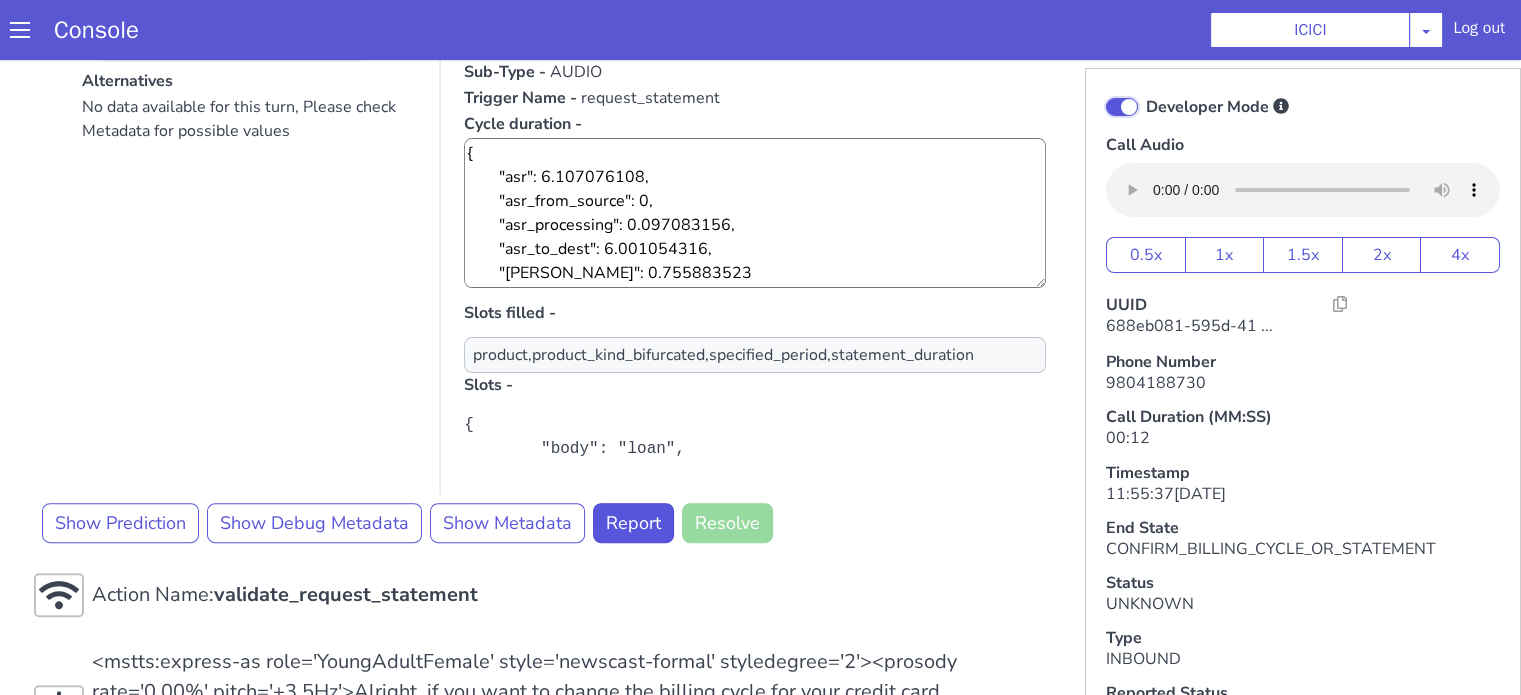 scroll, scrollTop: 626, scrollLeft: 0, axis: vertical 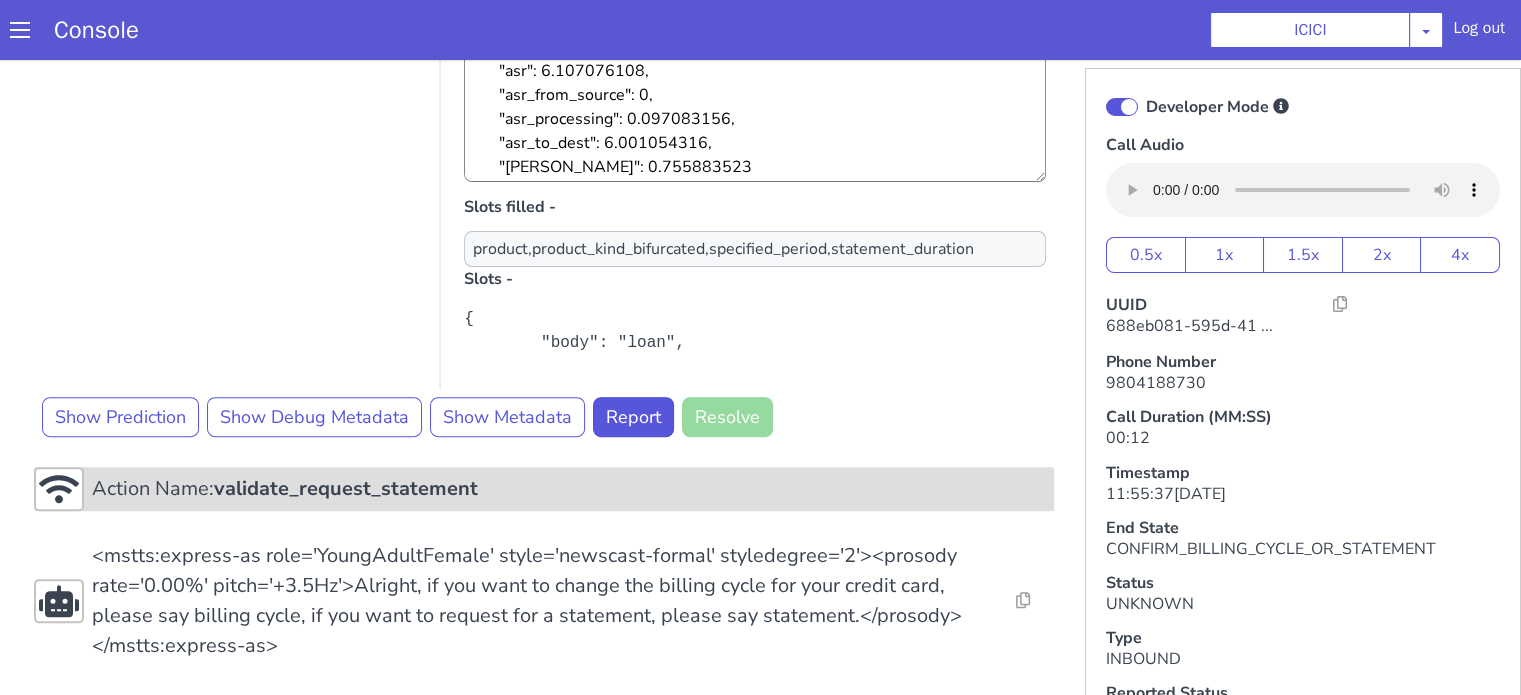 click on "validate_request_statement" at bounding box center (346, 488) 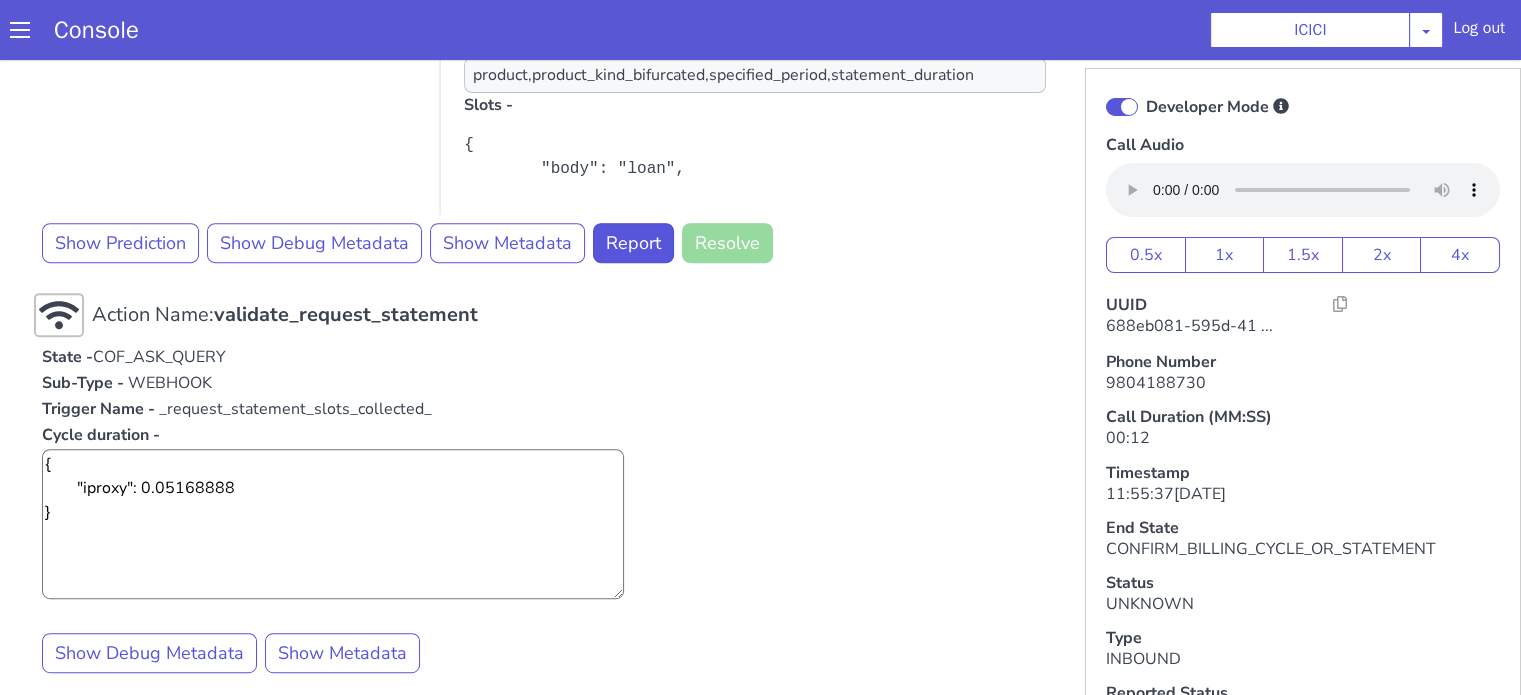 scroll, scrollTop: 926, scrollLeft: 0, axis: vertical 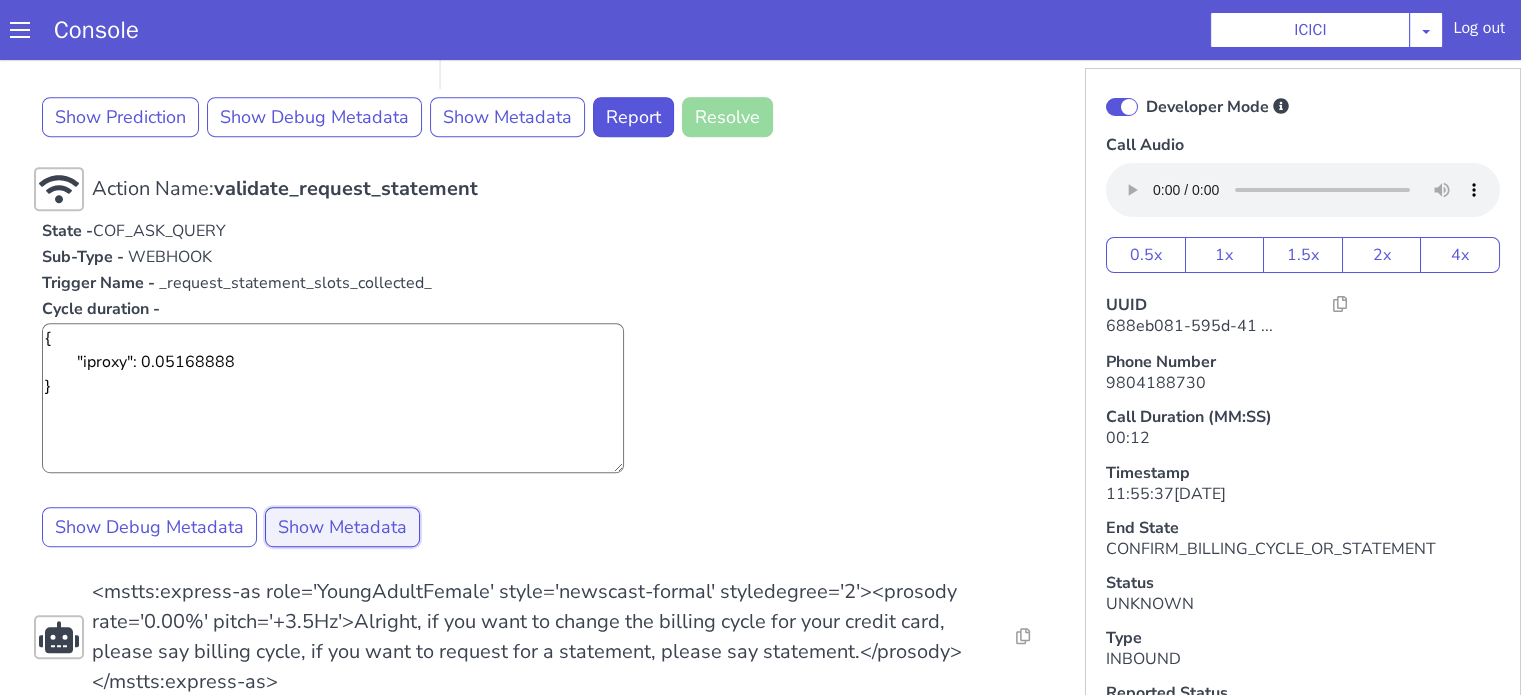 click on "Show Metadata" at bounding box center [342, 527] 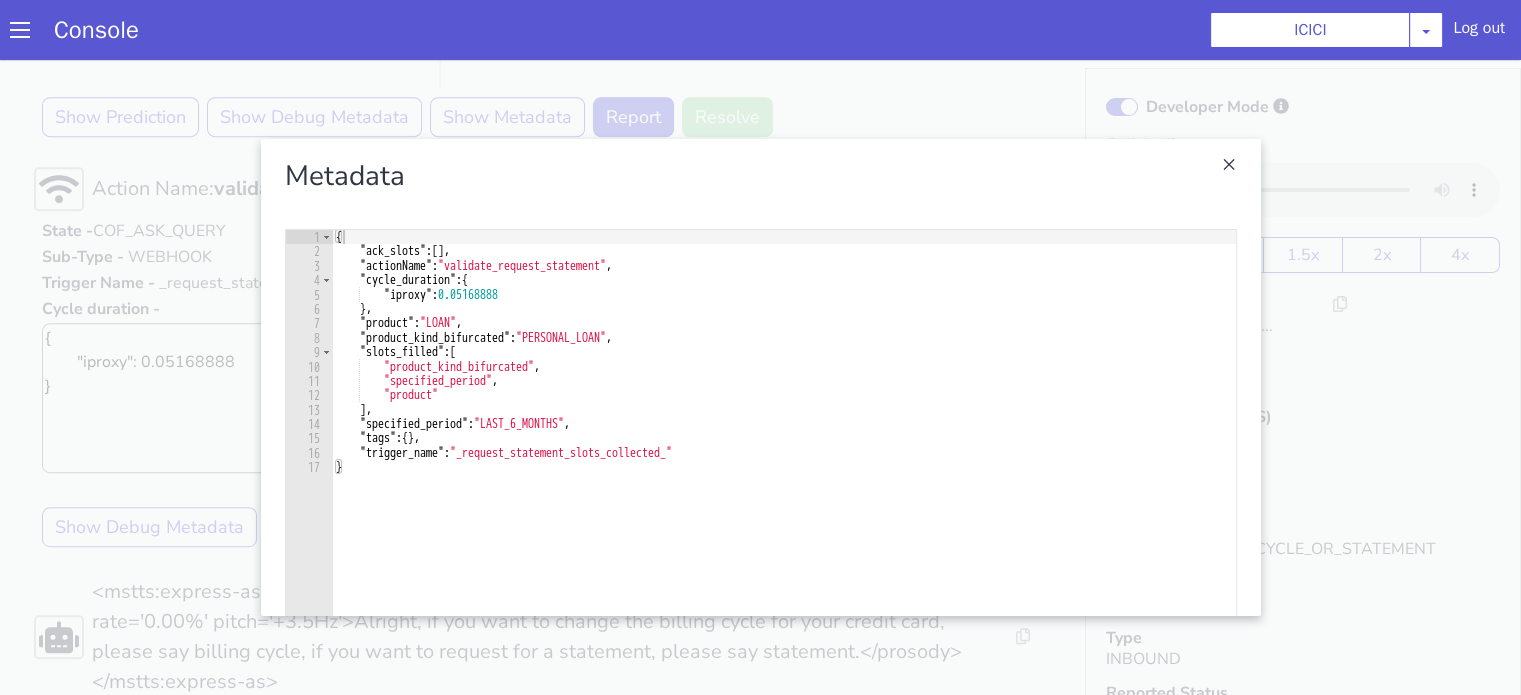 click at bounding box center [760, 377] 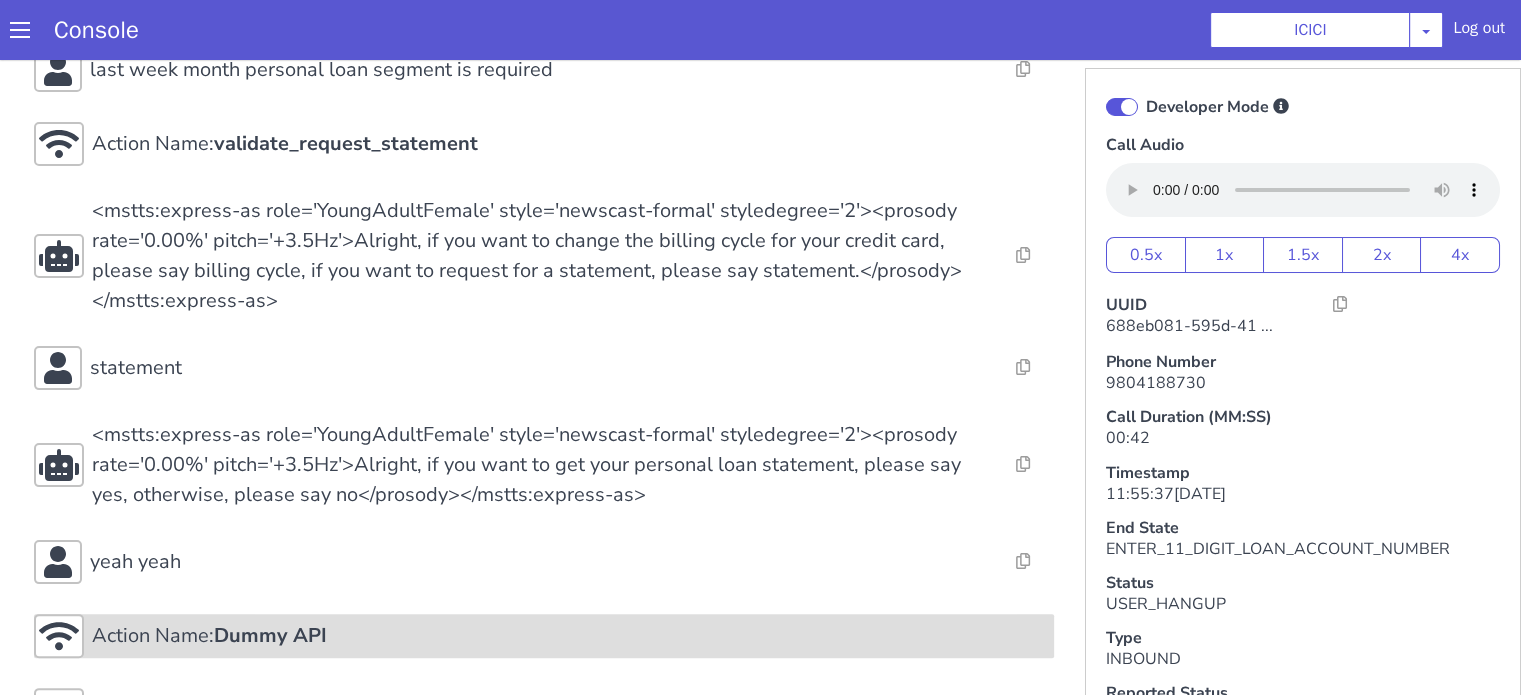 scroll, scrollTop: 596, scrollLeft: 0, axis: vertical 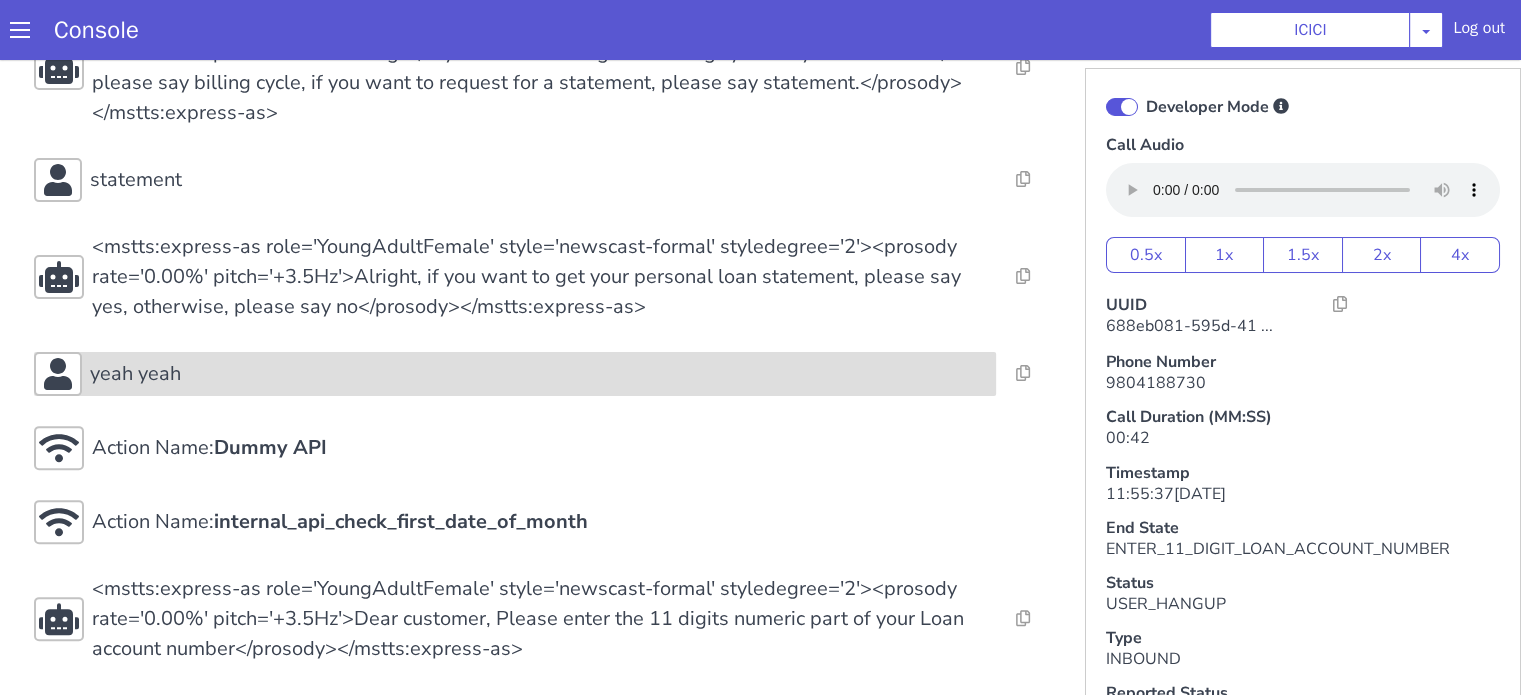 click on "yeah yeah" at bounding box center (539, 374) 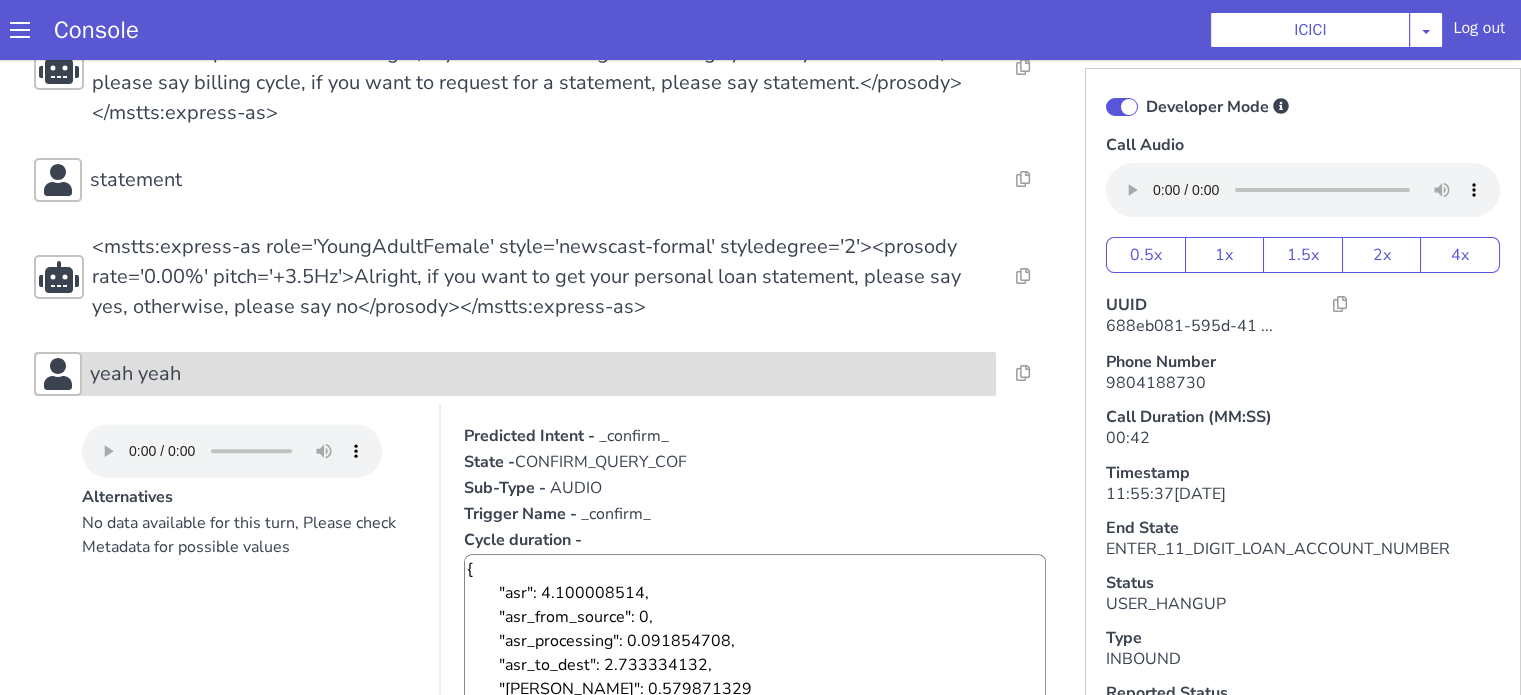 click on "yeah yeah" at bounding box center (539, 374) 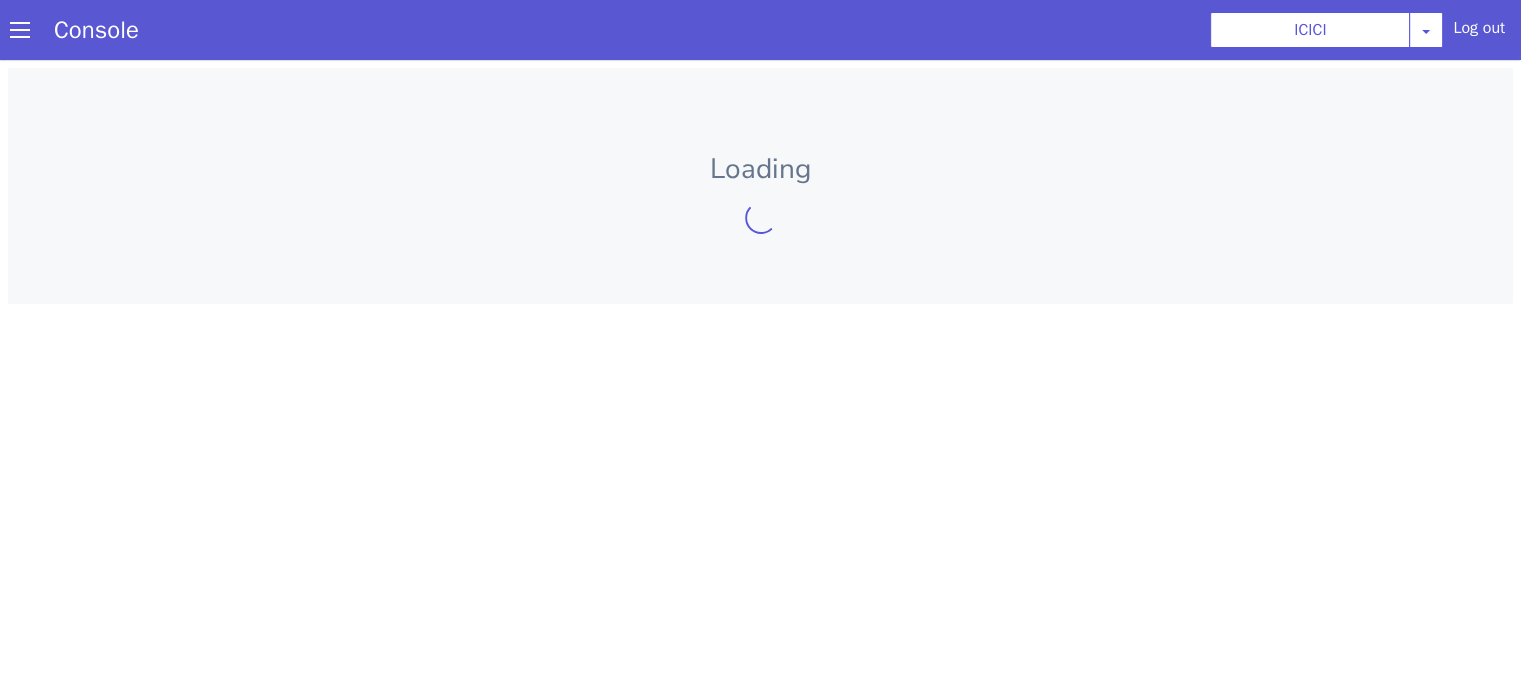 scroll, scrollTop: 0, scrollLeft: 0, axis: both 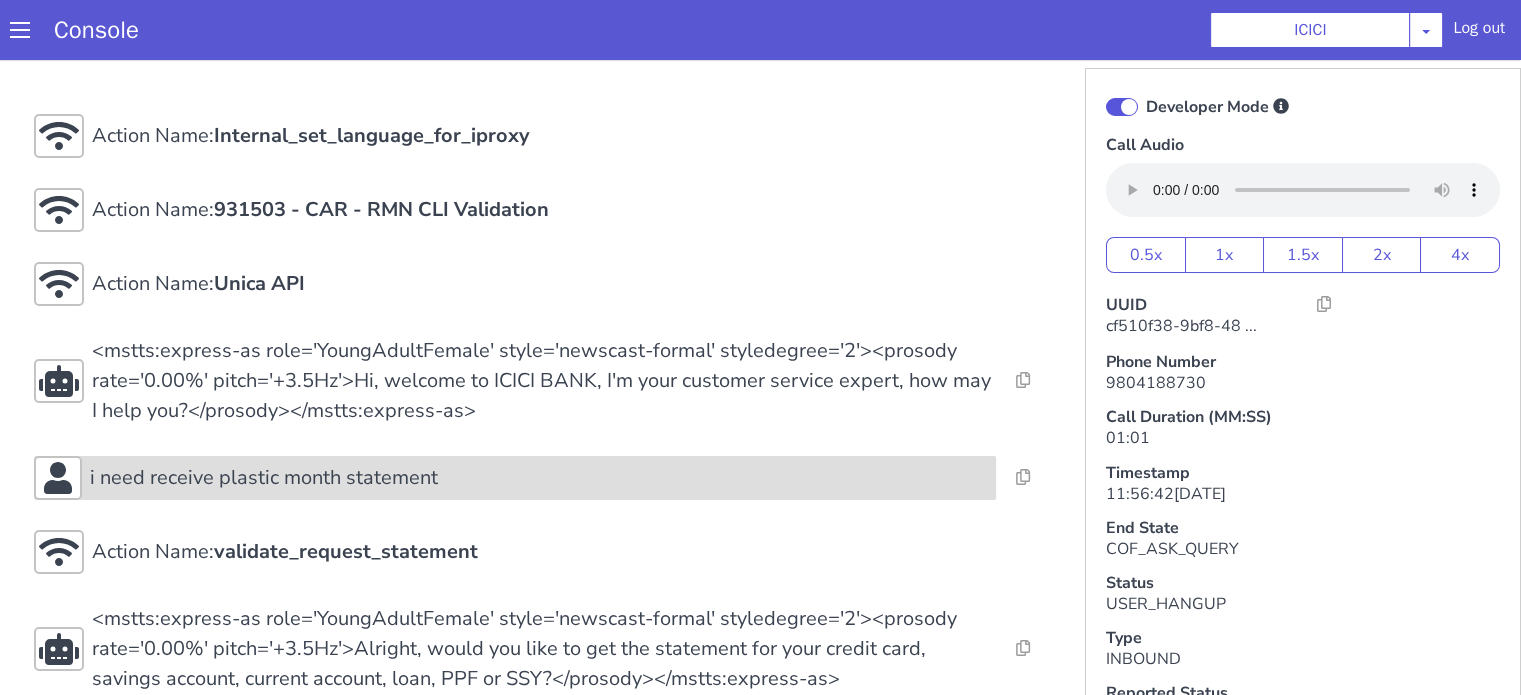 click on "i need receive plastic month statement" at bounding box center (539, 478) 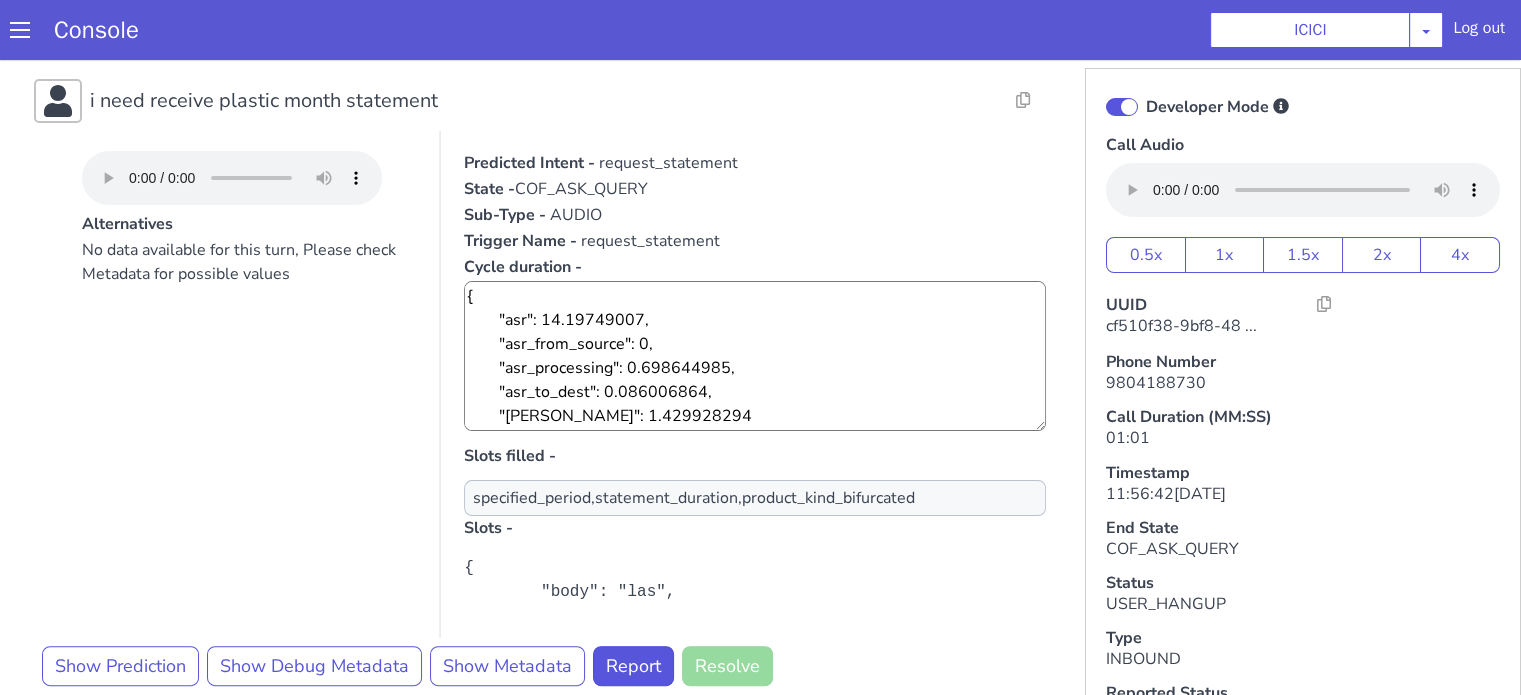 scroll, scrollTop: 400, scrollLeft: 0, axis: vertical 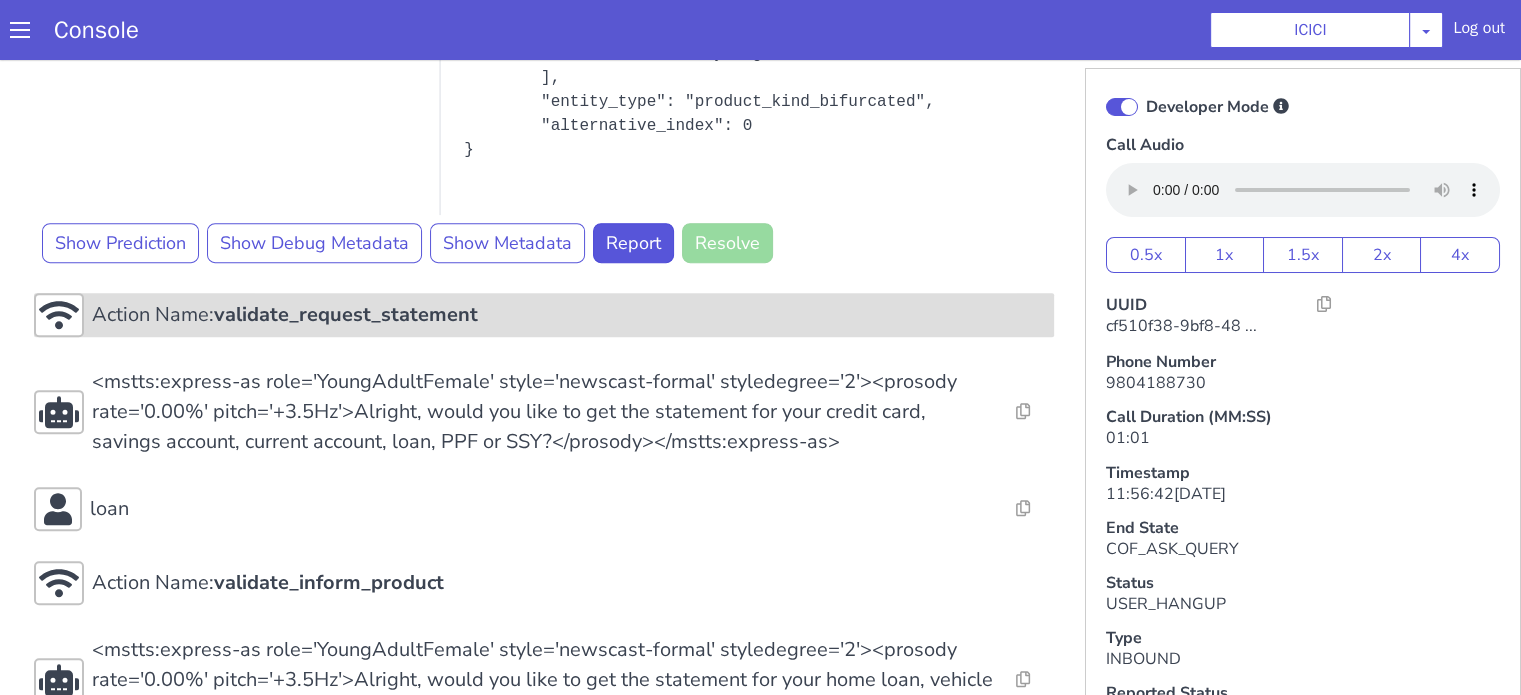 click on "validate_request_statement" at bounding box center (346, 314) 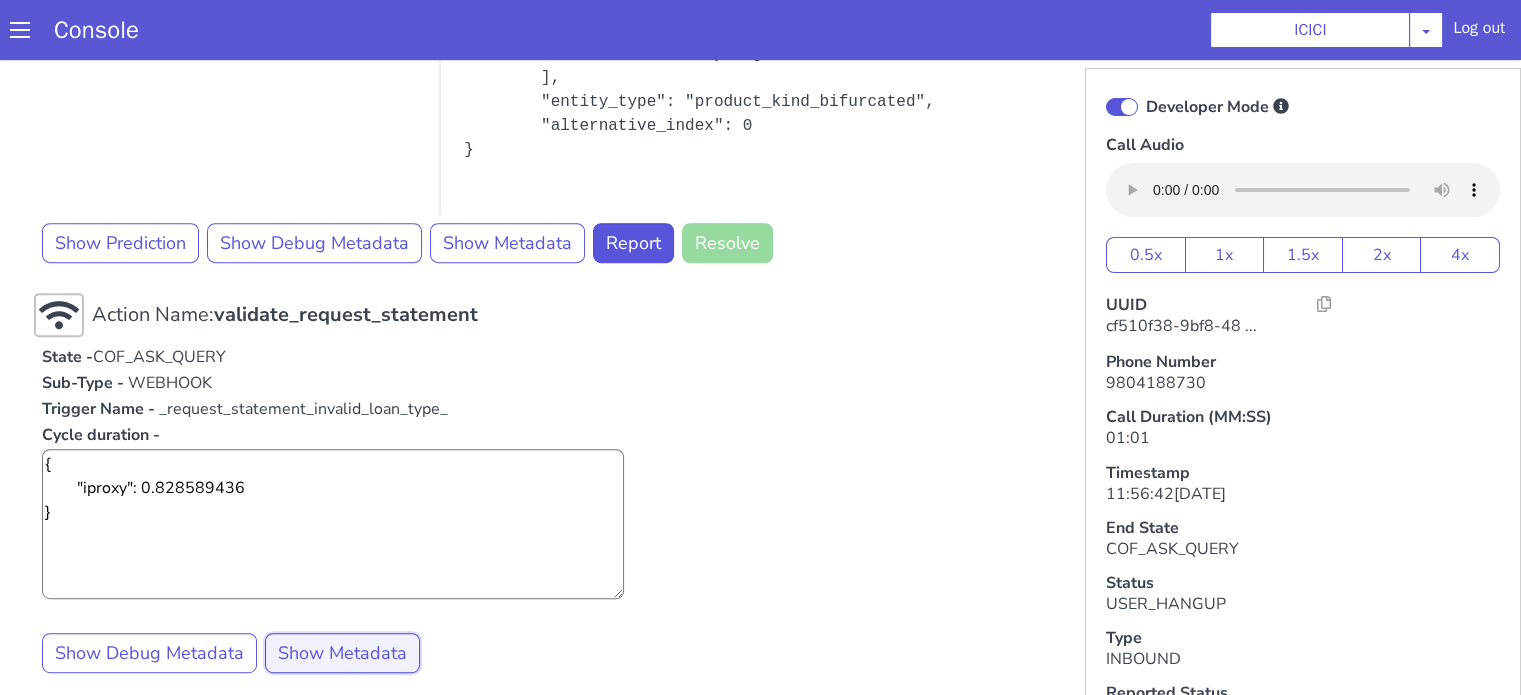 click on "Show Metadata" at bounding box center [342, 653] 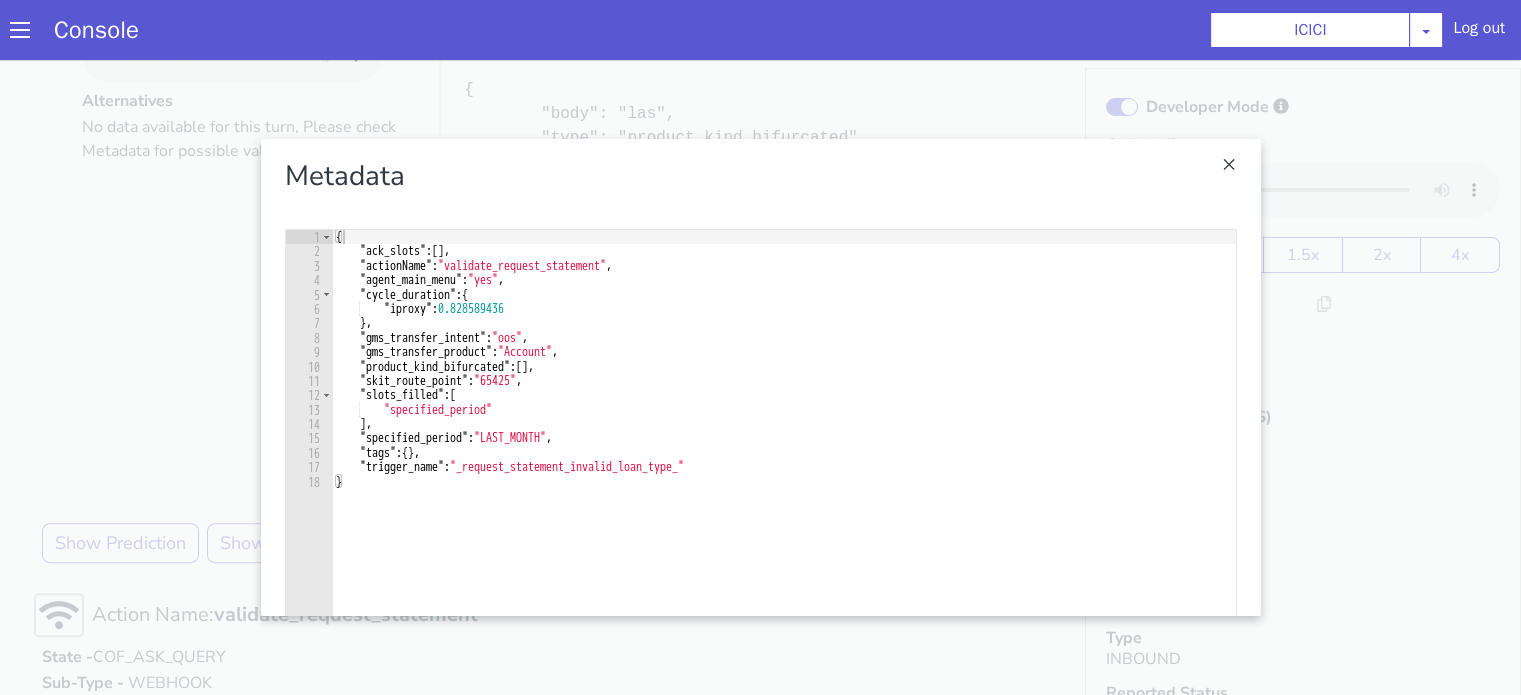click at bounding box center (760, 377) 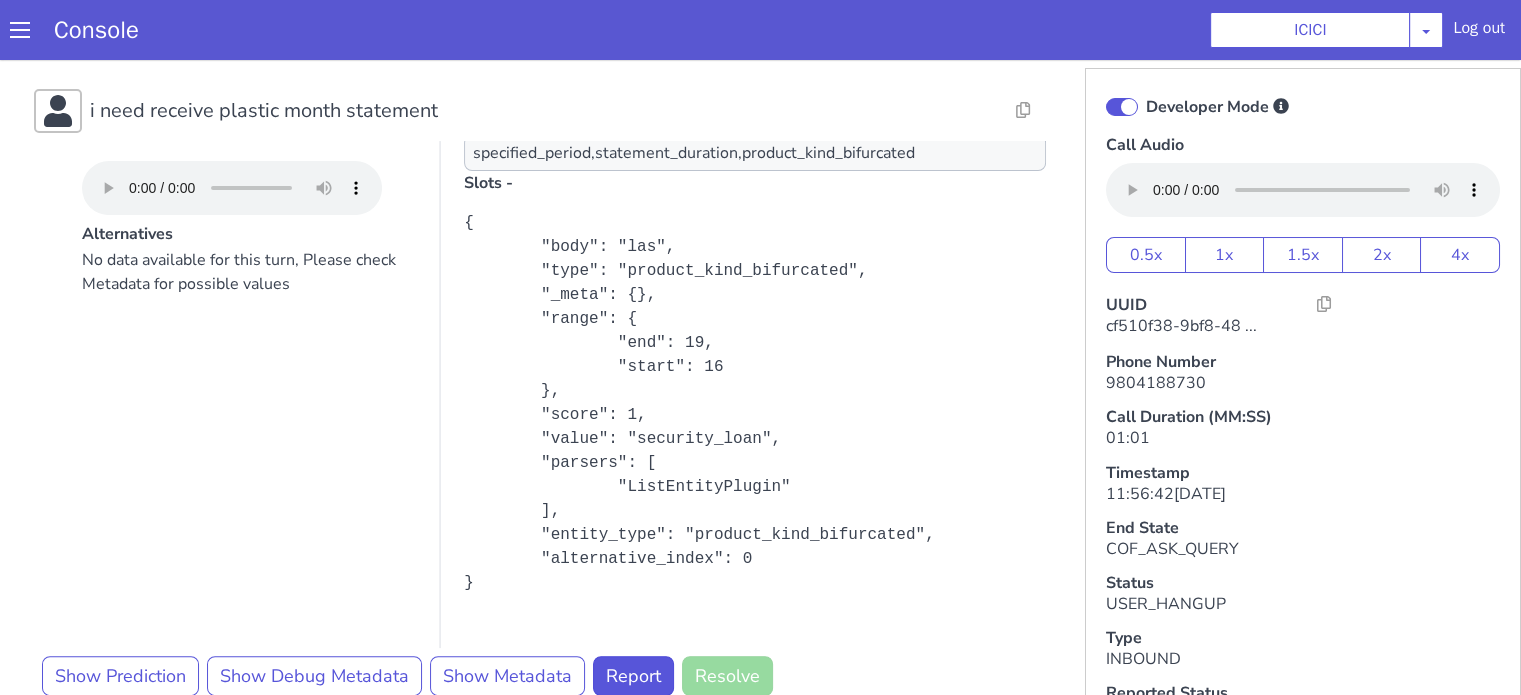 scroll, scrollTop: 200, scrollLeft: 0, axis: vertical 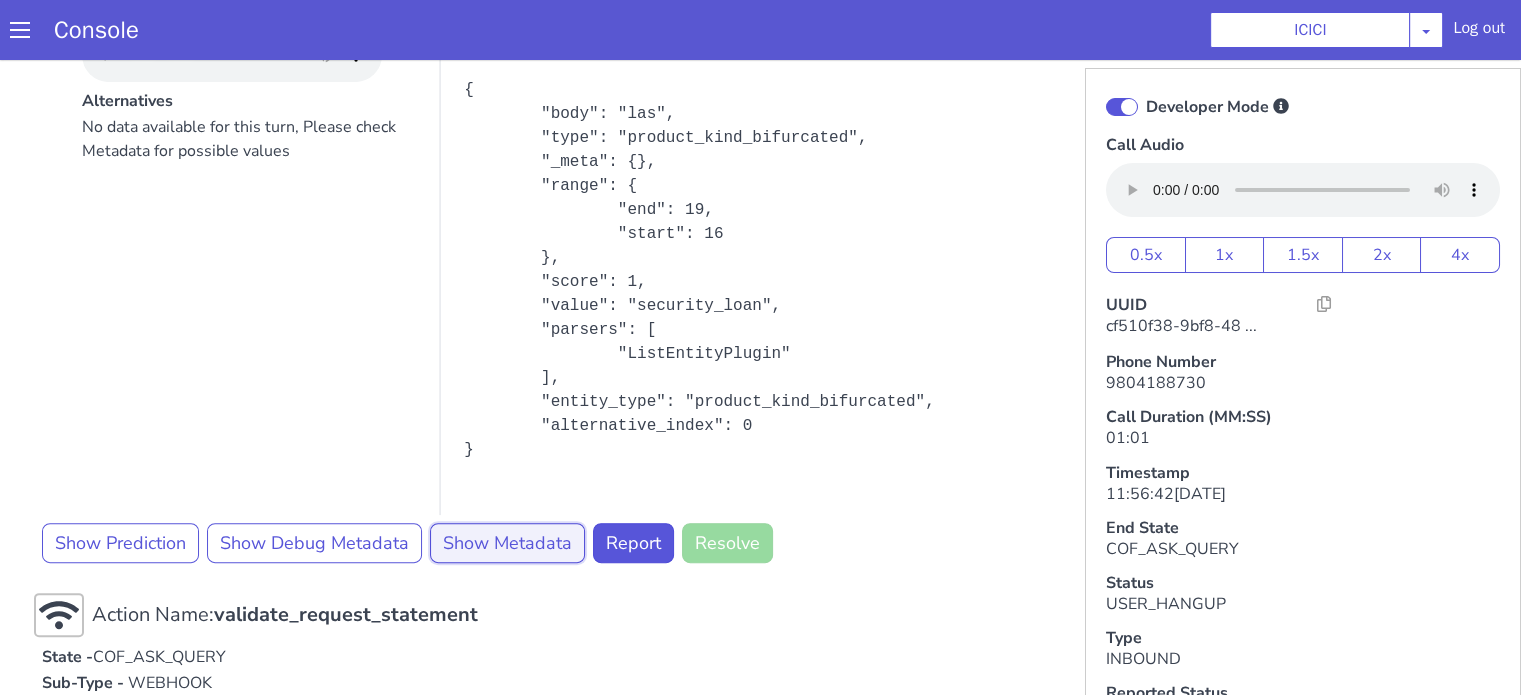 click on "Show Metadata" at bounding box center [507, 543] 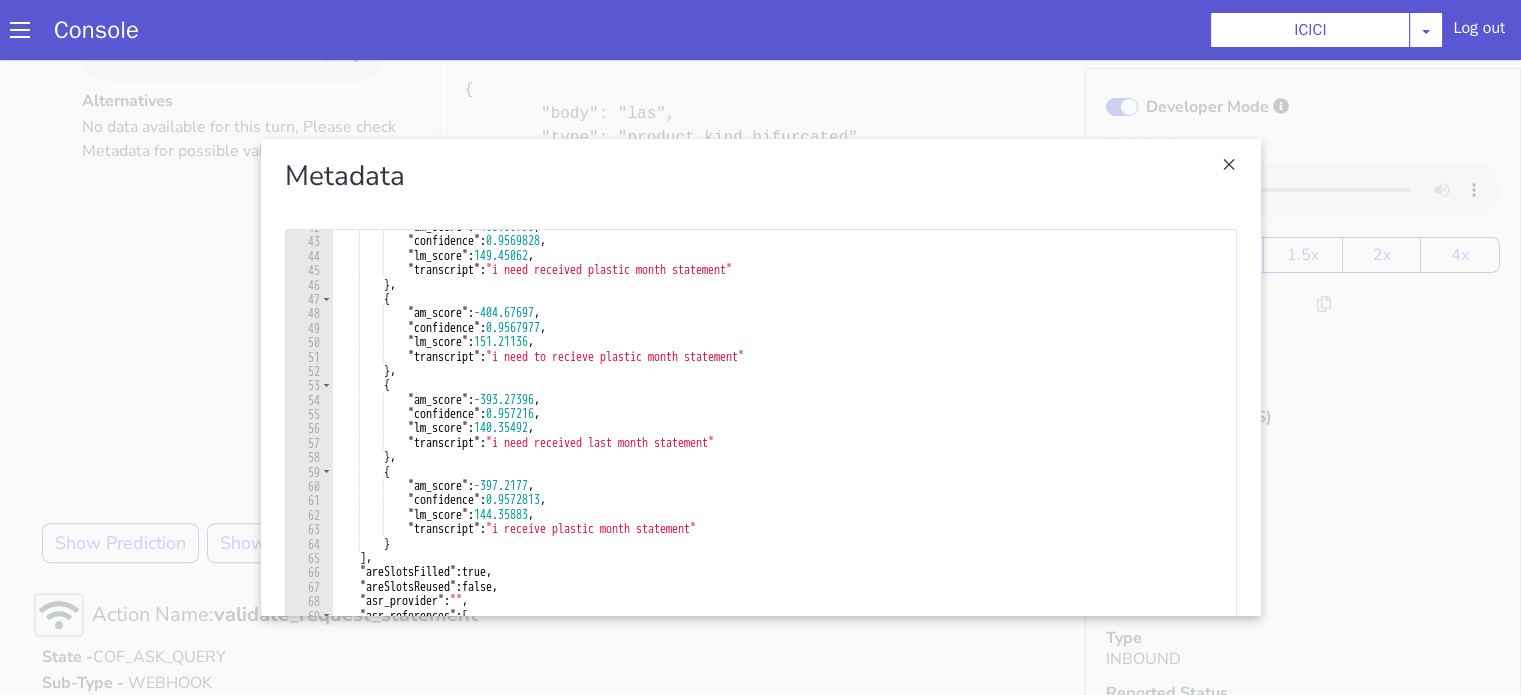 scroll, scrollTop: 660, scrollLeft: 0, axis: vertical 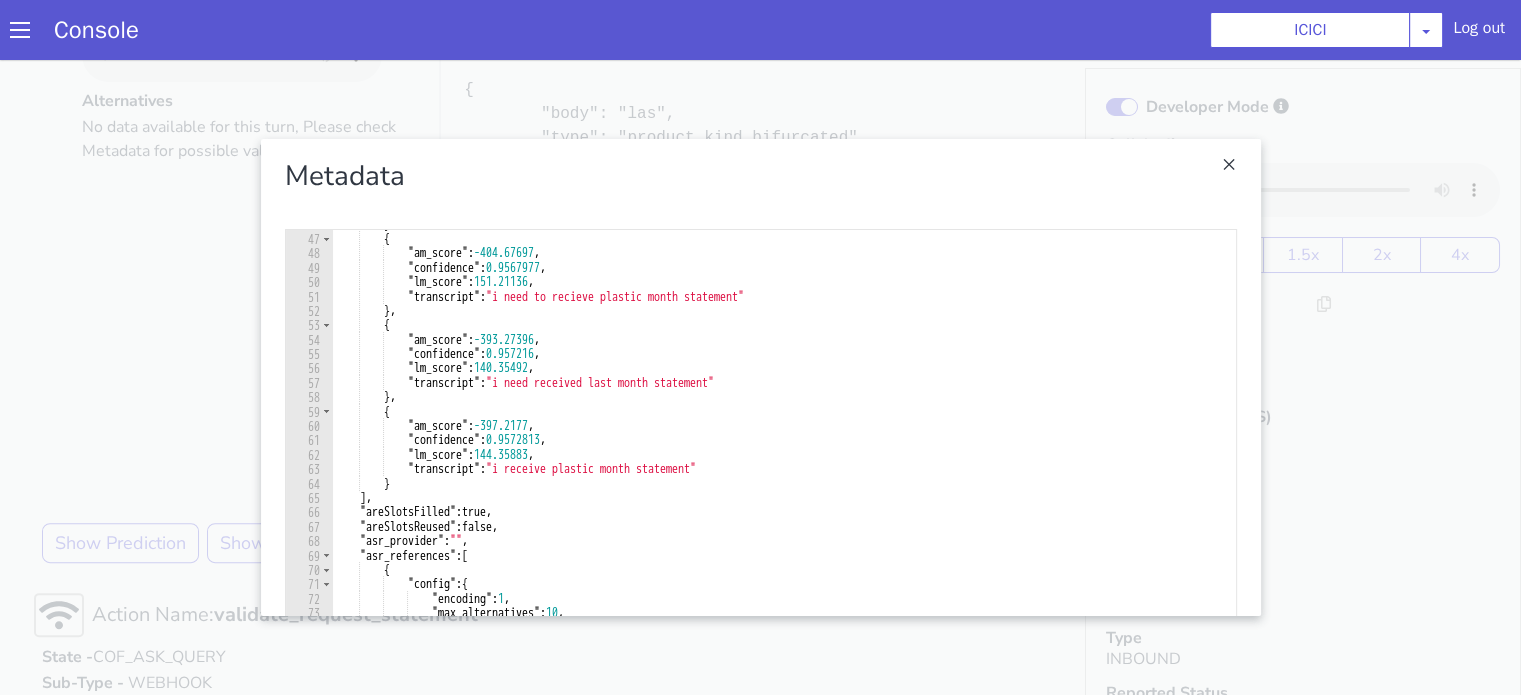click at bounding box center [760, 377] 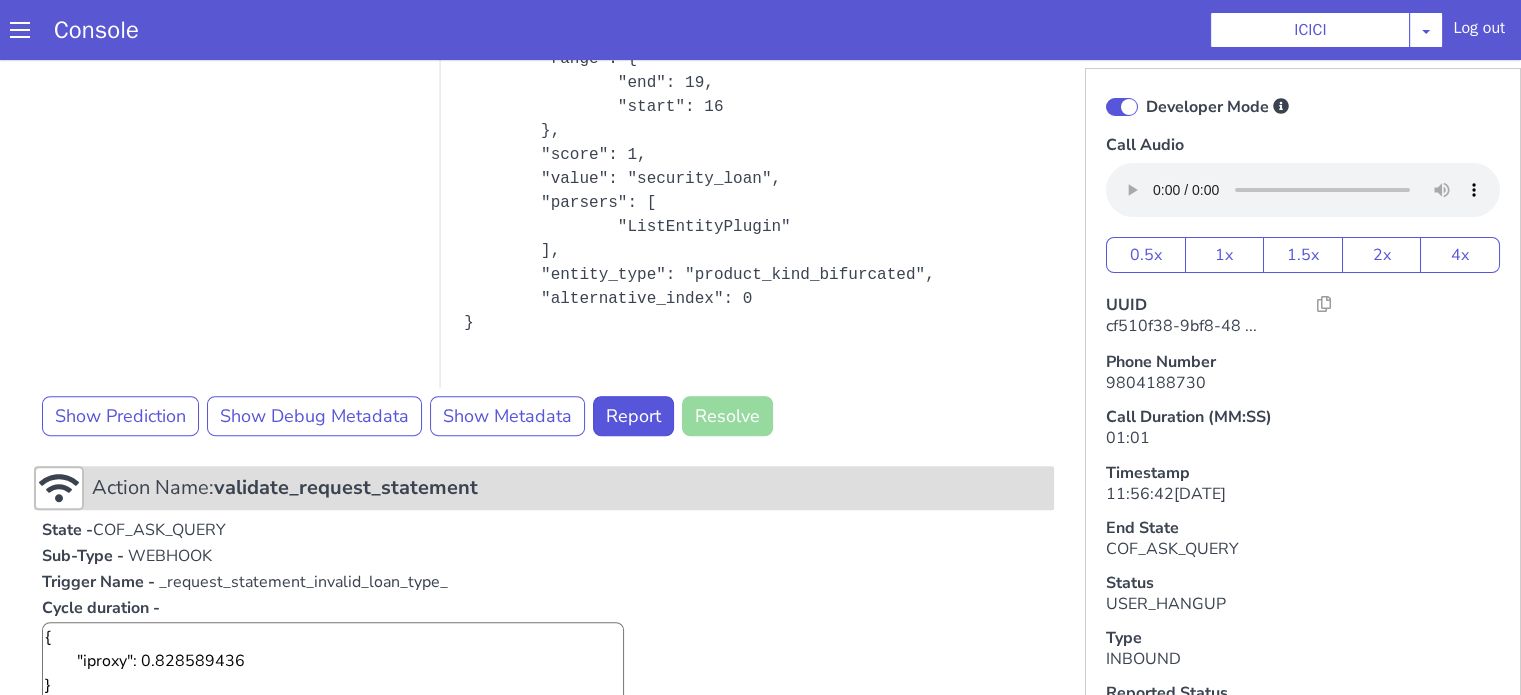 scroll, scrollTop: 800, scrollLeft: 0, axis: vertical 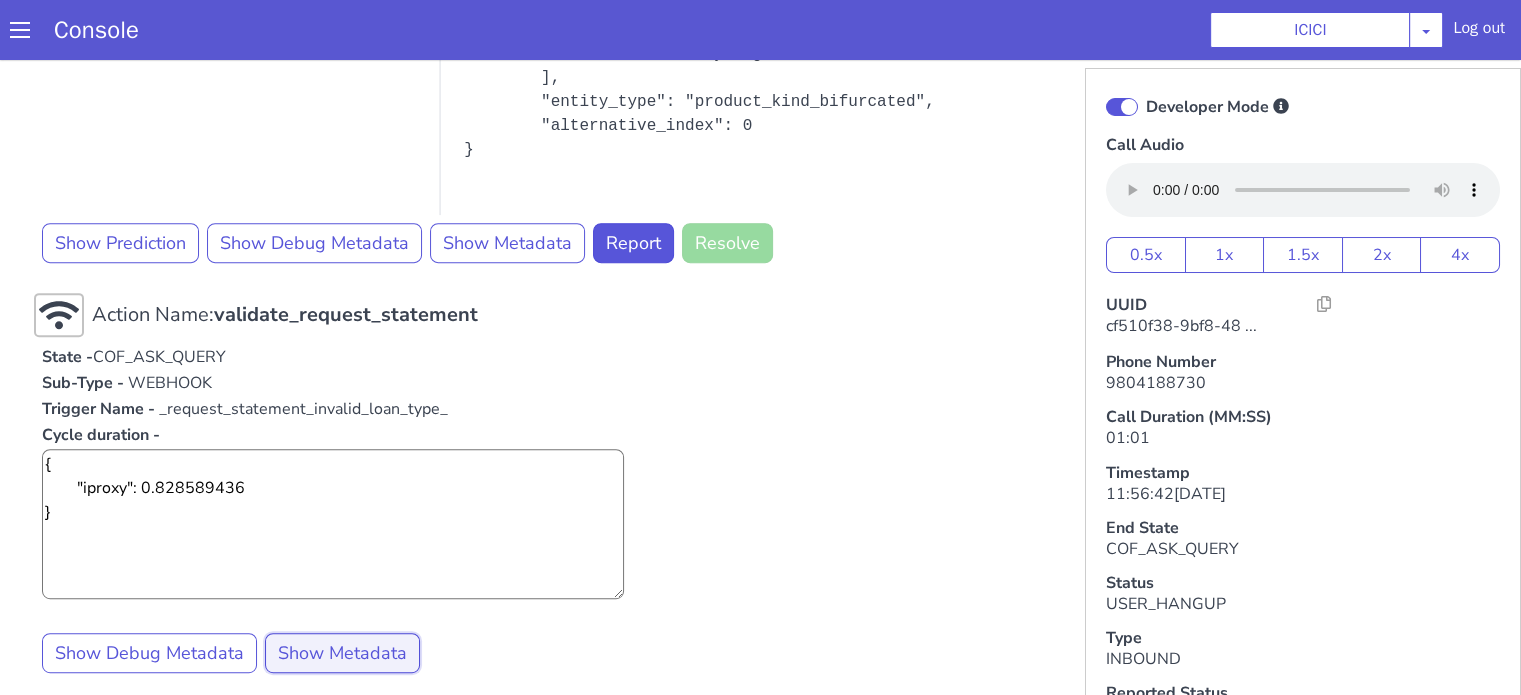 click on "Show Metadata" at bounding box center [342, 653] 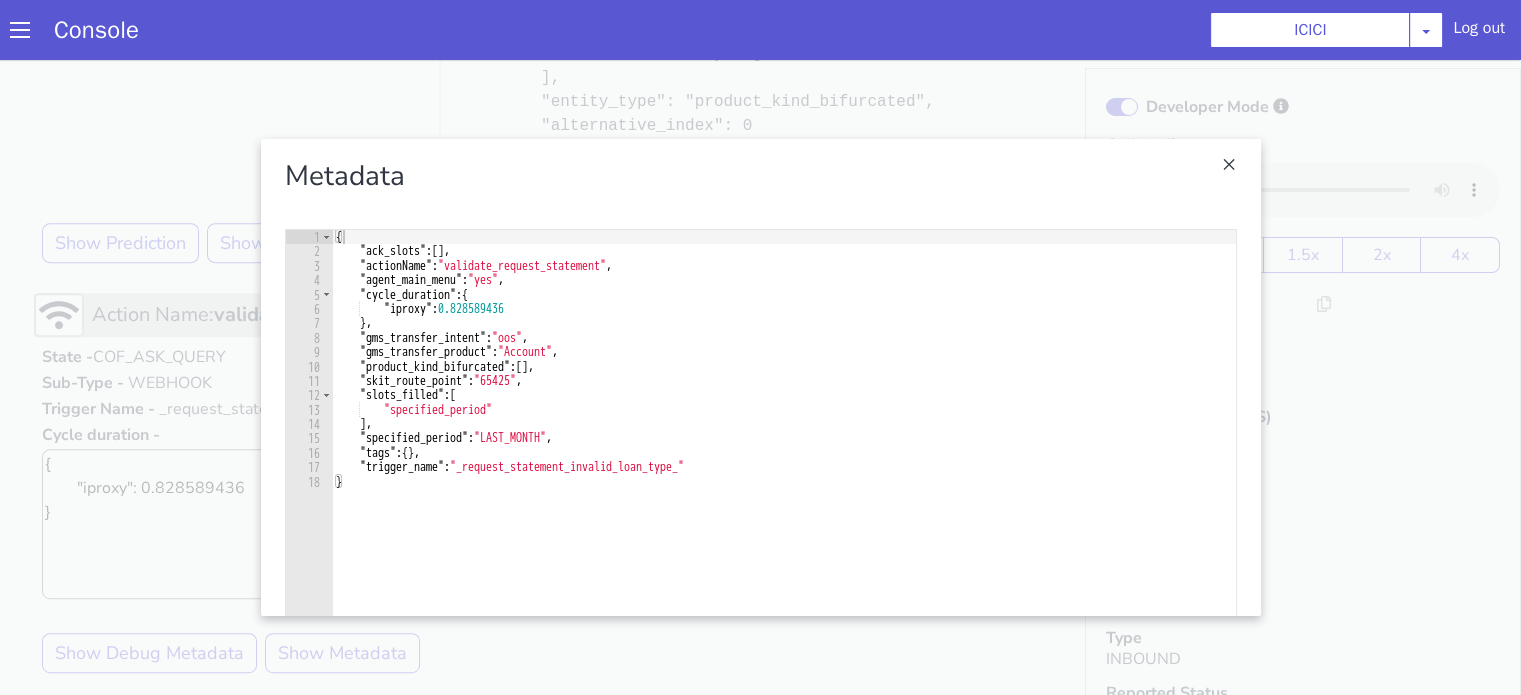 click at bounding box center [760, 377] 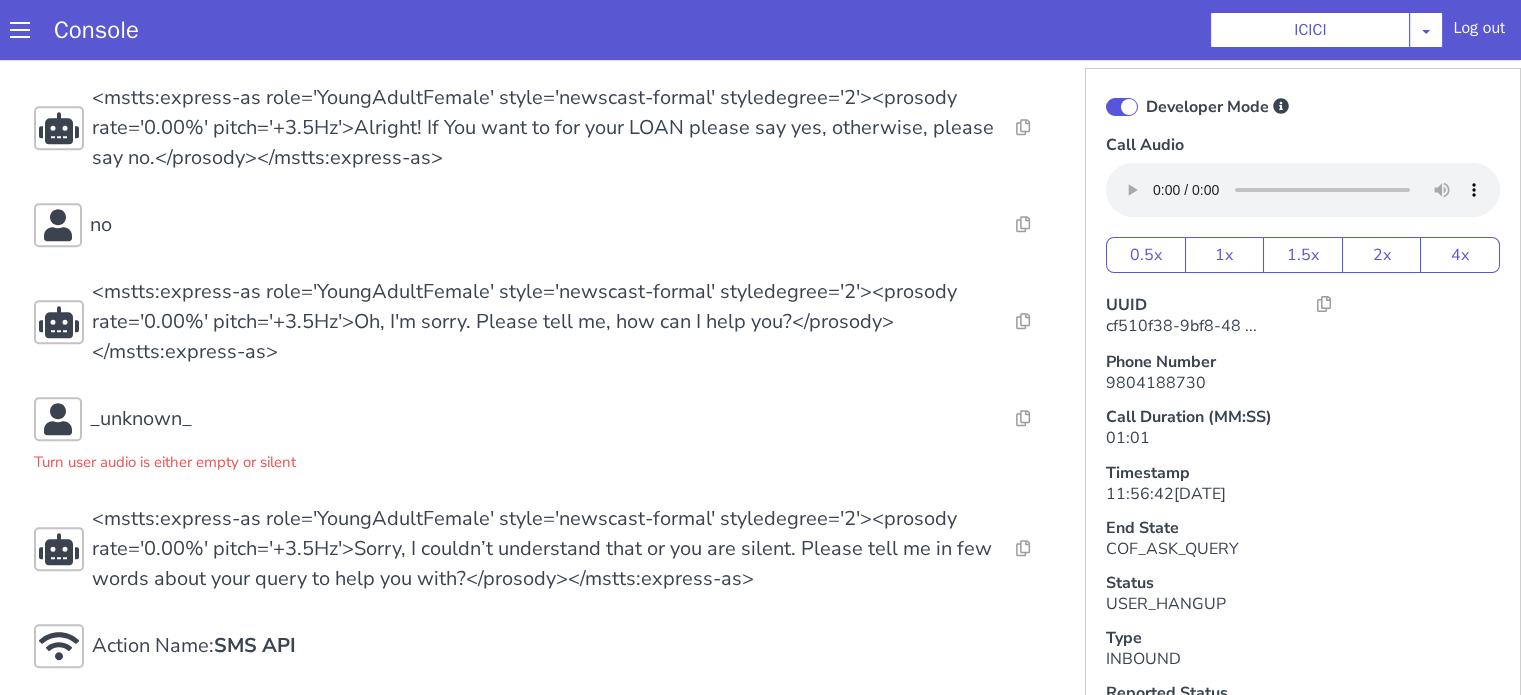 scroll, scrollTop: 5, scrollLeft: 0, axis: vertical 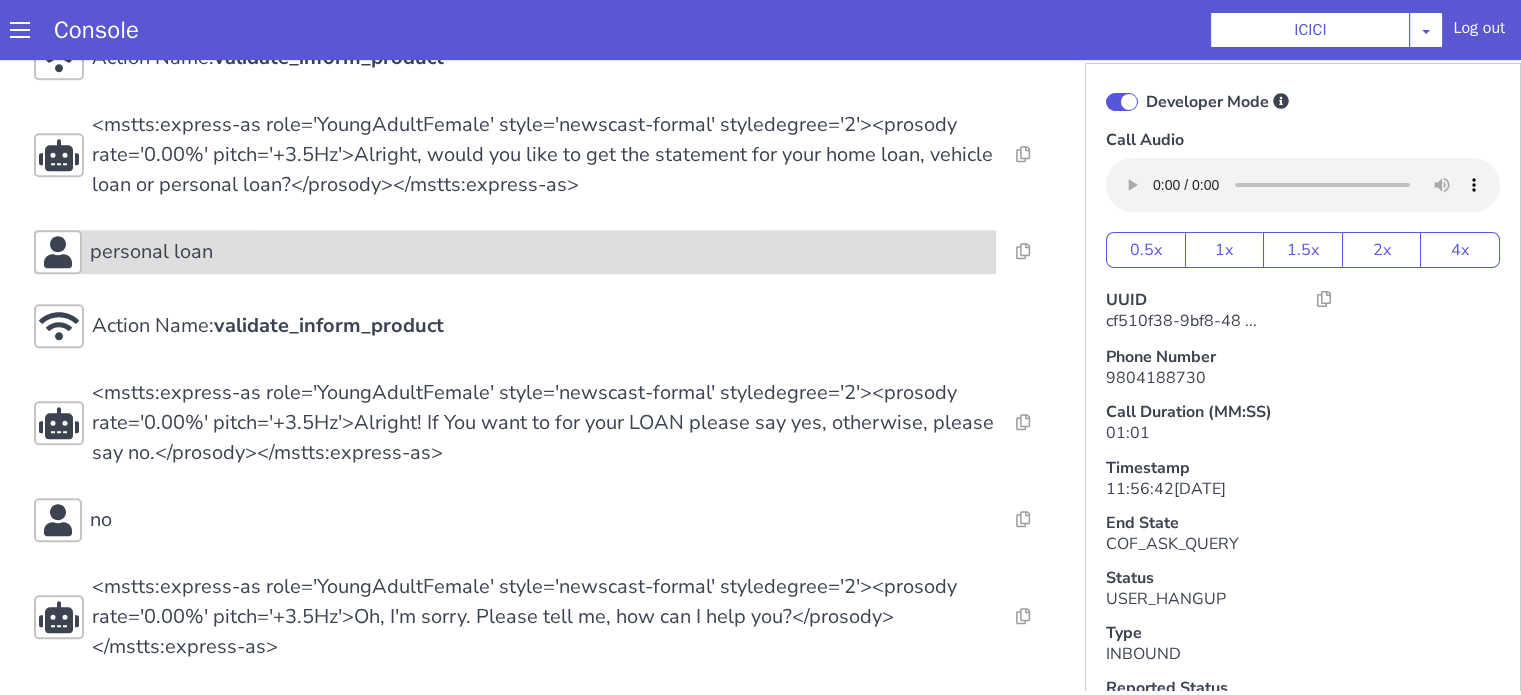 click on "personal loan" at bounding box center [539, 252] 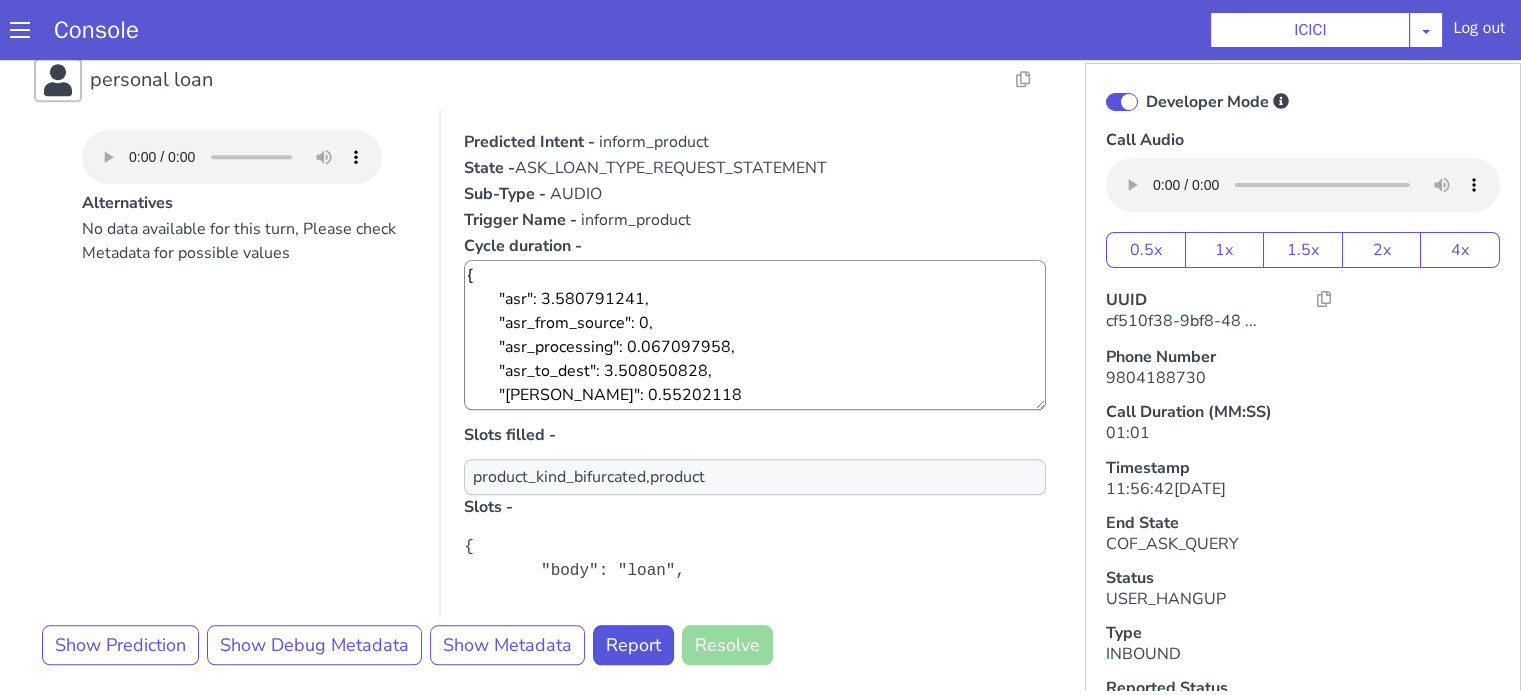 scroll, scrollTop: 1956, scrollLeft: 0, axis: vertical 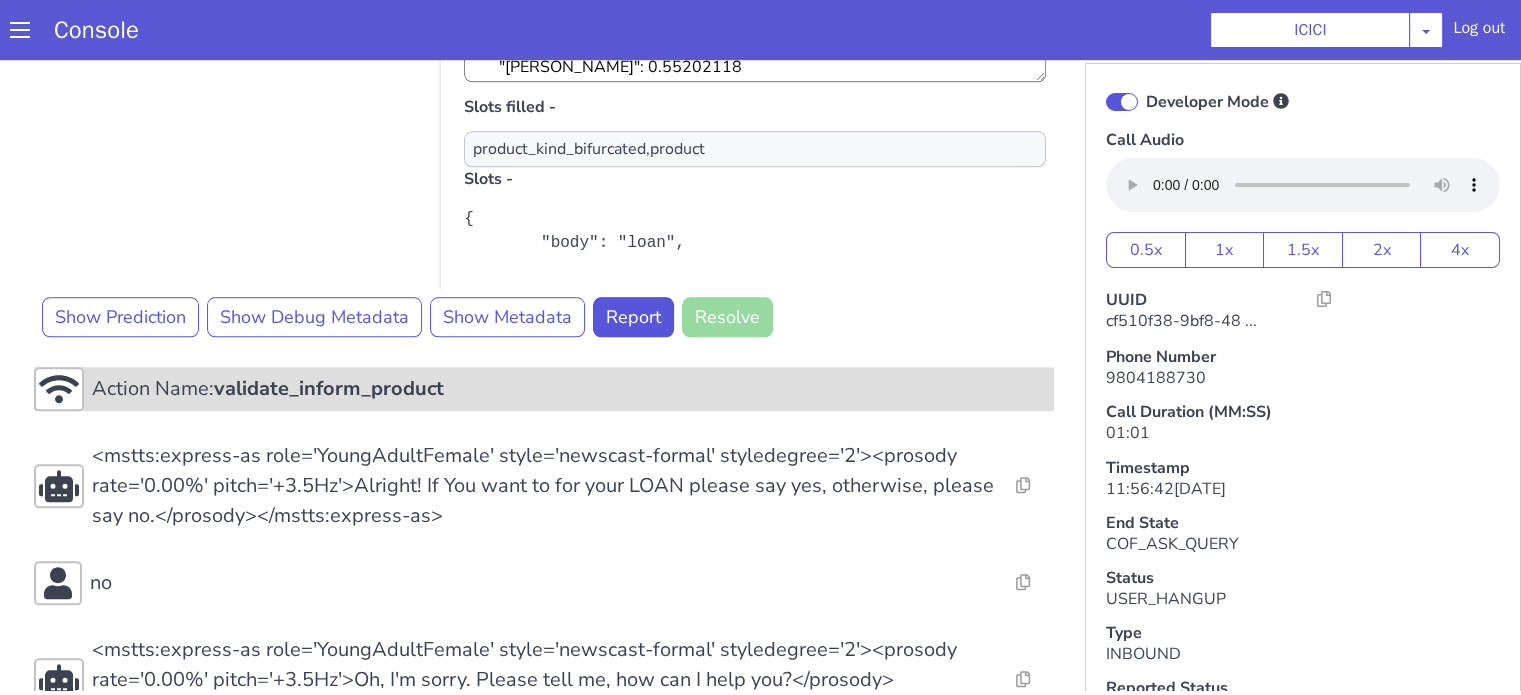 click on "validate_inform_product" at bounding box center (329, 388) 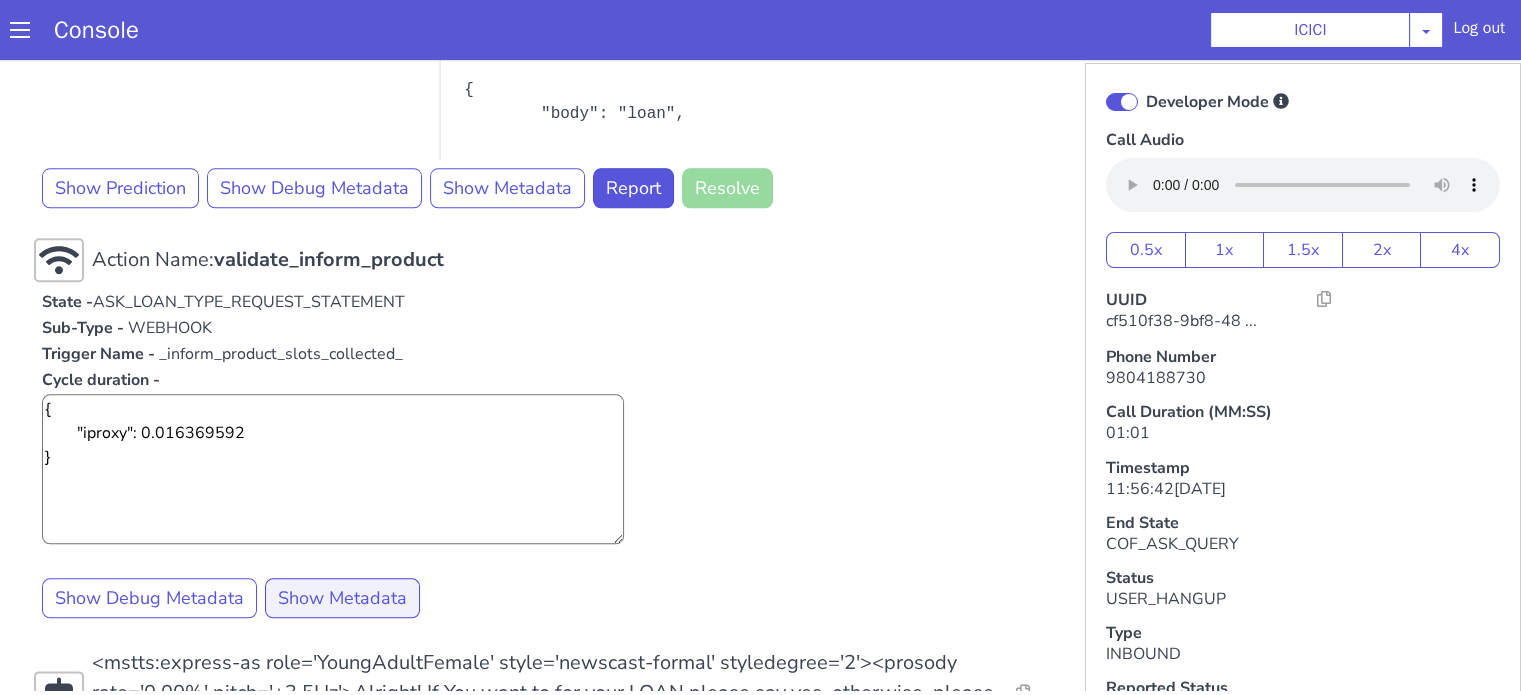 scroll, scrollTop: 2456, scrollLeft: 0, axis: vertical 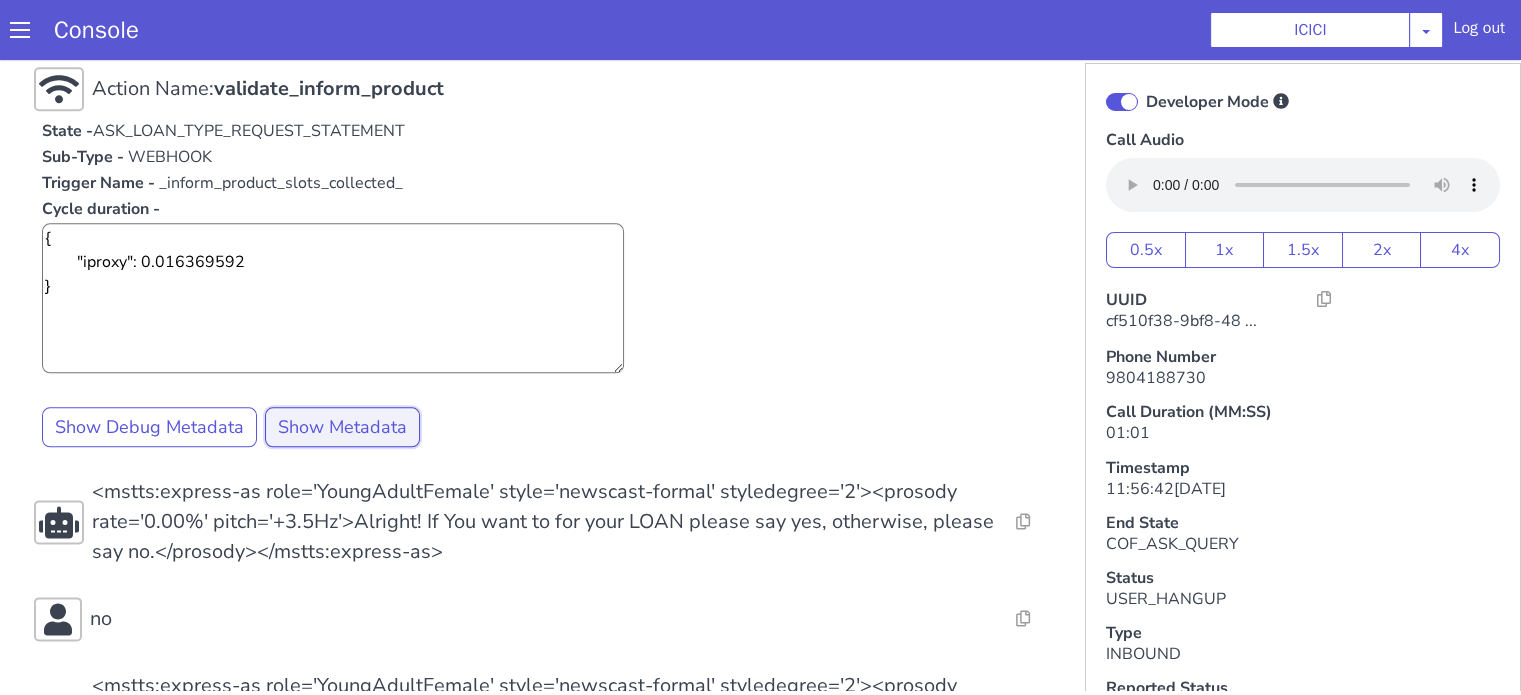 click on "Show Metadata" at bounding box center (342, 427) 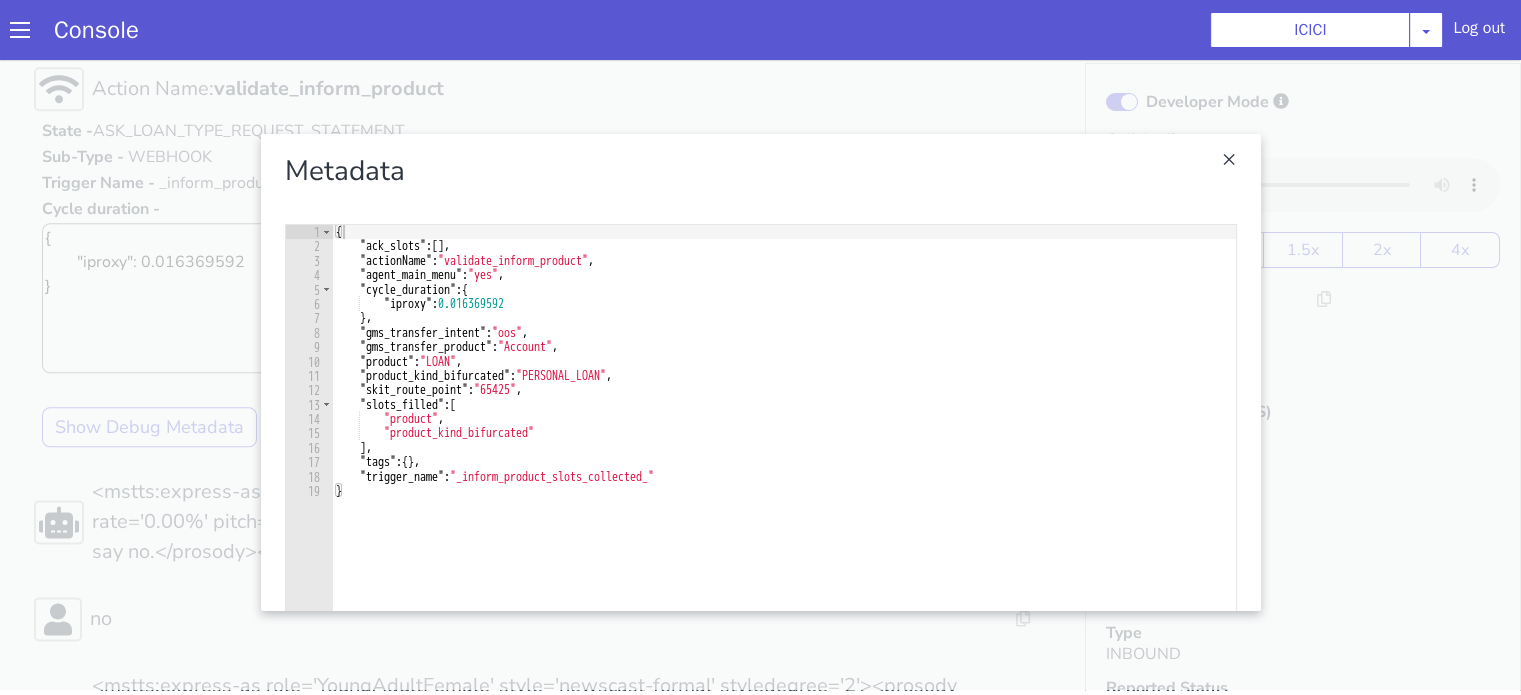 click at bounding box center (760, 372) 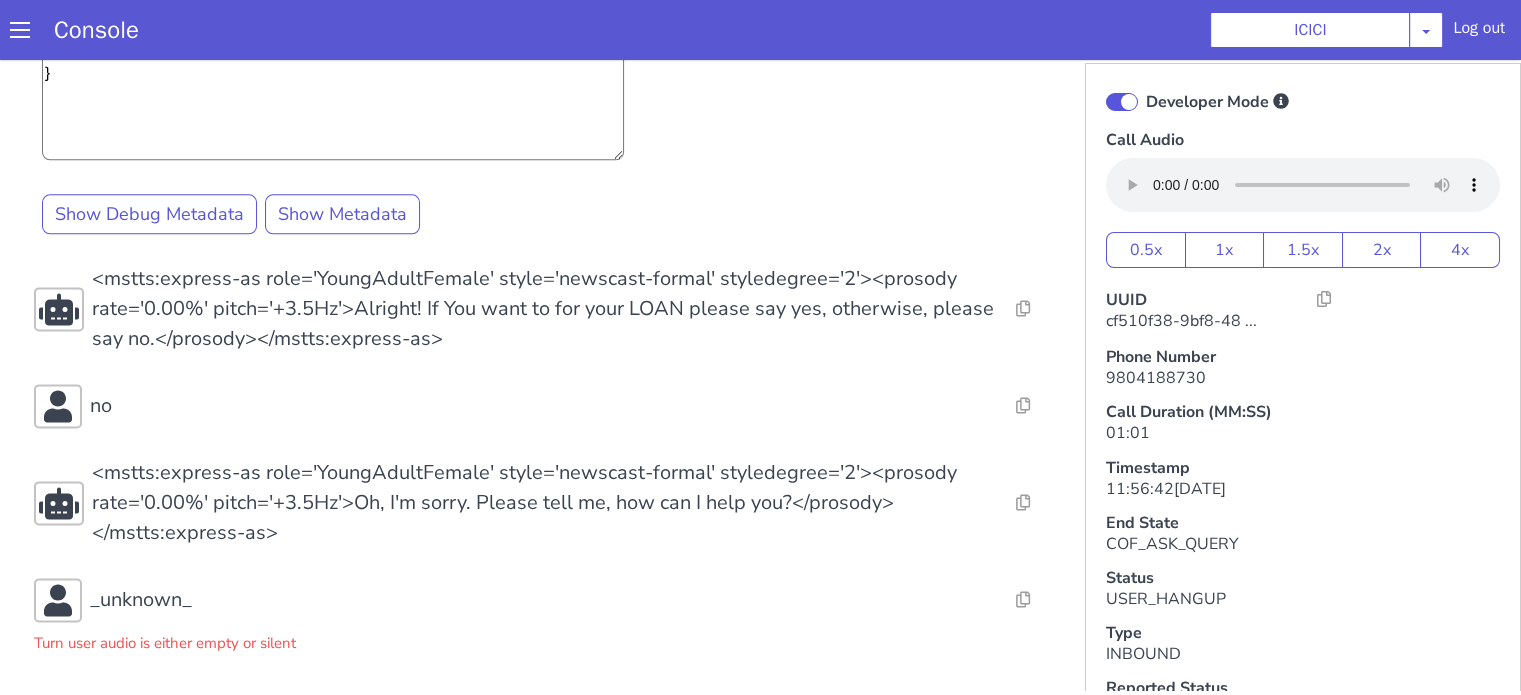 scroll, scrollTop: 2756, scrollLeft: 0, axis: vertical 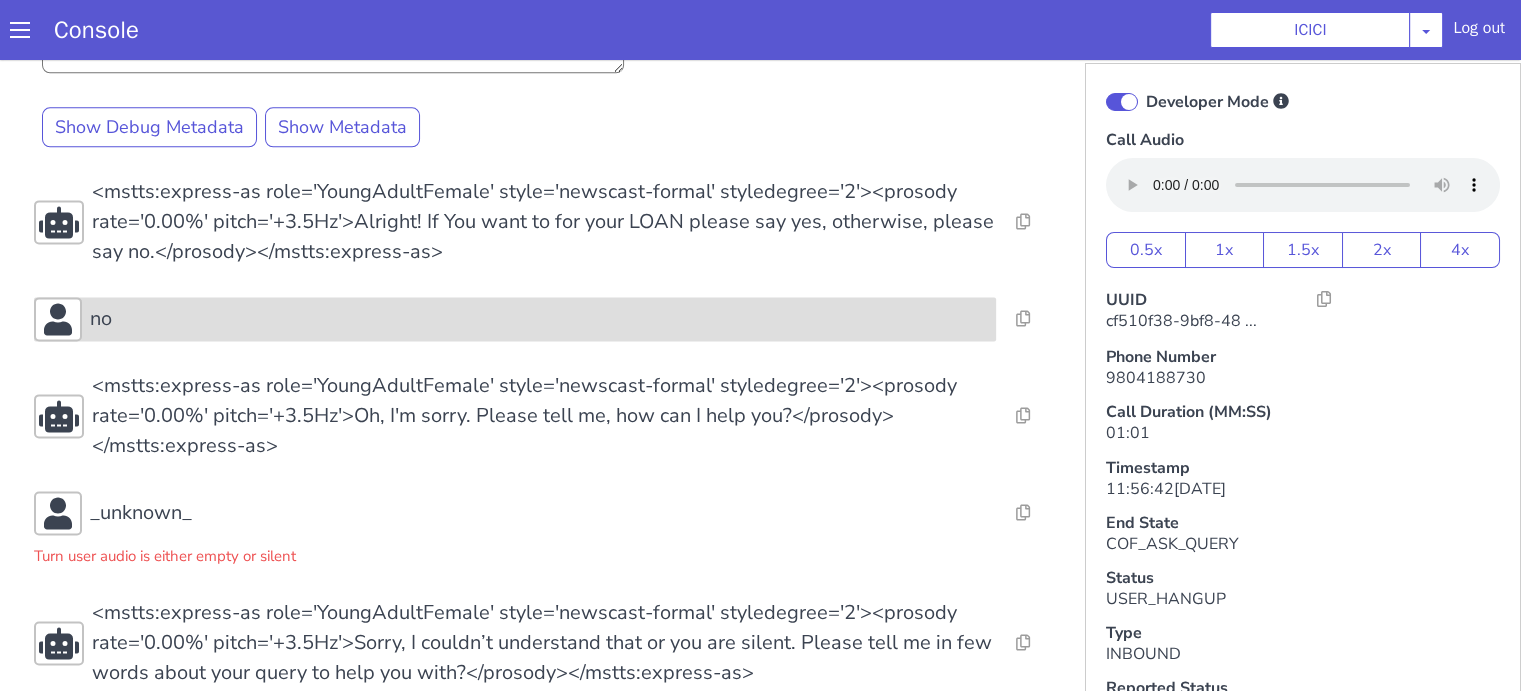 click on "no" at bounding box center (539, 319) 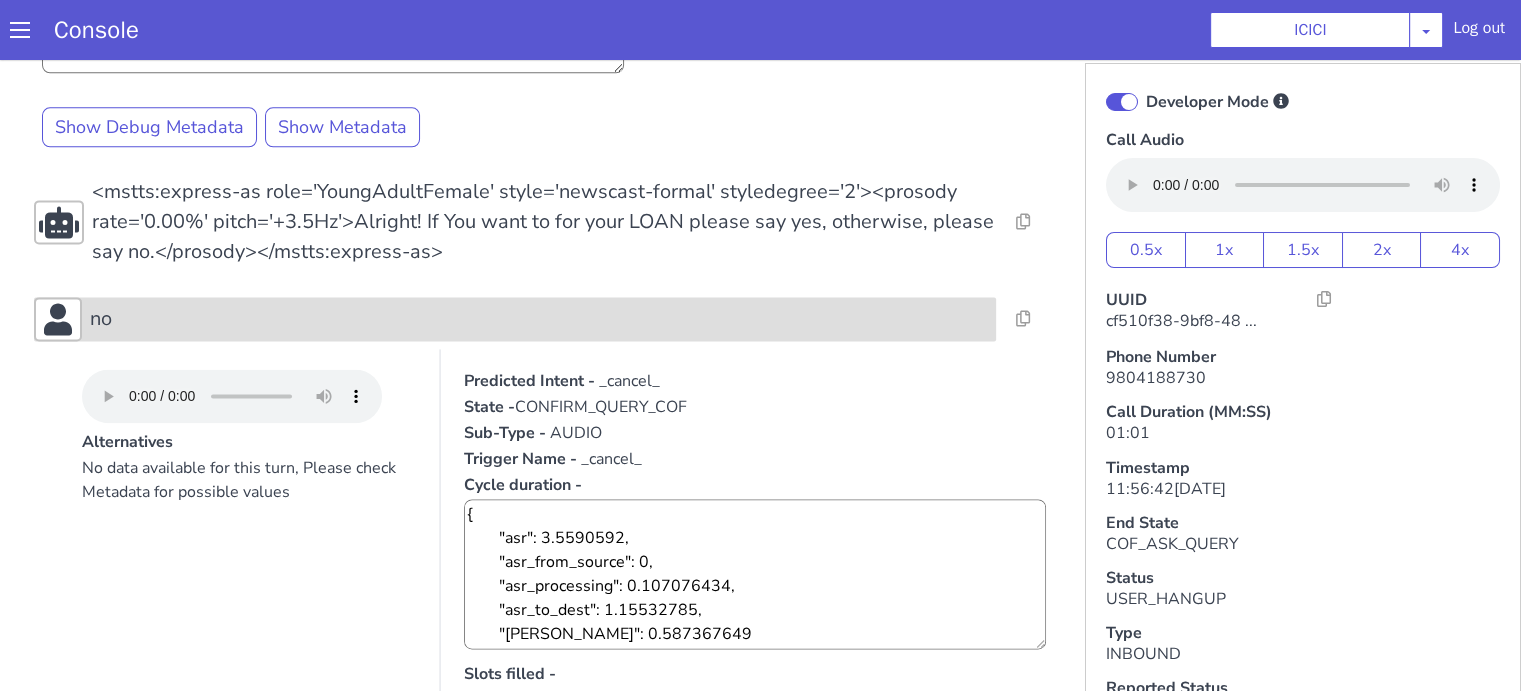 click on "no" at bounding box center [539, 319] 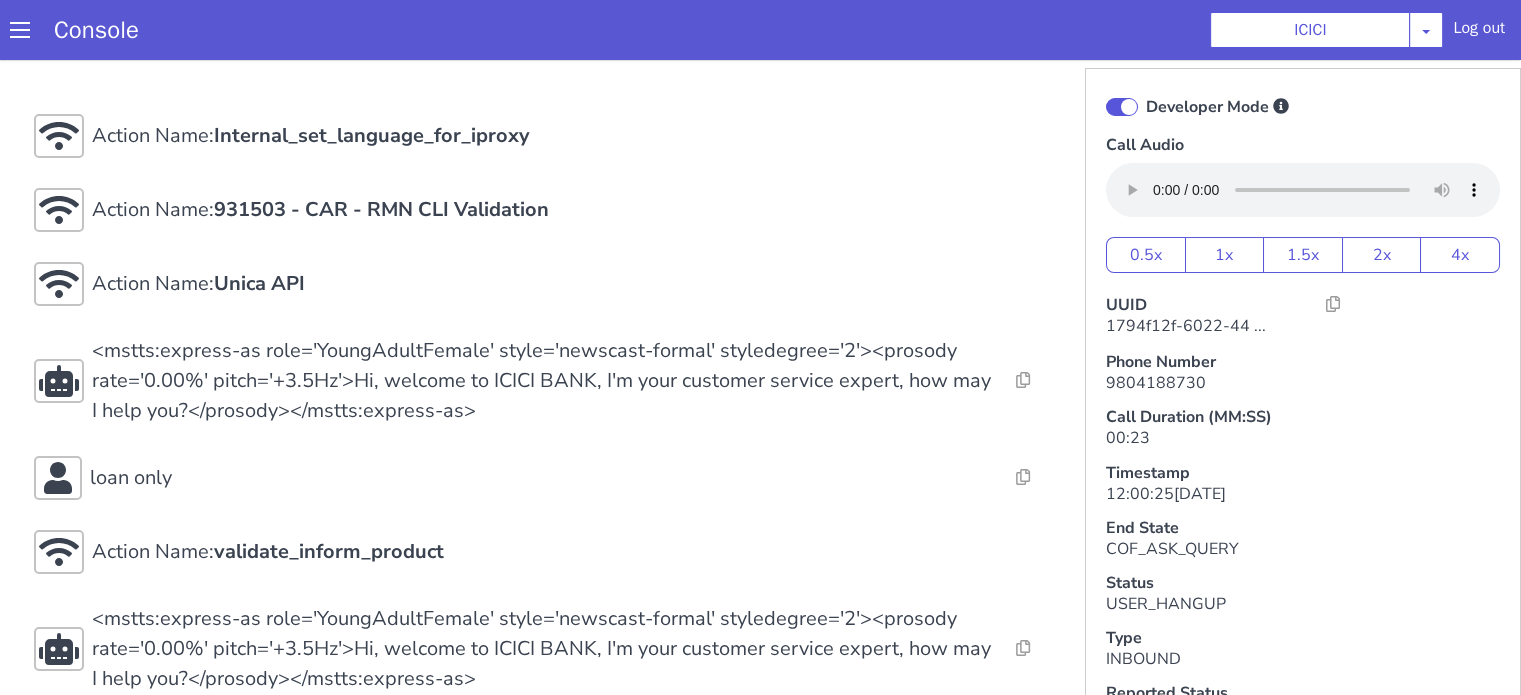 scroll, scrollTop: 0, scrollLeft: 0, axis: both 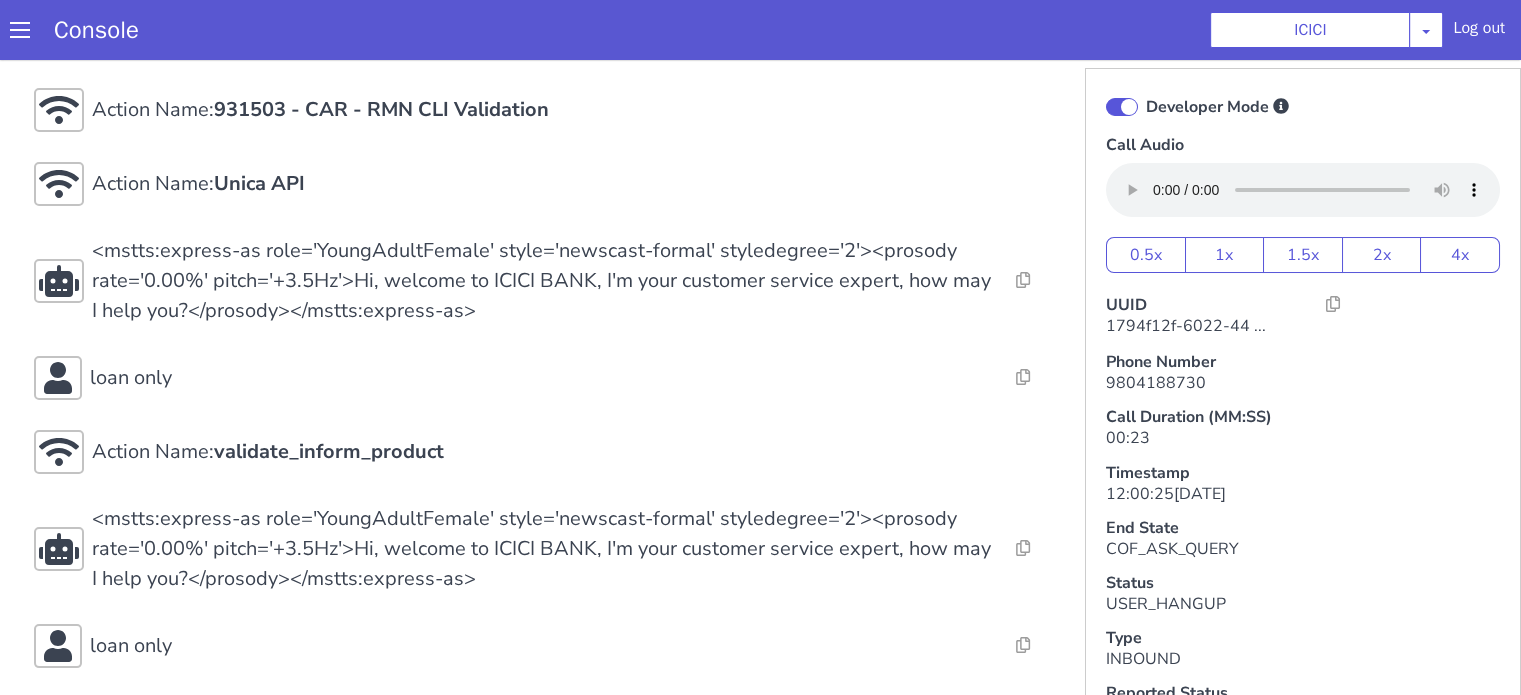 click on "Action Name:  Internal_set_language_for_iproxy Resolve  Intent Error  Entity Error  Transcription Error  Miscellaneous Submit Action Name:  931503 - CAR - RMN CLI Validation Resolve  Intent Error  Entity Error  Transcription Error  Miscellaneous Submit Action Name:  Unica API Resolve  Intent Error  Entity Error  Transcription Error  Miscellaneous Submit <mstts:express-as role='YoungAdultFemale' style='newscast-formal' styledegree='2'><prosody rate='0.00%' pitch='+3.5Hz'>Hi, welcome to ICICI BANK, I'm your customer service expert, how may I help you?</prosody></mstts:express-as> Resolve  Intent Error  Entity Error  Transcription Error  Miscellaneous Submit loan only Resolve  Intent Error  Entity Error  Transcription Error  Miscellaneous Submit Action Name:  validate_inform_product Resolve  Intent Error  Entity Error  Transcription Error  Miscellaneous Submit Resolve  Intent Error  Entity Error  Transcription Error  Miscellaneous Submit loan only Resolve  Intent Error  Entity Error  Transcription Error Submit" at bounding box center [544, 475] 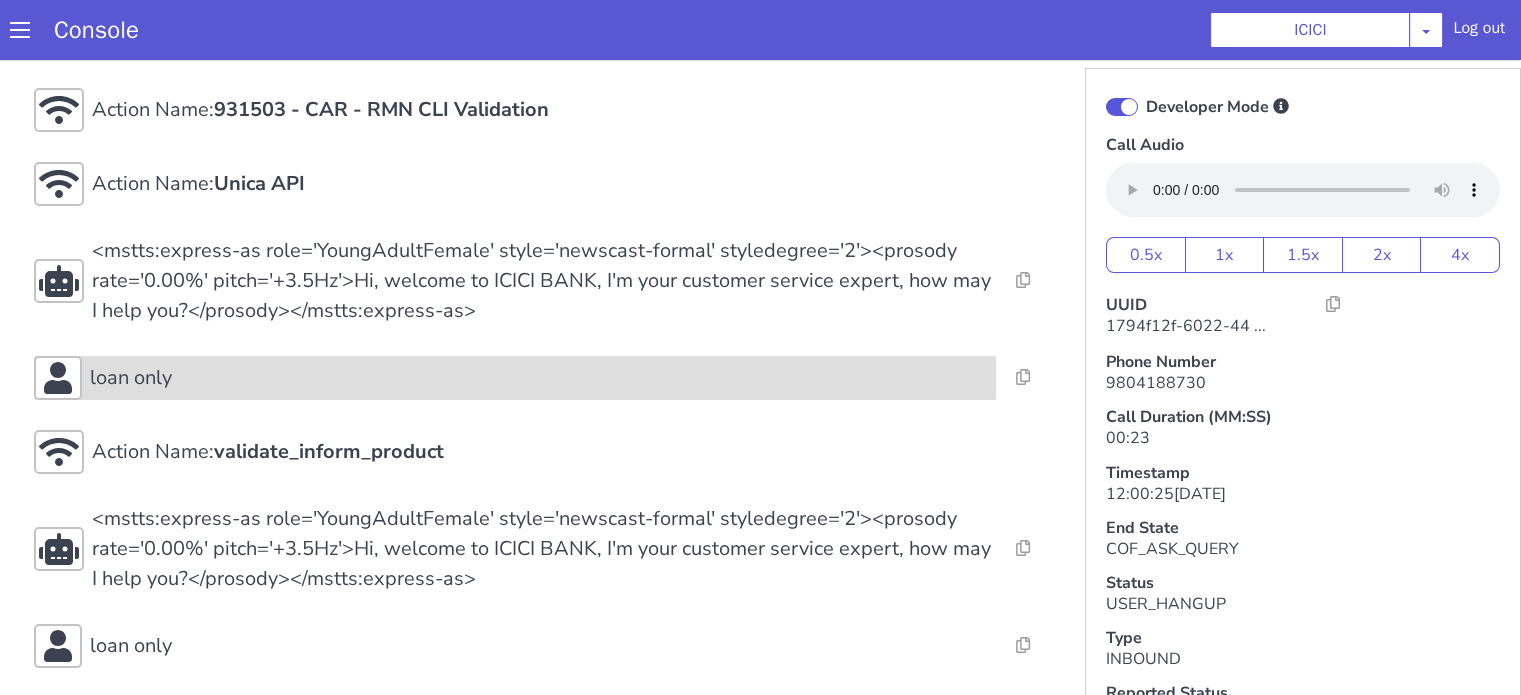 click on "loan only" at bounding box center [539, 378] 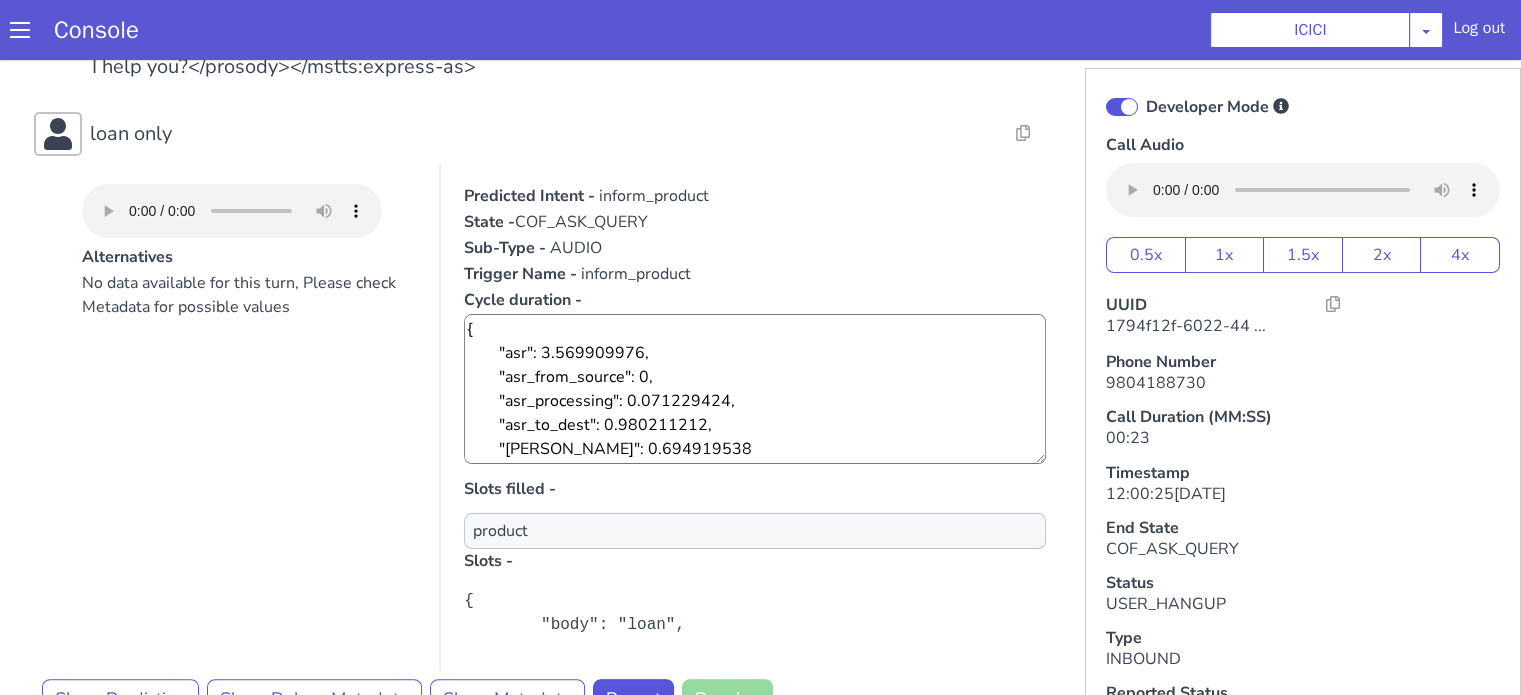 scroll, scrollTop: 500, scrollLeft: 0, axis: vertical 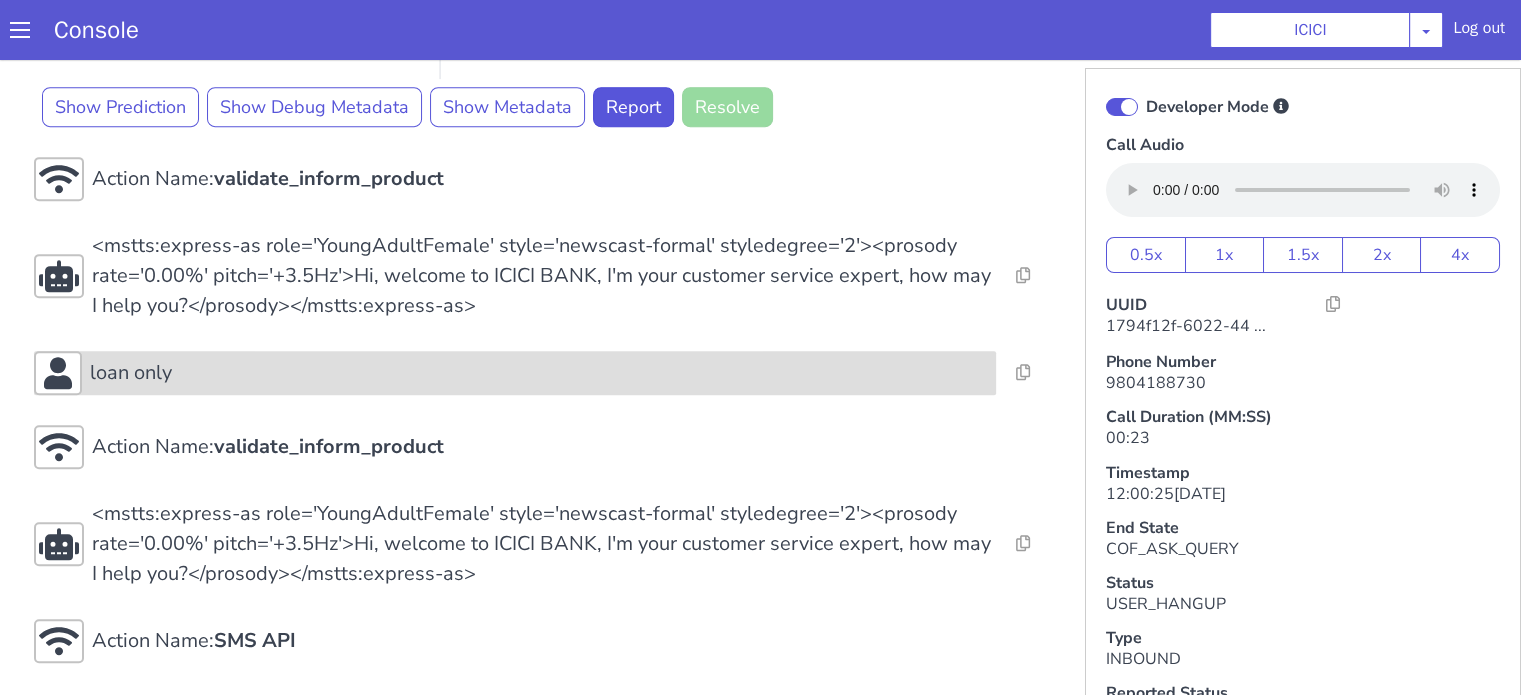 click on "loan only" at bounding box center (539, 373) 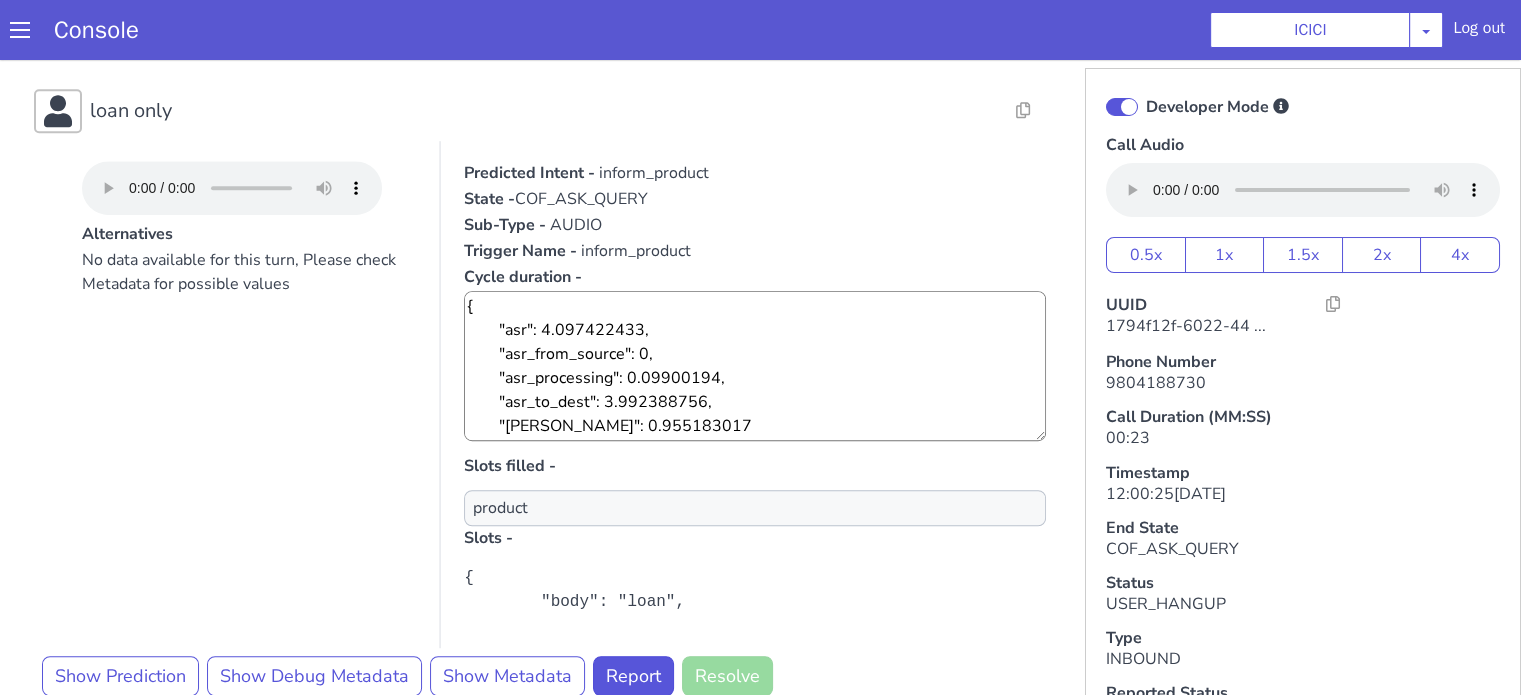 scroll, scrollTop: 1336, scrollLeft: 0, axis: vertical 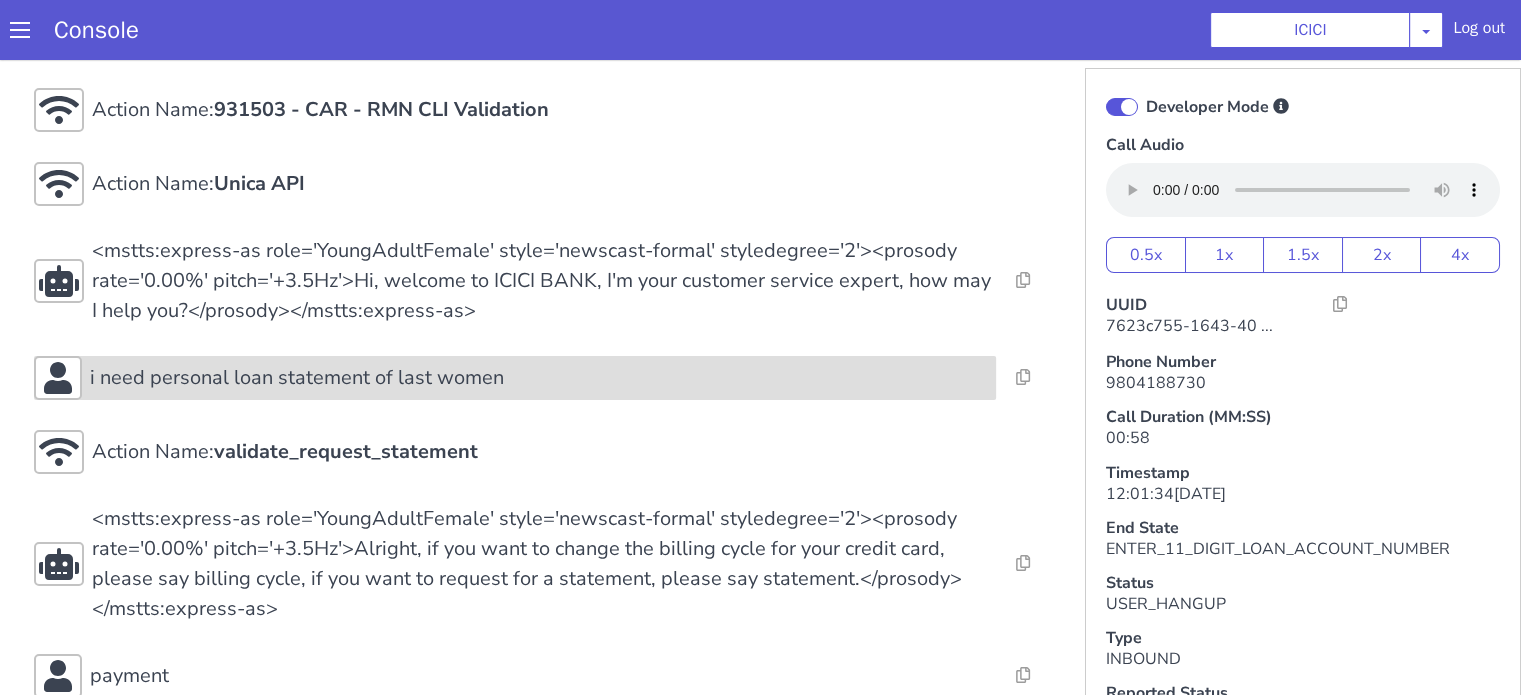 click on "i need personal loan statement of last women" at bounding box center [1865, 761] 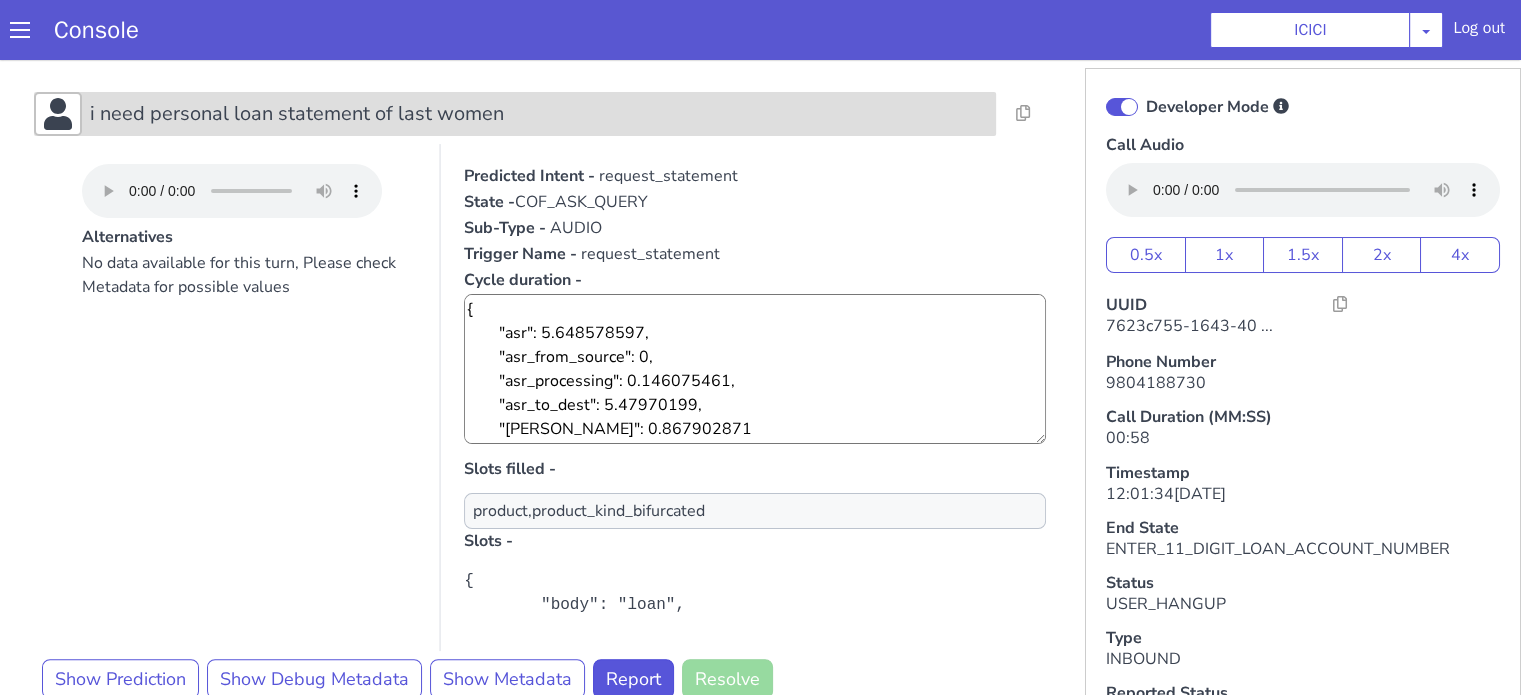 scroll, scrollTop: 600, scrollLeft: 0, axis: vertical 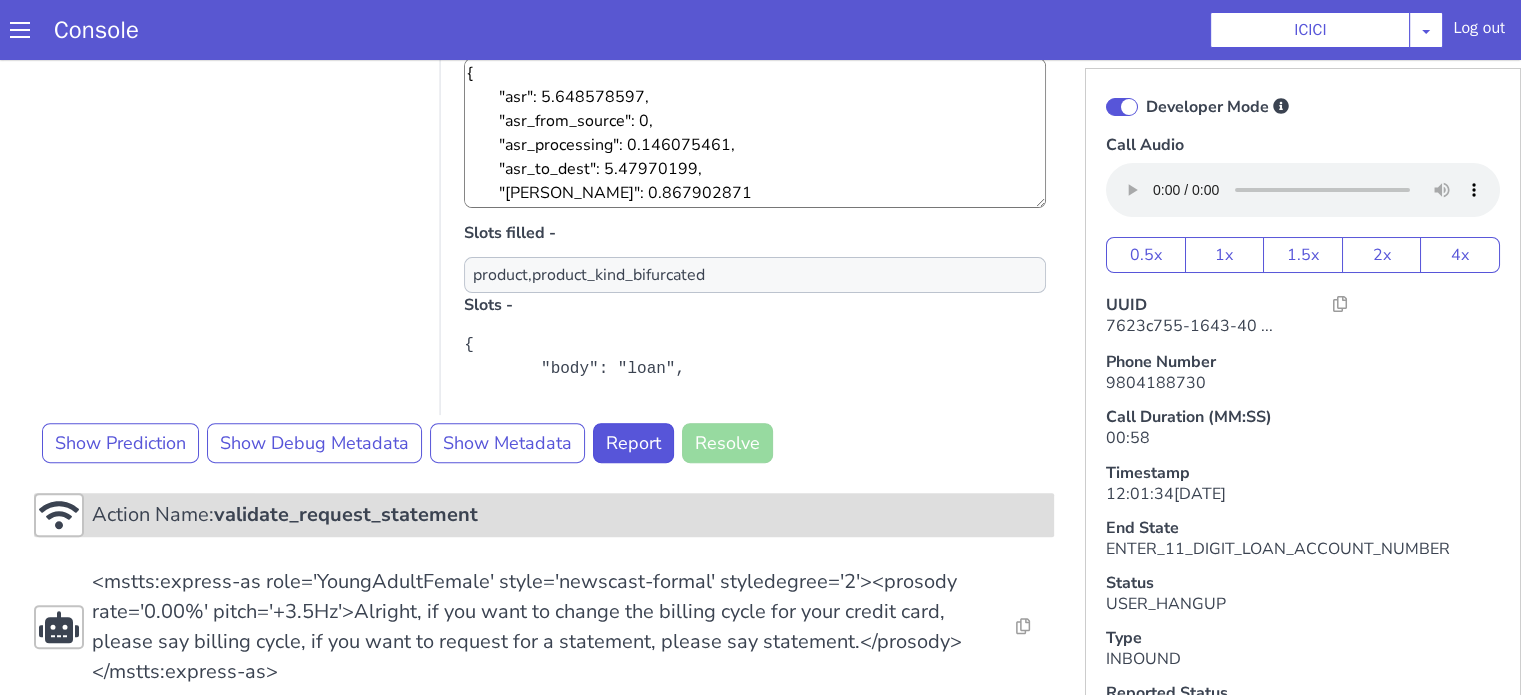 click on "validate_request_statement" at bounding box center [1650, 1405] 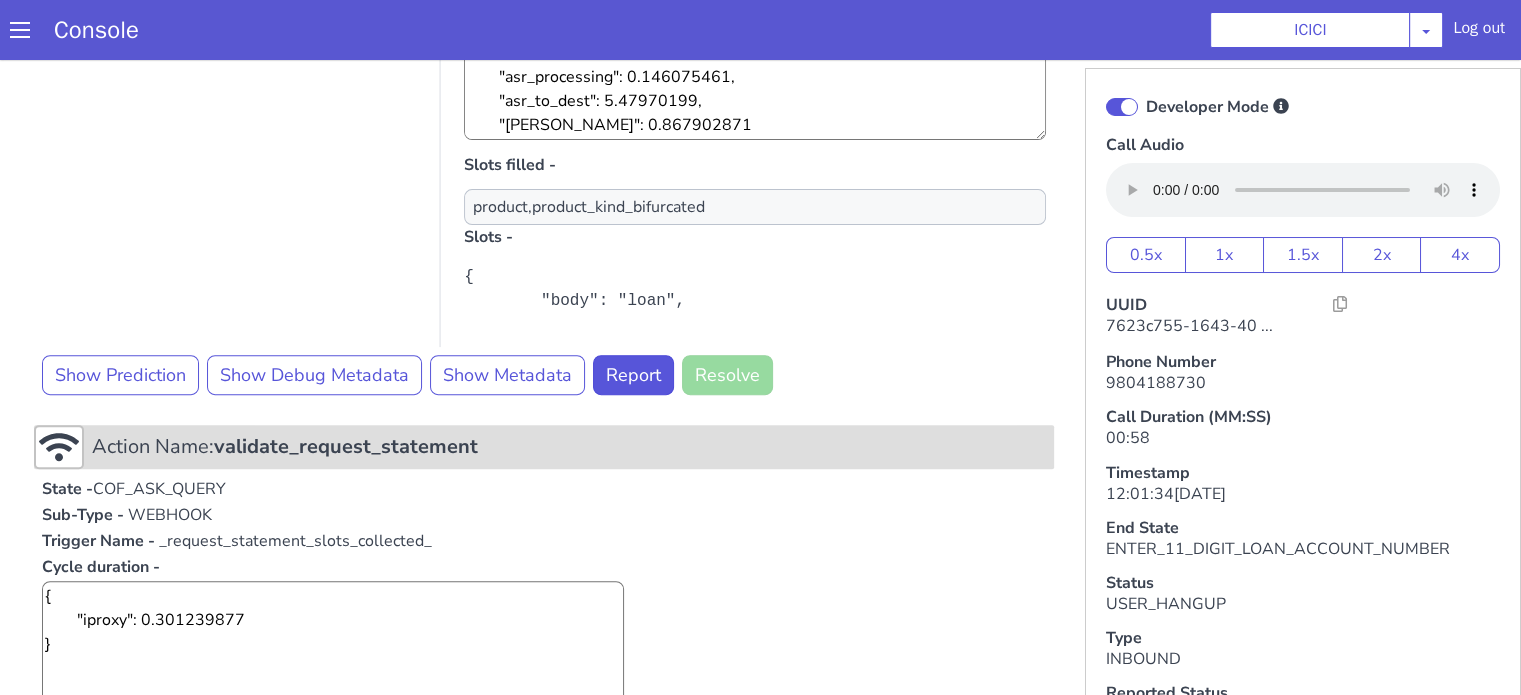 scroll, scrollTop: 900, scrollLeft: 0, axis: vertical 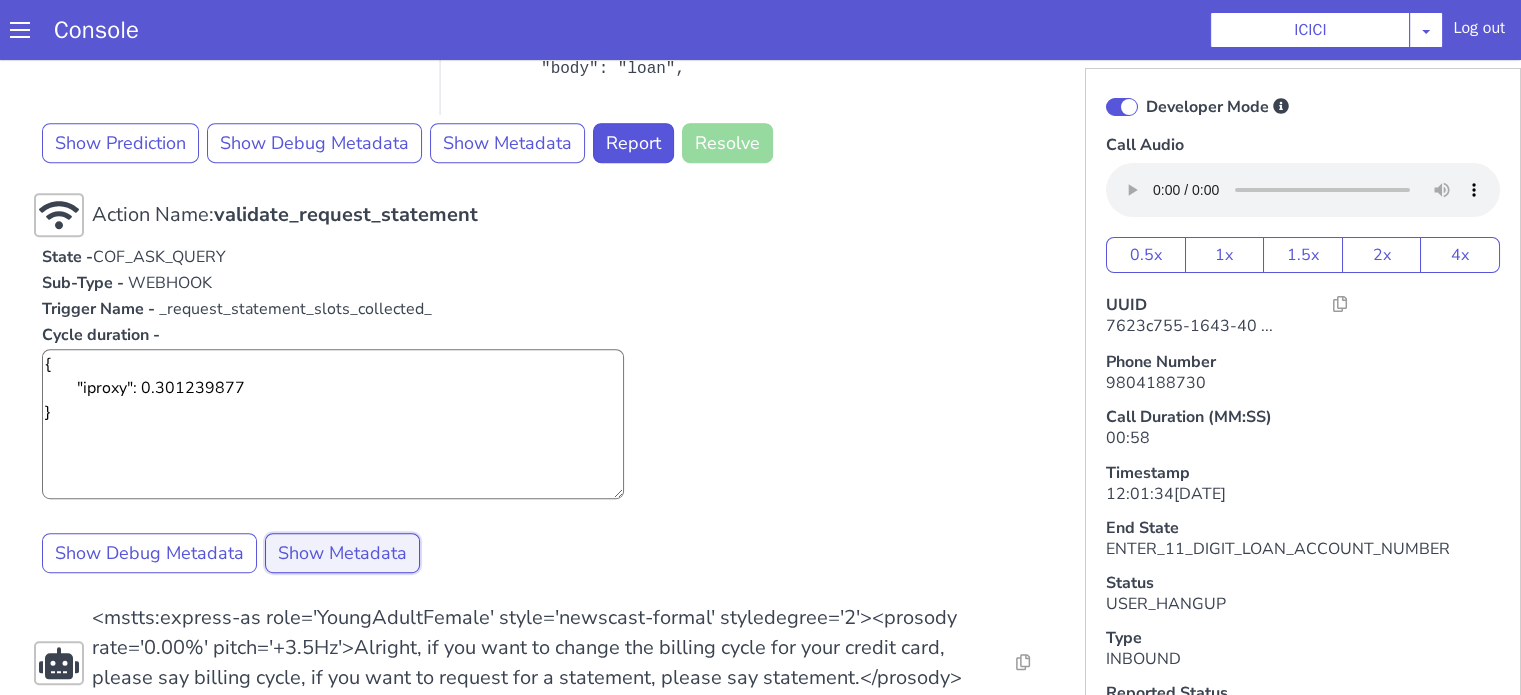 click on "Show Metadata" at bounding box center [1915, 830] 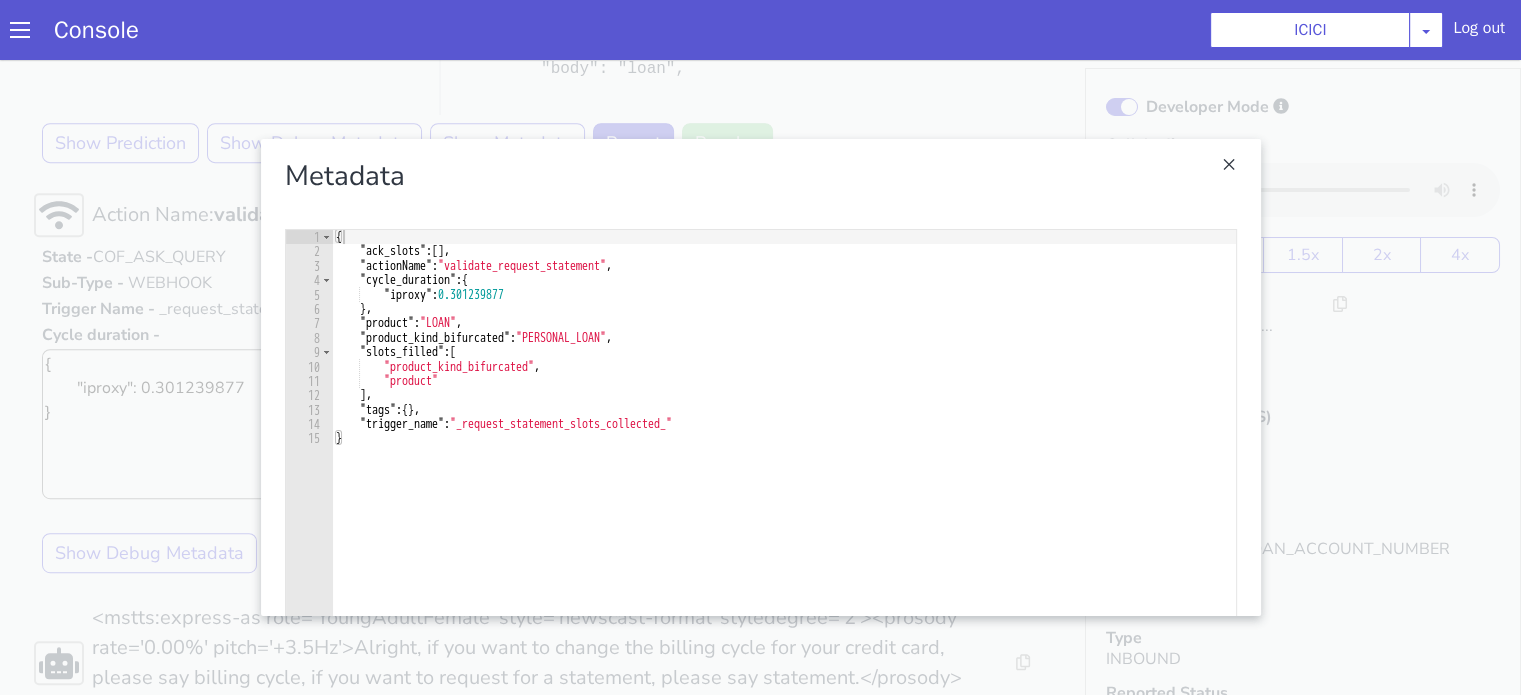 click at bounding box center (2325, 546) 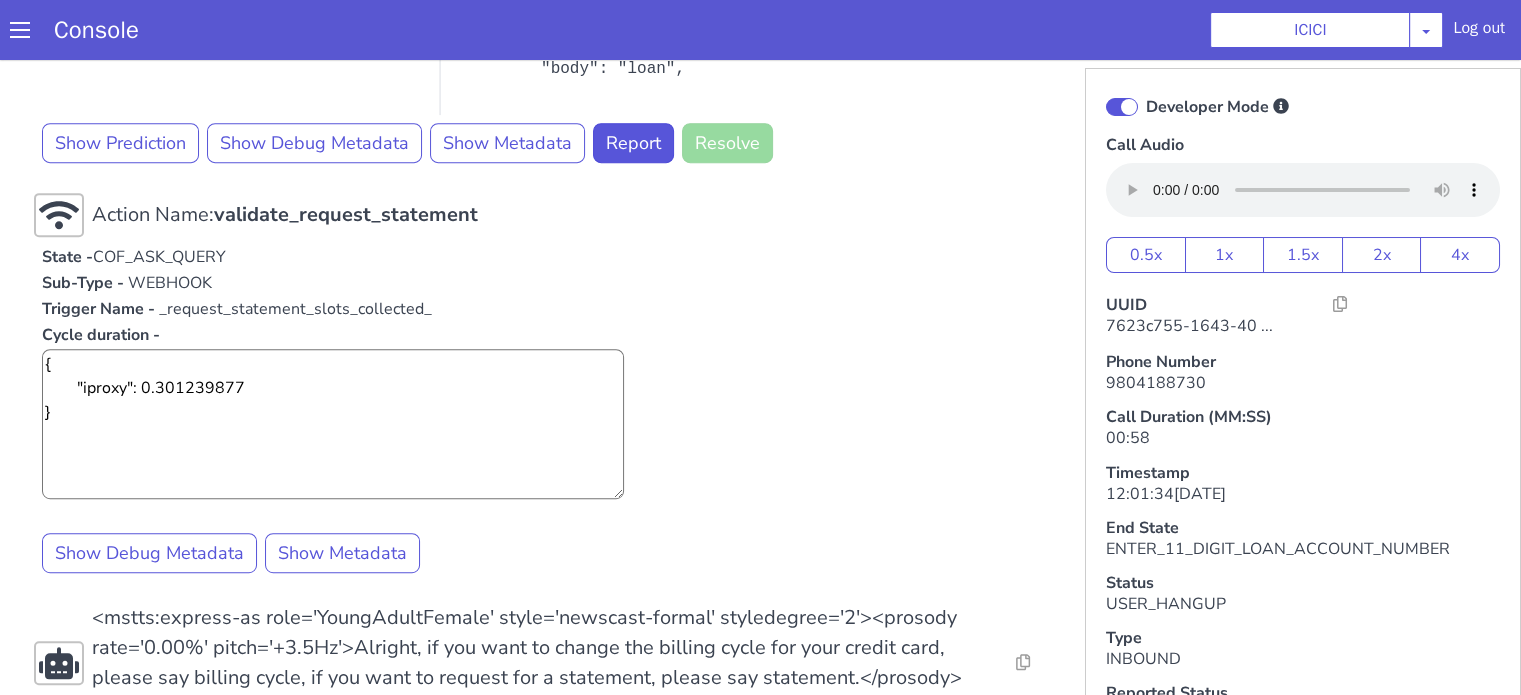 scroll, scrollTop: 800, scrollLeft: 0, axis: vertical 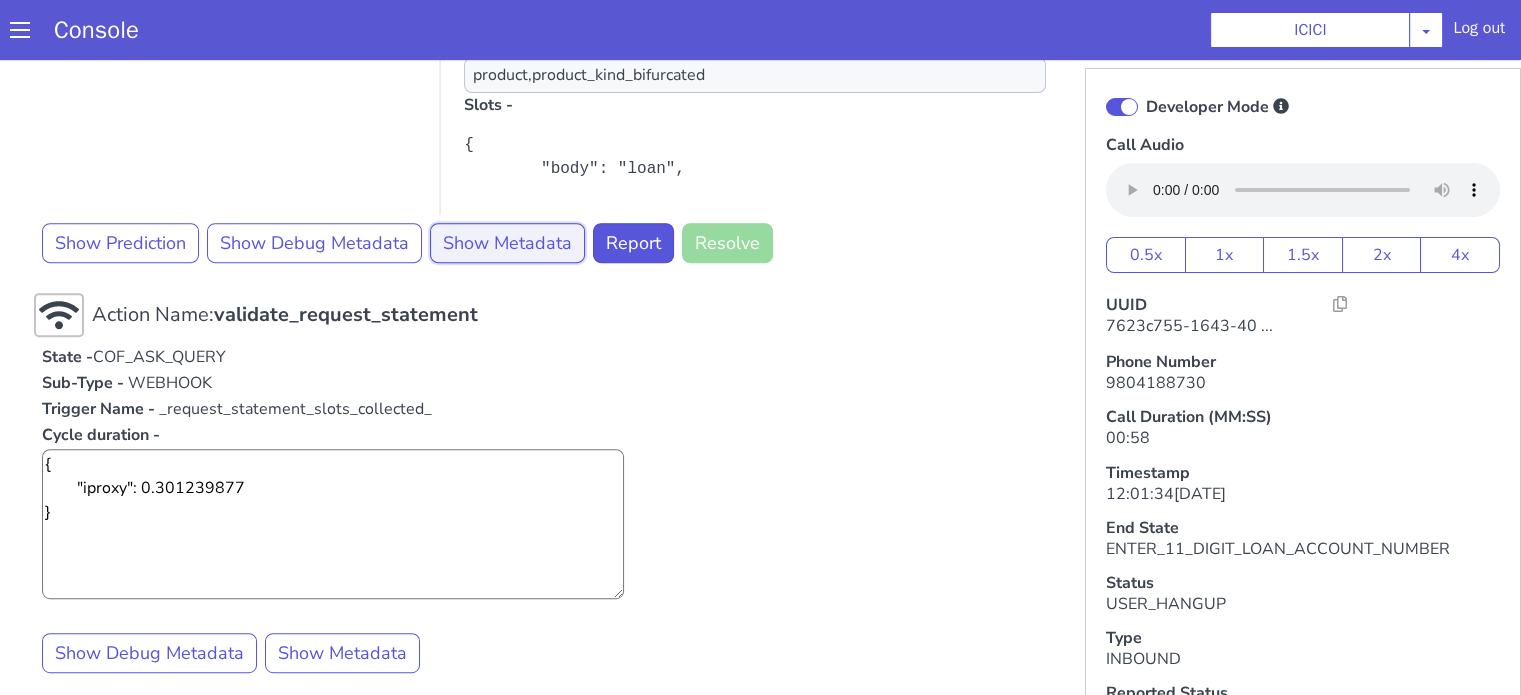 click on "Show Metadata" at bounding box center [749, 1157] 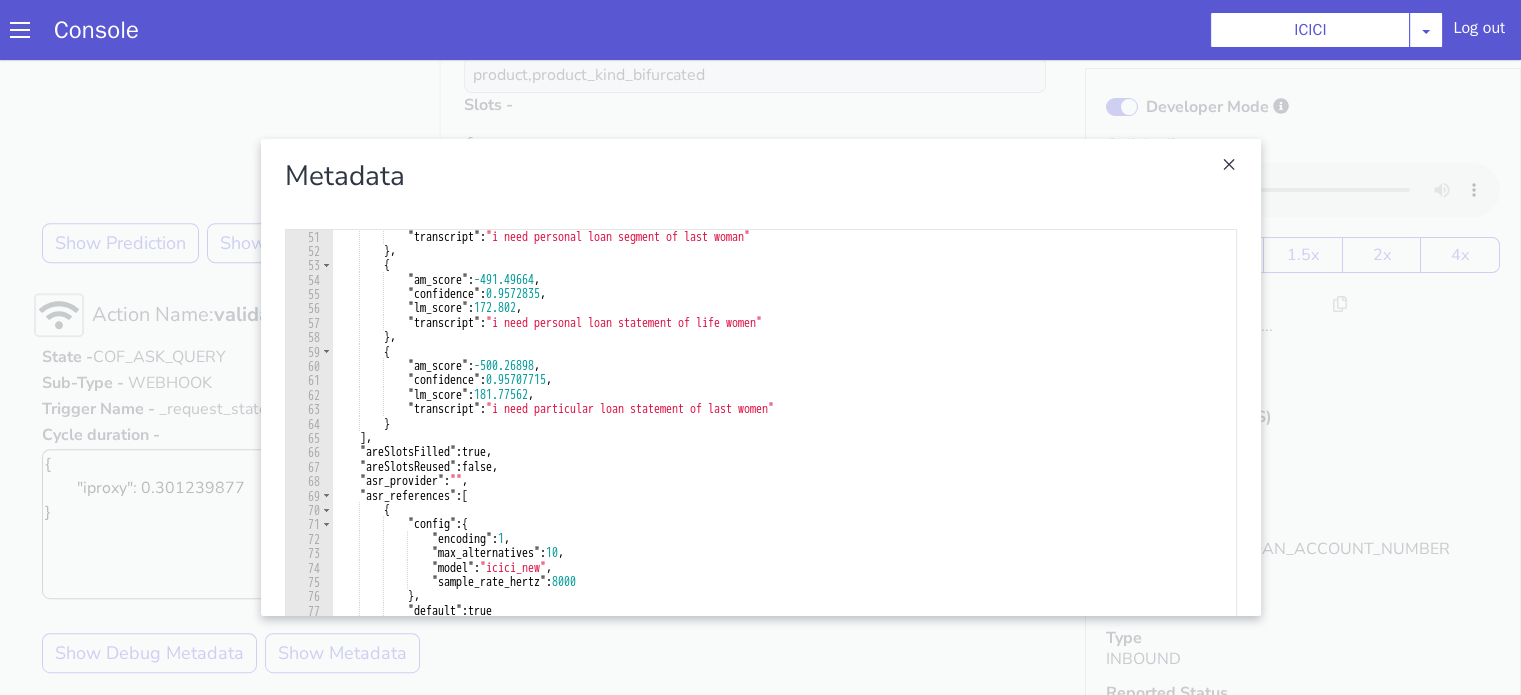 scroll, scrollTop: 720, scrollLeft: 0, axis: vertical 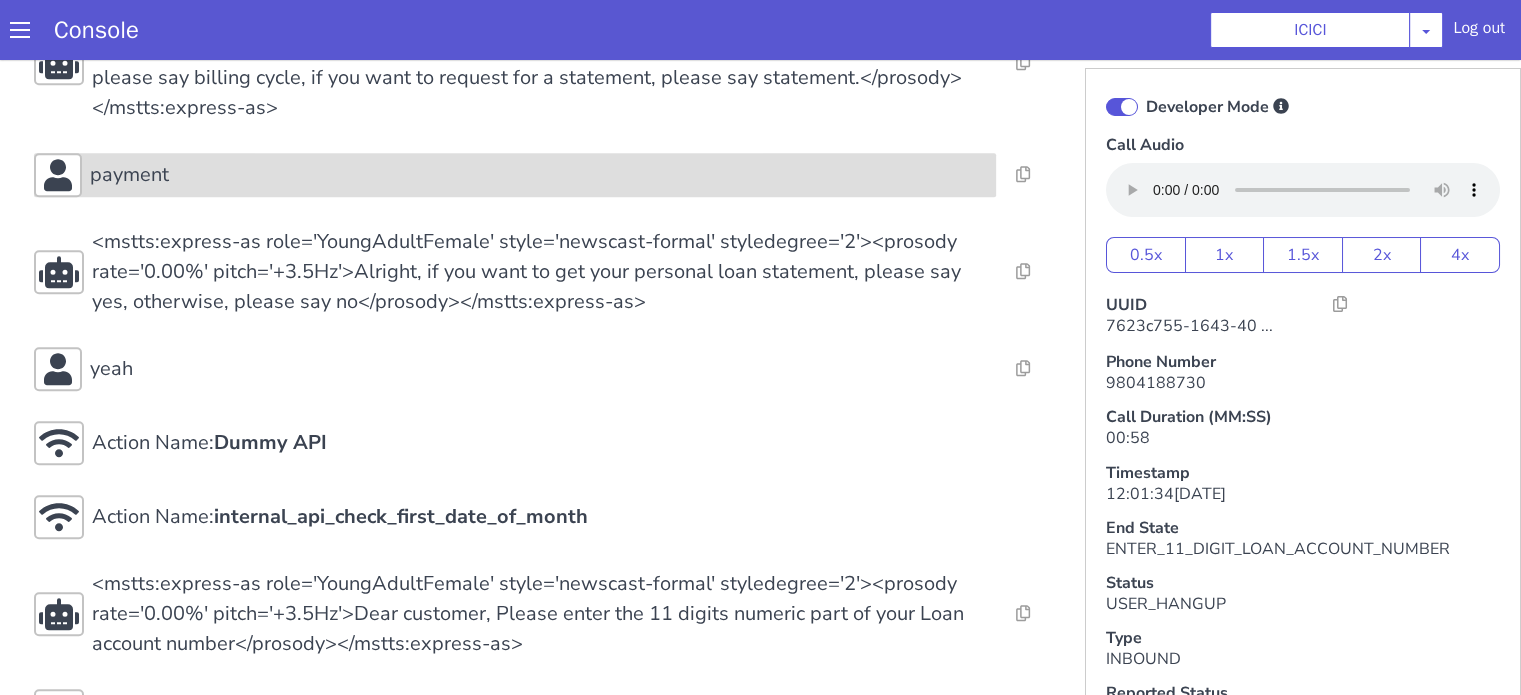 click on "payment" at bounding box center [1135, 1258] 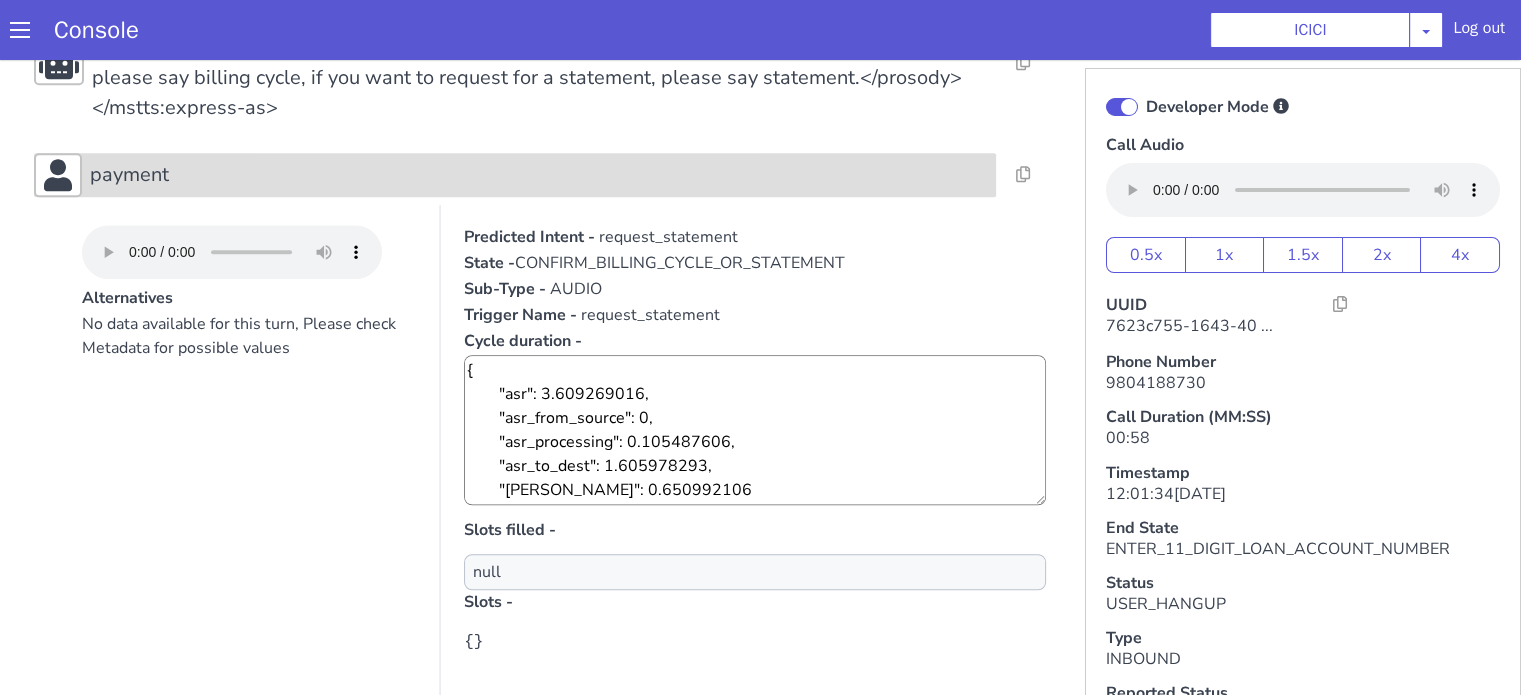 click on "payment" at bounding box center (762, -147) 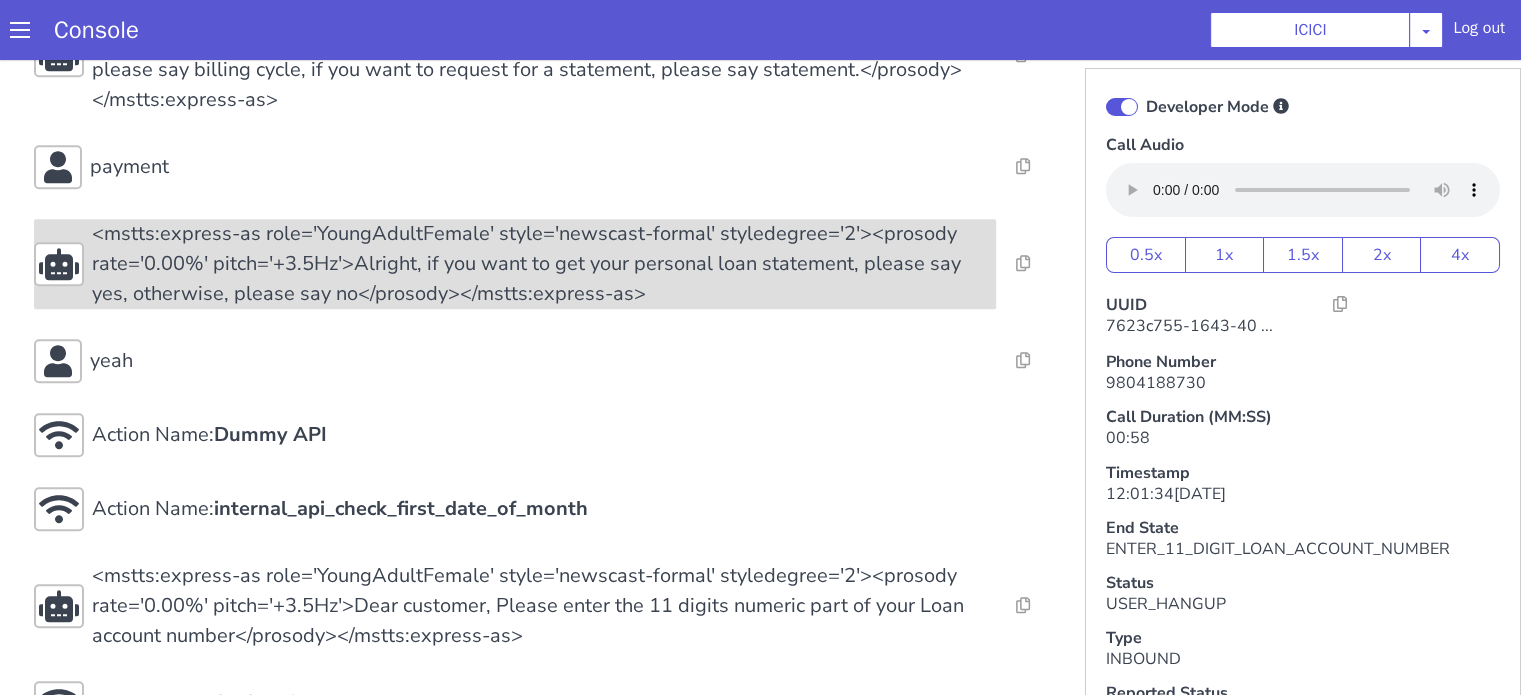 scroll, scrollTop: 1568, scrollLeft: 0, axis: vertical 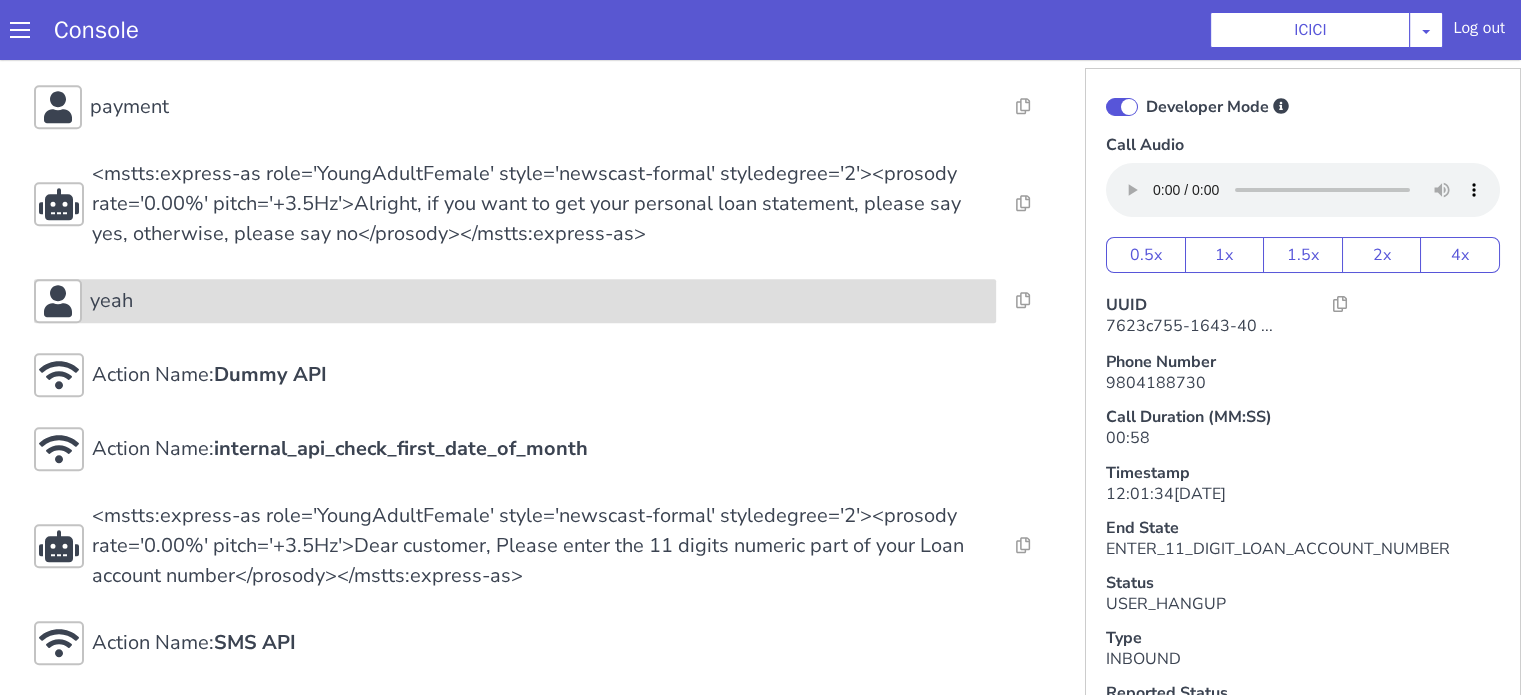 click on "yeah" at bounding box center [1965, 1055] 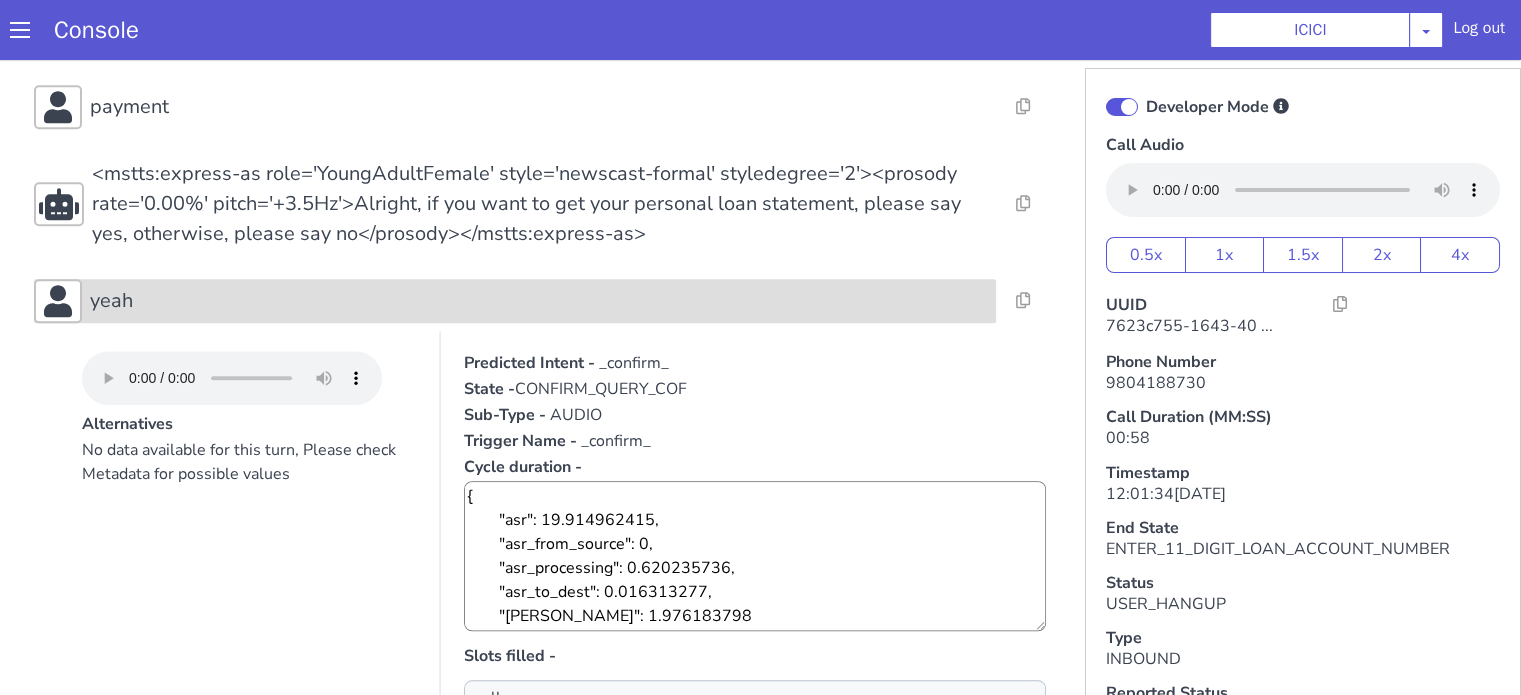 click on "yeah" at bounding box center (1555, 1360) 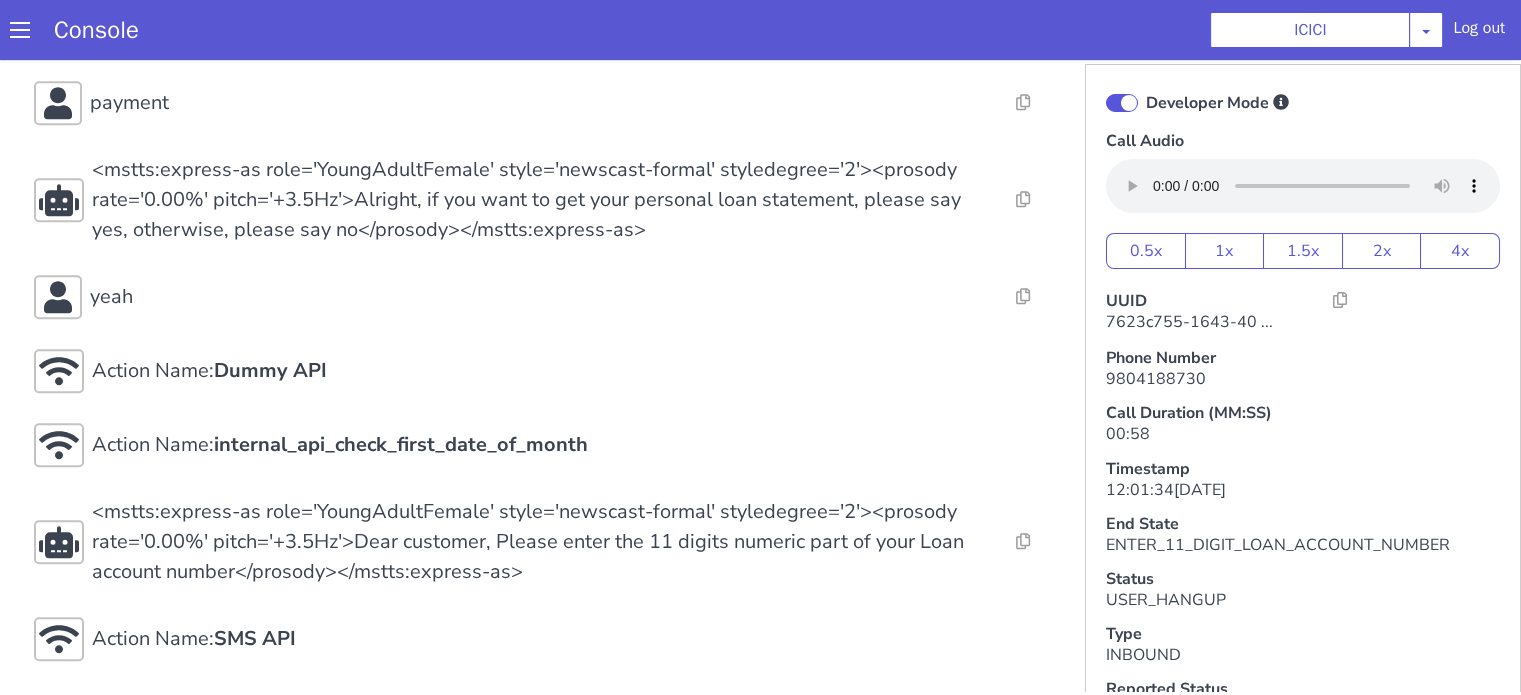 scroll, scrollTop: 5, scrollLeft: 0, axis: vertical 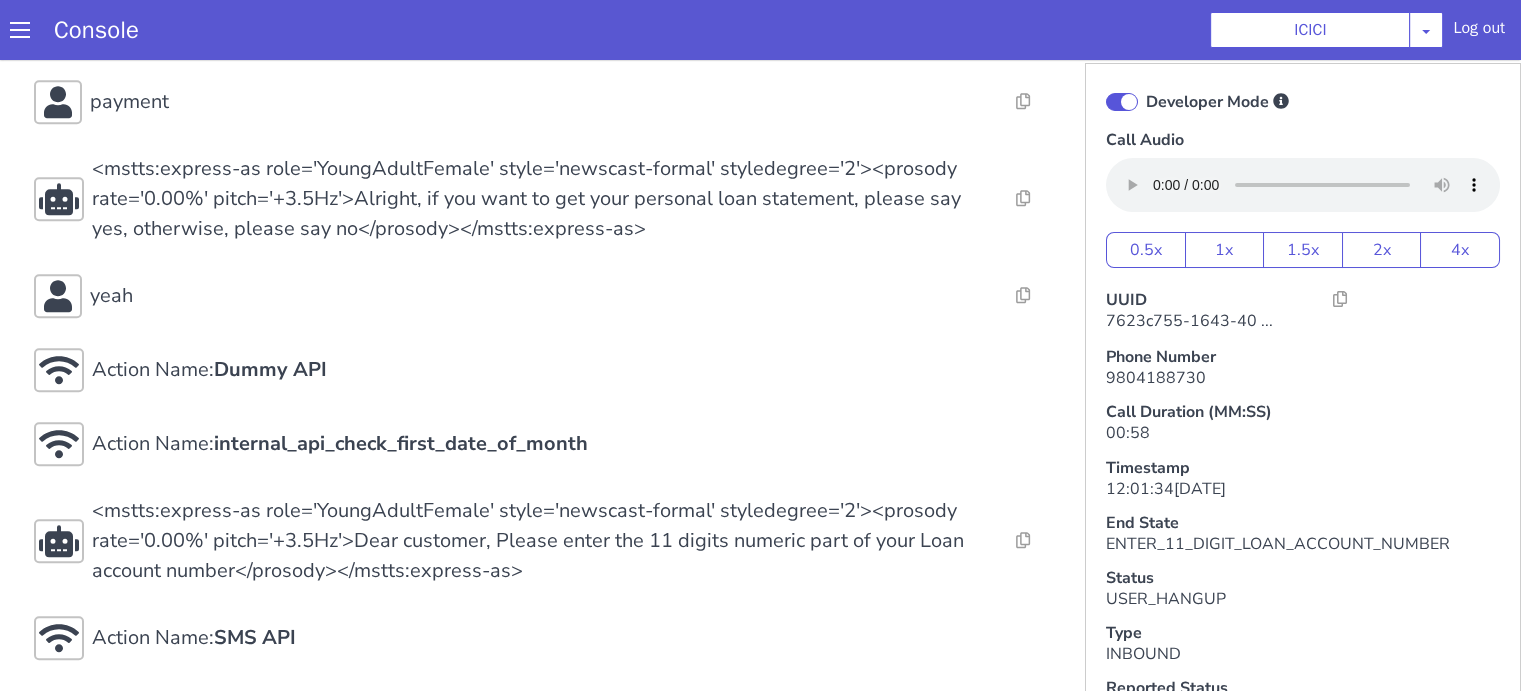 type 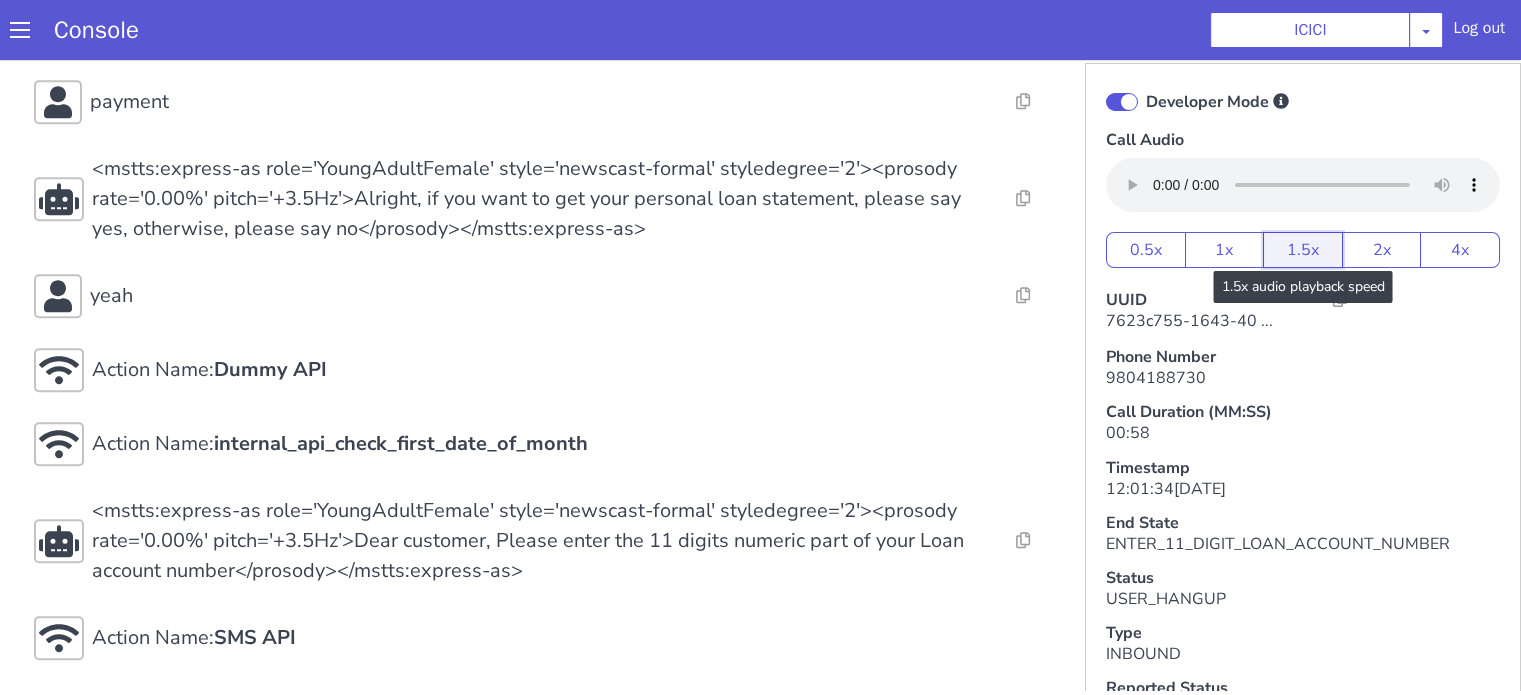 click on "1.5x" at bounding box center (2852, 736) 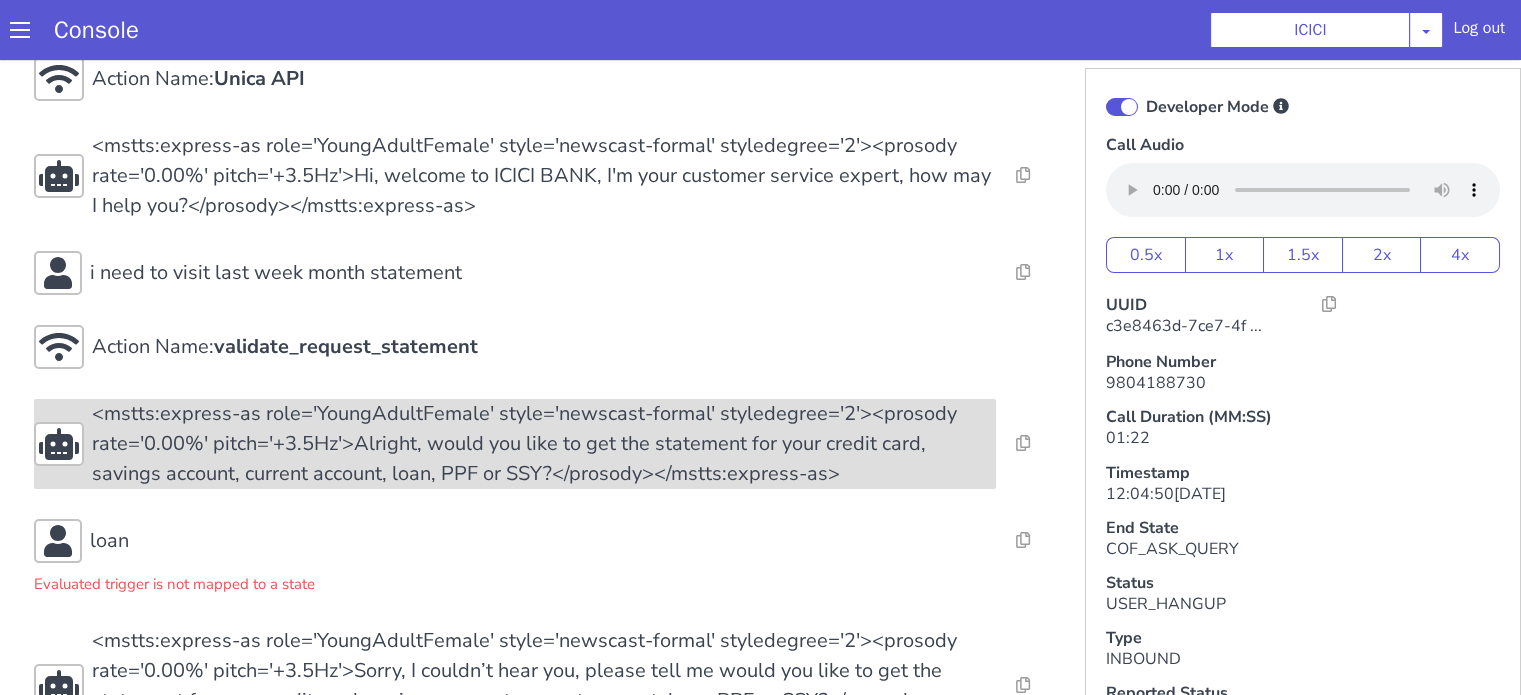 scroll, scrollTop: 200, scrollLeft: 0, axis: vertical 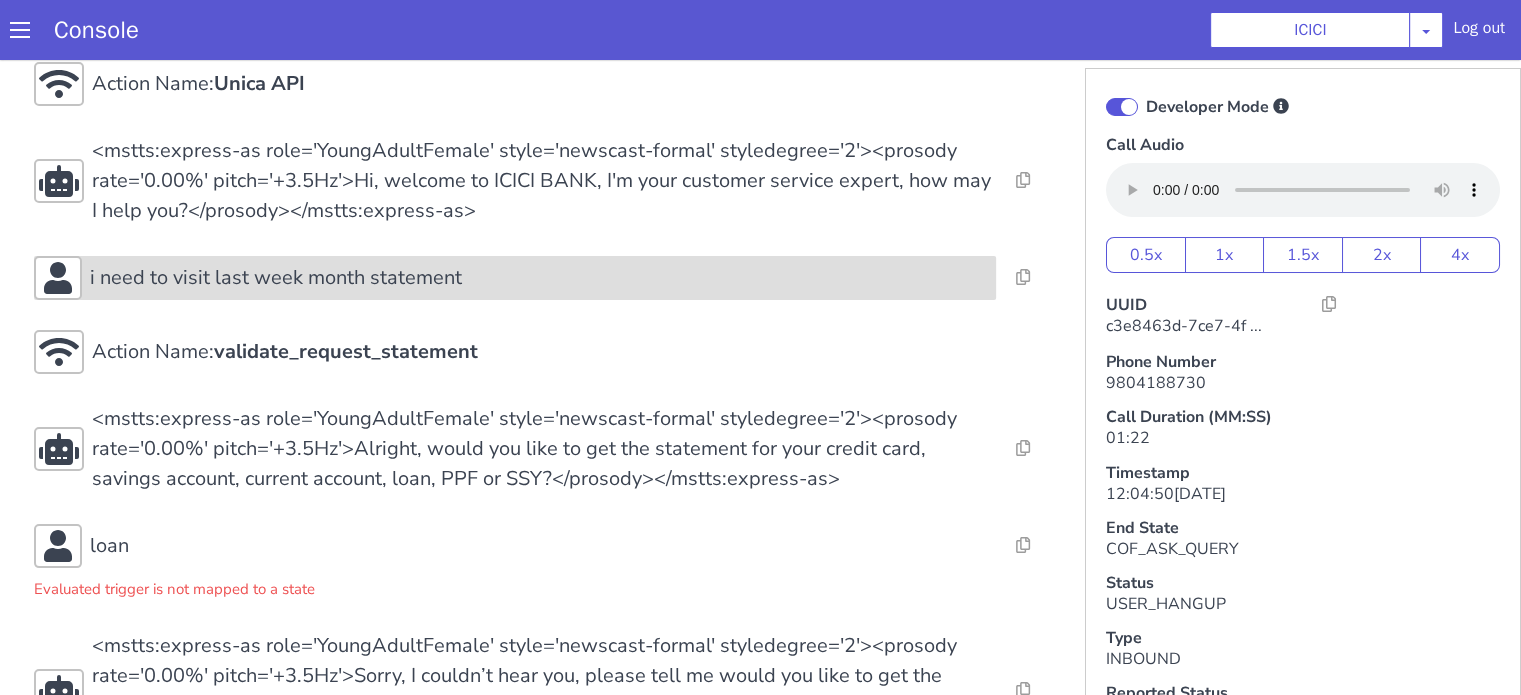 click on "i need to visit last week month statement" at bounding box center (1794, 861) 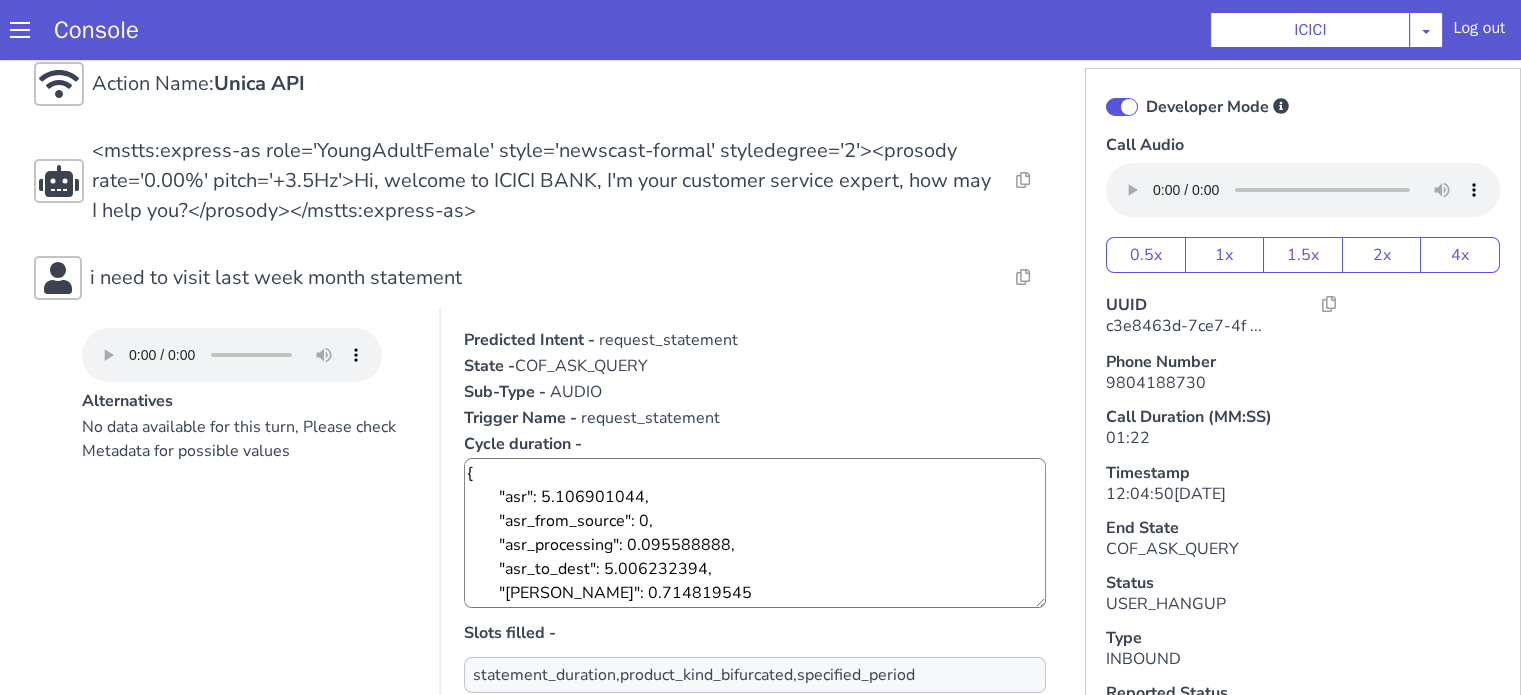 click at bounding box center (2695, 384) 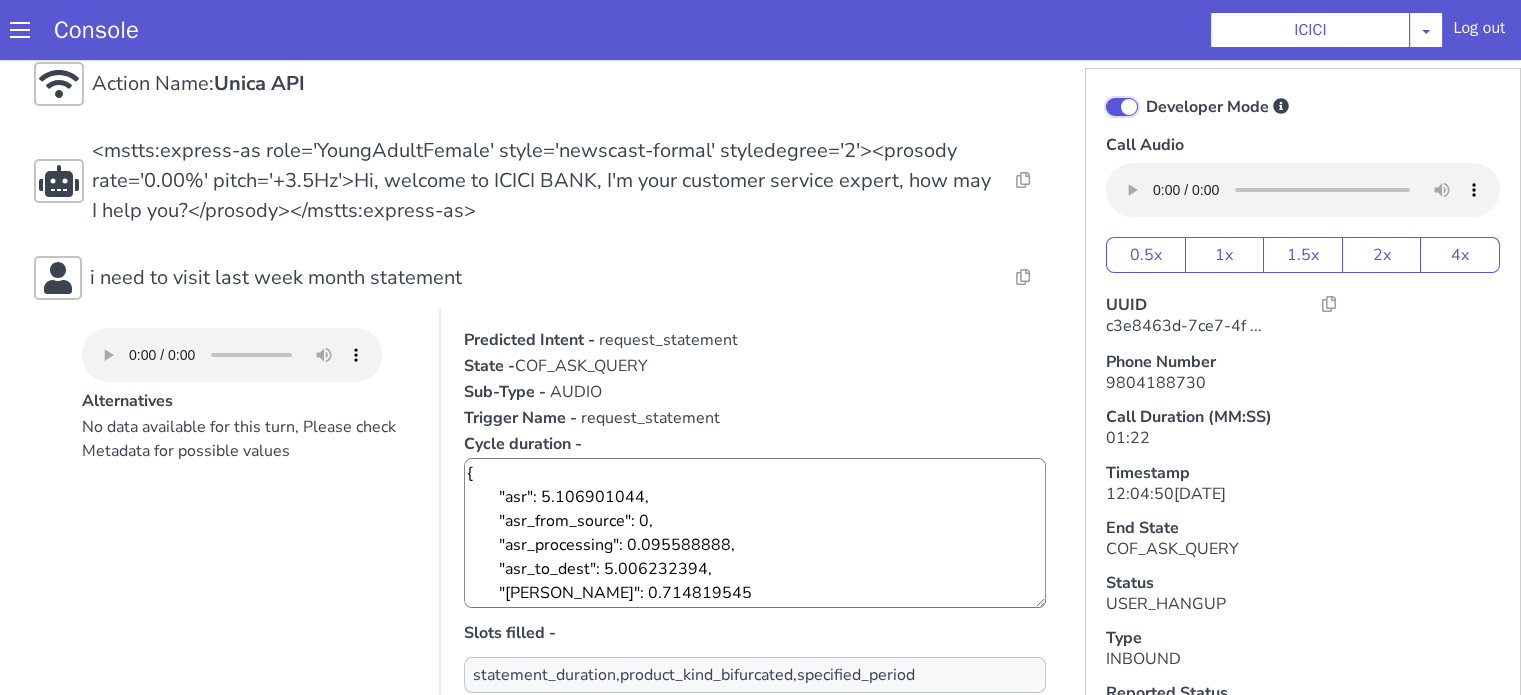 click on "Developer Mode" at bounding box center (2259, -350) 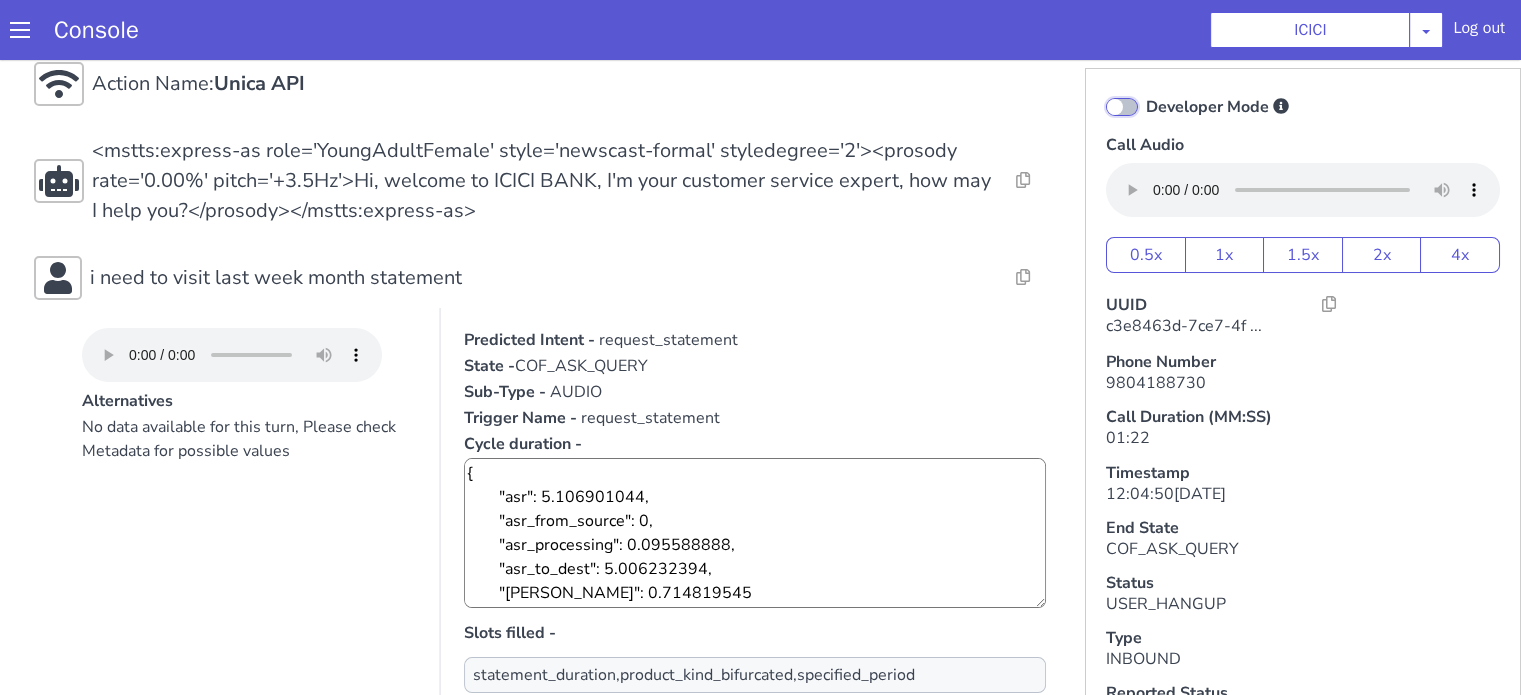 scroll, scrollTop: 53, scrollLeft: 0, axis: vertical 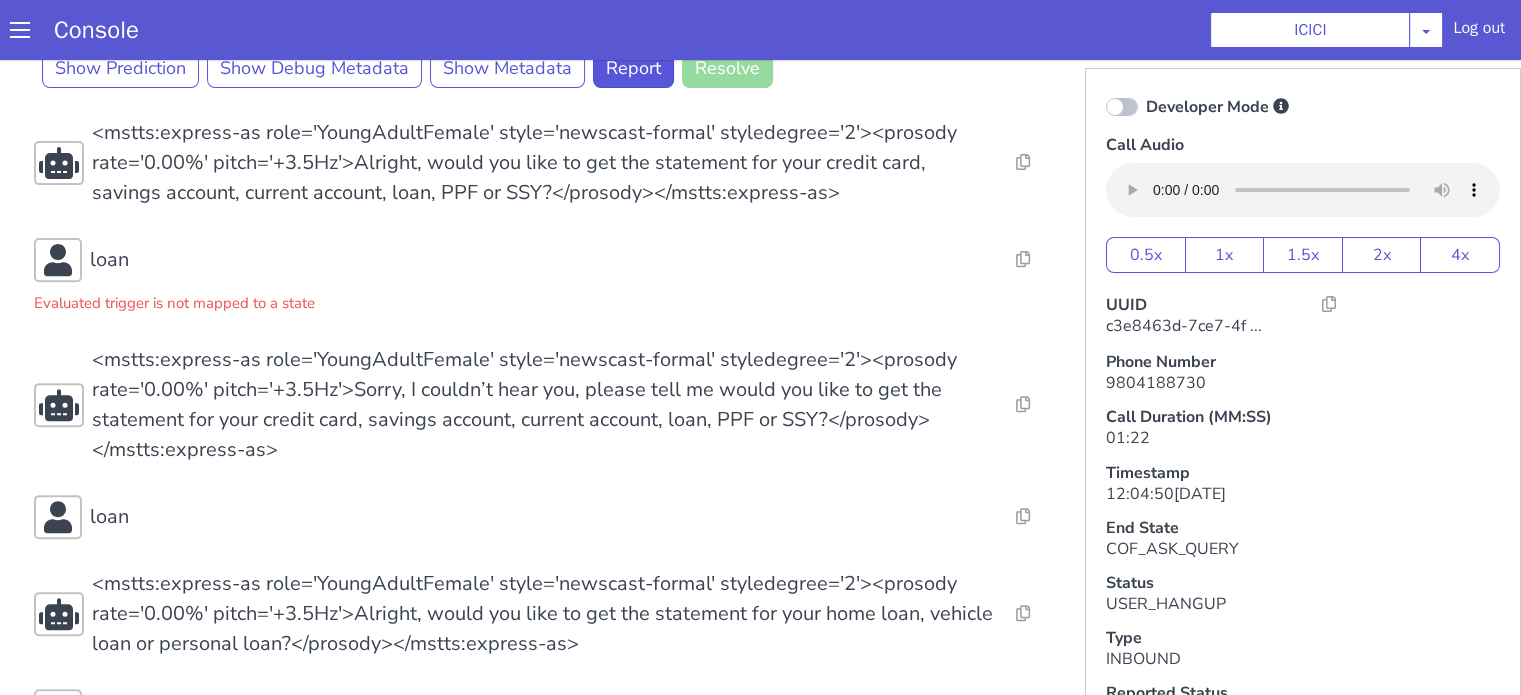 click at bounding box center (2571, -37) 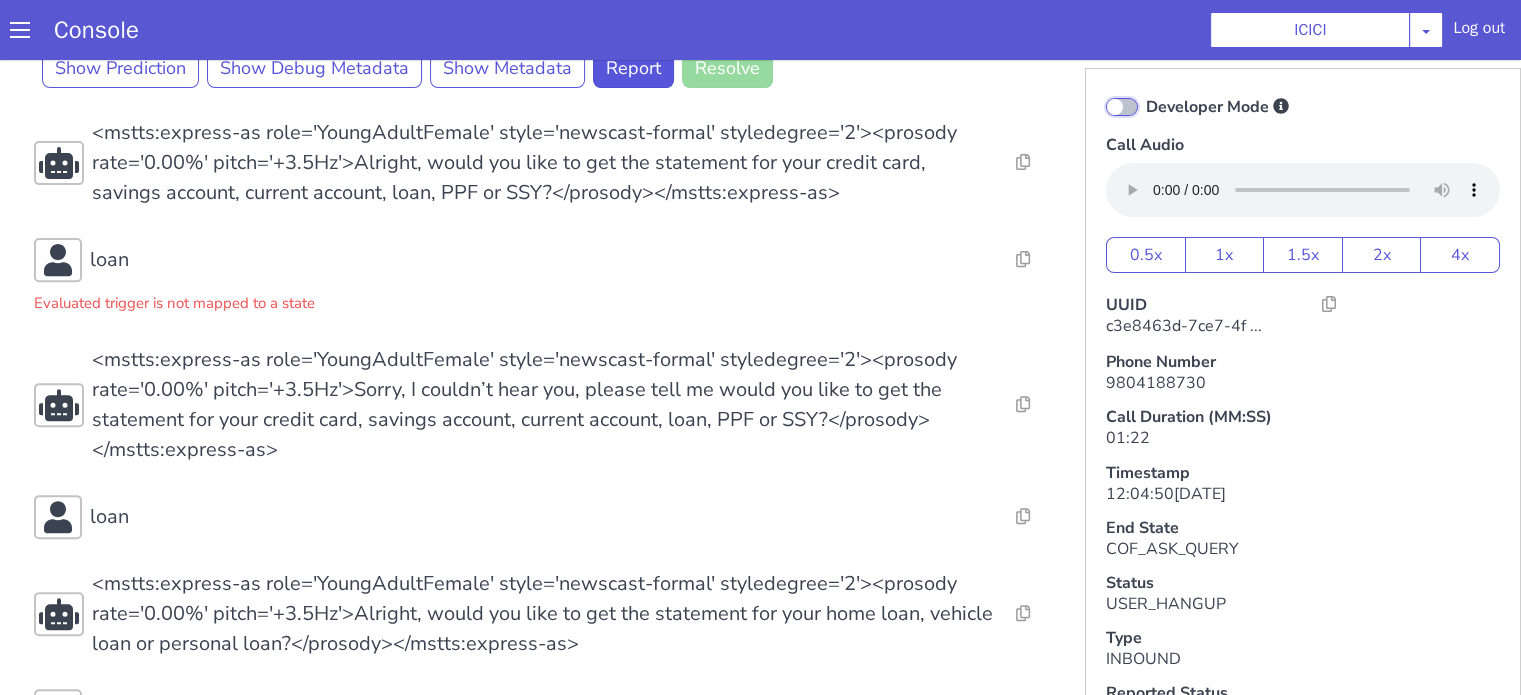 click on "Developer Mode" at bounding box center (2048, -418) 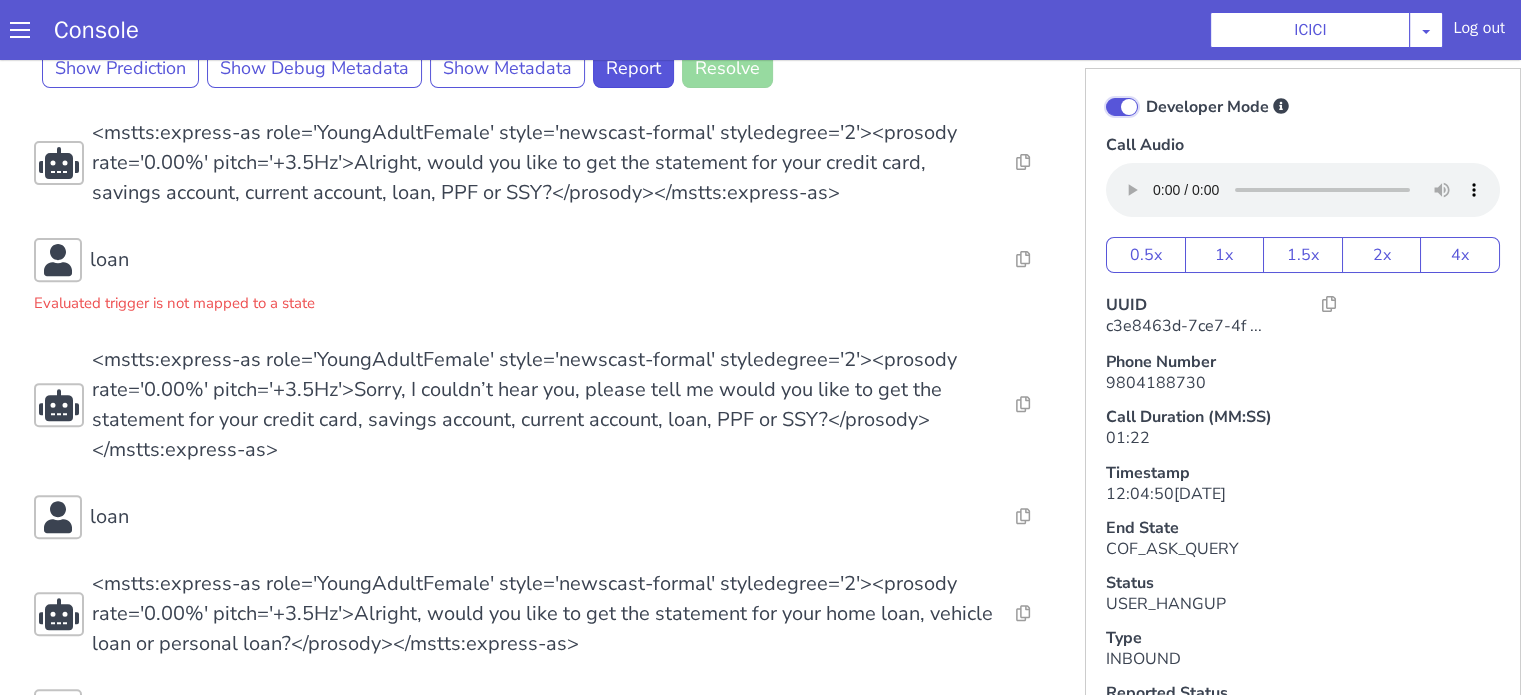 checkbox on "true" 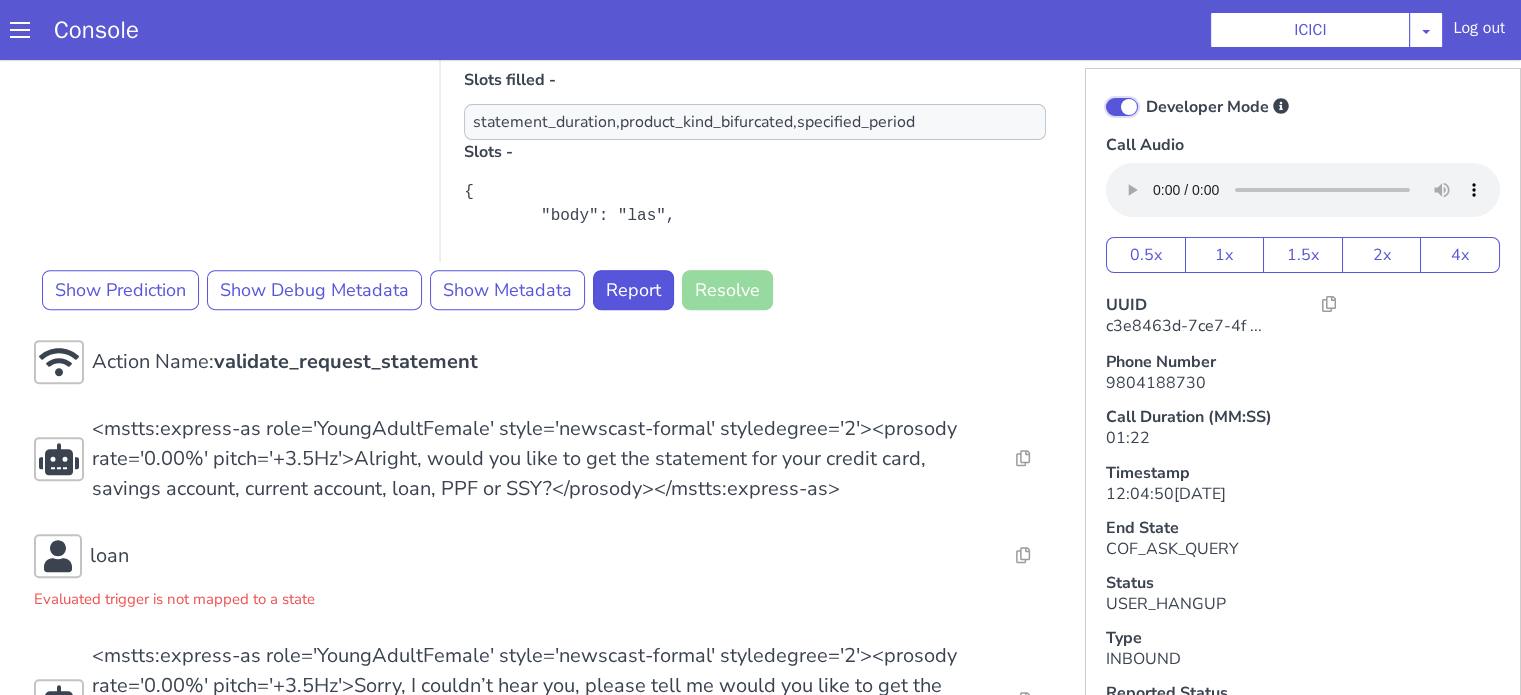 scroll, scrollTop: 972, scrollLeft: 0, axis: vertical 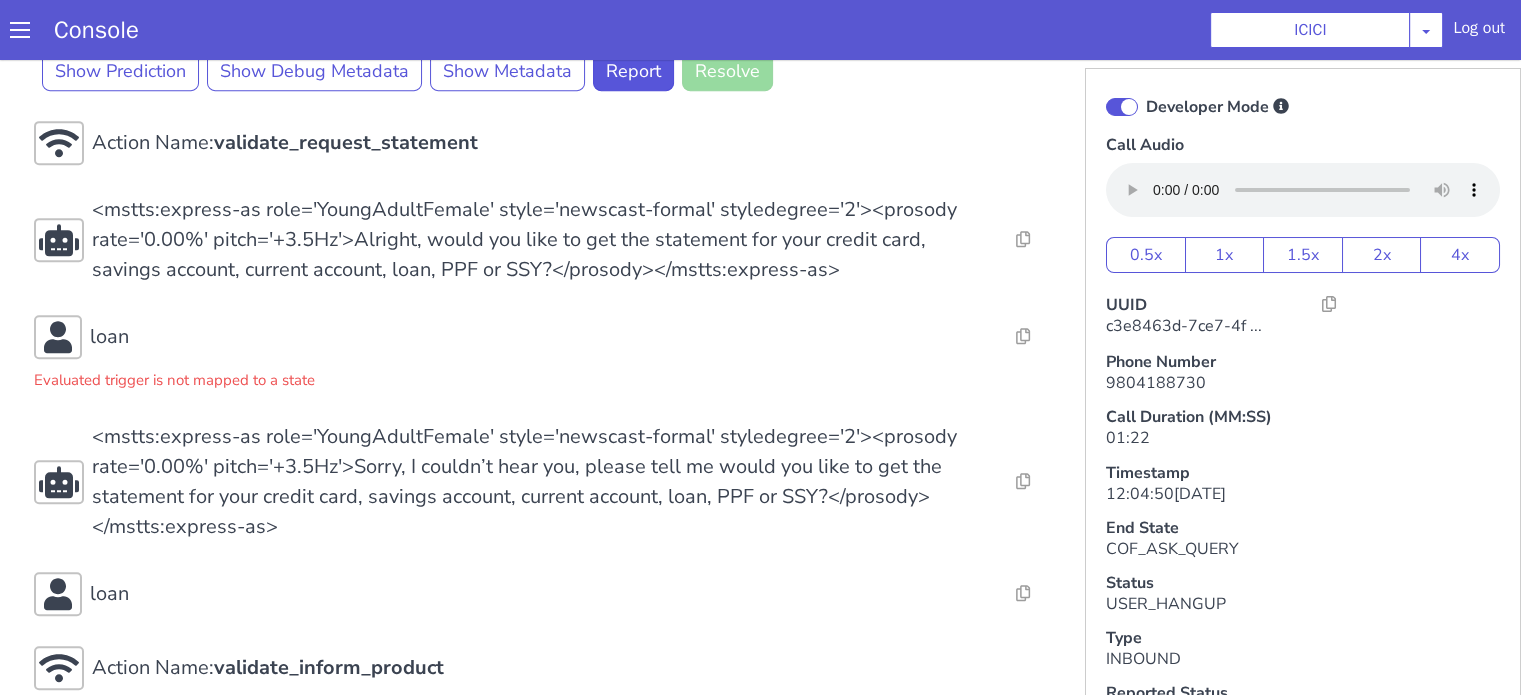 click on "Action Name:  Internal_set_language_for_iproxy Resolve  Intent Error  Entity Error  Transcription Error  Miscellaneous Submit Action Name:  931503 - CAR - RMN CLI Validation Resolve  Intent Error  Entity Error  Transcription Error  Miscellaneous Submit Action Name:  Unica API Resolve  Intent Error  Entity Error  Transcription Error  Miscellaneous Submit <mstts:express-as role='YoungAdultFemale' style='newscast-formal' styledegree='2'><prosody rate='0.00%' pitch='+3.5Hz'>Hi, welcome to ICICI BANK, I'm your customer service expert, how may I help you?</prosody></mstts:express-as> Resolve  Intent Error  Entity Error  Transcription Error  Miscellaneous Submit i need to visit last week month statement Alternatives No data available for this turn, Please check Metadata for possible values Predicted Intent -   request_statement State -  COF_ASK_QUERY Sub-Type -   AUDIO Trigger Name -   request_statement Cycle duration -  Slots filled - statement_duration,product_kind_bifurcated,specified_period Slots -   Report loan" at bounding box center [2111, 628] 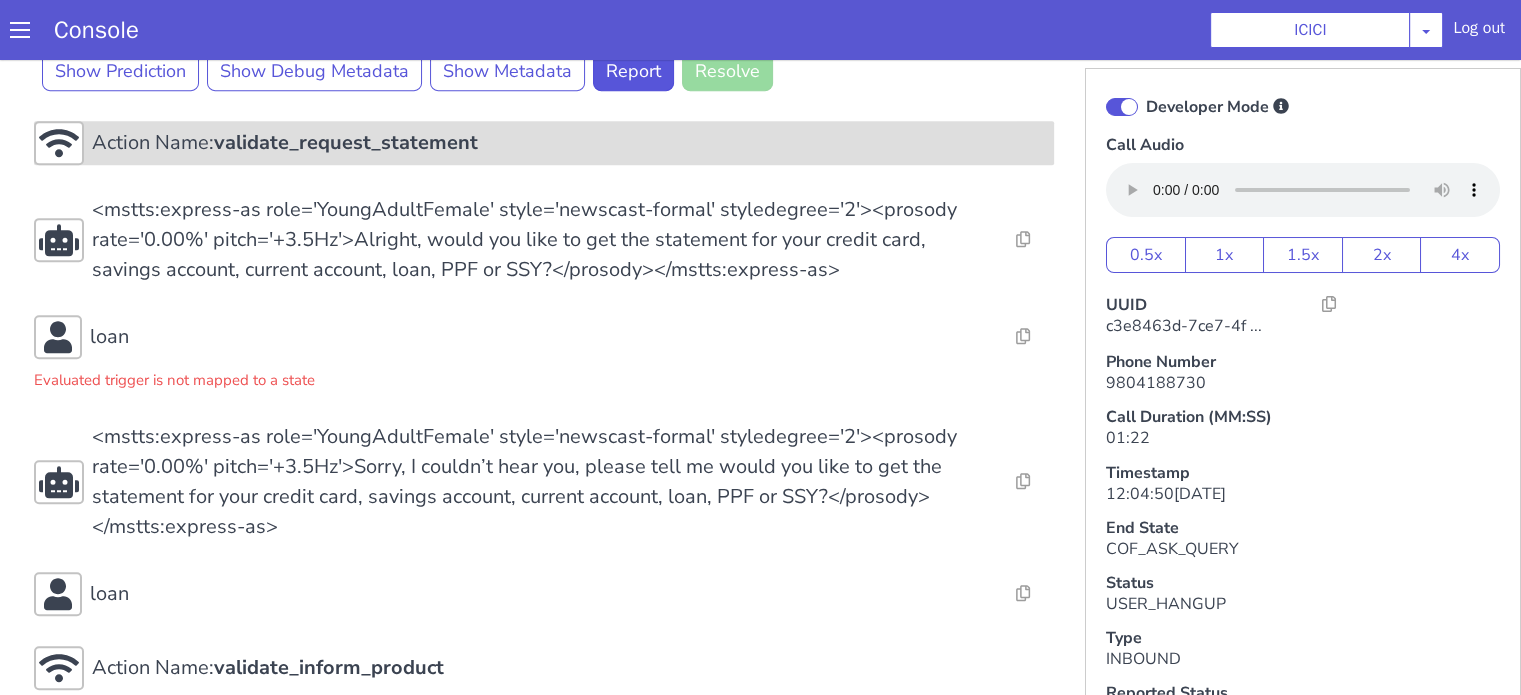 click on "Action Name:  validate_request_statement" at bounding box center (1781, -245) 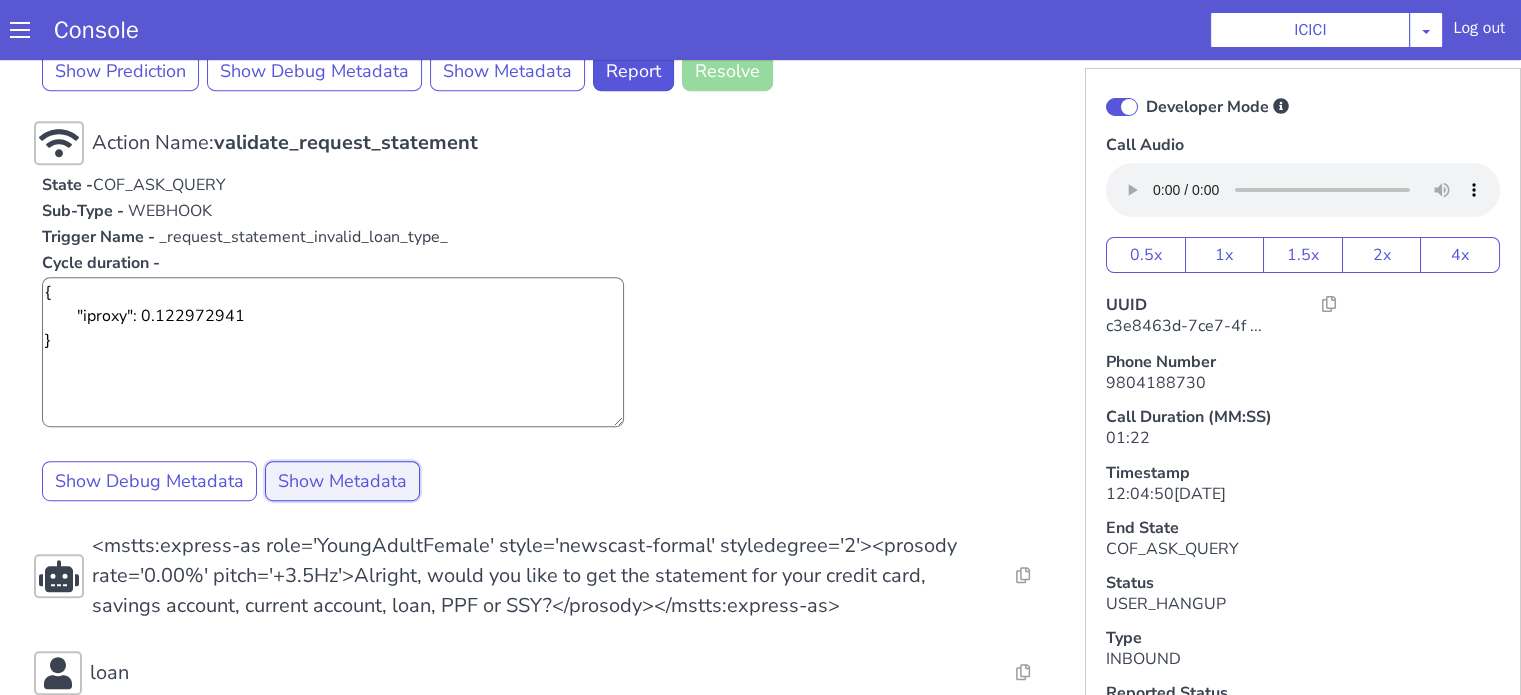 click on "Show Metadata" at bounding box center (1791, 338) 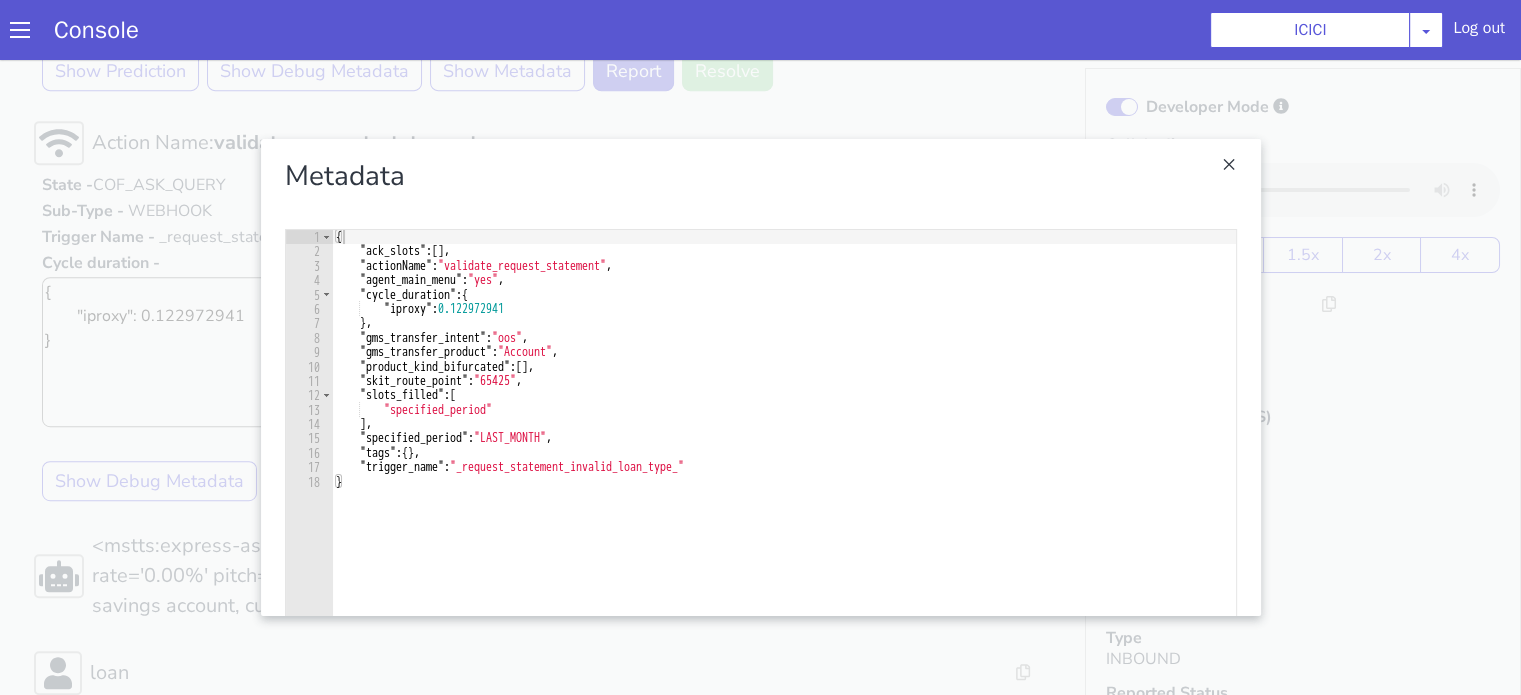 type on ""specified_period": "LAST_MONTH"," 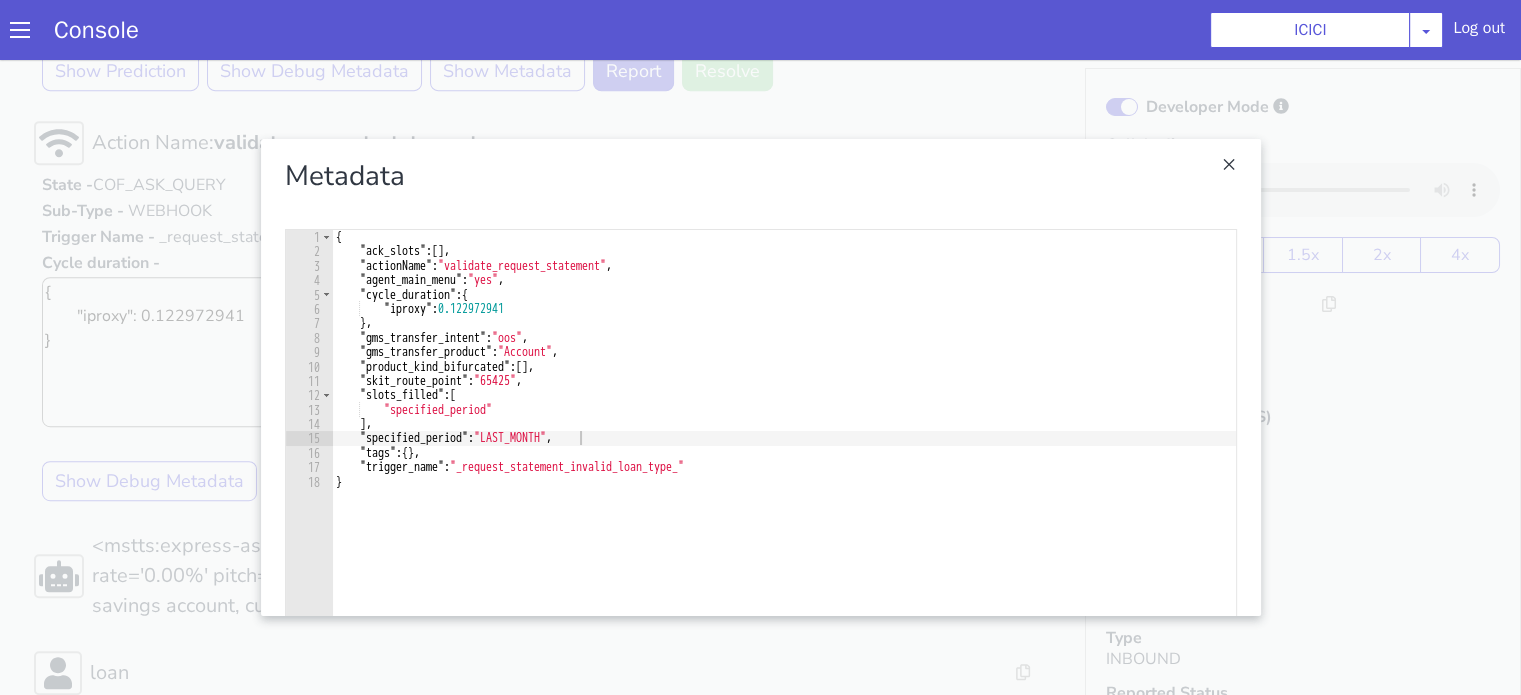 click at bounding box center [2325, 546] 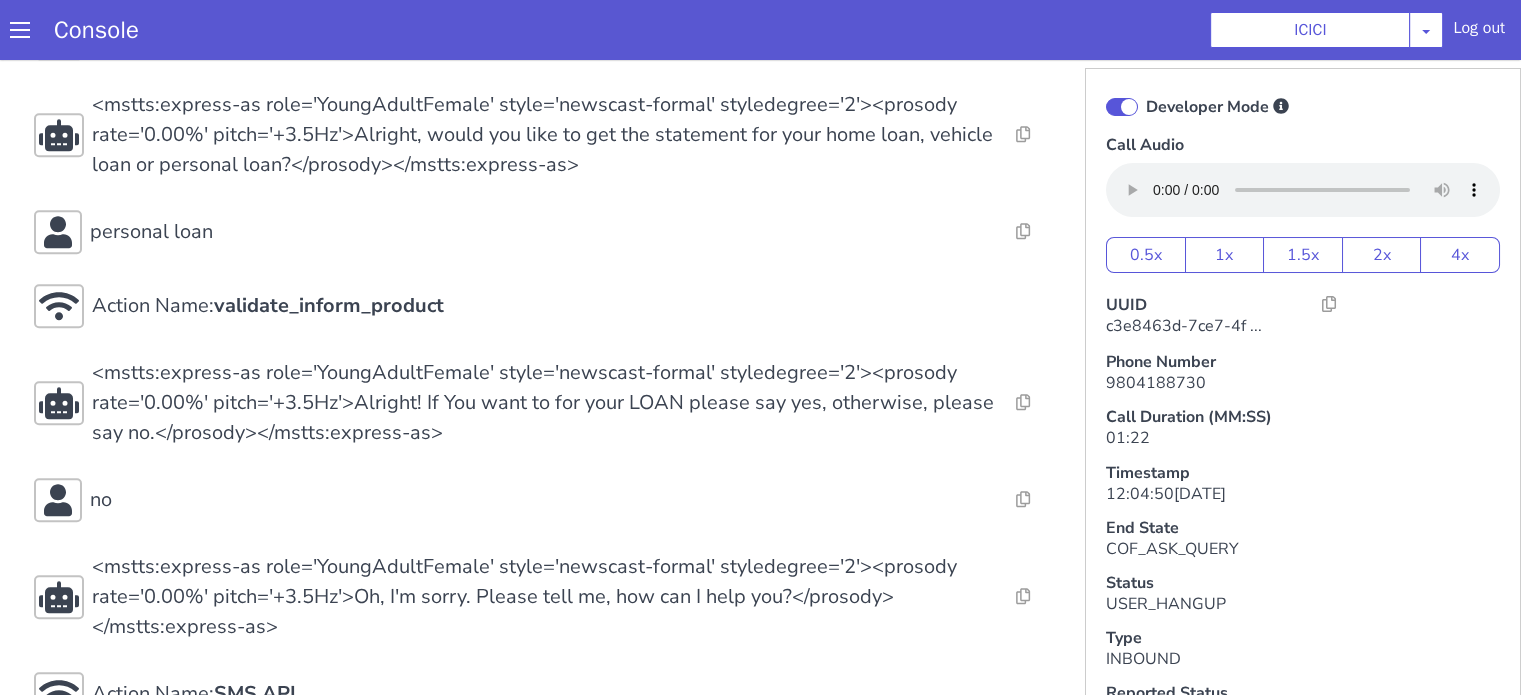 scroll, scrollTop: 1972, scrollLeft: 0, axis: vertical 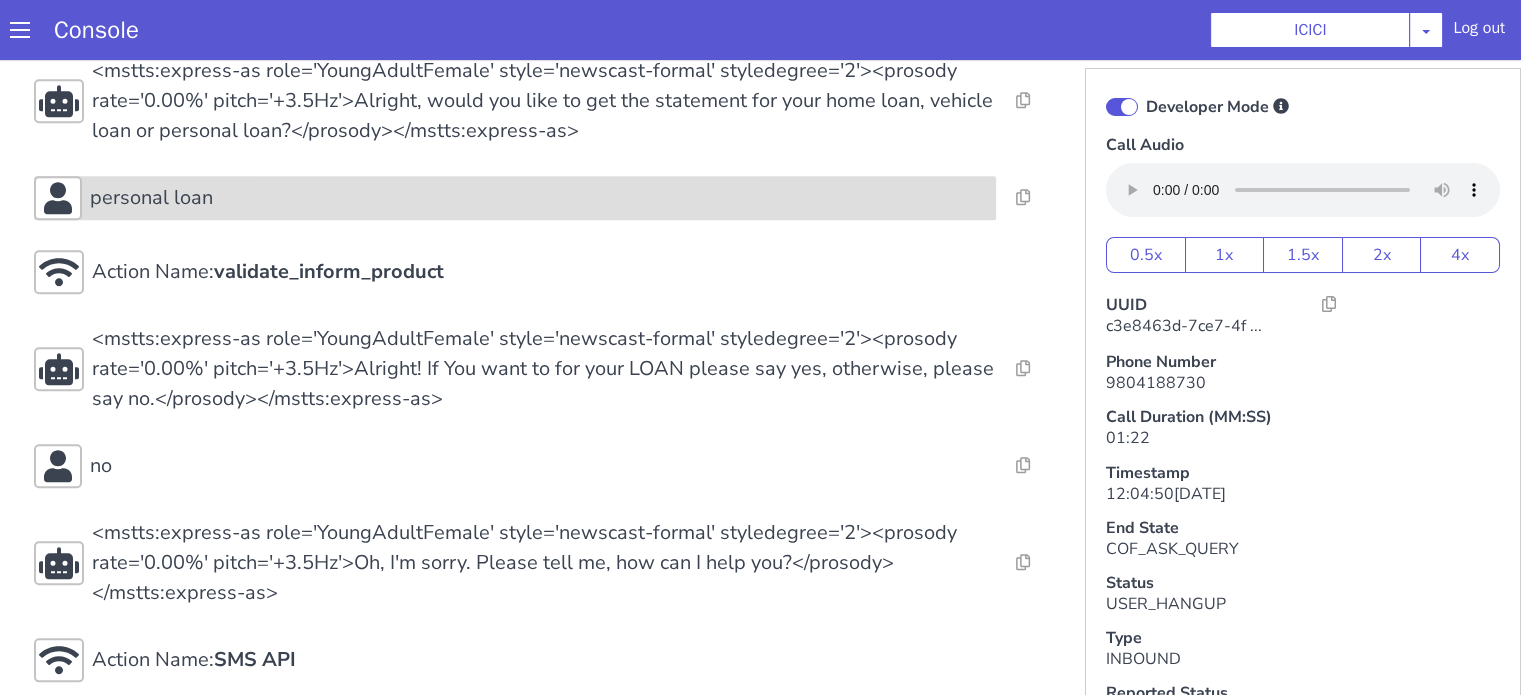 click on "personal loan" at bounding box center (1525, -288) 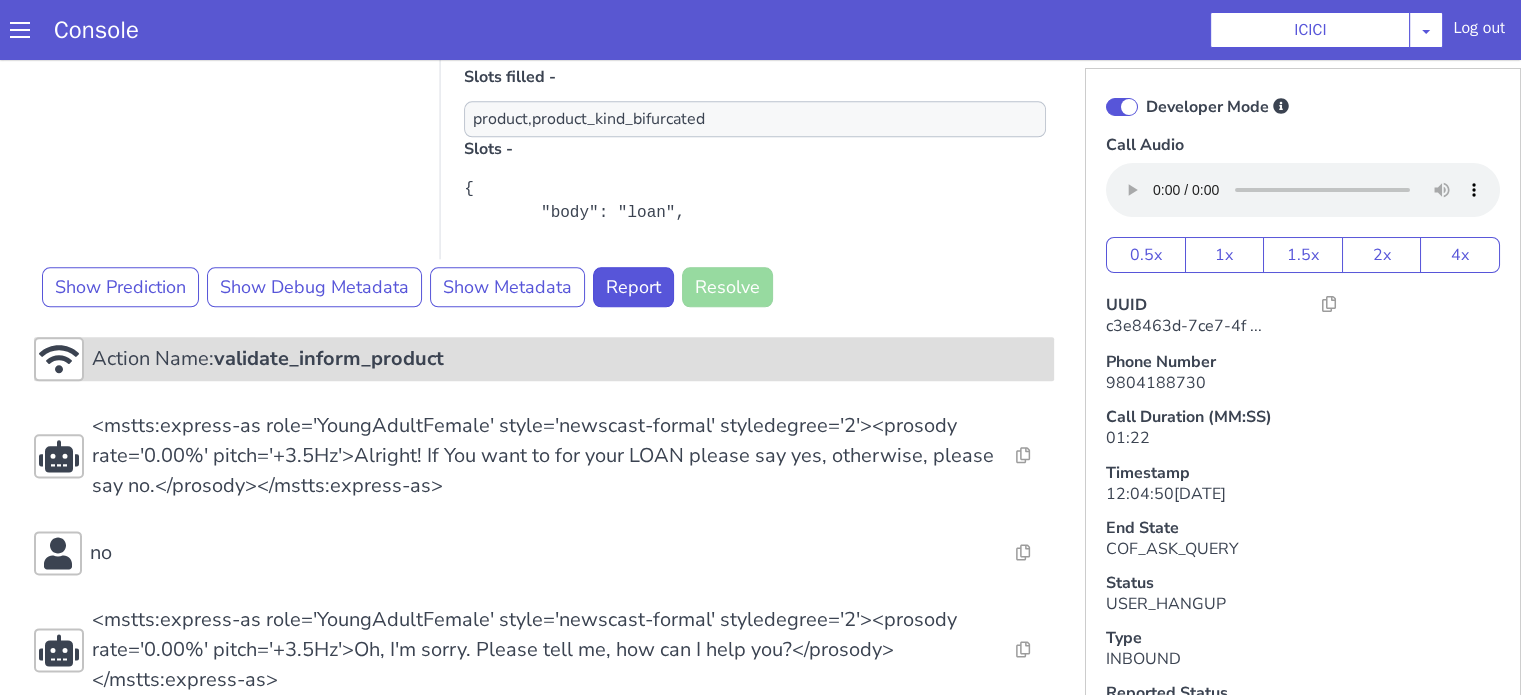 scroll, scrollTop: 2472, scrollLeft: 0, axis: vertical 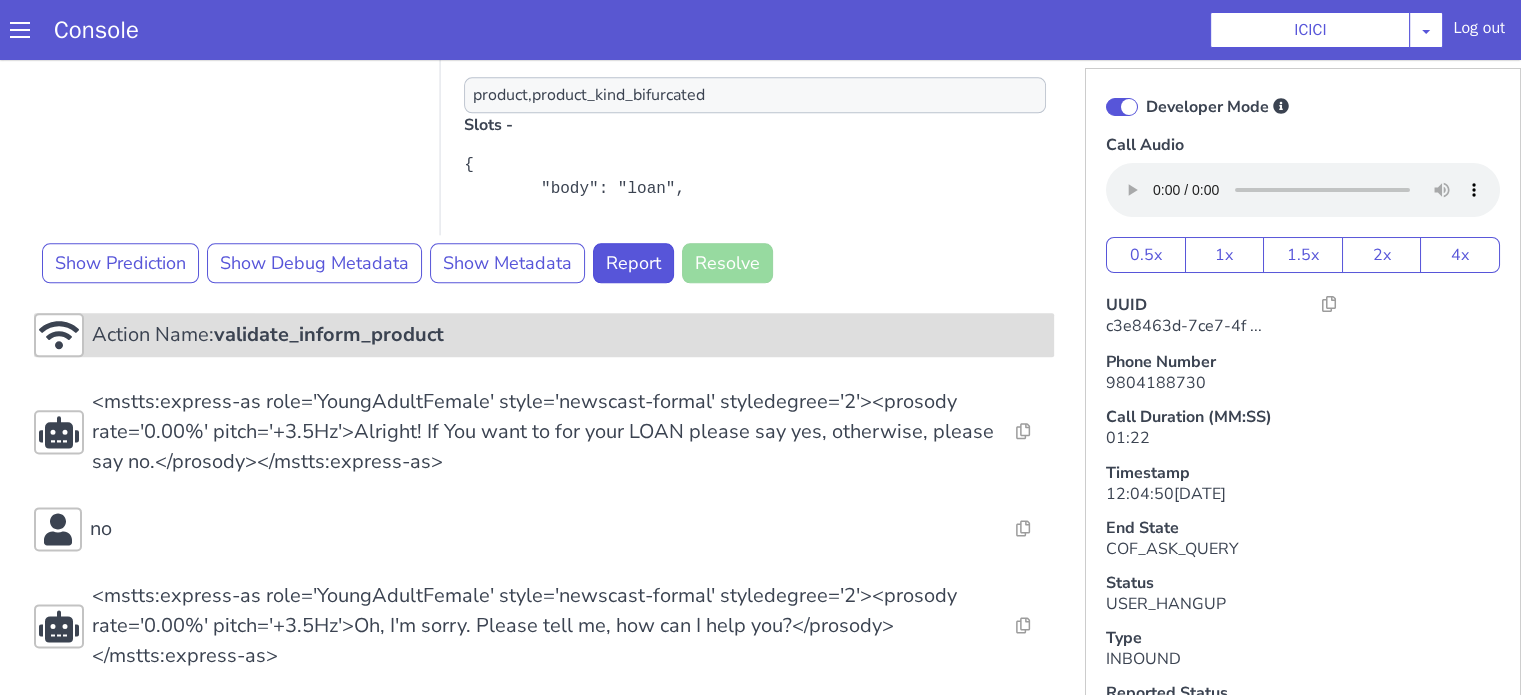 click on "validate_inform_product" at bounding box center [1894, 503] 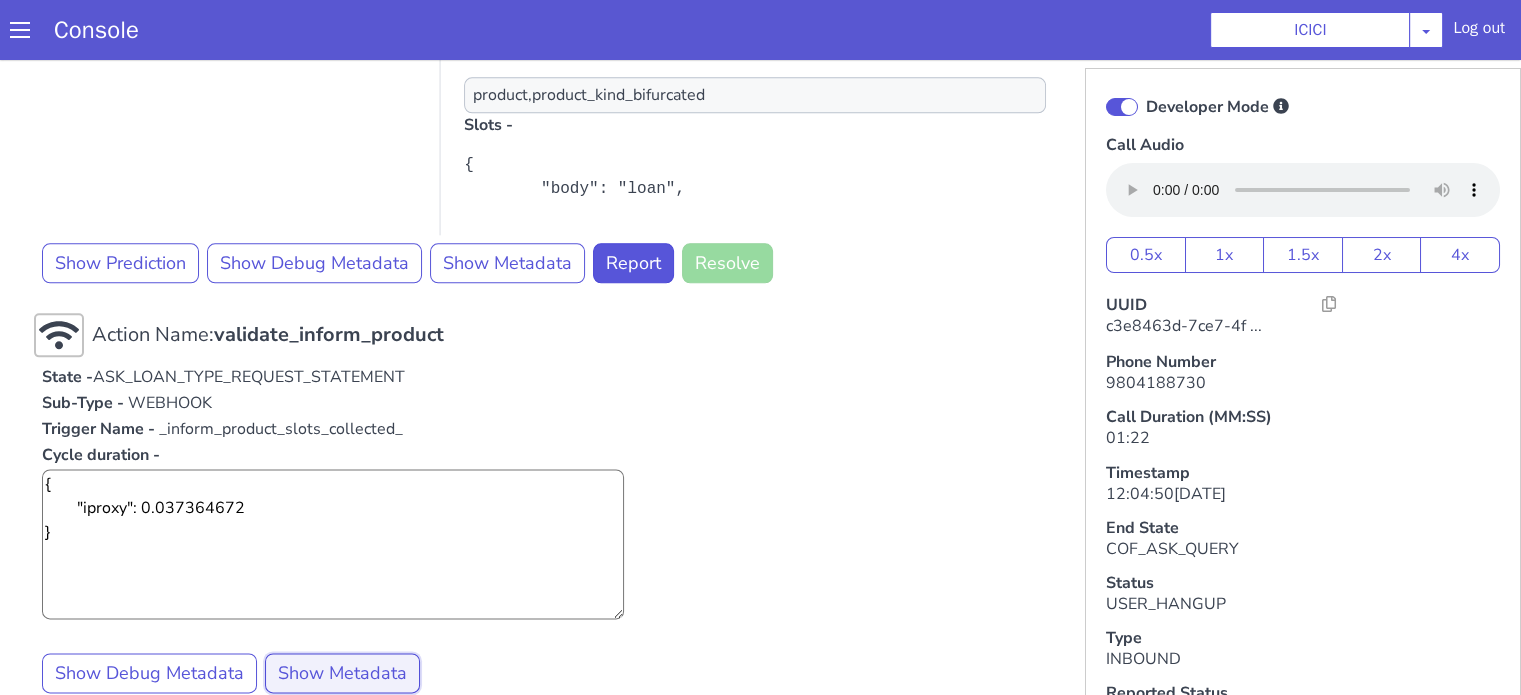click on "Show Metadata" at bounding box center [1909, 1057] 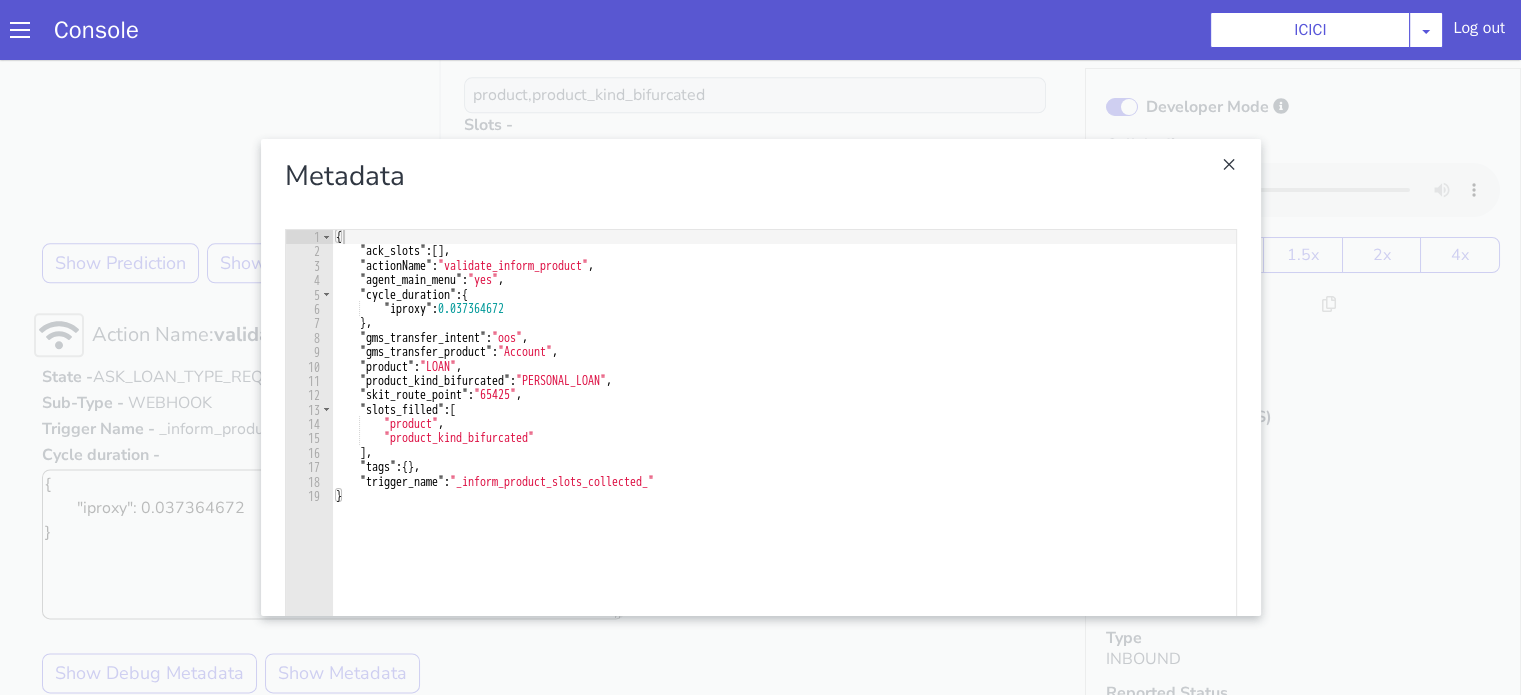 click at bounding box center [1557, 1476] 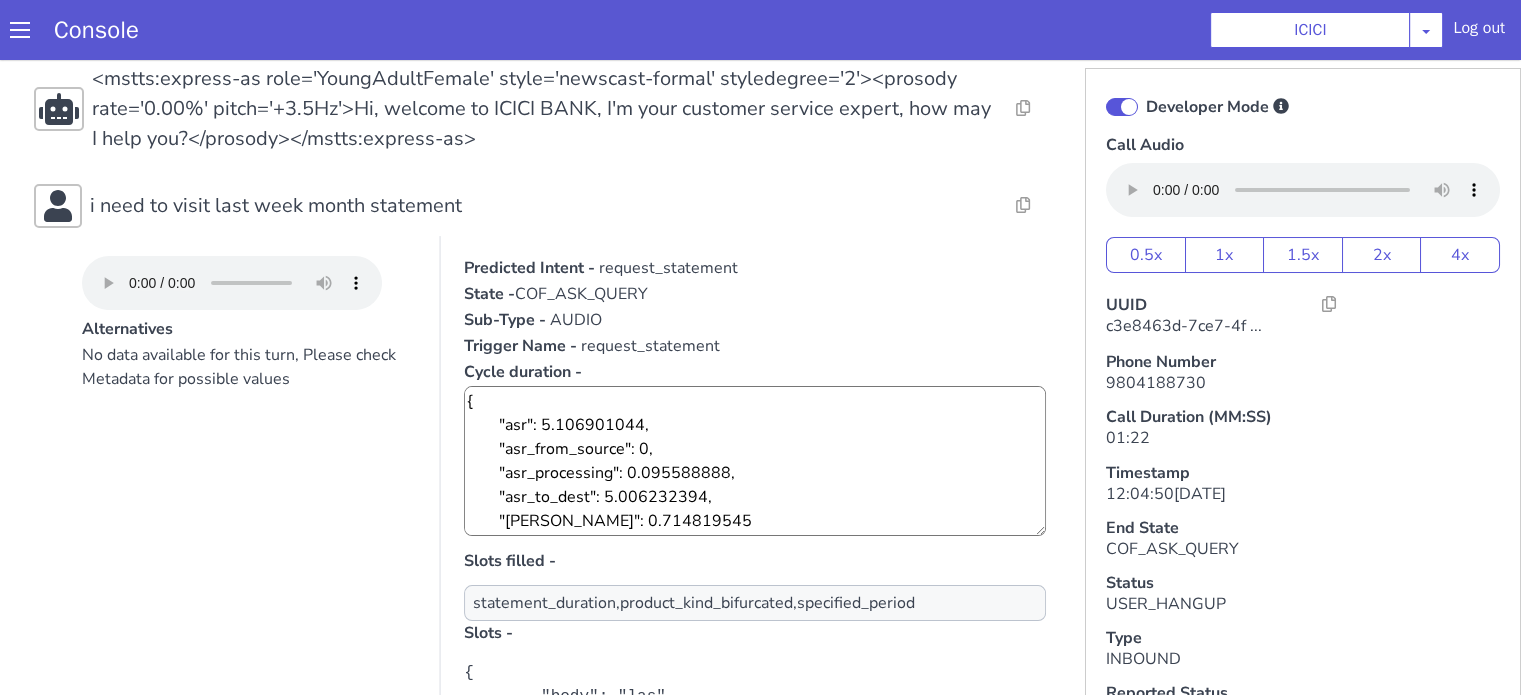 scroll, scrollTop: 372, scrollLeft: 0, axis: vertical 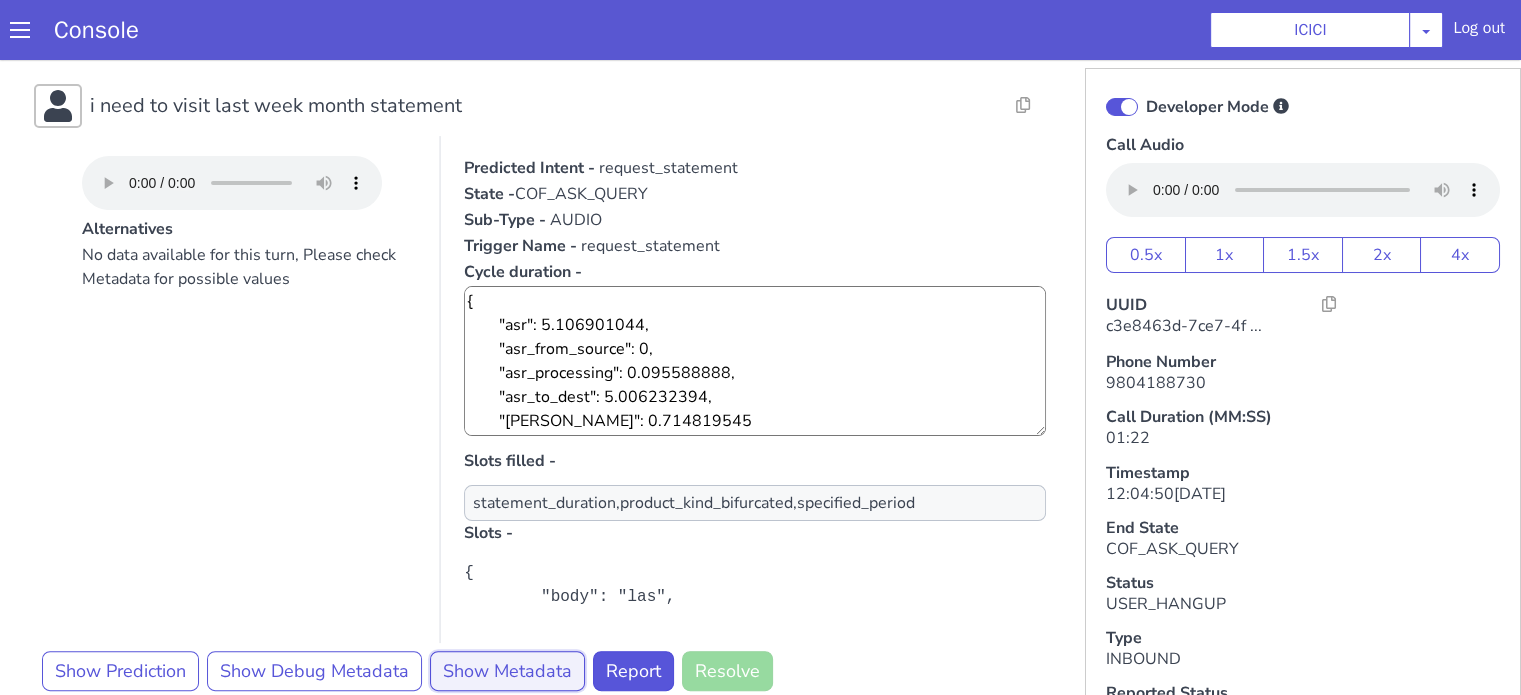 click on "Show Metadata" at bounding box center (1810, 353) 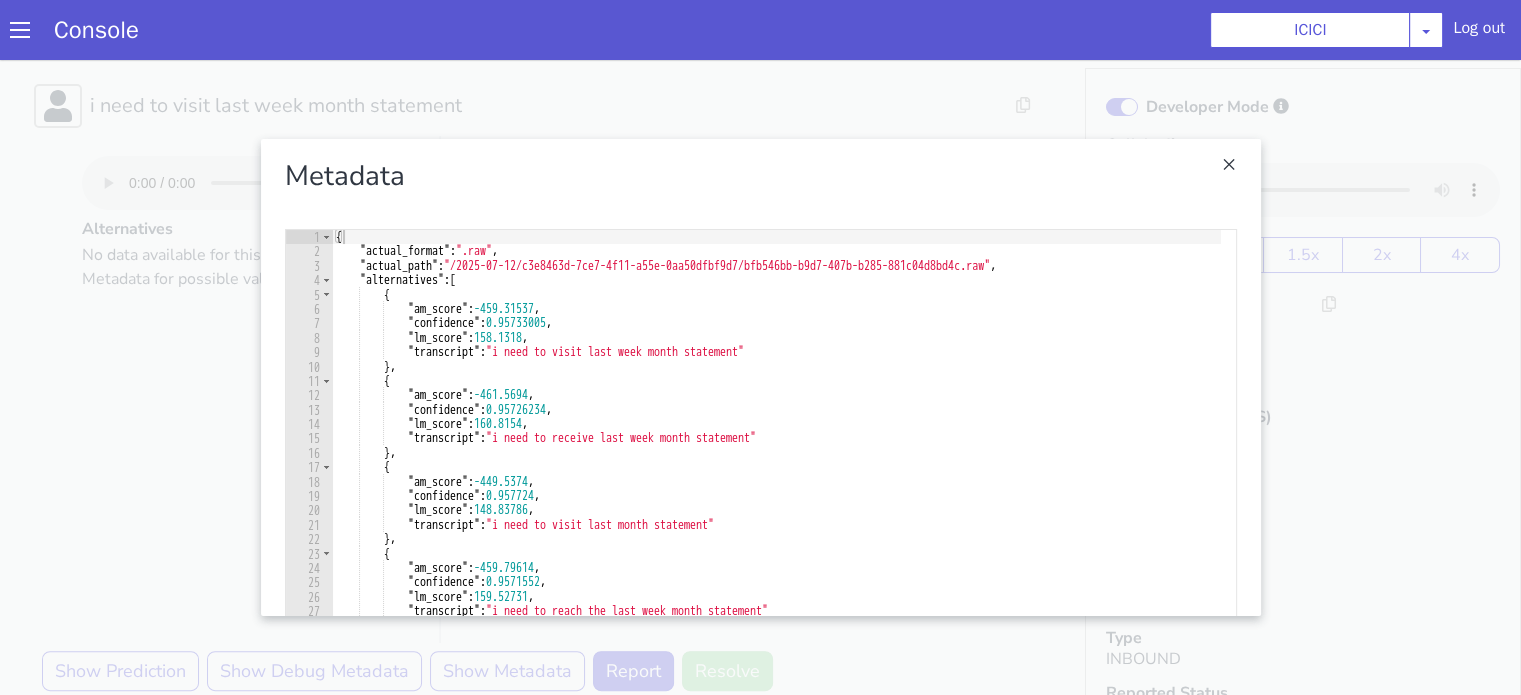 click at bounding box center (2128, 1204) 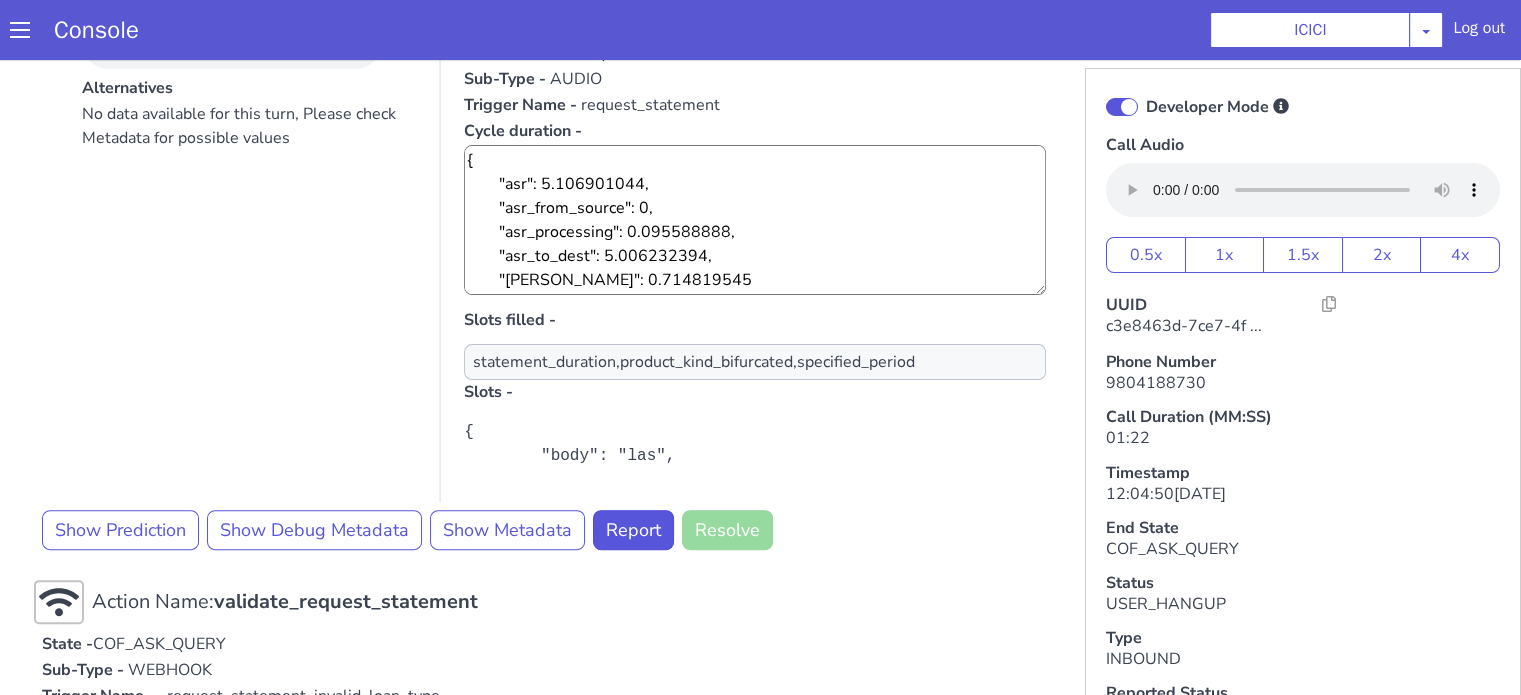 scroll, scrollTop: 672, scrollLeft: 0, axis: vertical 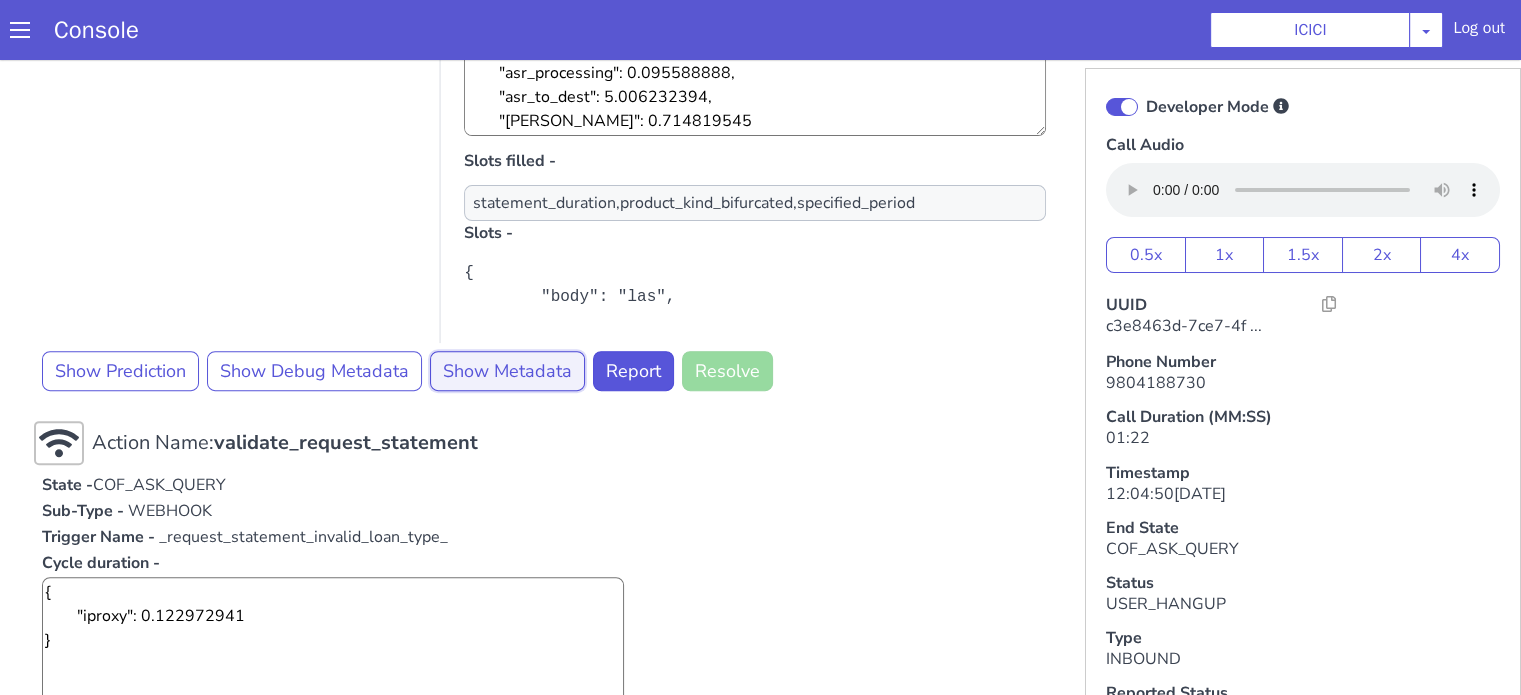 click on "Show Metadata" at bounding box center [1719, -17] 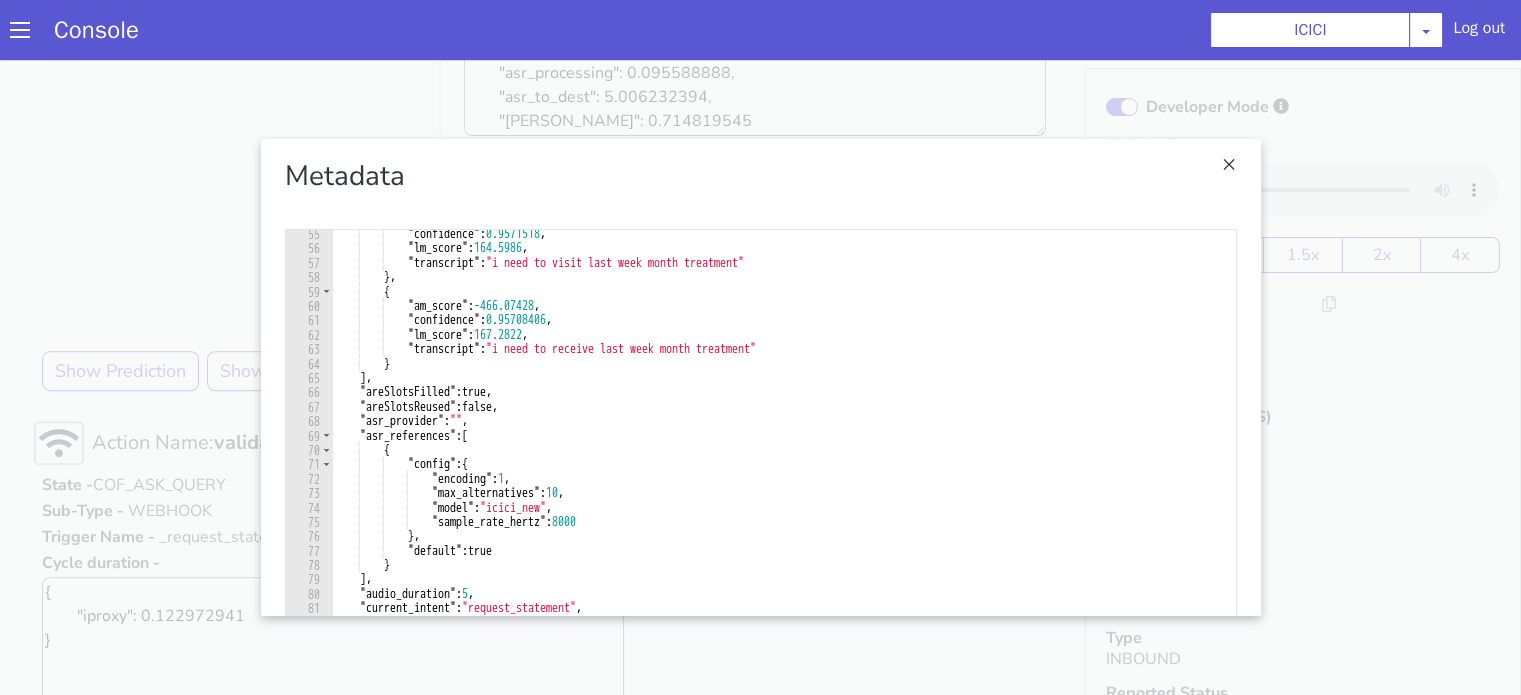 scroll, scrollTop: 780, scrollLeft: 0, axis: vertical 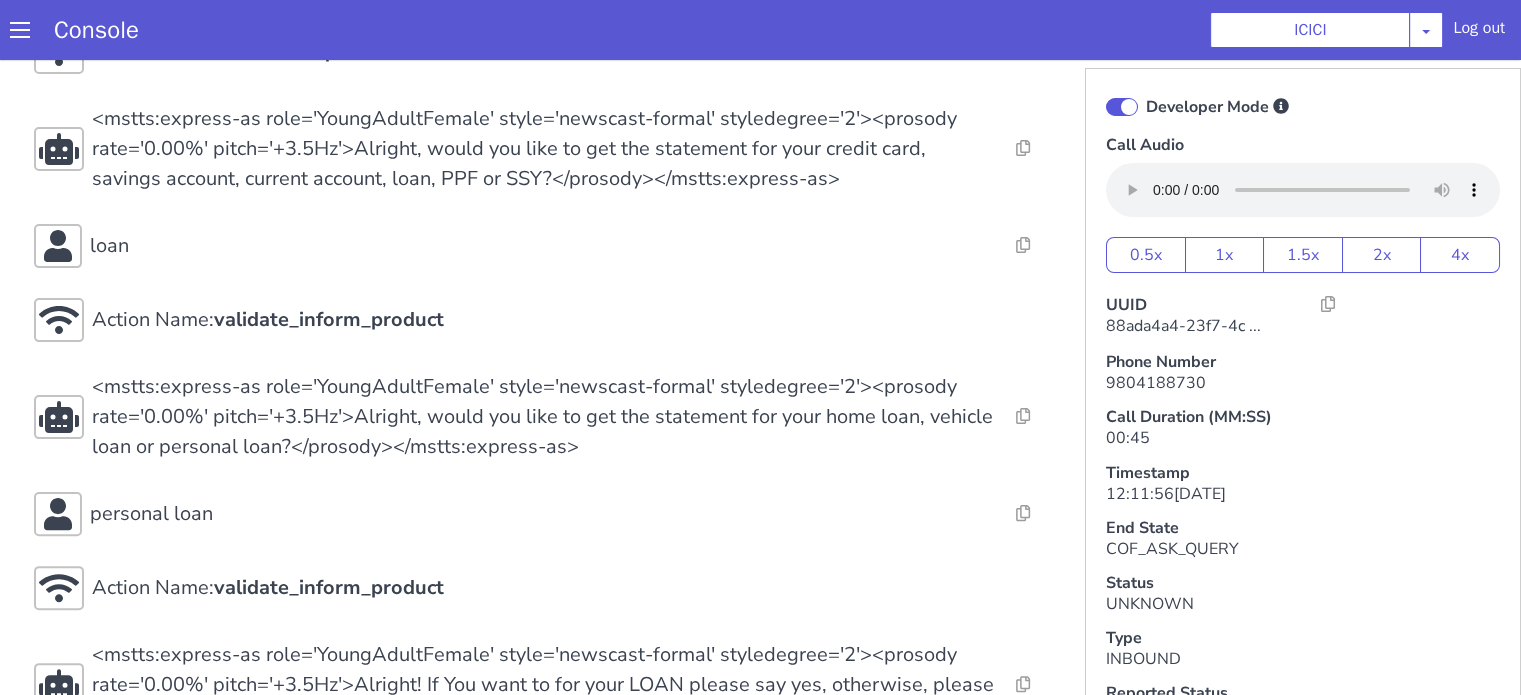 click at bounding box center [1122, 107] 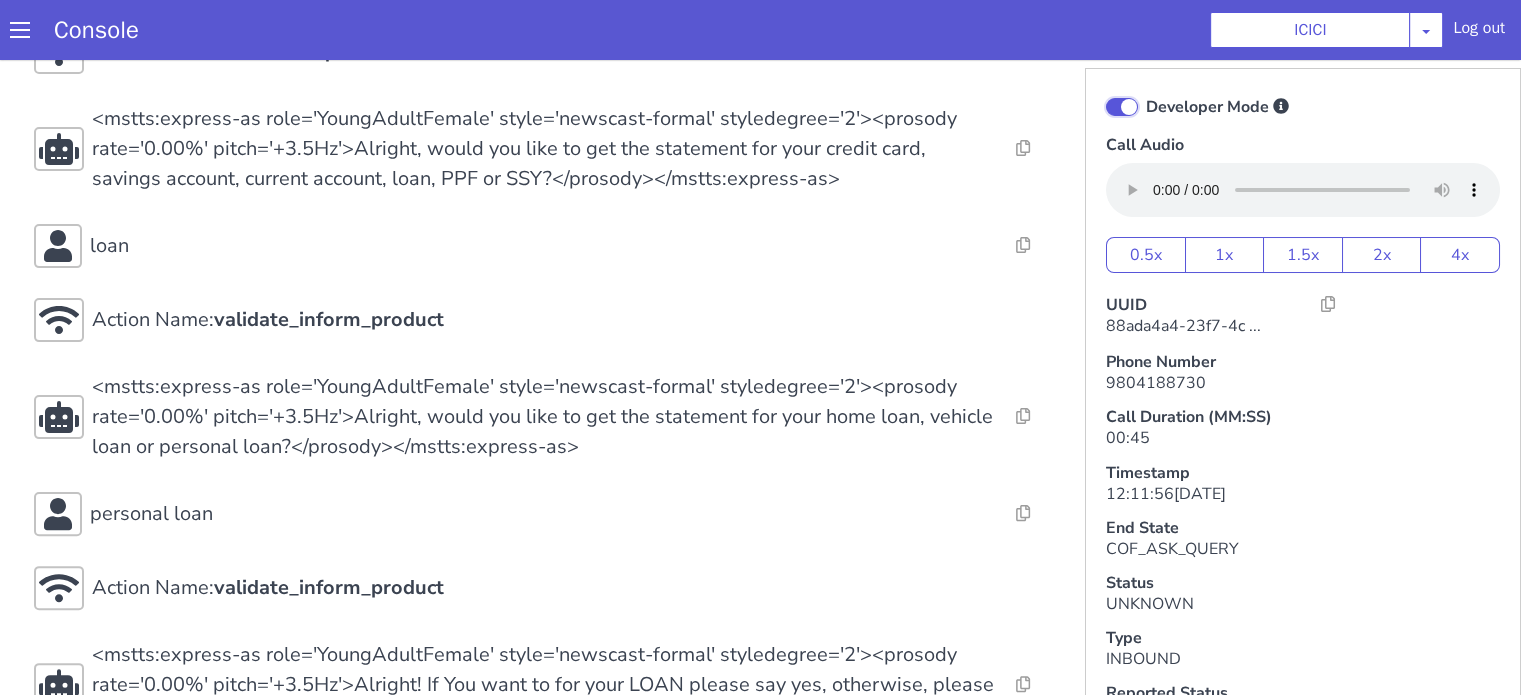 click on "Developer Mode" at bounding box center [1145, 94] 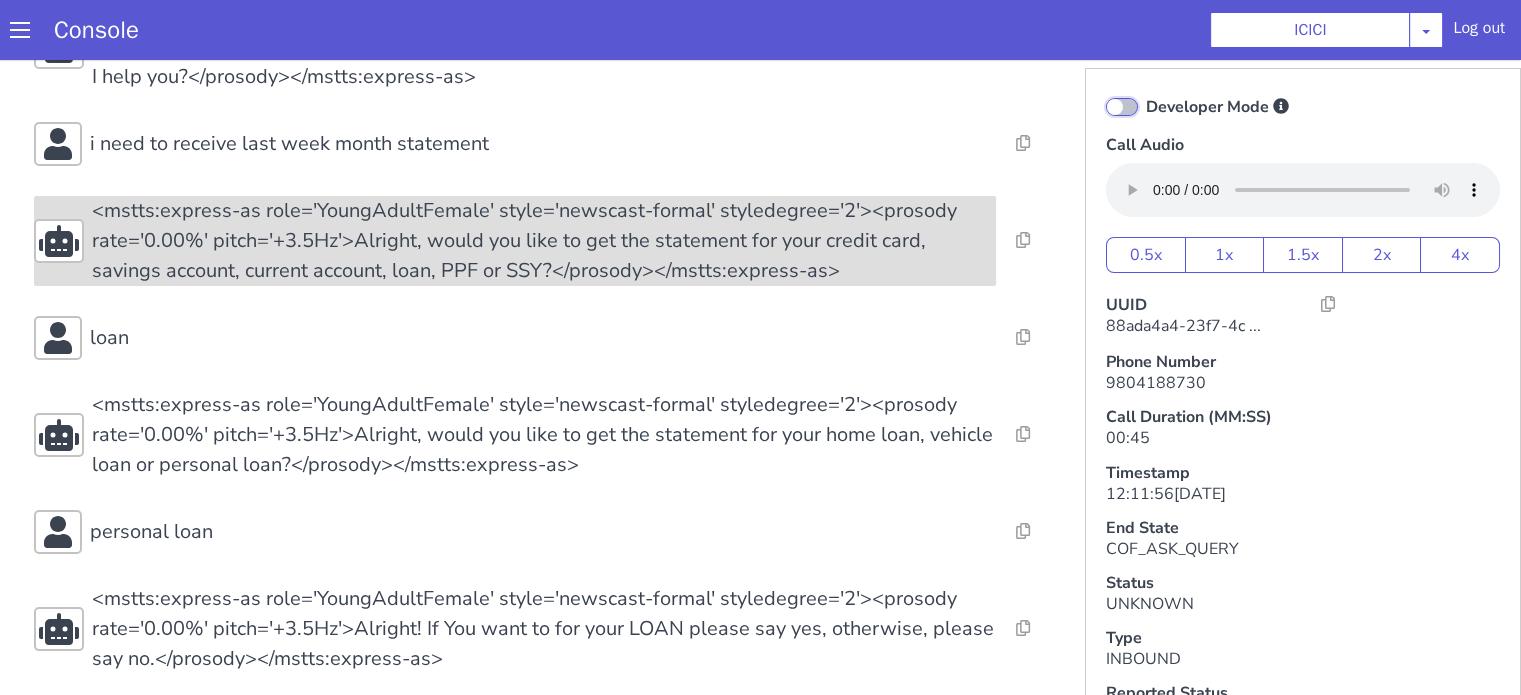 scroll, scrollTop: 0, scrollLeft: 0, axis: both 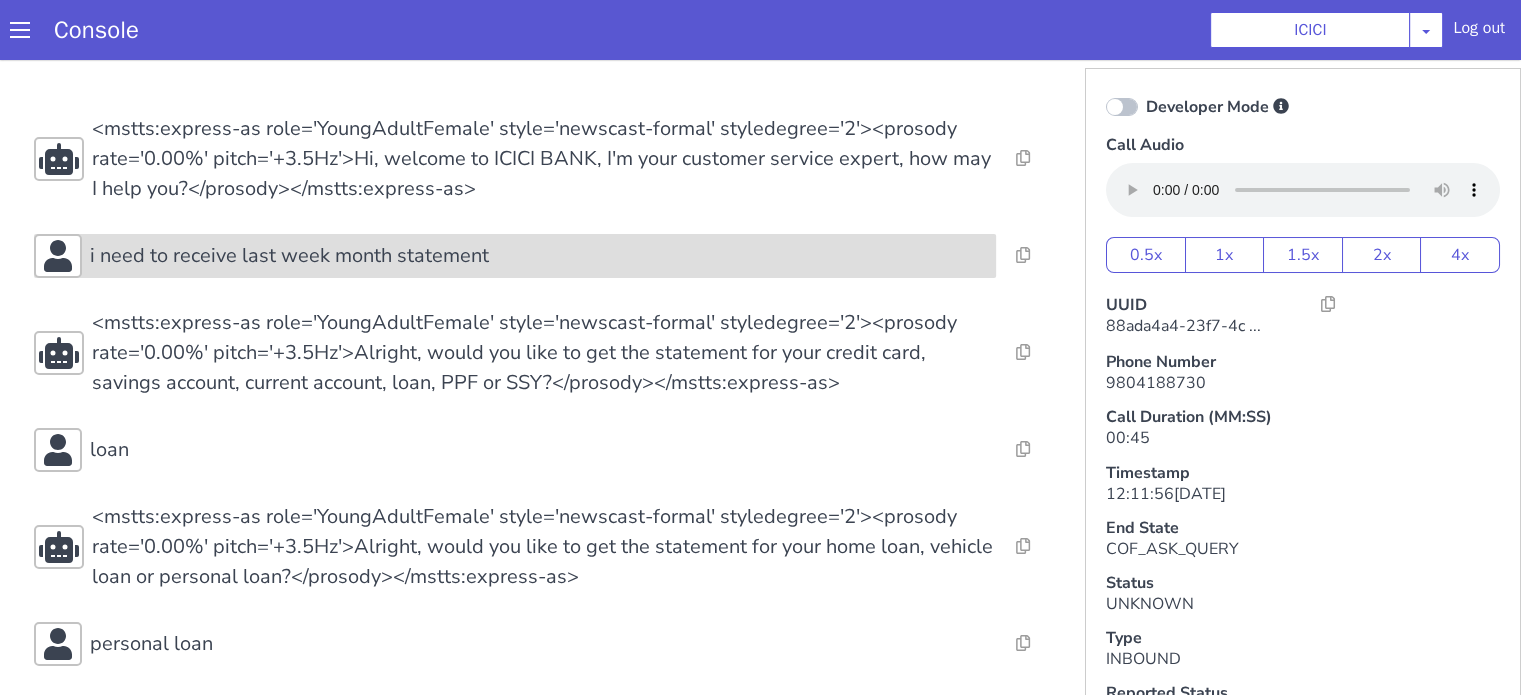 click on "i need to receive last week month statement" 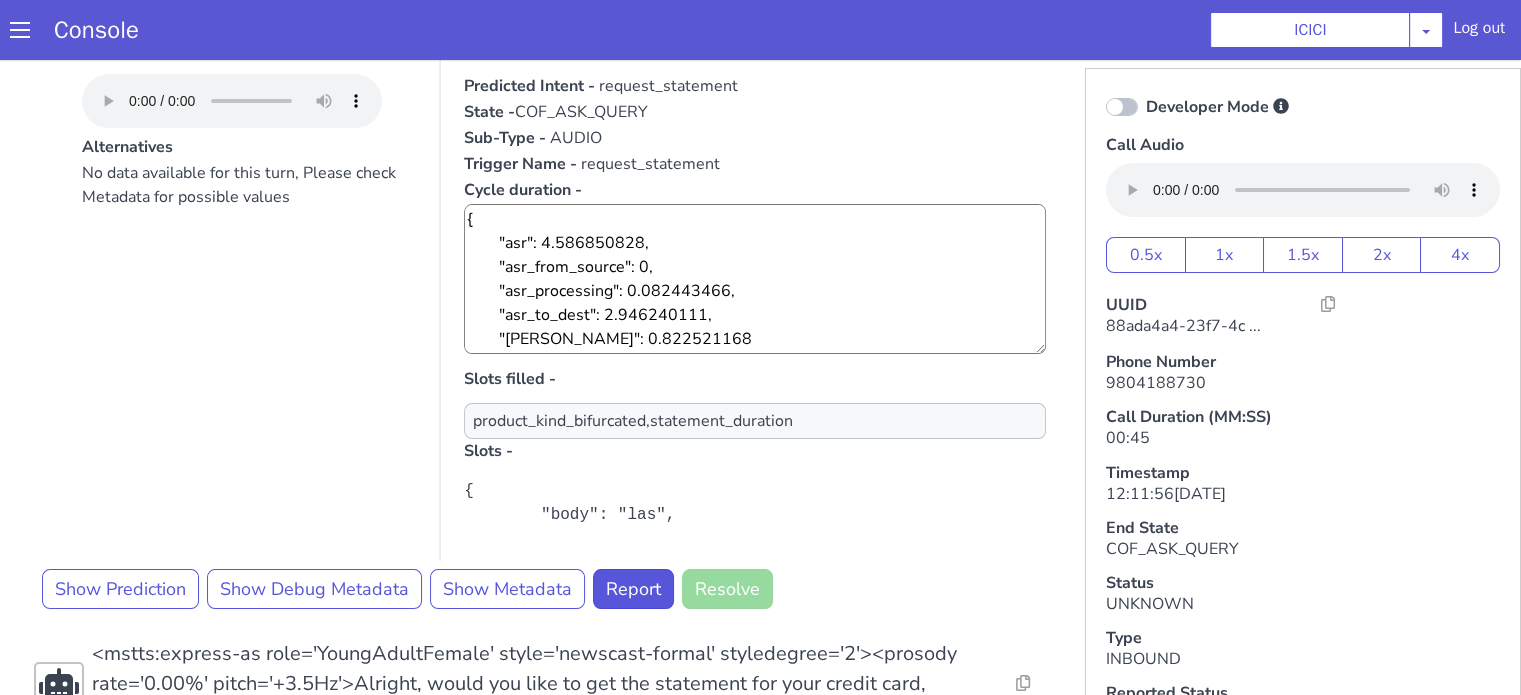 scroll, scrollTop: 300, scrollLeft: 0, axis: vertical 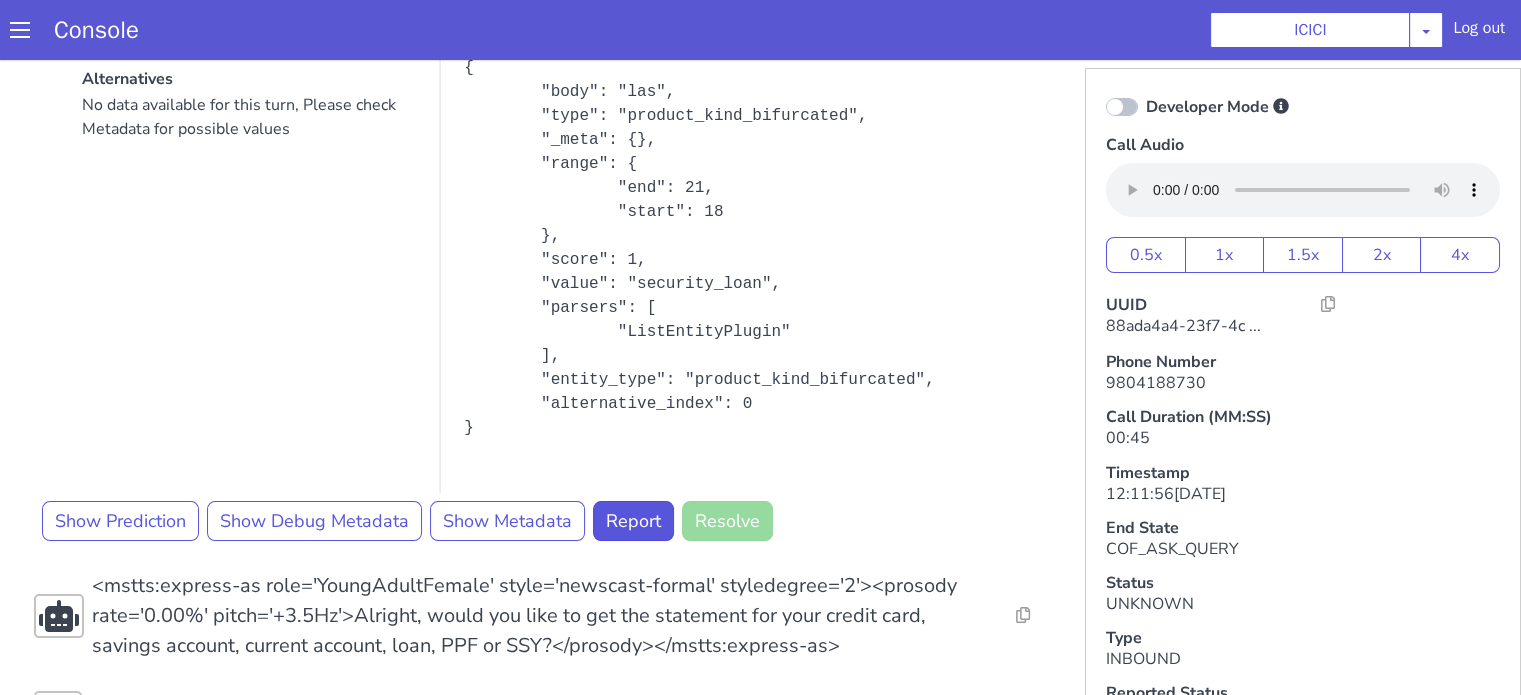 click on "Developer Mode" 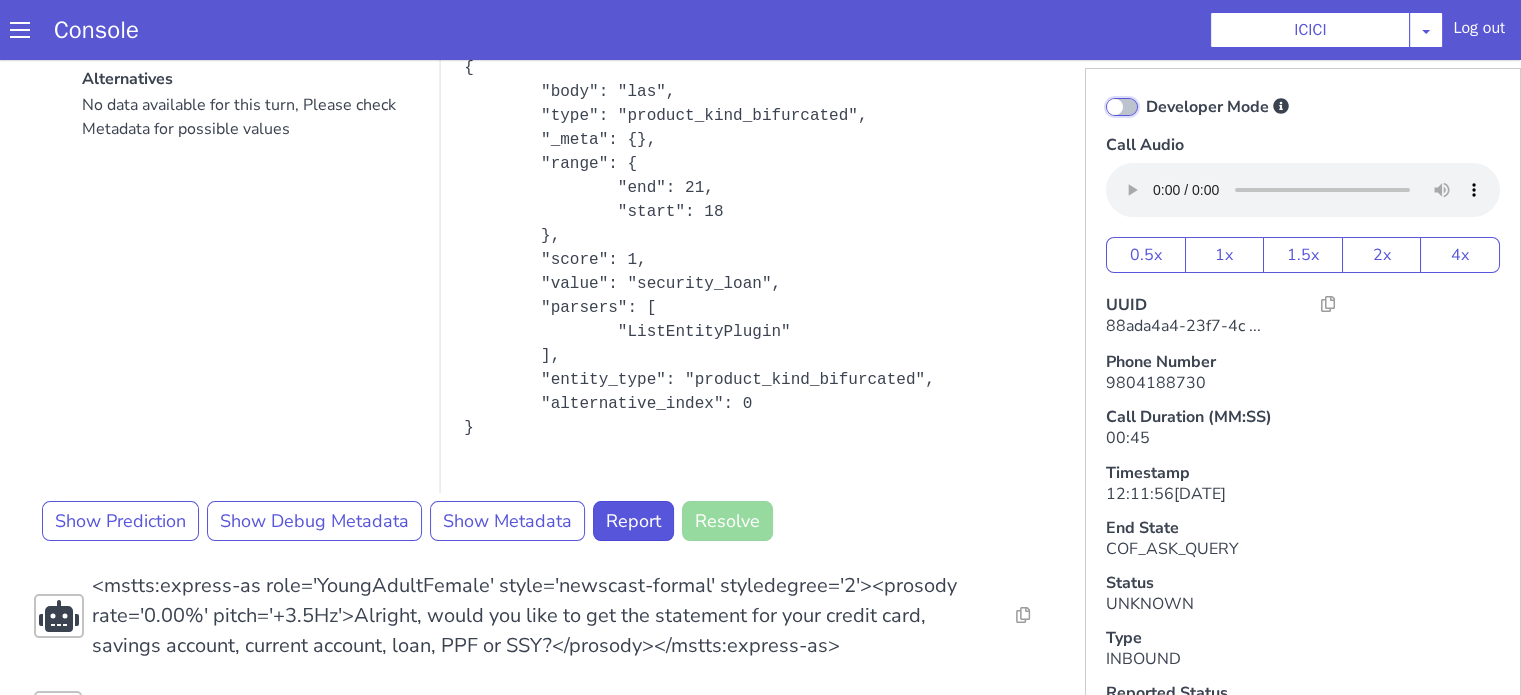 click on "Developer Mode" 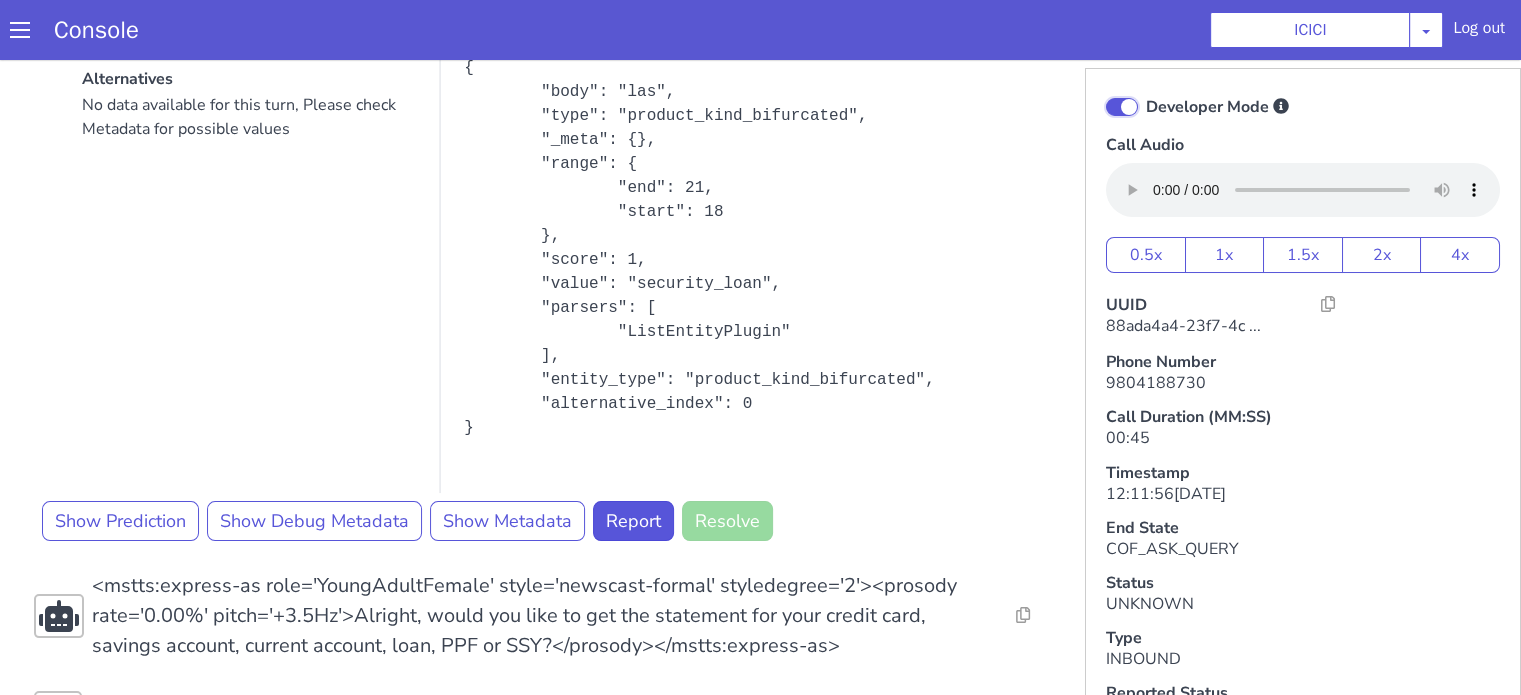 scroll, scrollTop: 520, scrollLeft: 0, axis: vertical 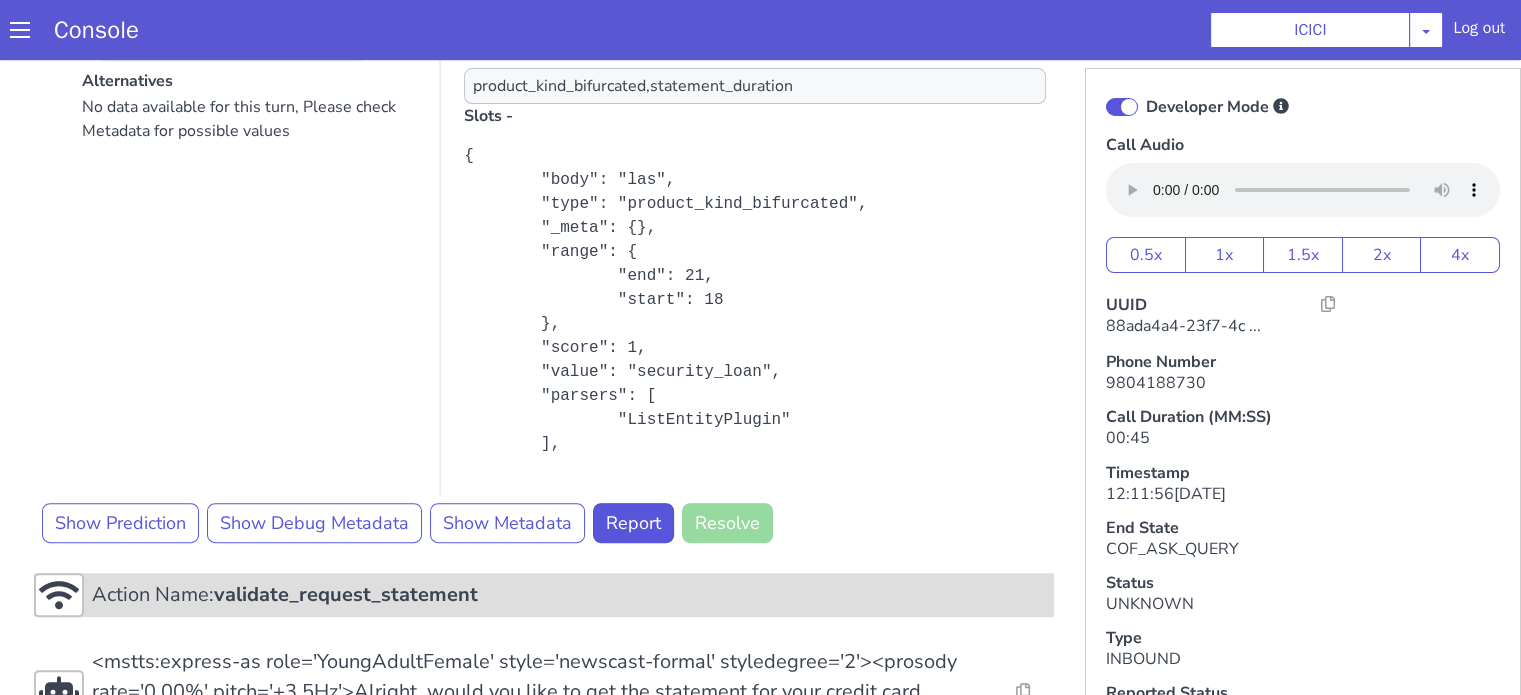 click on "Action Name:  validate_request_statement" 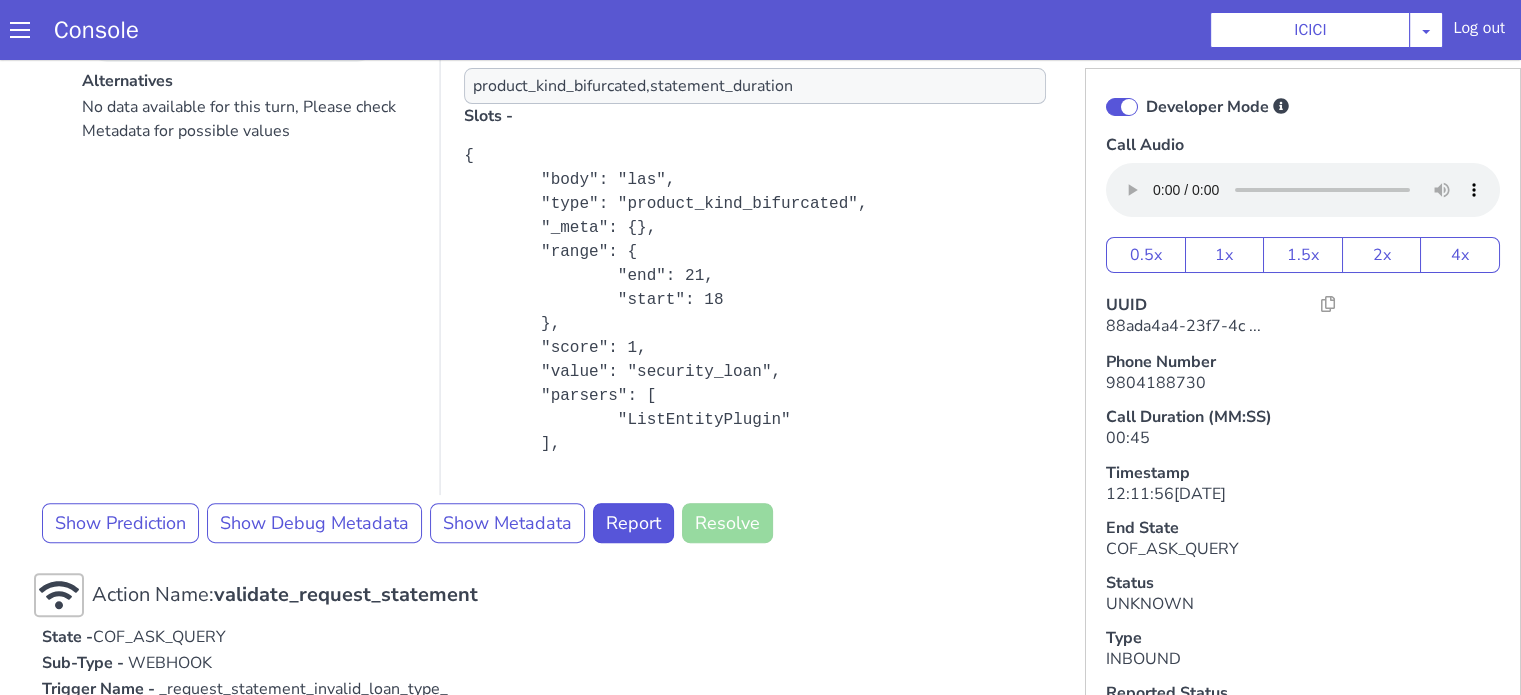scroll, scrollTop: 920, scrollLeft: 0, axis: vertical 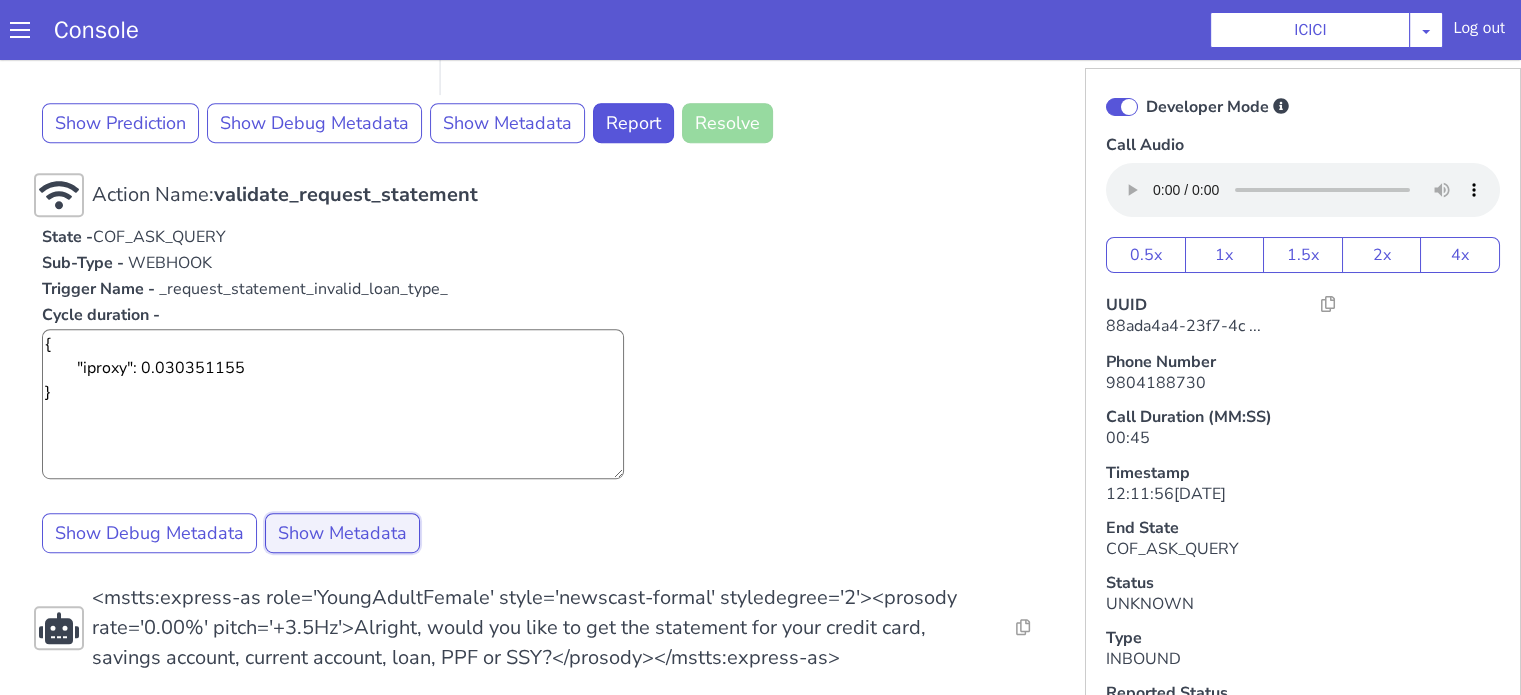click on "Show Metadata" 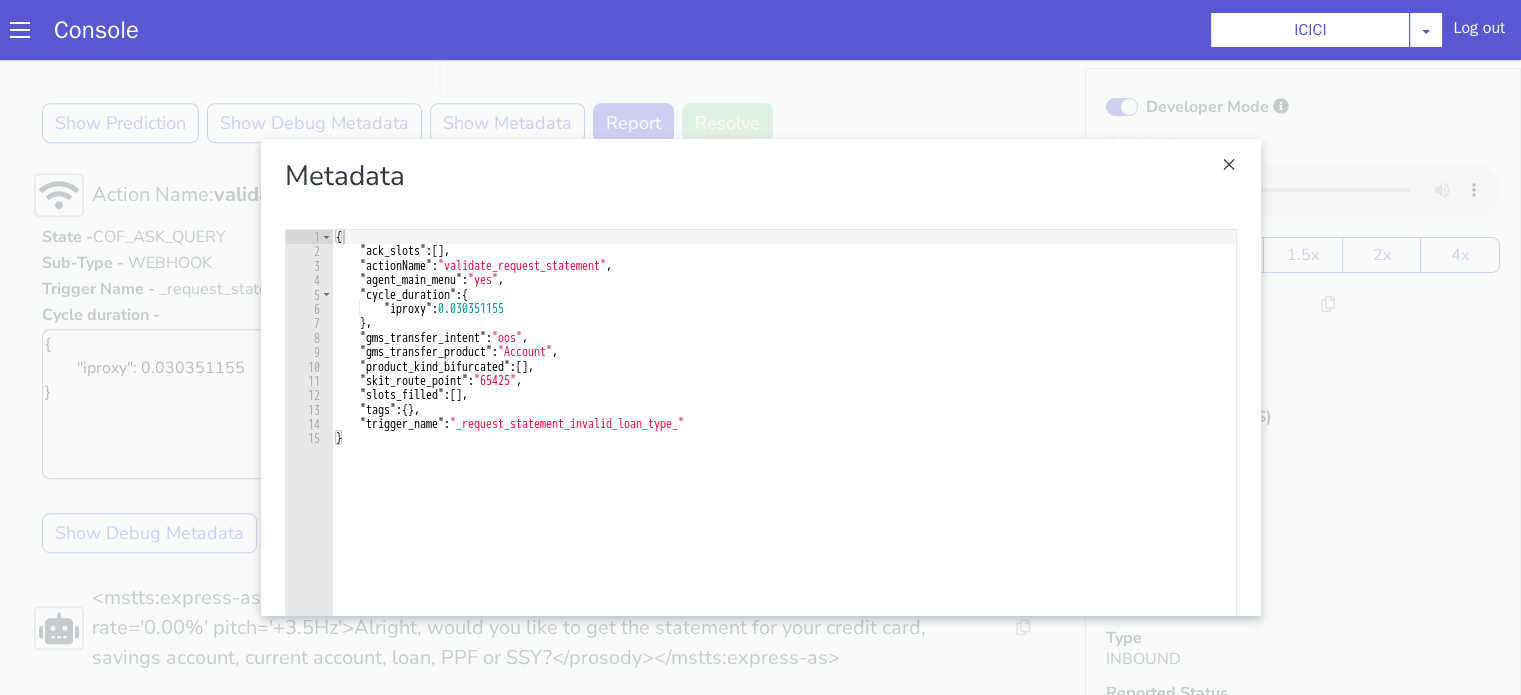 click 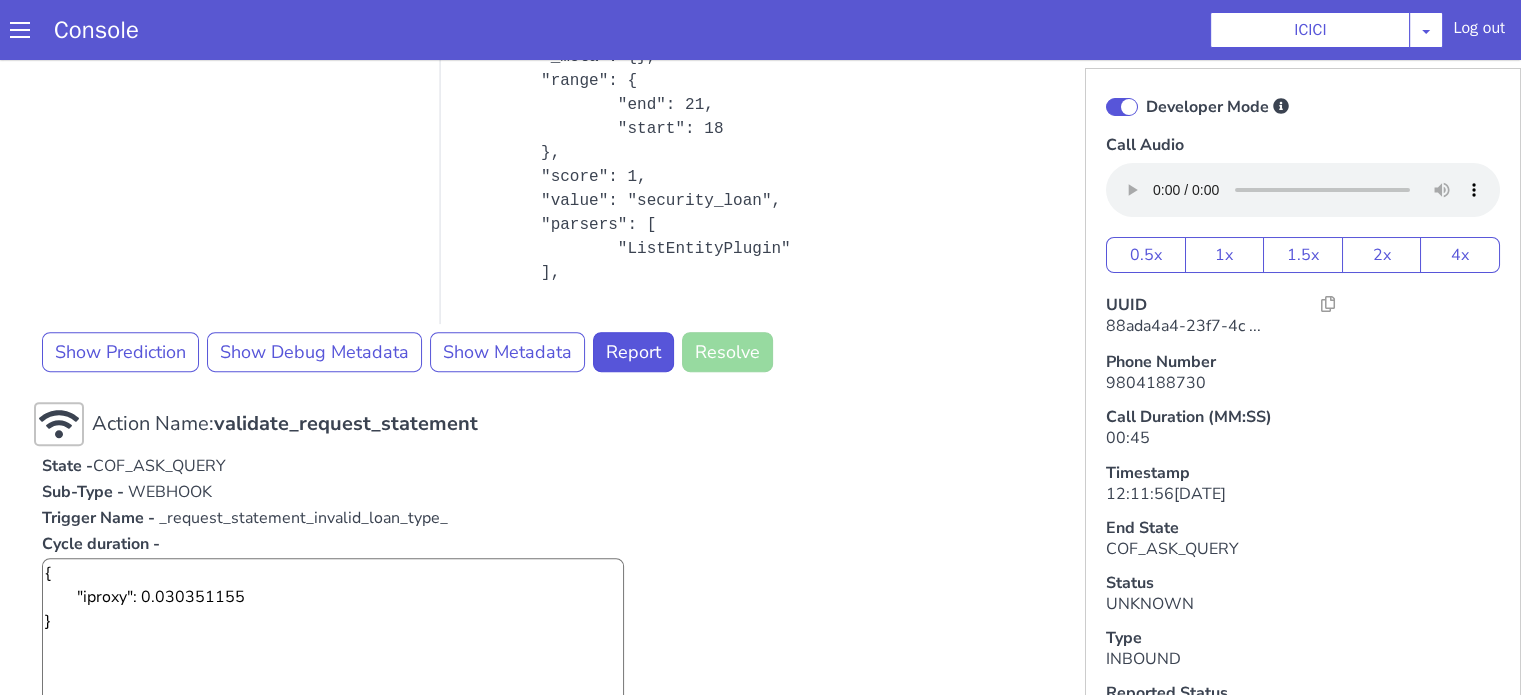 scroll, scrollTop: 620, scrollLeft: 0, axis: vertical 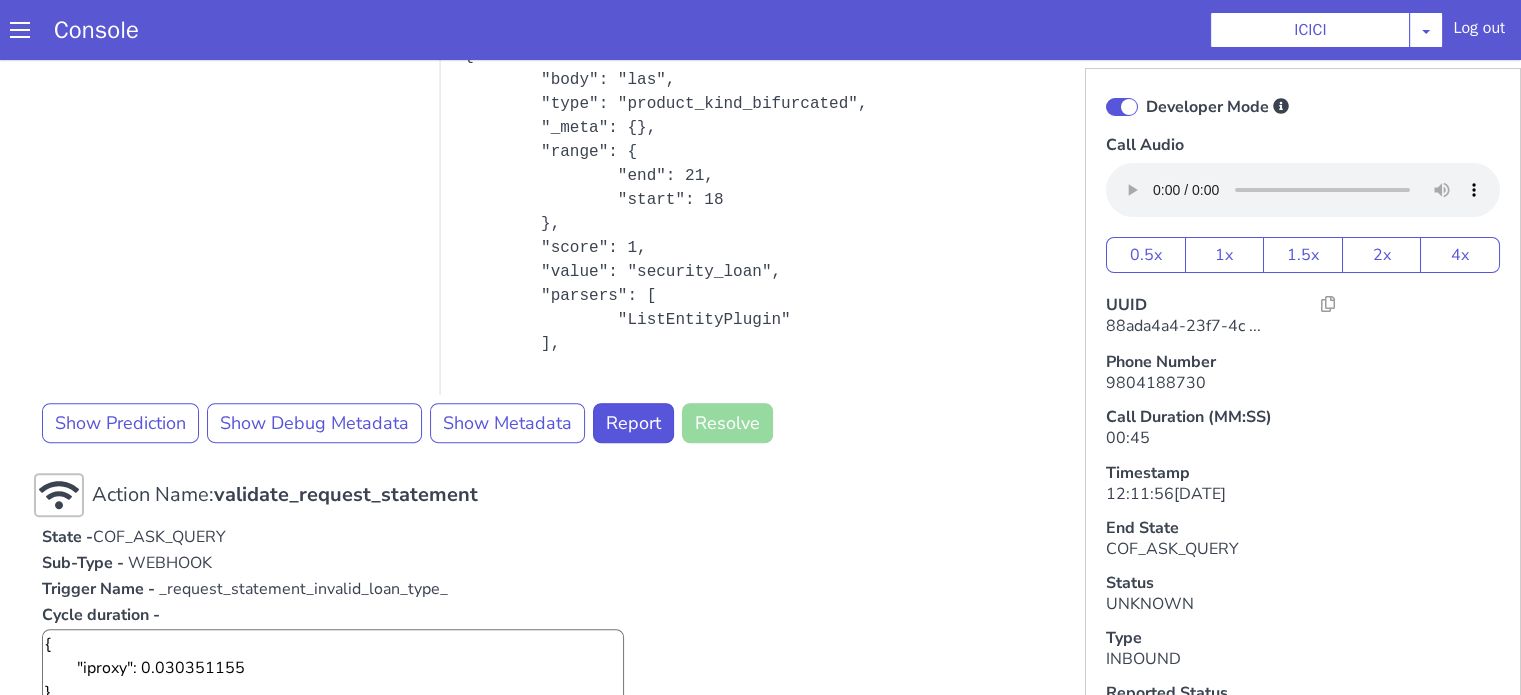 click 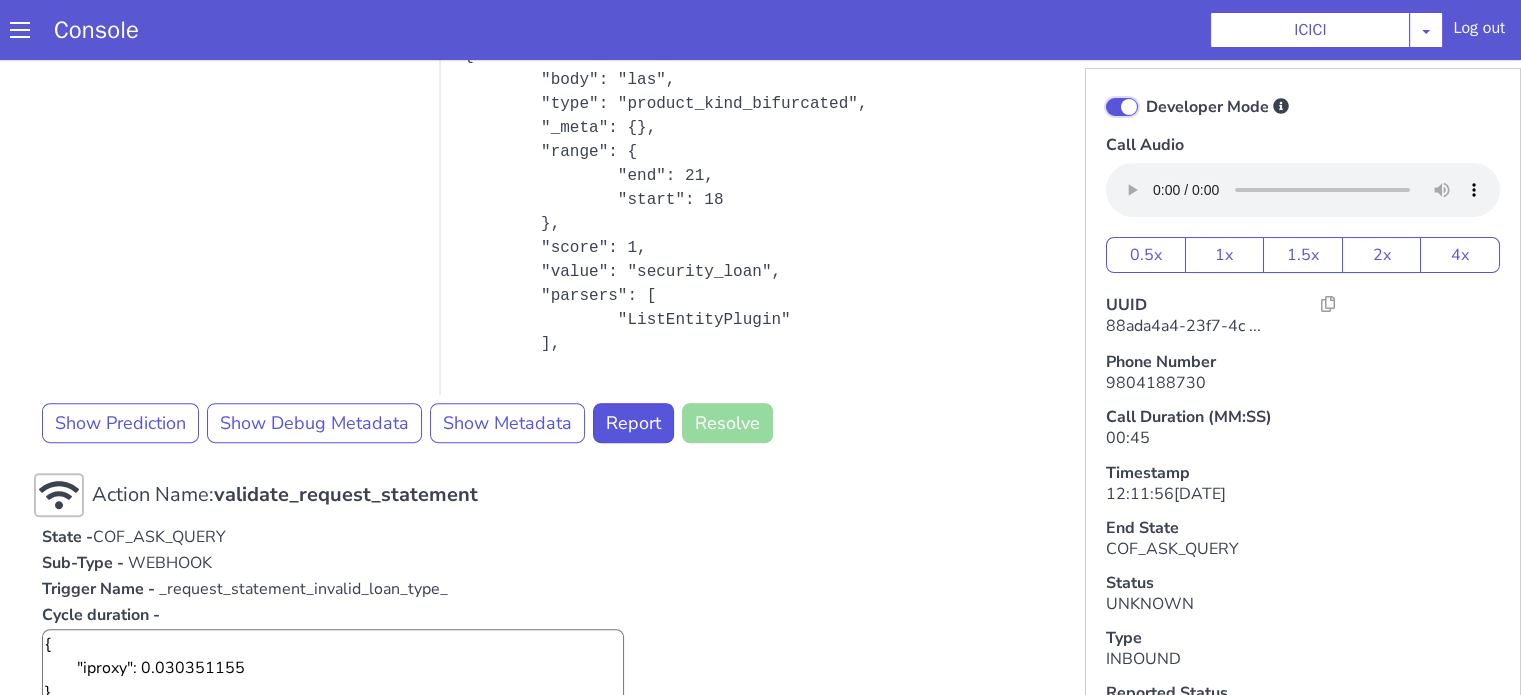 click on "Developer Mode" 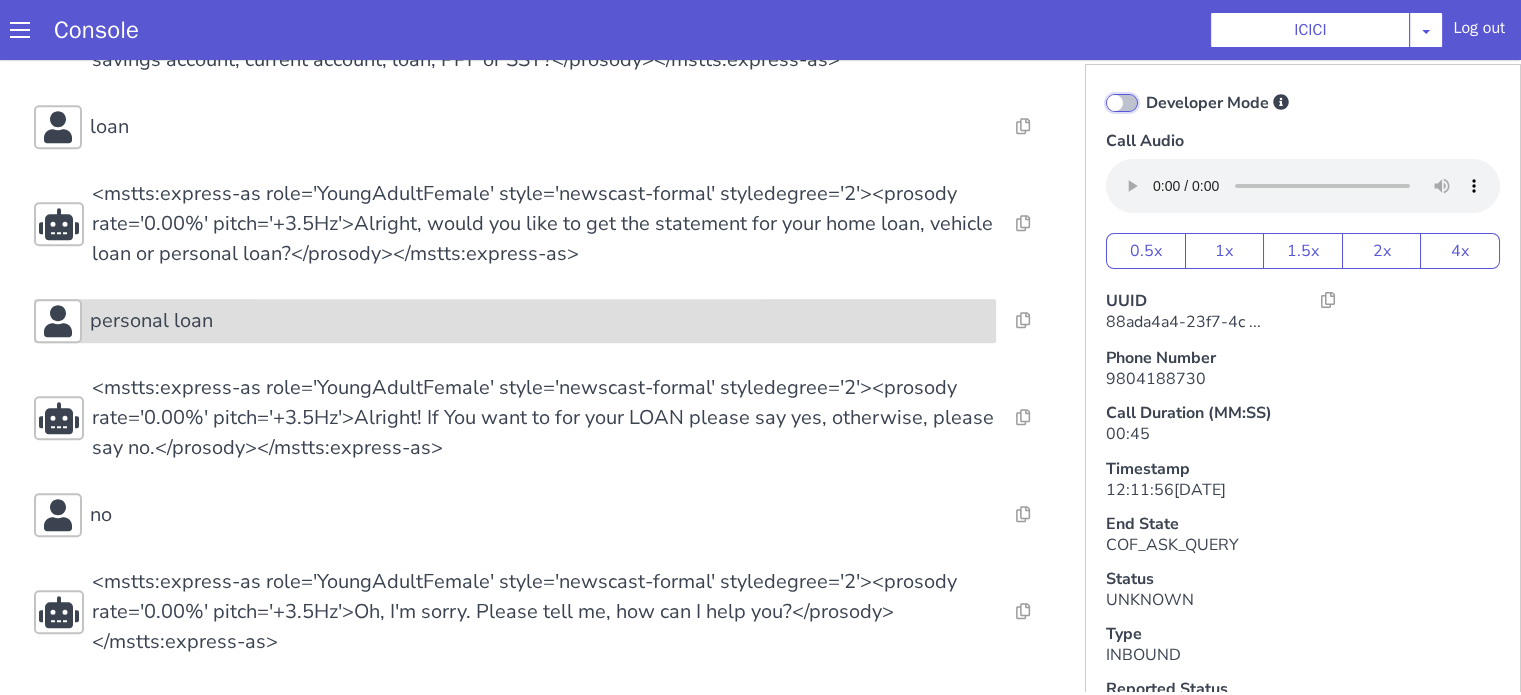 scroll, scrollTop: 5, scrollLeft: 0, axis: vertical 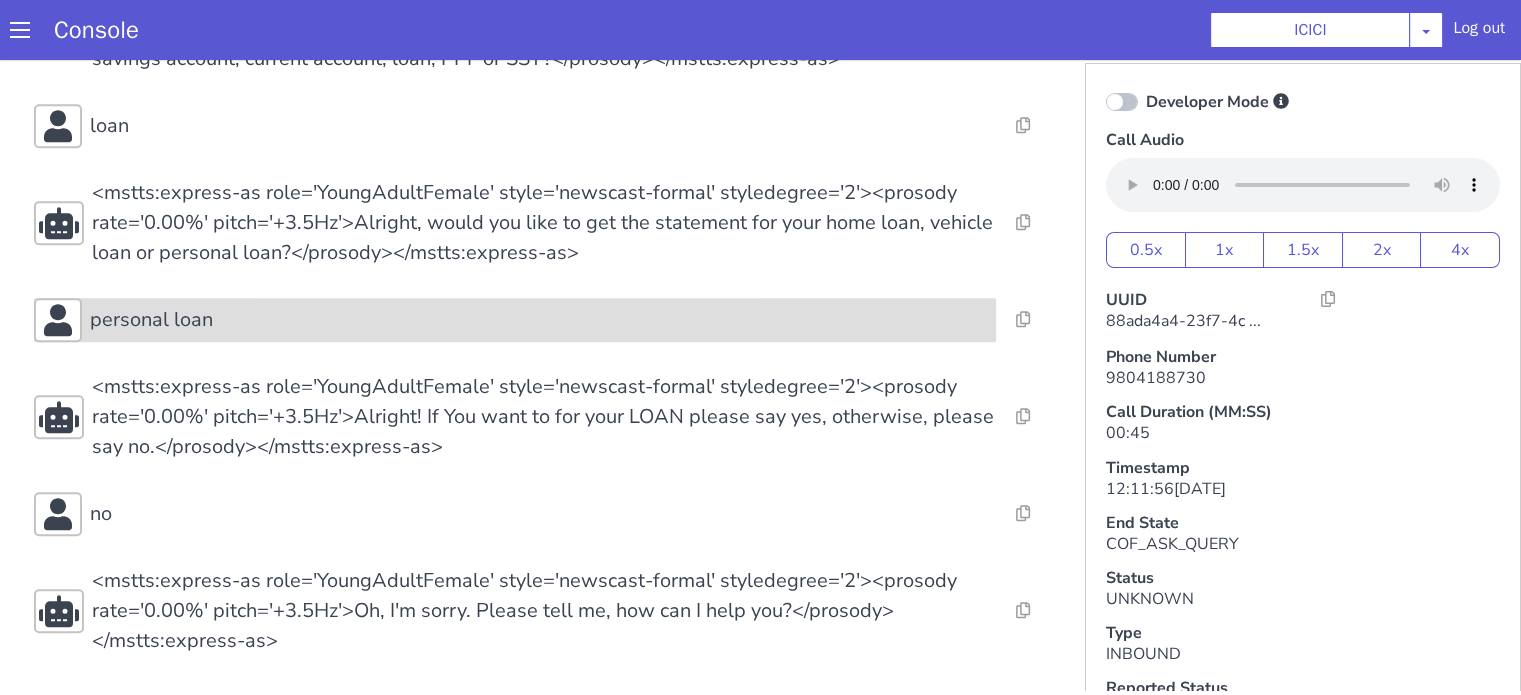 click on "personal loan" 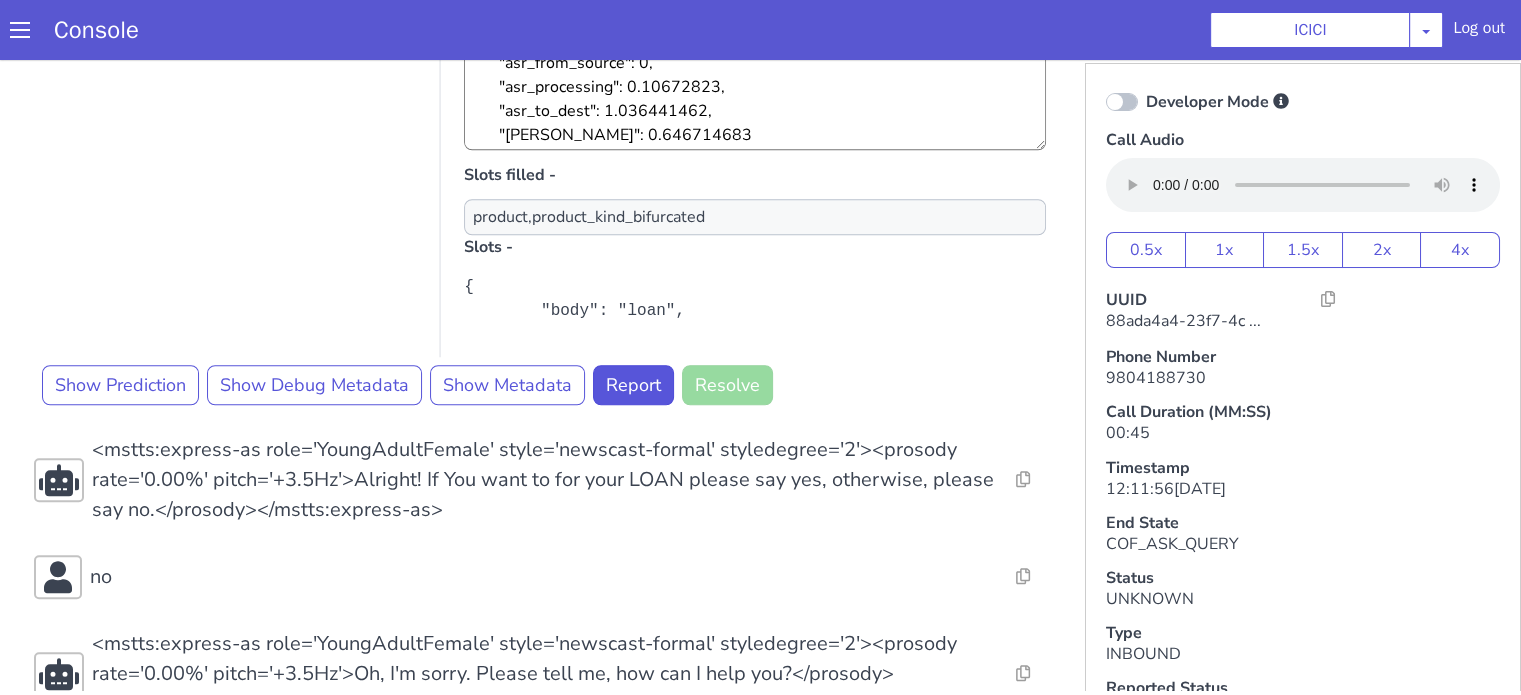 click 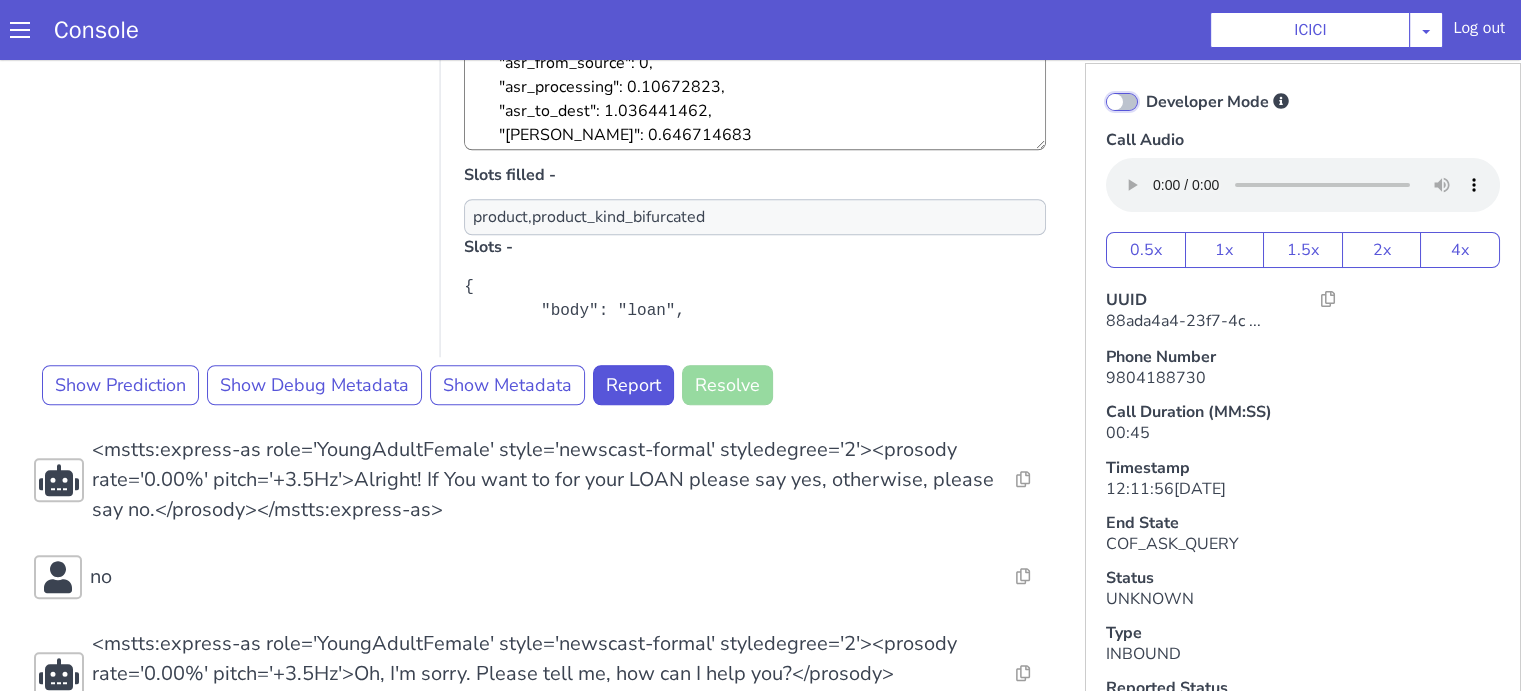 click on "Developer Mode" 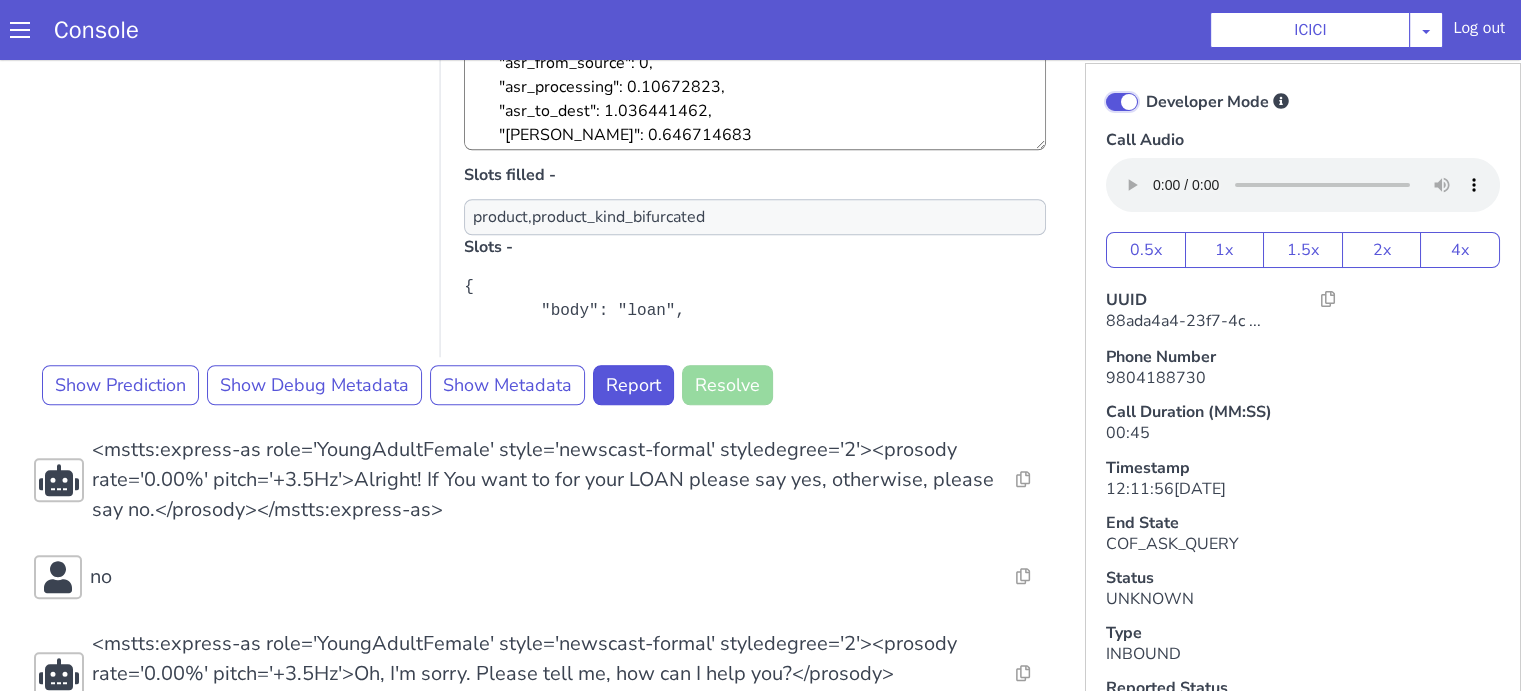 checkbox on "true" 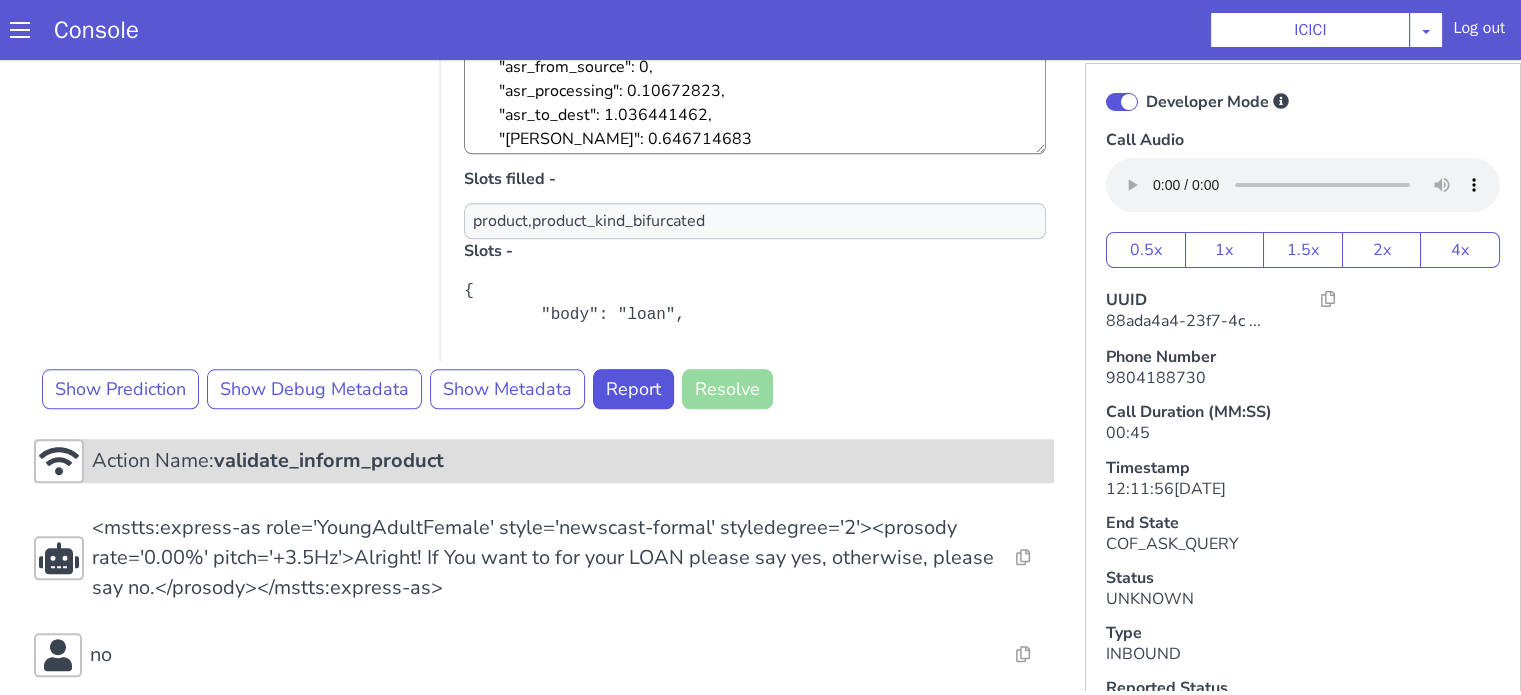 click on "Action Name:  validate_inform_product" 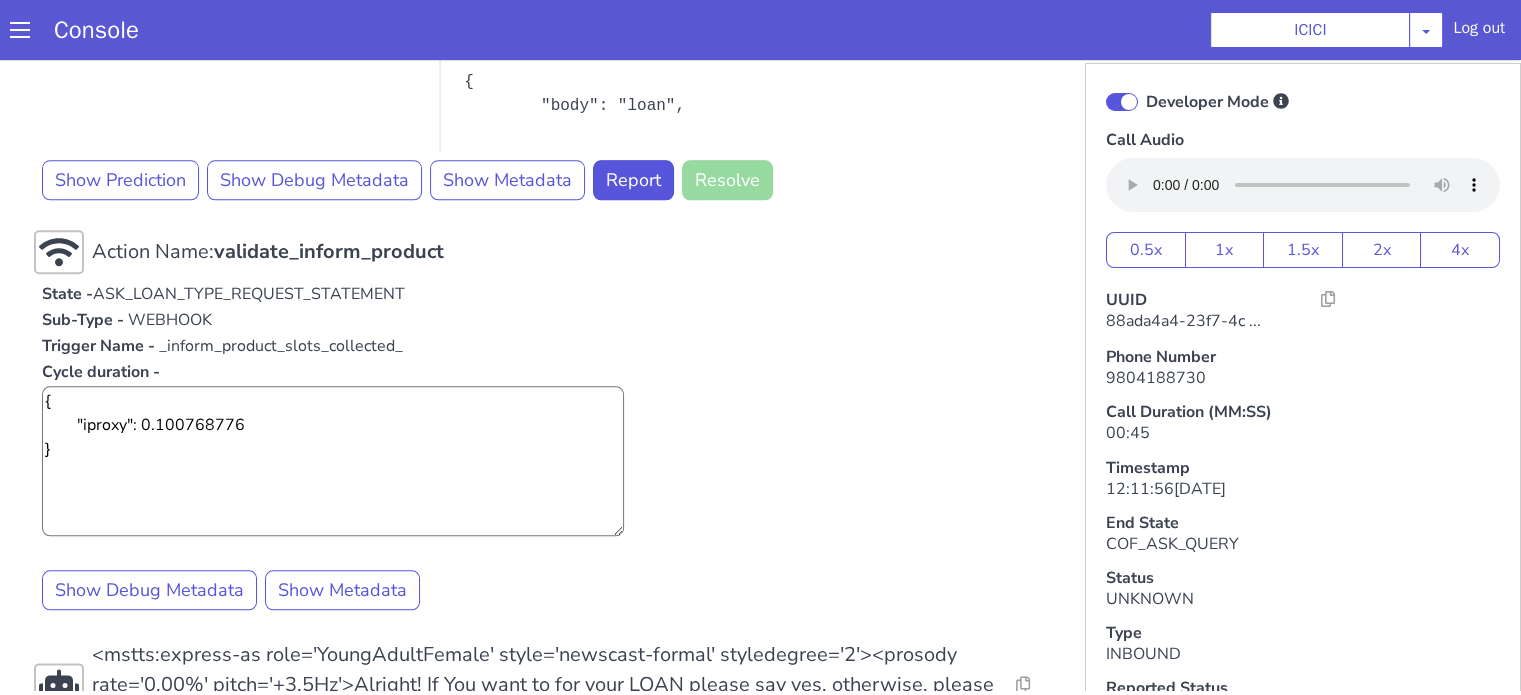 scroll, scrollTop: 2384, scrollLeft: 0, axis: vertical 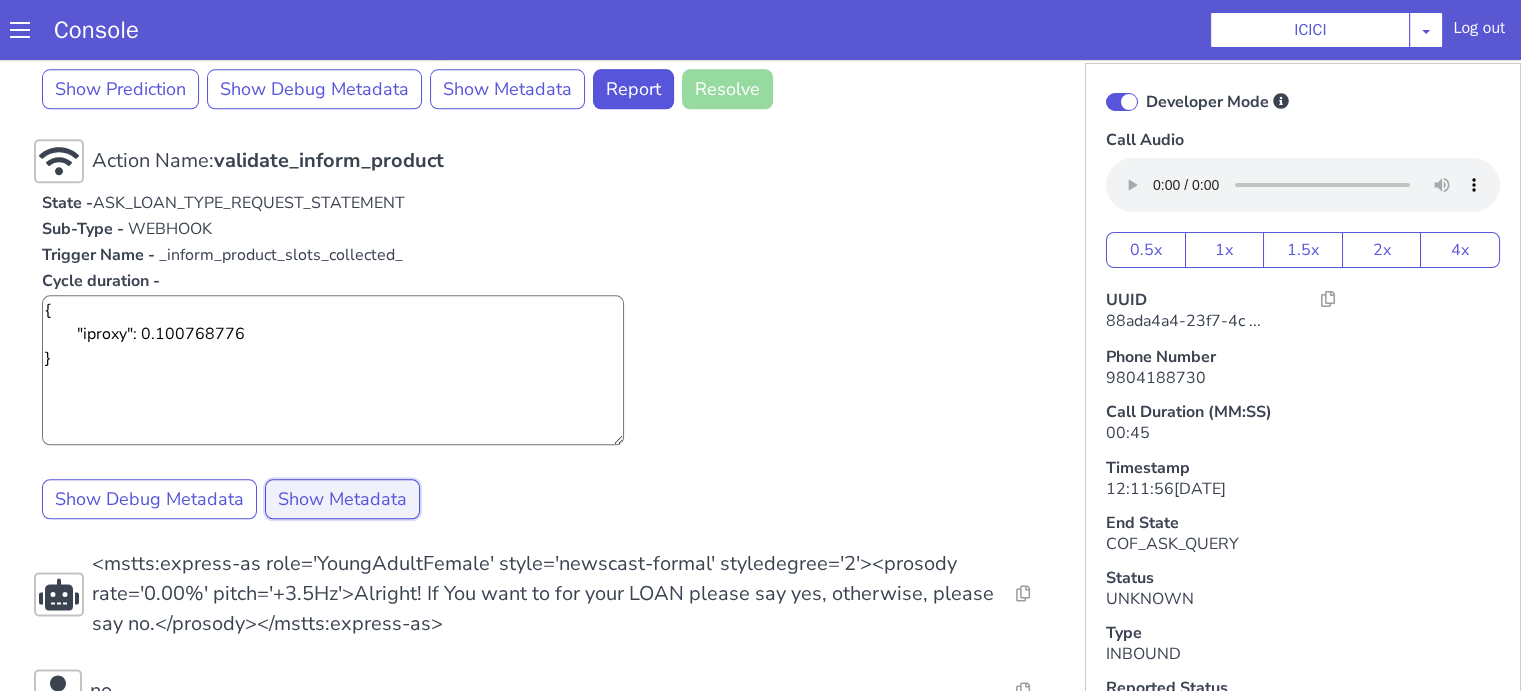 click on "Show Metadata" 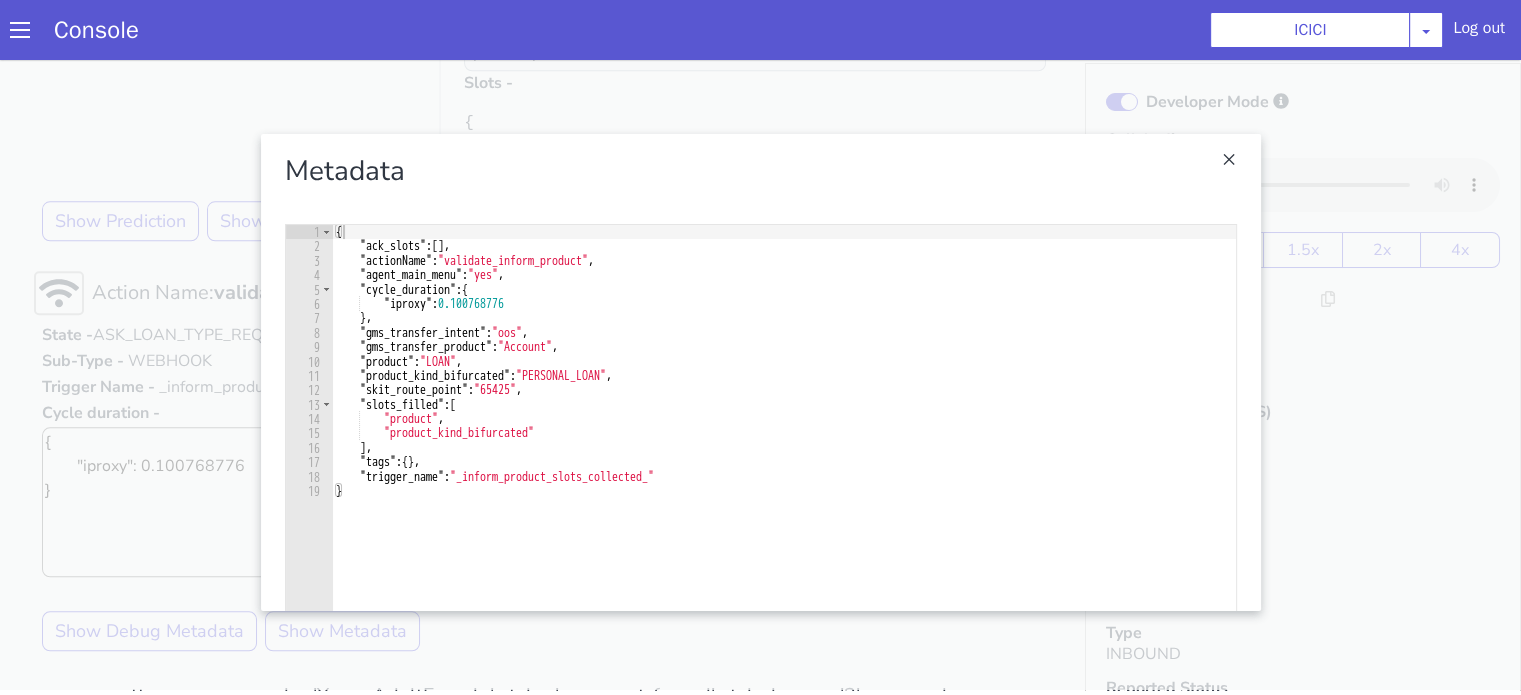 scroll, scrollTop: 2184, scrollLeft: 0, axis: vertical 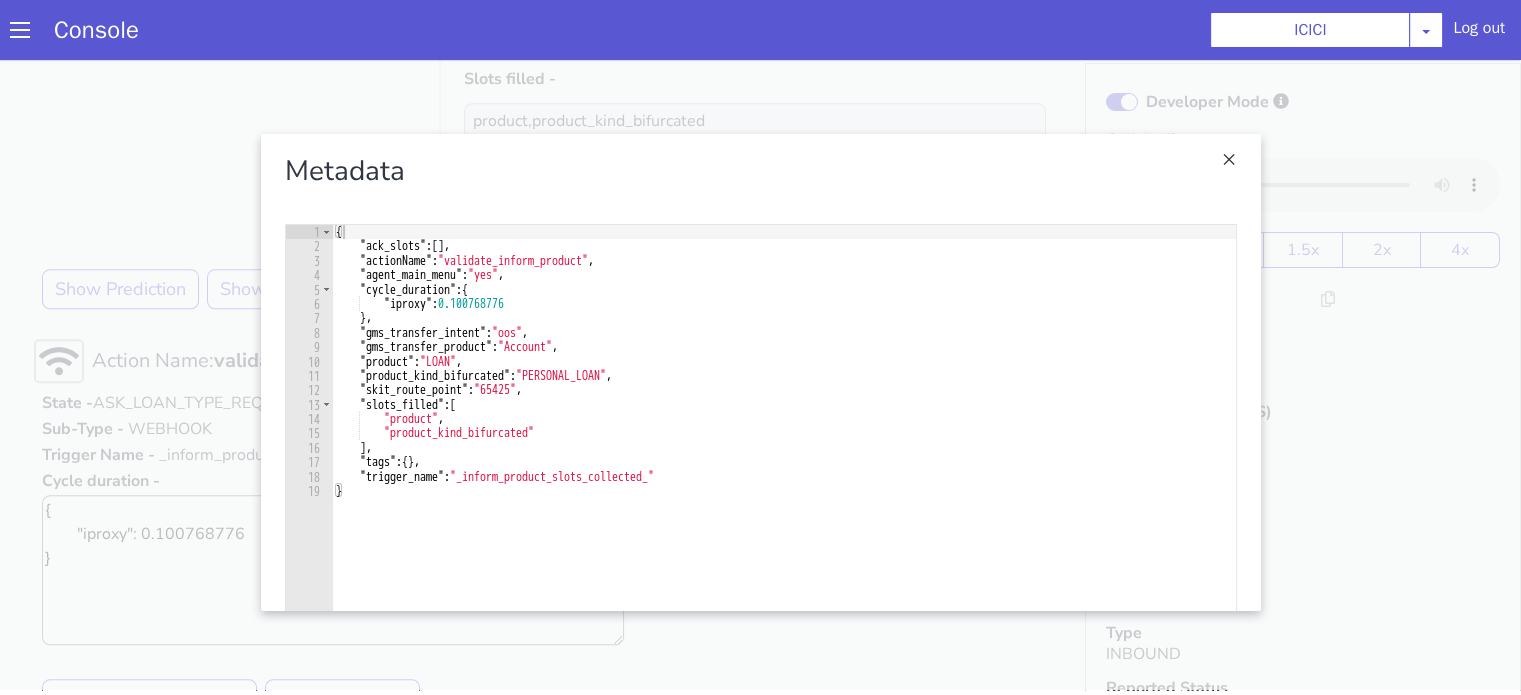 click 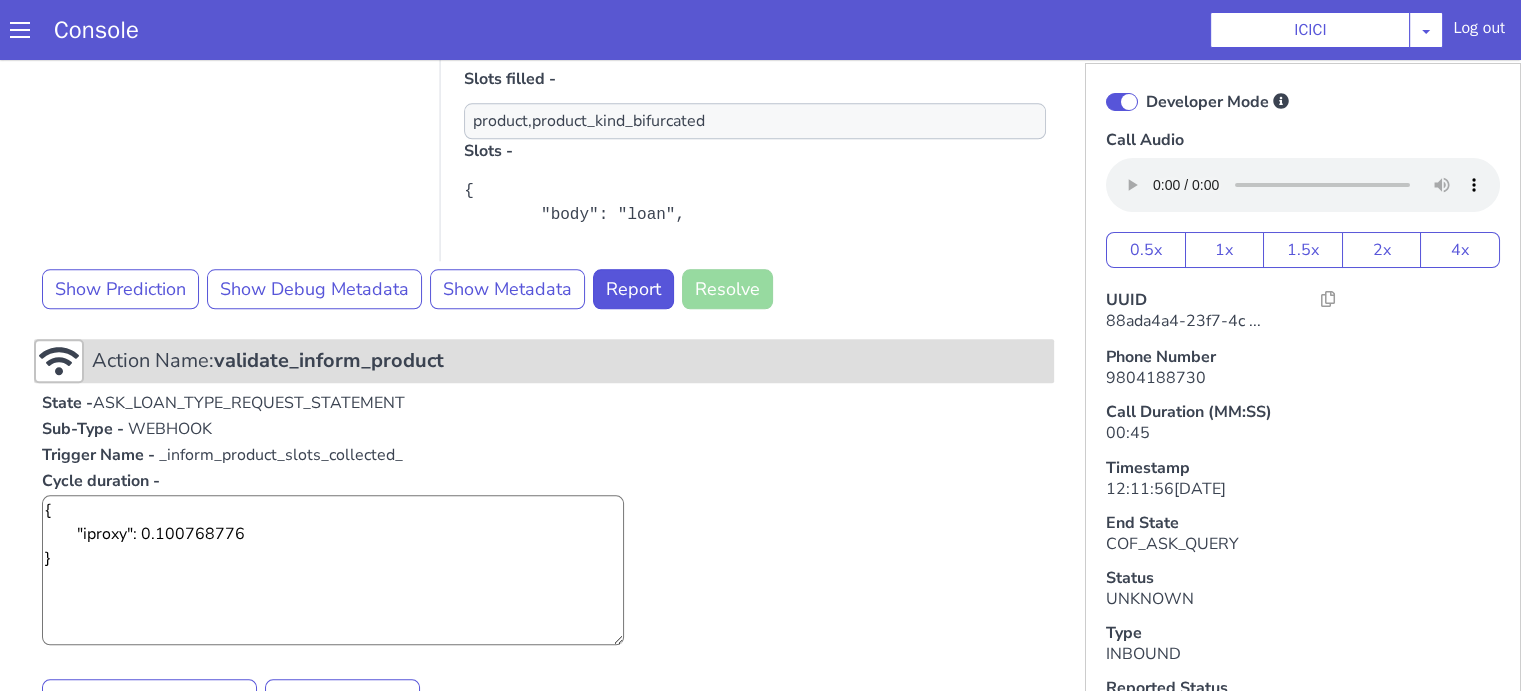 click on "Action Name:  validate_inform_product" 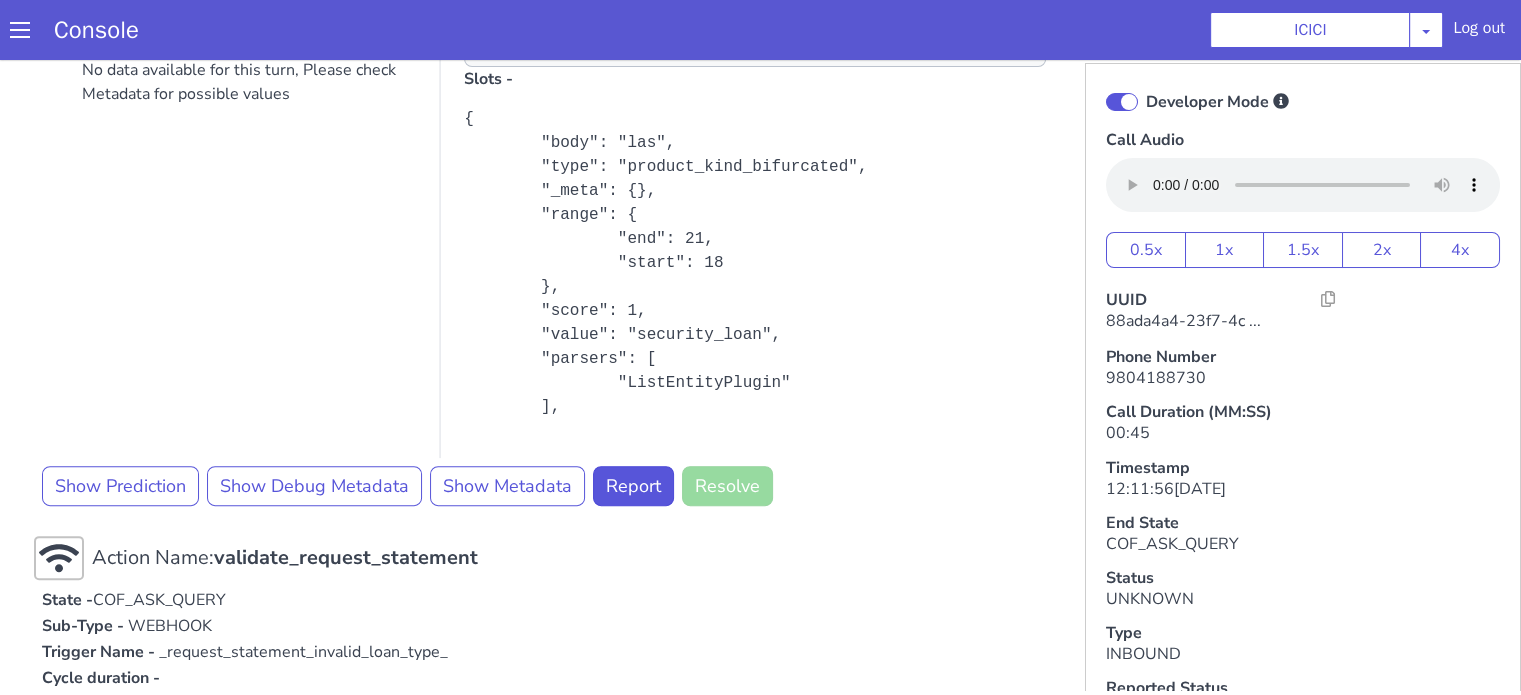 scroll, scrollTop: 584, scrollLeft: 0, axis: vertical 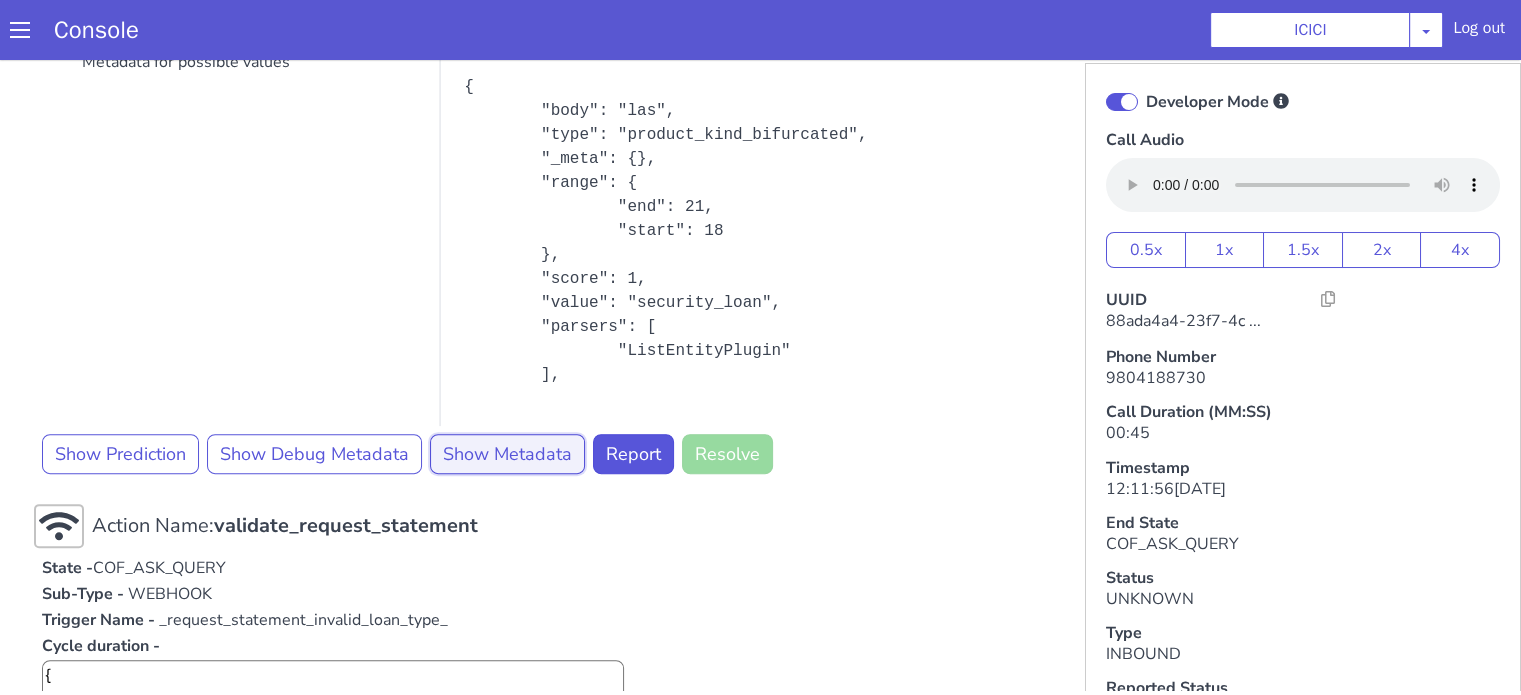 click on "Show Metadata" 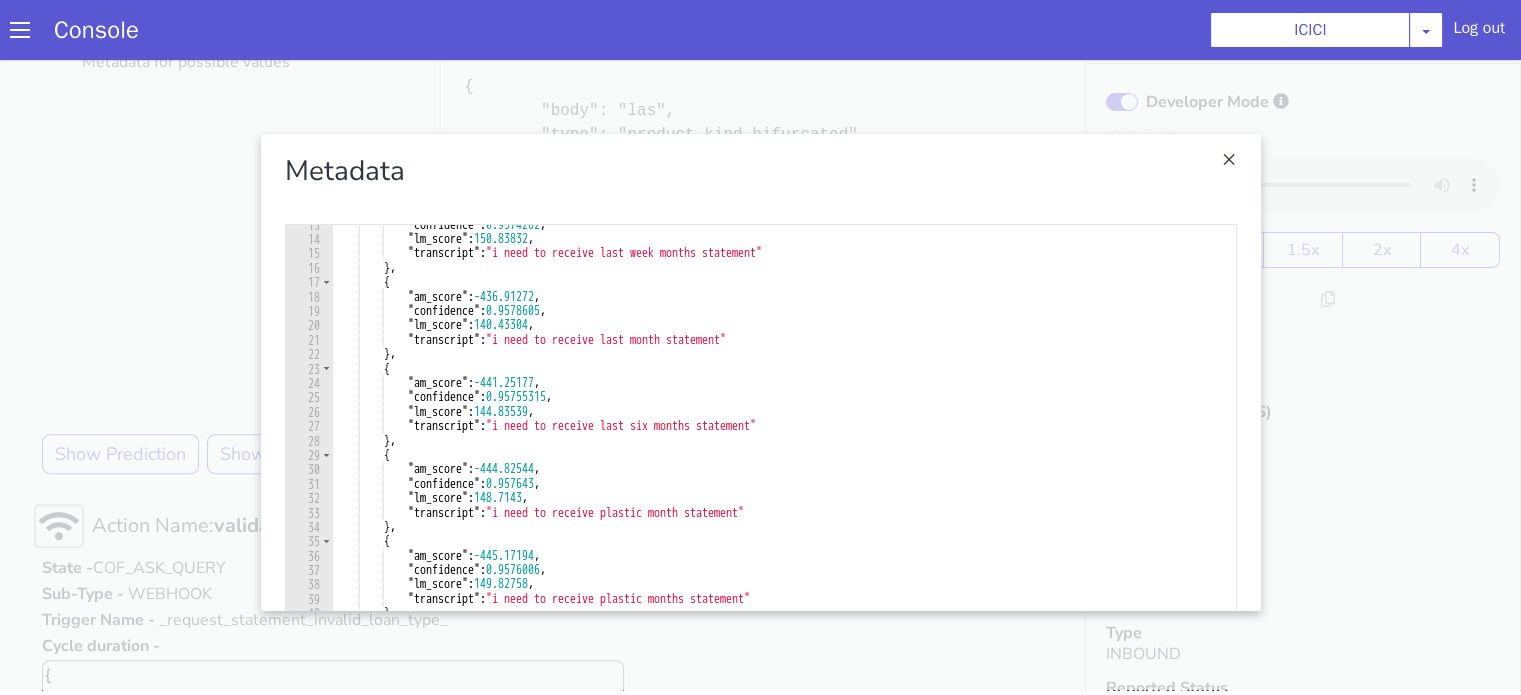 scroll, scrollTop: 300, scrollLeft: 0, axis: vertical 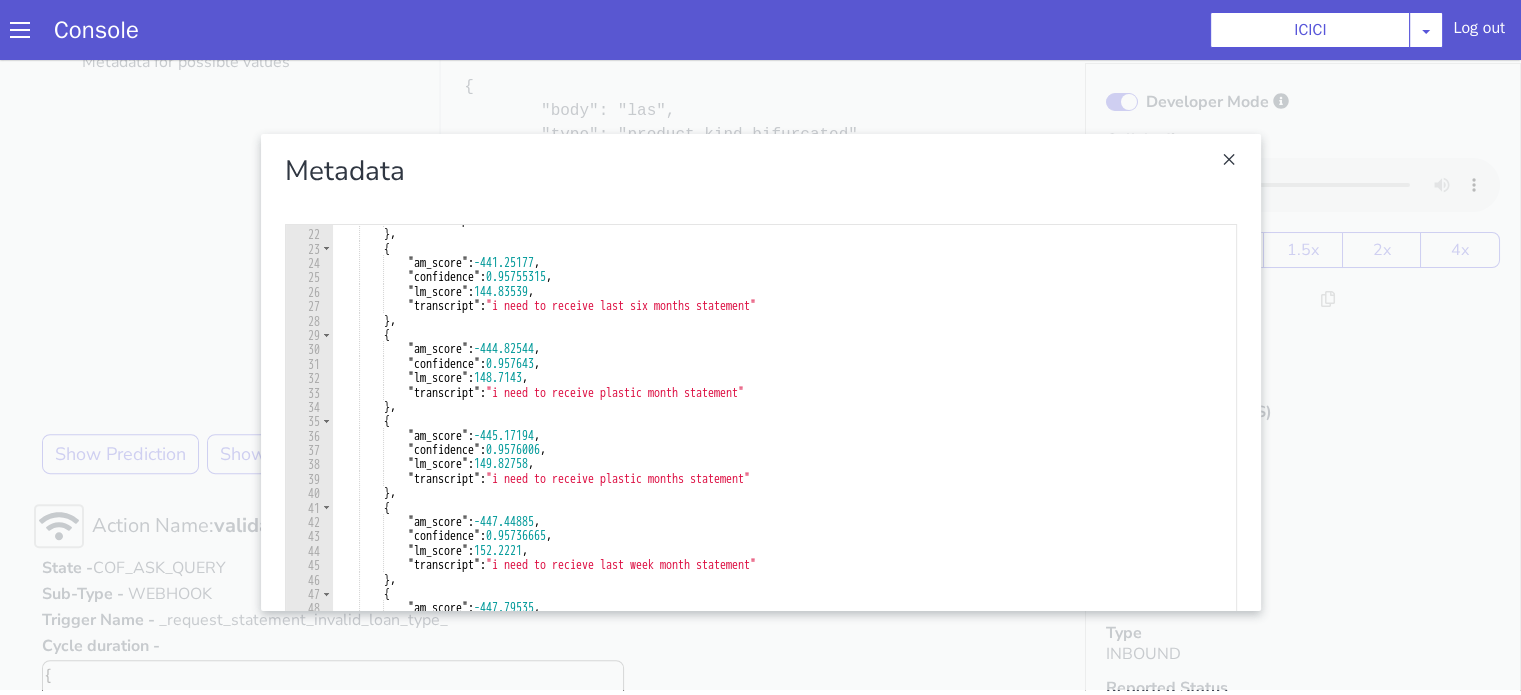 type on ""transcript": "i need to receive last six months statement"" 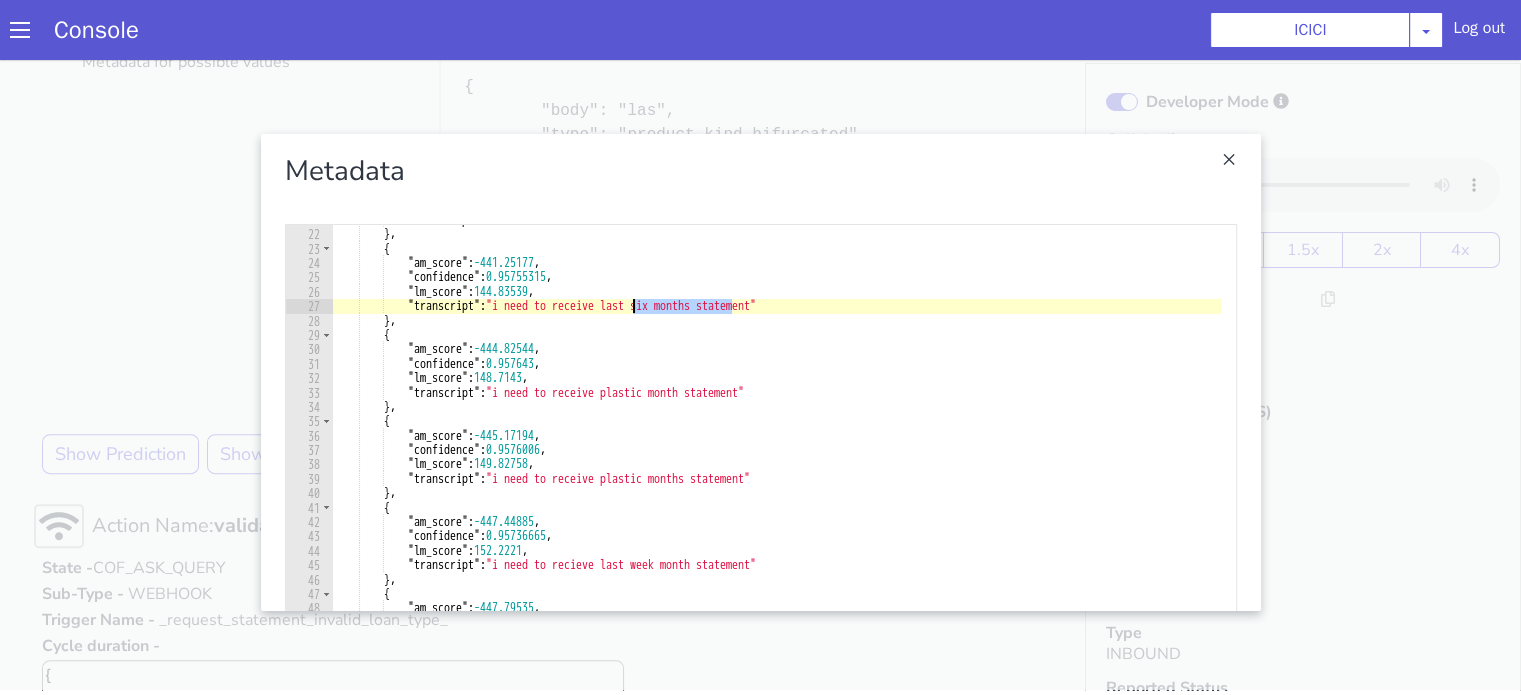 drag, startPoint x: 723, startPoint y: 251, endPoint x: 622, endPoint y: 250, distance: 101.00495 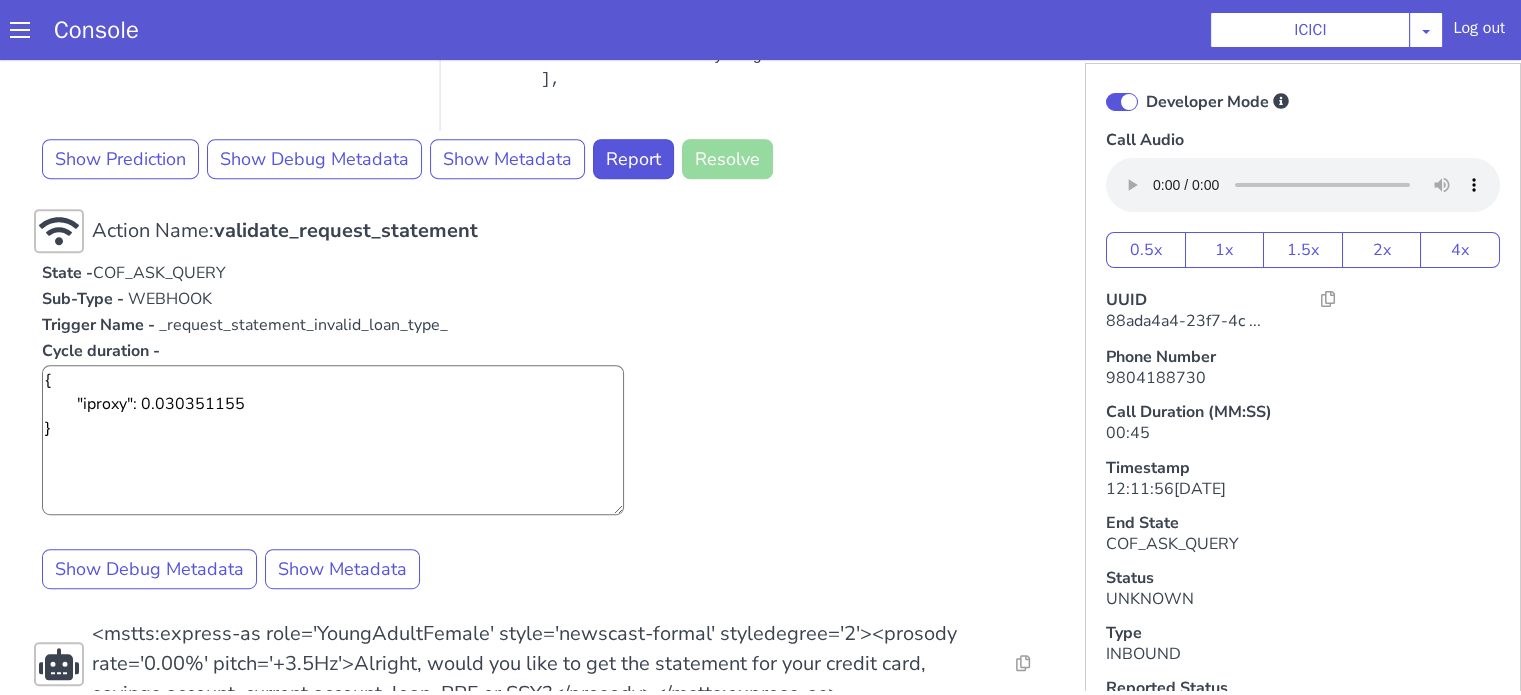 scroll, scrollTop: 984, scrollLeft: 0, axis: vertical 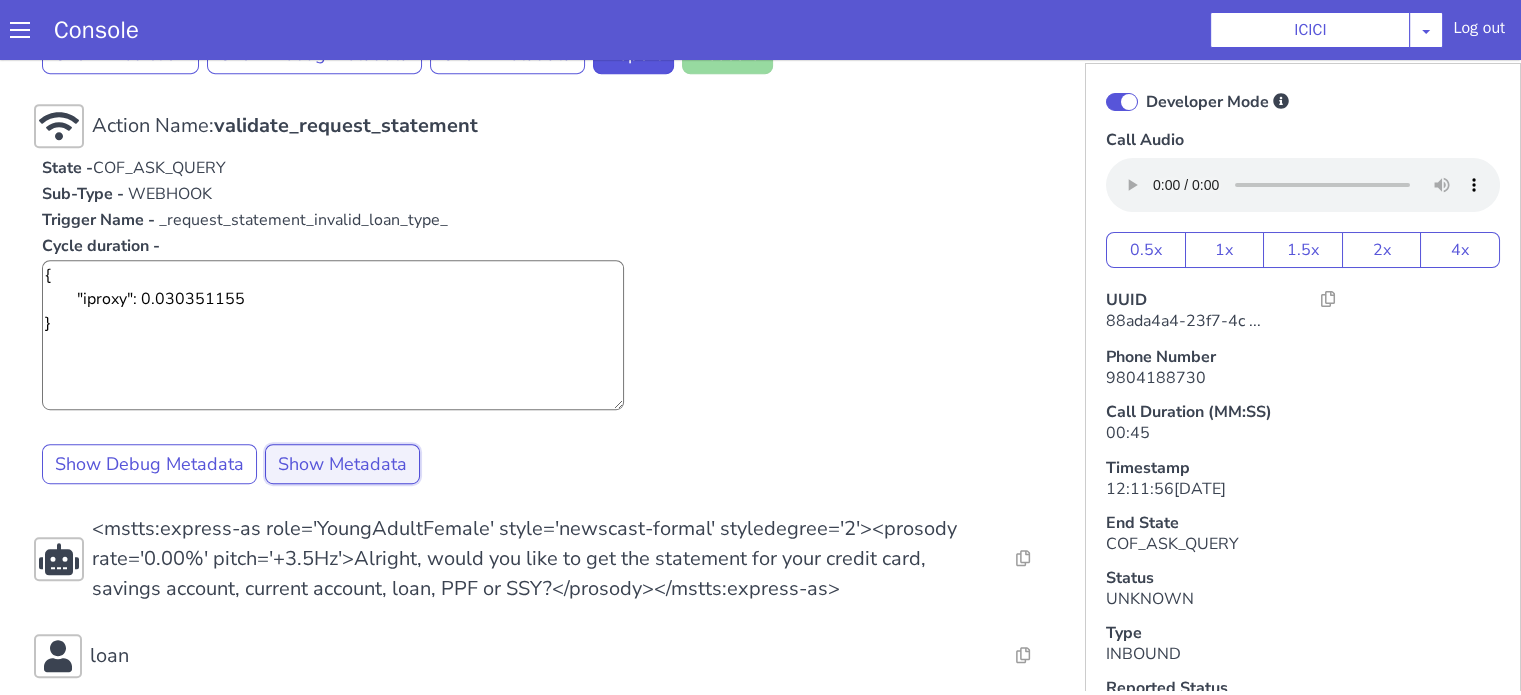 click on "Show Metadata" 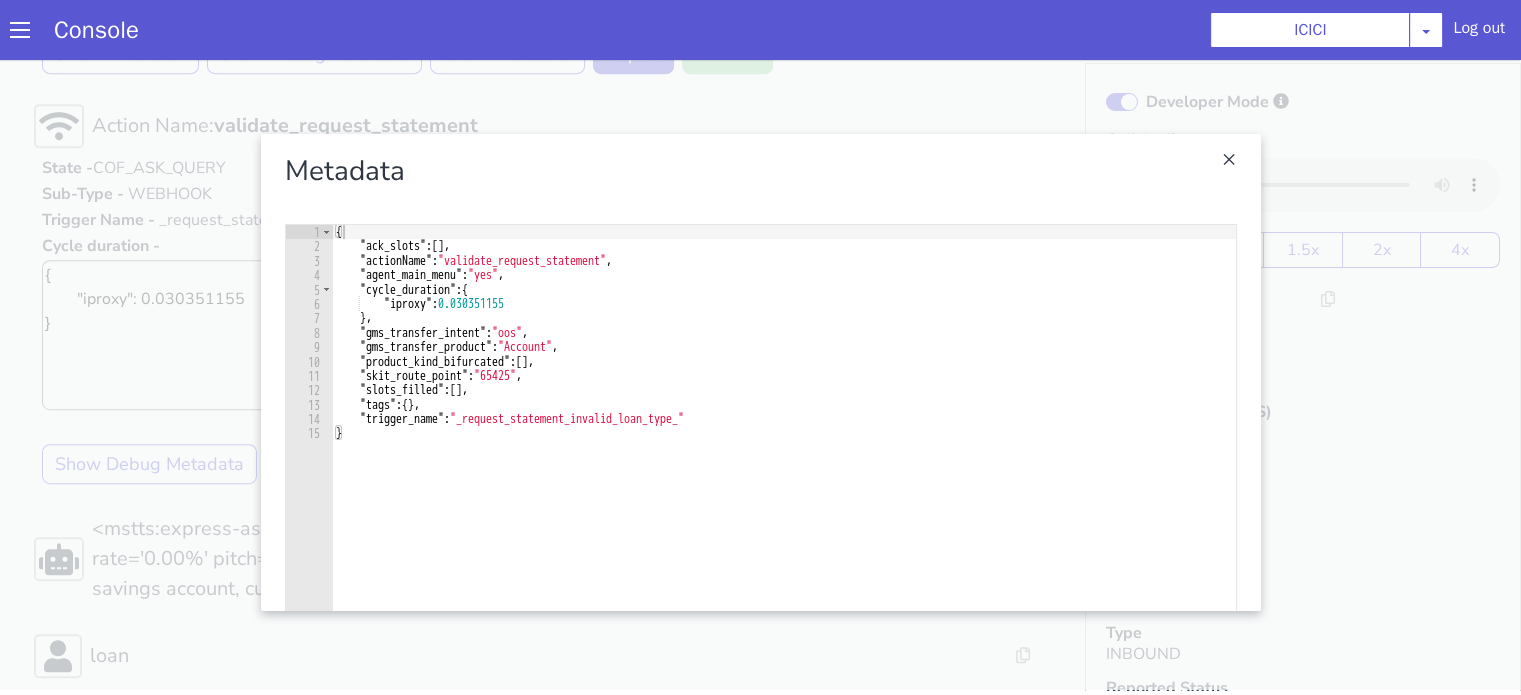 click 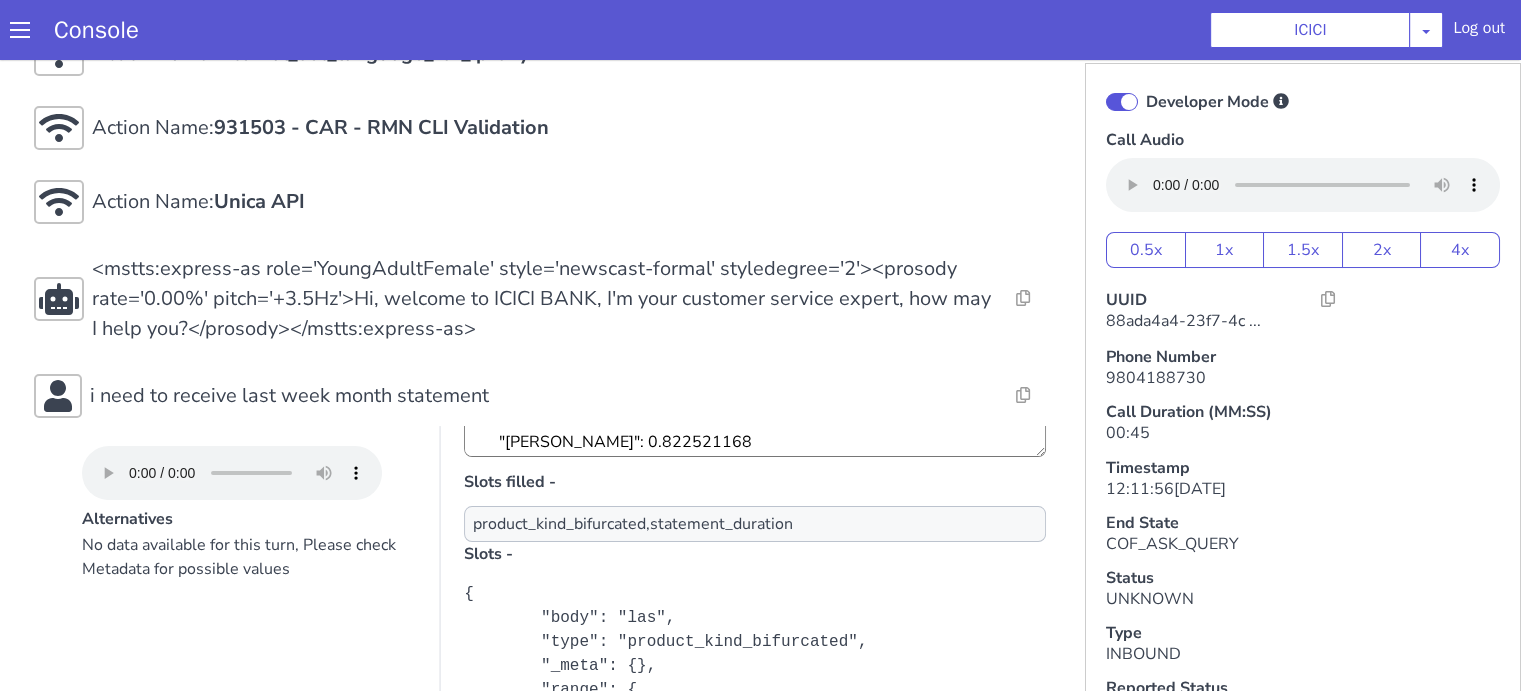 scroll, scrollTop: 0, scrollLeft: 0, axis: both 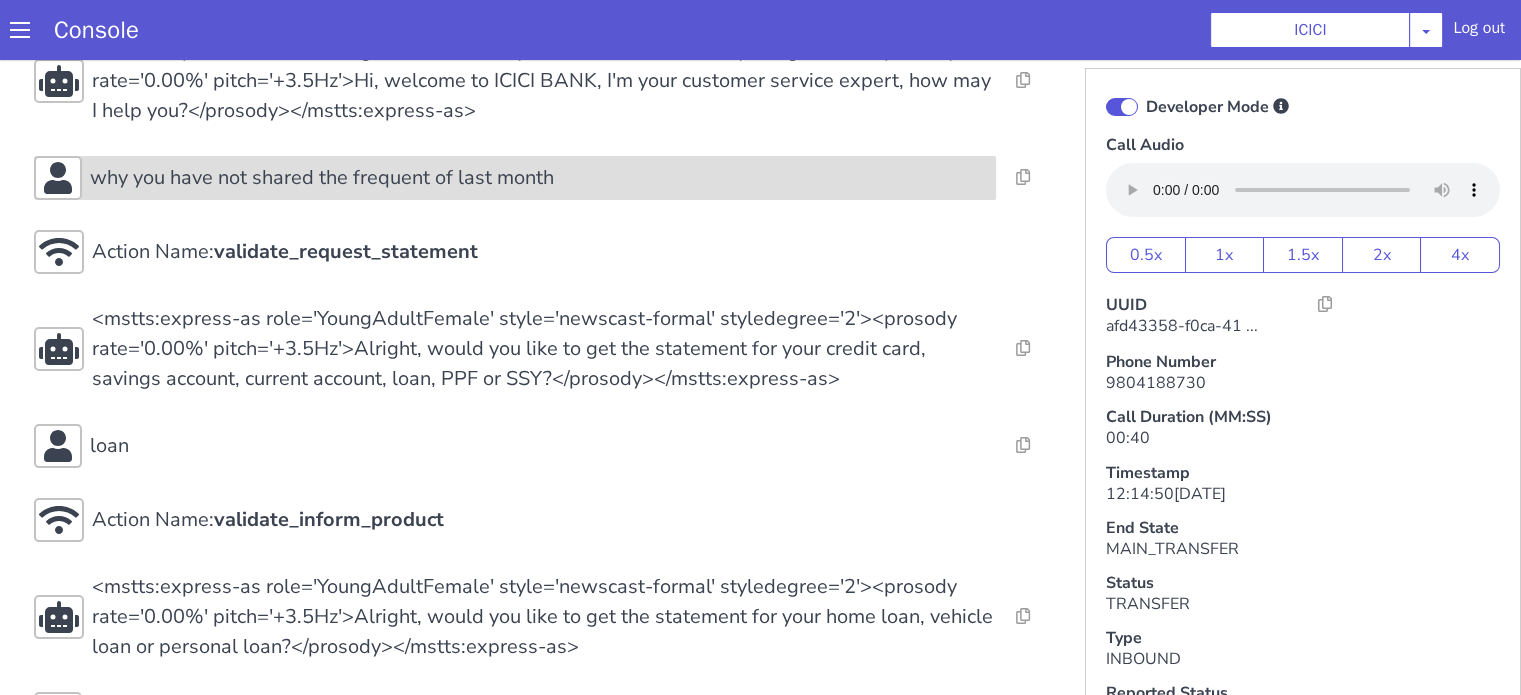 click on "why you have not shared the frequent of last month" at bounding box center [322, 178] 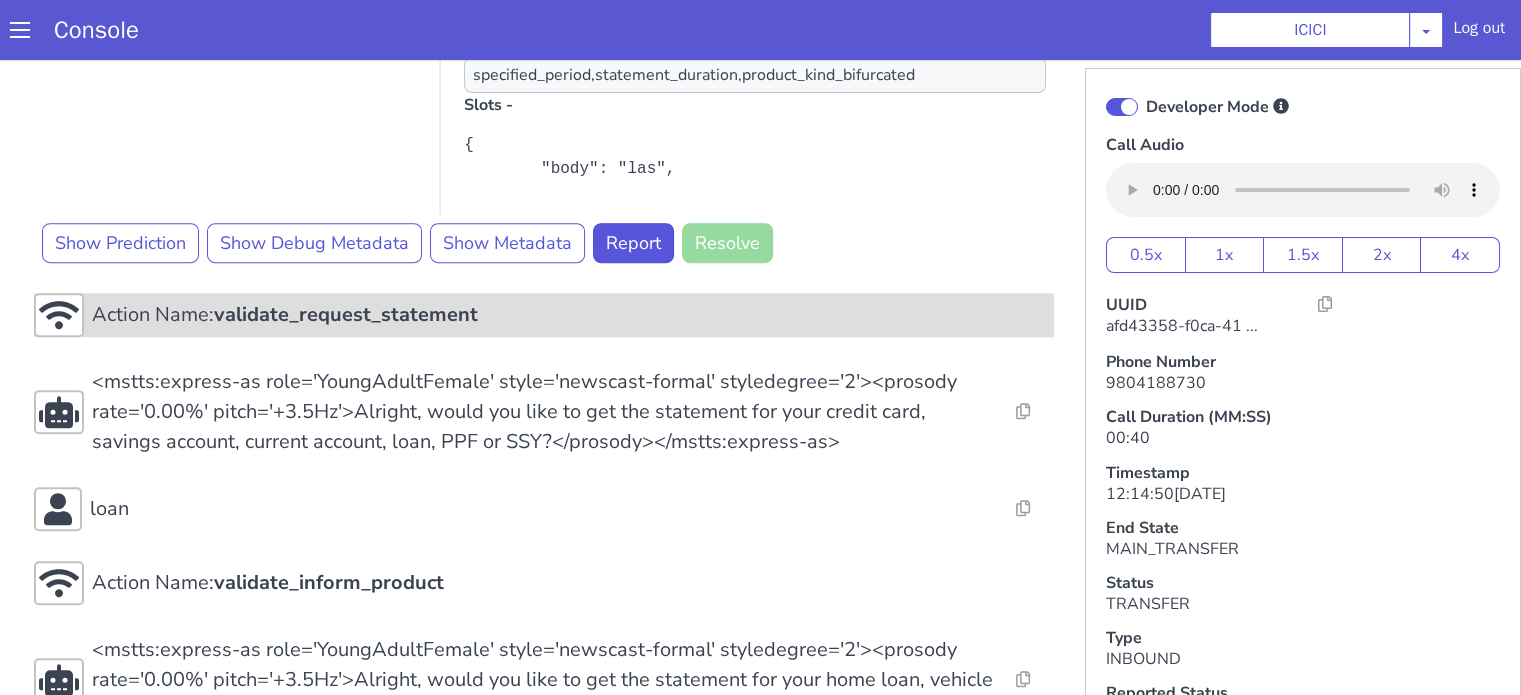 click on "Action Name:  validate_request_statement" at bounding box center [285, 315] 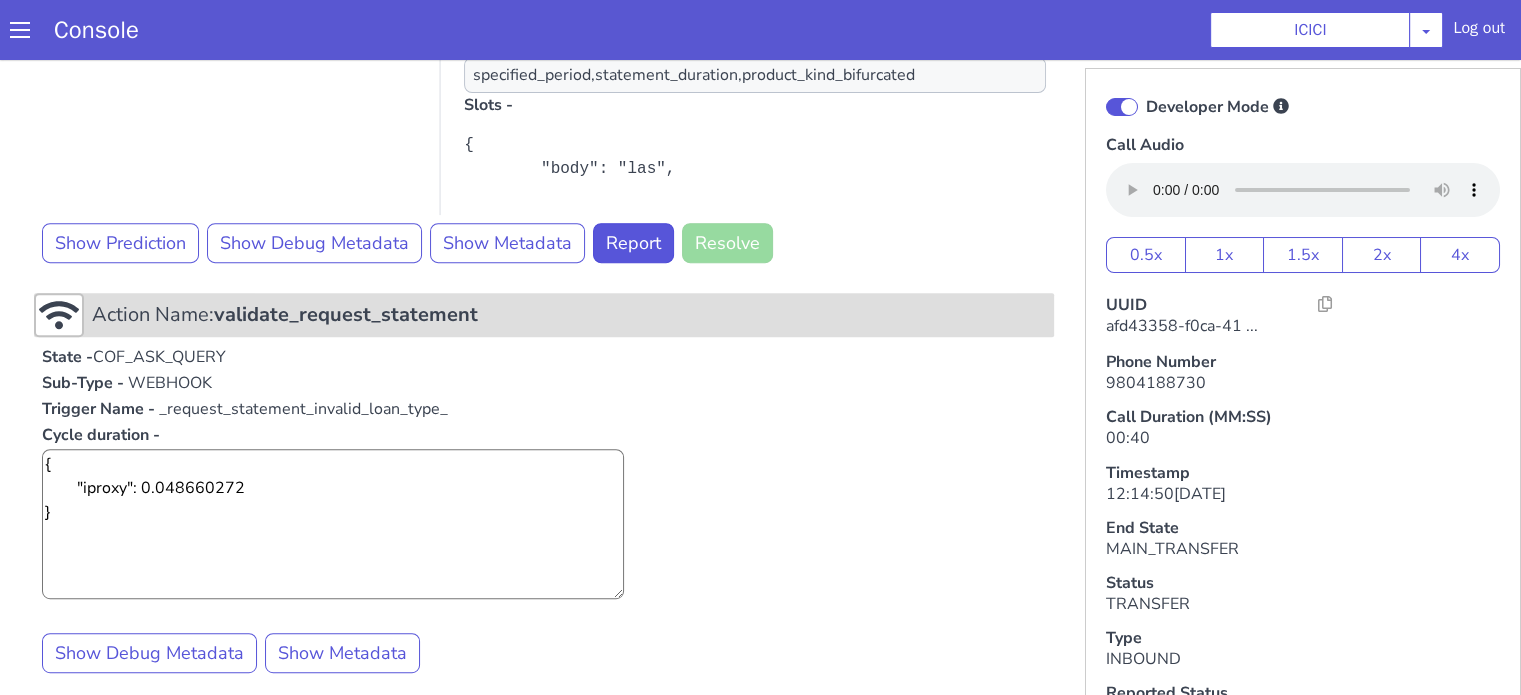 scroll, scrollTop: 1100, scrollLeft: 0, axis: vertical 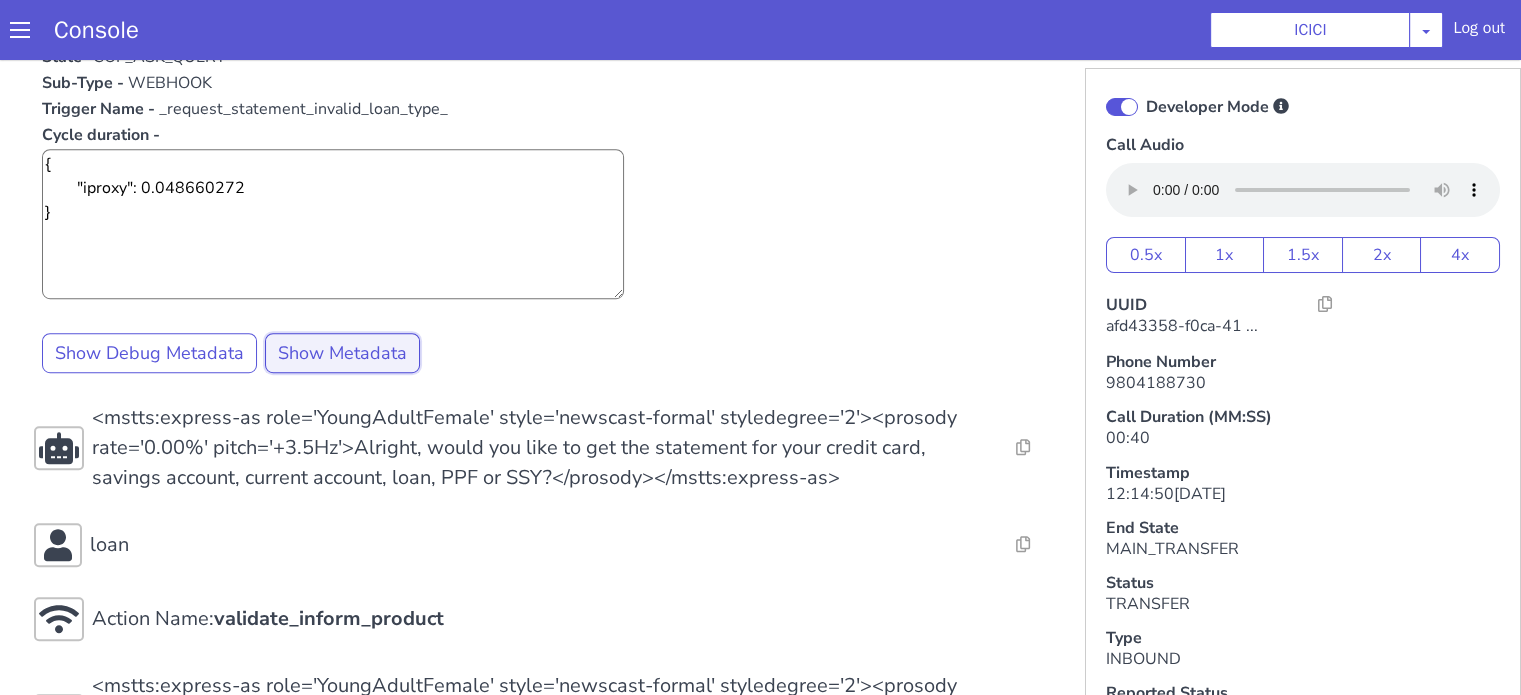 drag, startPoint x: 363, startPoint y: 346, endPoint x: 376, endPoint y: 343, distance: 13.341664 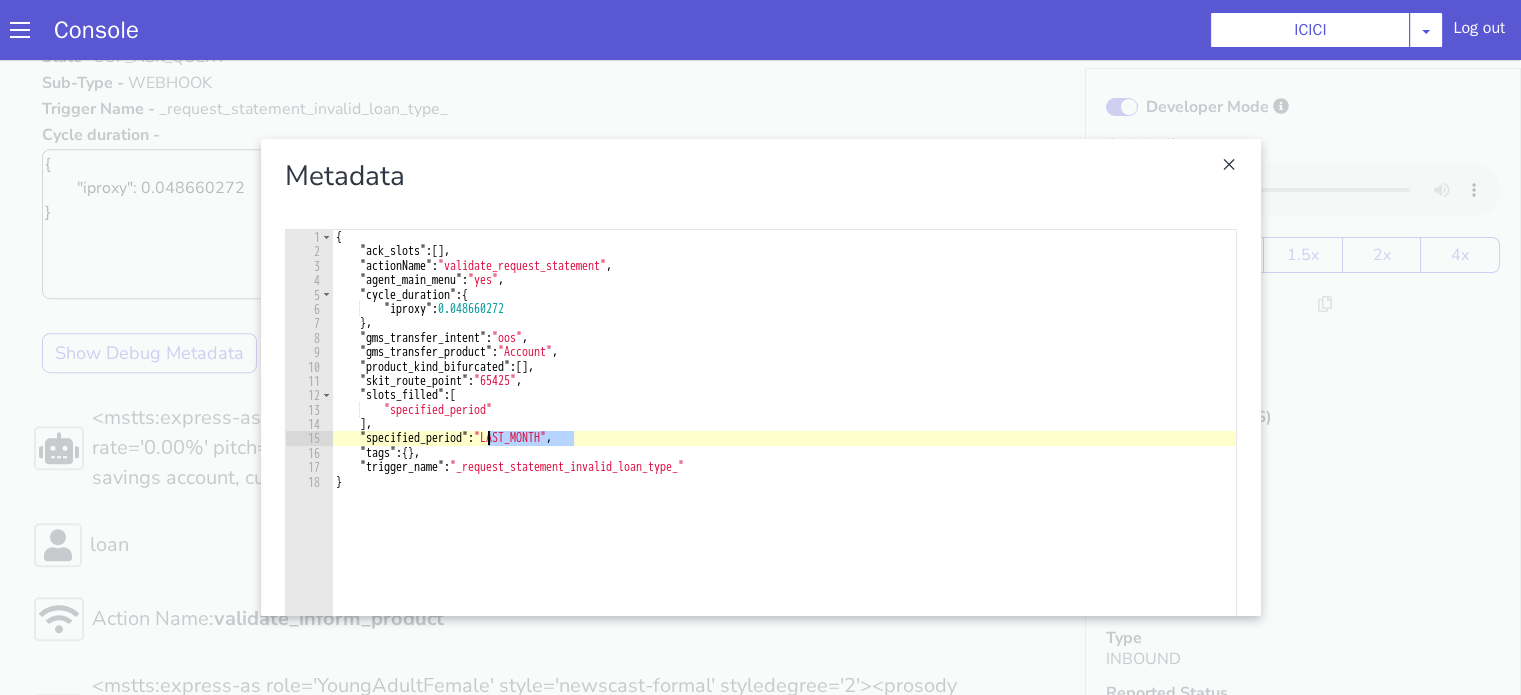 drag, startPoint x: 568, startPoint y: 435, endPoint x: 432, endPoint y: 428, distance: 136.18002 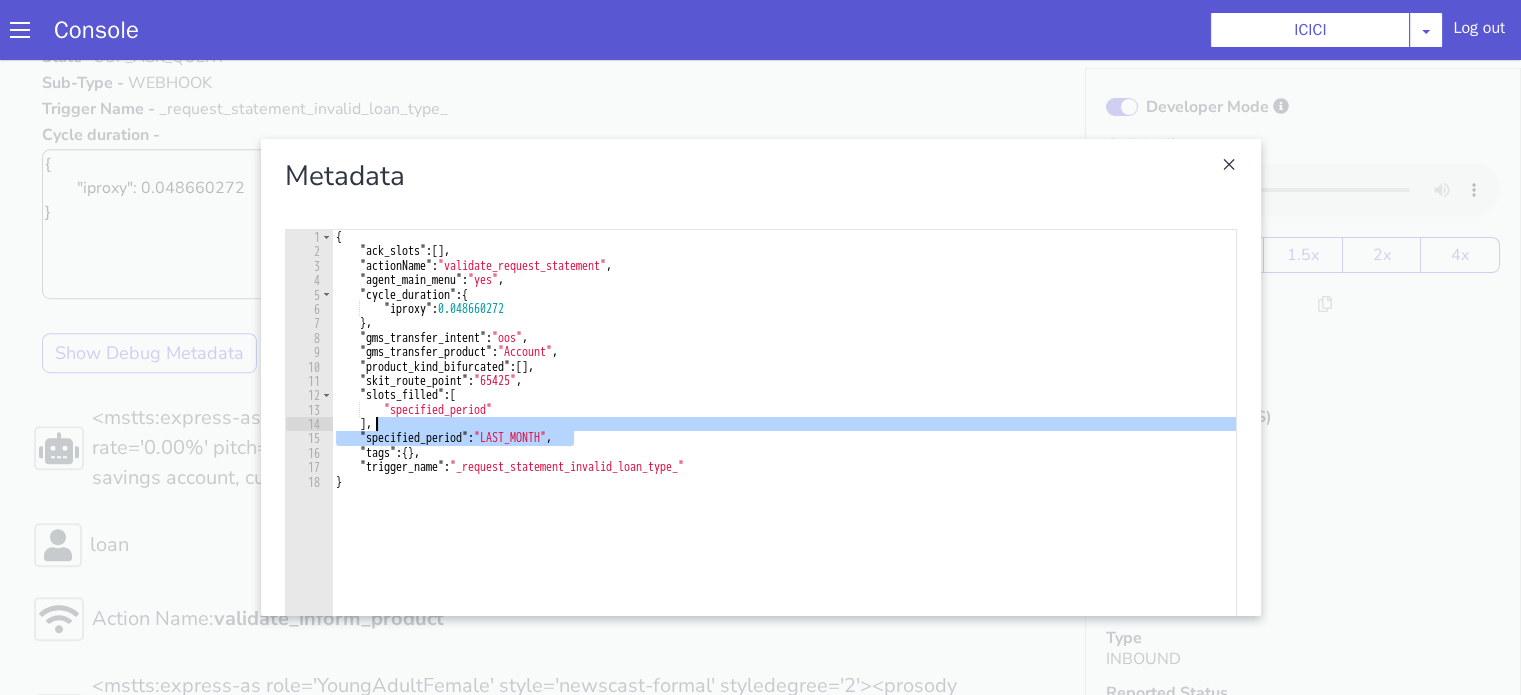 click at bounding box center (760, 377) 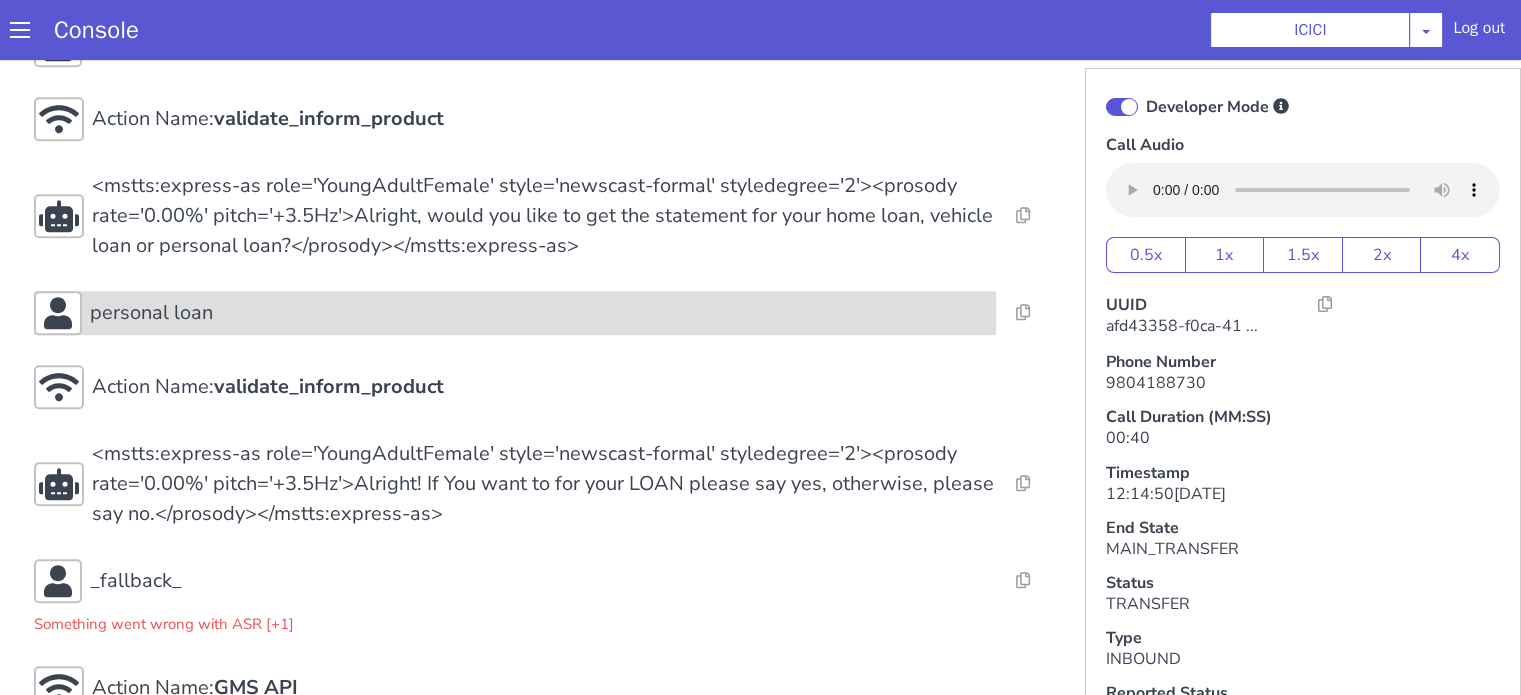 click on "personal loan" at bounding box center [539, 313] 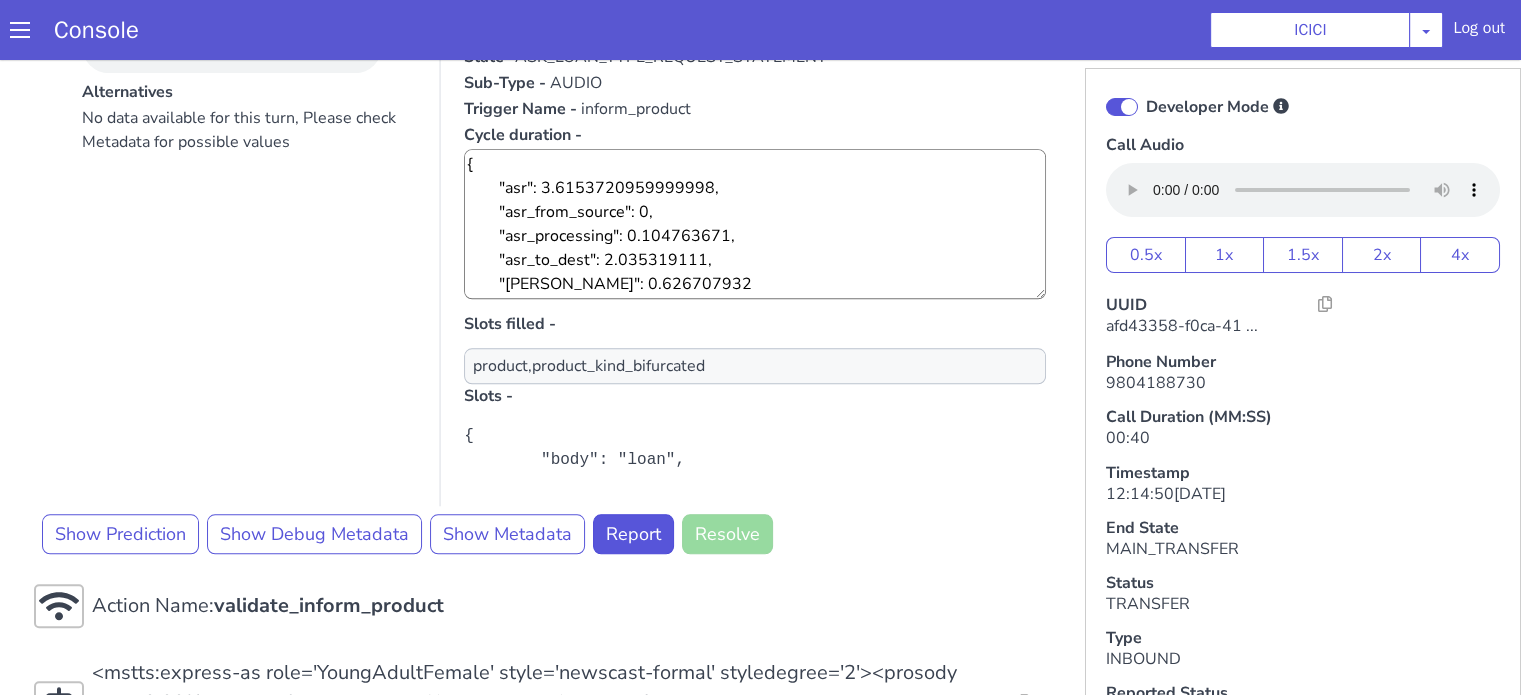 scroll, scrollTop: 2100, scrollLeft: 0, axis: vertical 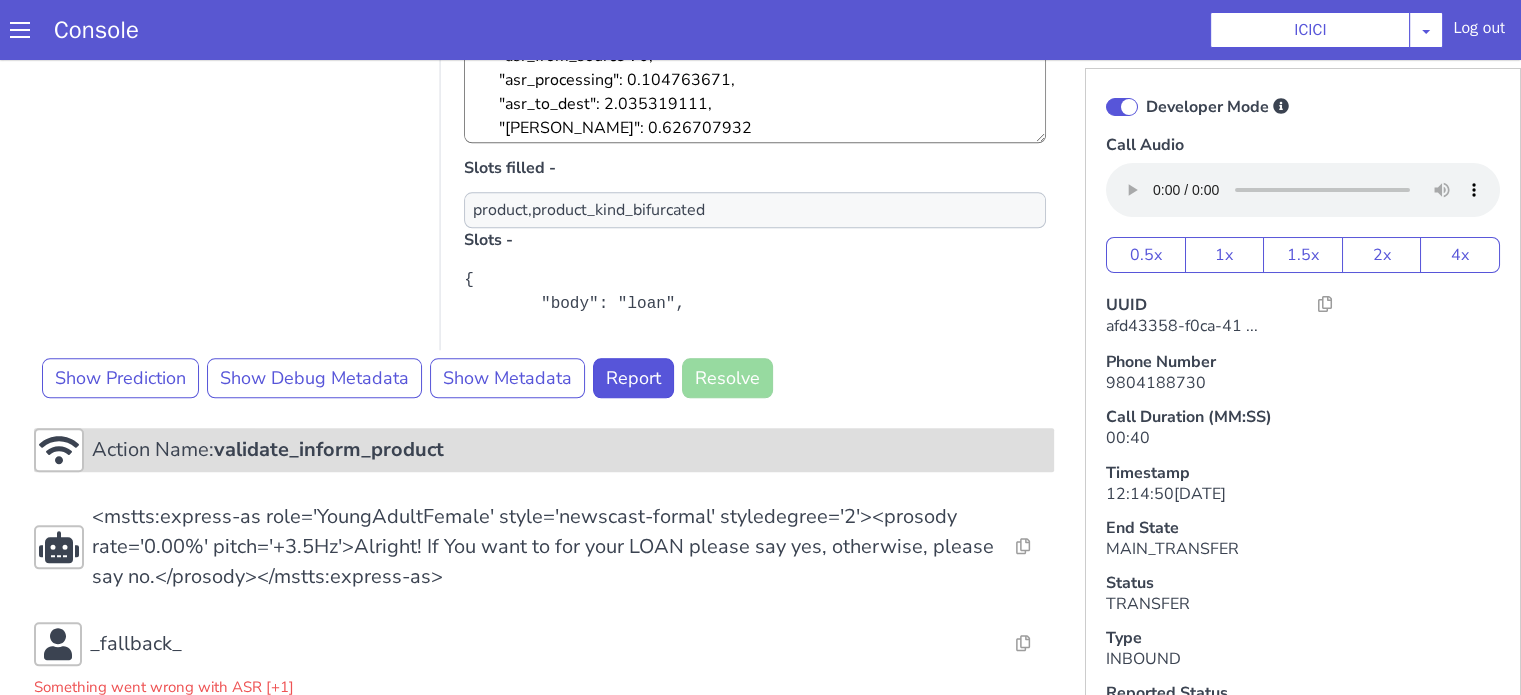 click on "Action Name:  validate_inform_product" at bounding box center [544, 450] 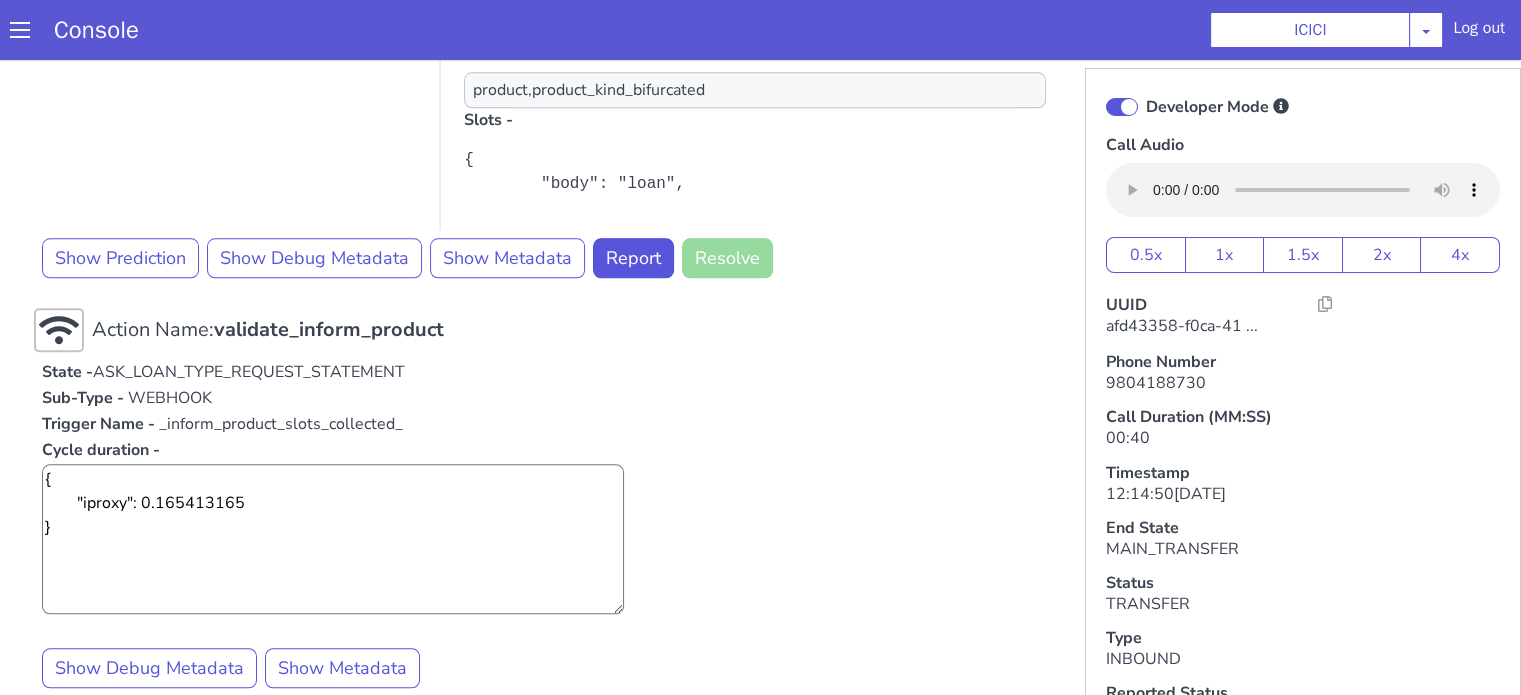 scroll, scrollTop: 2300, scrollLeft: 0, axis: vertical 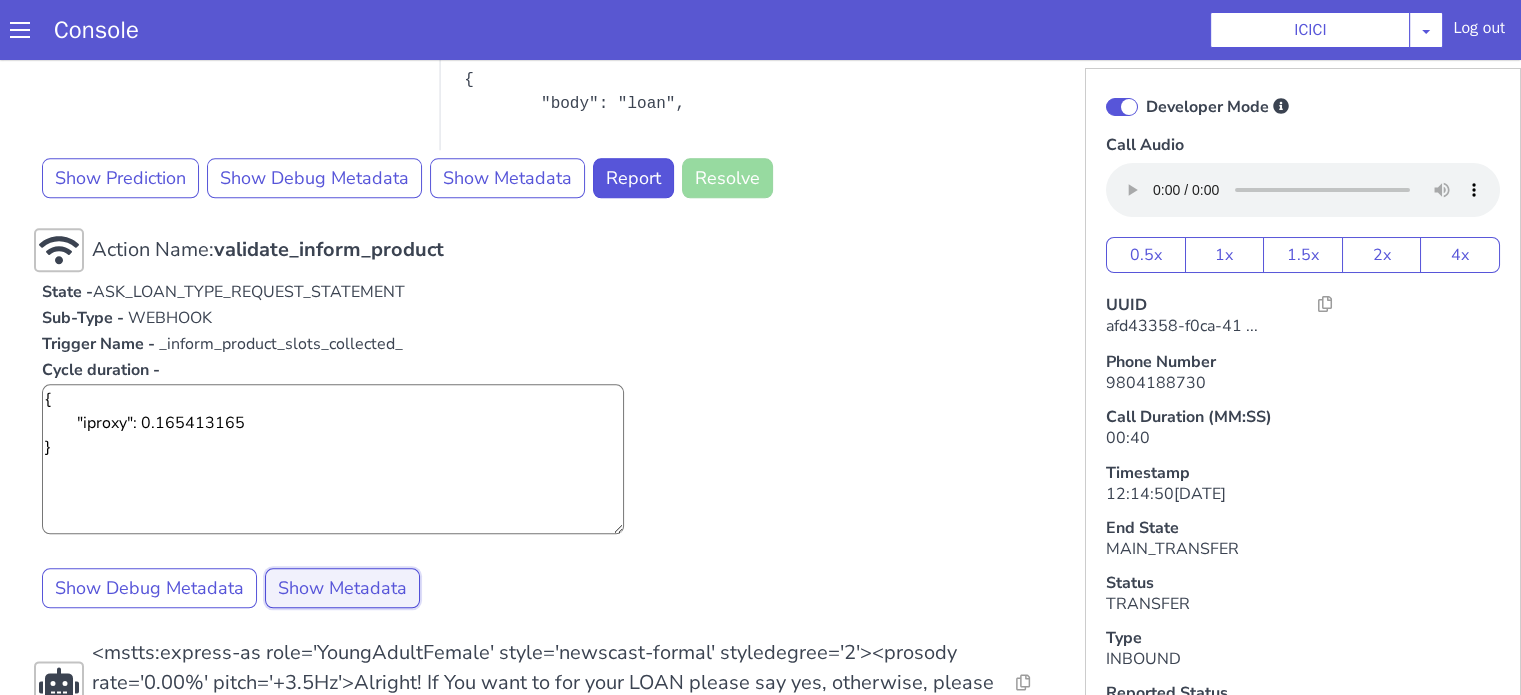 click on "Show Metadata" at bounding box center [342, 588] 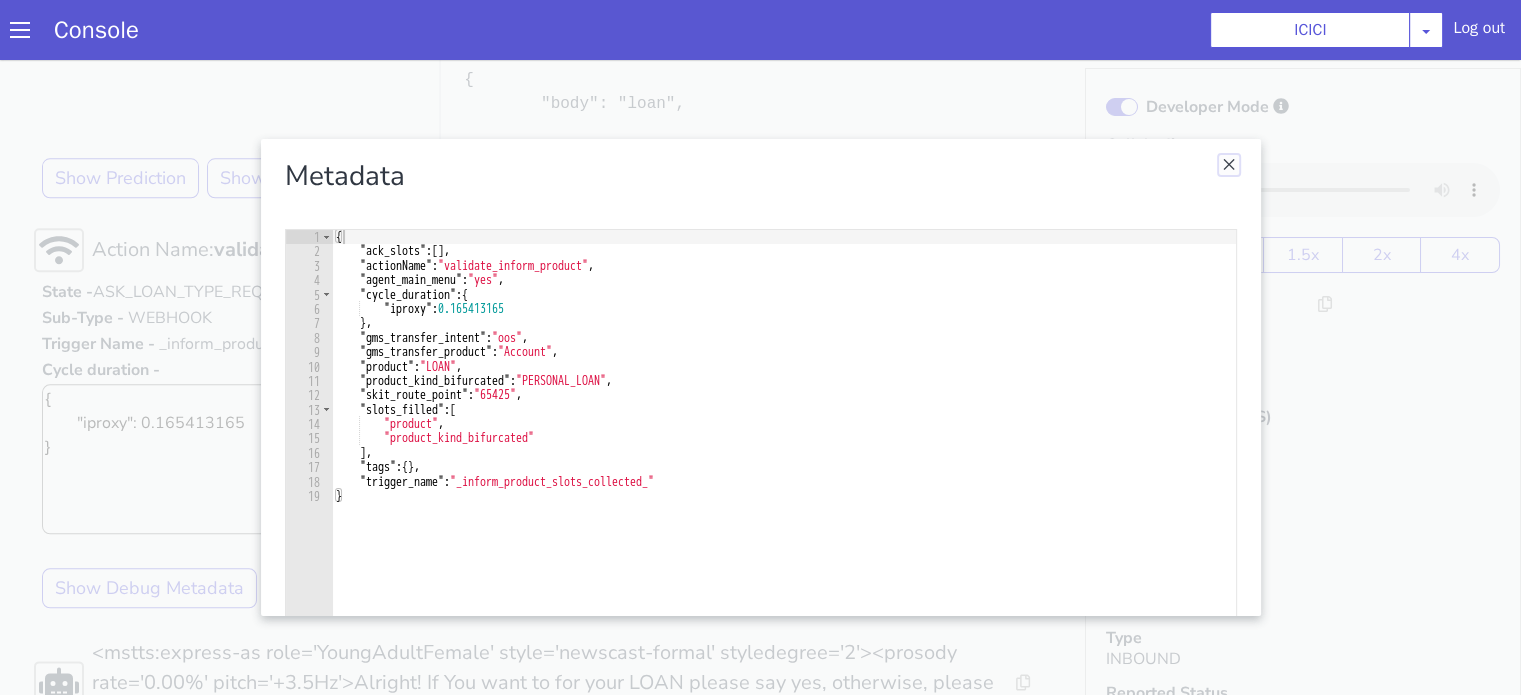 click at bounding box center [1229, 165] 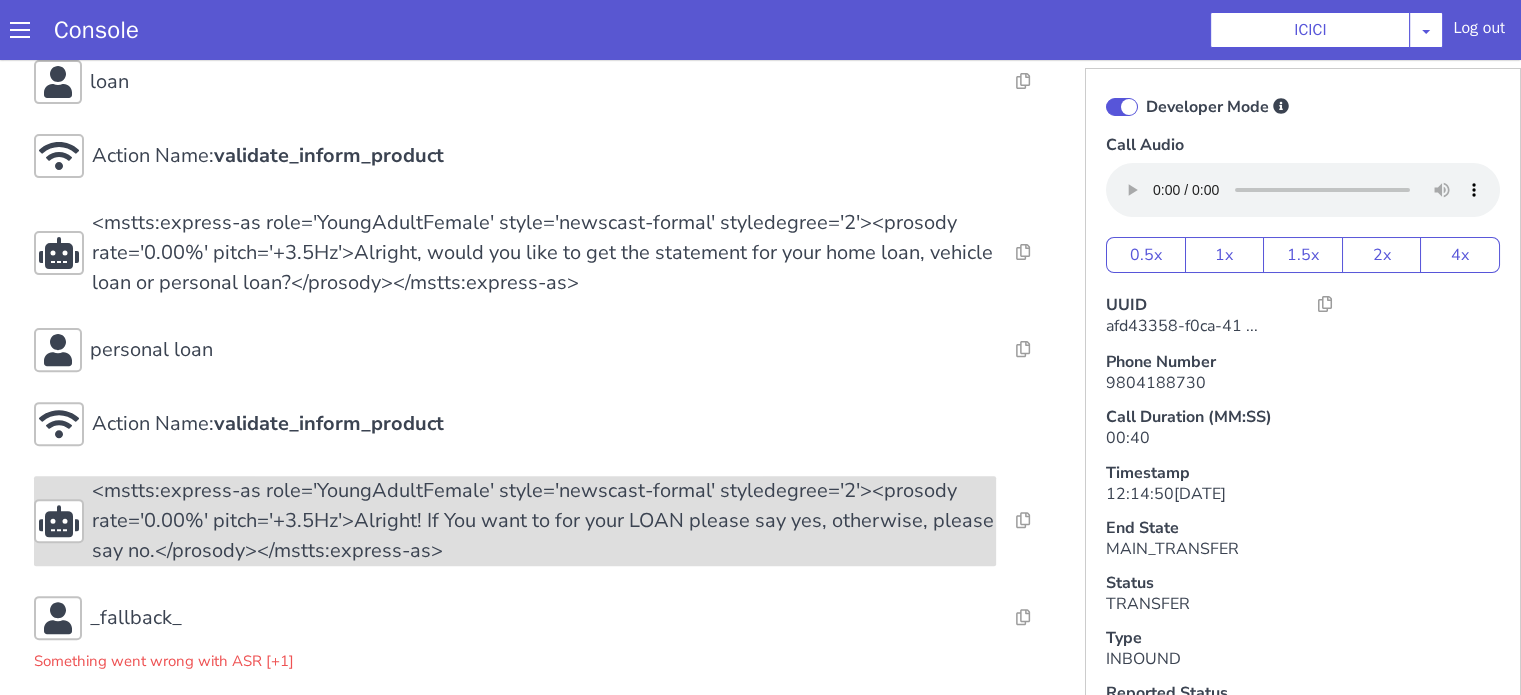 scroll, scrollTop: 537, scrollLeft: 0, axis: vertical 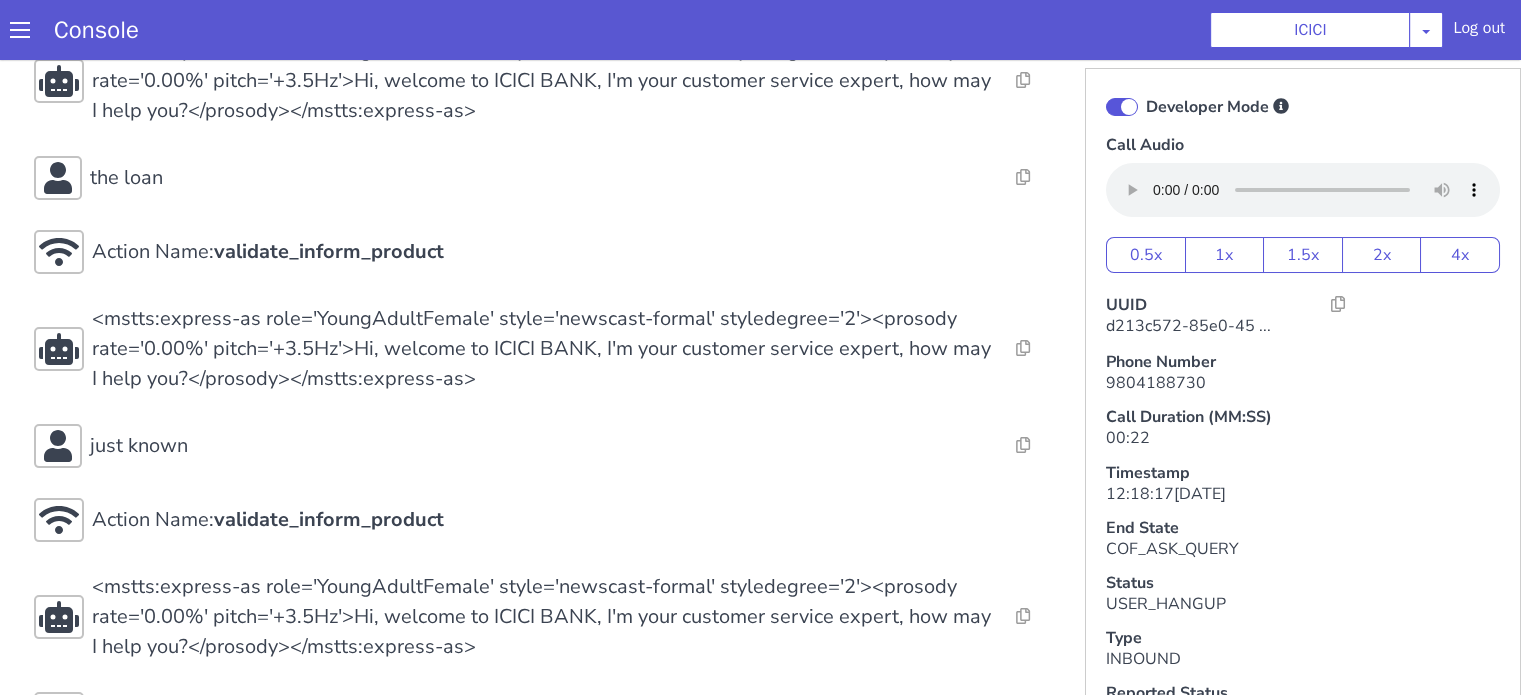 click on "Action Name:  Internal_set_language_for_iproxy Resolve  Intent Error  Entity Error  Transcription Error  Miscellaneous Submit Action Name:  931503 - CAR - RMN CLI Validation Resolve  Intent Error  Entity Error  Transcription Error  Miscellaneous Submit Action Name:  Unica API Resolve  Intent Error  Entity Error  Transcription Error  Miscellaneous Submit <mstts:express-as role='YoungAdultFemale' style='newscast-formal' styledegree='2'><prosody rate='0.00%' pitch='+3.5Hz'>Hi, welcome to ICICI BANK, I'm your customer service expert, how may I help you?</prosody></mstts:express-as> Resolve  Intent Error  Entity Error  Transcription Error  Miscellaneous Submit the loan Resolve  Intent Error  Entity Error  Transcription Error  Miscellaneous Submit Action Name:  validate_inform_product Resolve  Intent Error  Entity Error  Transcription Error  Miscellaneous Submit Resolve  Intent Error  Entity Error  Transcription Error  Miscellaneous Submit just known Resolve  Intent Error  Entity Error  Transcription Error Submit" at bounding box center (544, 275) 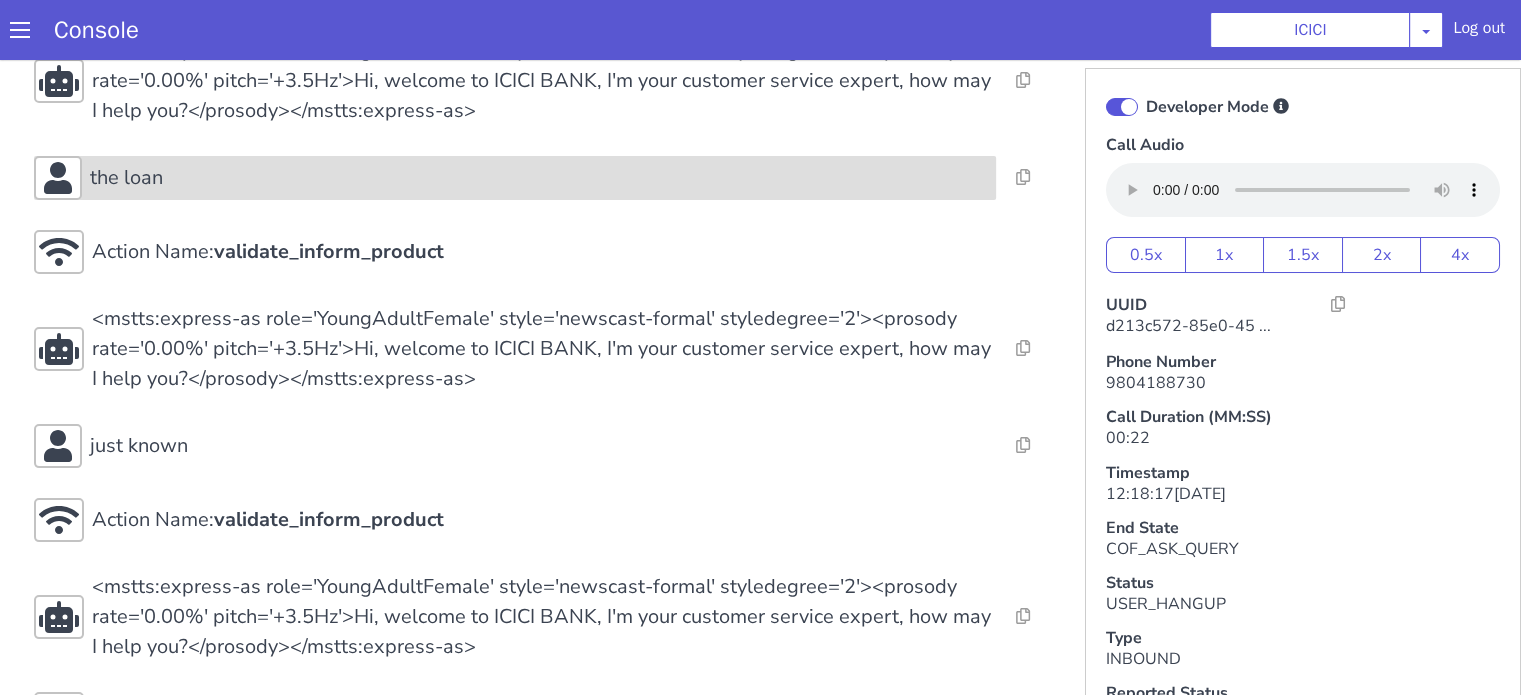 click on "the loan" at bounding box center (539, 178) 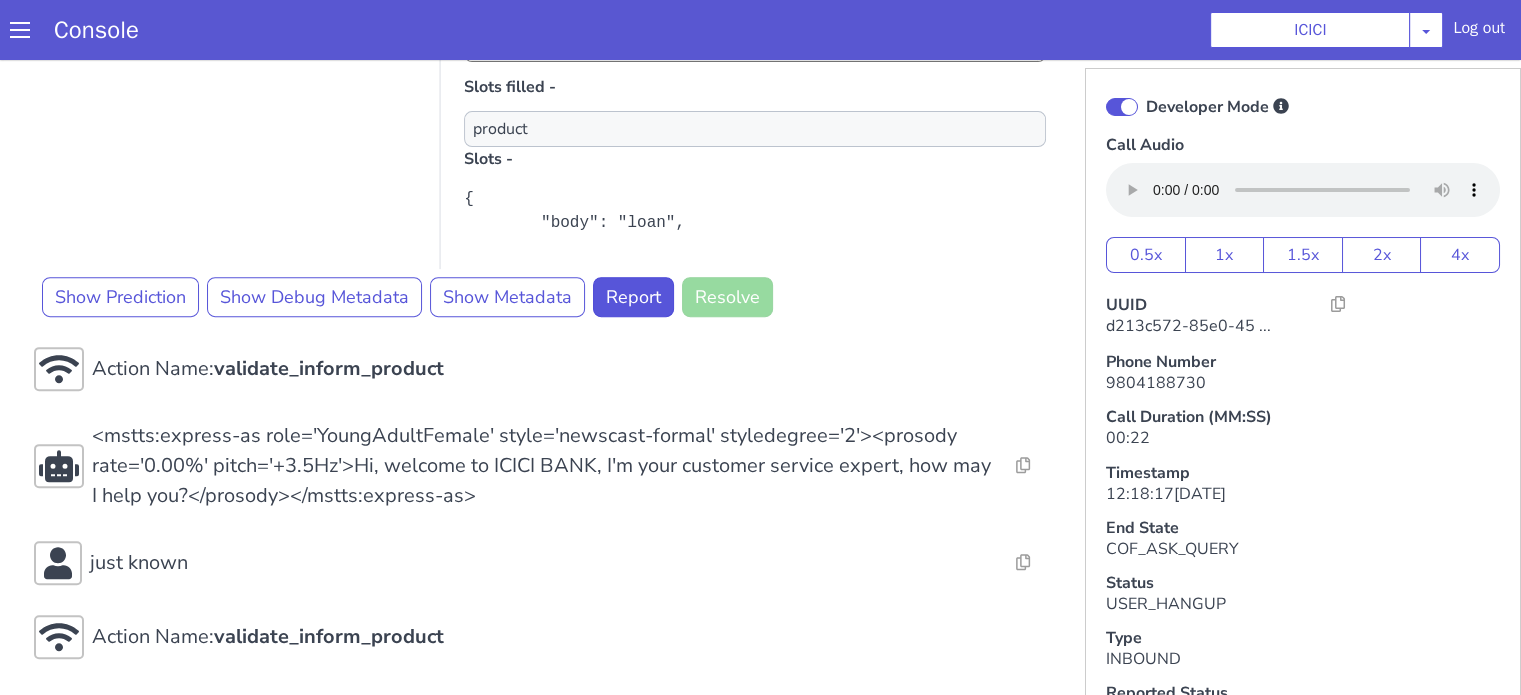scroll, scrollTop: 736, scrollLeft: 0, axis: vertical 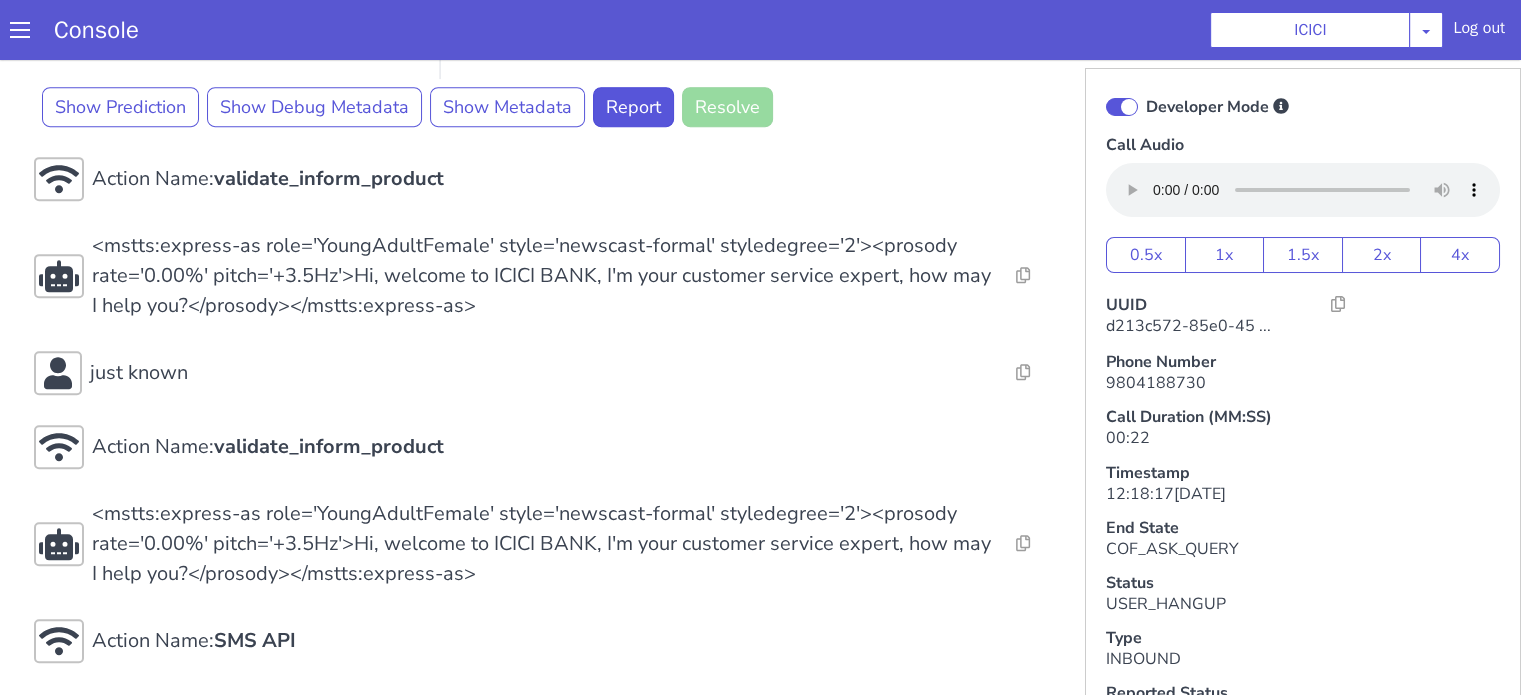 click on "Action Name:  Internal_set_language_for_iproxy Resolve  Intent Error  Entity Error  Transcription Error  Miscellaneous Submit Action Name:  931503 - CAR - RMN CLI Validation Resolve  Intent Error  Entity Error  Transcription Error  Miscellaneous Submit Action Name:  Unica API Resolve  Intent Error  Entity Error  Transcription Error  Miscellaneous Submit <mstts:express-as role='YoungAdultFemale' style='newscast-formal' styledegree='2'><prosody rate='0.00%' pitch='+3.5Hz'>Hi, welcome to ICICI BANK, I'm your customer service expert, how may I help you?</prosody></mstts:express-as> Resolve  Intent Error  Entity Error  Transcription Error  Miscellaneous Submit the loan Alternatives No data available for this turn, Please check Metadata for possible values Predicted Intent -   inform_product State -  COF_ASK_QUERY Sub-Type -   AUDIO Trigger Name -   inform_product Cycle duration -  {
"asr": 3.614984763,
"asr_from_source": 0,
"asr_processing": 0.098046002,
"asr_to_dest": 0.691529437,
"[PERSON_NAME]": 0.618517189
}" at bounding box center [544, -80] 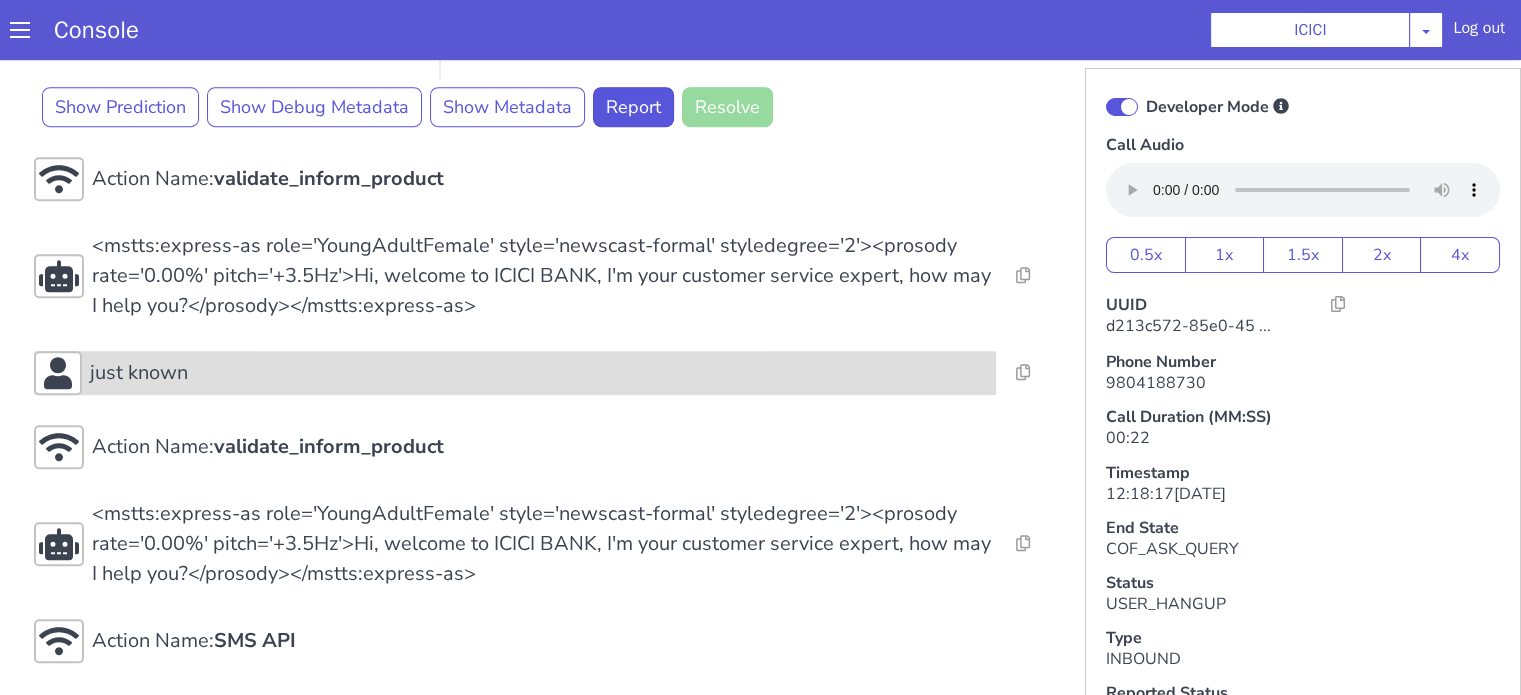 click on "just known" at bounding box center (539, 373) 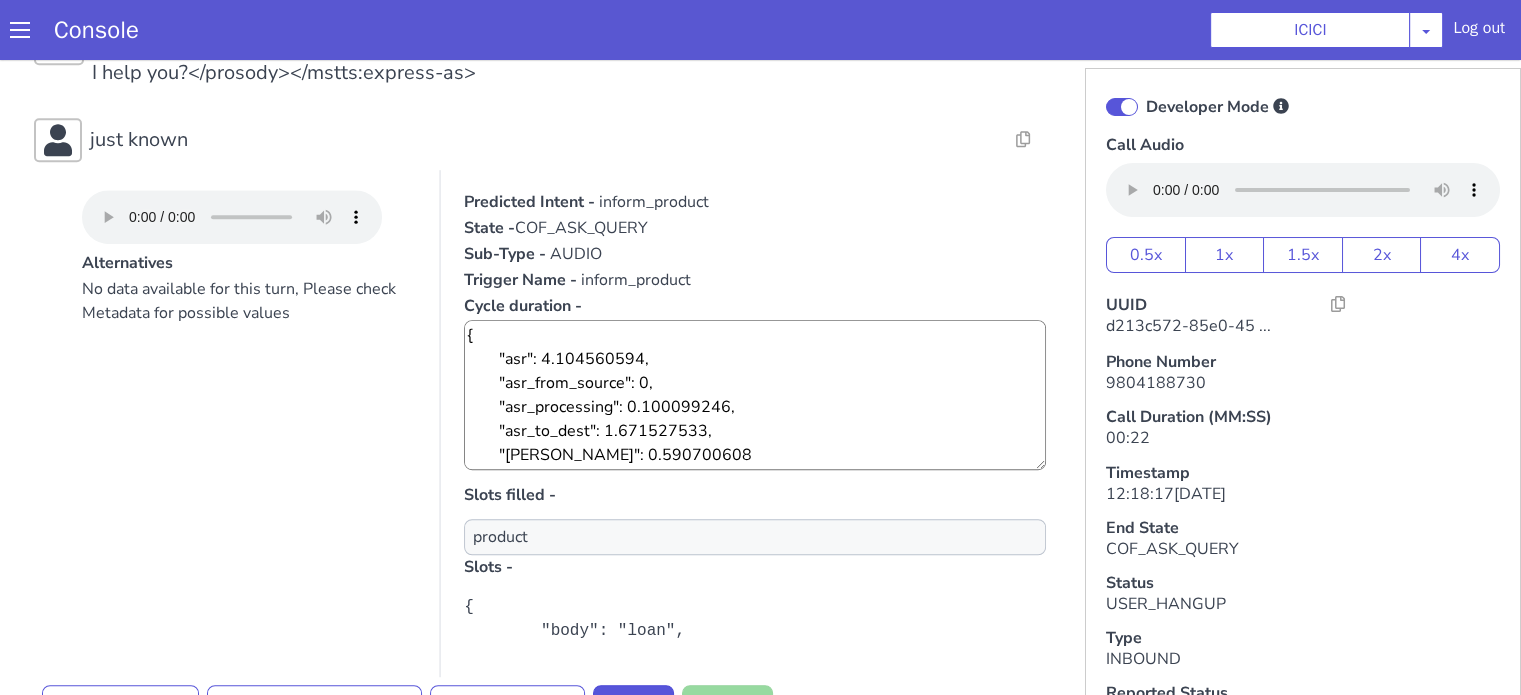 scroll, scrollTop: 1236, scrollLeft: 0, axis: vertical 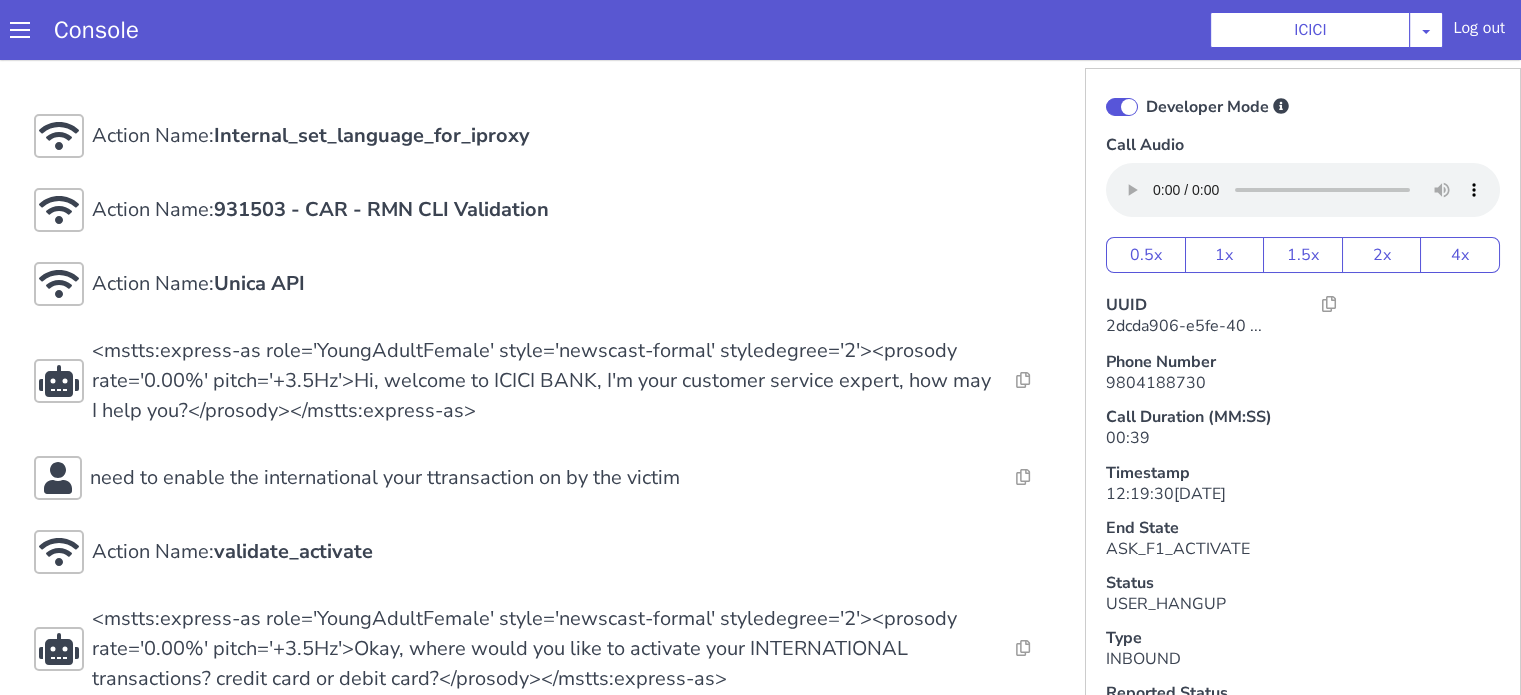 click on "Developer Mode Call Audio 0.5x 1x 1.5x 2x 4x UUID 2dcda906-e5fe-40 ... Phone Number 9804188730 Call Duration (MM:SS) 00:39 Timestamp 12:19:30, 12th Jul 2025 End State ASK_F1_ACTIVATE Status USER_HANGUP Type INBOUND Reported Status Not Reported Report Quick Report Resolve View Call Metadata Download Call Metadata (.zip)" at bounding box center [1264, 895] 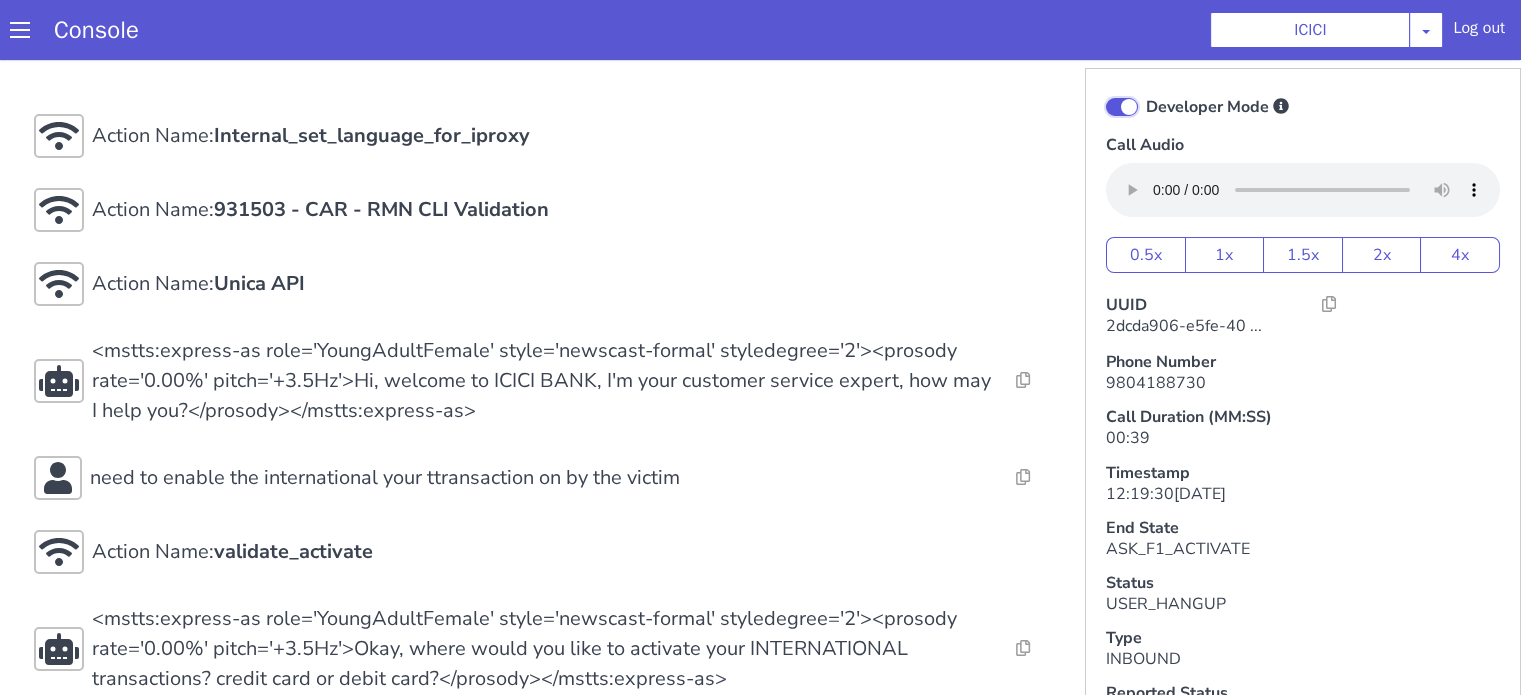 click on "Developer Mode" at bounding box center (1098, 471) 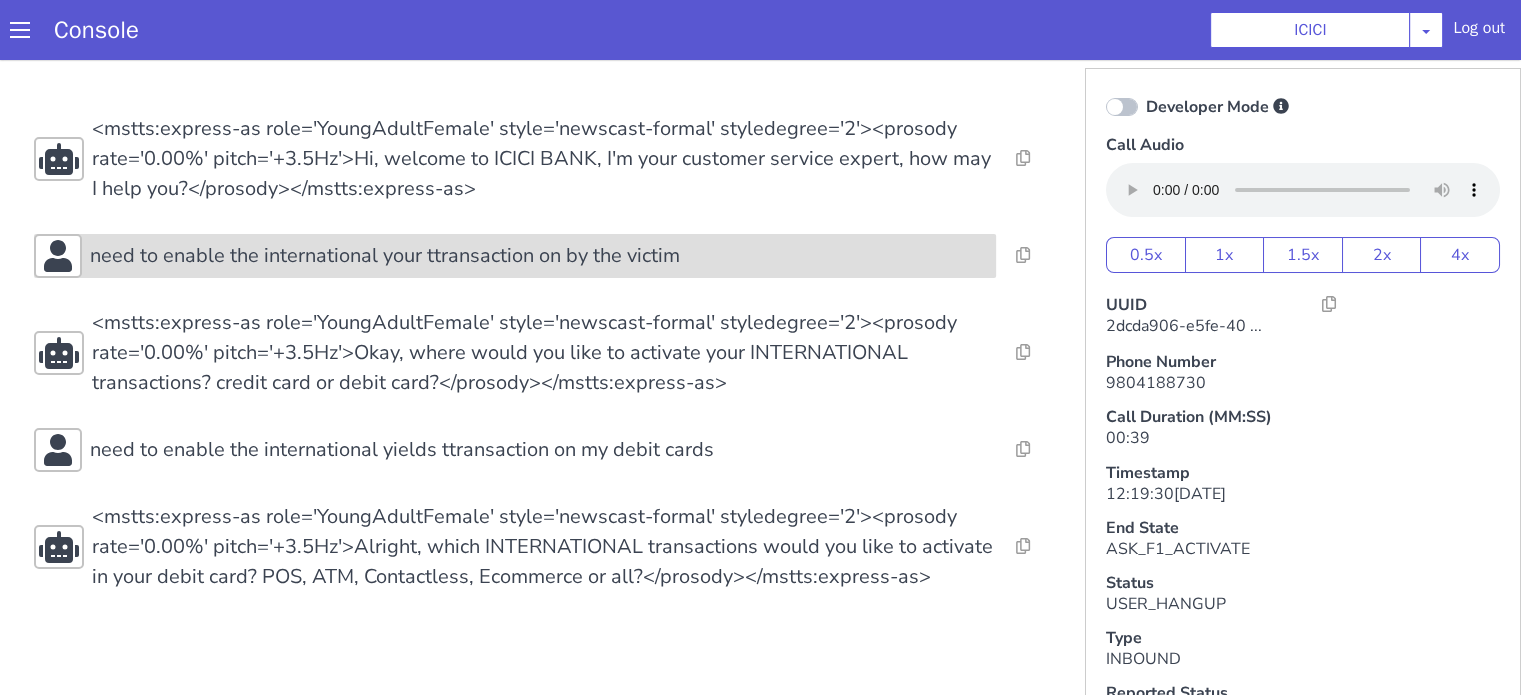 click on "need to enable the international your ttransaction on by the victim" at bounding box center (351, 714) 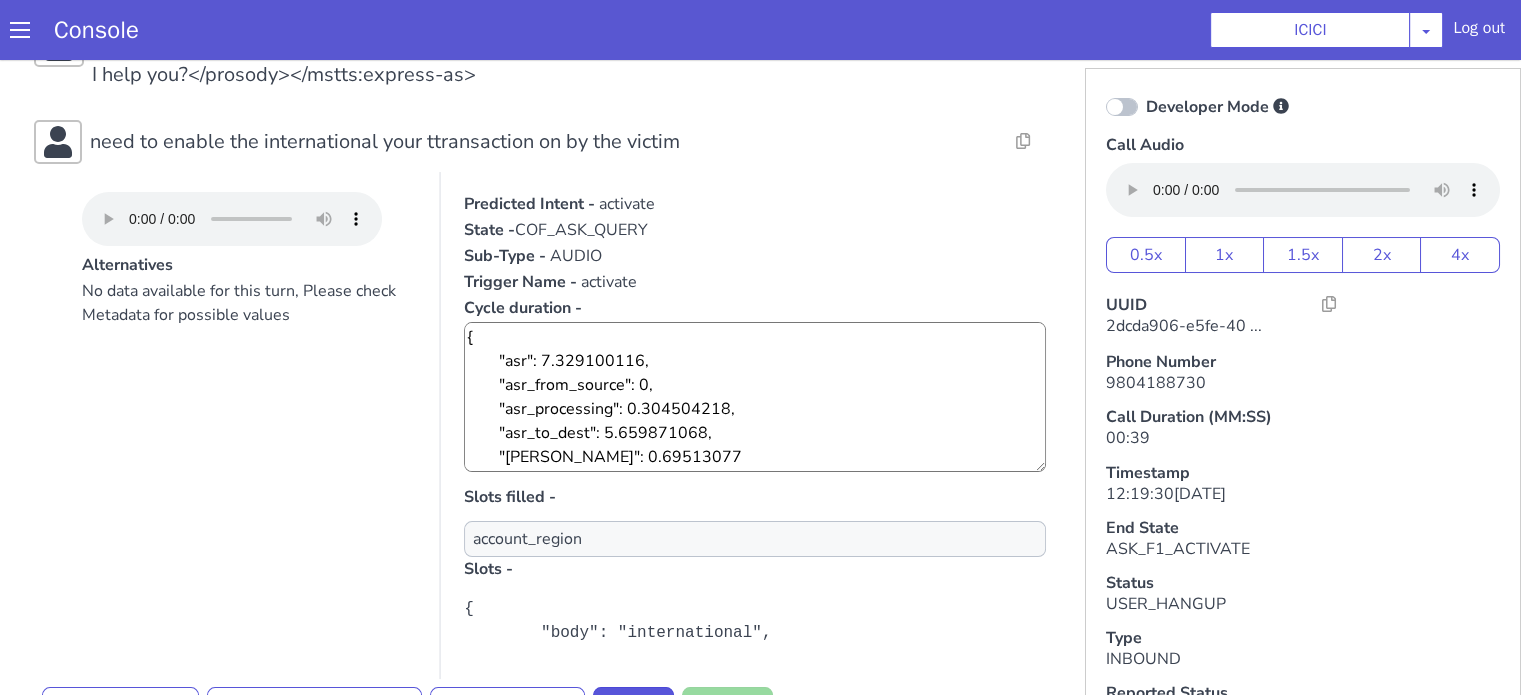 scroll, scrollTop: 200, scrollLeft: 0, axis: vertical 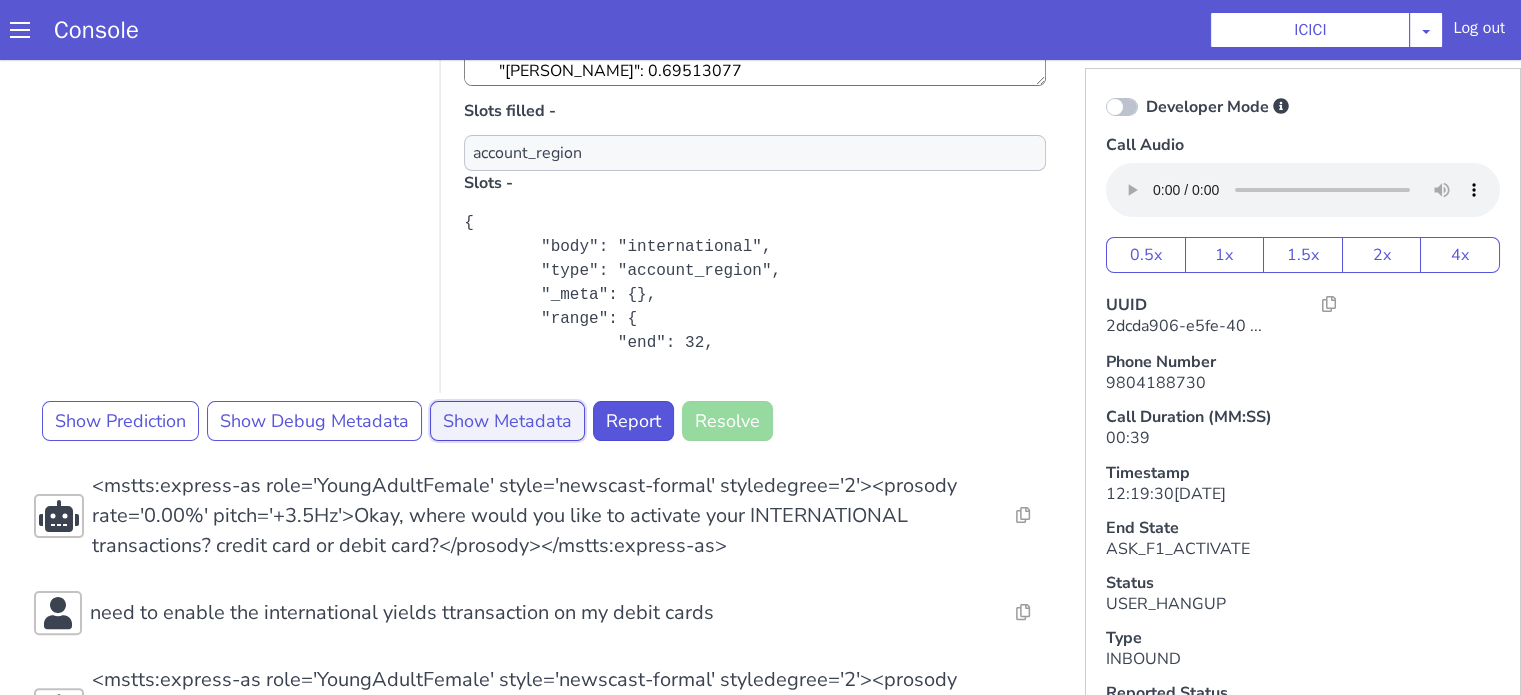 click on "Show Metadata" at bounding box center (473, 879) 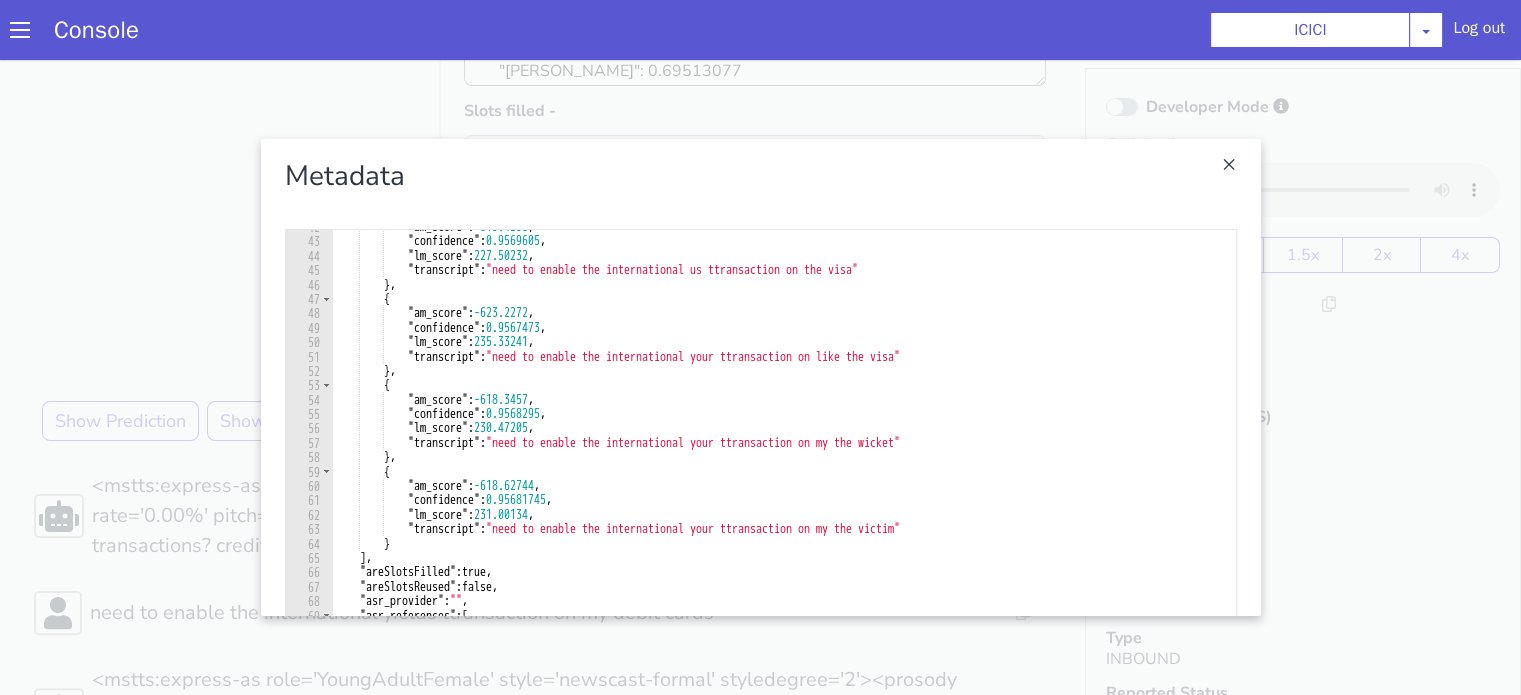 scroll, scrollTop: 780, scrollLeft: 0, axis: vertical 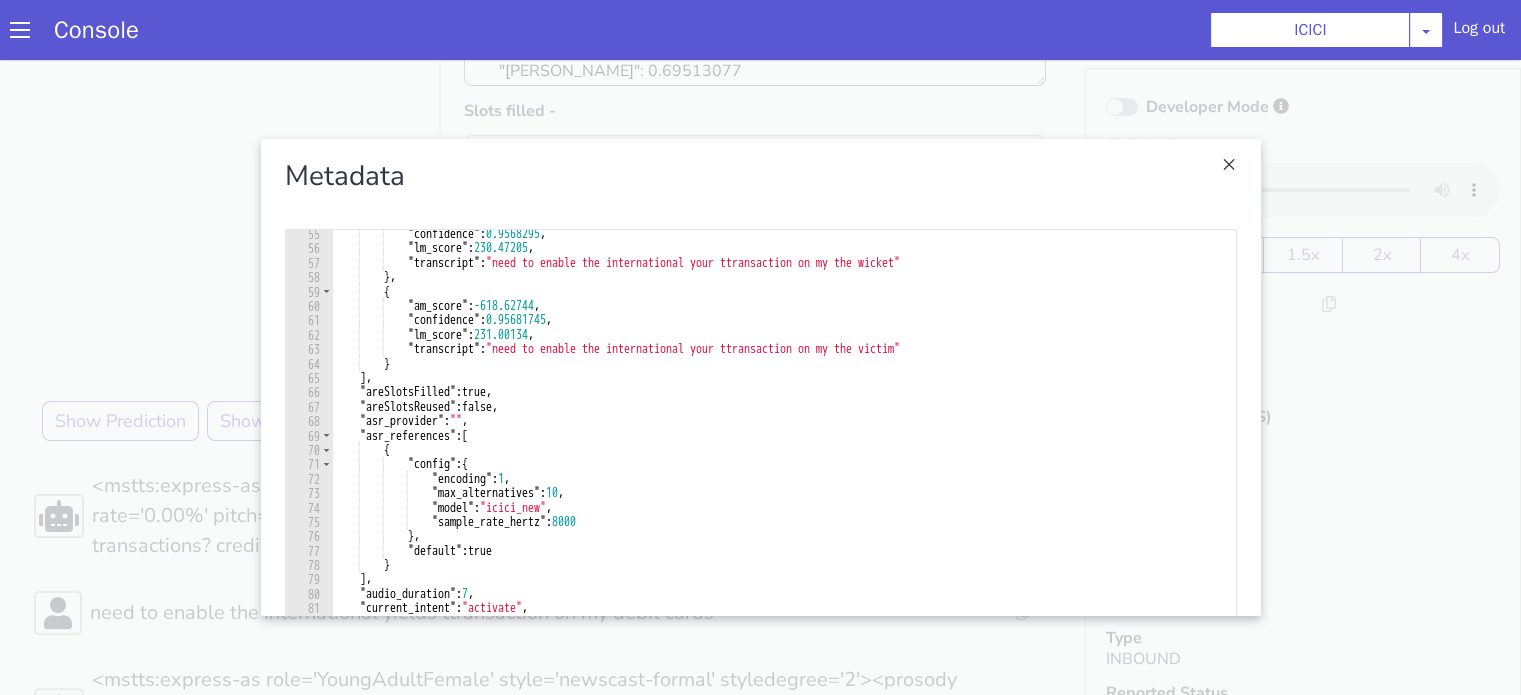 click at bounding box center (1179, -73) 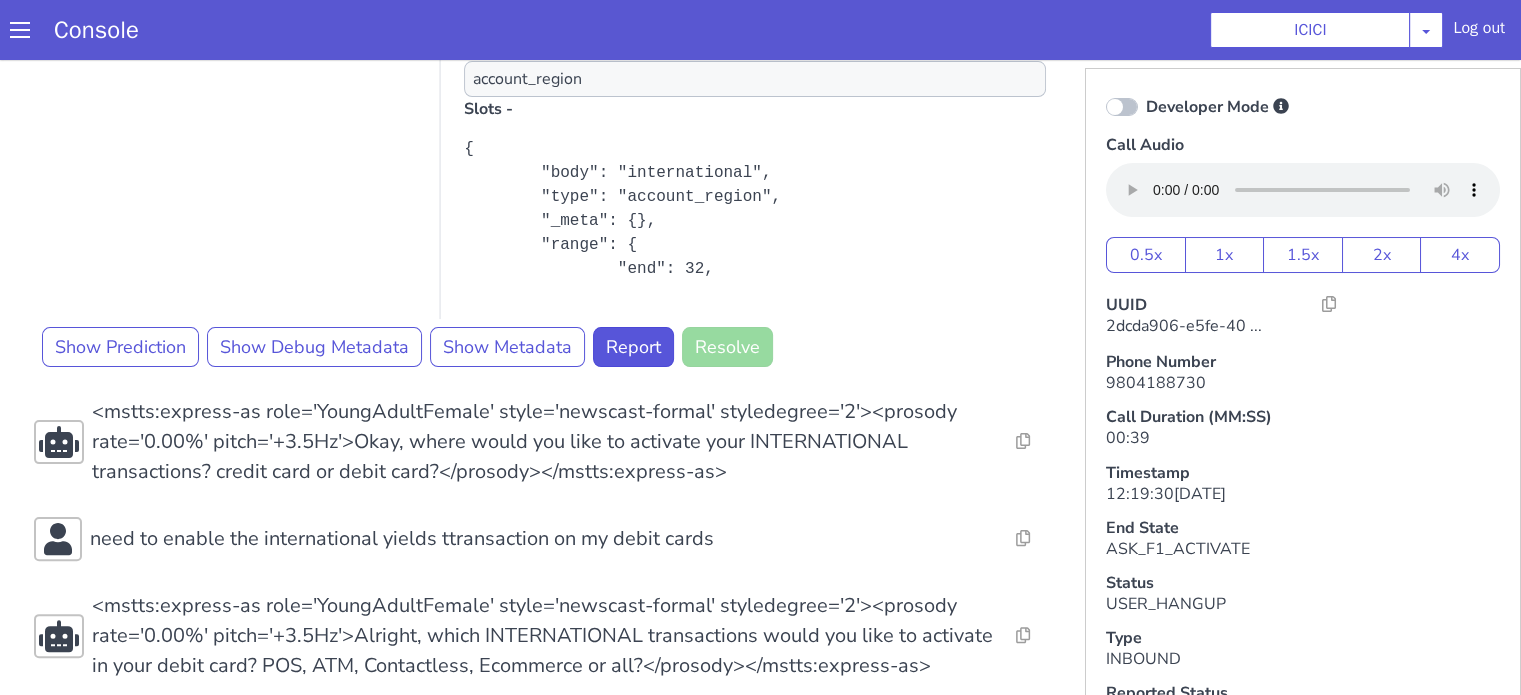 scroll, scrollTop: 526, scrollLeft: 0, axis: vertical 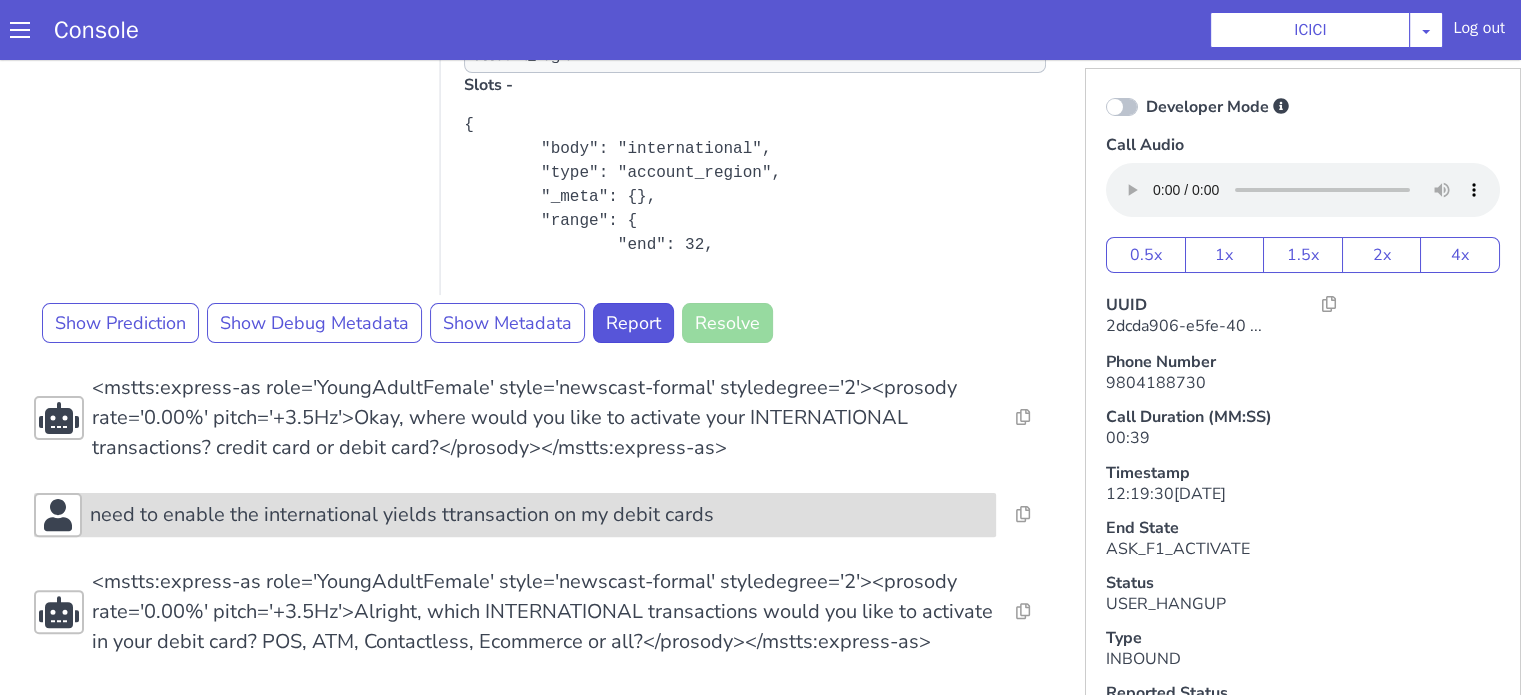 click on "need to enable the international yields ttransaction on my debit cards" at bounding box center [543, 1330] 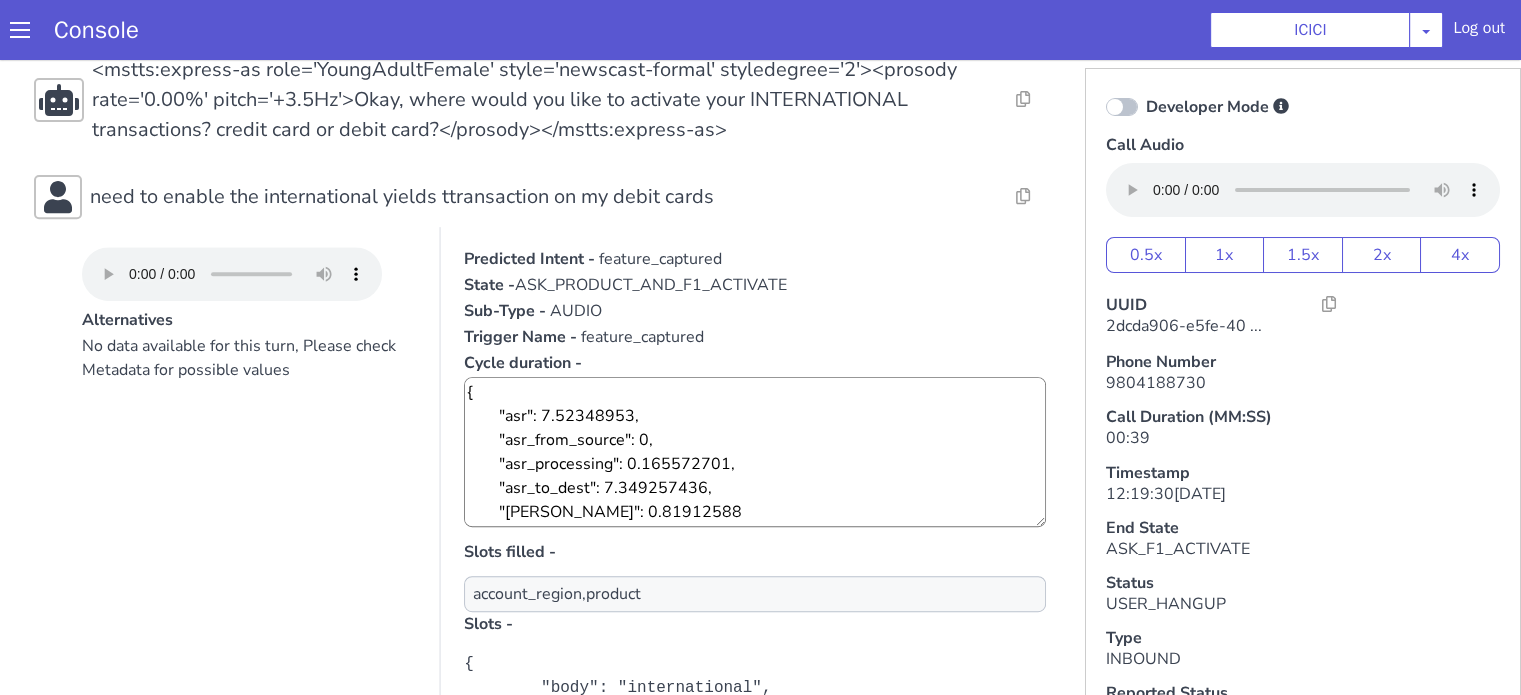 scroll, scrollTop: 926, scrollLeft: 0, axis: vertical 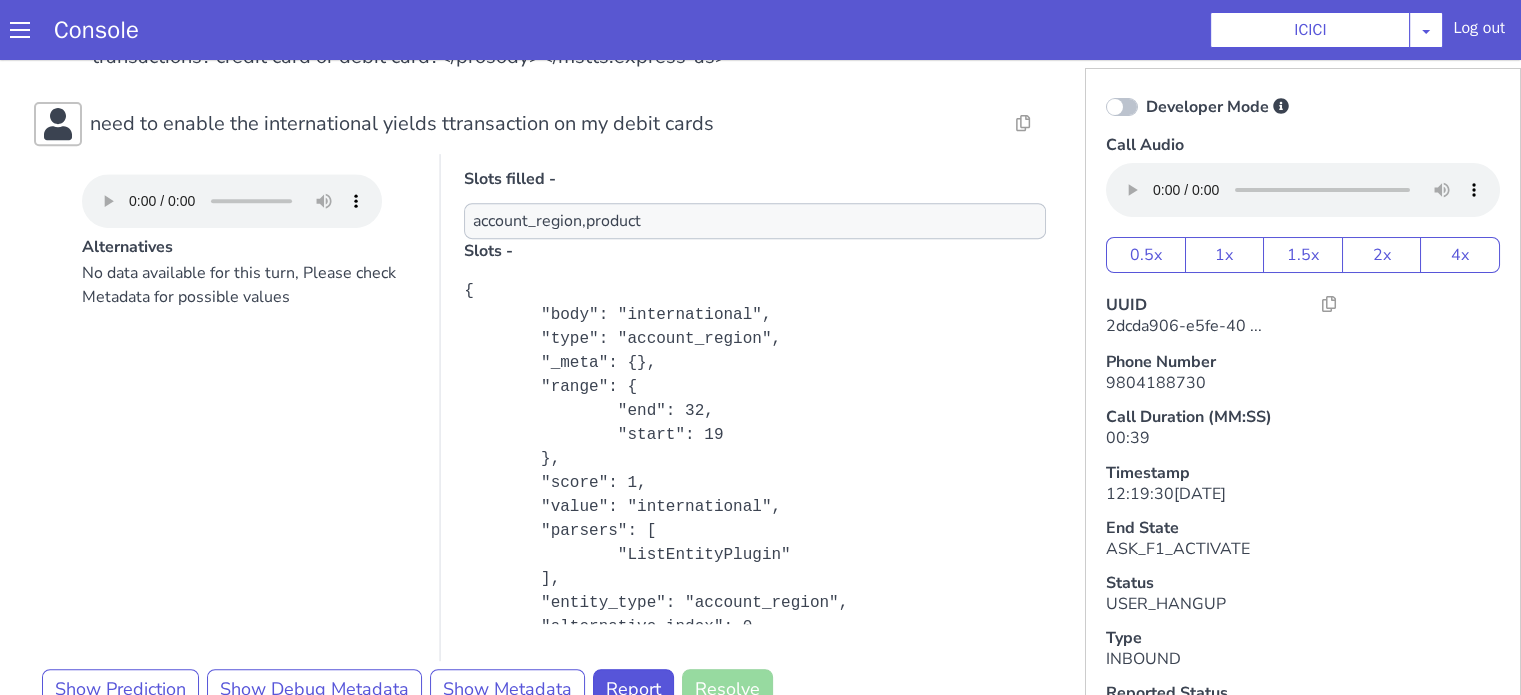 click on "No data available for this turn, Please check Metadata for possible values" at bounding box center (1265, 1520) 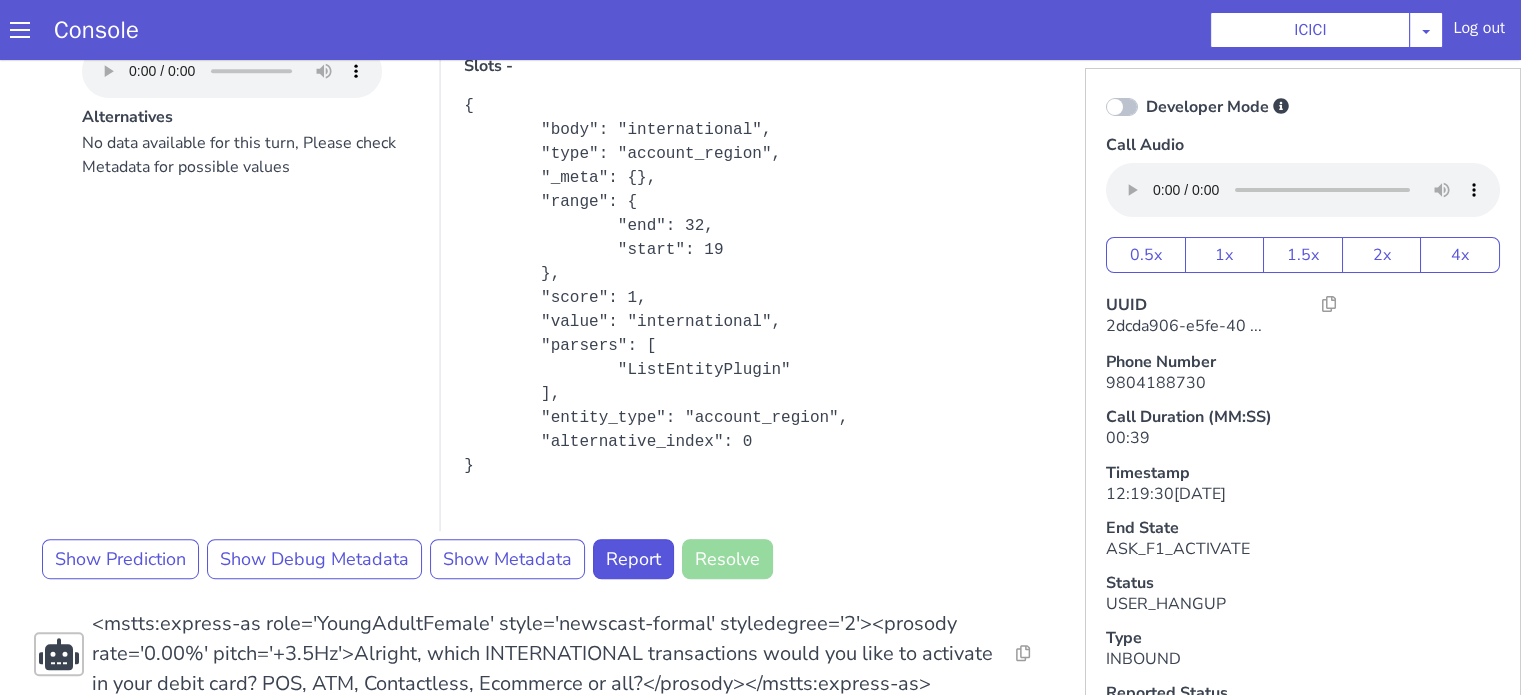 scroll, scrollTop: 989, scrollLeft: 0, axis: vertical 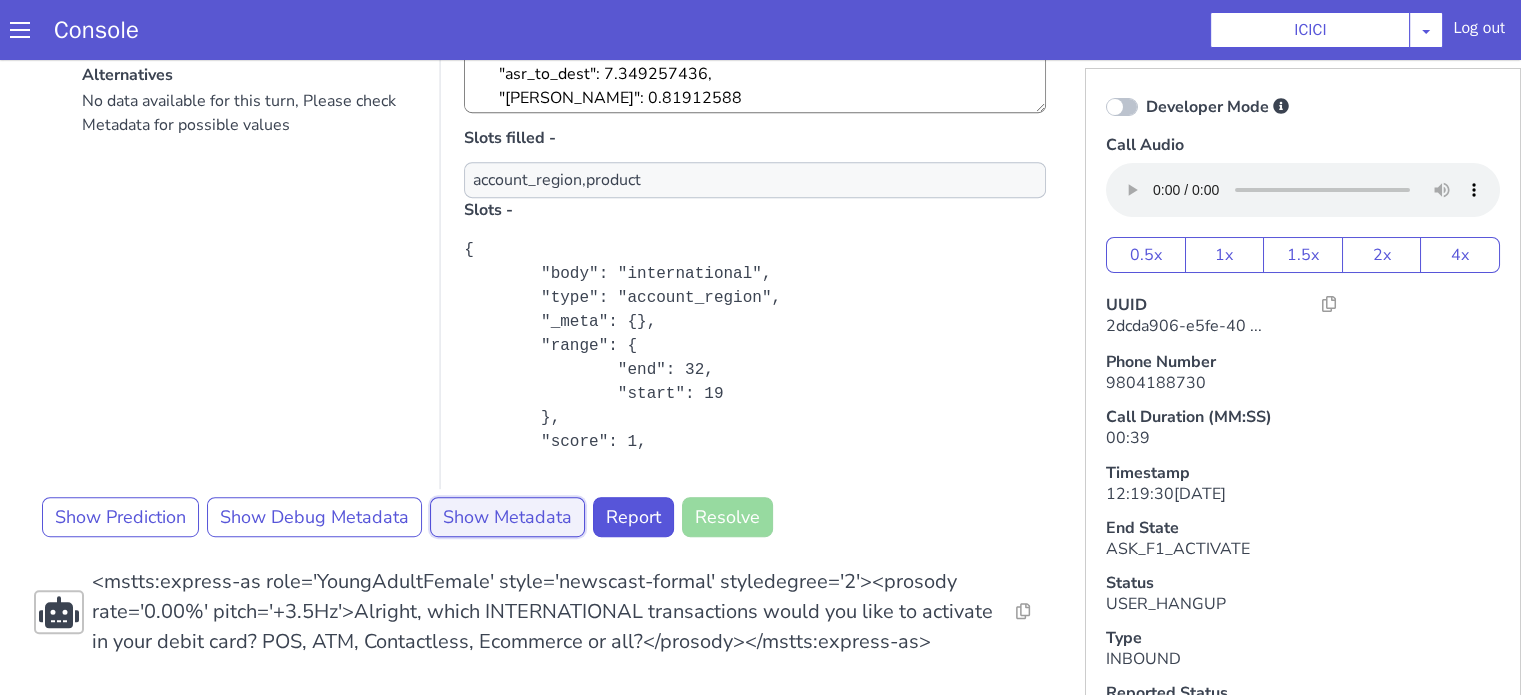 click on "Show Metadata" at bounding box center [1010, 34] 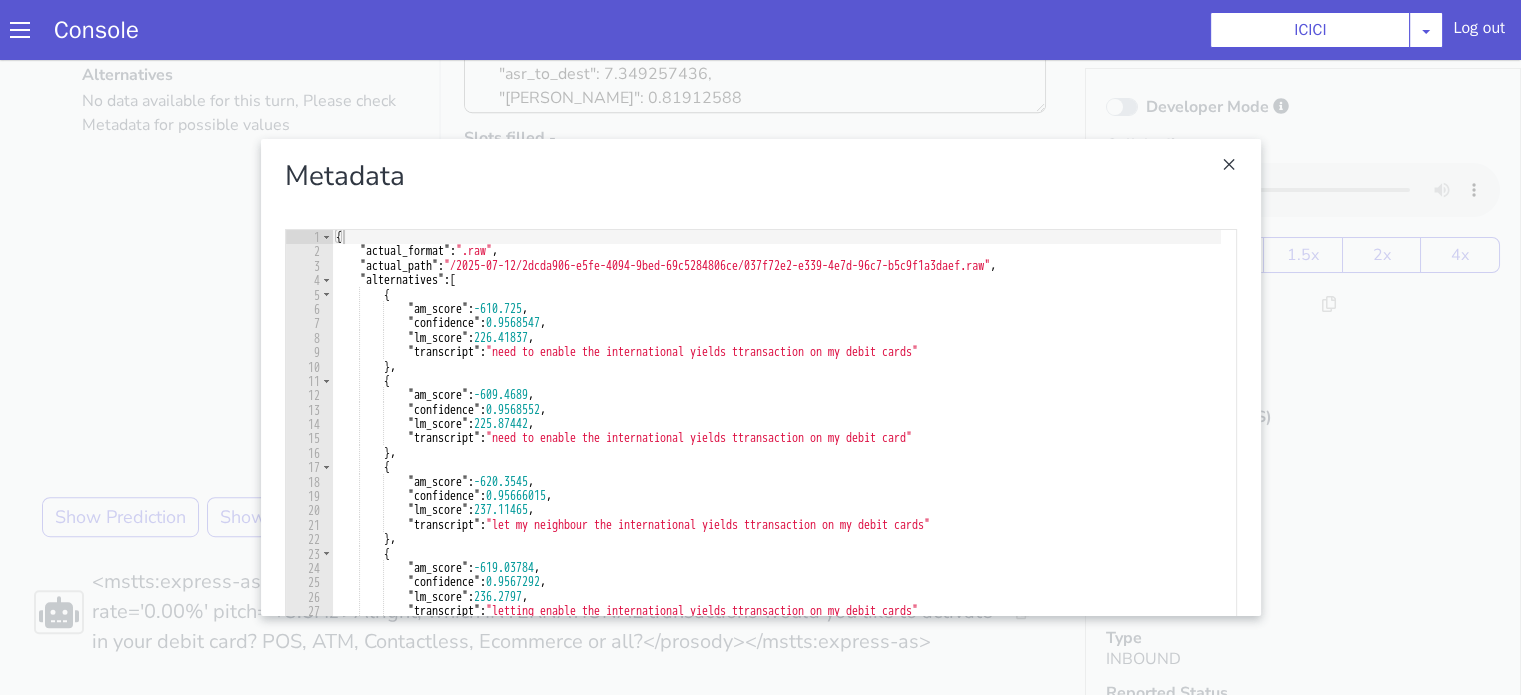 scroll, scrollTop: 0, scrollLeft: 0, axis: both 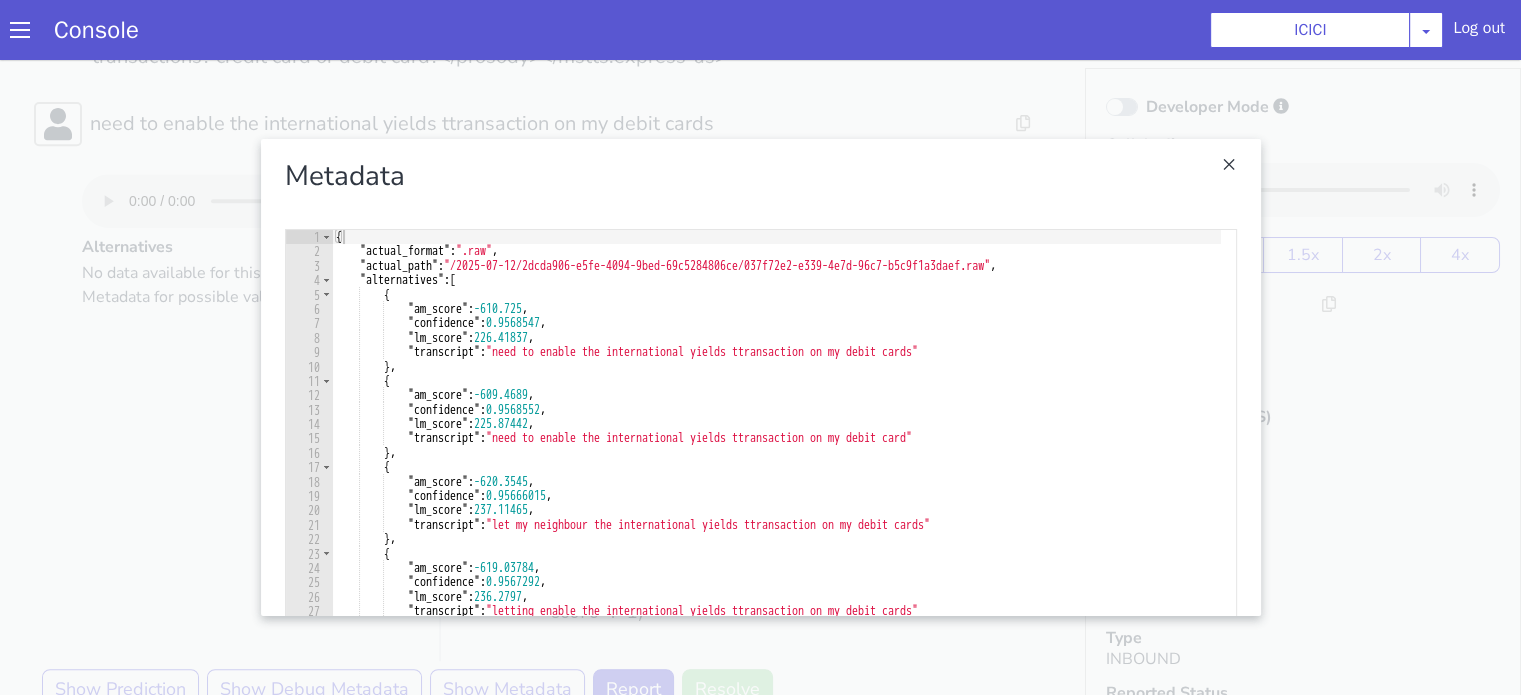 click at bounding box center (1663, -135) 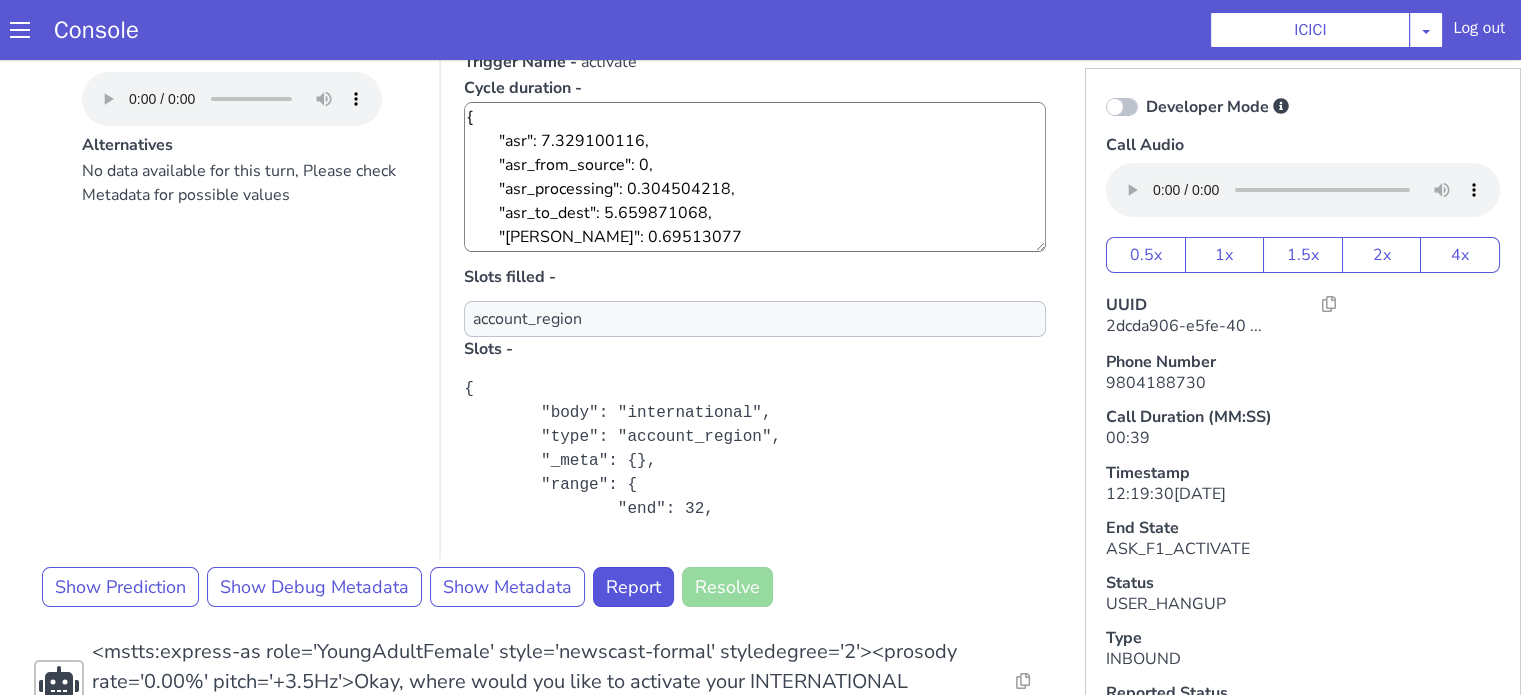 scroll, scrollTop: 289, scrollLeft: 0, axis: vertical 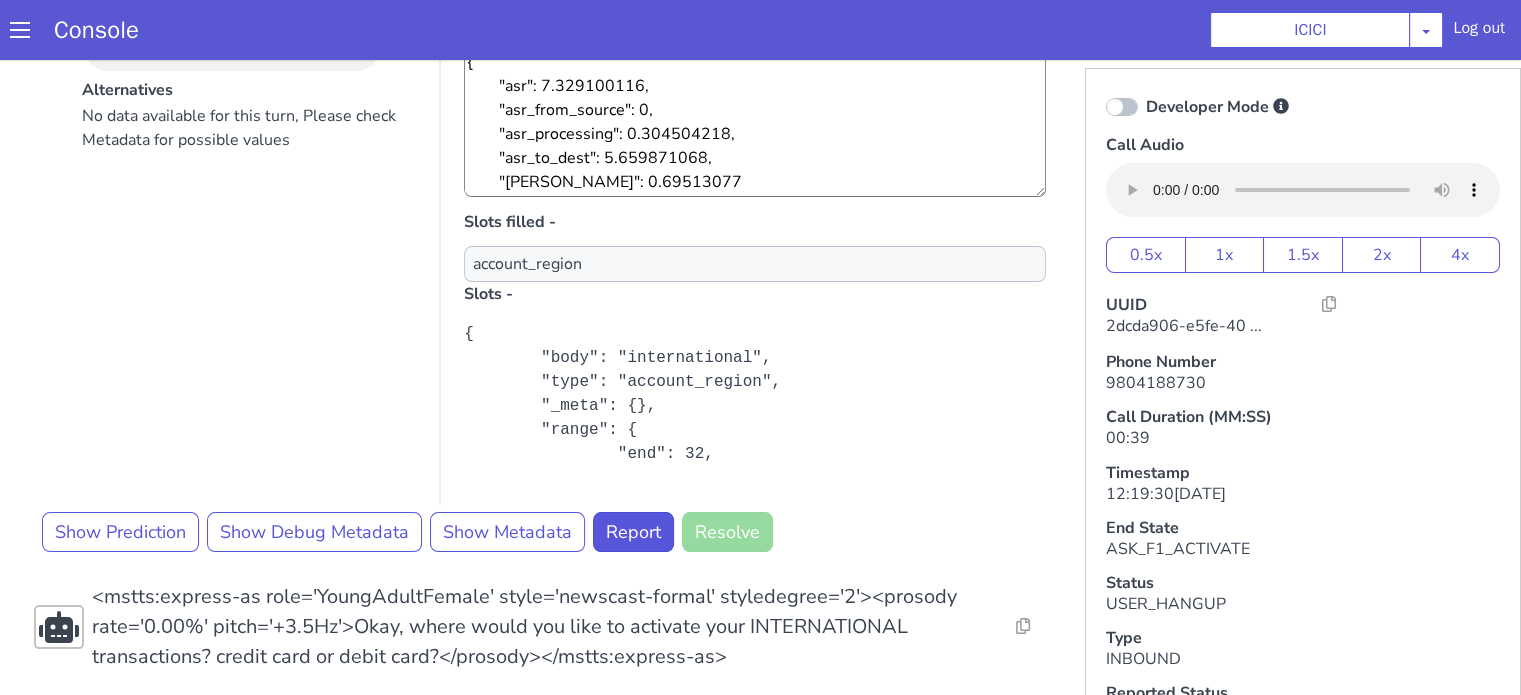 click on "Resolve  Intent Error  Entity Error  Transcription Error  Miscellaneous Submit Resolve  Intent Error  Entity Error  Transcription Error  Miscellaneous Submit Resolve  Intent Error  Entity Error  Transcription Error  Miscellaneous Submit <mstts:express-as role='YoungAdultFemale' style='newscast-formal' styledegree='2'><prosody rate='0.00%' pitch='+3.5Hz'>Hi, welcome to ICICI BANK, I'm your customer service expert, how may I help you?</prosody></mstts:express-as> Resolve  Intent Error  Entity Error  Transcription Error  Miscellaneous Submit need to enable the international your ttransaction on by the victim Alternatives No data available for this turn, Please check Metadata for possible values Predicted Intent -   activate State -  COF_ASK_QUERY Sub-Type -   AUDIO Trigger Name -   activate Cycle duration -  {
"asr": 7.329100116,
"asr_from_source": 0,
"asr_processing": 0.304504218,
"asr_to_dest": 5.659871068,
"plute": 0.69513077
} Slots filled - account_region Slots -   Show Prediction Show Debug Metadata" at bounding box center [492, 932] 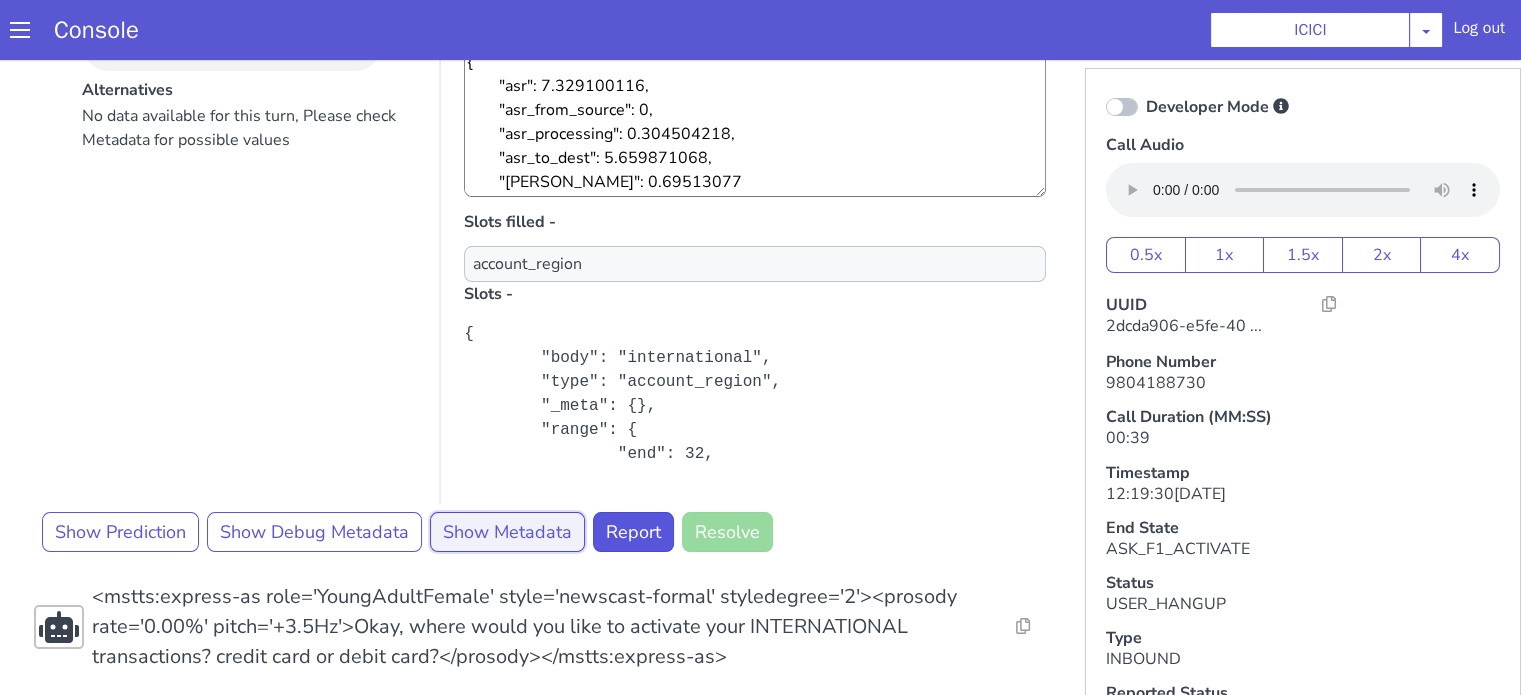 click on "Show Metadata" at bounding box center (1811, 1424) 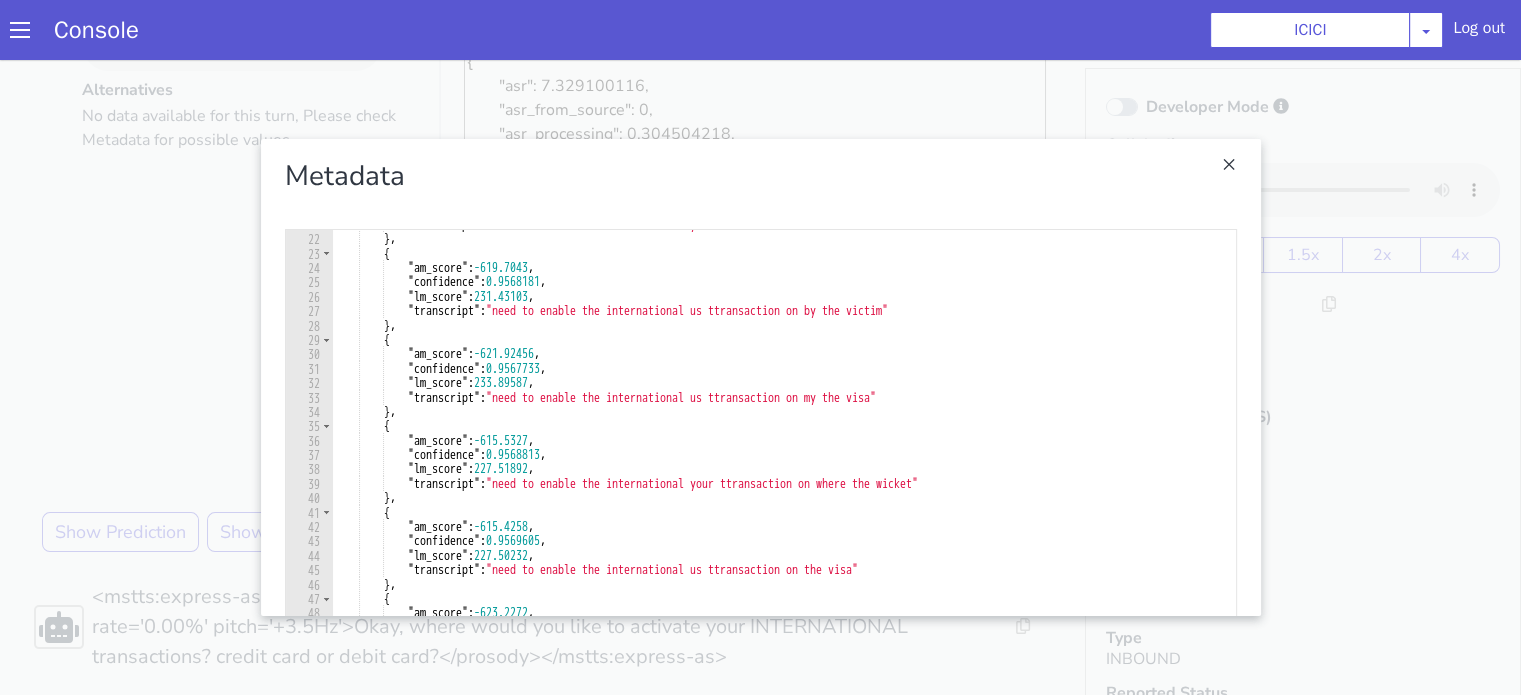 scroll, scrollTop: 420, scrollLeft: 0, axis: vertical 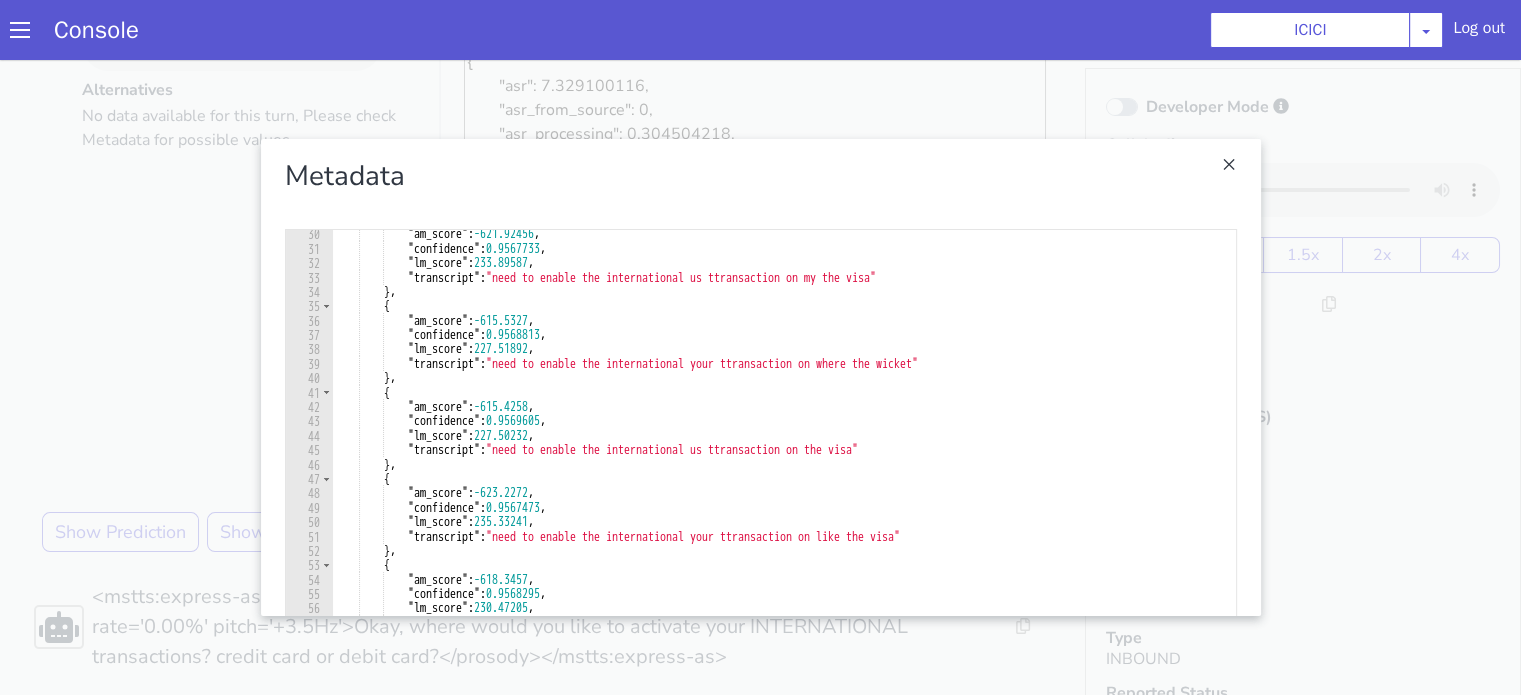 click at bounding box center [733, 864] 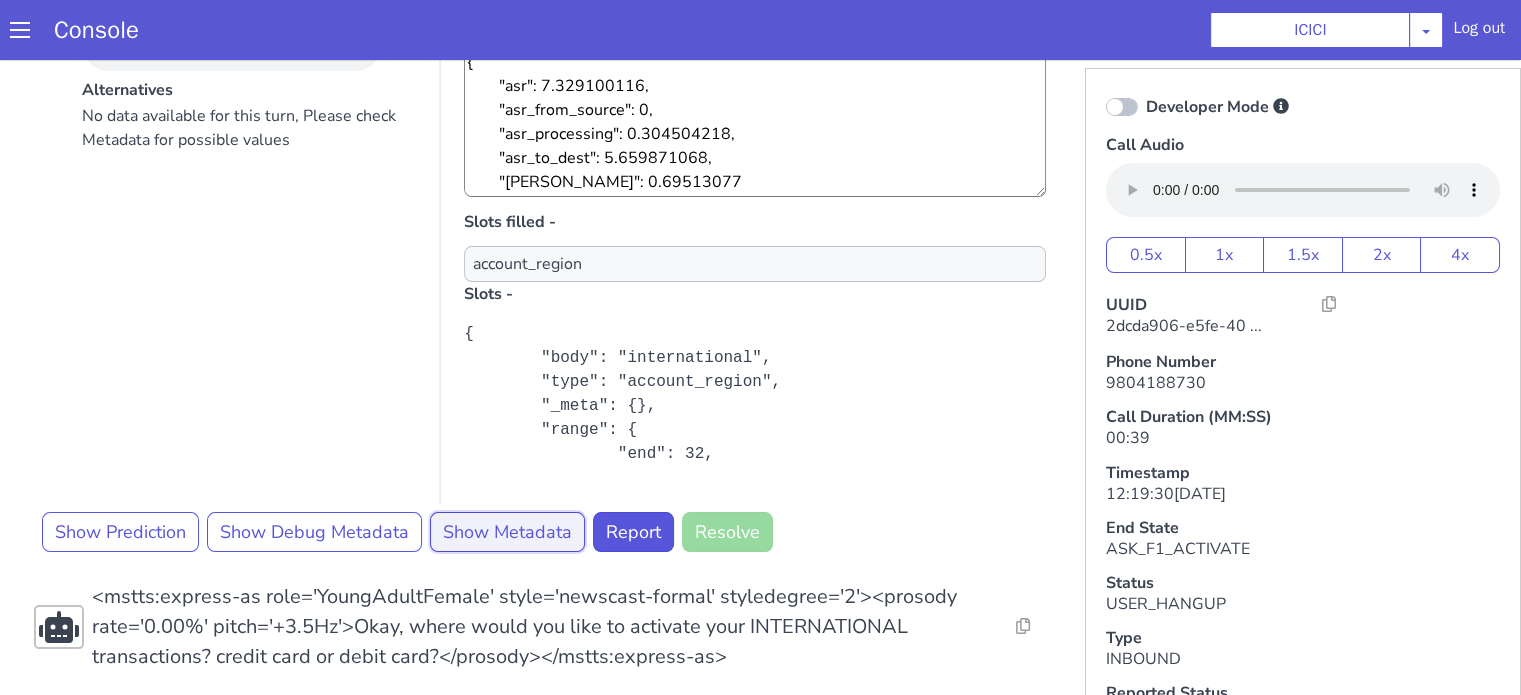 click on "Show Metadata" at bounding box center [1933, 1286] 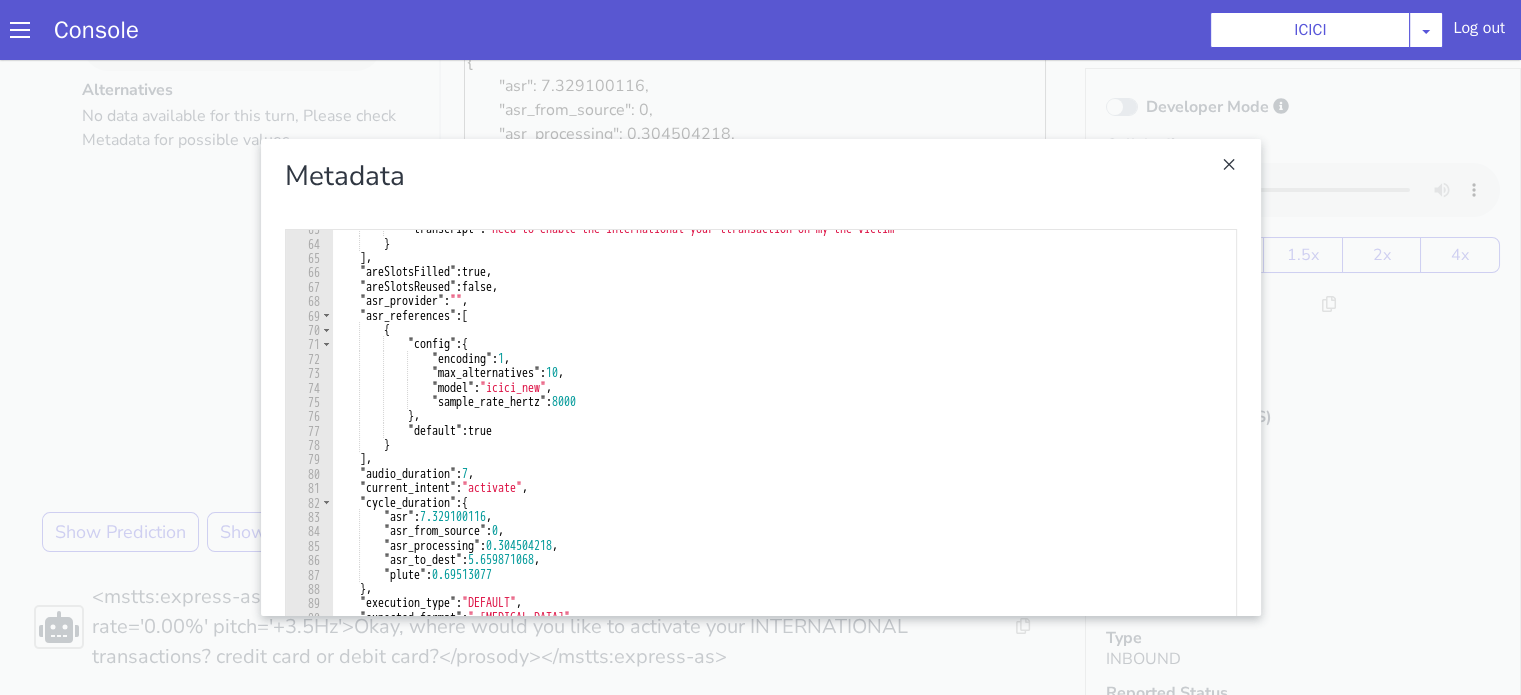 scroll, scrollTop: 900, scrollLeft: 0, axis: vertical 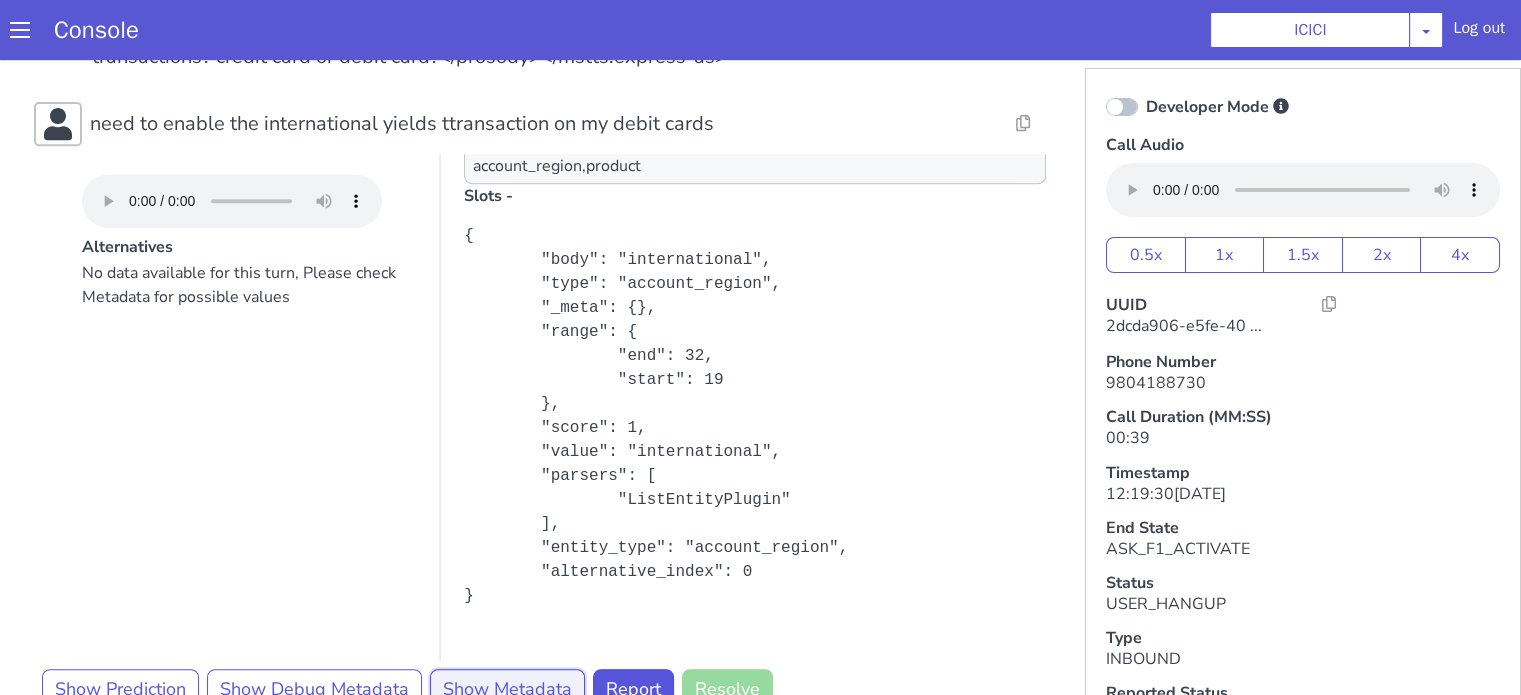click on "Show Metadata" at bounding box center [488, 1206] 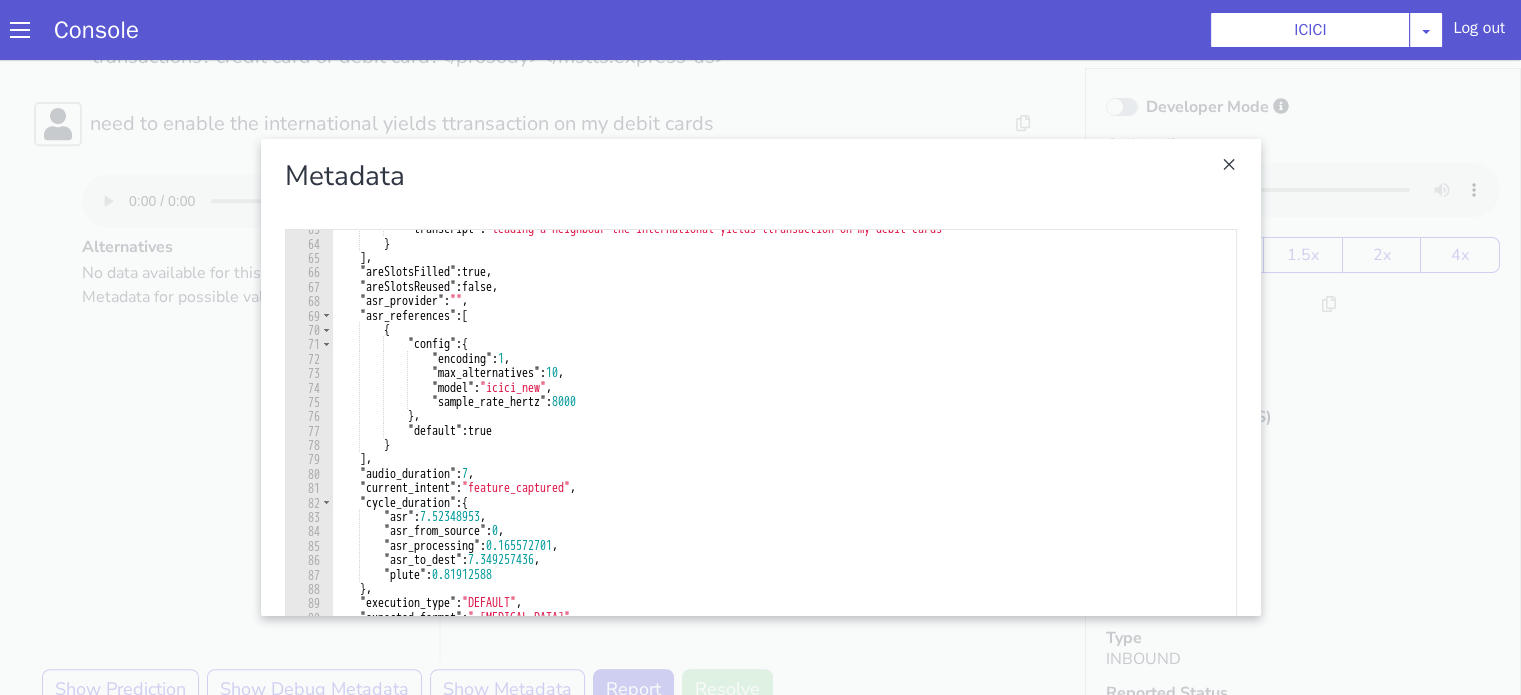 click at bounding box center (727, 491) 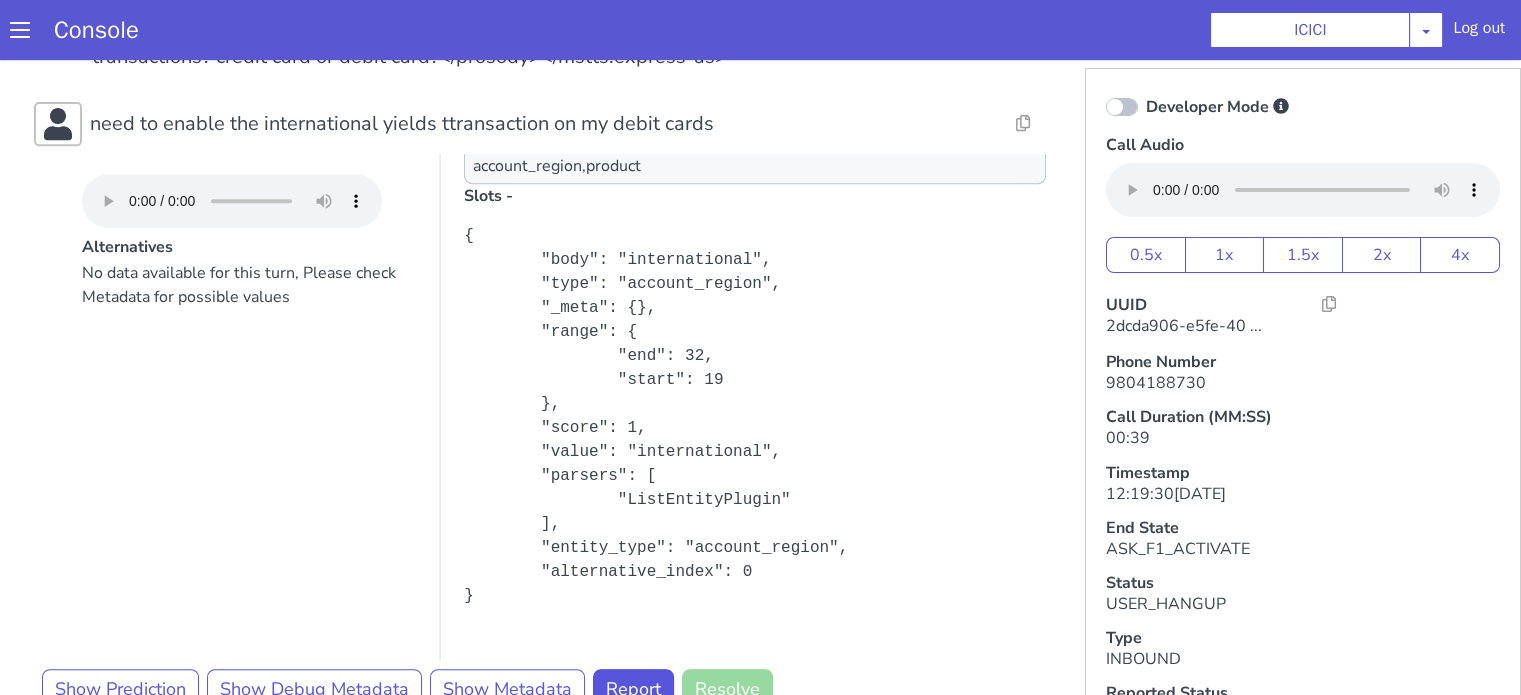 click at bounding box center [1448, 1082] 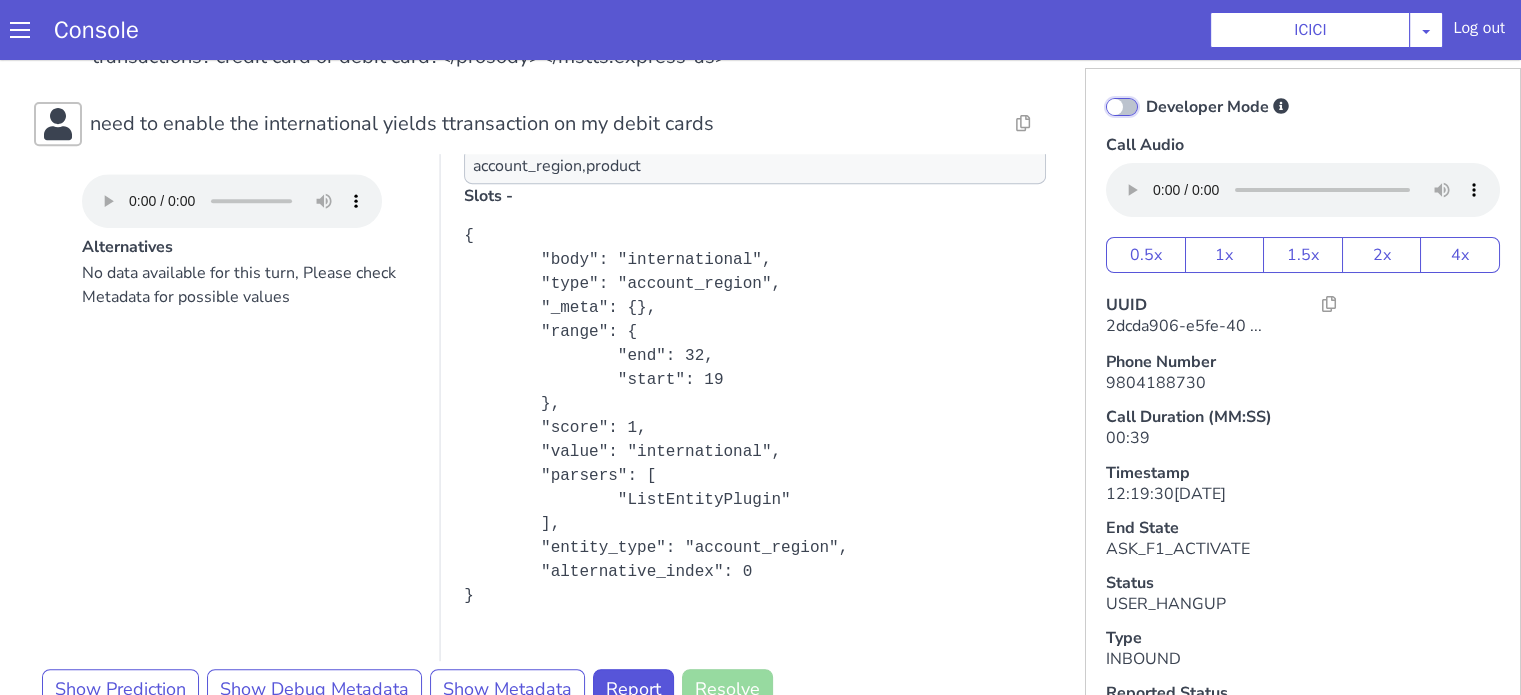 click on "Developer Mode" at bounding box center [2161, 1153] 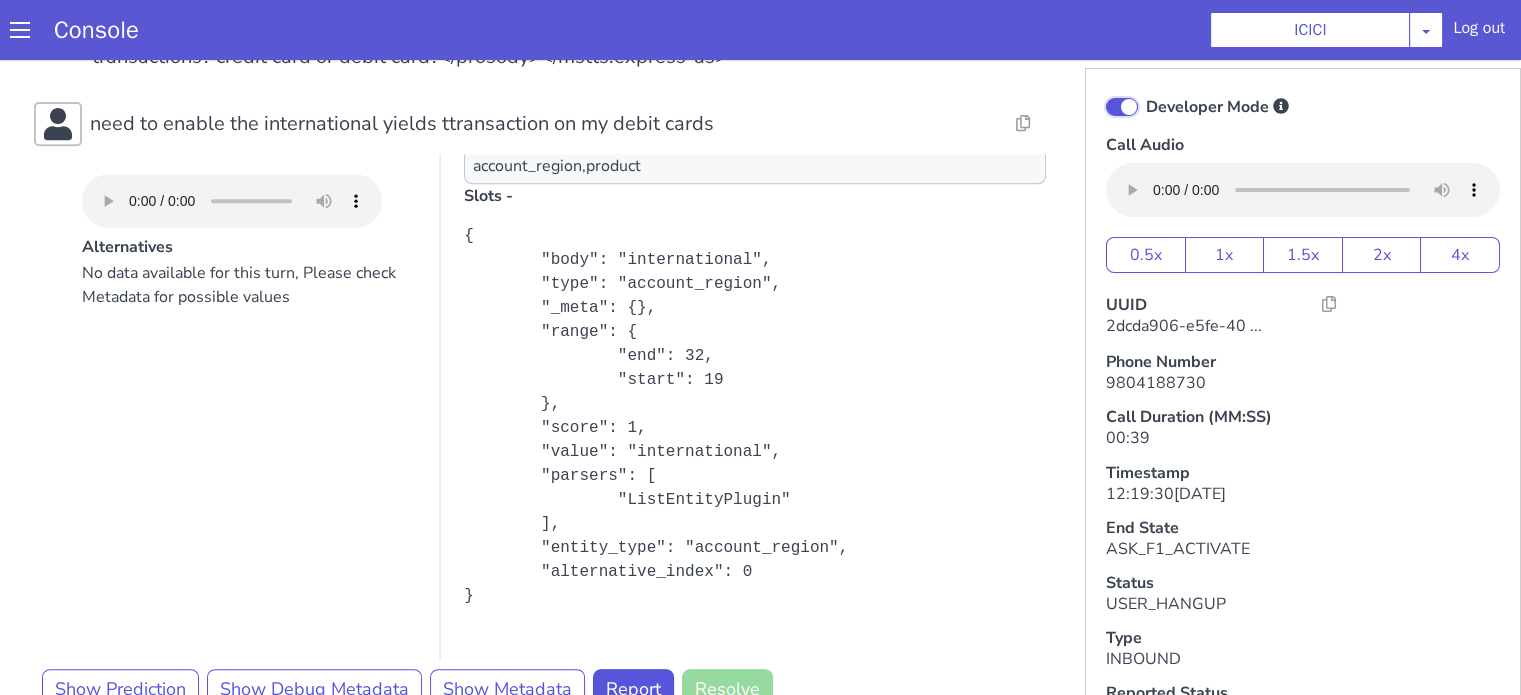 checkbox on "true" 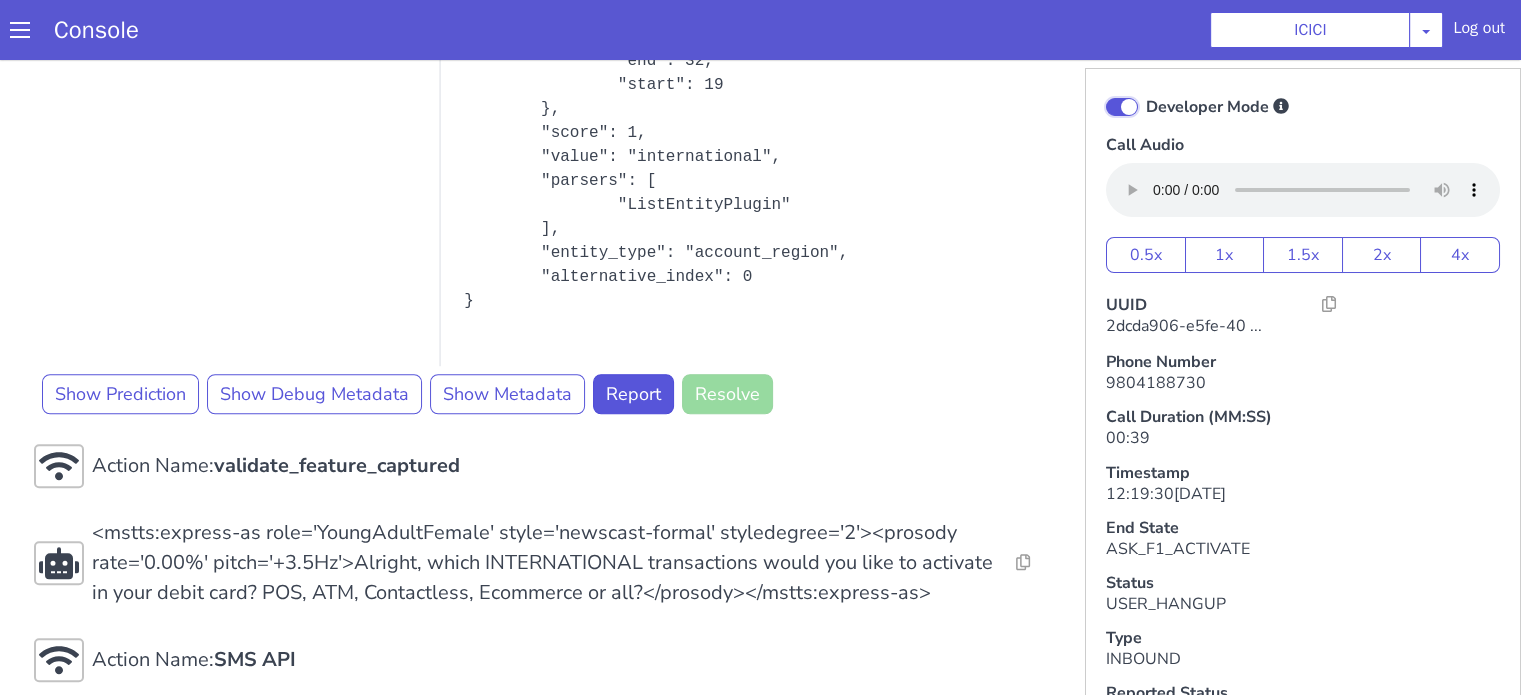 scroll, scrollTop: 1528, scrollLeft: 0, axis: vertical 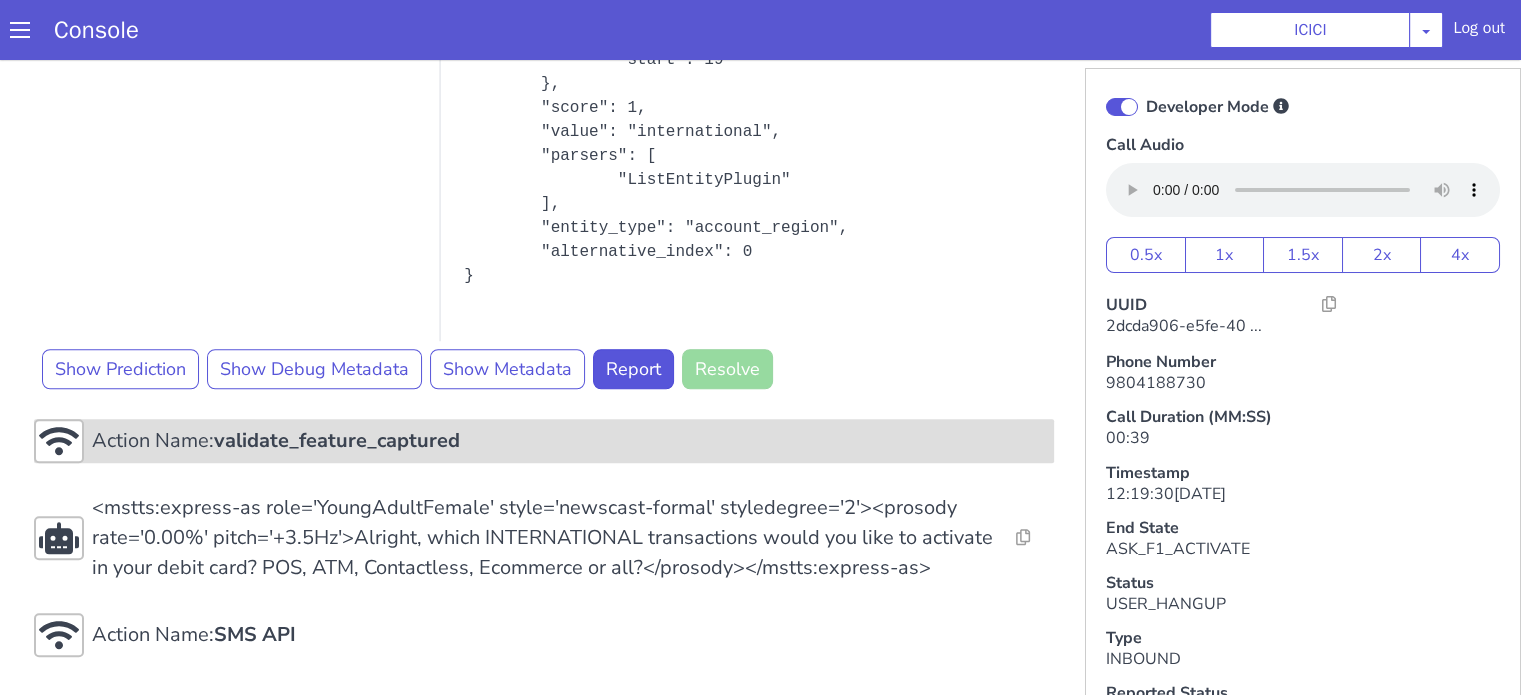 click on "validate_feature_captured" at bounding box center (303, 898) 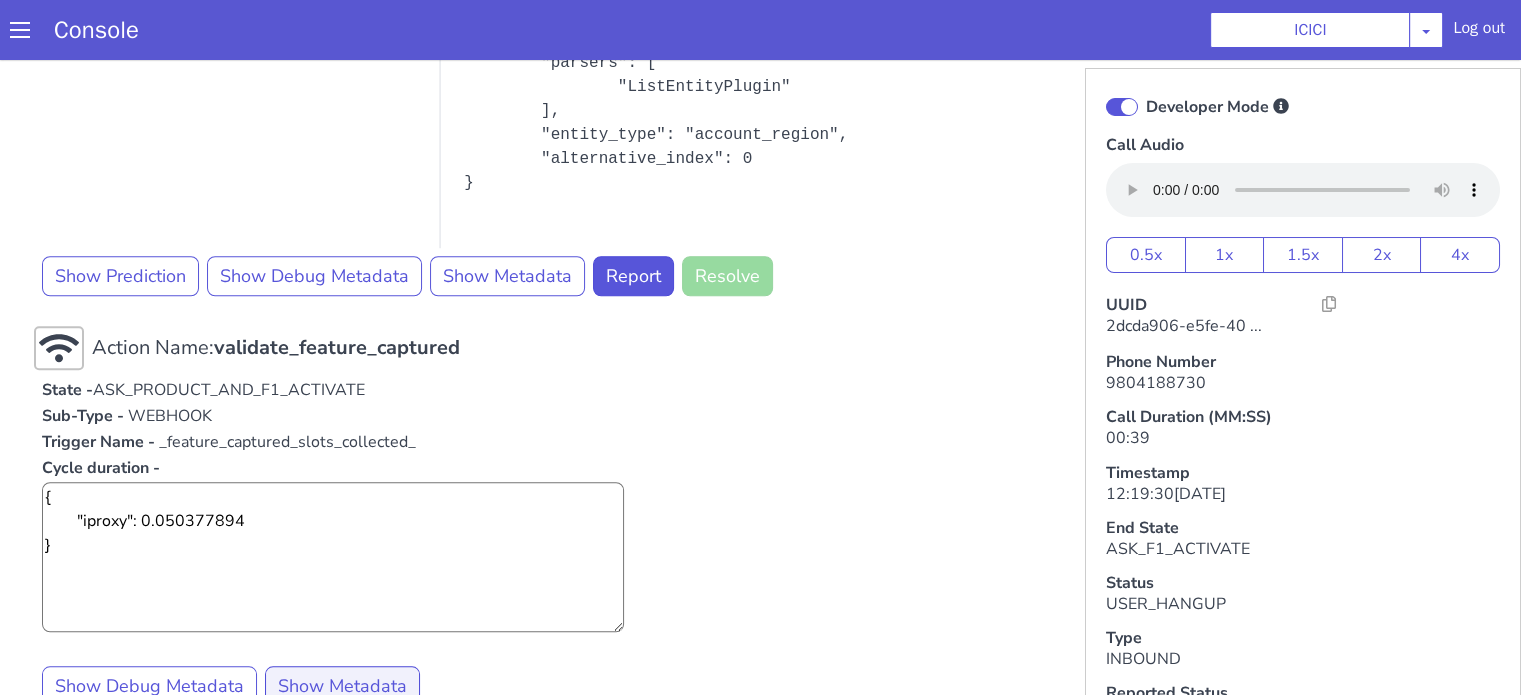 scroll, scrollTop: 1864, scrollLeft: 0, axis: vertical 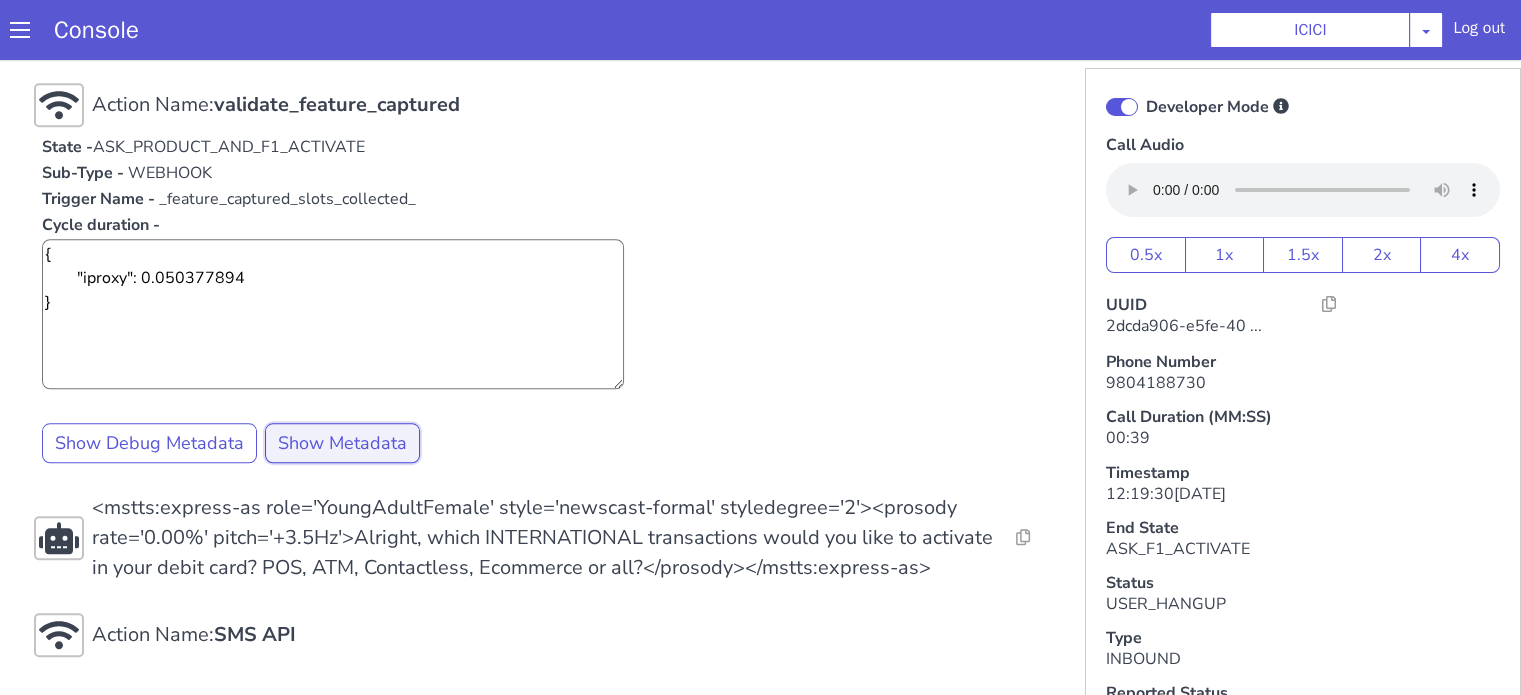 click on "Show Metadata" at bounding box center [357, 1055] 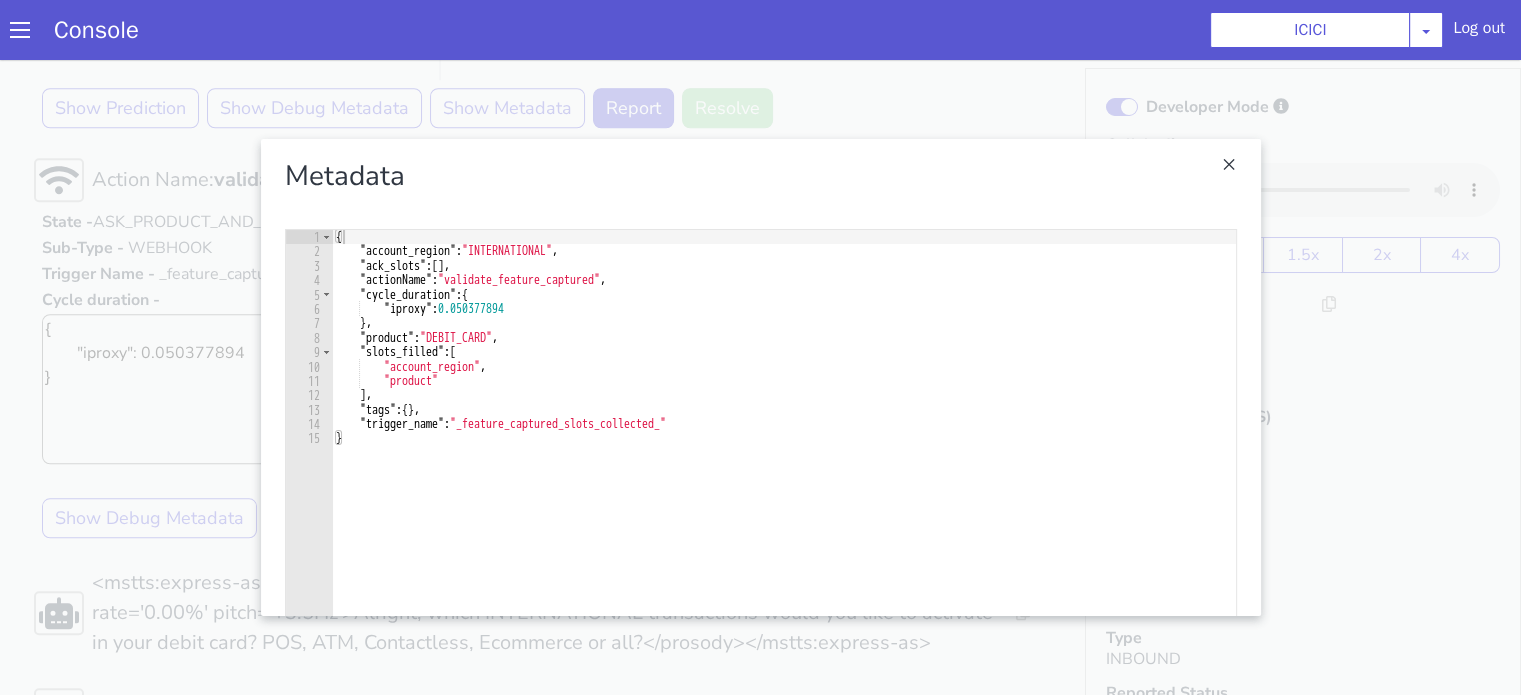 scroll, scrollTop: 1664, scrollLeft: 0, axis: vertical 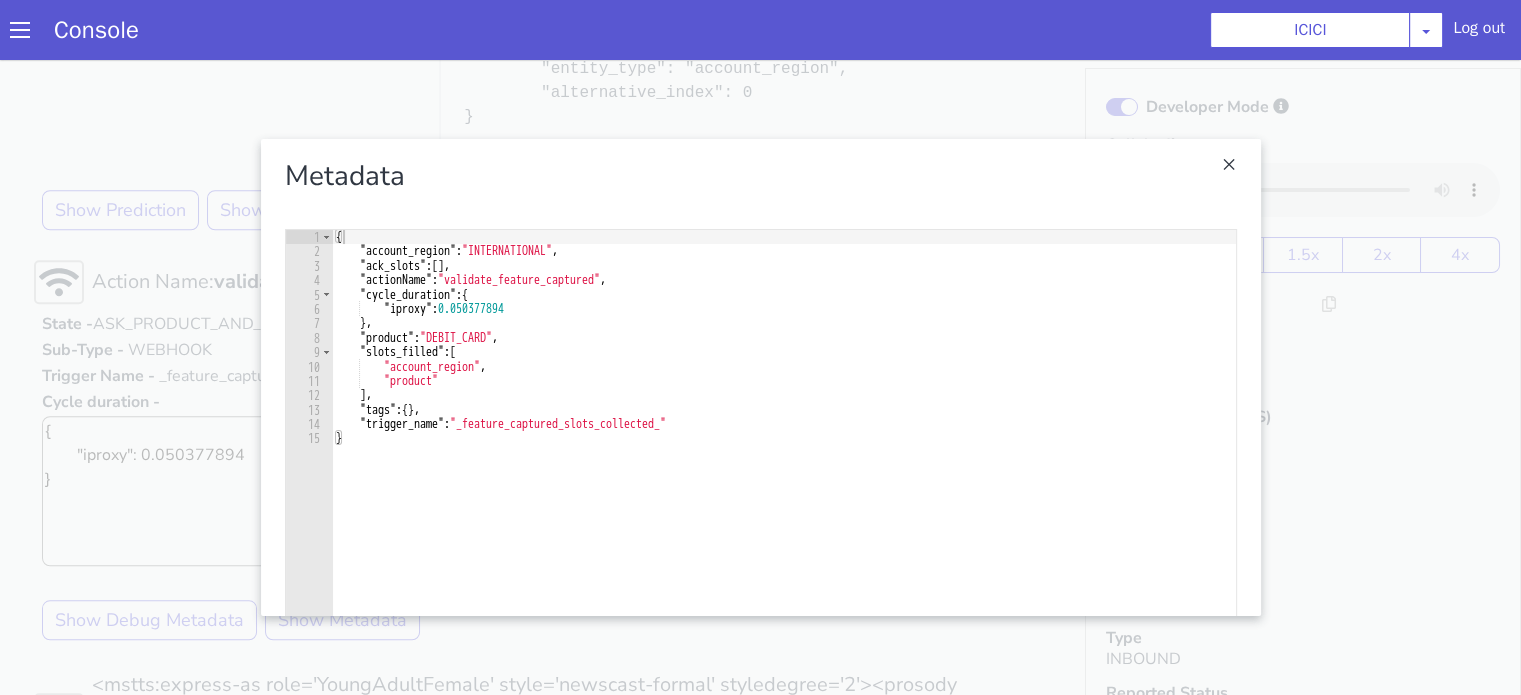 type on ""product": "DEBIT_CARD"," 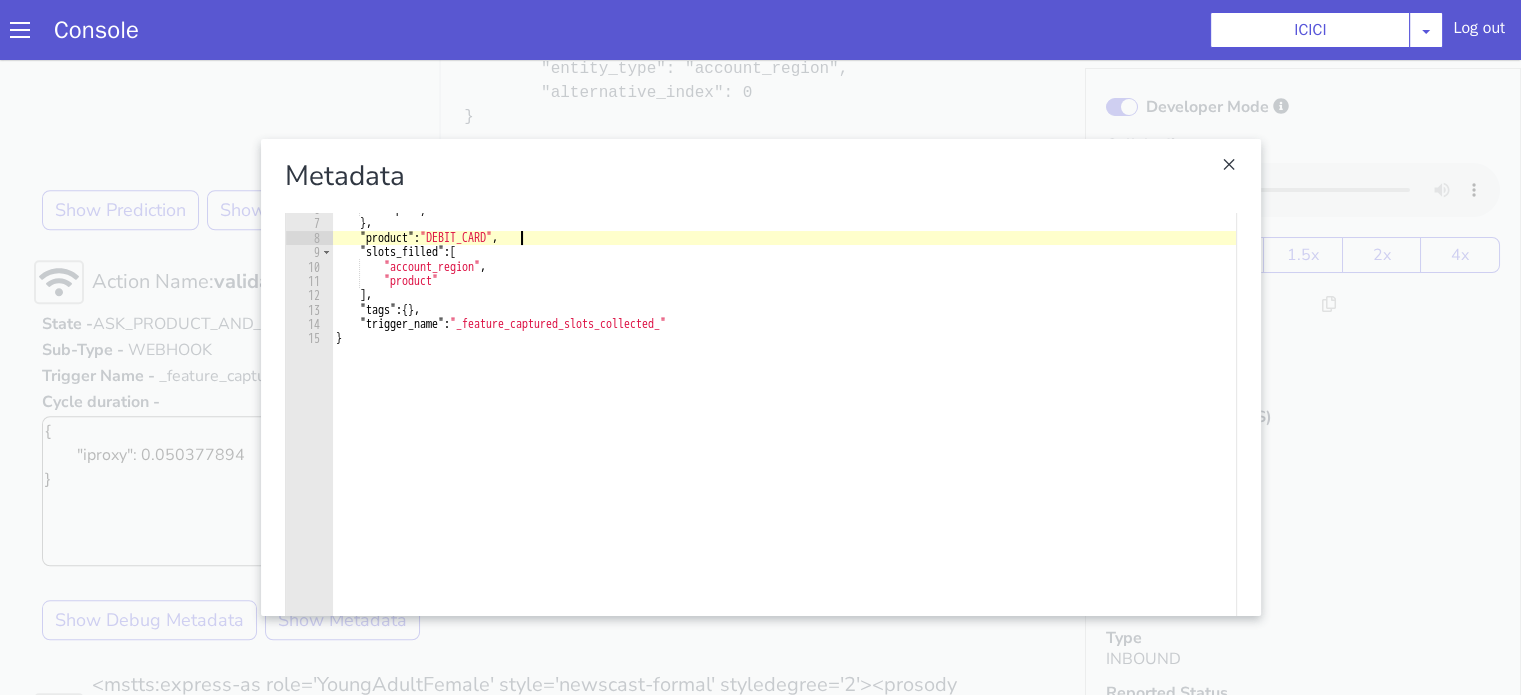 scroll, scrollTop: 0, scrollLeft: 0, axis: both 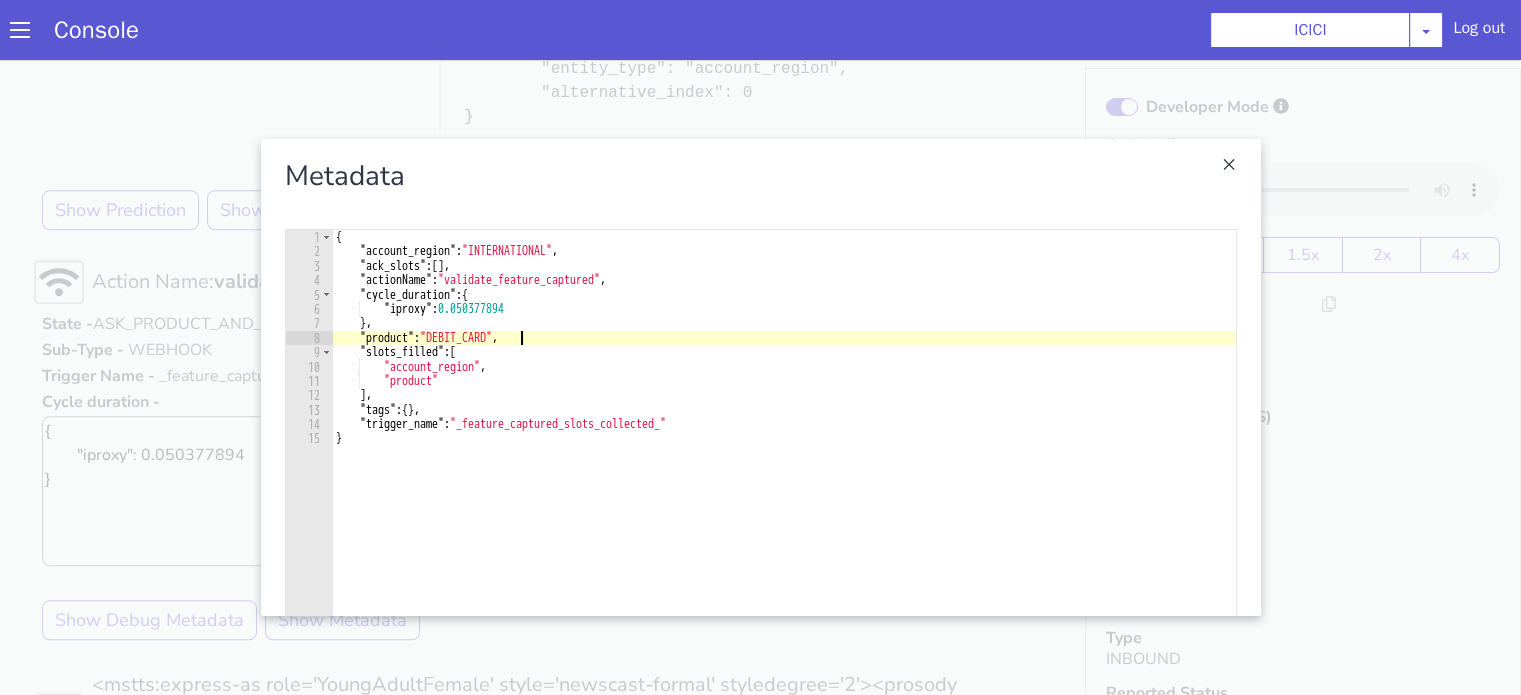 click at bounding box center (827, 1089) 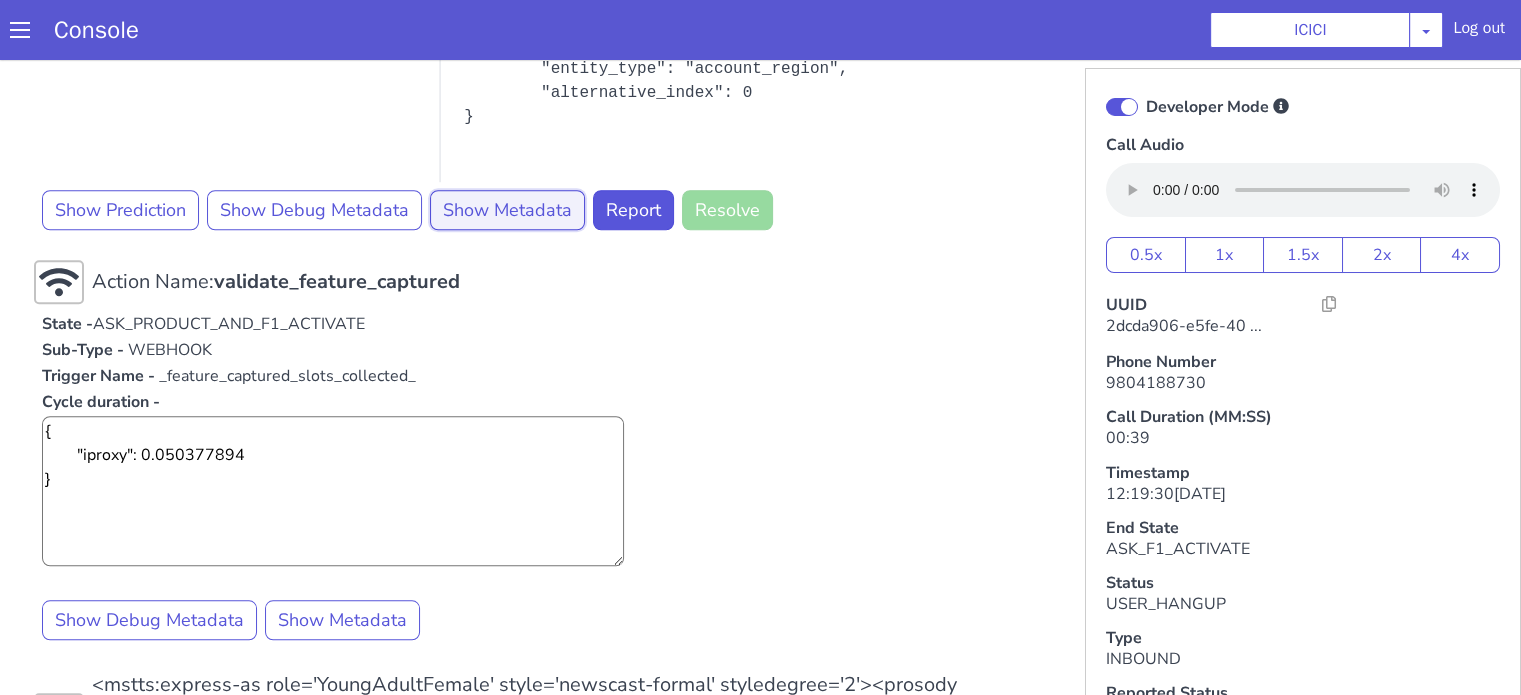 click on "Show Metadata" at bounding box center (489, 263) 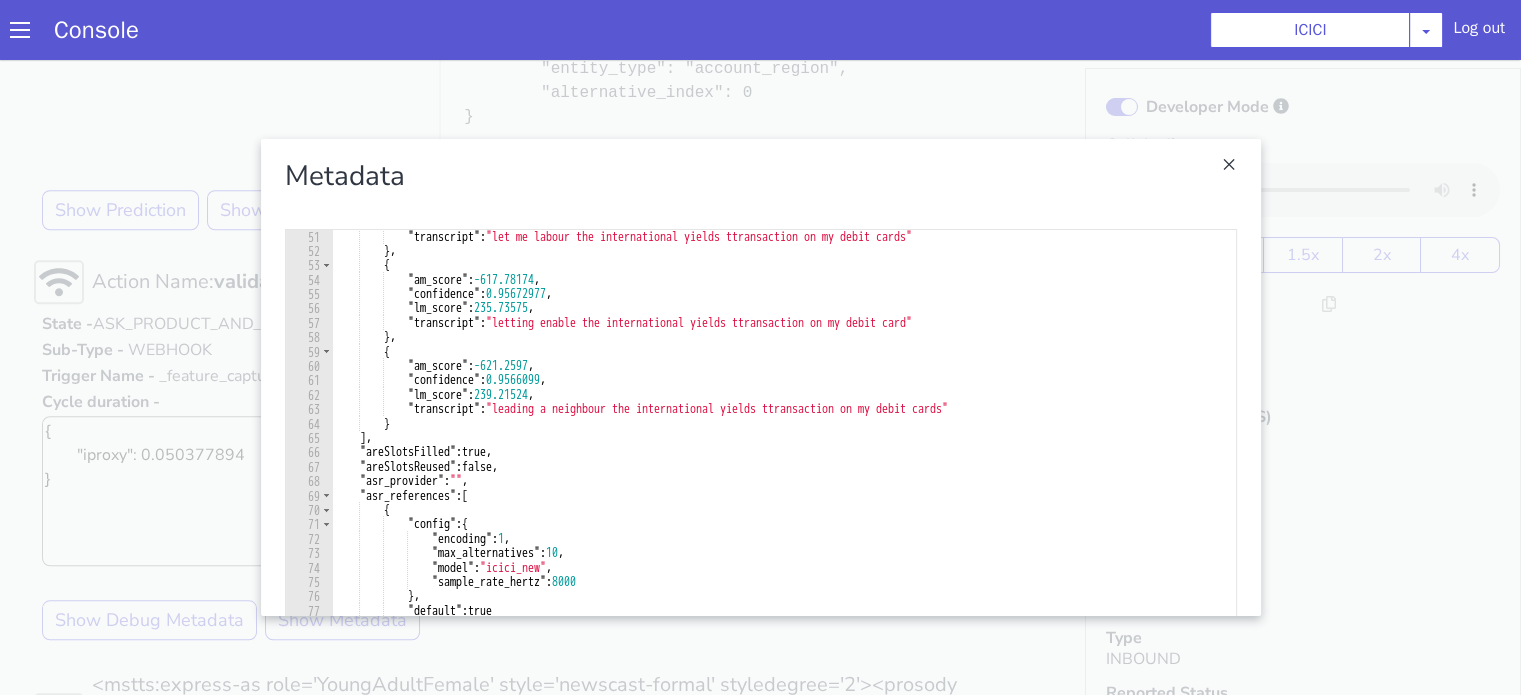 scroll, scrollTop: 840, scrollLeft: 0, axis: vertical 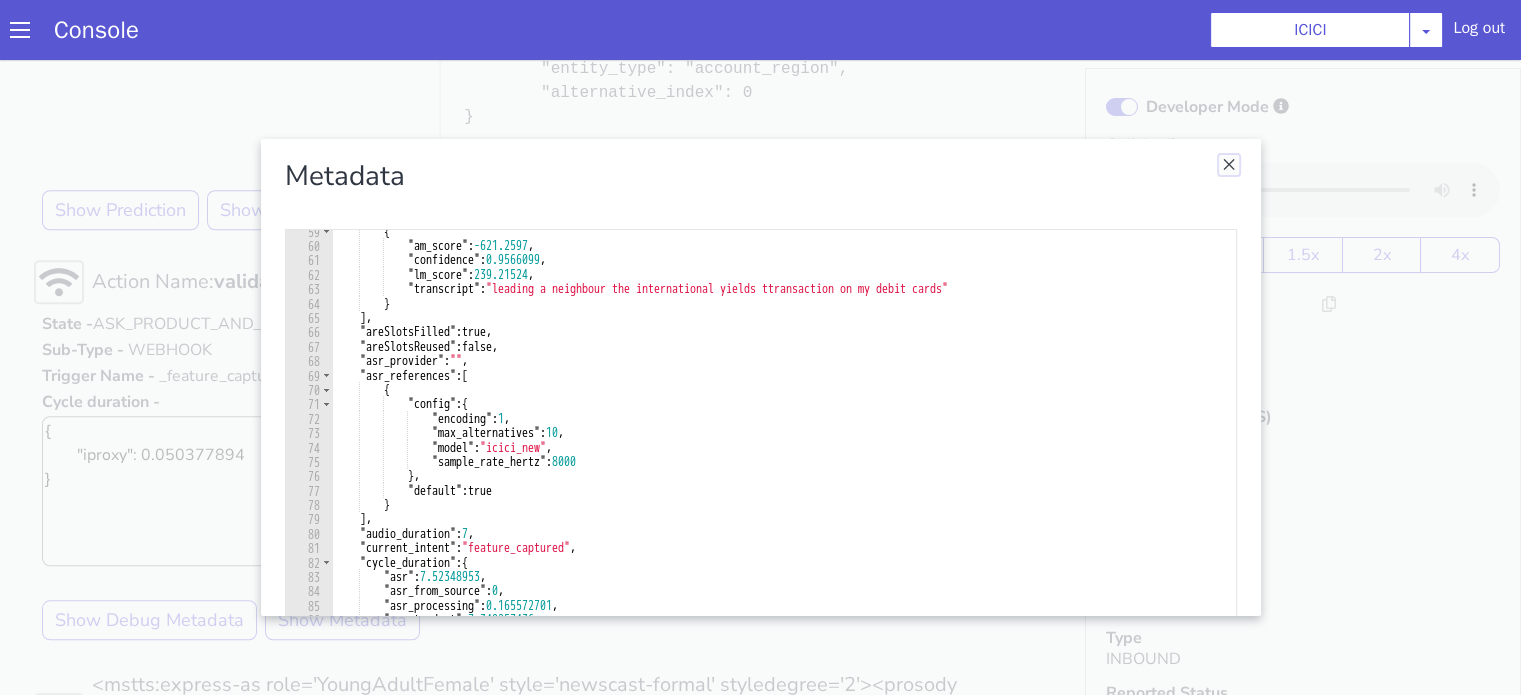 click at bounding box center [1230, 745] 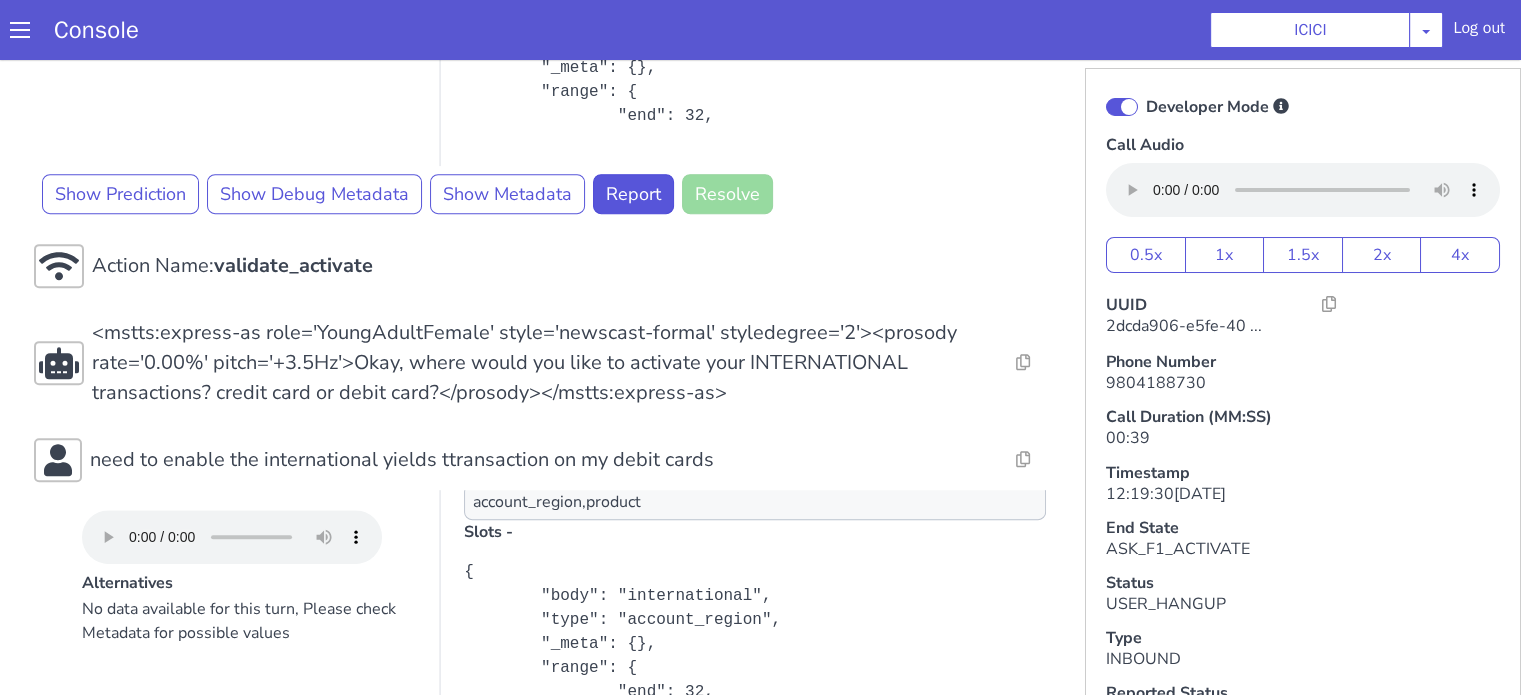 scroll, scrollTop: 564, scrollLeft: 0, axis: vertical 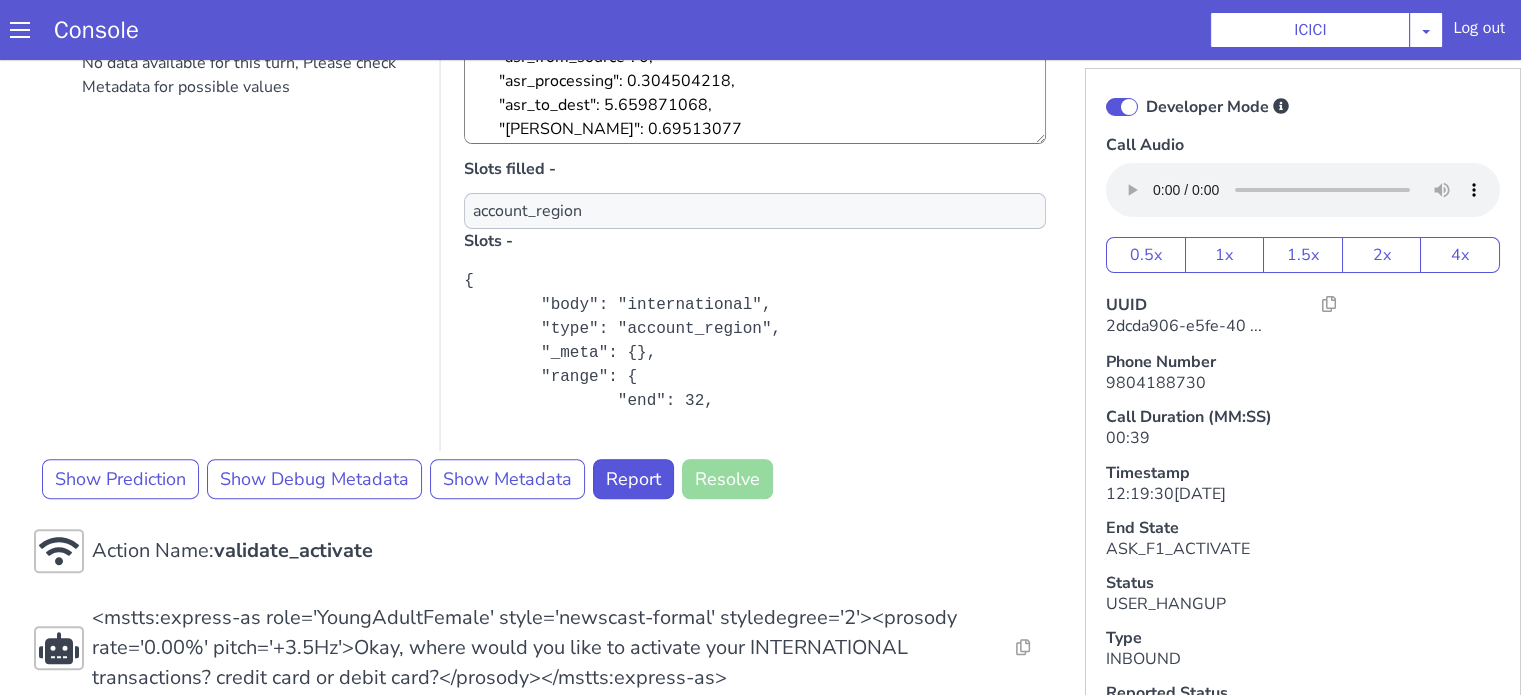 click on "No data available for this turn, Please check Metadata for possible values" at bounding box center (1822, 528) 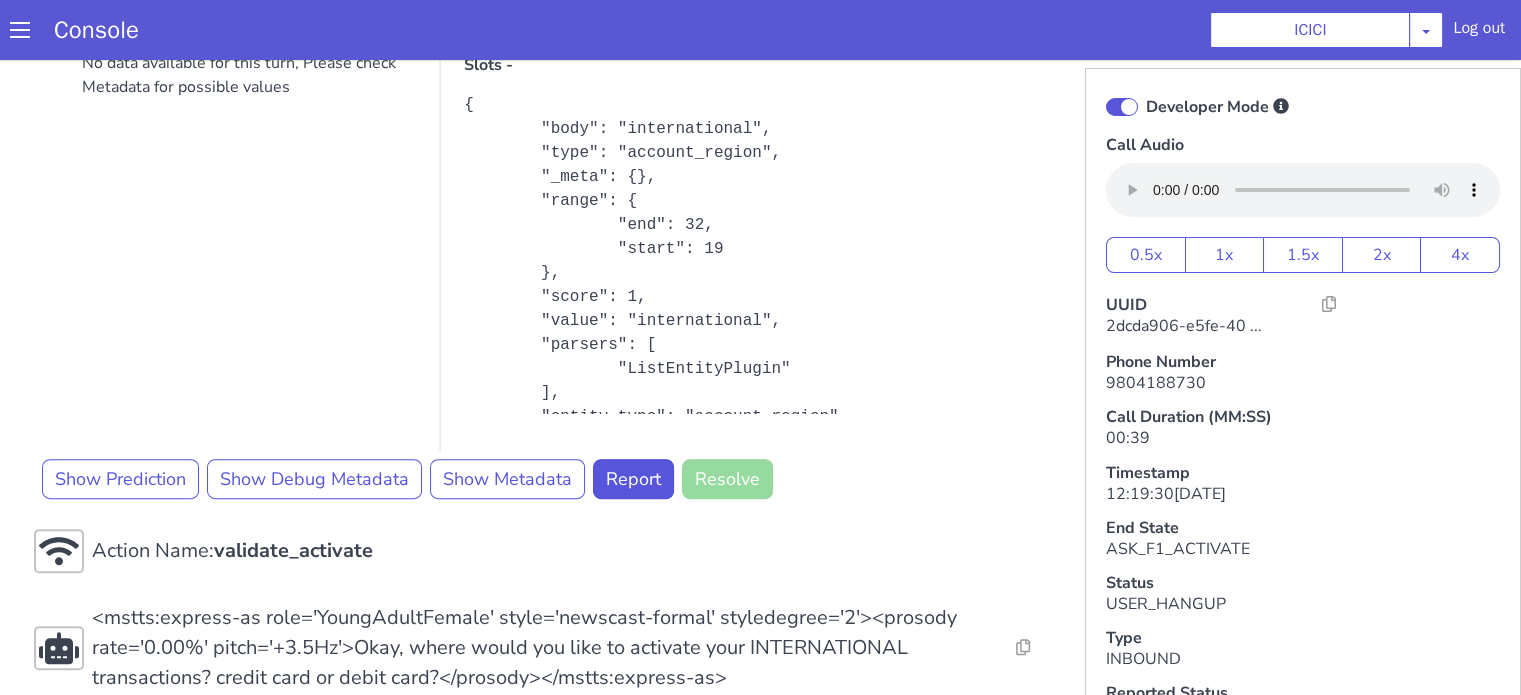 scroll, scrollTop: 354, scrollLeft: 0, axis: vertical 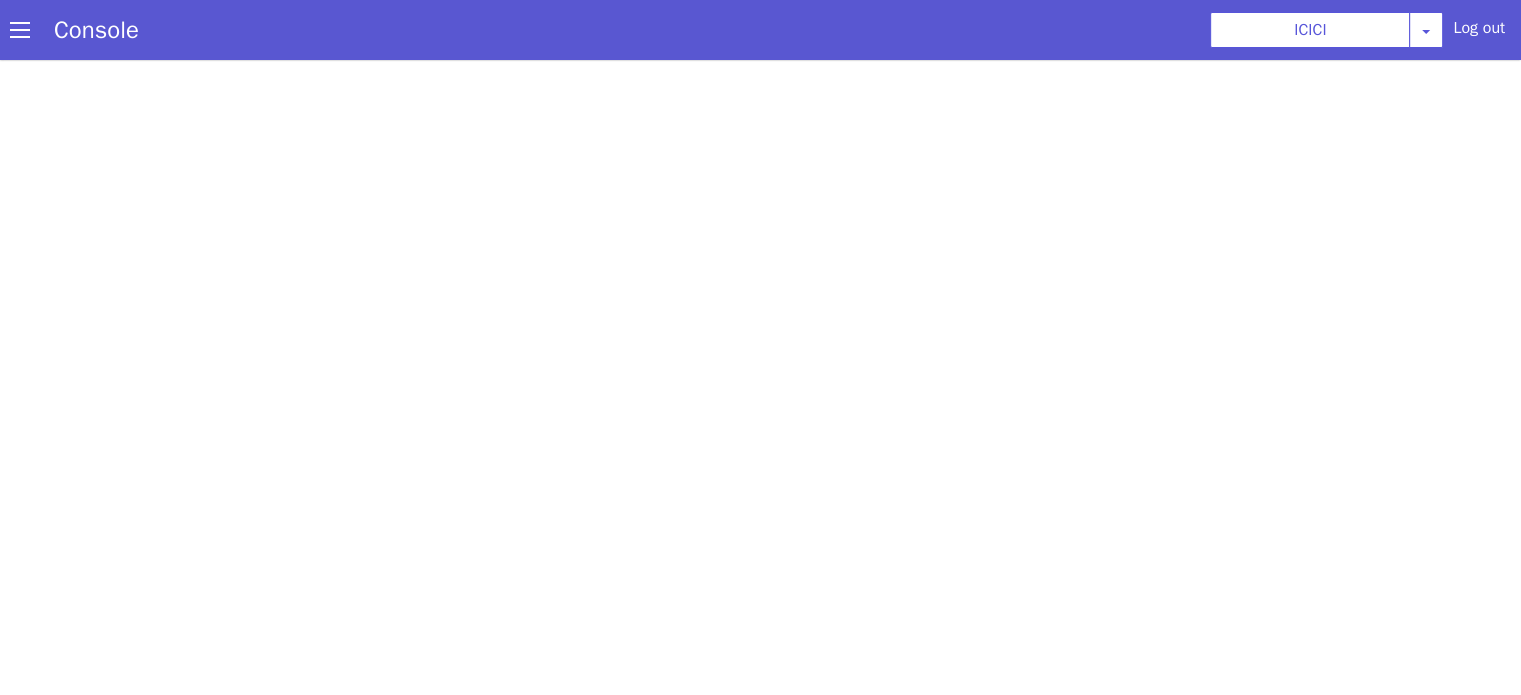 click on "Console ICICI [PERSON_NAME] Airtel DTH Pilot Airtel POC [PERSON_NAME] Blue NT Aliceblue American Finance - US Apollo Apollo 24*7 Application - Collections Auto NPS feedback Avaya Devconnect Axis Axis AMC Axis Outbound BAGIC BALIC BALIC Old 2 Bajaj Autofinance Bajaj Fin Banking Demo Barbeque Nation Buy Now Pay Later Cars24 Cashe Central Bank of [GEOGRAPHIC_DATA] [PERSON_NAME] Cholamandalam Finance Consumer Durables Coverfox Covid19 Helpline Credgenics CreditMate DPDzero DUMMY Data collection Demo - Collections Dish TV ERCM Emeritus Eureka Forbes - LQ FFAM360 - US Familiarity Farming_Axis Finaccel Flipkart Flow Templates Fusion Microfinance Giorgos_TestBot Great Learning Grievance Bot HDB Finance HDFC HDFC Ergo HDFC Freedom CC HDFC Life Demo HDFC Securities Hathway Internet Hathway V2 Home Credit IBM IBM Banking Demo ICICI ICICI Bank Outbound ICICI [DEMOGRAPHIC_DATA] Persistency ICICI Prudential ICICI securities ICICI_lombard IDFC First Bank IFFCO Tokio Insurance Iffco [GEOGRAPHIC_DATA] [GEOGRAPHIC_DATA] Indigo IndusInd - Settlement IndusInd CC Insurance [PERSON_NAME]" at bounding box center (780, 30) 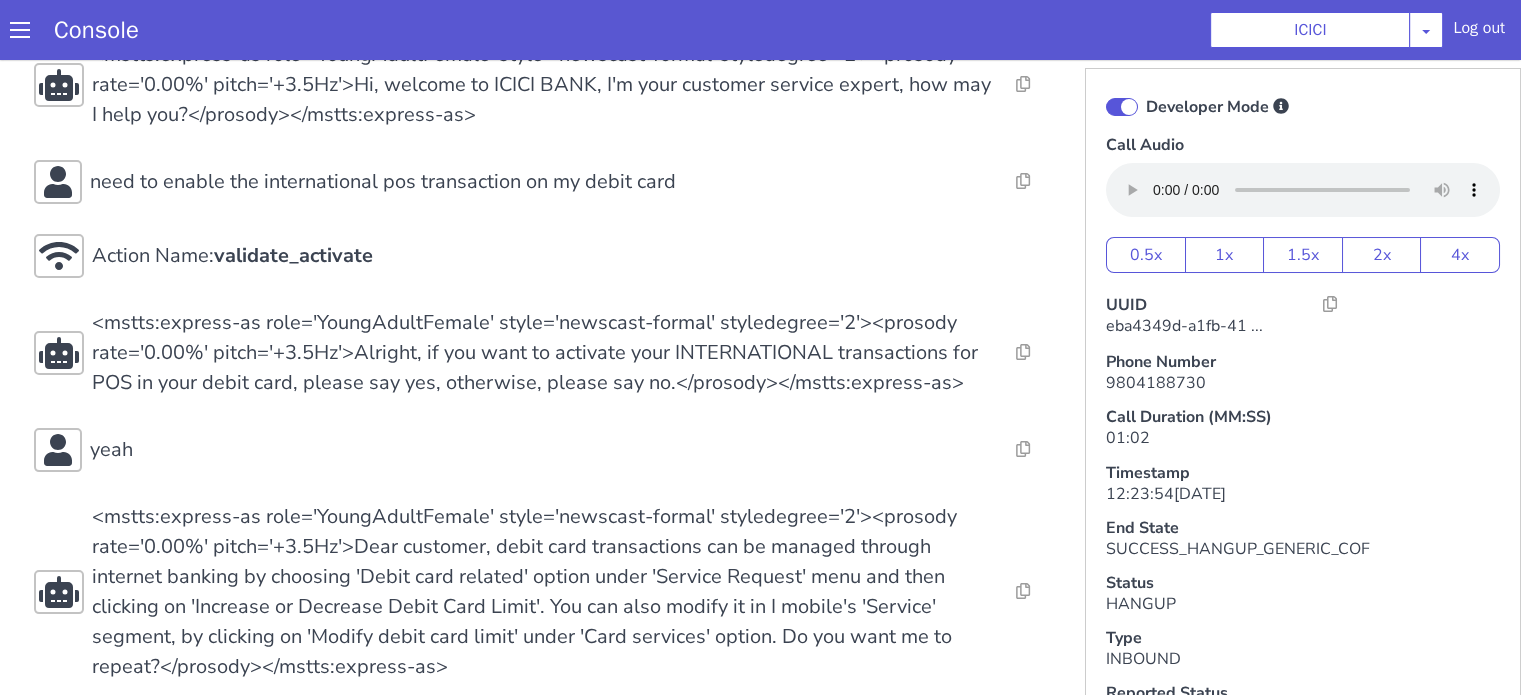 scroll, scrollTop: 300, scrollLeft: 0, axis: vertical 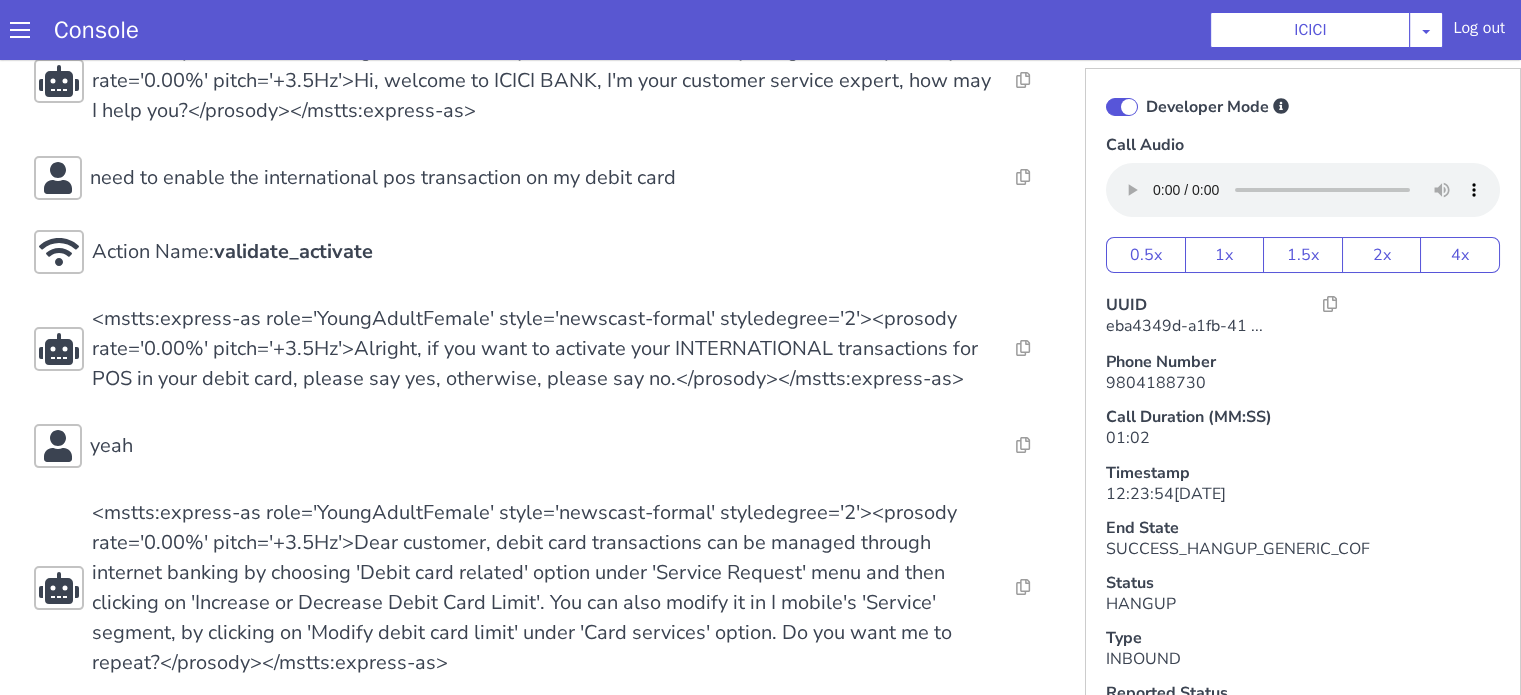 click at bounding box center (2625, 63) 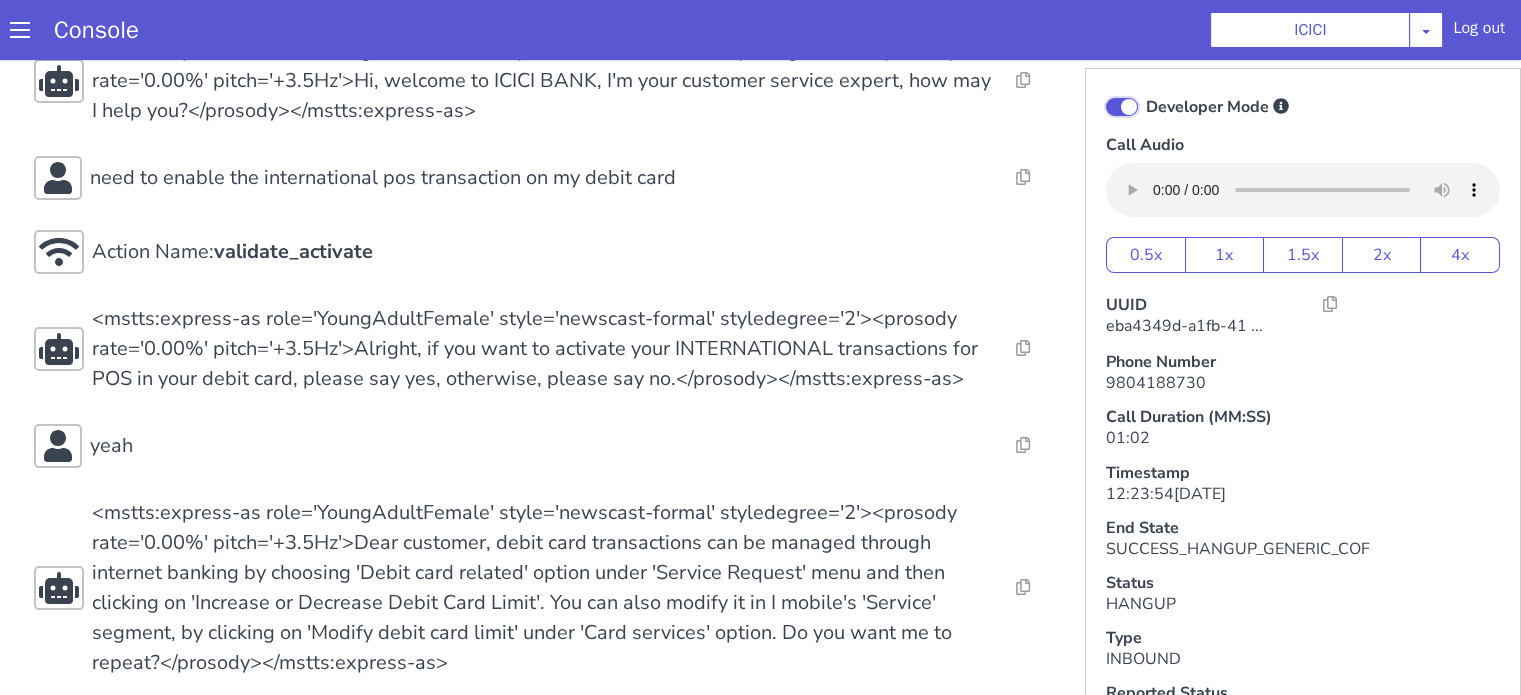 click on "Developer Mode" at bounding box center [2259, -350] 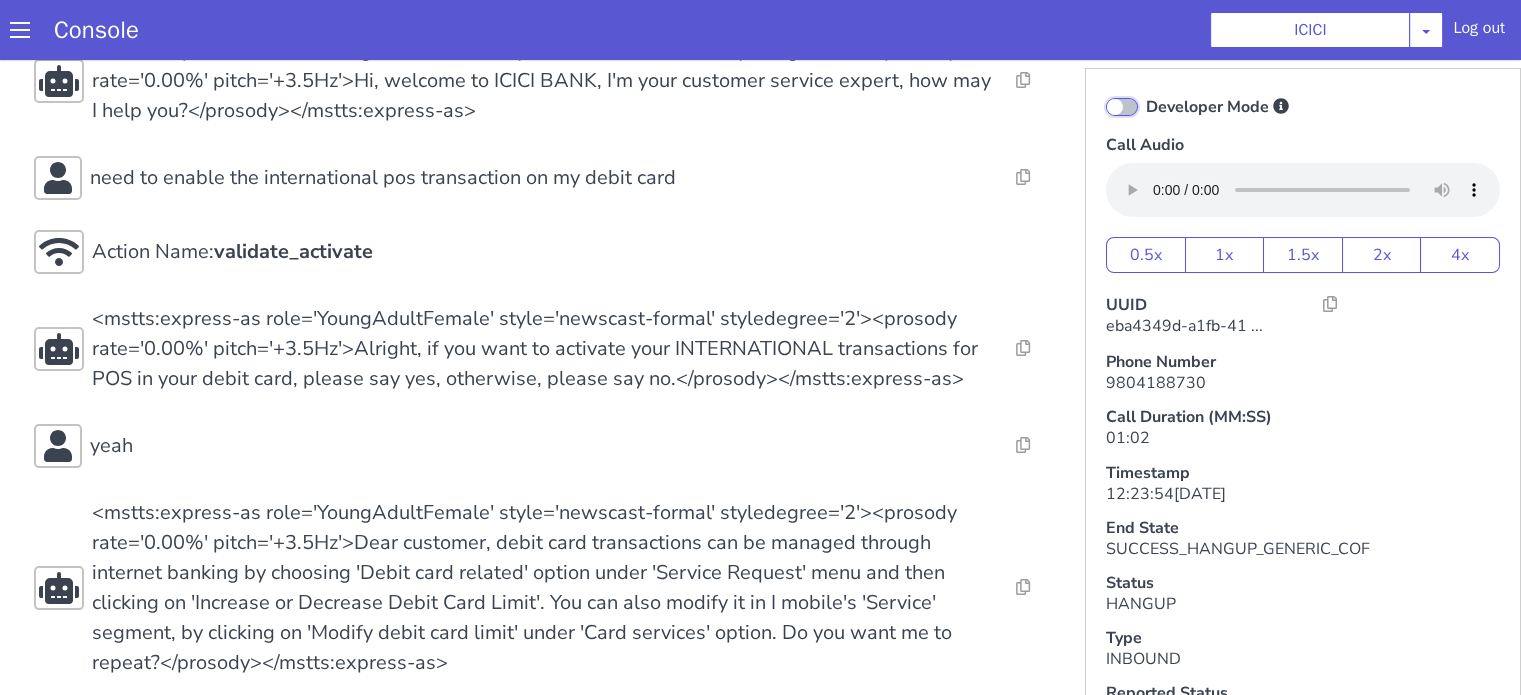 checkbox on "false" 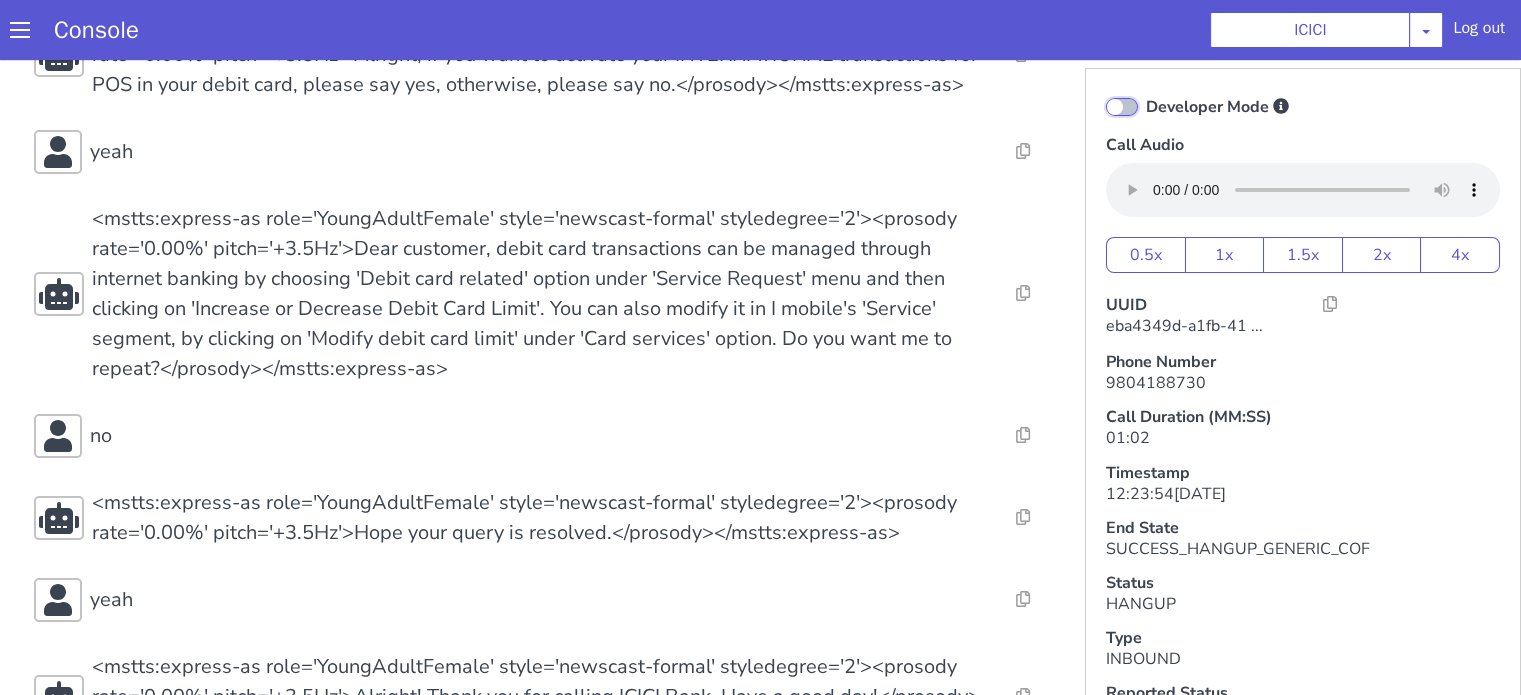 scroll, scrollTop: 300, scrollLeft: 0, axis: vertical 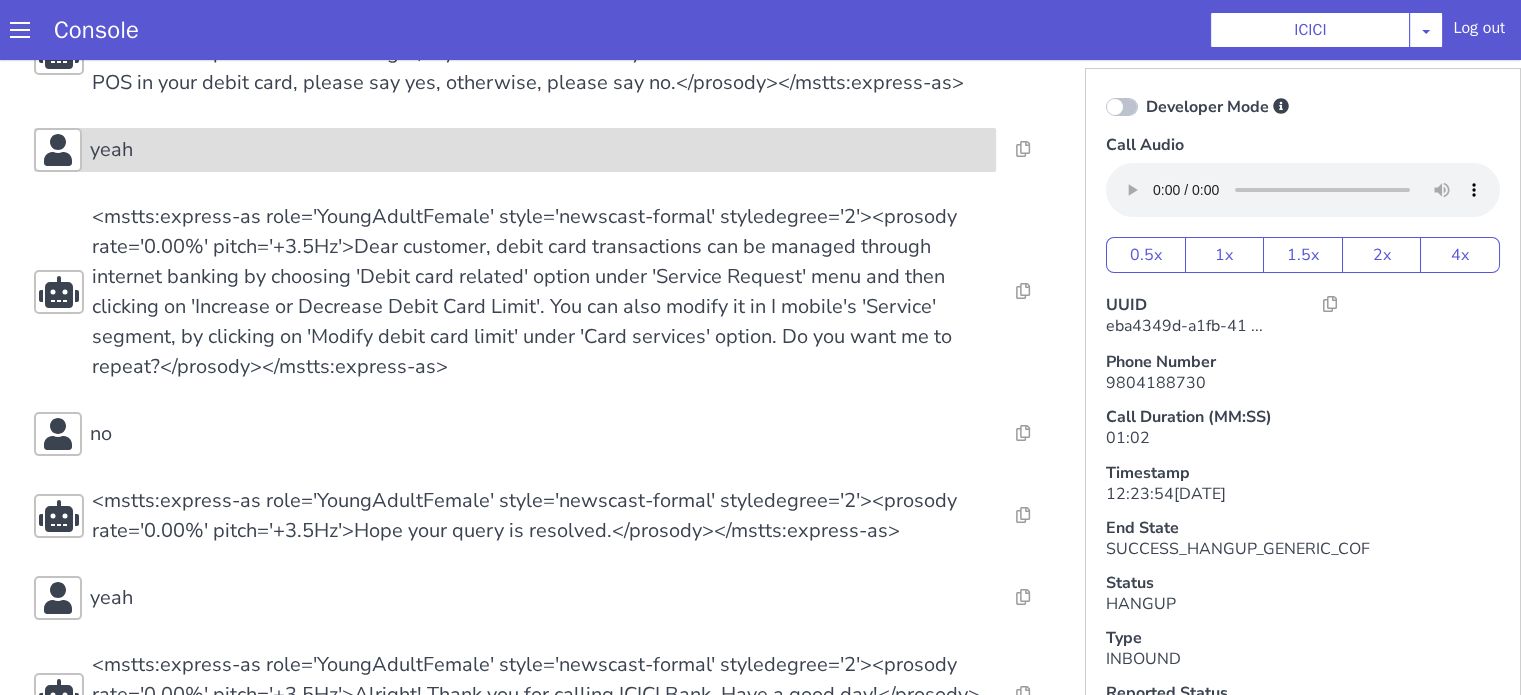 click on "yeah" at bounding box center (1442, -362) 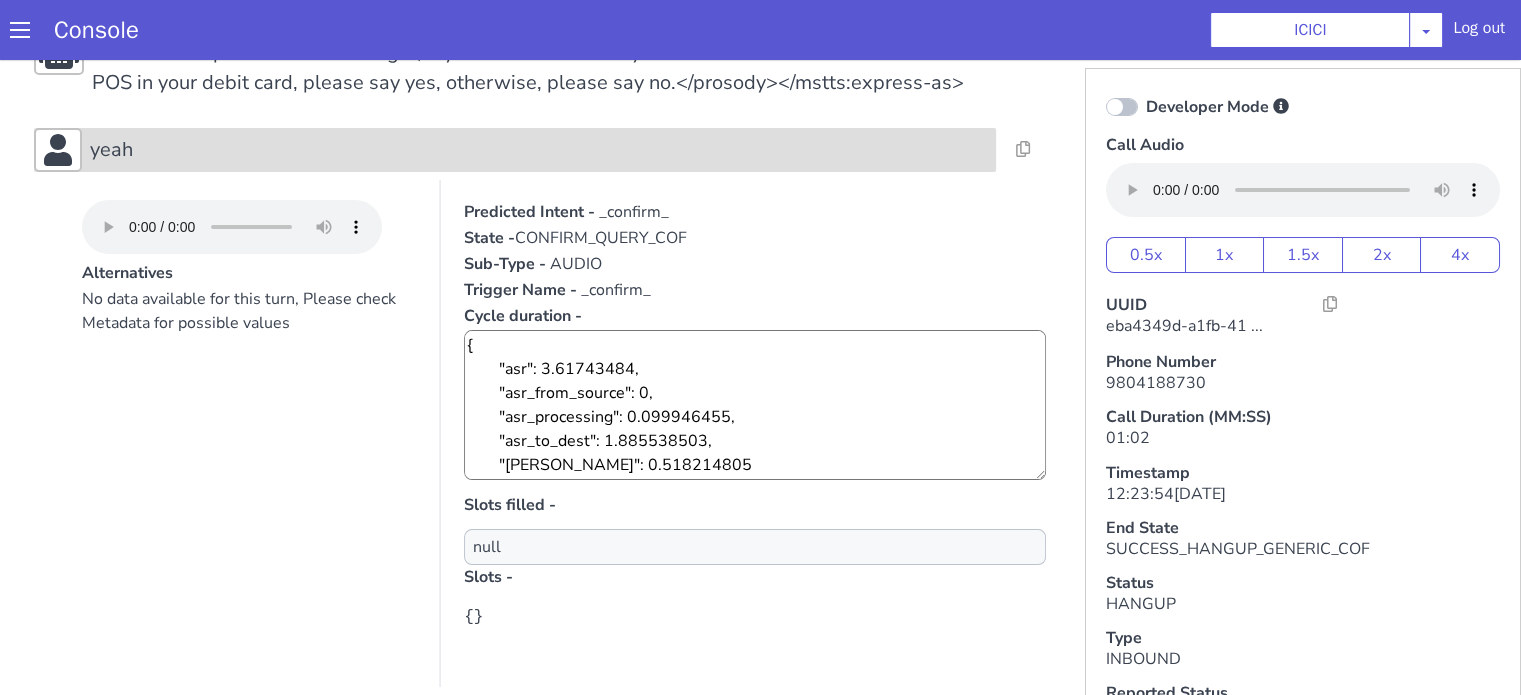 click on "yeah" at bounding box center (1442, -362) 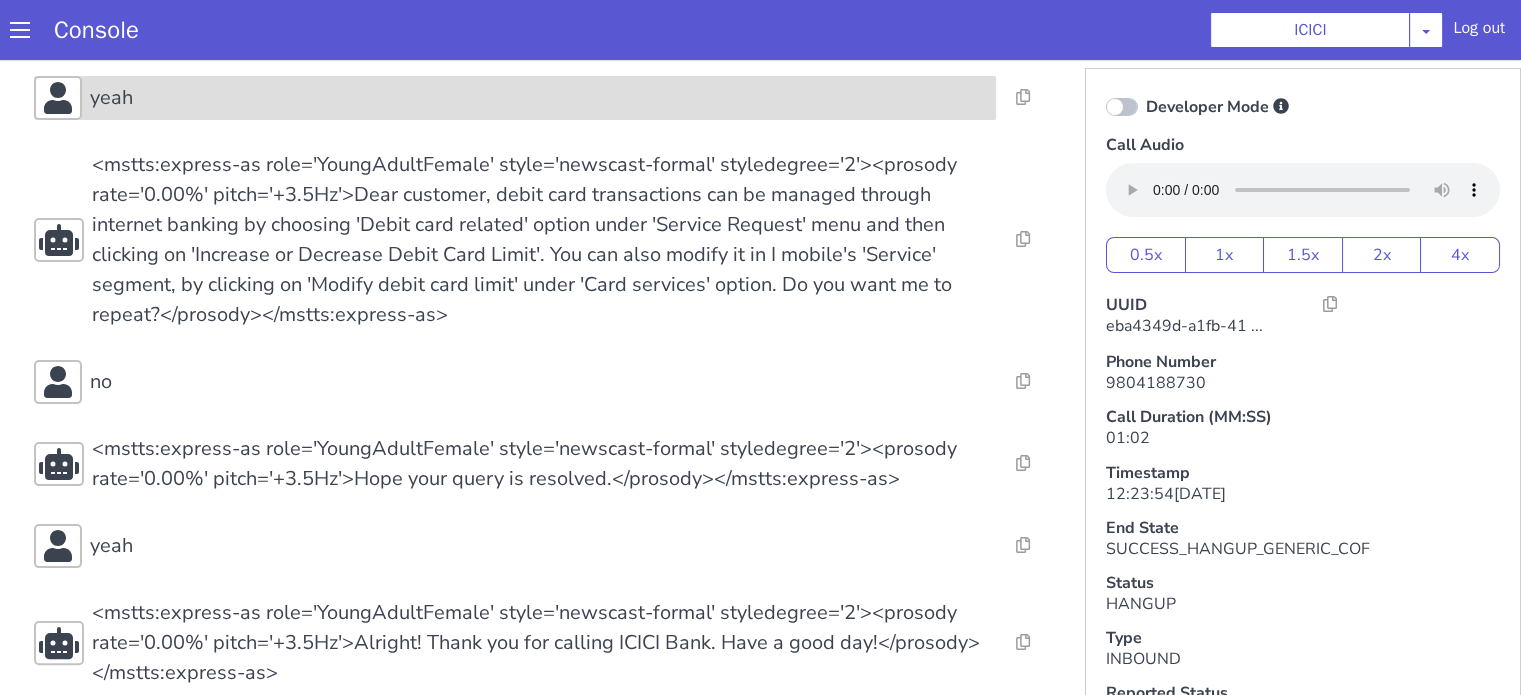 scroll, scrollTop: 380, scrollLeft: 0, axis: vertical 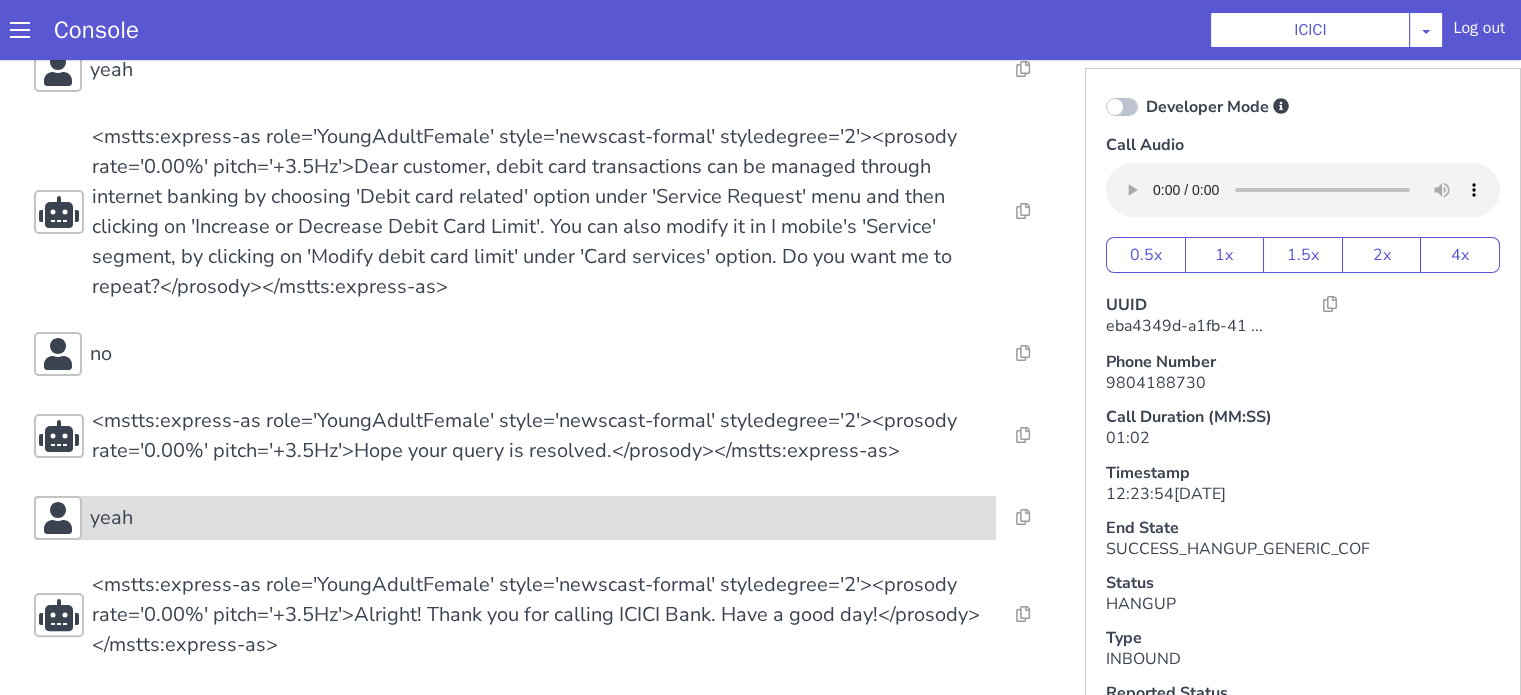 click on "yeah" at bounding box center (1442, 6) 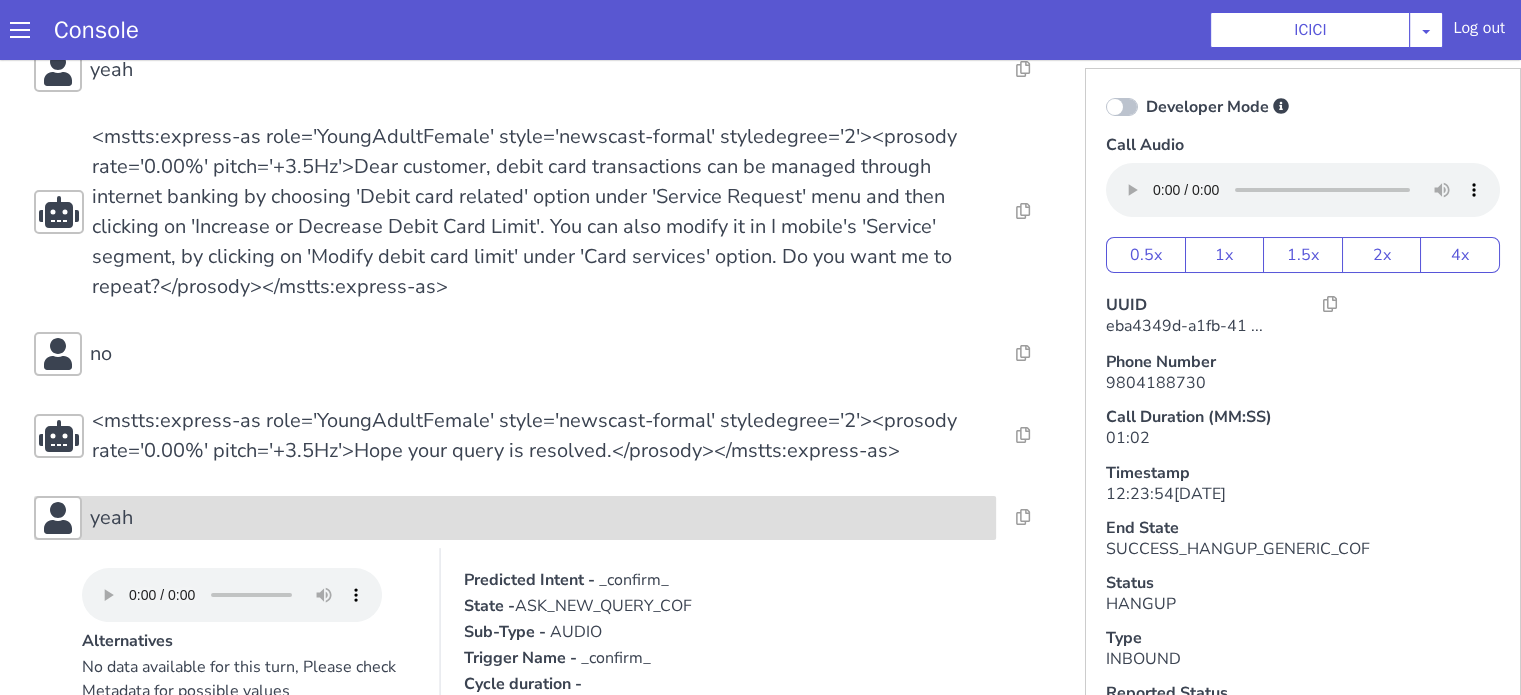 click on "yeah" at bounding box center [1233, -4] 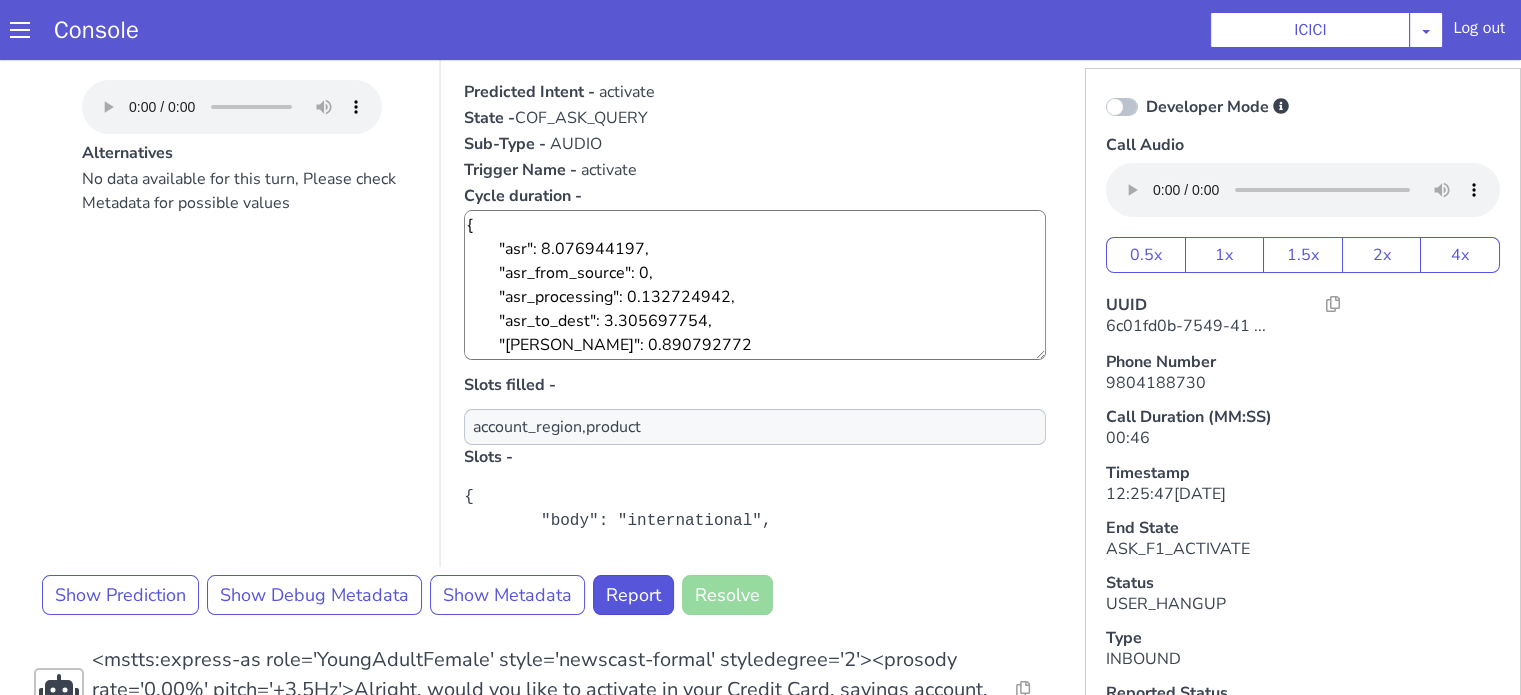 scroll, scrollTop: 300, scrollLeft: 0, axis: vertical 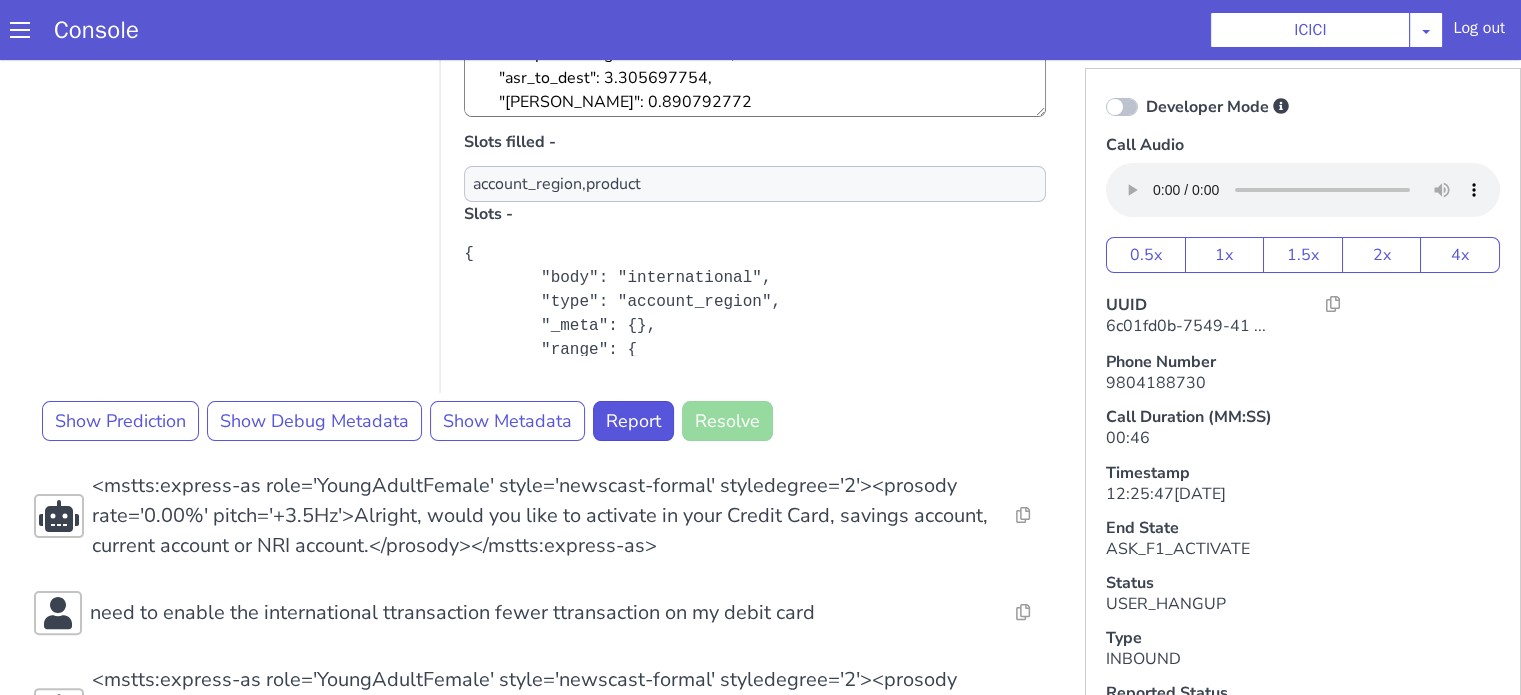 click at bounding box center [1122, 107] 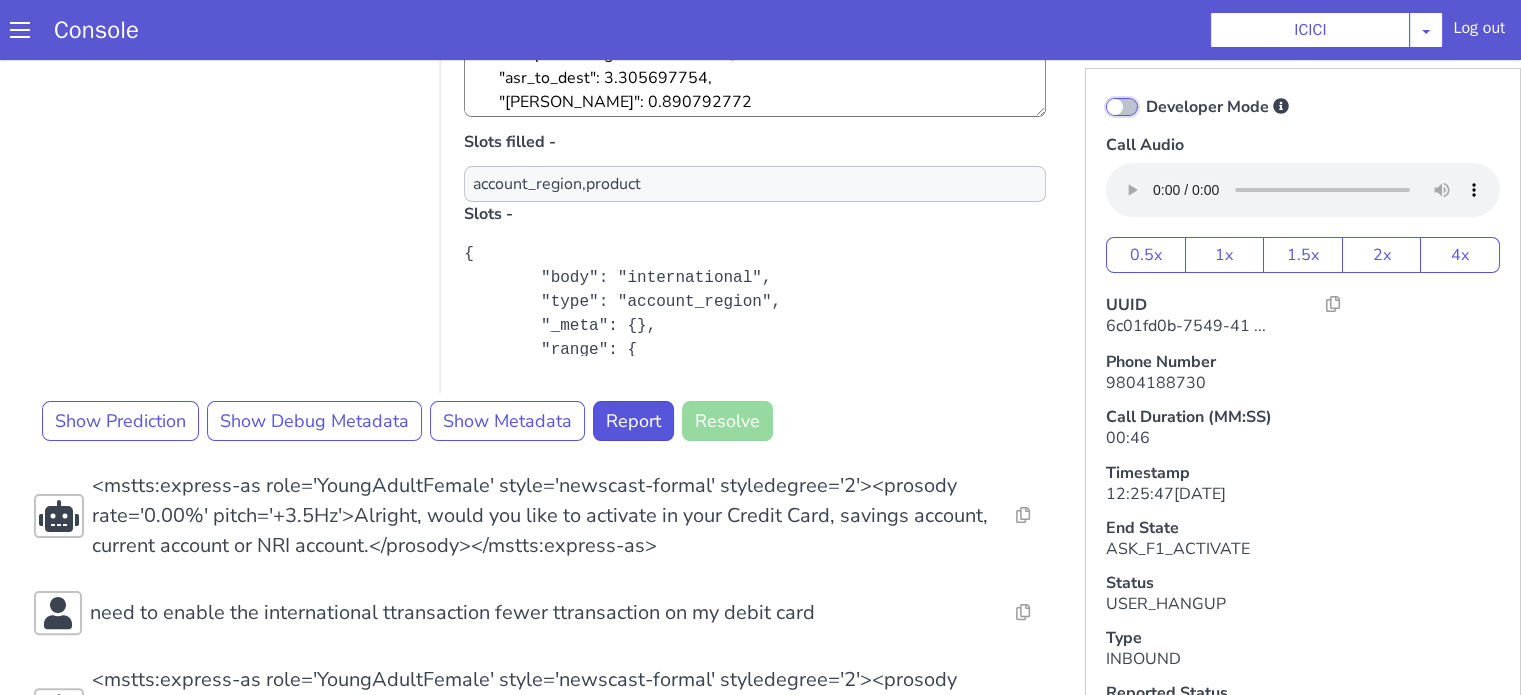 click on "Developer Mode" at bounding box center (1145, 94) 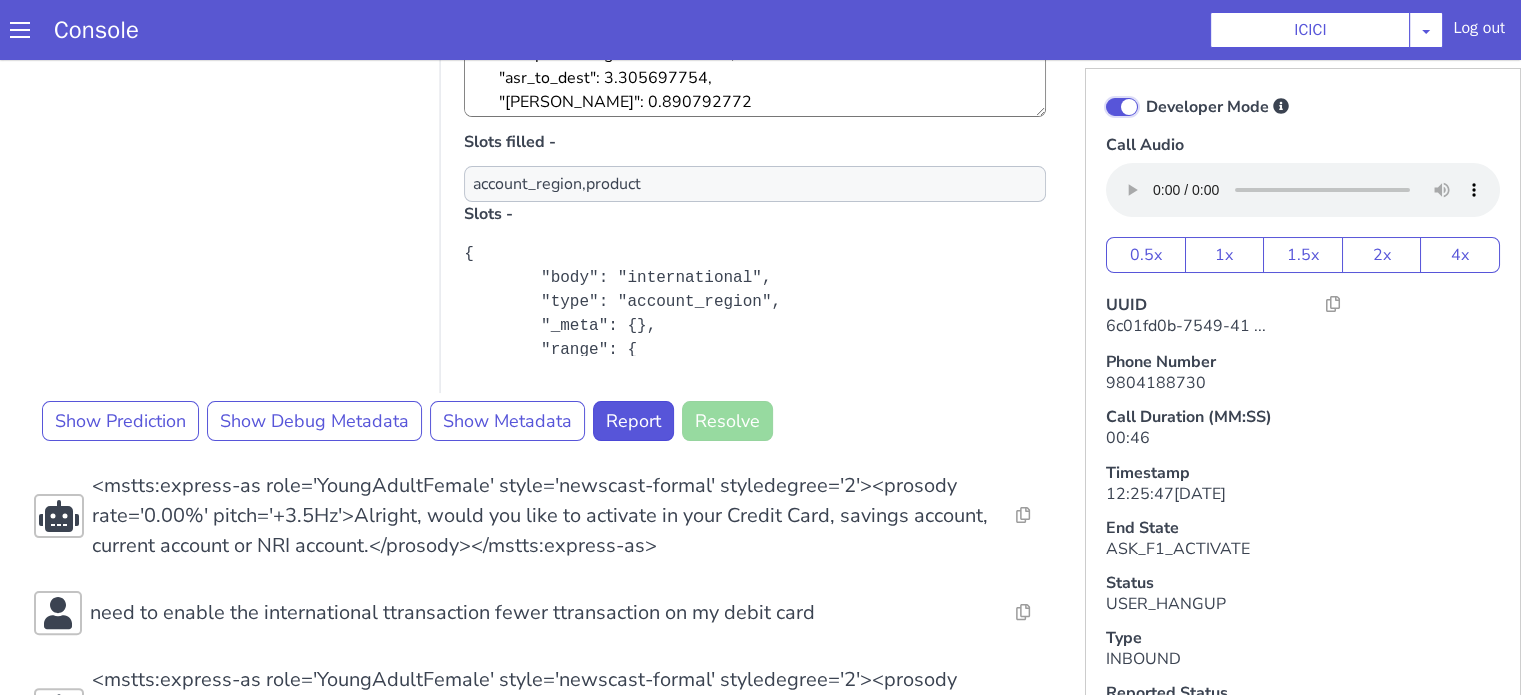 checkbox on "true" 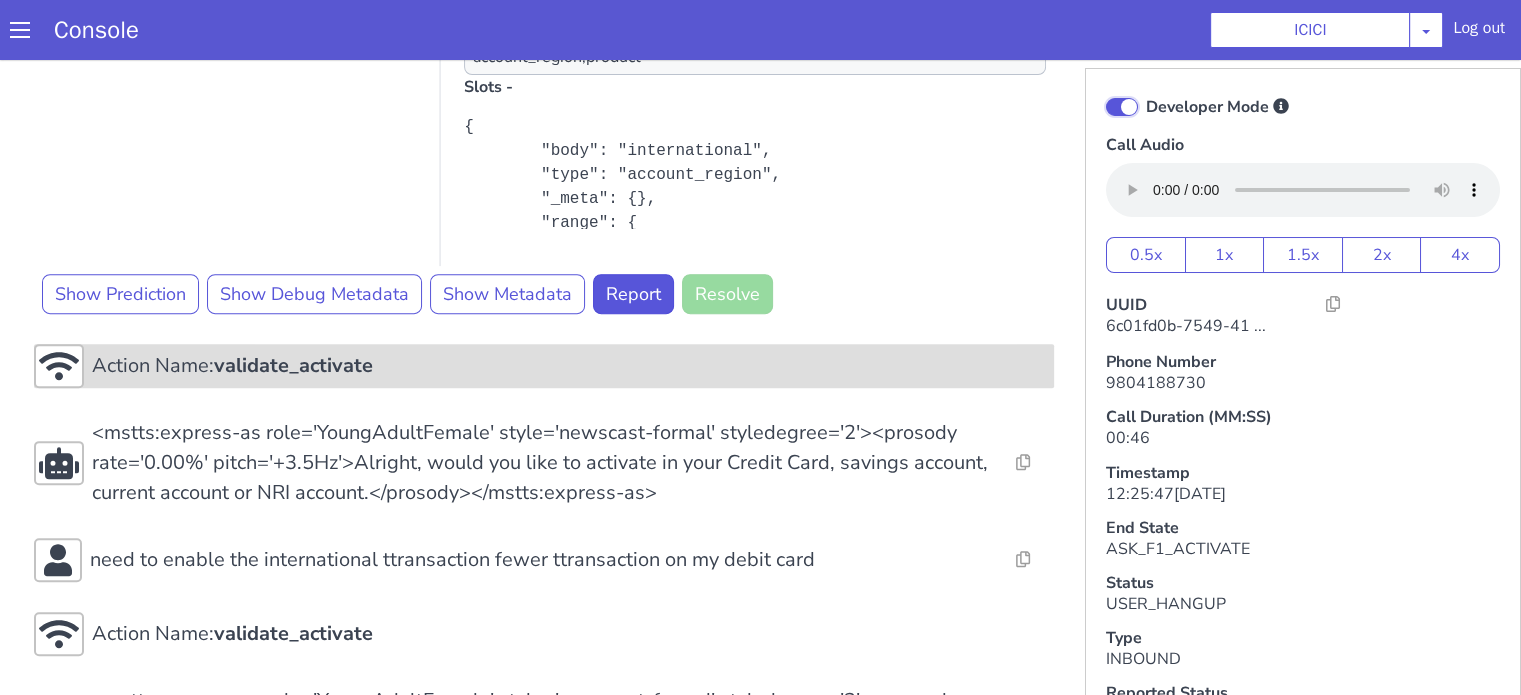 scroll, scrollTop: 919, scrollLeft: 0, axis: vertical 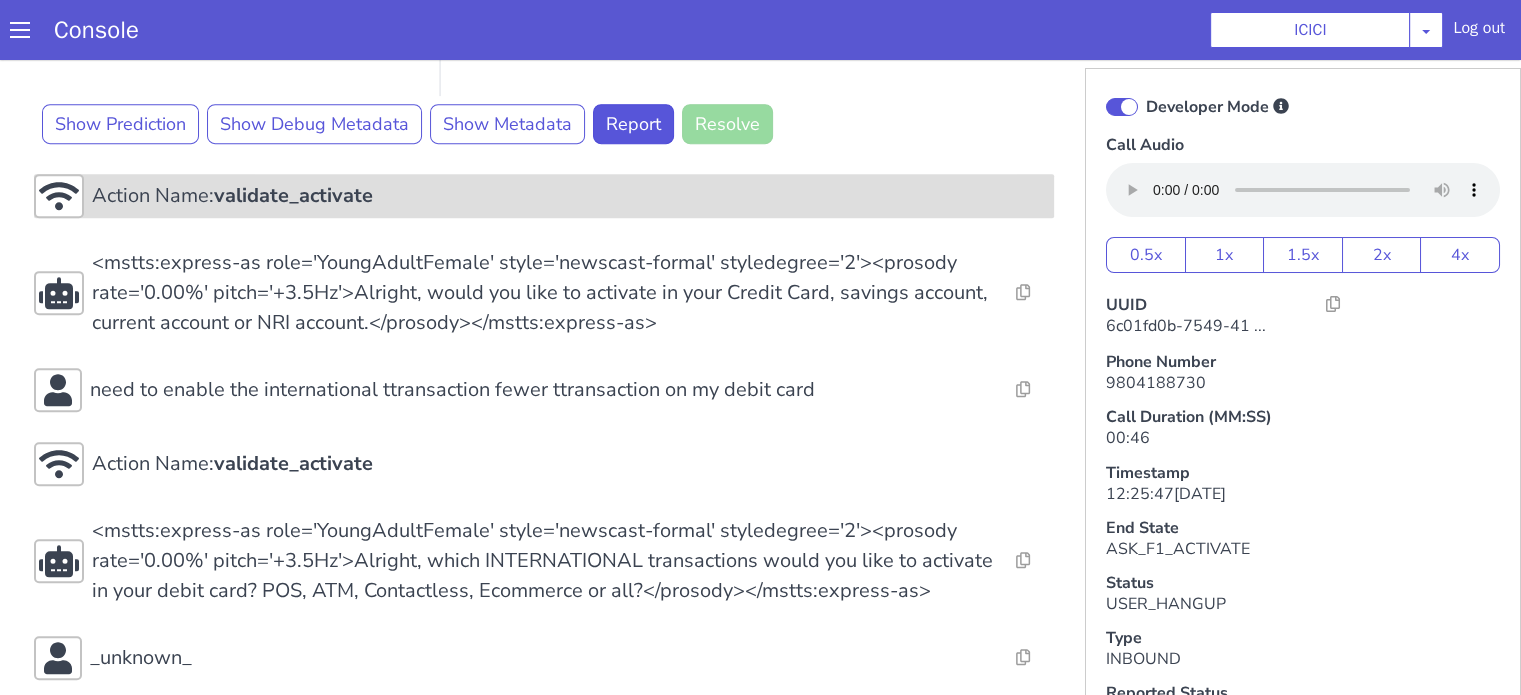 click on "Action Name:  validate_activate" at bounding box center (544, 196) 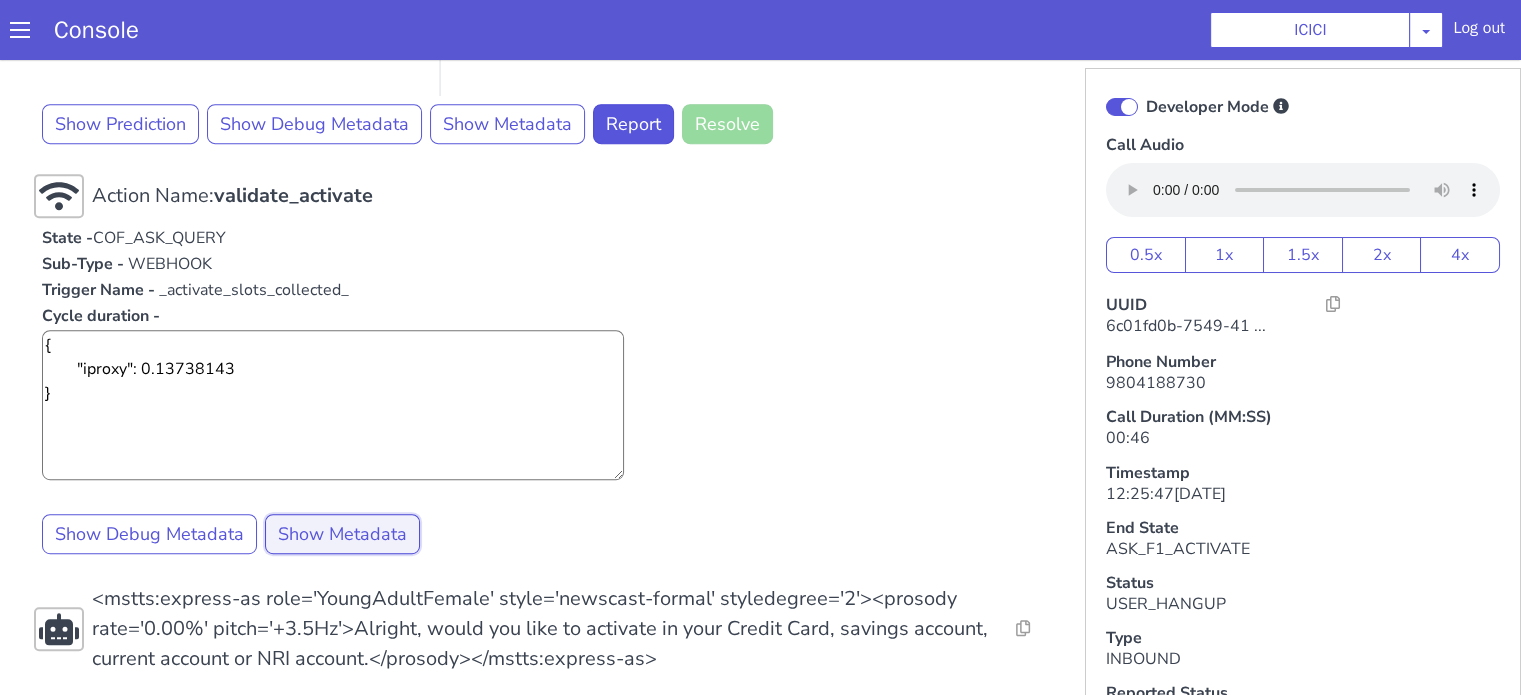 click on "Show Metadata" at bounding box center [342, 534] 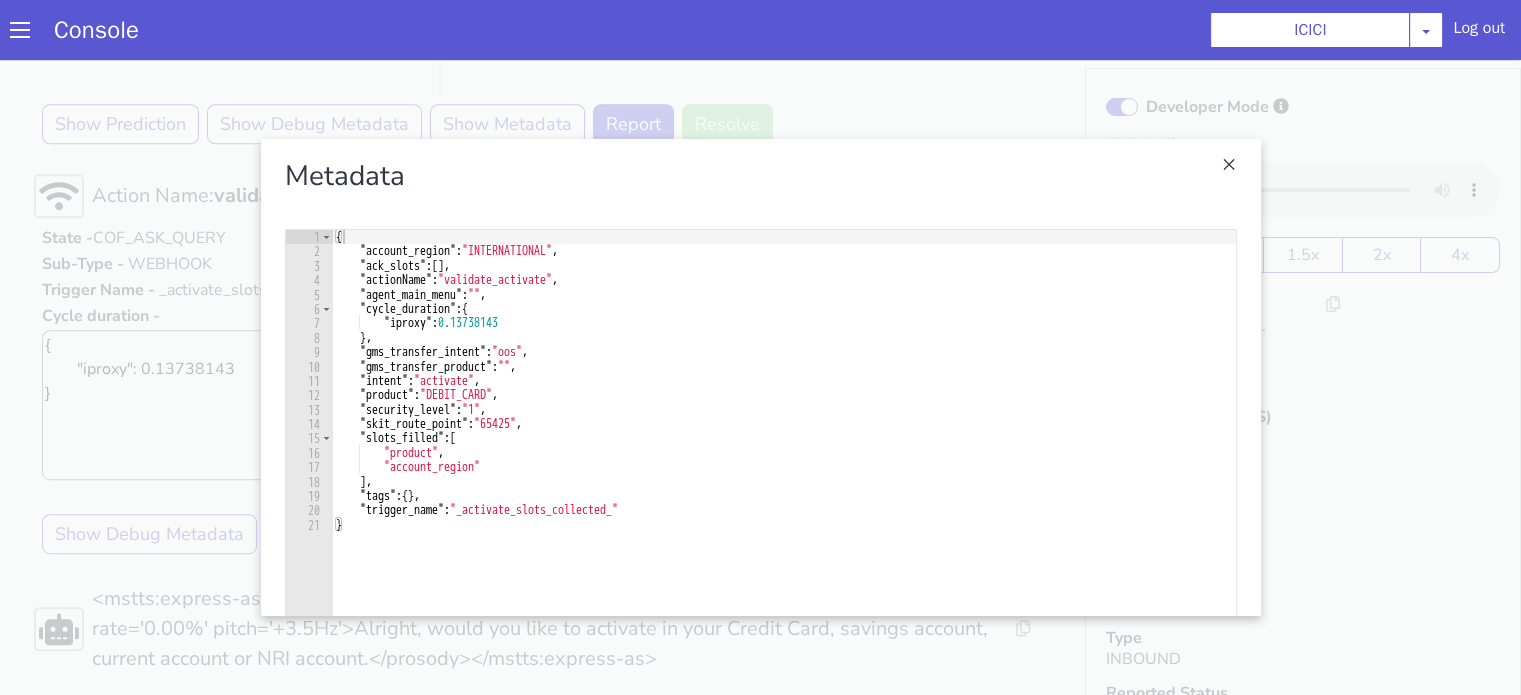 click at bounding box center (760, 377) 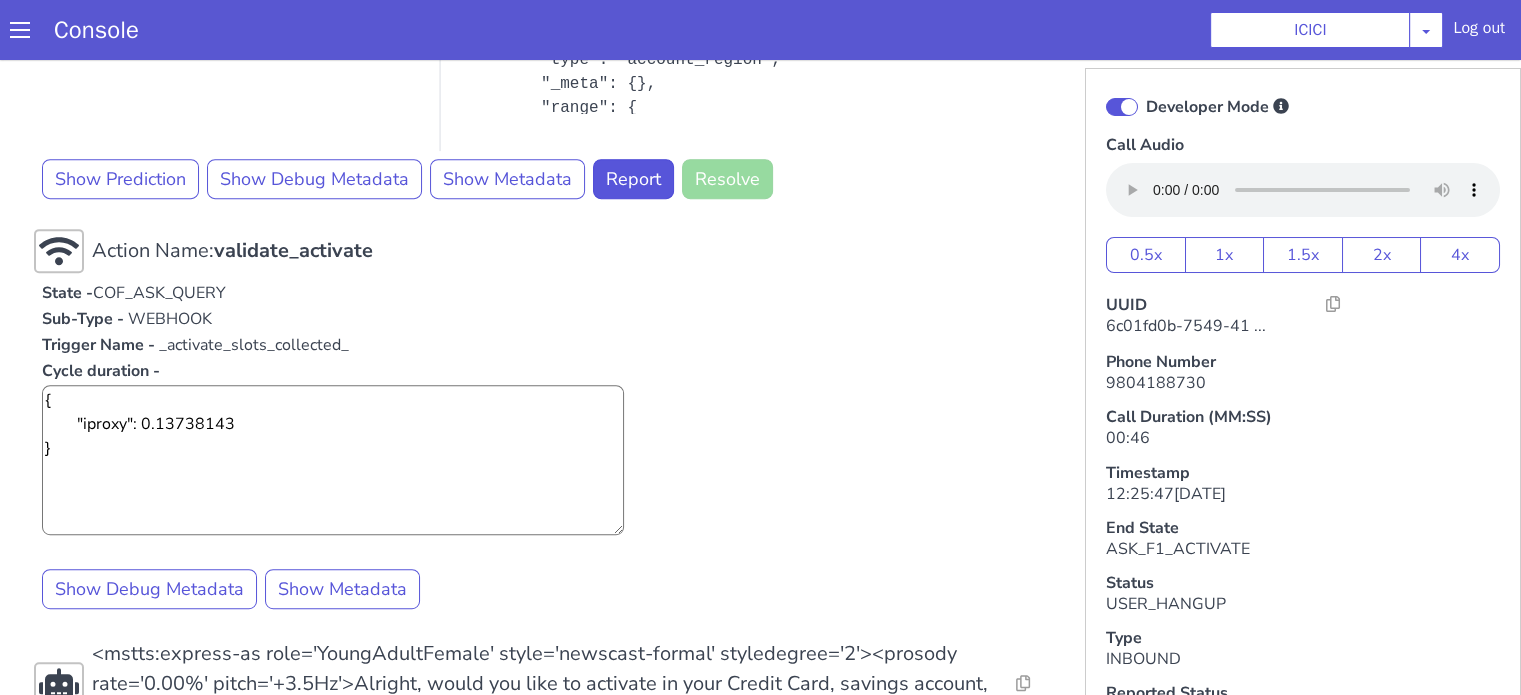 scroll, scrollTop: 819, scrollLeft: 0, axis: vertical 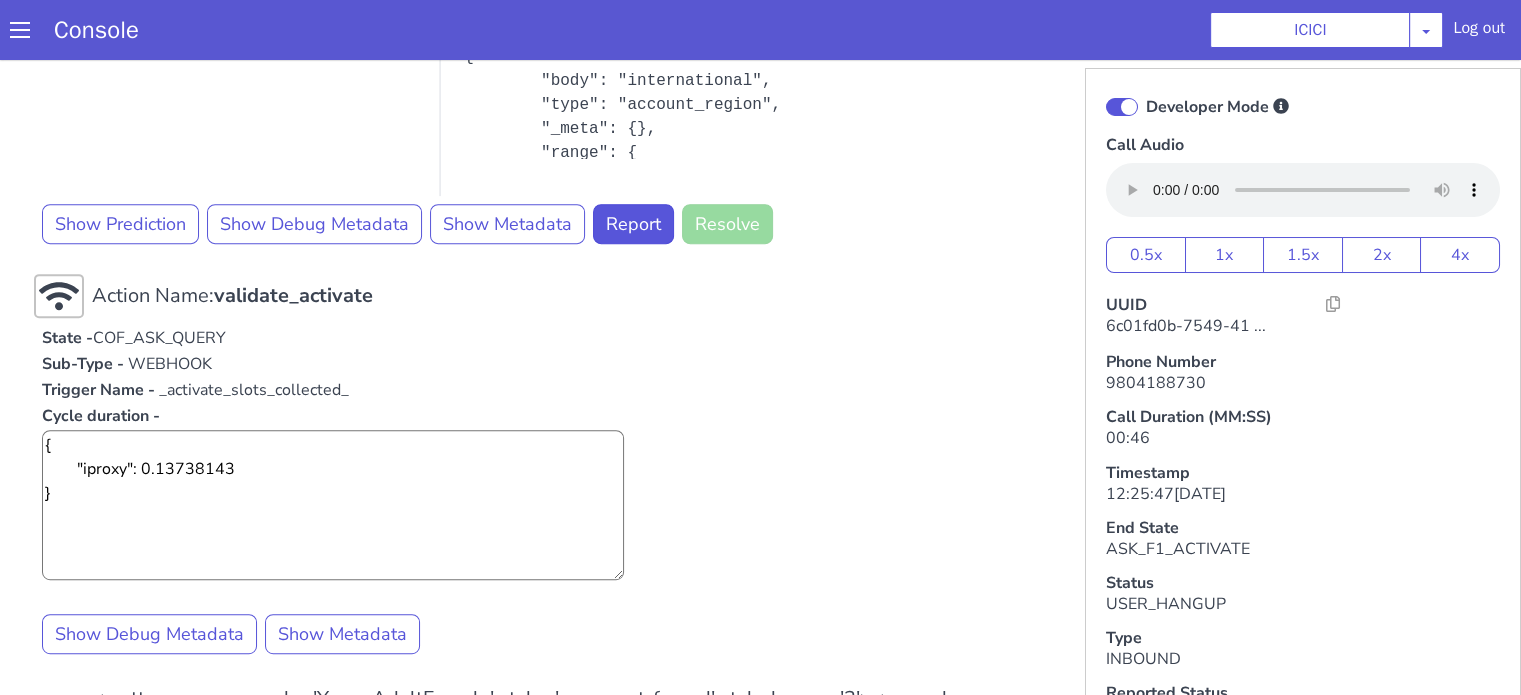 click on "Action Name:  Internal_set_language_for_iproxy Resolve  Intent Error  Entity Error  Transcription Error  Miscellaneous Submit Action Name:  931503 - CAR - RMN CLI Validation Resolve  Intent Error  Entity Error  Transcription Error  Miscellaneous Submit Action Name:  Unica API Resolve  Intent Error  Entity Error  Transcription Error  Miscellaneous Submit <mstts:express-as role='YoungAdultFemale' style='newscast-formal' styledegree='2'><prosody rate='0.00%' pitch='+3.5Hz'>Hi, welcome to ICICI BANK, I'm your customer service expert, how may I help you?</prosody></mstts:express-as> Resolve  Intent Error  Entity Error  Transcription Error  Miscellaneous Submit need to enable the international your ttransaction on my debit card Alternatives No data available for this turn, Please check Metadata for possible values Predicted Intent -   activate State -  COF_ASK_QUERY Sub-Type -   AUDIO Trigger Name -   activate Cycle duration -  Slots filled - account_region,product Slots -   Show Prediction Show Debug Metadata" at bounding box center [544, 334] 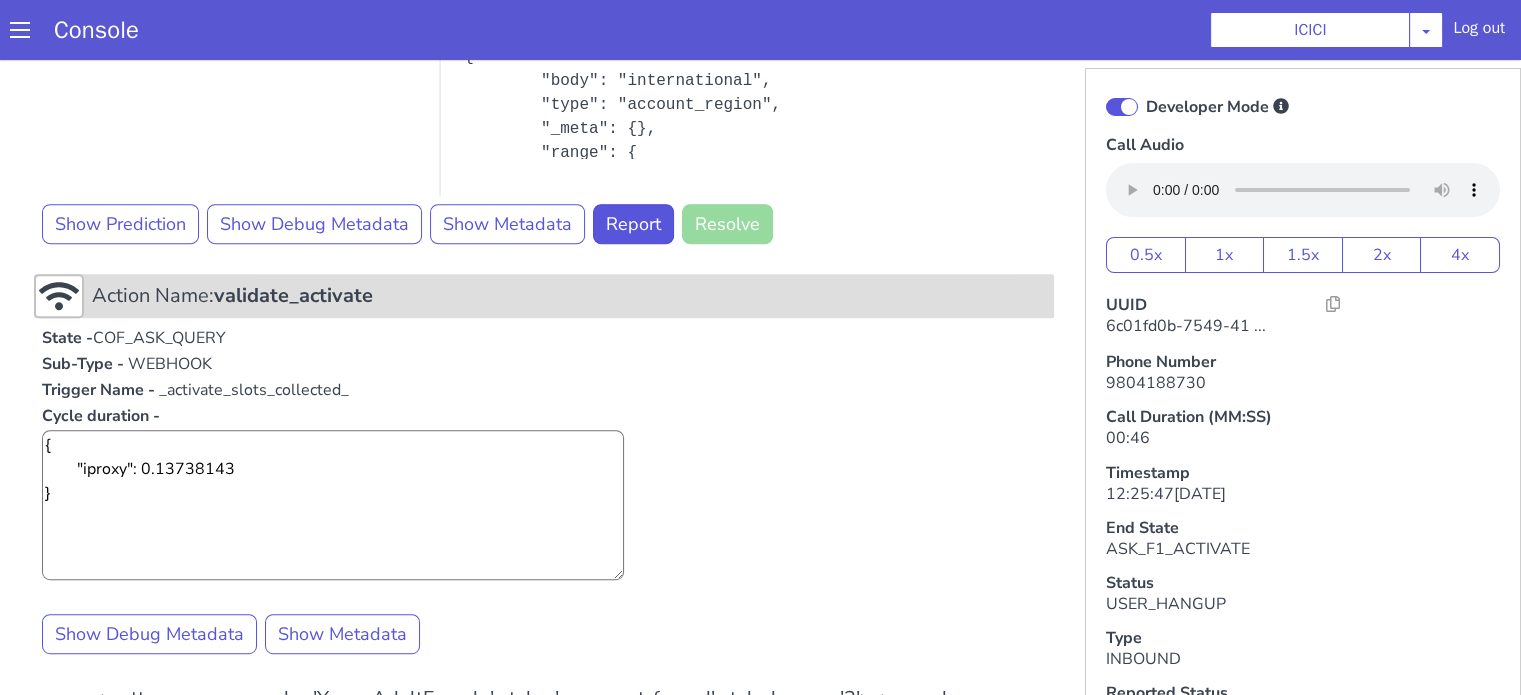 click on "Action Name:  validate_activate" at bounding box center [232, 296] 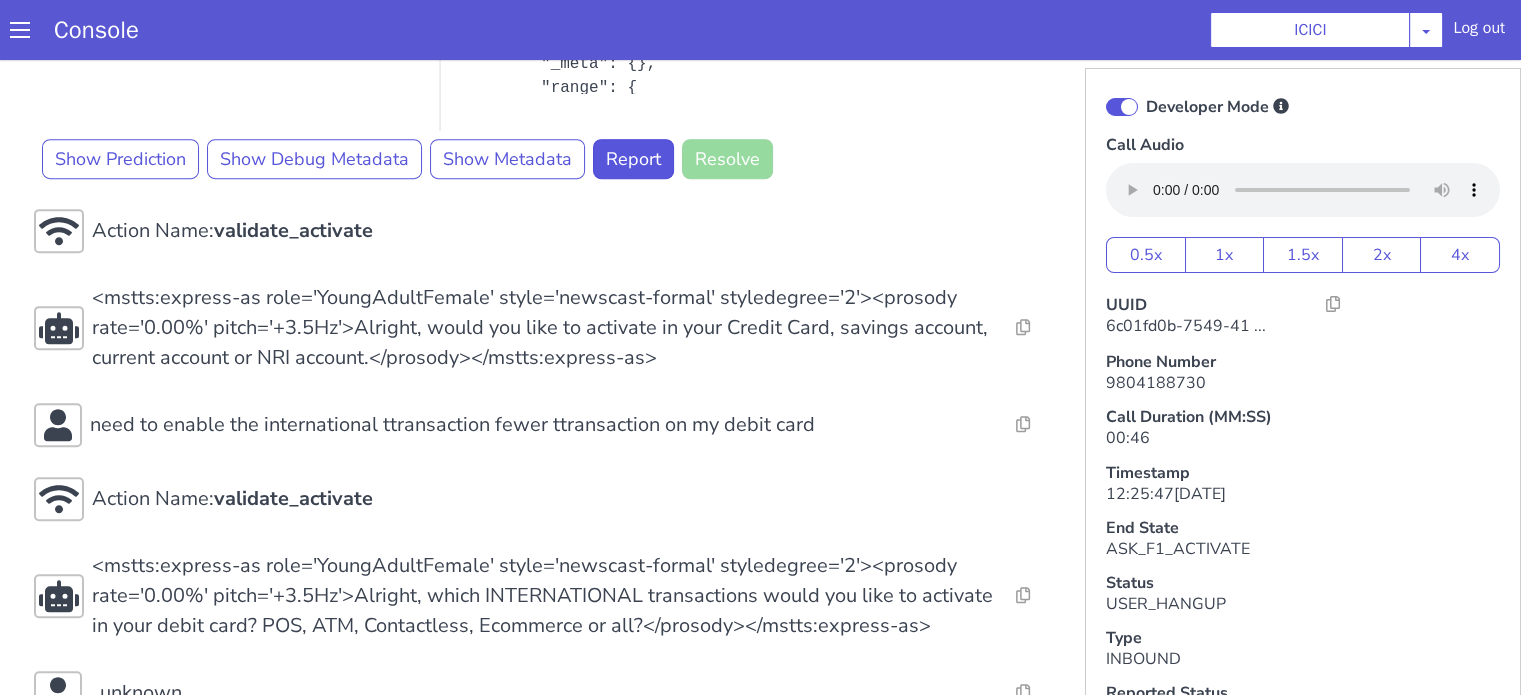 scroll, scrollTop: 919, scrollLeft: 0, axis: vertical 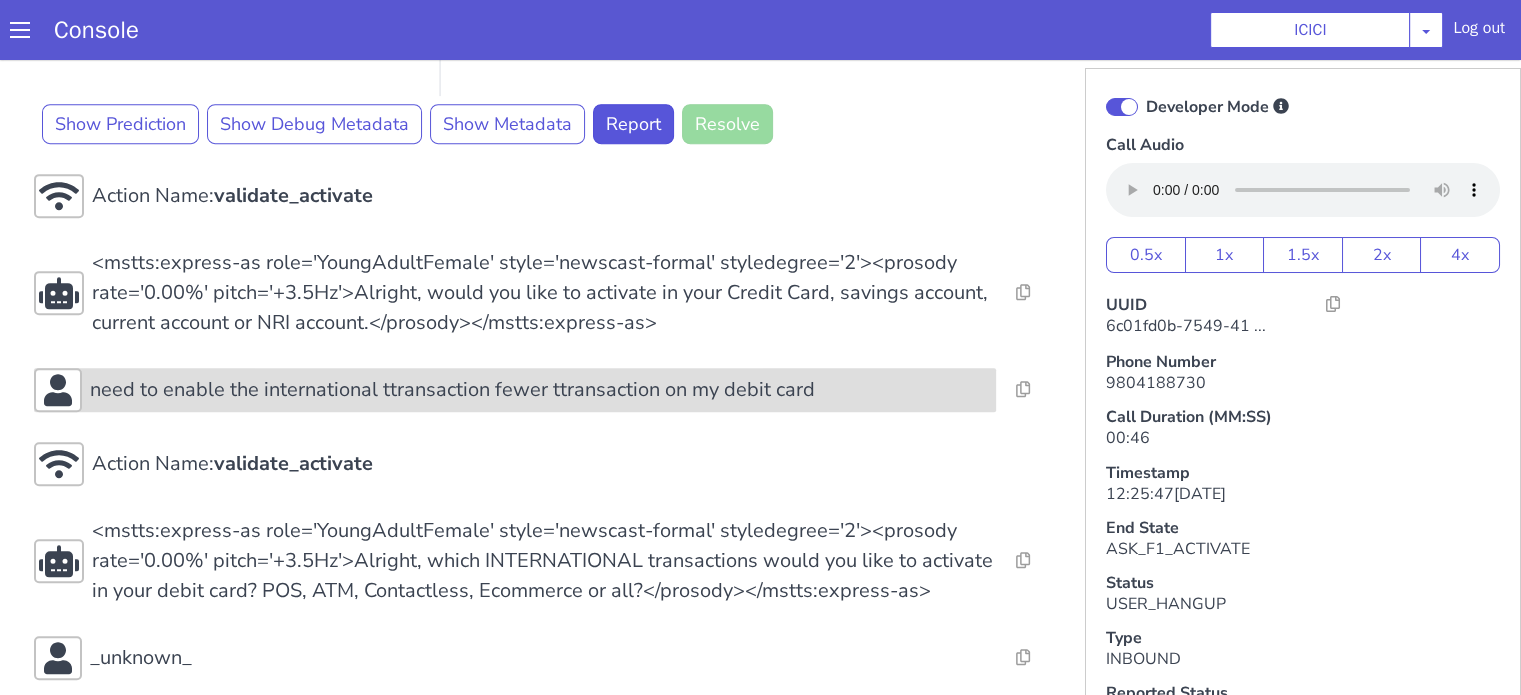click on "need to enable the international ttransaction fewer ttransaction on my debit card" at bounding box center (452, 390) 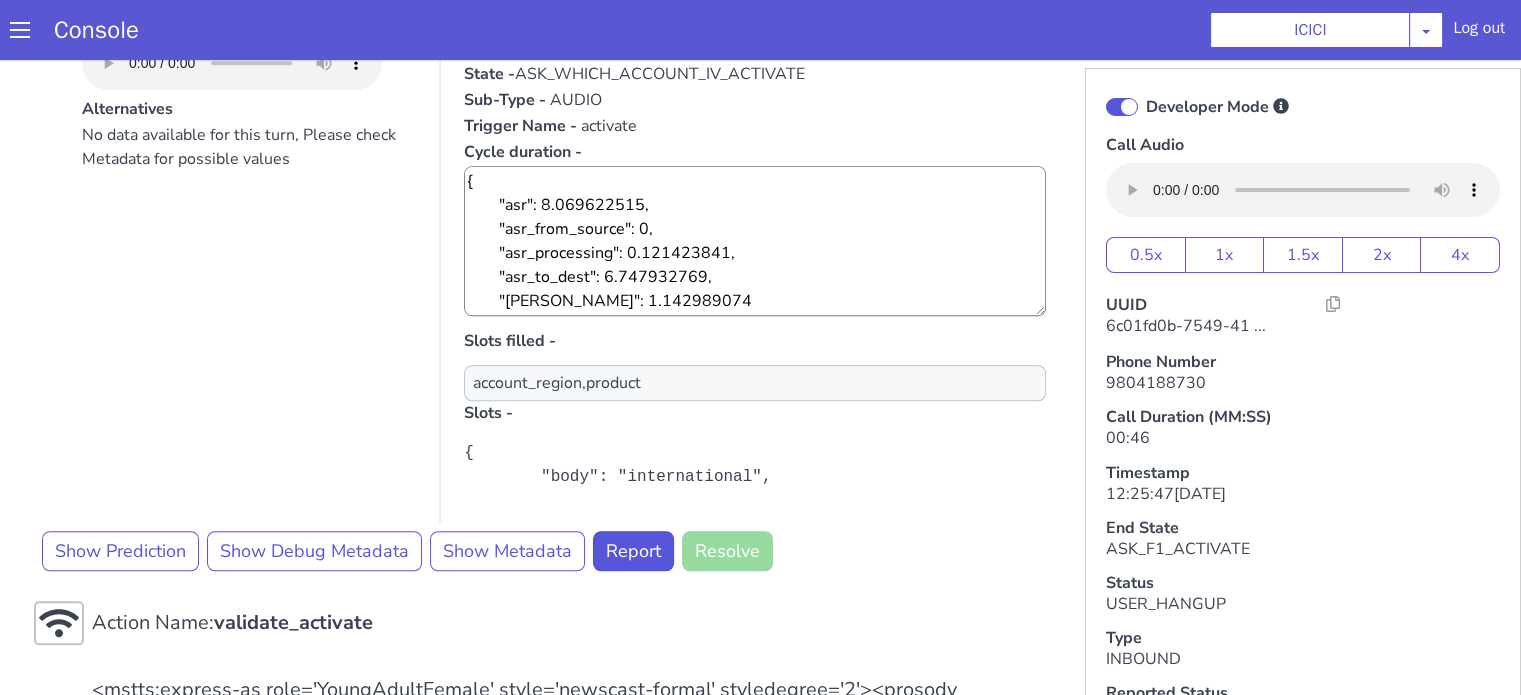 scroll, scrollTop: 1419, scrollLeft: 0, axis: vertical 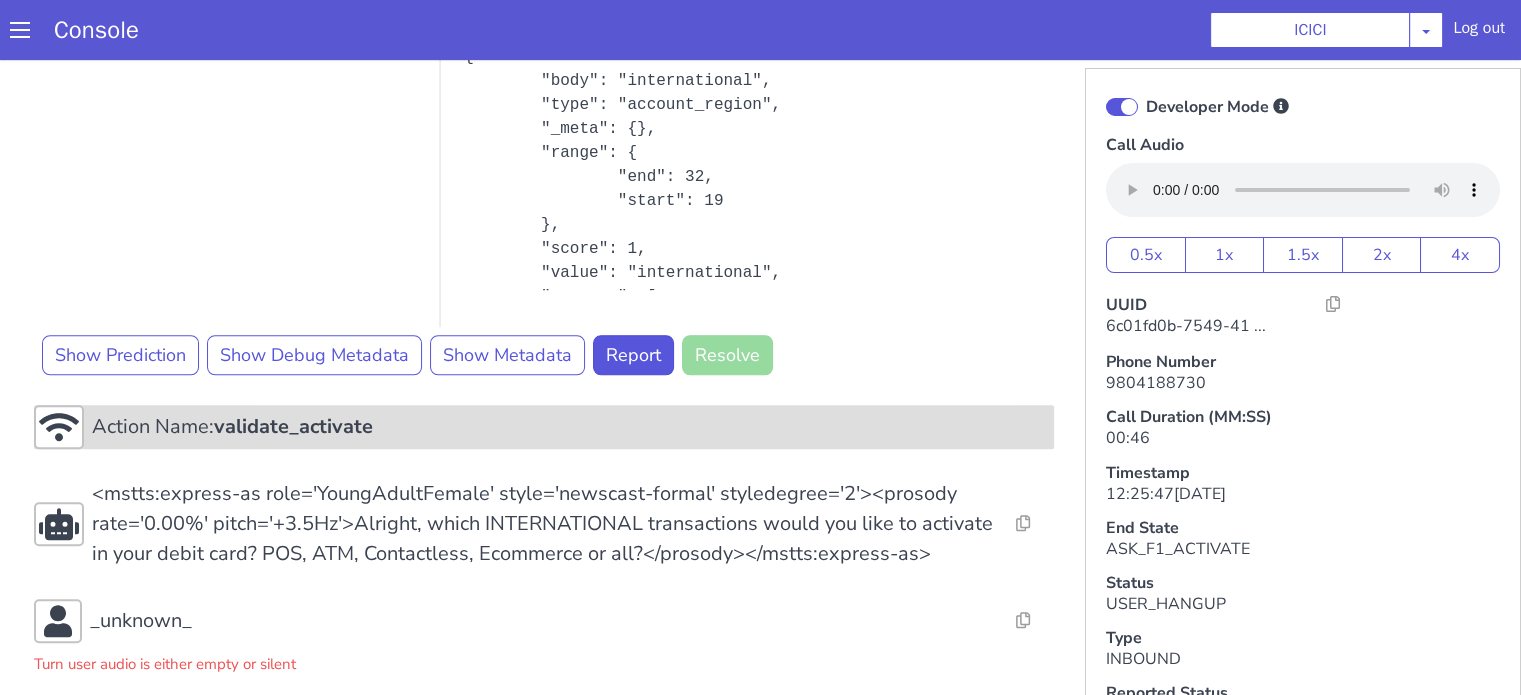 click on "Action Name:  validate_activate" at bounding box center (569, 427) 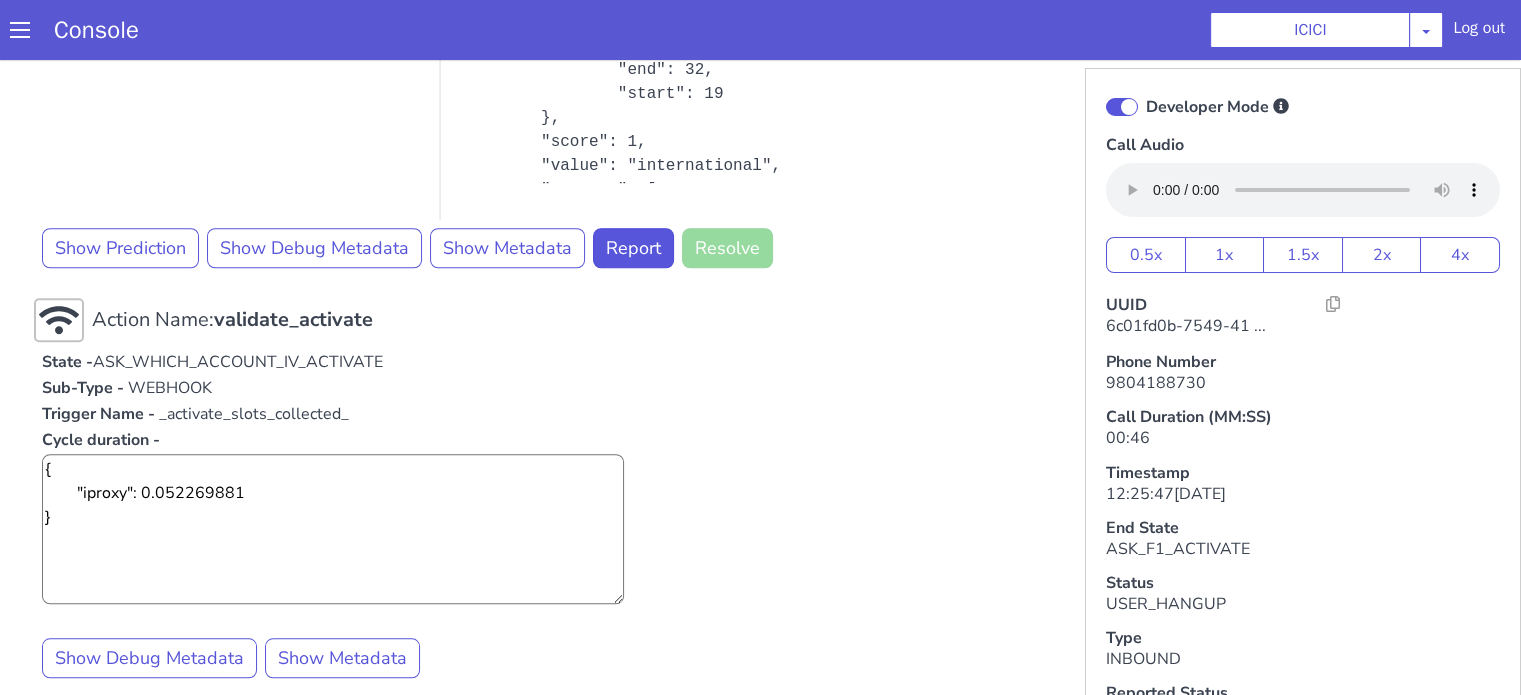 scroll, scrollTop: 1919, scrollLeft: 0, axis: vertical 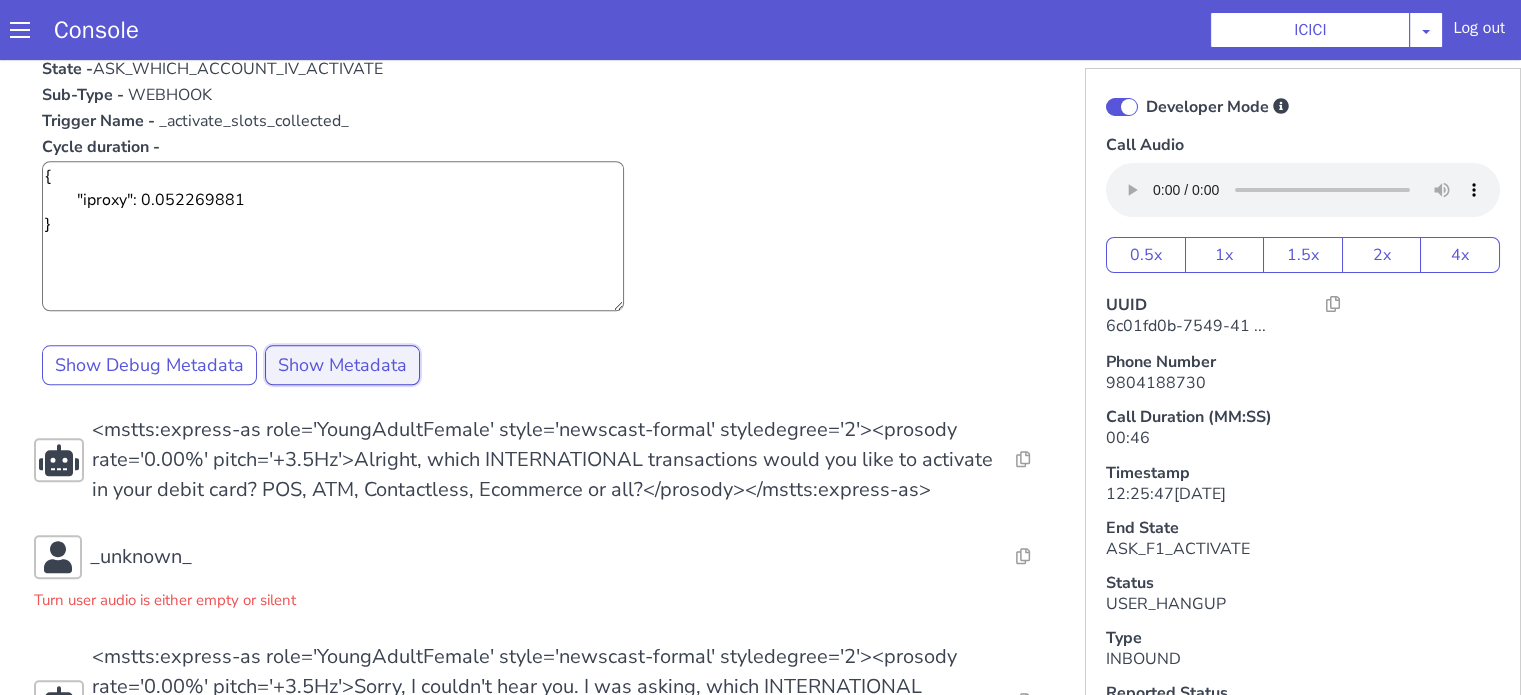 click on "Show Metadata" at bounding box center (342, 365) 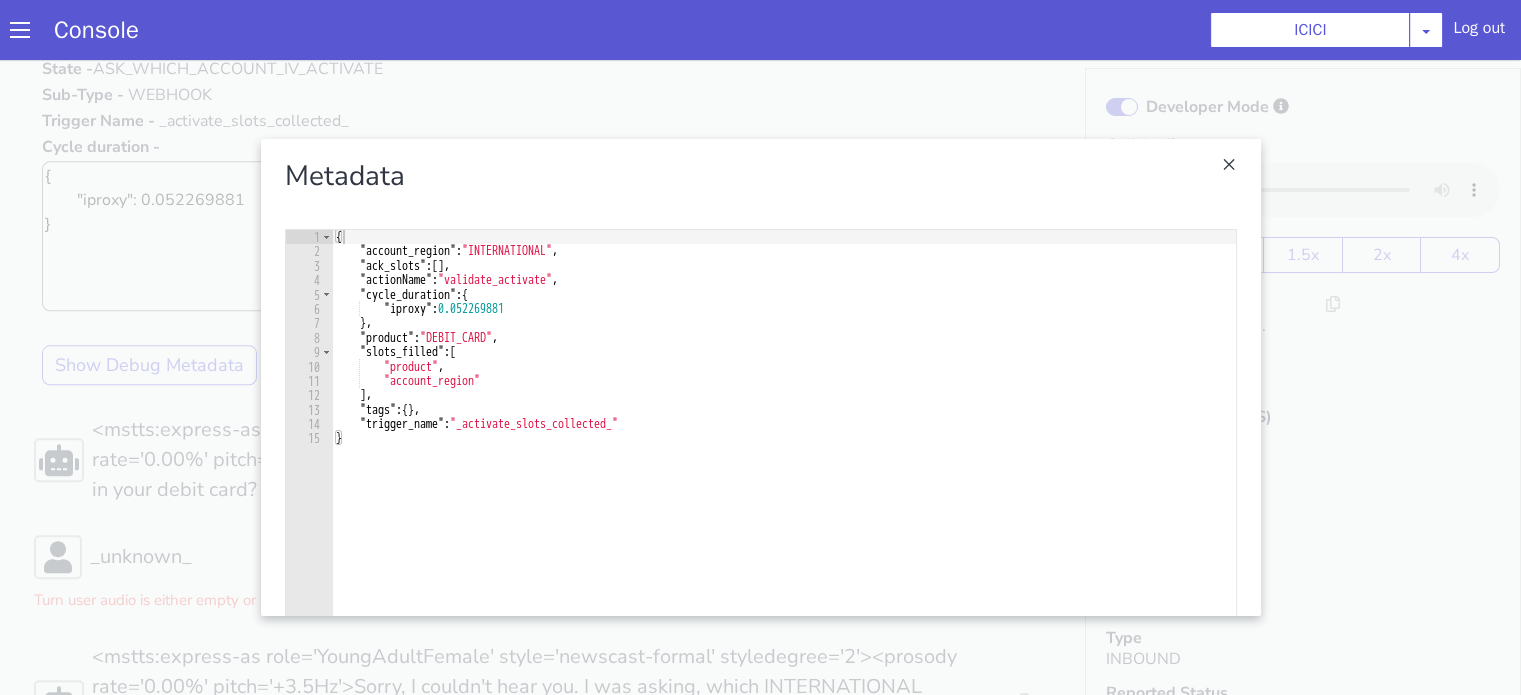 click at bounding box center [760, 377] 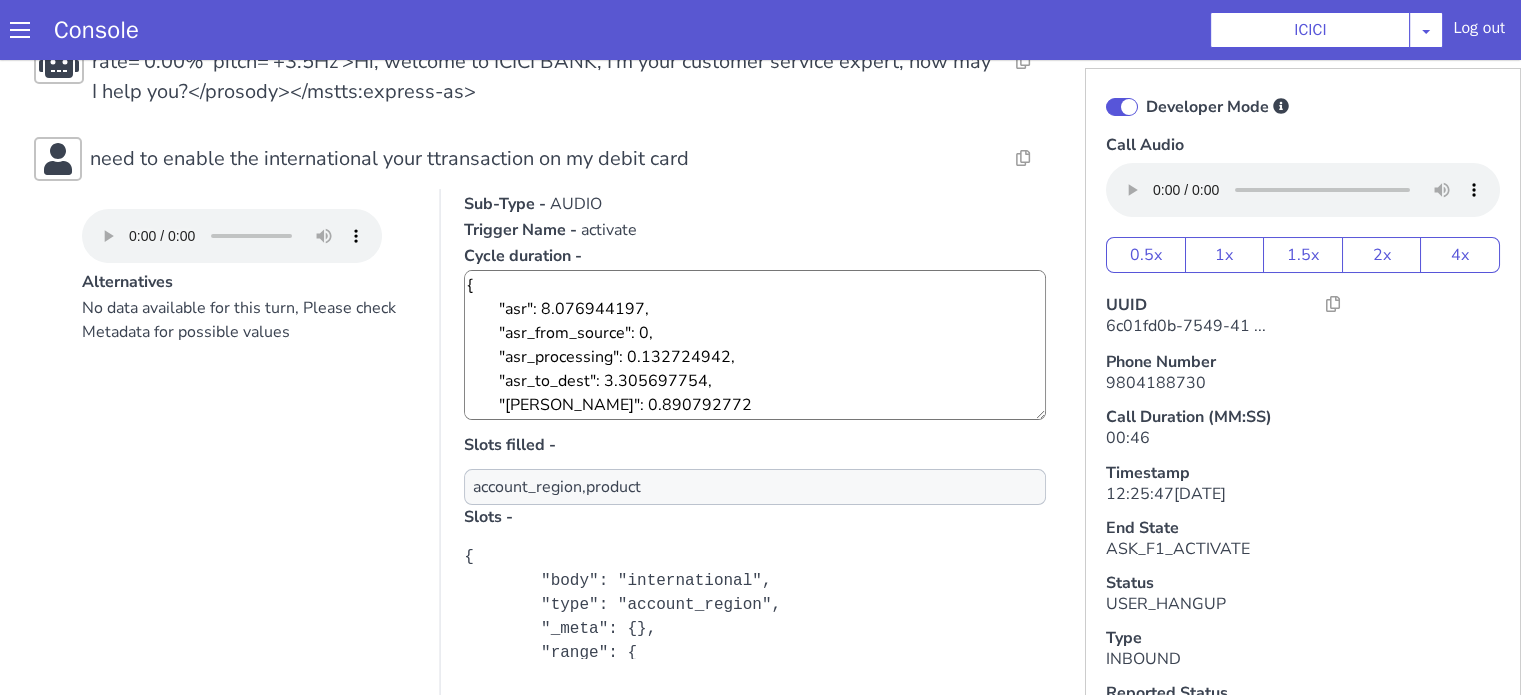 scroll, scrollTop: 719, scrollLeft: 0, axis: vertical 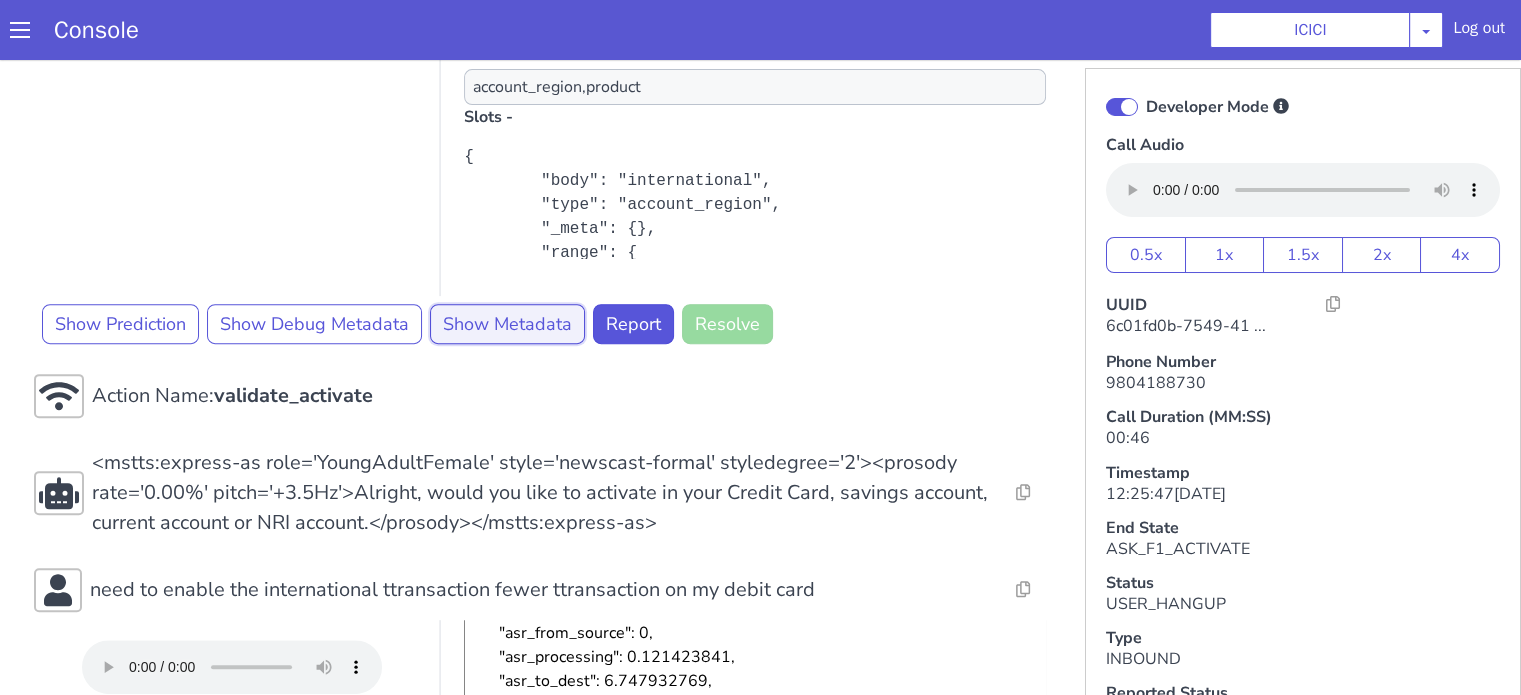 click on "Show Metadata" at bounding box center (507, 324) 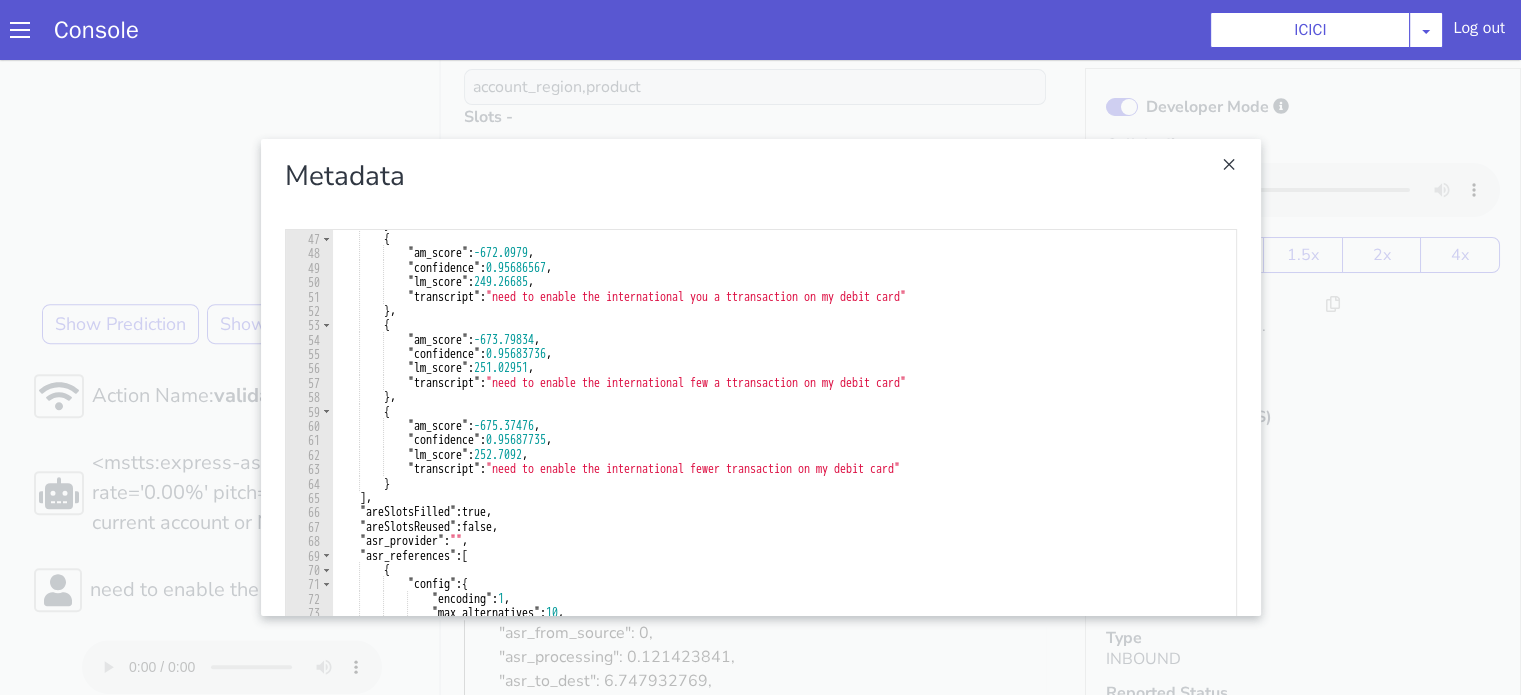 scroll, scrollTop: 720, scrollLeft: 0, axis: vertical 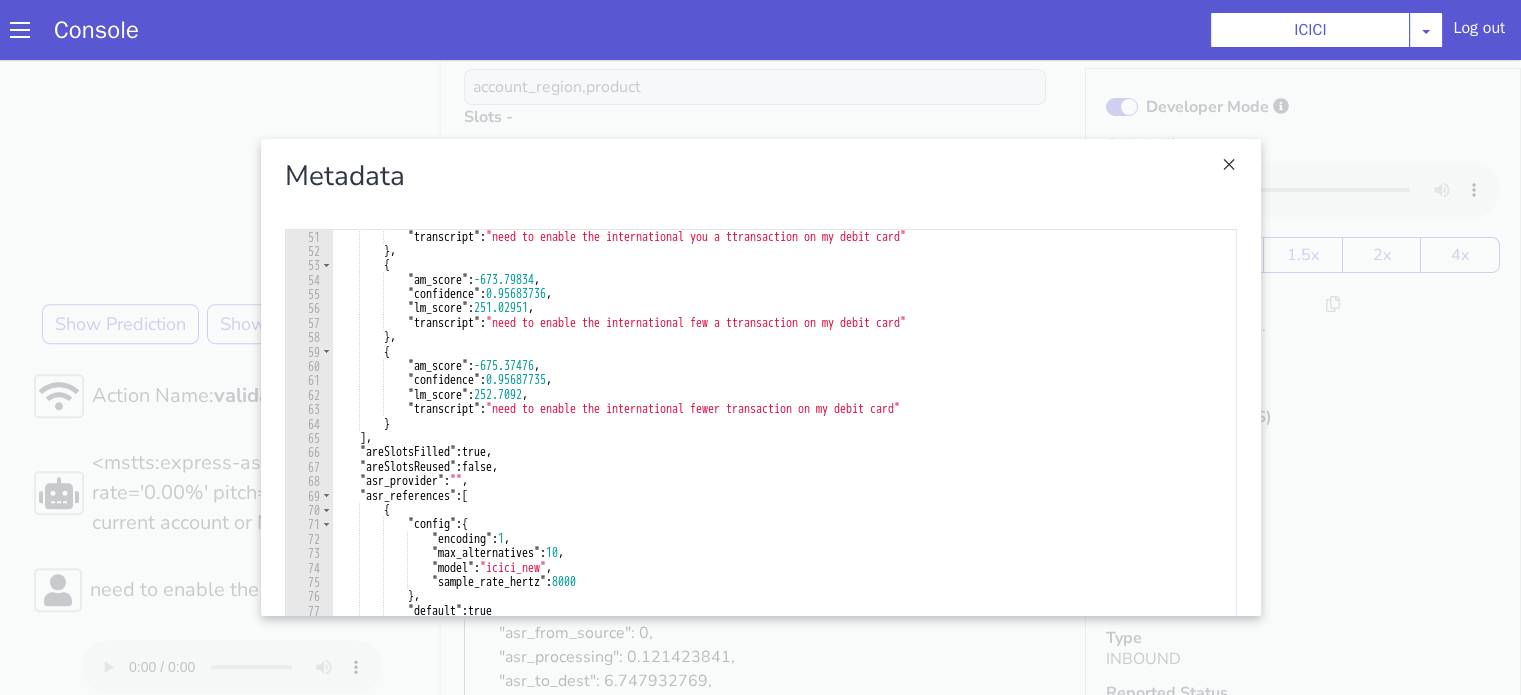 click at bounding box center (760, 377) 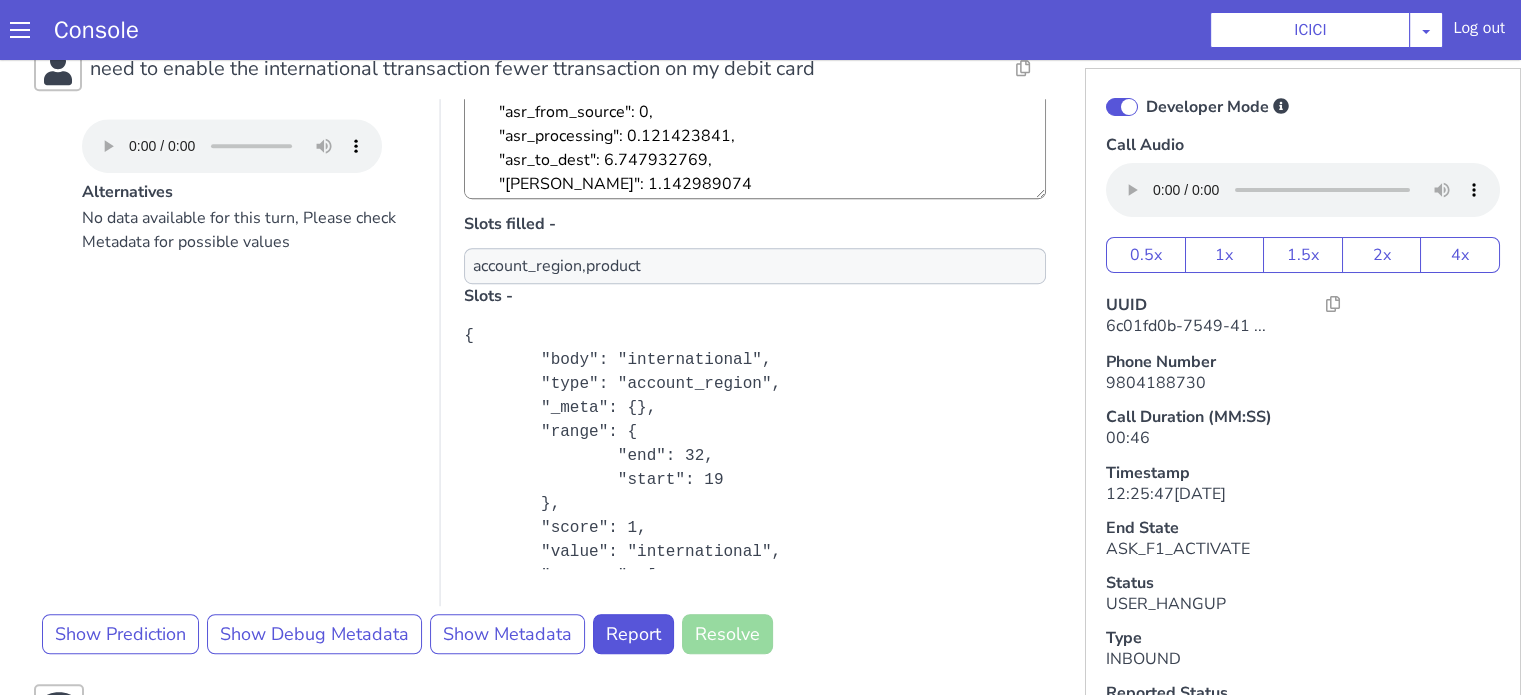 scroll, scrollTop: 1419, scrollLeft: 0, axis: vertical 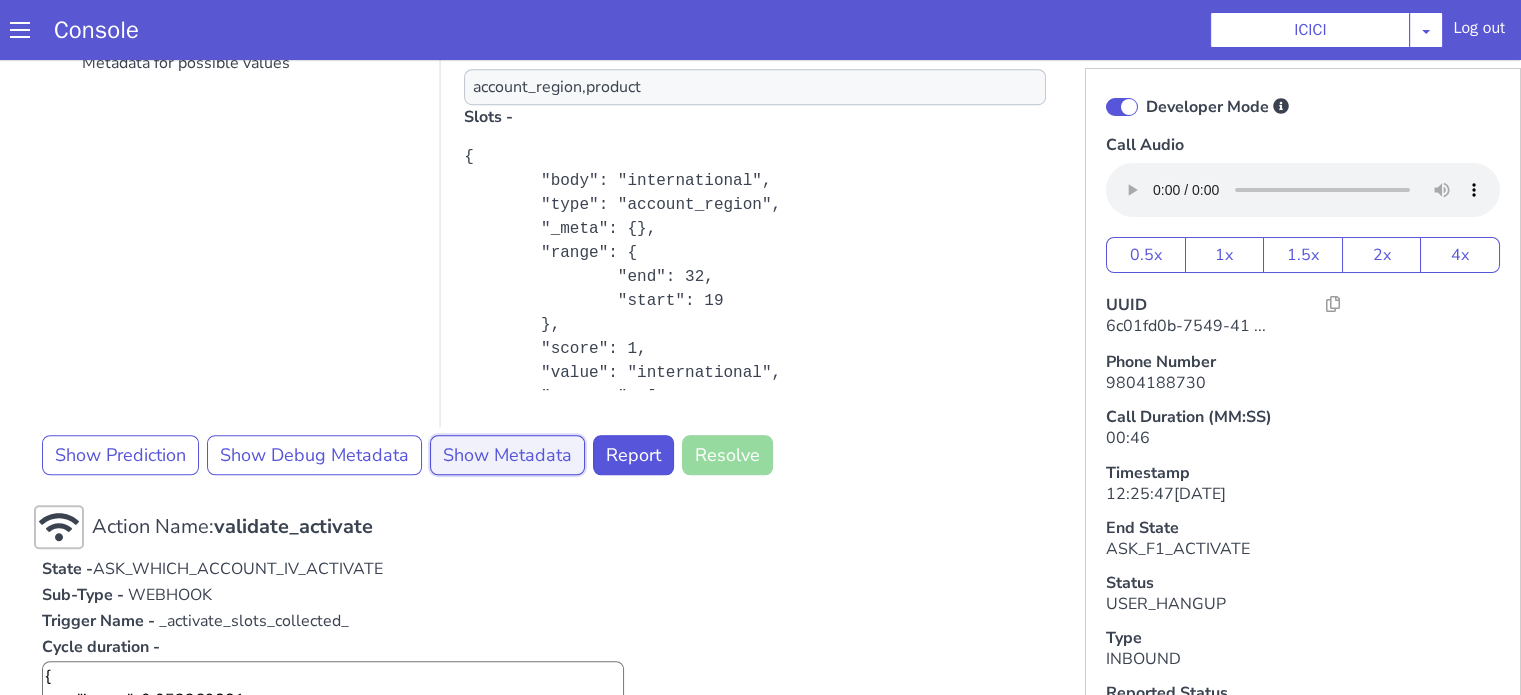 click on "Show Metadata" at bounding box center [507, 455] 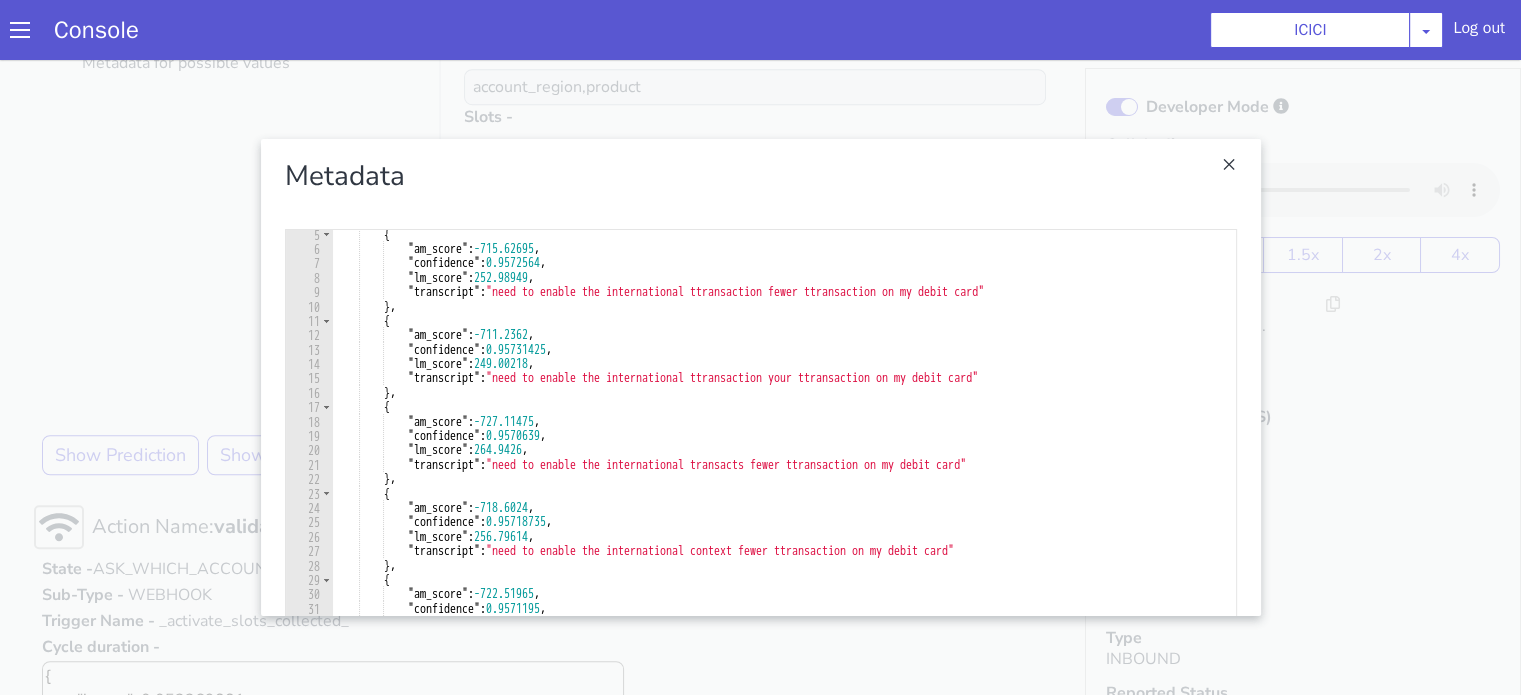 scroll, scrollTop: 0, scrollLeft: 0, axis: both 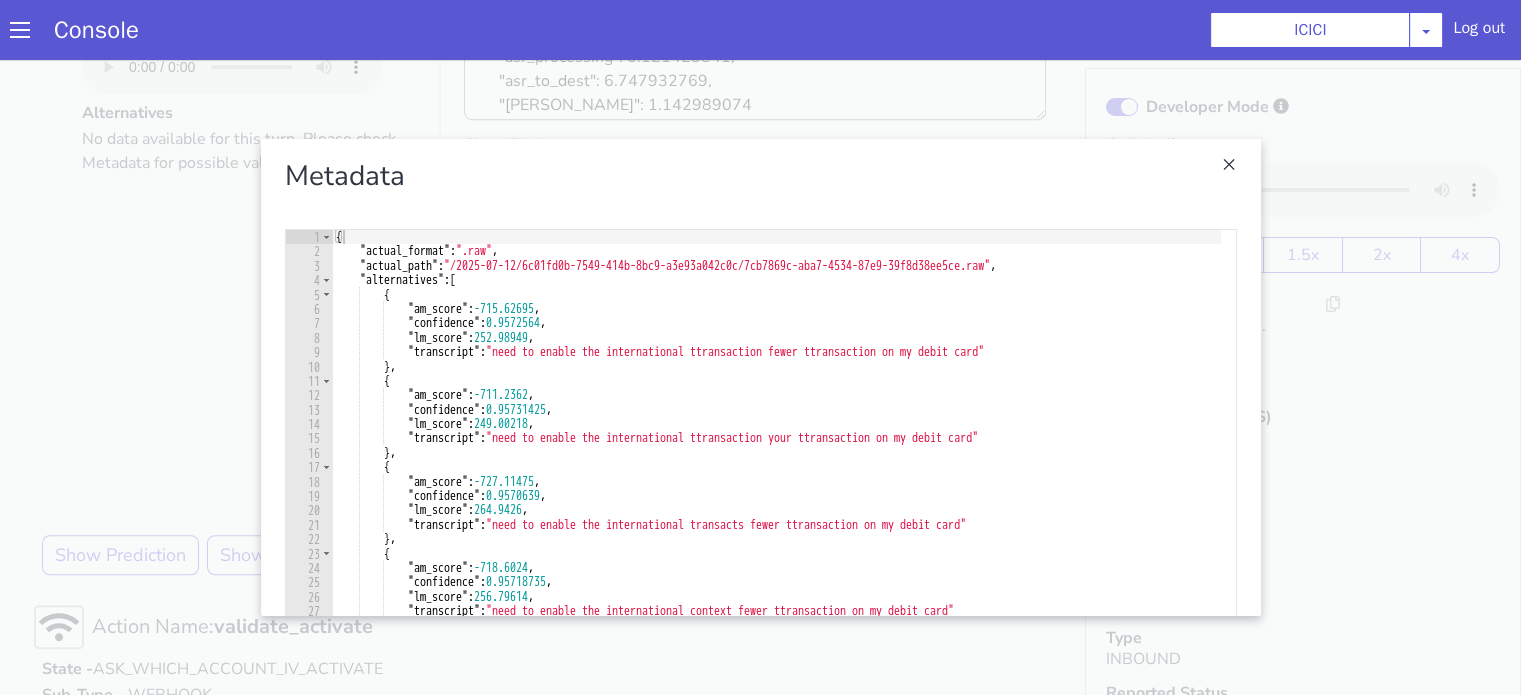 type on "{" 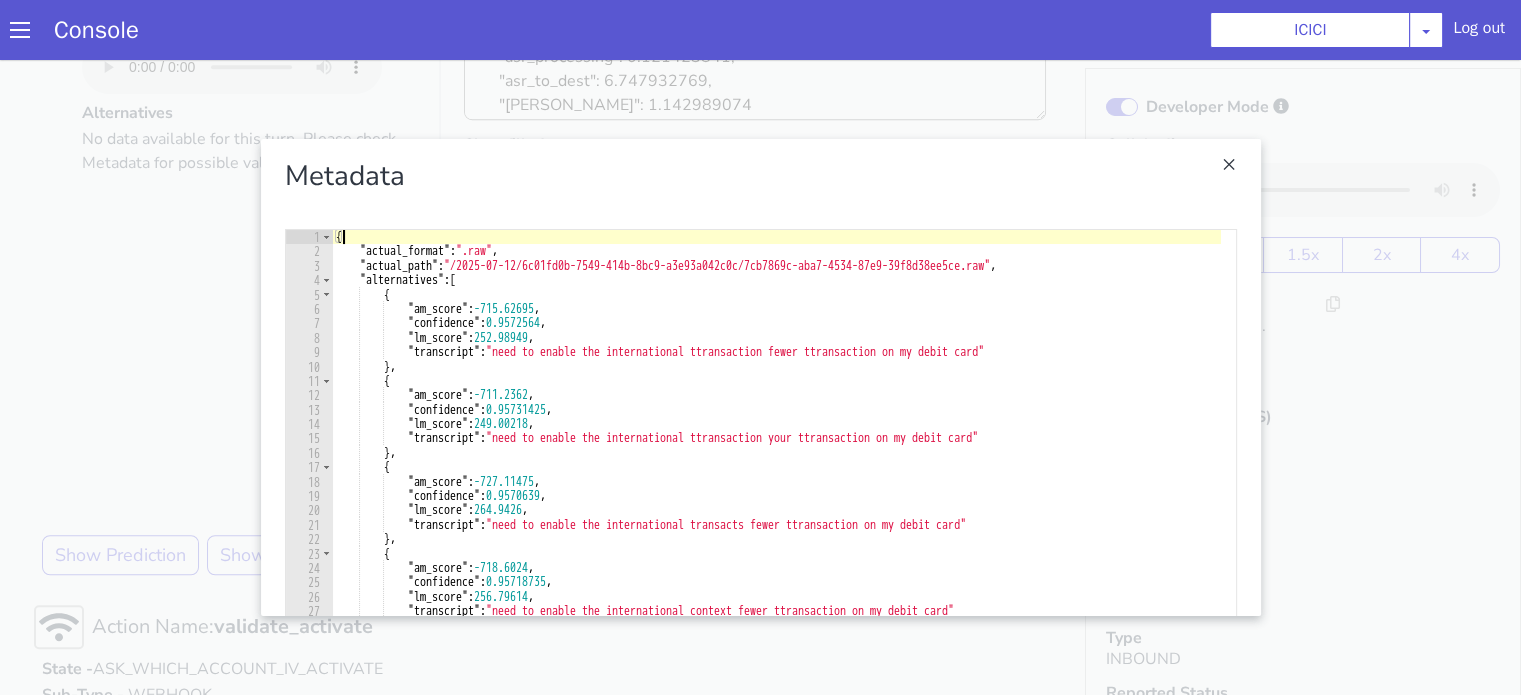 click at bounding box center (760, 377) 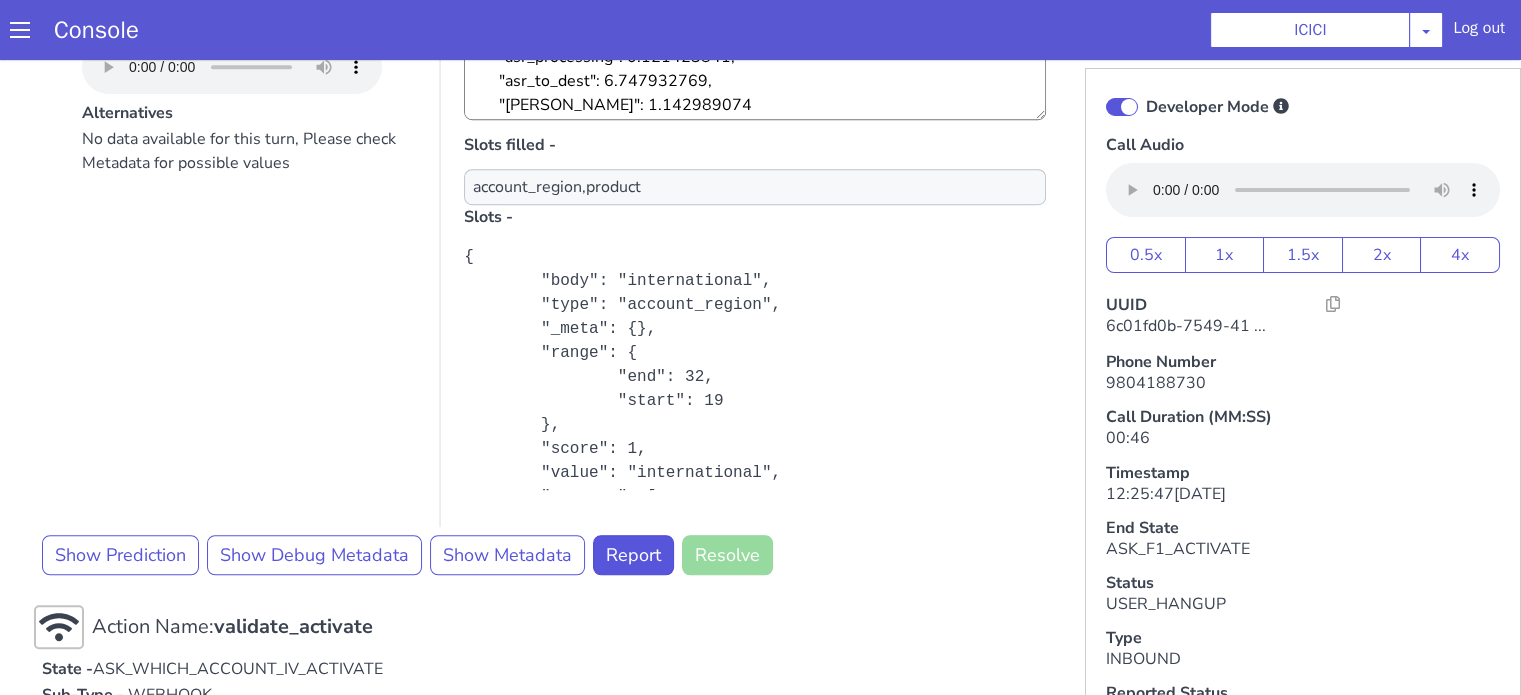 scroll, scrollTop: 1119, scrollLeft: 0, axis: vertical 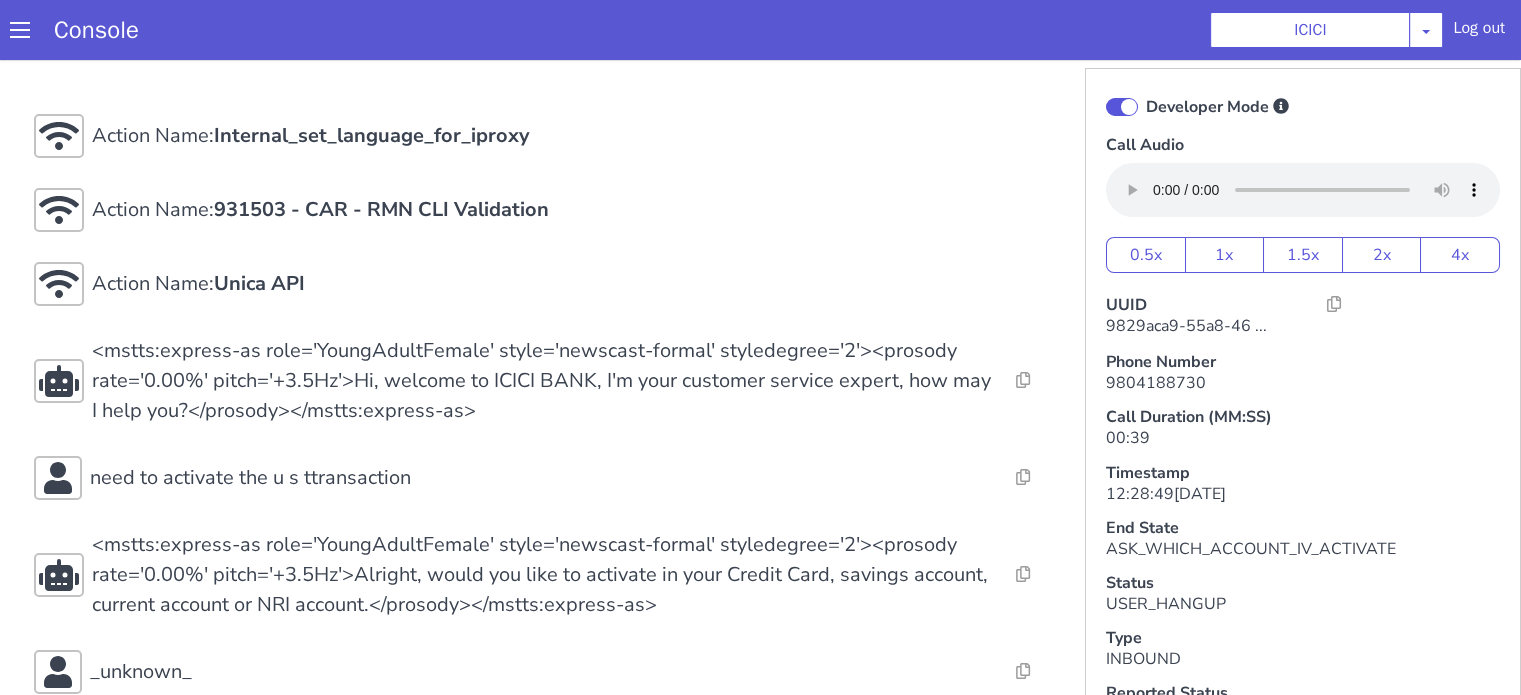 click at bounding box center (1122, 107) 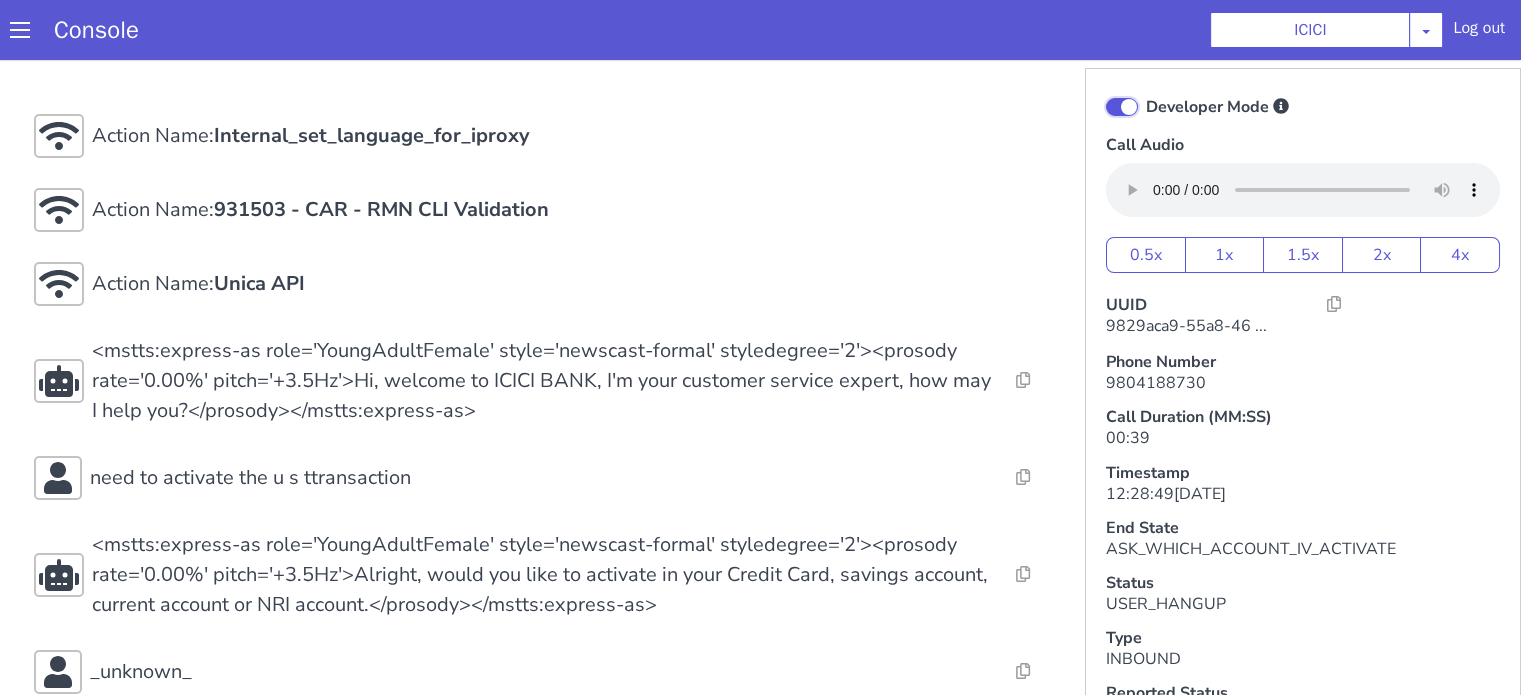 click on "Developer Mode" at bounding box center (1145, 94) 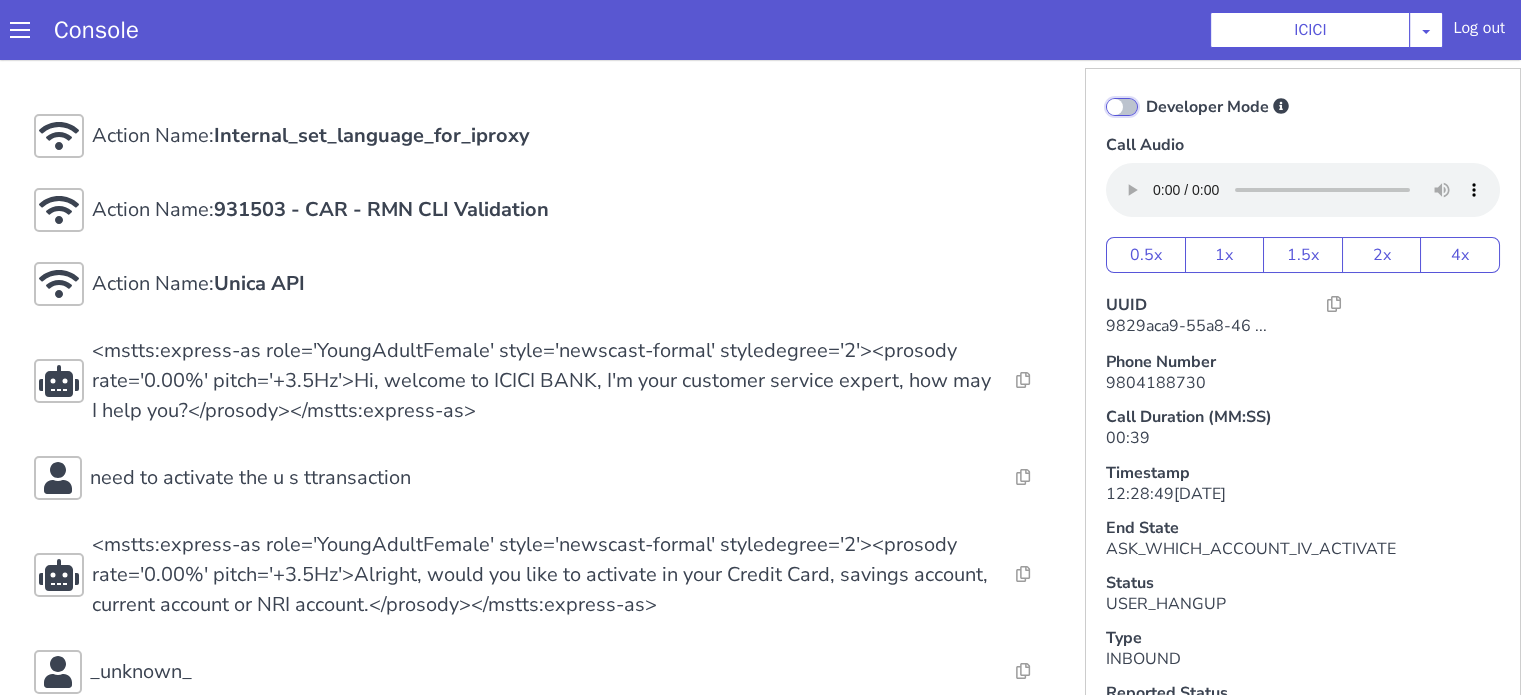 checkbox on "false" 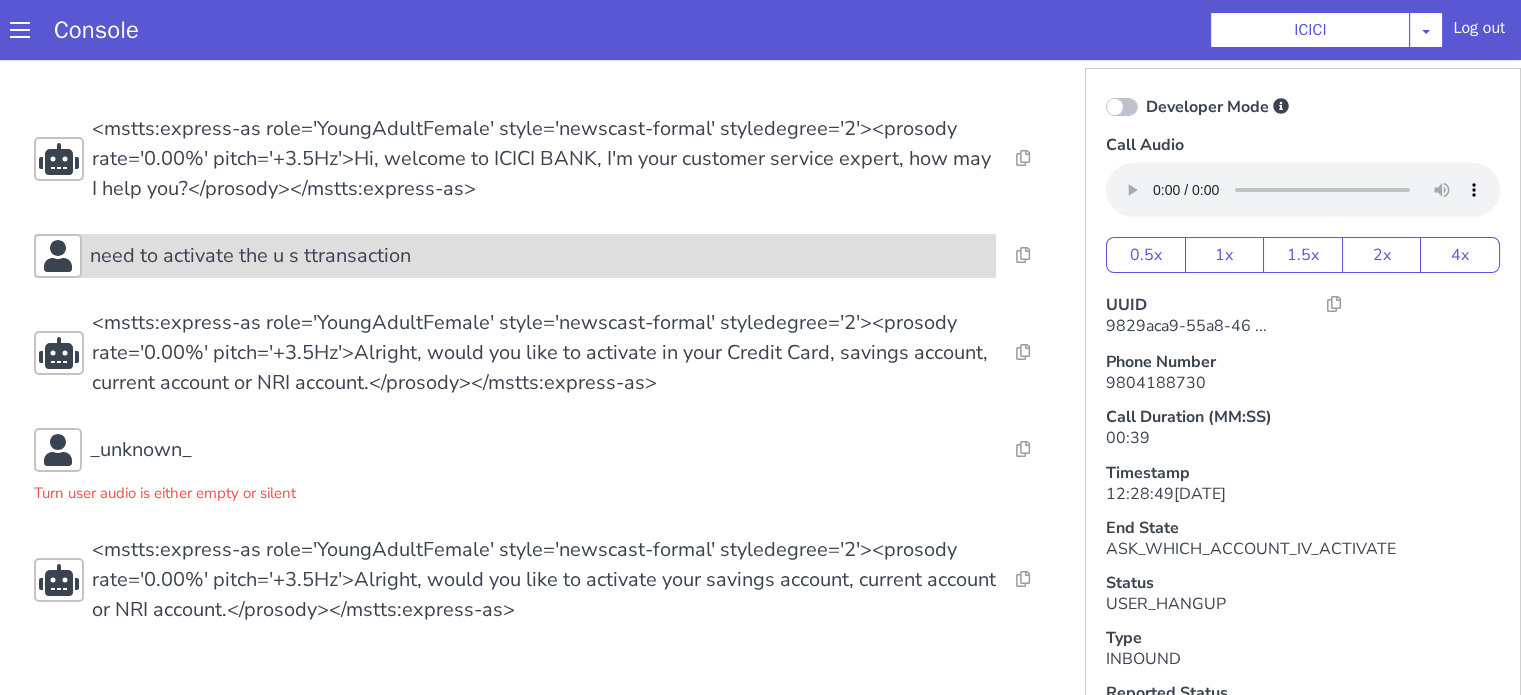 click on "need to activate the u s ttransaction" at bounding box center (539, 256) 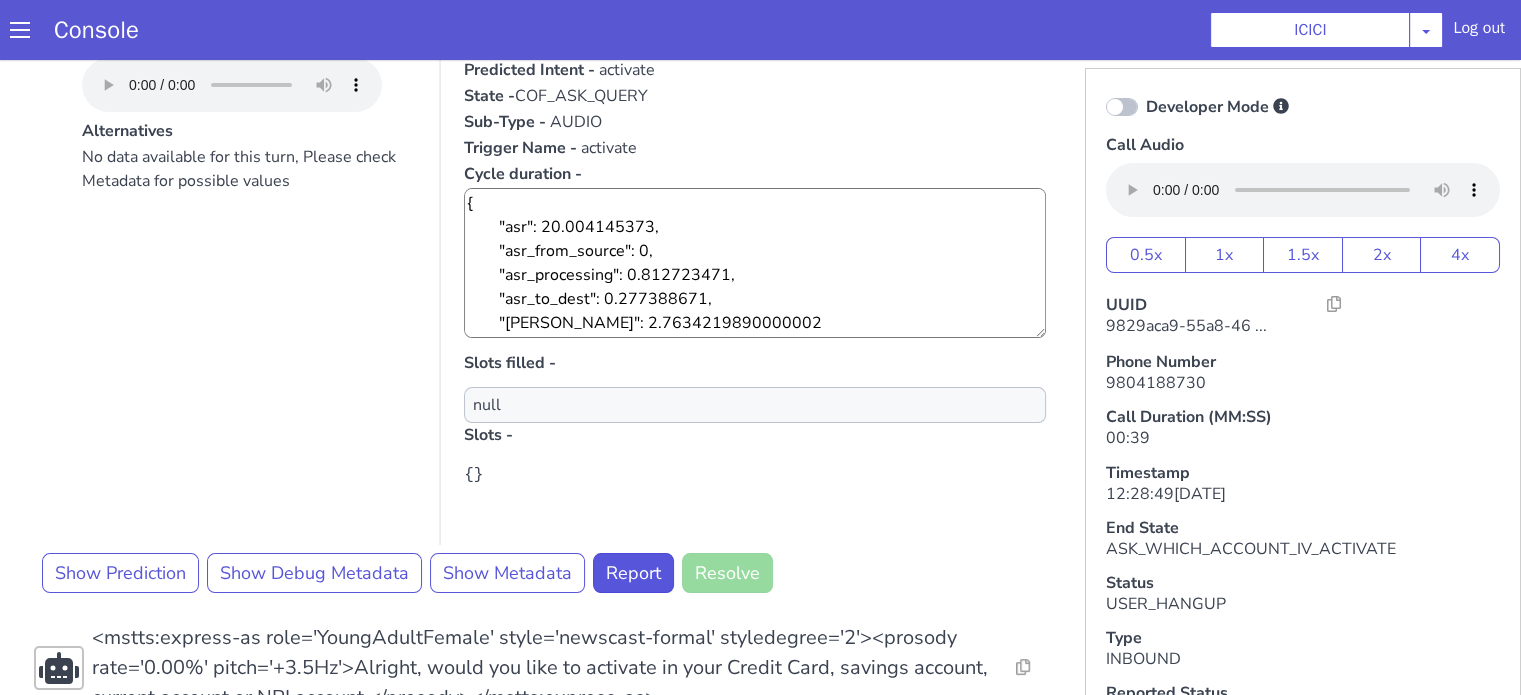 scroll, scrollTop: 300, scrollLeft: 0, axis: vertical 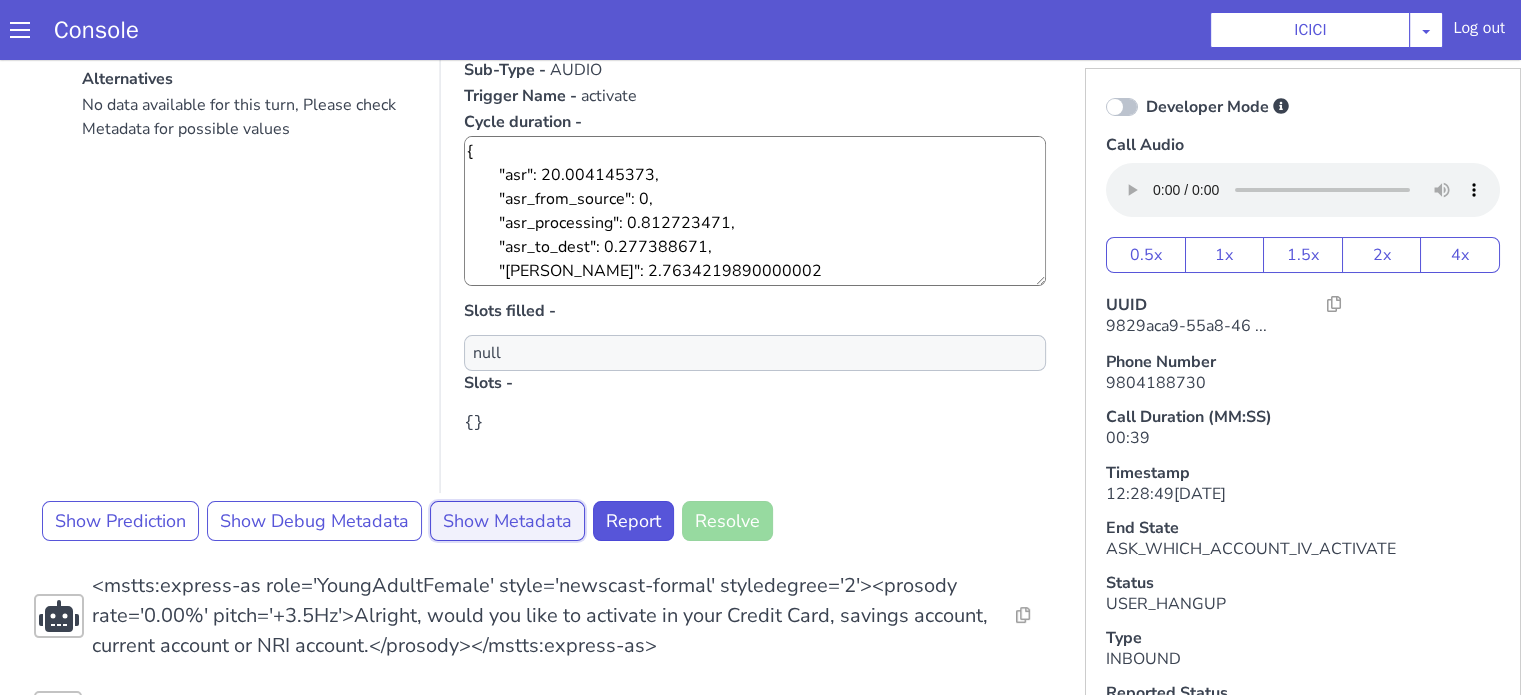 click on "Show Metadata" at bounding box center (507, 521) 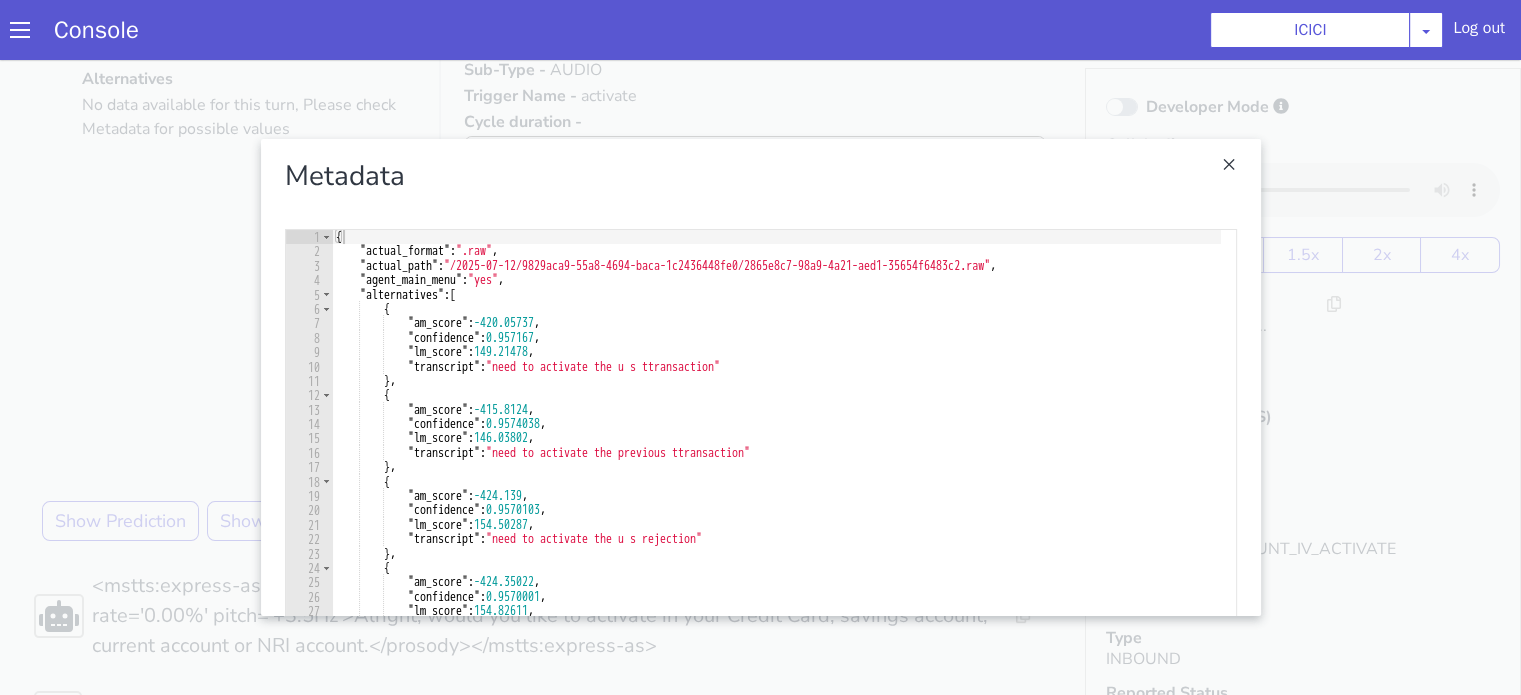click at bounding box center (760, 377) 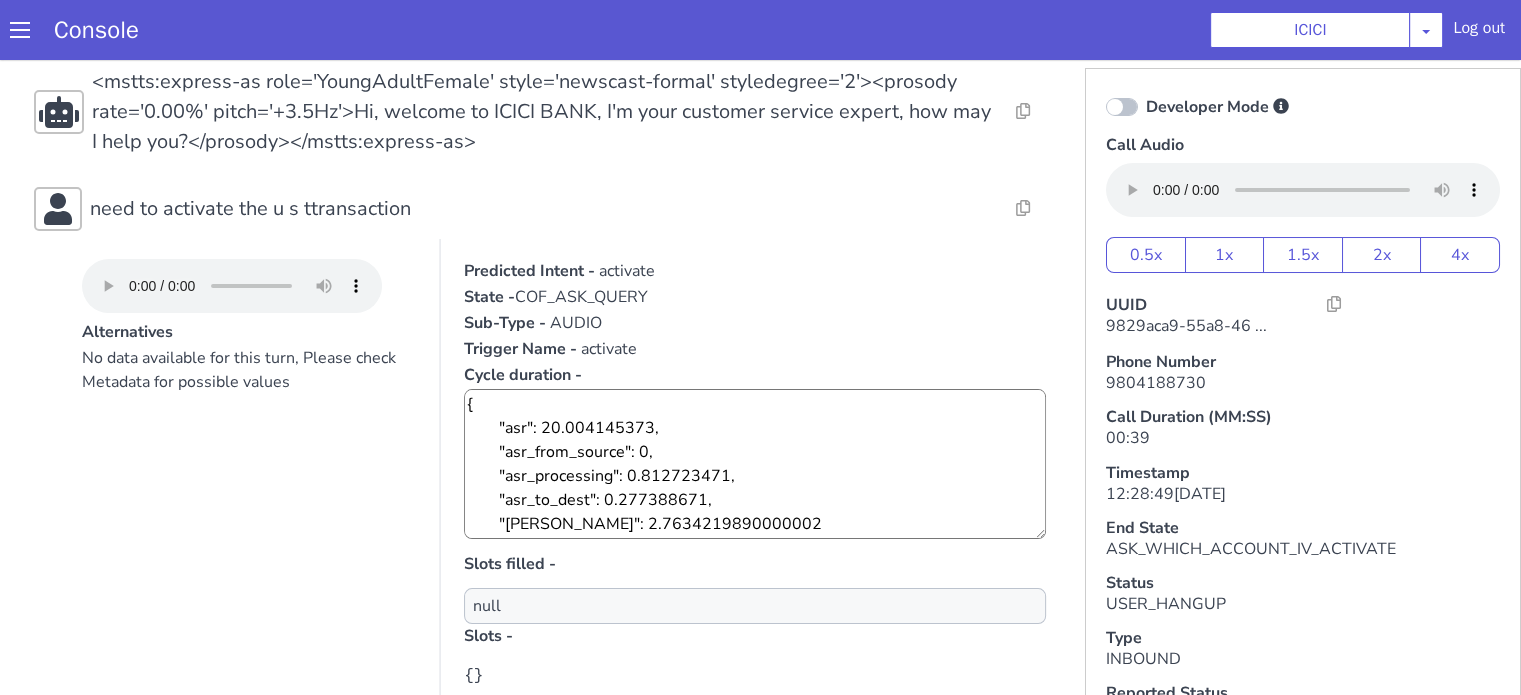 scroll, scrollTop: 0, scrollLeft: 0, axis: both 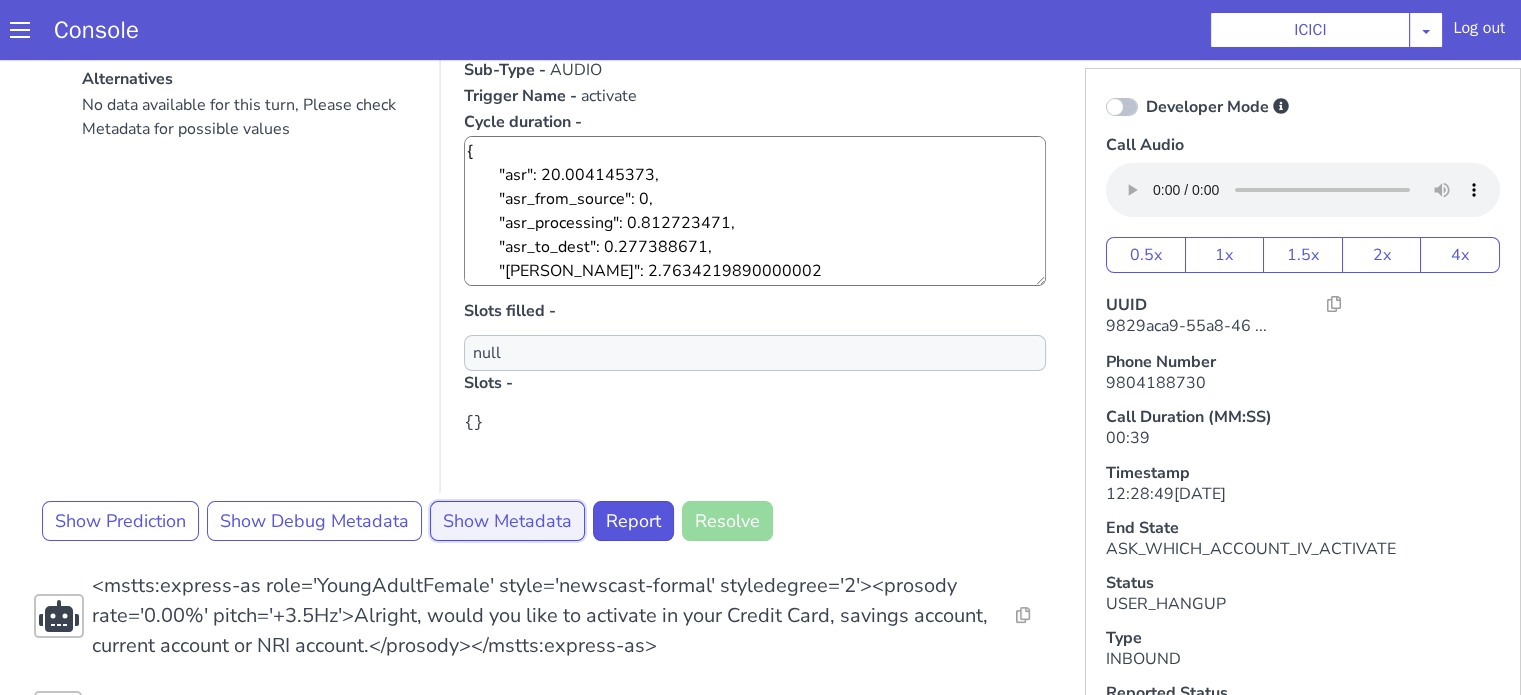 click on "Show Metadata" at bounding box center [507, 521] 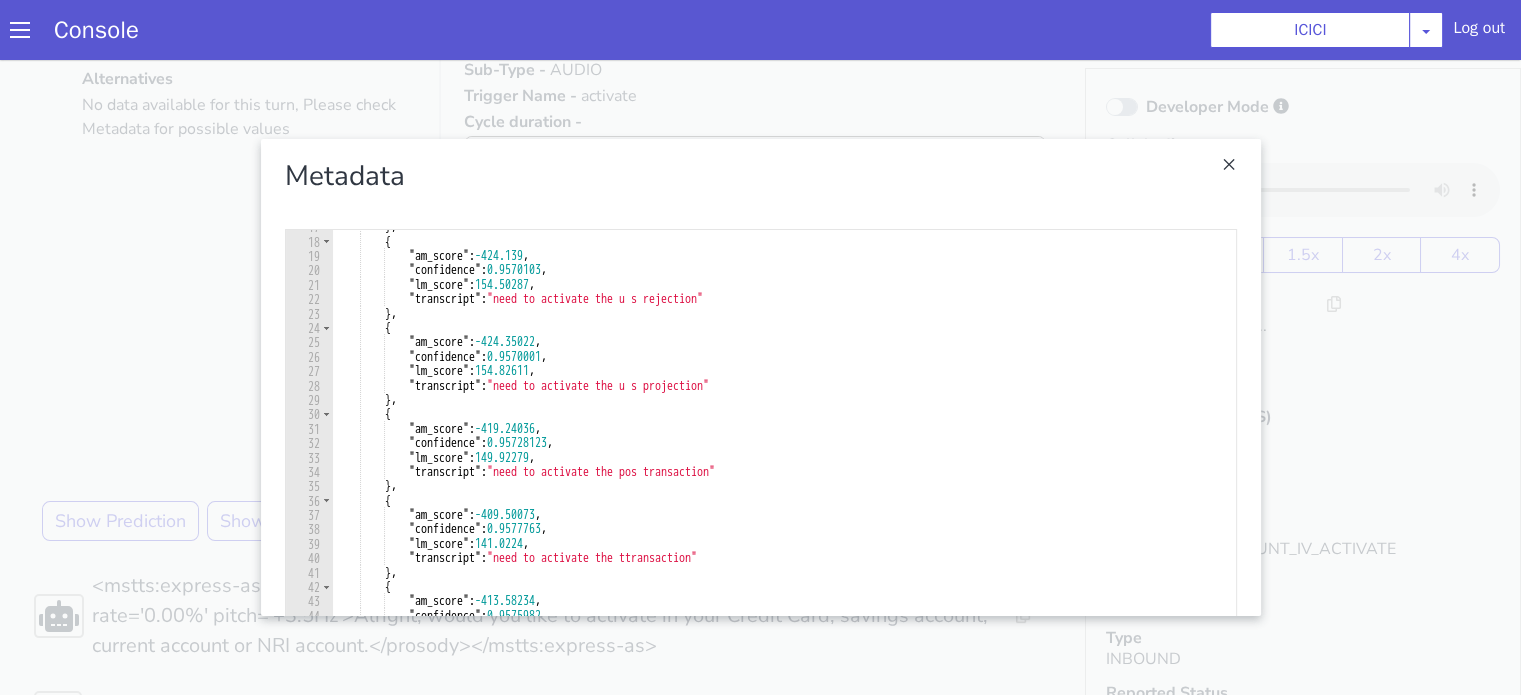 scroll, scrollTop: 240, scrollLeft: 0, axis: vertical 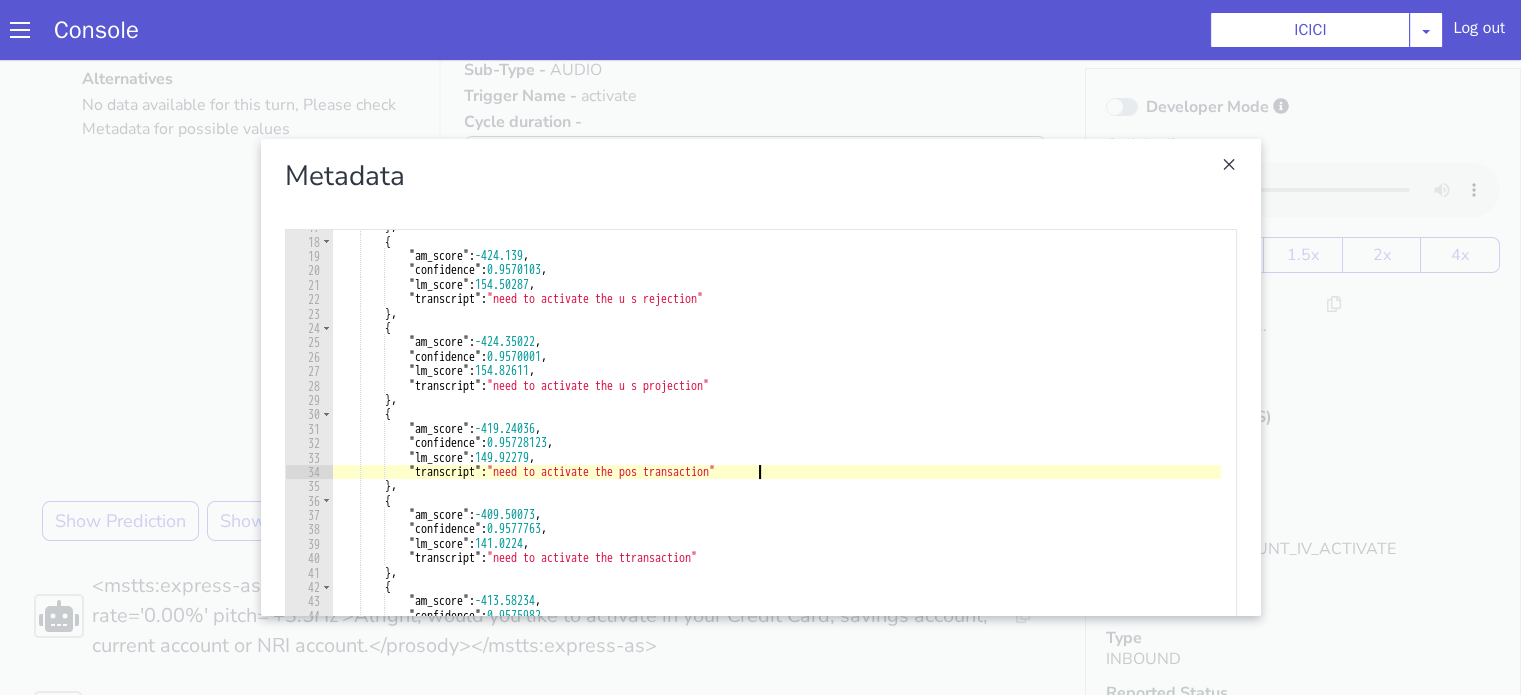 type on ""transcript": "need to activate the pos transaction"" 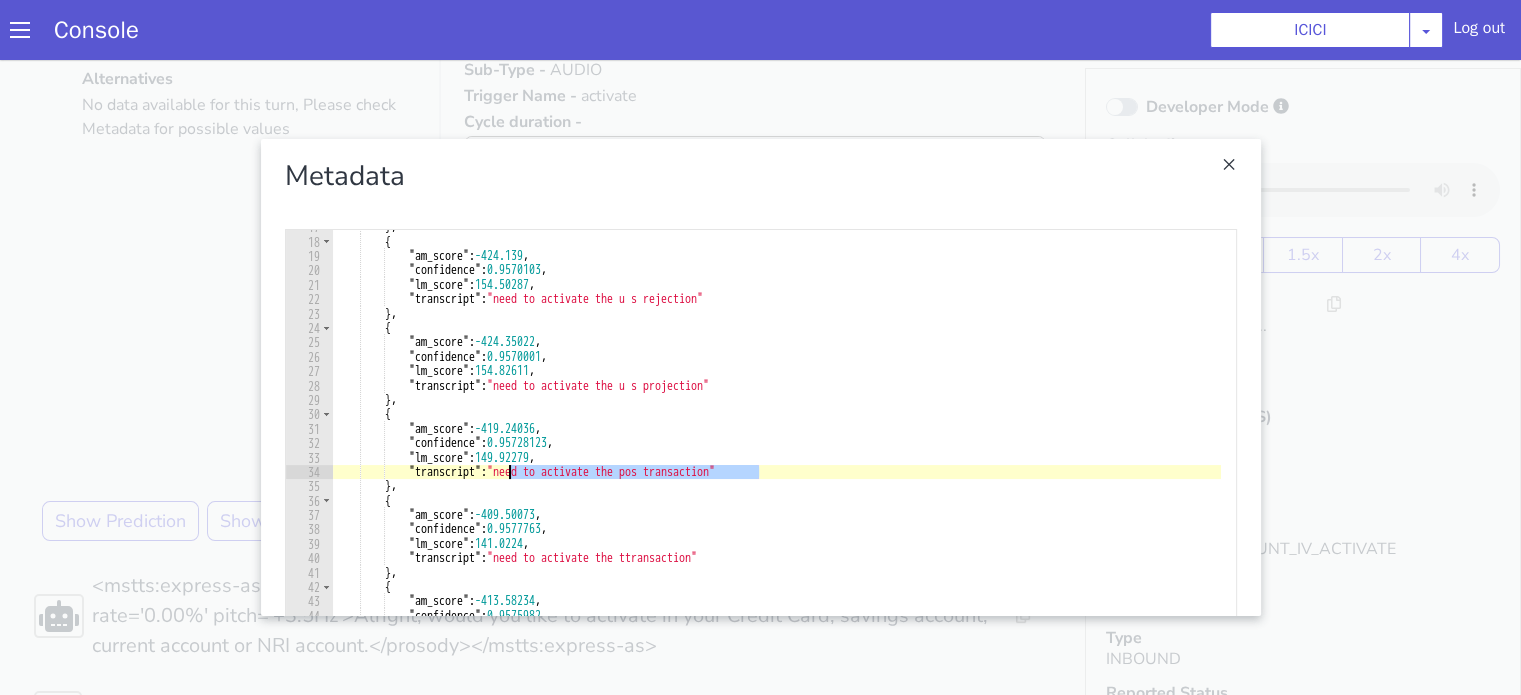 drag, startPoint x: 772, startPoint y: 479, endPoint x: 500, endPoint y: 477, distance: 272.00735 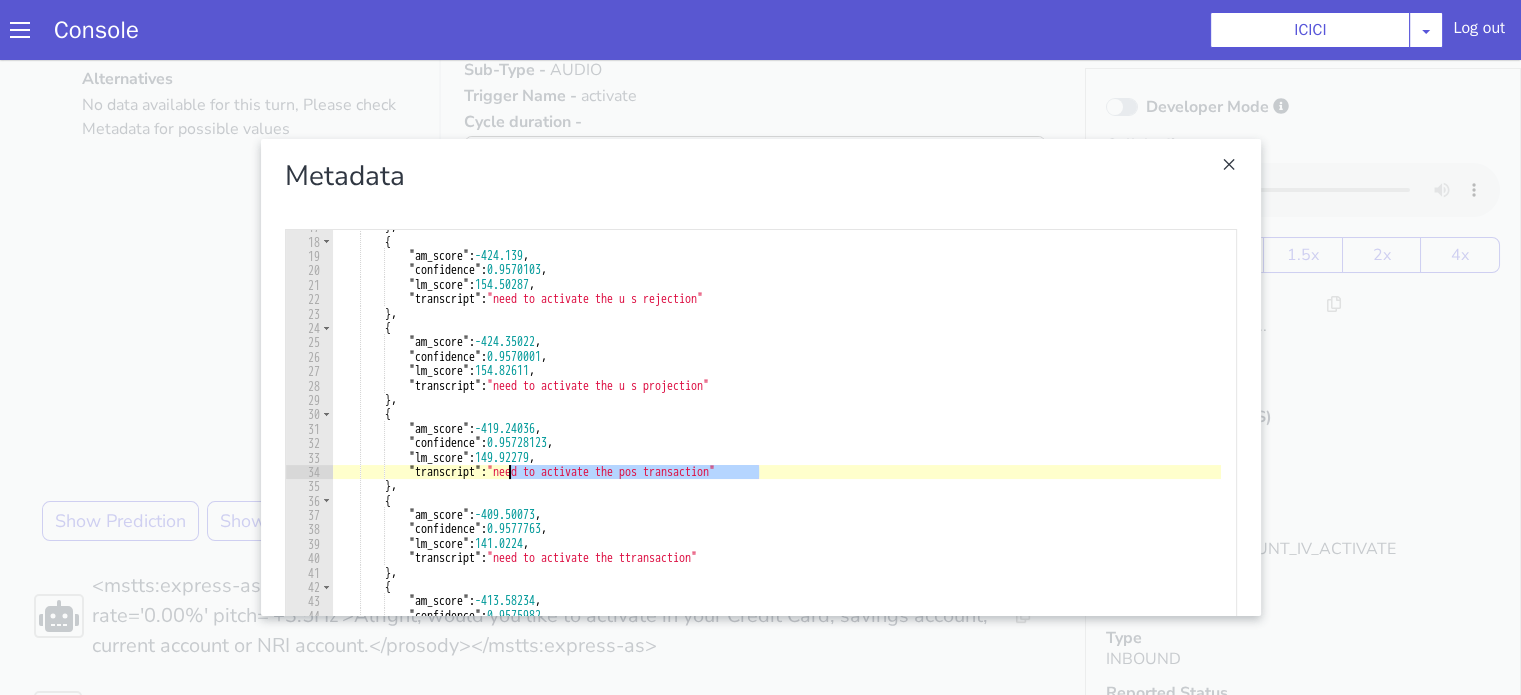 click at bounding box center (760, 377) 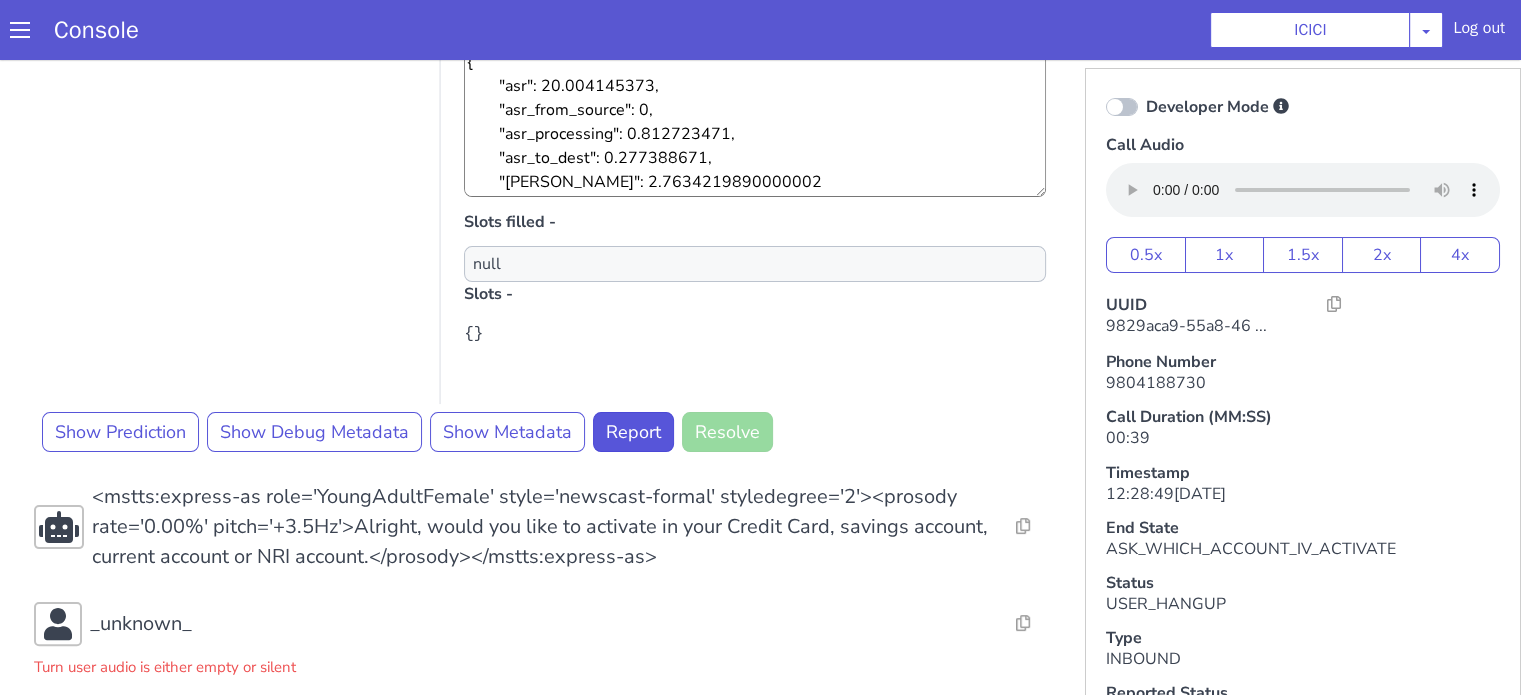 scroll, scrollTop: 400, scrollLeft: 0, axis: vertical 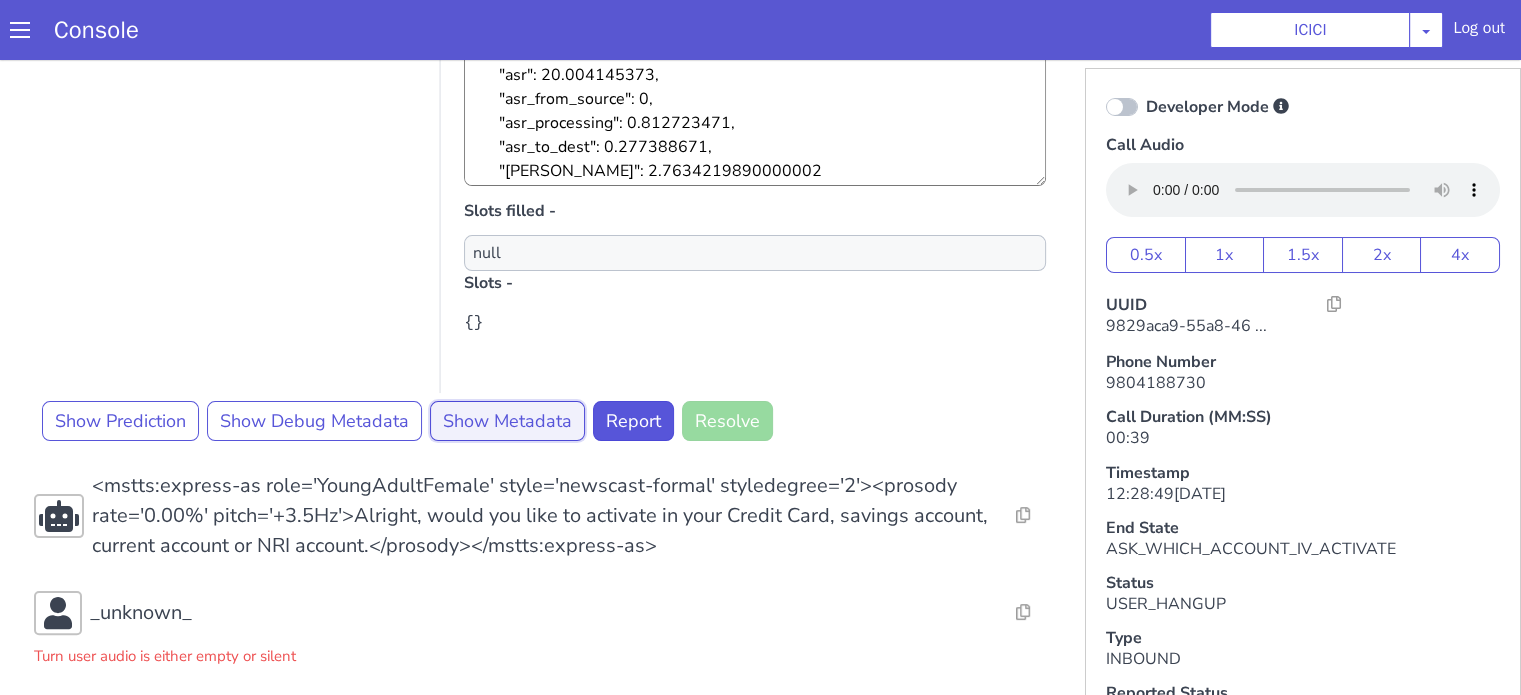 click on "Show Metadata" at bounding box center (507, 421) 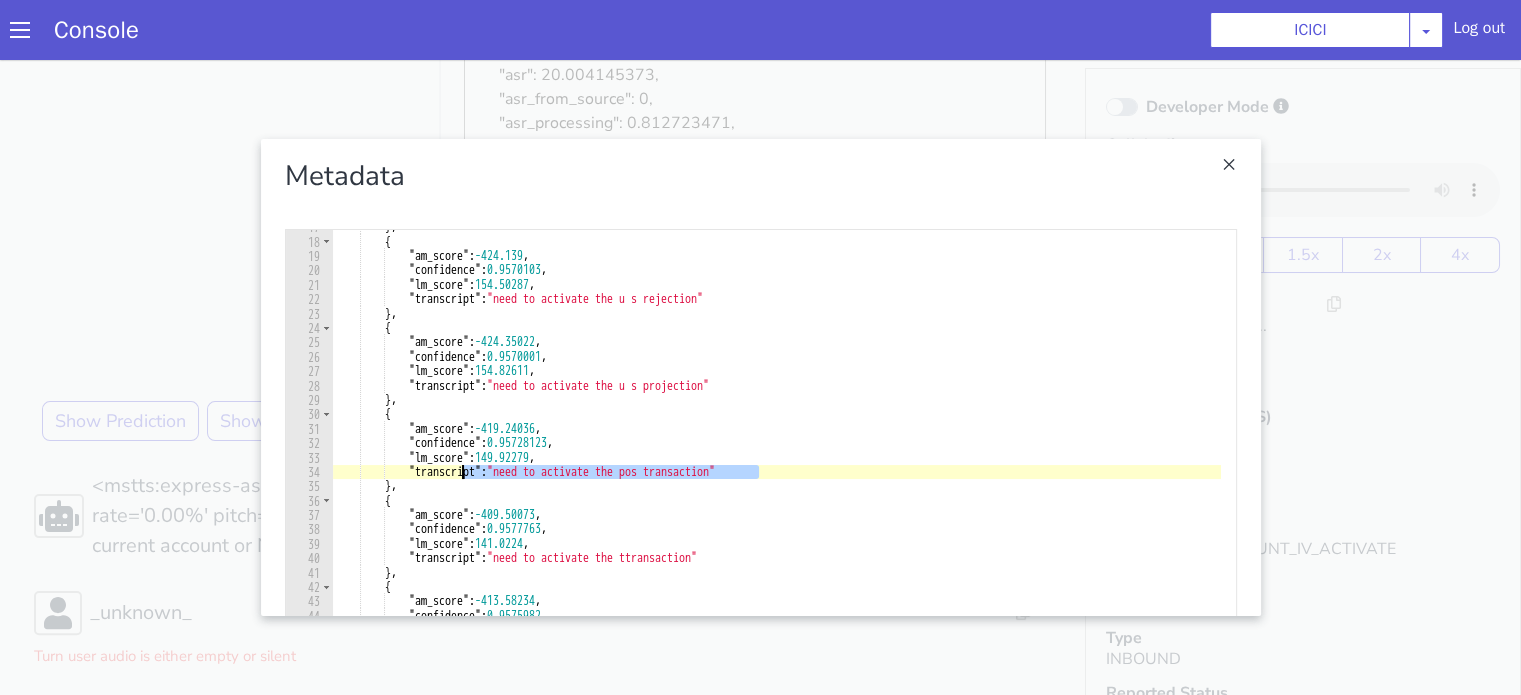 drag, startPoint x: 781, startPoint y: 475, endPoint x: 455, endPoint y: 473, distance: 326.00613 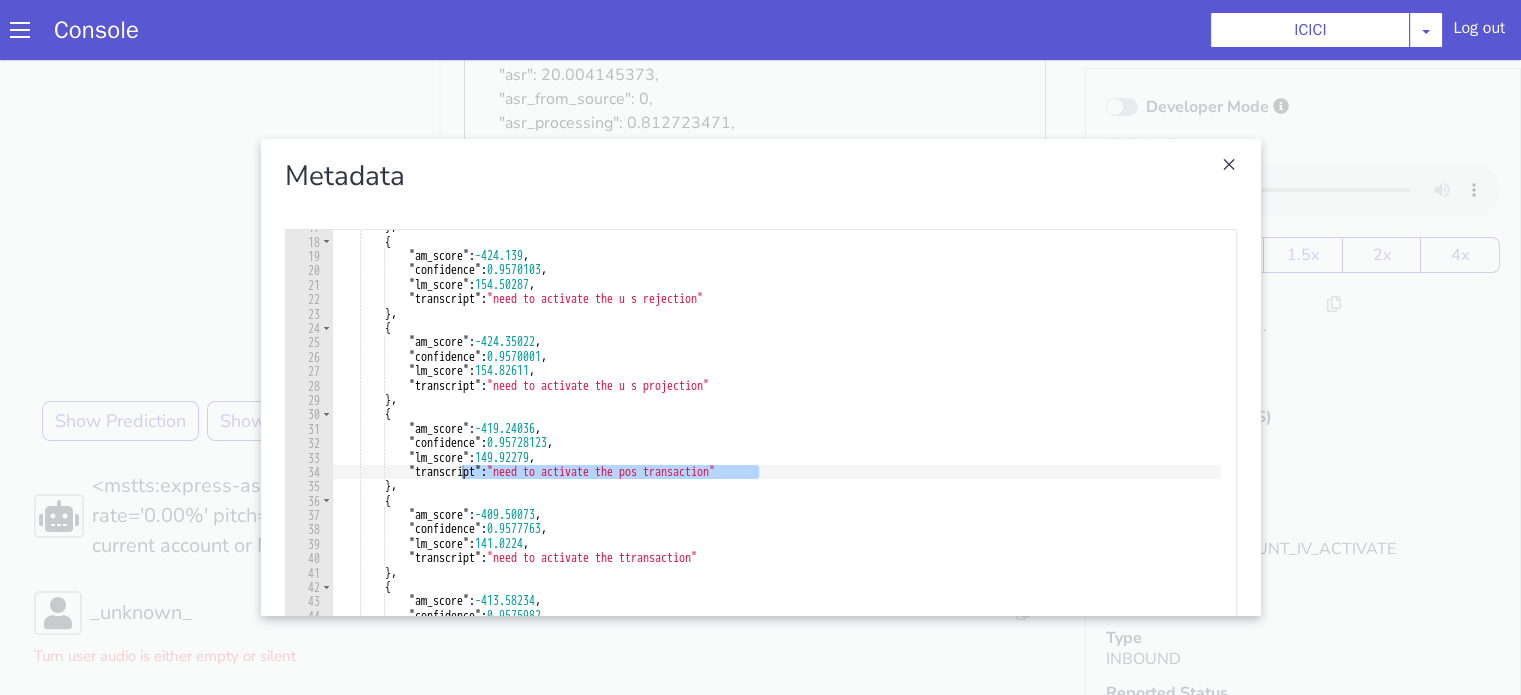 click at bounding box center [760, 377] 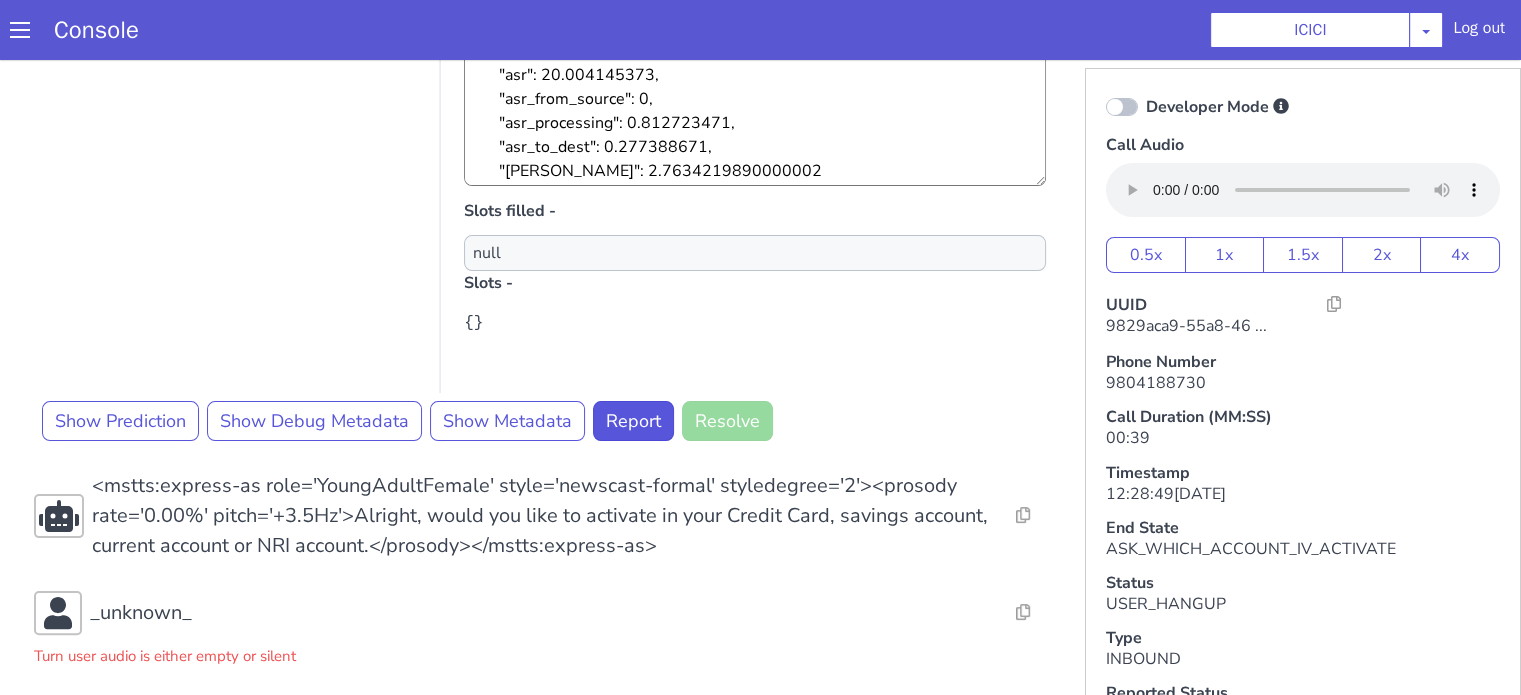 click at bounding box center [1122, 107] 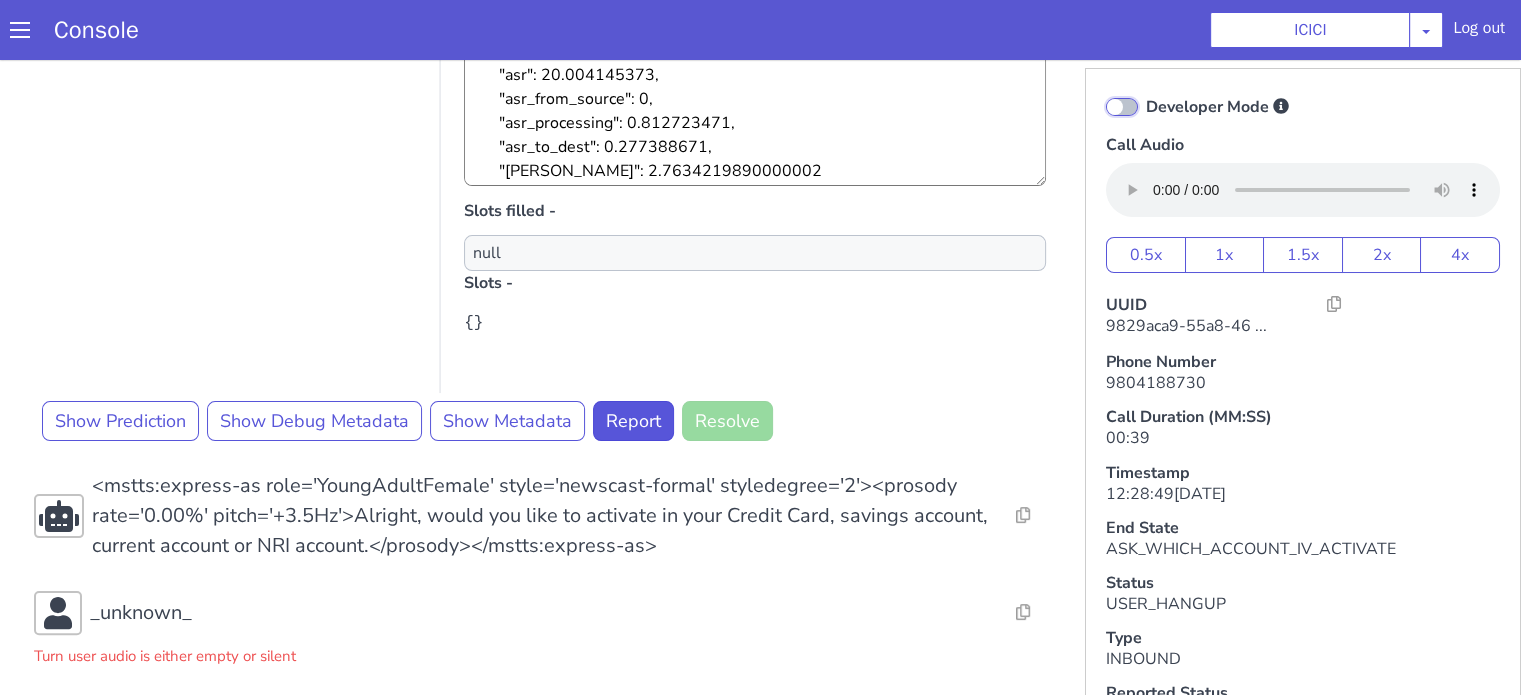 click on "Developer Mode" at bounding box center [1145, 94] 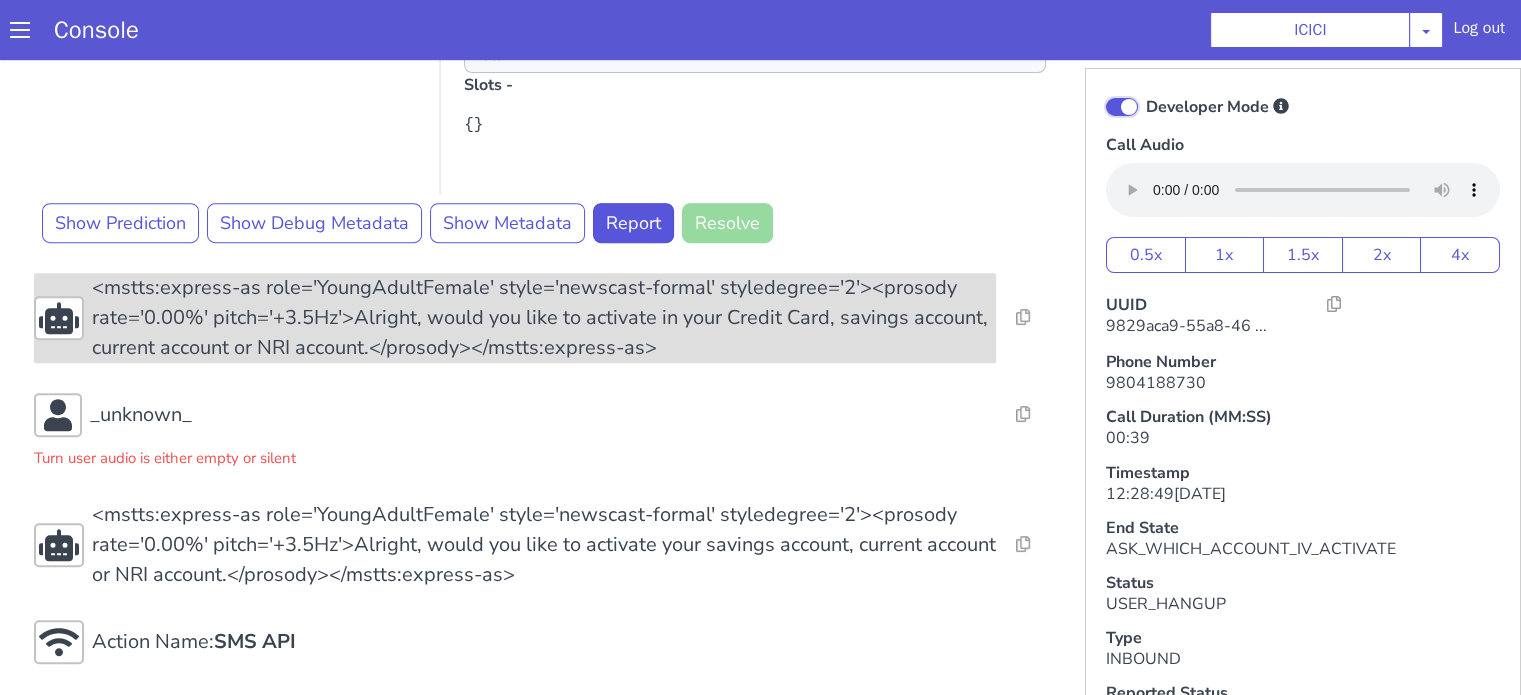 scroll, scrollTop: 821, scrollLeft: 0, axis: vertical 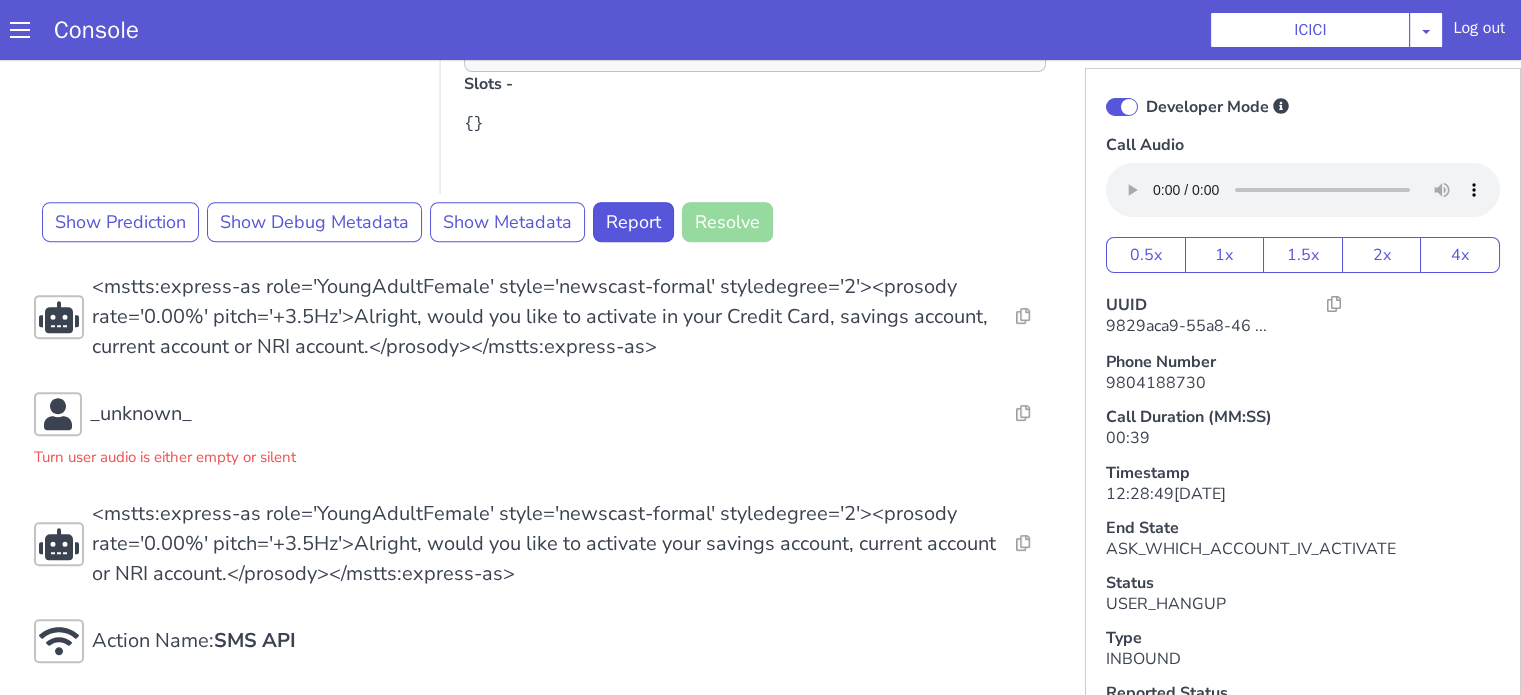 click at bounding box center (1122, 107) 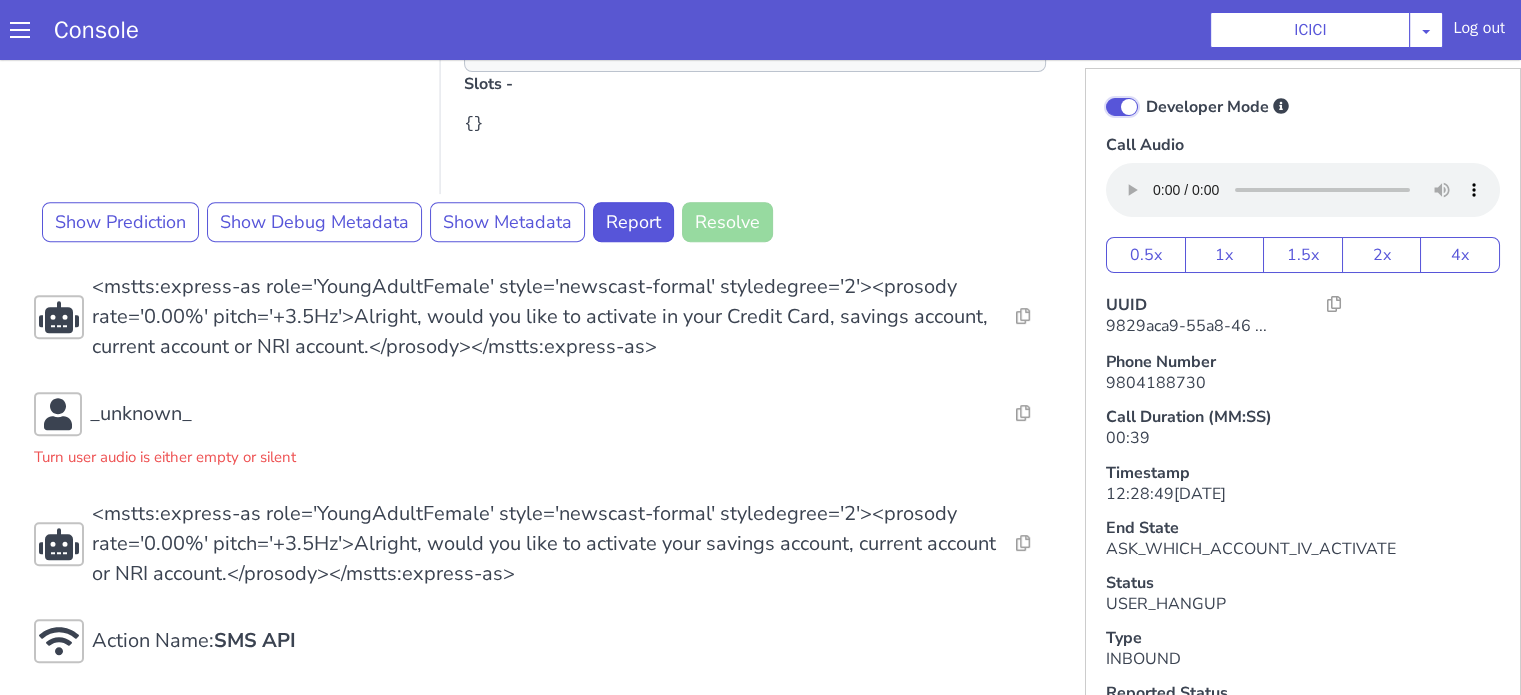 click on "Developer Mode" at bounding box center [1145, 94] 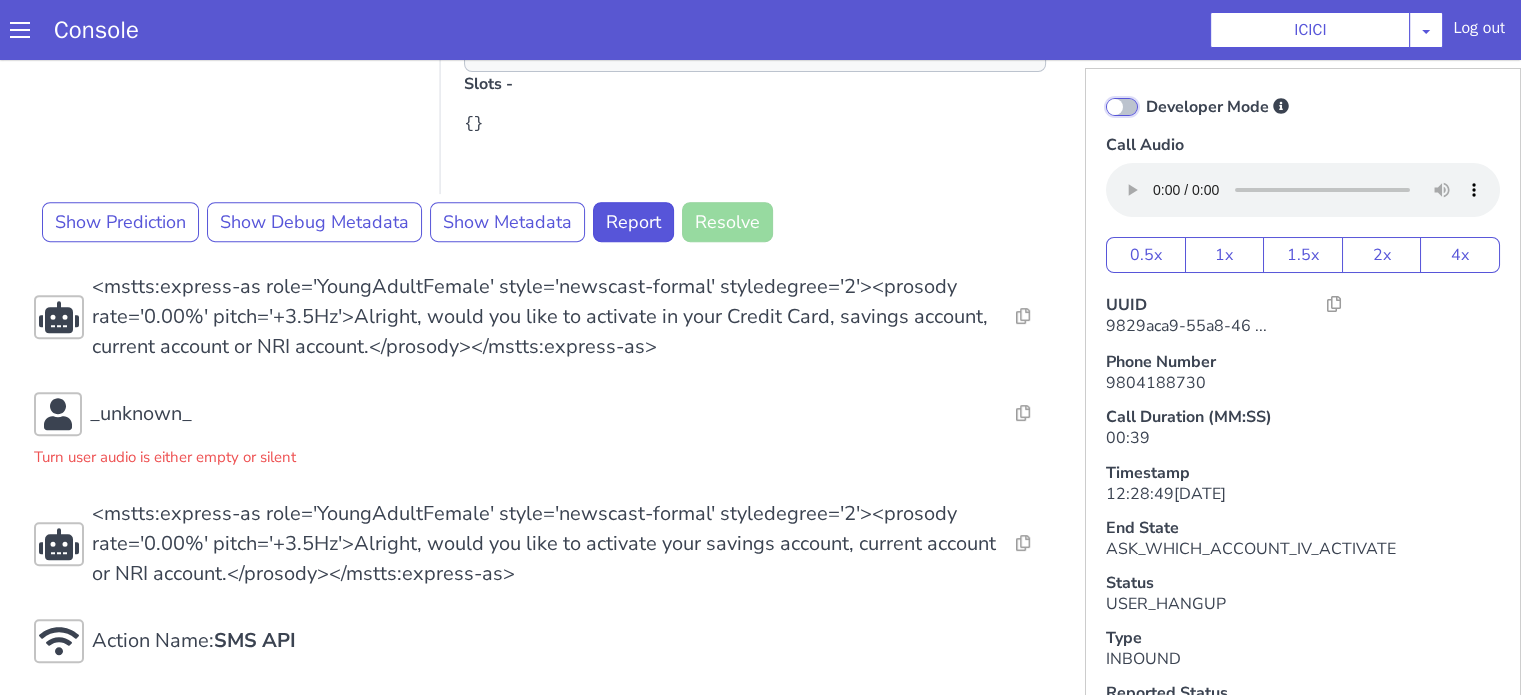checkbox on "false" 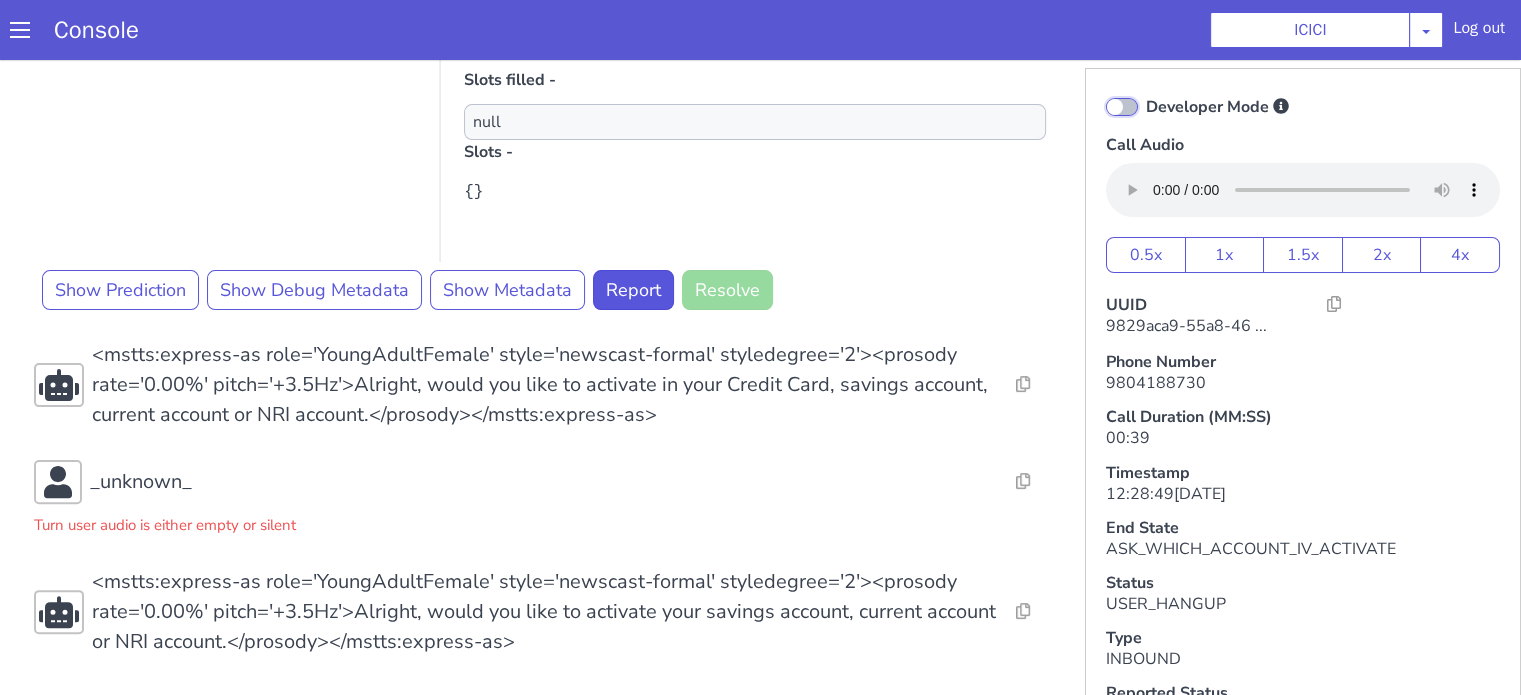 scroll, scrollTop: 528, scrollLeft: 0, axis: vertical 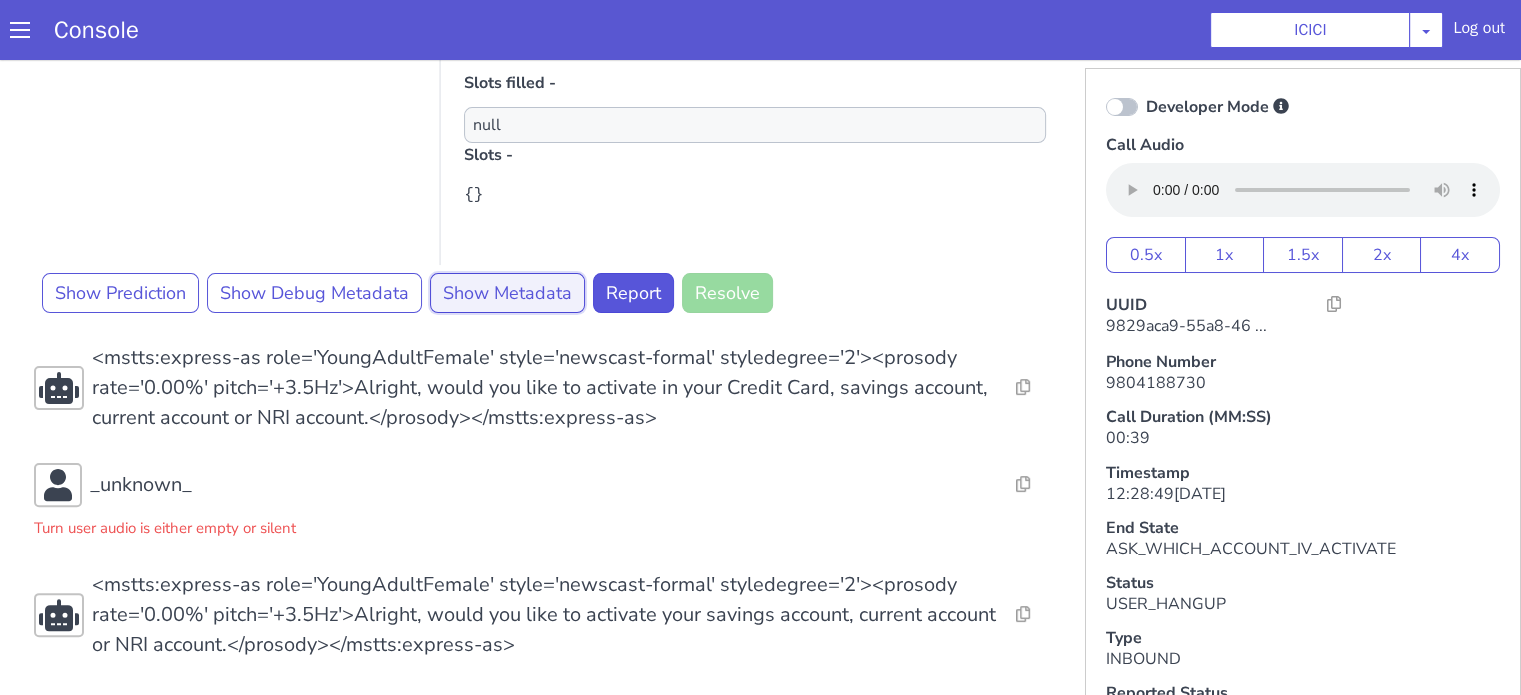 click on "Show Metadata" at bounding box center (507, 293) 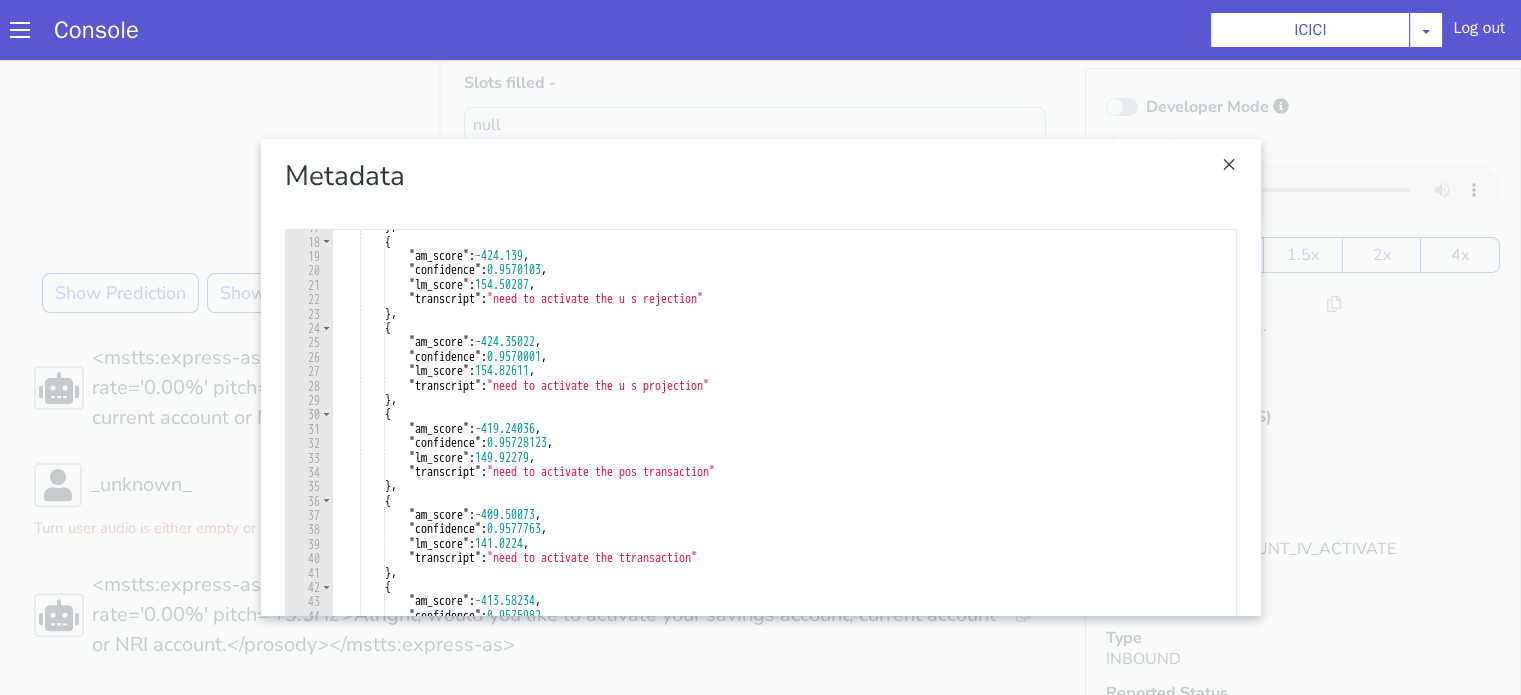 click at bounding box center (760, 377) 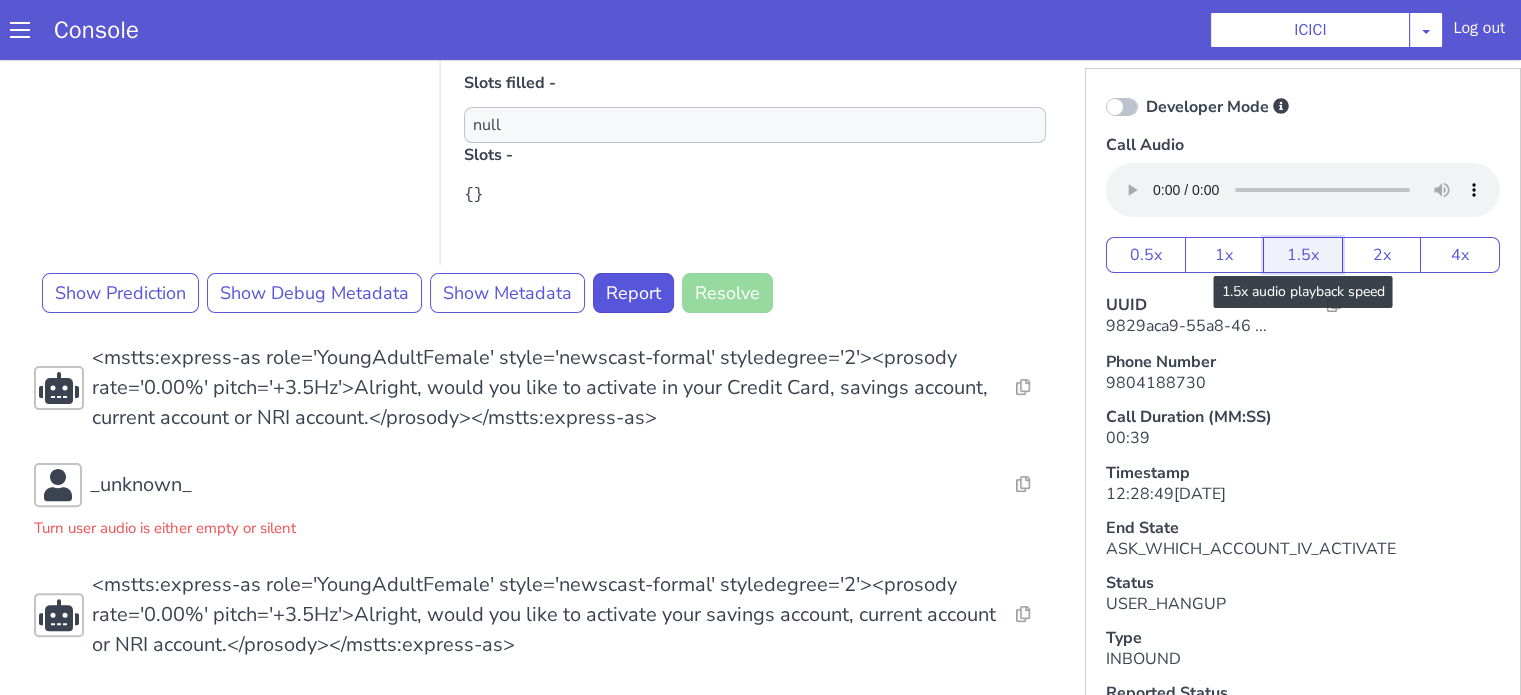 click on "1.5x" at bounding box center (1303, 255) 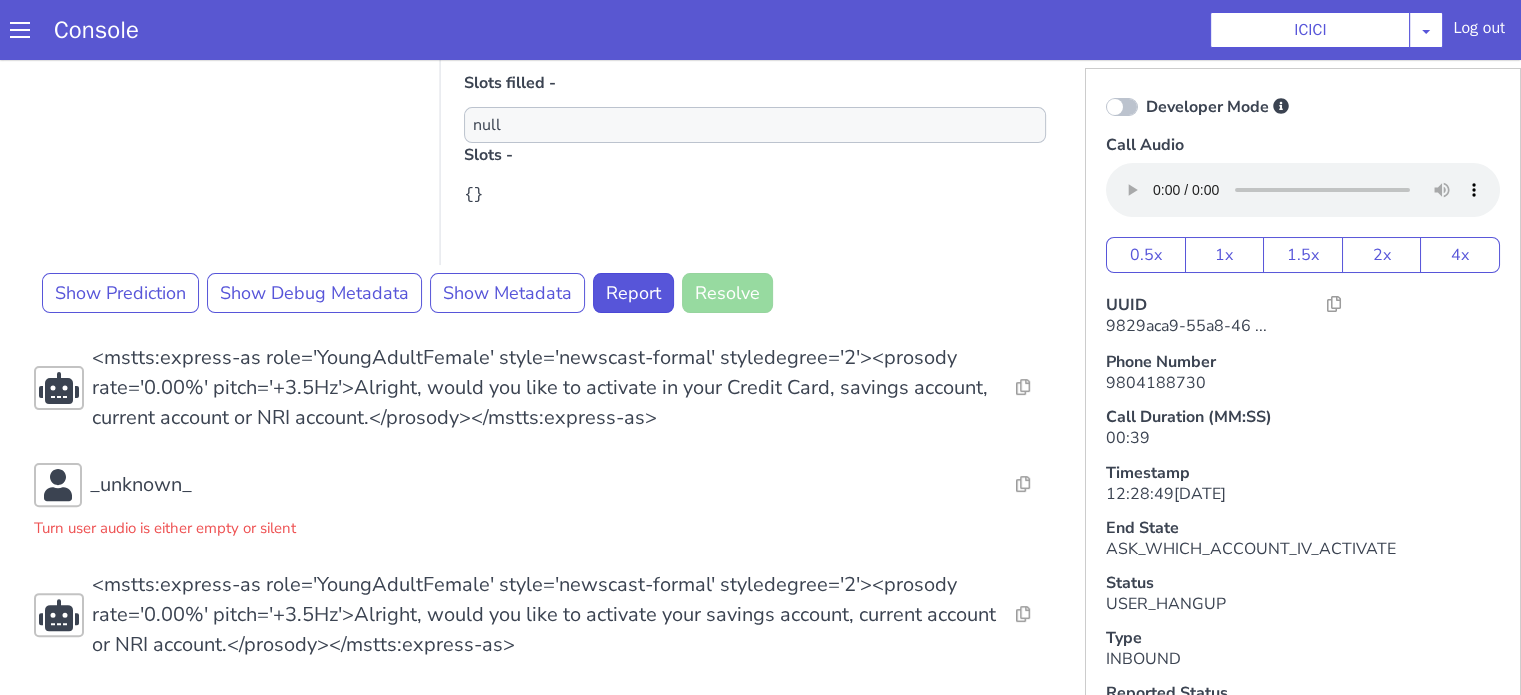 type 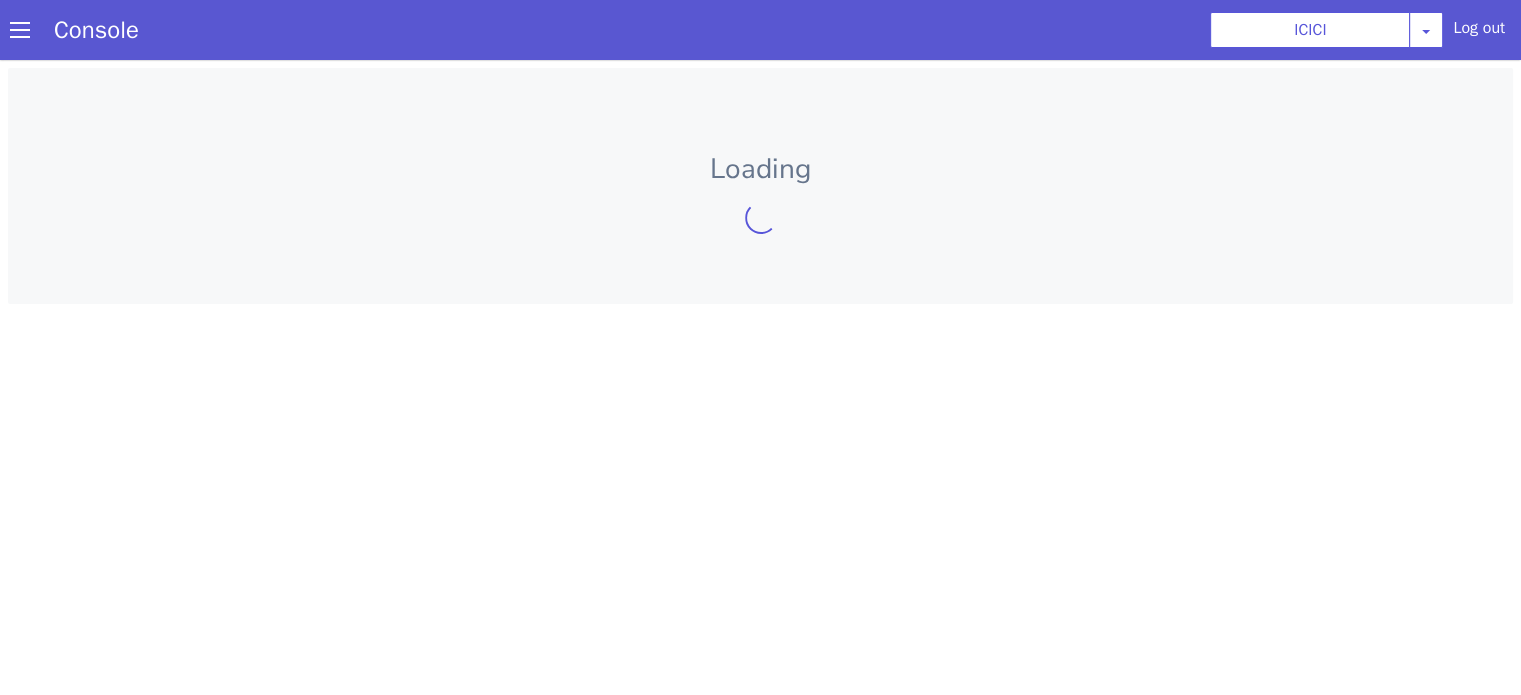 scroll, scrollTop: 0, scrollLeft: 0, axis: both 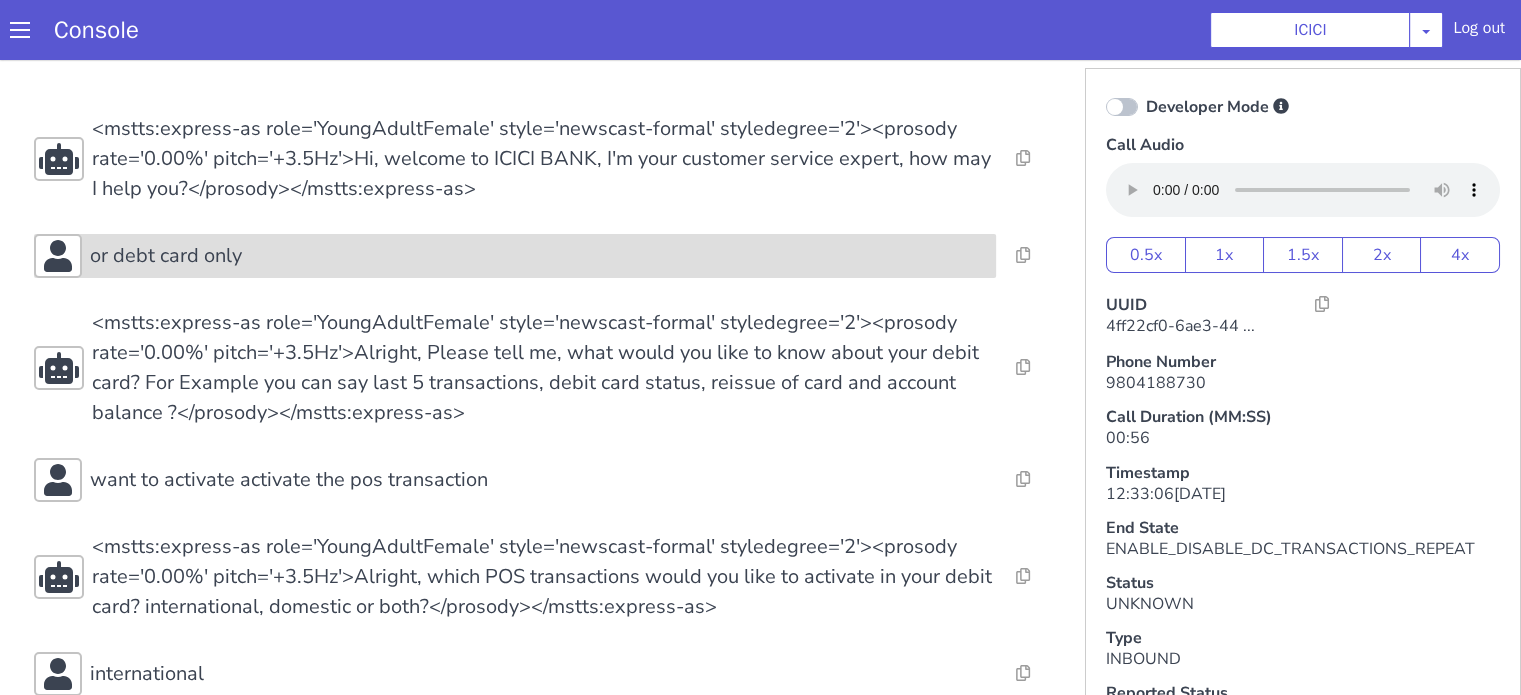 drag, startPoint x: 1477, startPoint y: 1342, endPoint x: 1466, endPoint y: 1344, distance: 11.18034 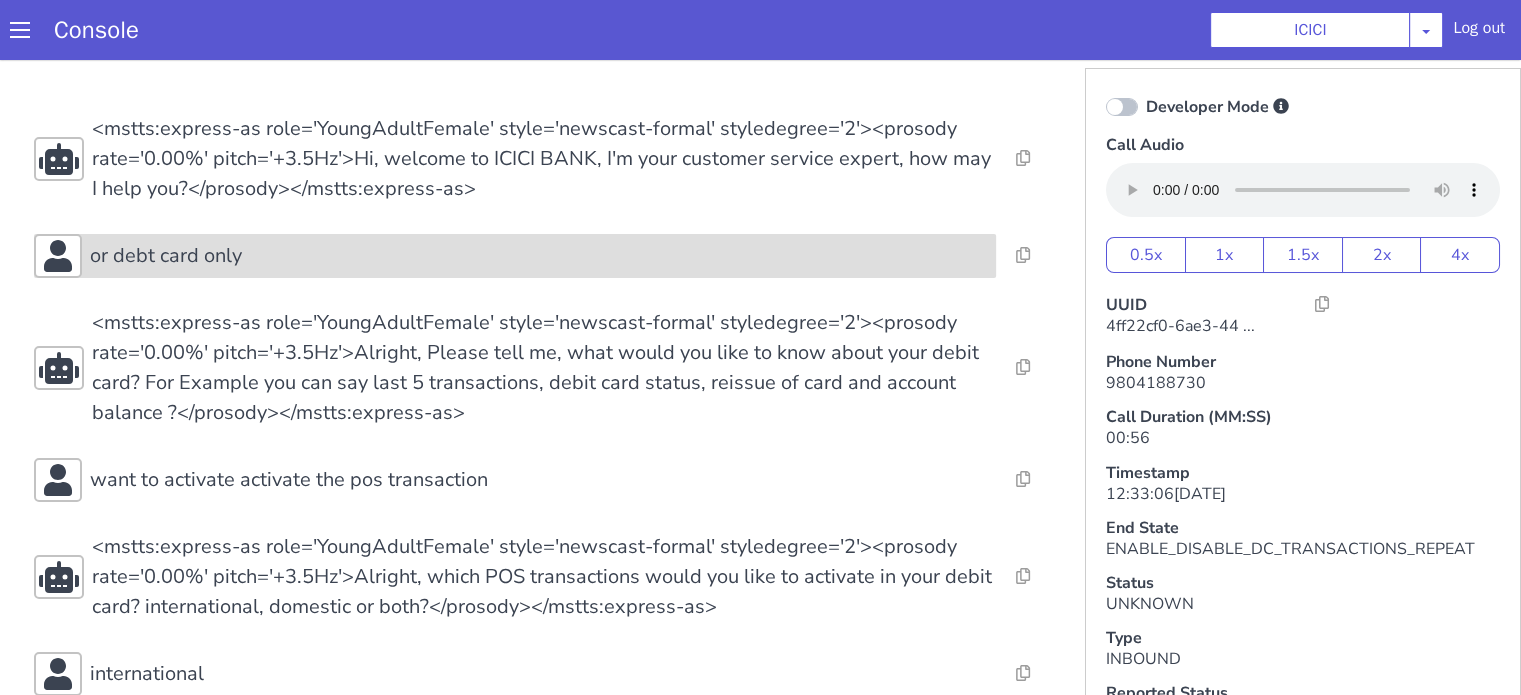 click on "or debt card only" at bounding box center (487, 561) 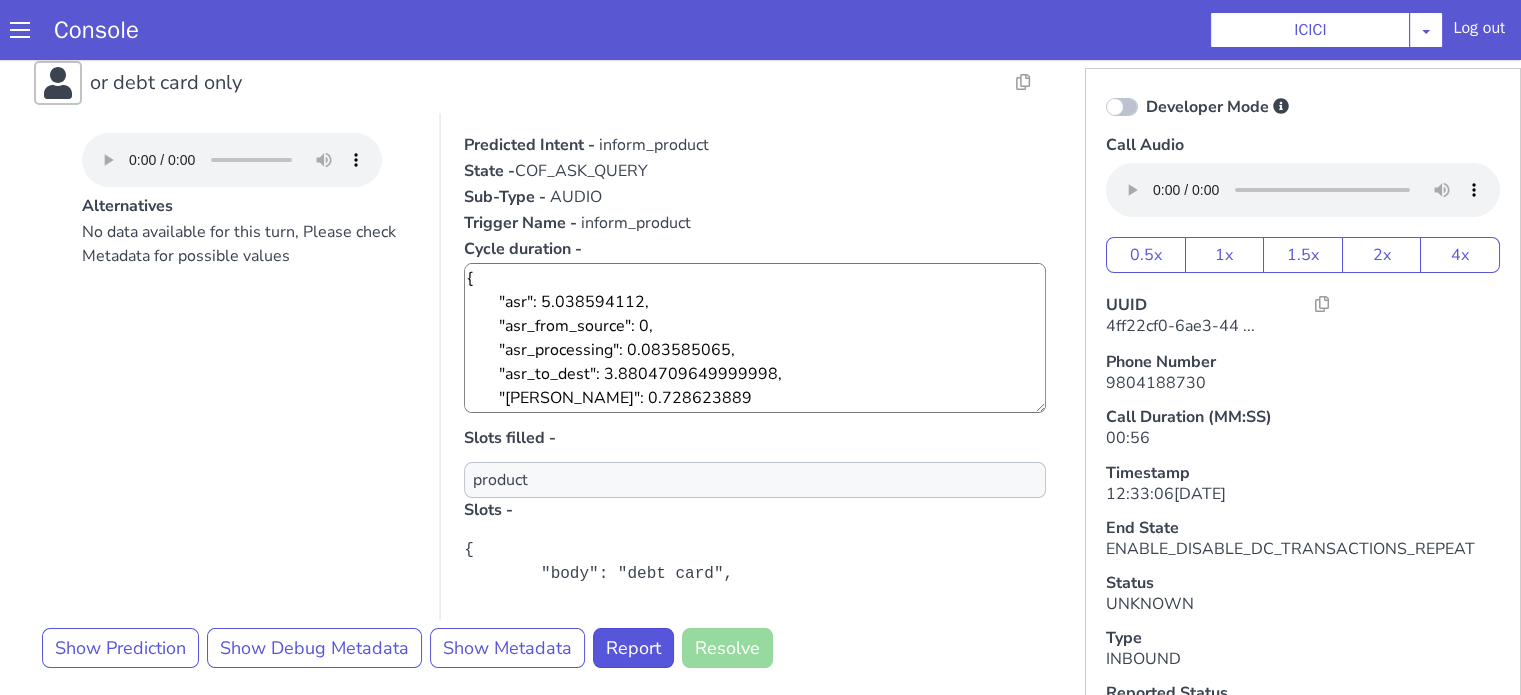 scroll, scrollTop: 300, scrollLeft: 0, axis: vertical 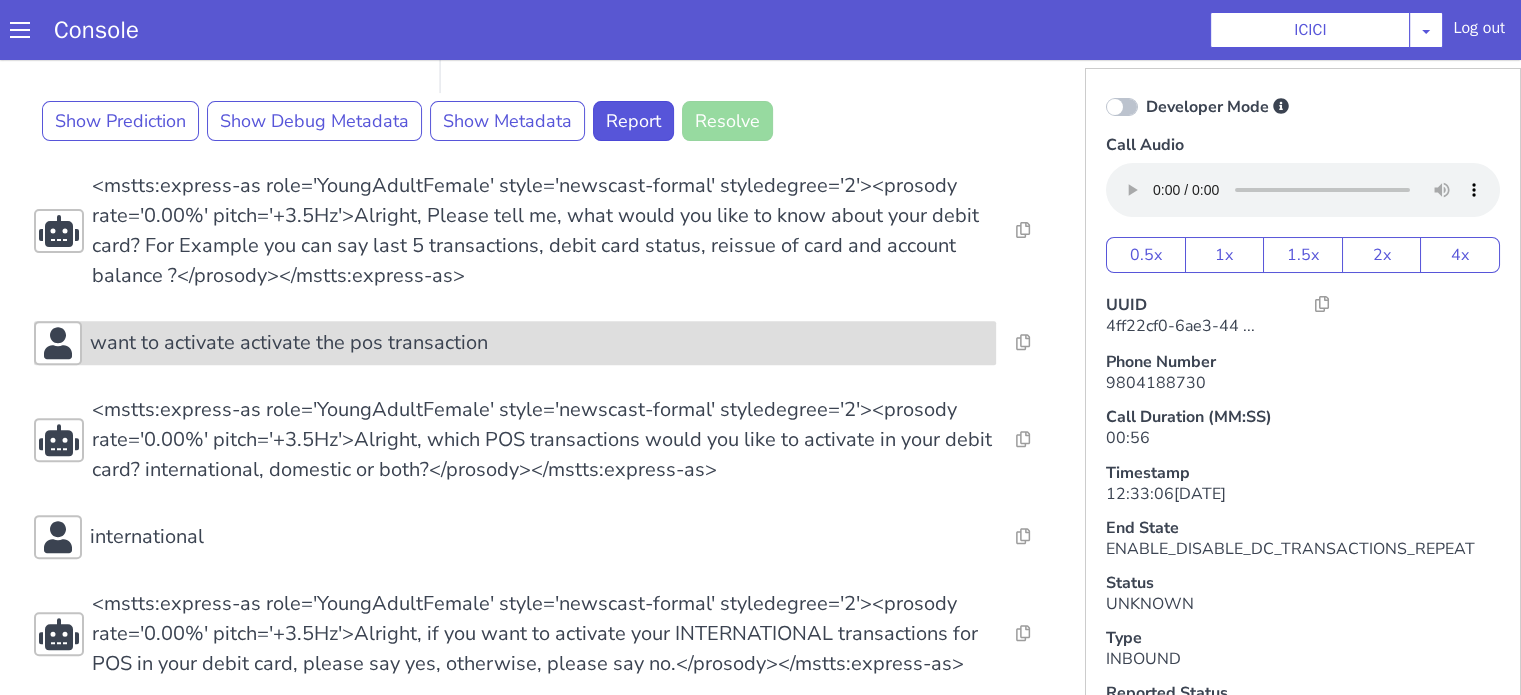 click on "want to activate activate the pos transaction" at bounding box center (287, 349) 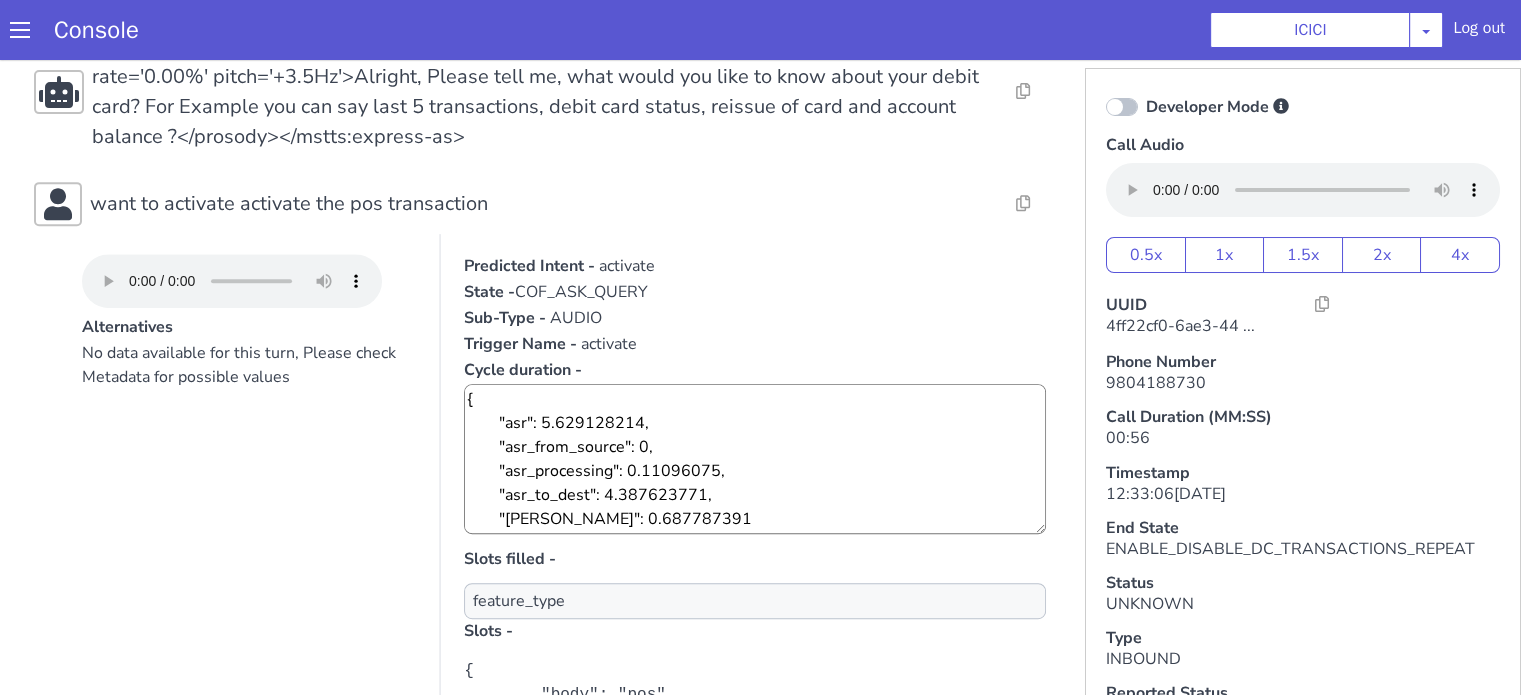 scroll, scrollTop: 1000, scrollLeft: 0, axis: vertical 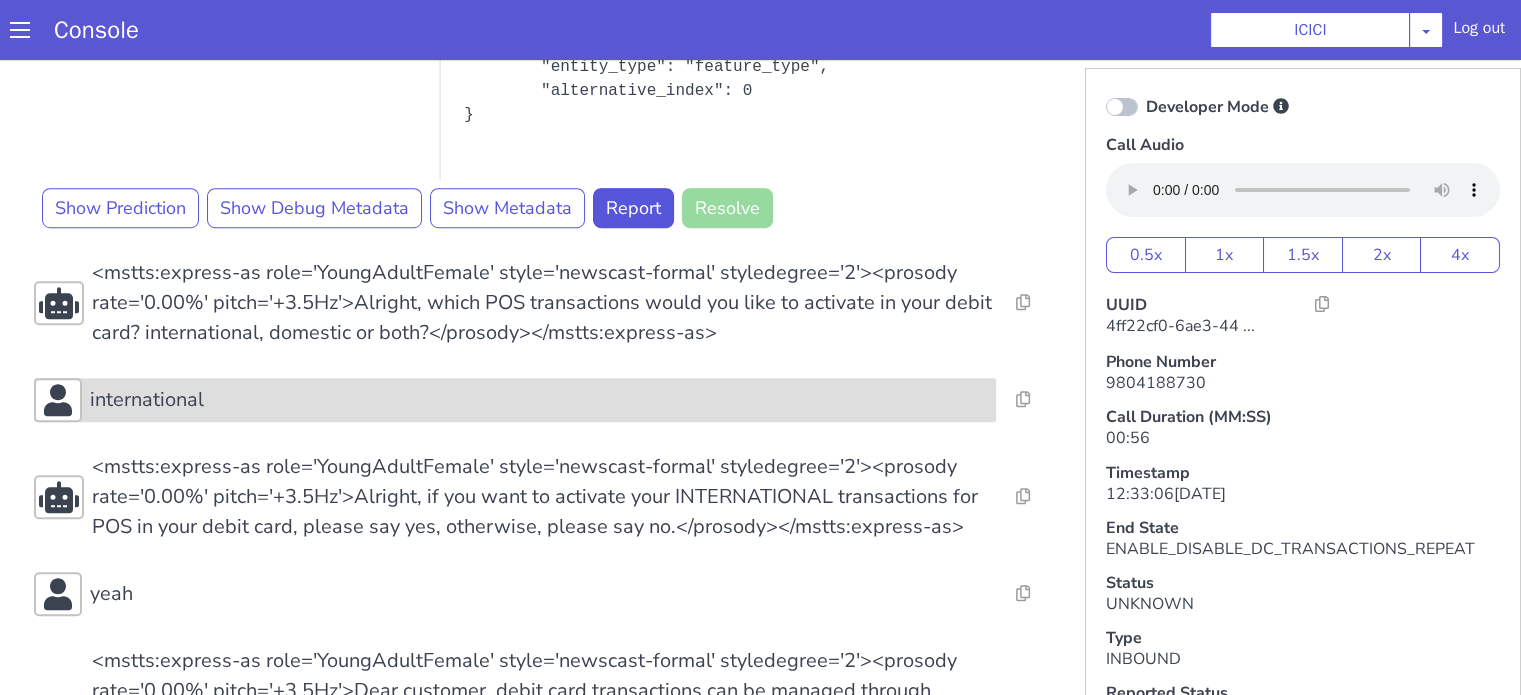 click on "international" at bounding box center [554, 1012] 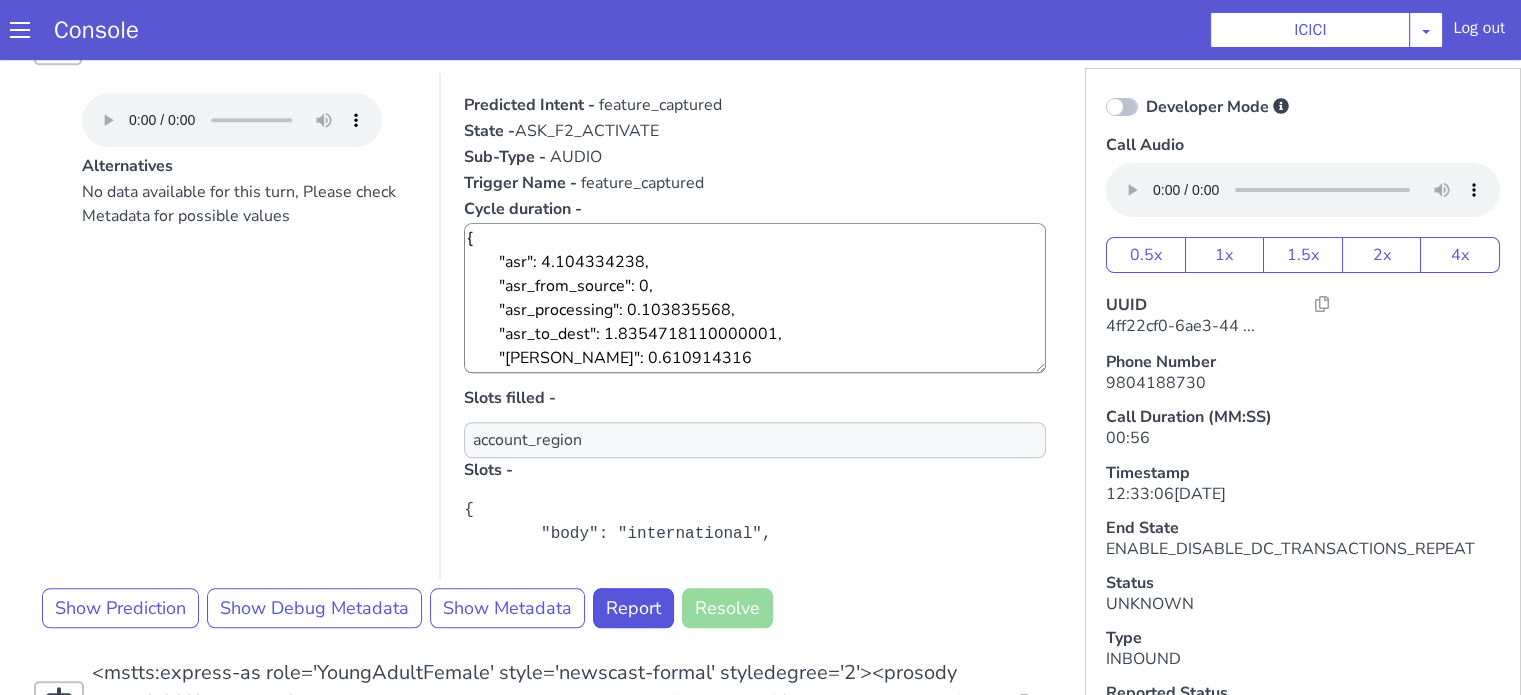 scroll, scrollTop: 1800, scrollLeft: 0, axis: vertical 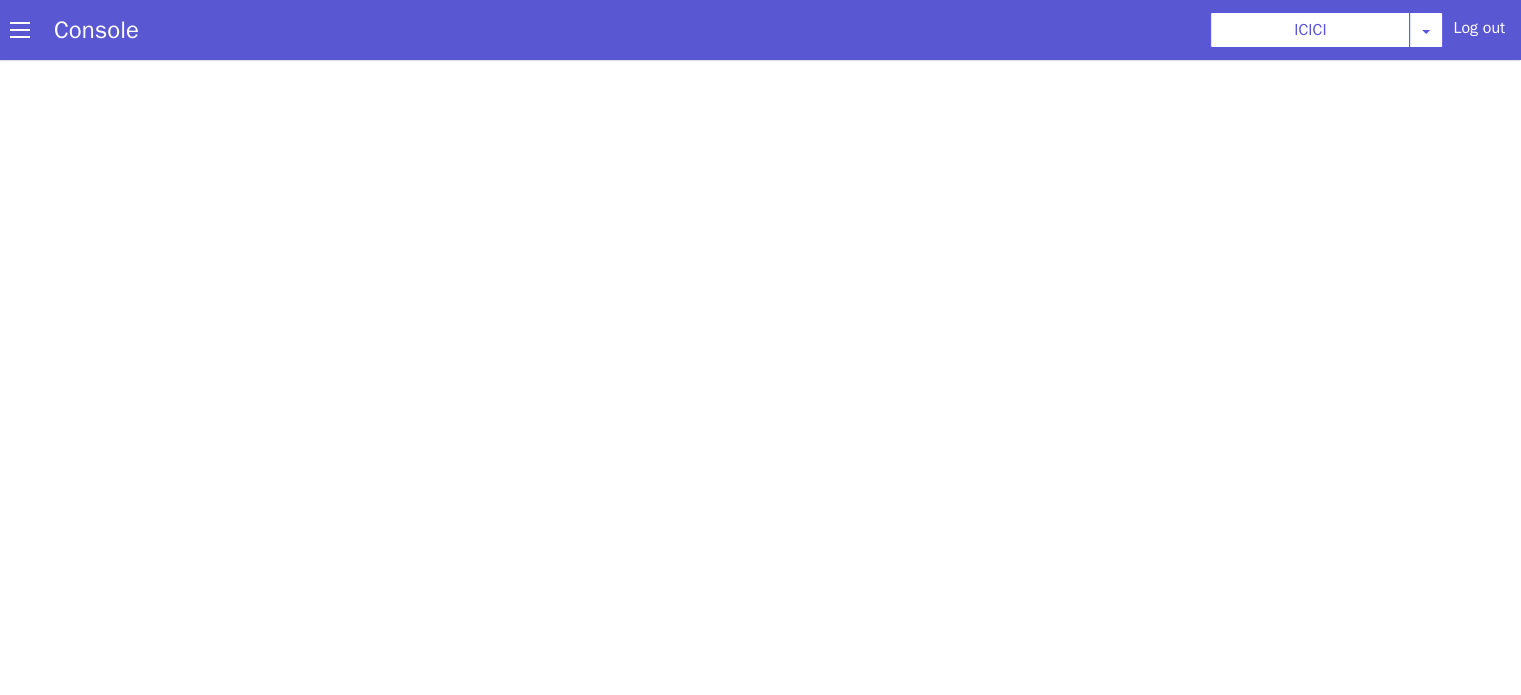 click on "Console ICICI [PERSON_NAME] Airtel DTH Pilot Airtel POC [PERSON_NAME] Blue NT Aliceblue American Finance - US Apollo Apollo 24*7 Application - Collections Auto NPS feedback Avaya Devconnect Axis Axis AMC Axis Outbound BAGIC BALIC BALIC Old 2 Bajaj Autofinance Bajaj Fin Banking Demo Barbeque Nation Buy Now Pay Later Cars24 Cashe Central Bank of [GEOGRAPHIC_DATA] [PERSON_NAME] Cholamandalam Finance Consumer Durables Coverfox Covid19 Helpline Credgenics CreditMate DPDzero DUMMY Data collection Demo - Collections Dish TV ERCM Emeritus Eureka Forbes - LQ FFAM360 - US Familiarity Farming_Axis Finaccel Flipkart Flow Templates Fusion Microfinance Giorgos_TestBot Great Learning Grievance Bot HDB Finance HDFC HDFC Ergo HDFC Freedom CC HDFC Life Demo HDFC Securities Hathway Internet Hathway V2 Home Credit IBM IBM Banking Demo ICICI ICICI Bank Outbound ICICI [DEMOGRAPHIC_DATA] Persistency ICICI Prudential ICICI securities ICICI_lombard IDFC First Bank IFFCO Tokio Insurance Iffco [GEOGRAPHIC_DATA] [GEOGRAPHIC_DATA] Indigo IndusInd - Settlement IndusInd CC Insurance [PERSON_NAME]" at bounding box center (760, 30) 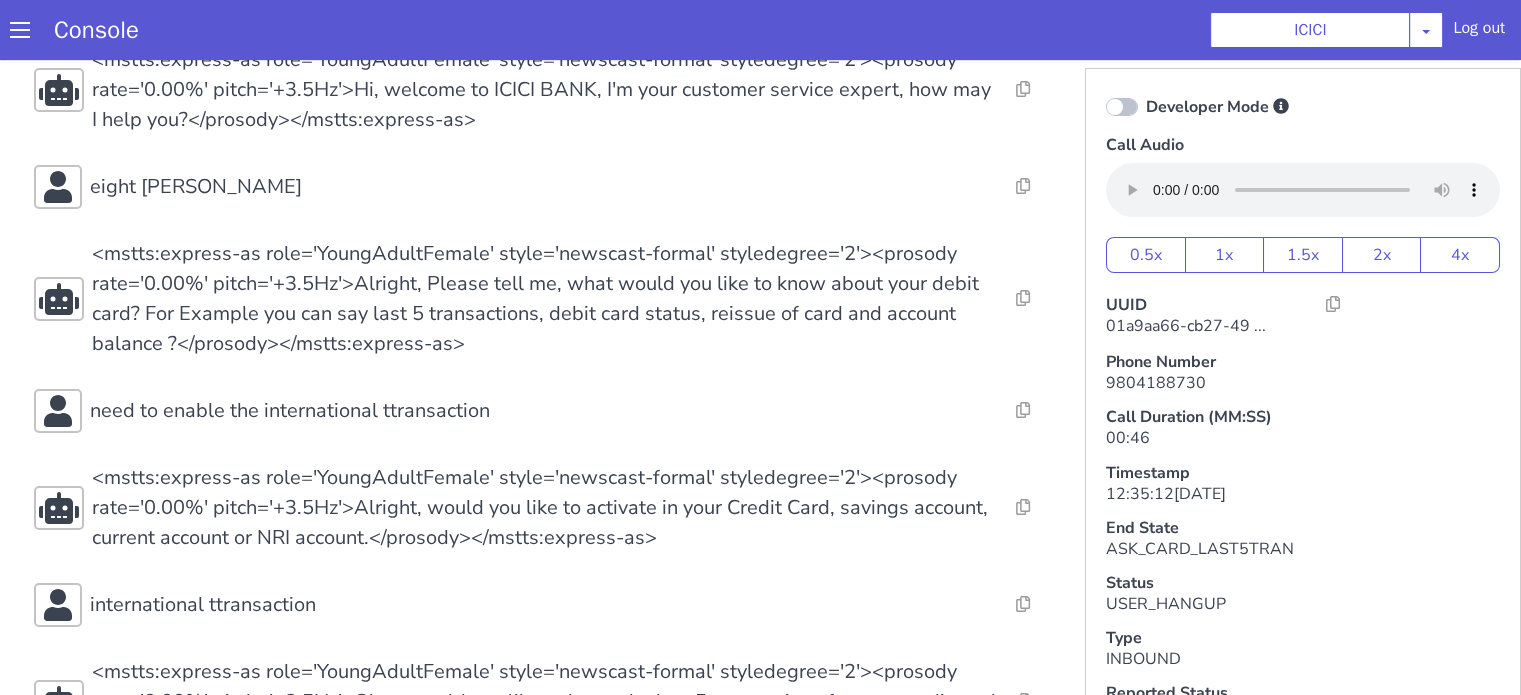 scroll, scrollTop: 100, scrollLeft: 0, axis: vertical 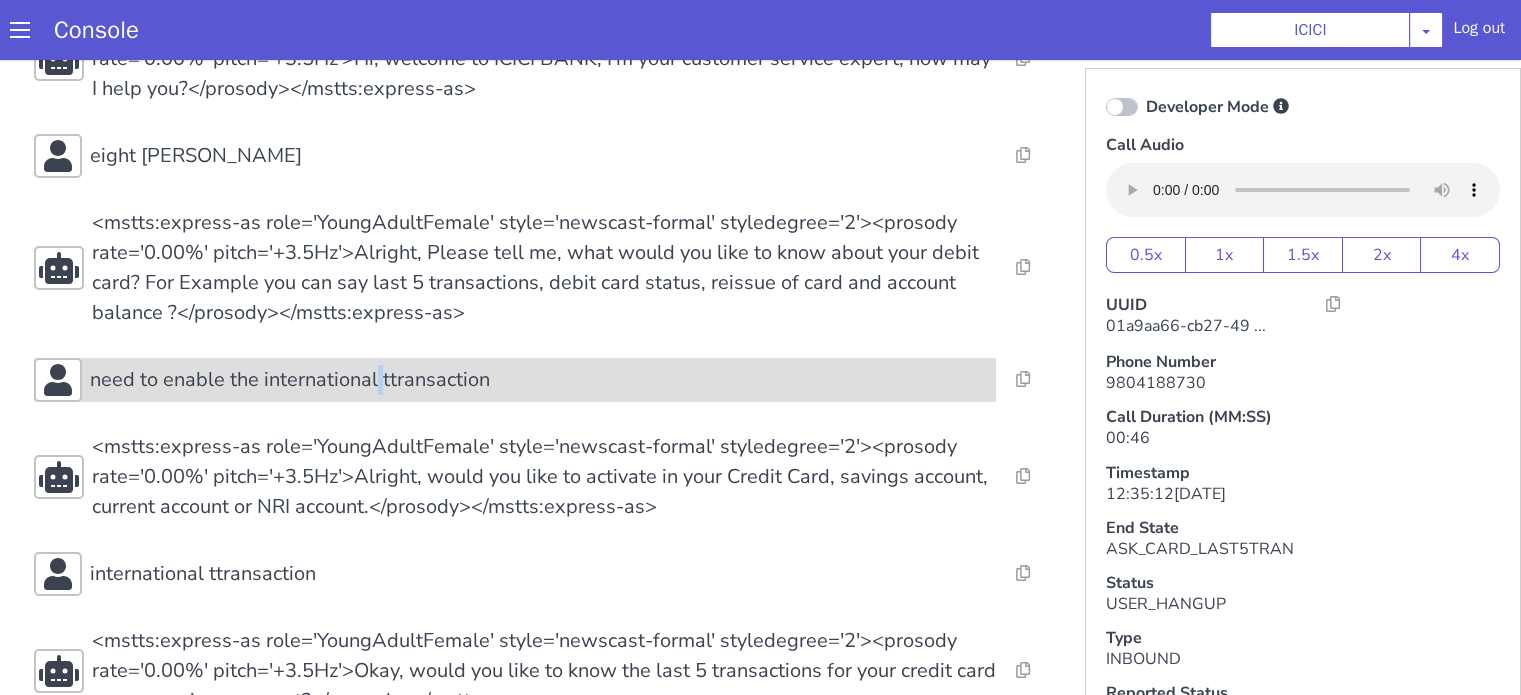 click on "need to enable the international ttransaction" at bounding box center [515, 380] 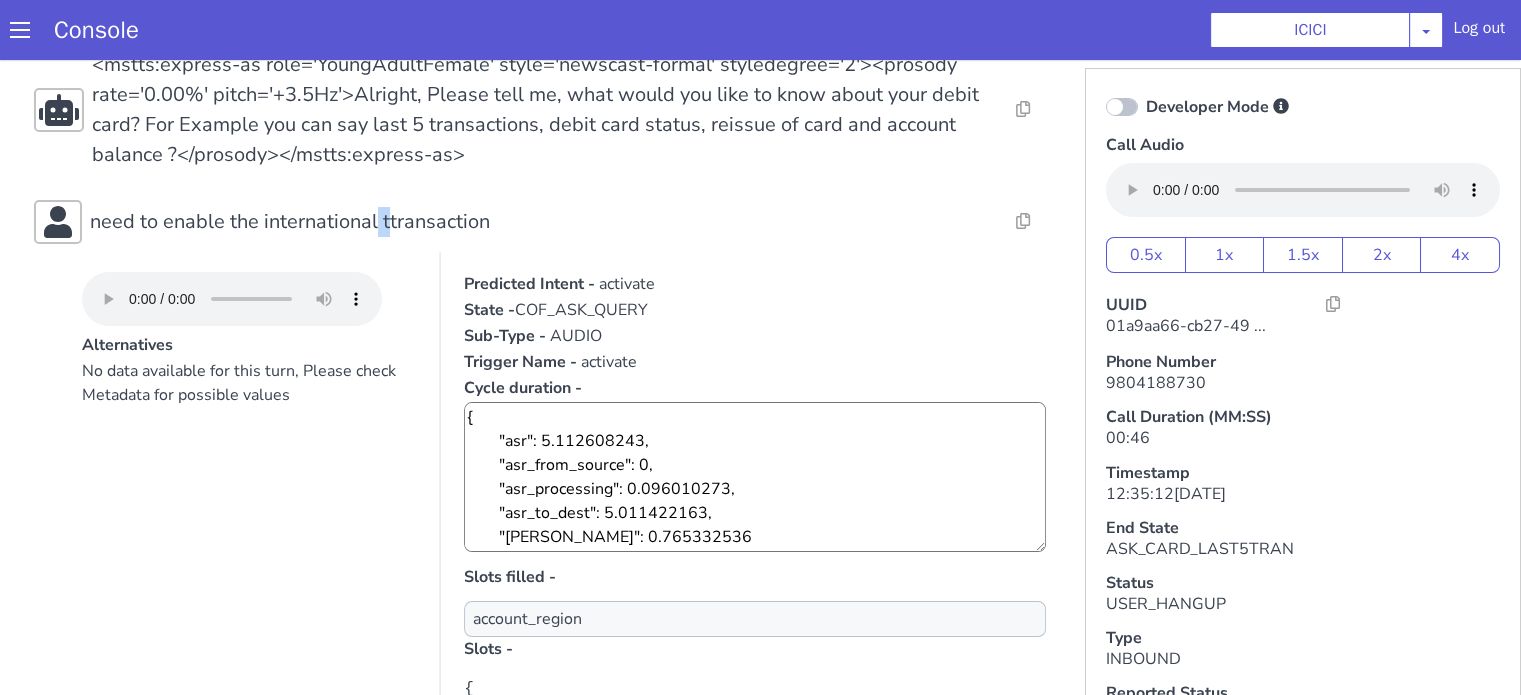 scroll, scrollTop: 400, scrollLeft: 0, axis: vertical 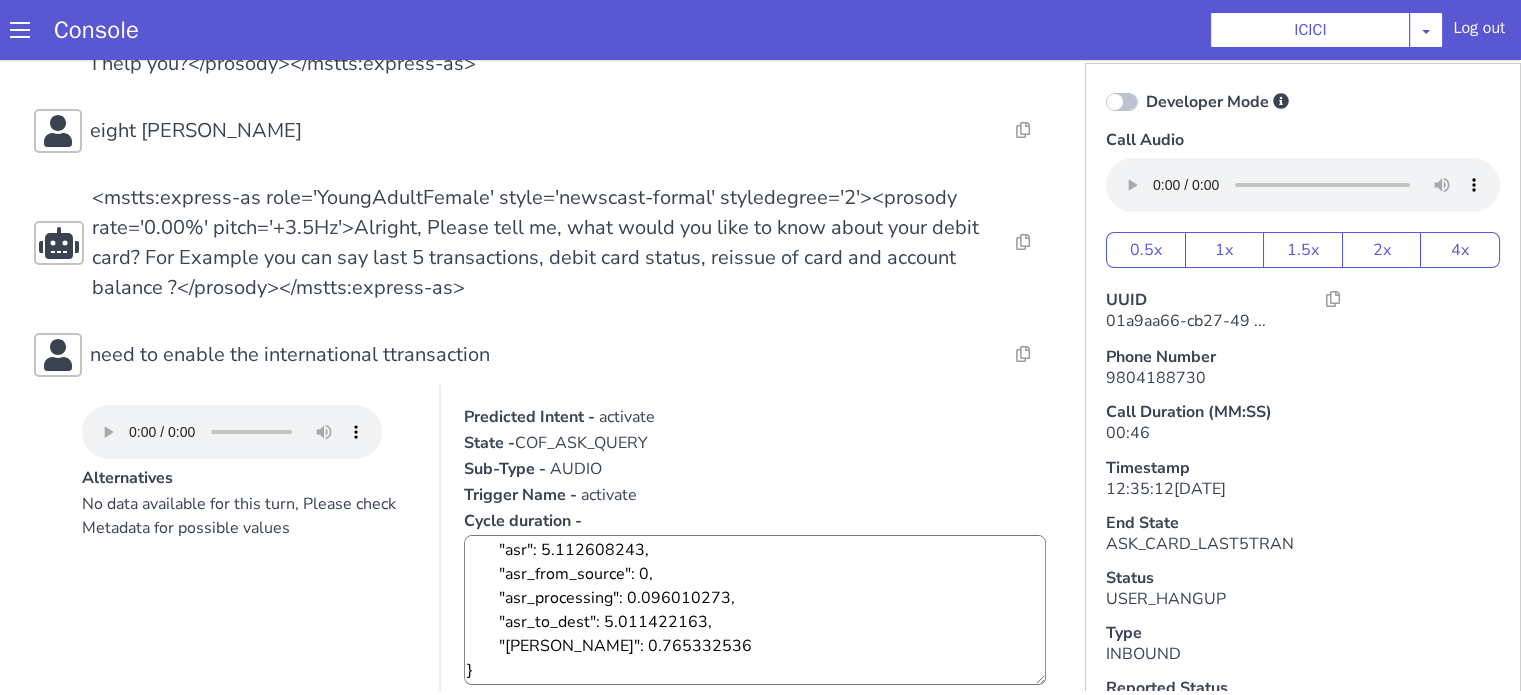 click on "No data available for this turn, Please check Metadata for possible values" at bounding box center (249, 516) 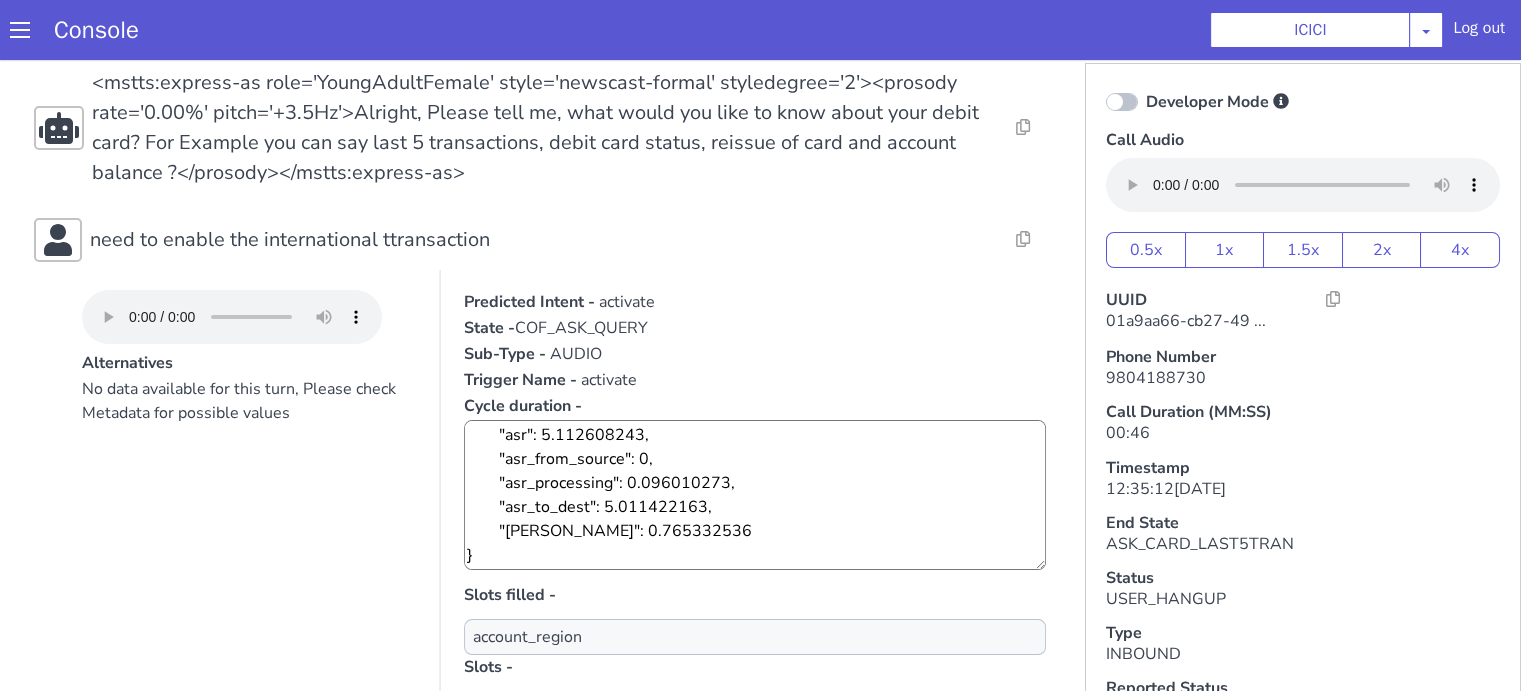 scroll, scrollTop: 320, scrollLeft: 0, axis: vertical 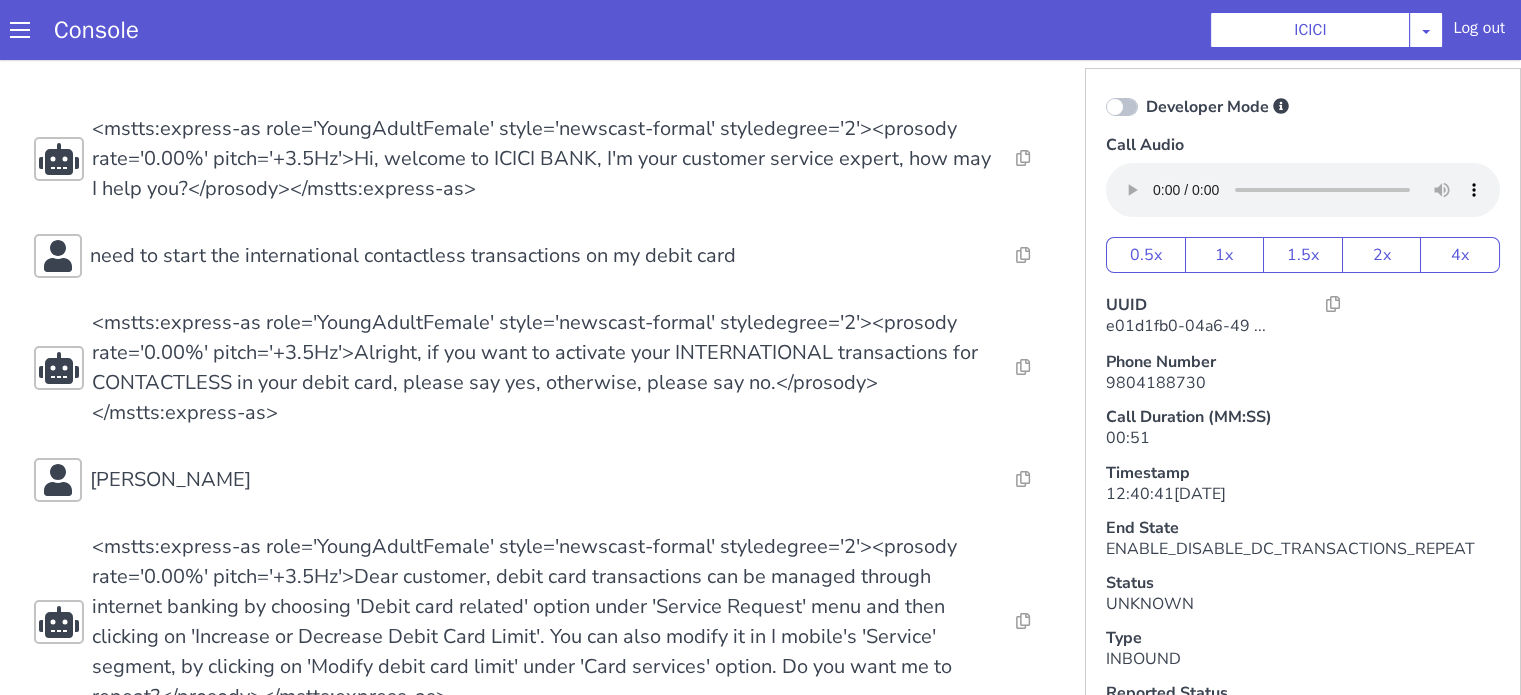 click on "Console ICICI [PERSON_NAME] Airtel DTH Pilot Airtel POC [PERSON_NAME] Blue NT Aliceblue American Finance - US Apollo Apollo 24*7 Application - Collections Auto NPS feedback Avaya Devconnect Axis Axis AMC Axis Outbound BAGIC BALIC BALIC Old 2 Bajaj Autofinance Bajaj Fin Banking Demo Barbeque Nation Buy Now Pay Later Cars24 Cashe Central Bank of [GEOGRAPHIC_DATA] [PERSON_NAME] Cholamandalam Finance Consumer Durables Coverfox Covid19 Helpline Credgenics CreditMate DPDzero DUMMY Data collection Demo - Collections Dish TV ERCM Emeritus Eureka Forbes - LQ FFAM360 - US Familiarity Farming_Axis Finaccel Flipkart Flow Templates Fusion Microfinance Giorgos_TestBot Great Learning Grievance Bot HDB Finance HDFC HDFC Ergo HDFC Freedom CC HDFC Life Demo HDFC Securities Hathway Internet Hathway V2 Home Credit IBM IBM Banking Demo ICICI ICICI Bank Outbound ICICI [DEMOGRAPHIC_DATA] Persistency ICICI Prudential ICICI securities ICICI_lombard IDFC First Bank IFFCO Tokio Insurance Iffco [GEOGRAPHIC_DATA] [GEOGRAPHIC_DATA] Indigo IndusInd - Settlement IndusInd CC Insurance [PERSON_NAME]" at bounding box center [760, 30] 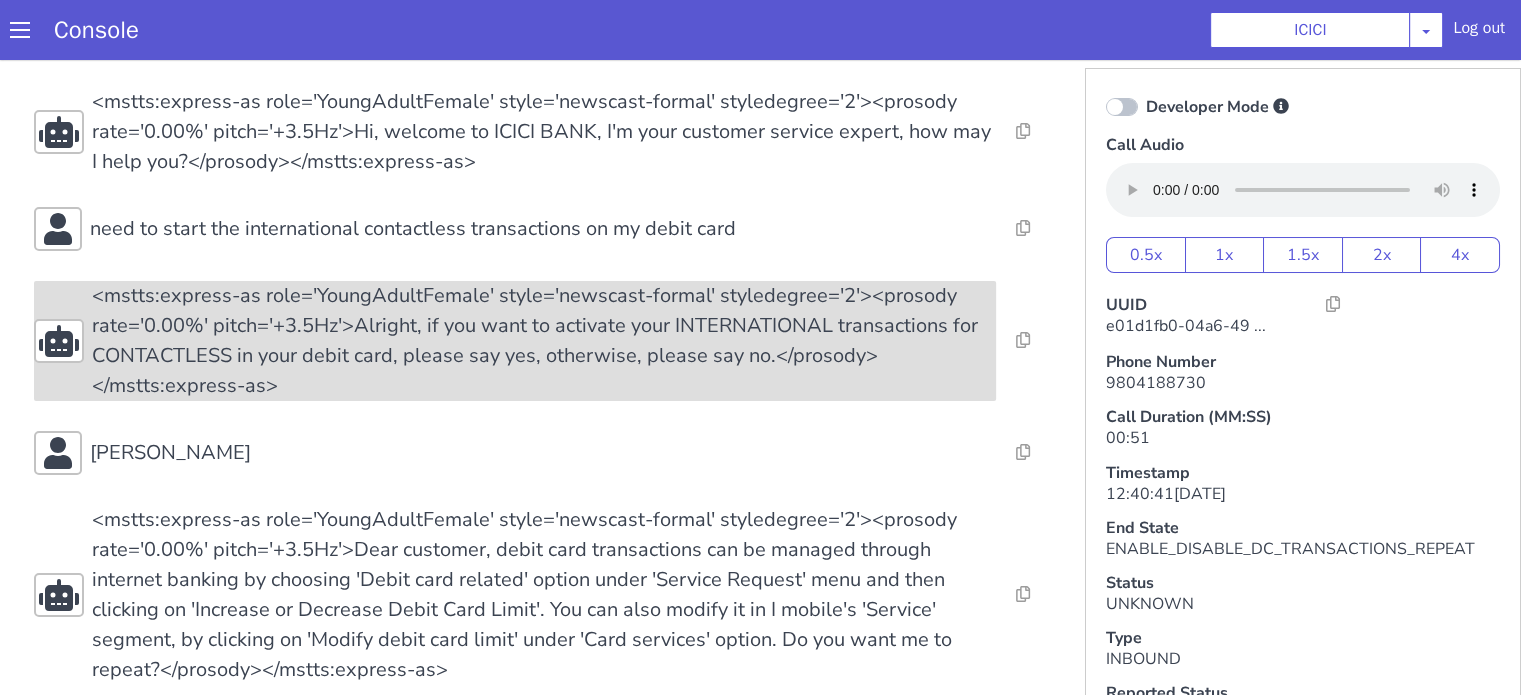 scroll, scrollTop: 53, scrollLeft: 0, axis: vertical 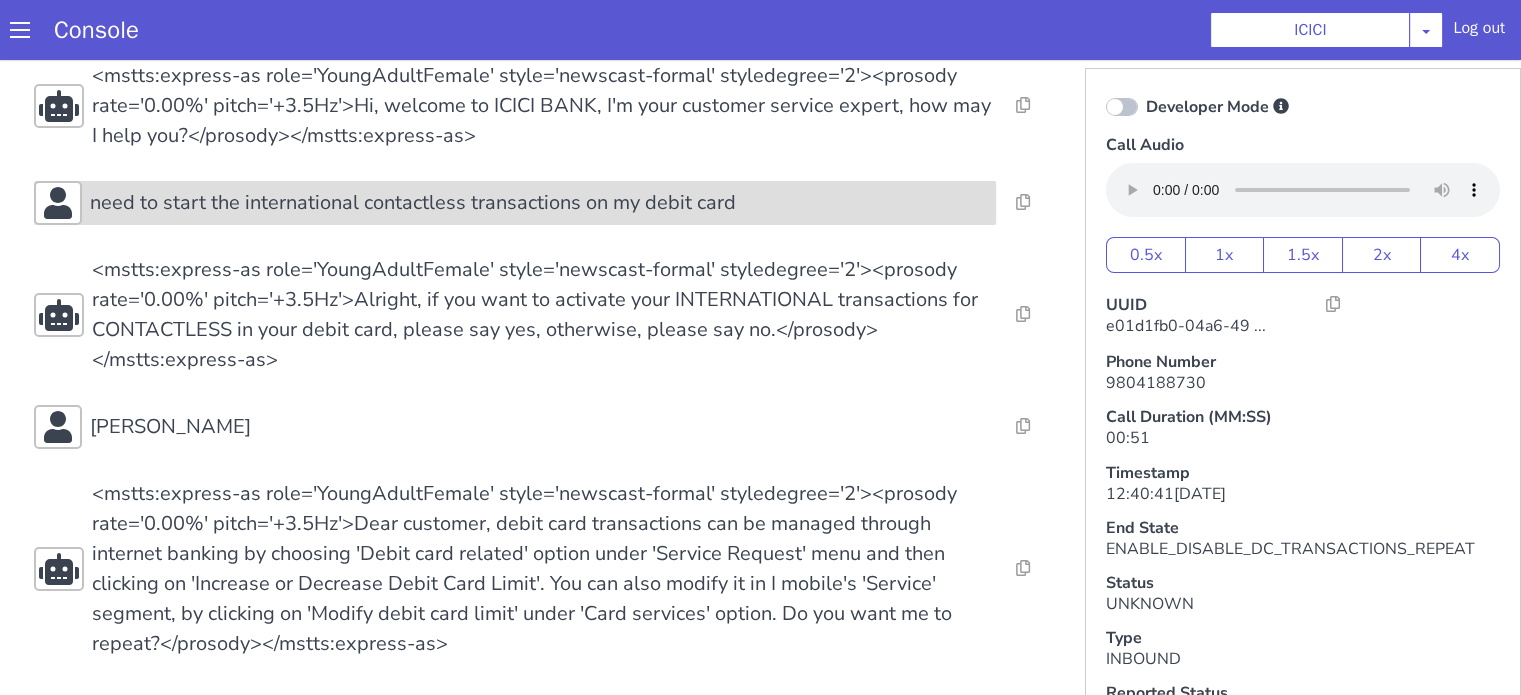 click on "need to start the international contactless transactions on my debit card" at bounding box center (413, 203) 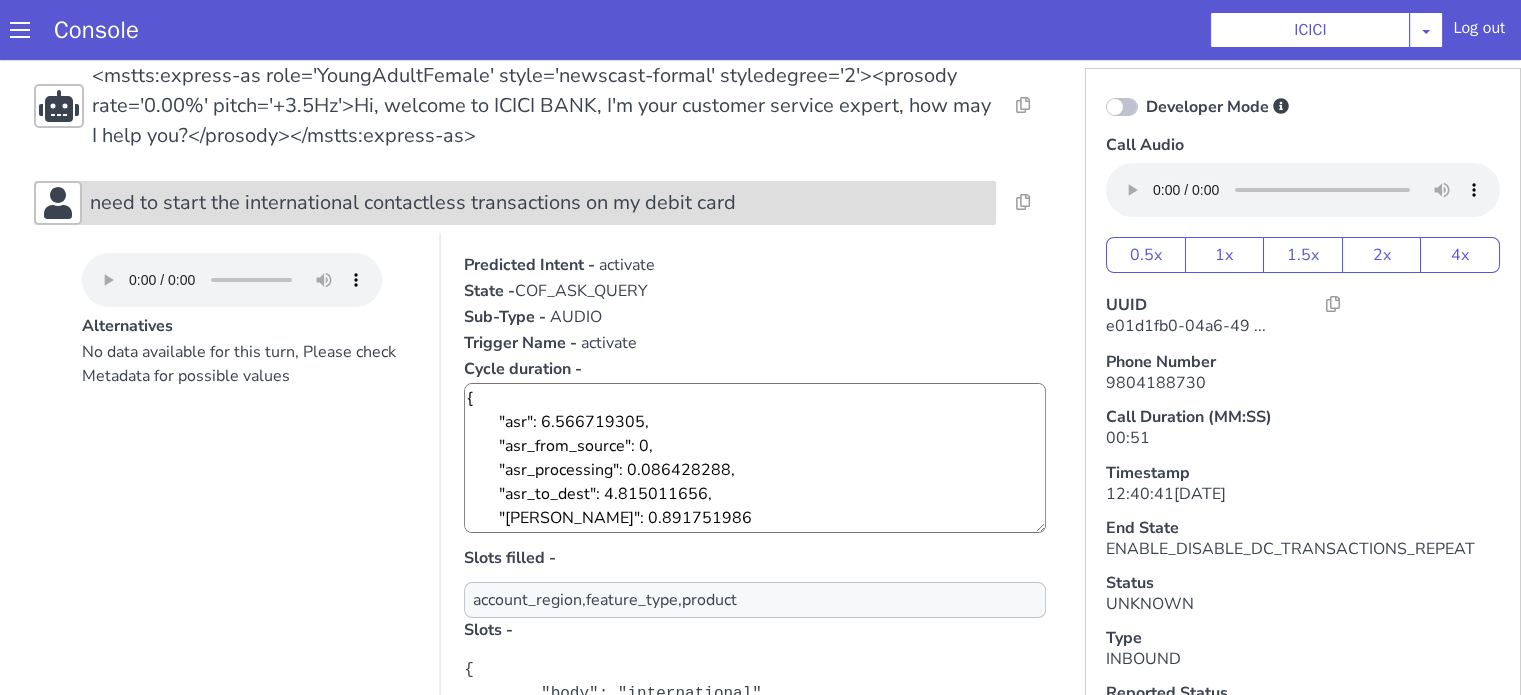 click on "need to start the international contactless transactions on my debit card" at bounding box center [413, 203] 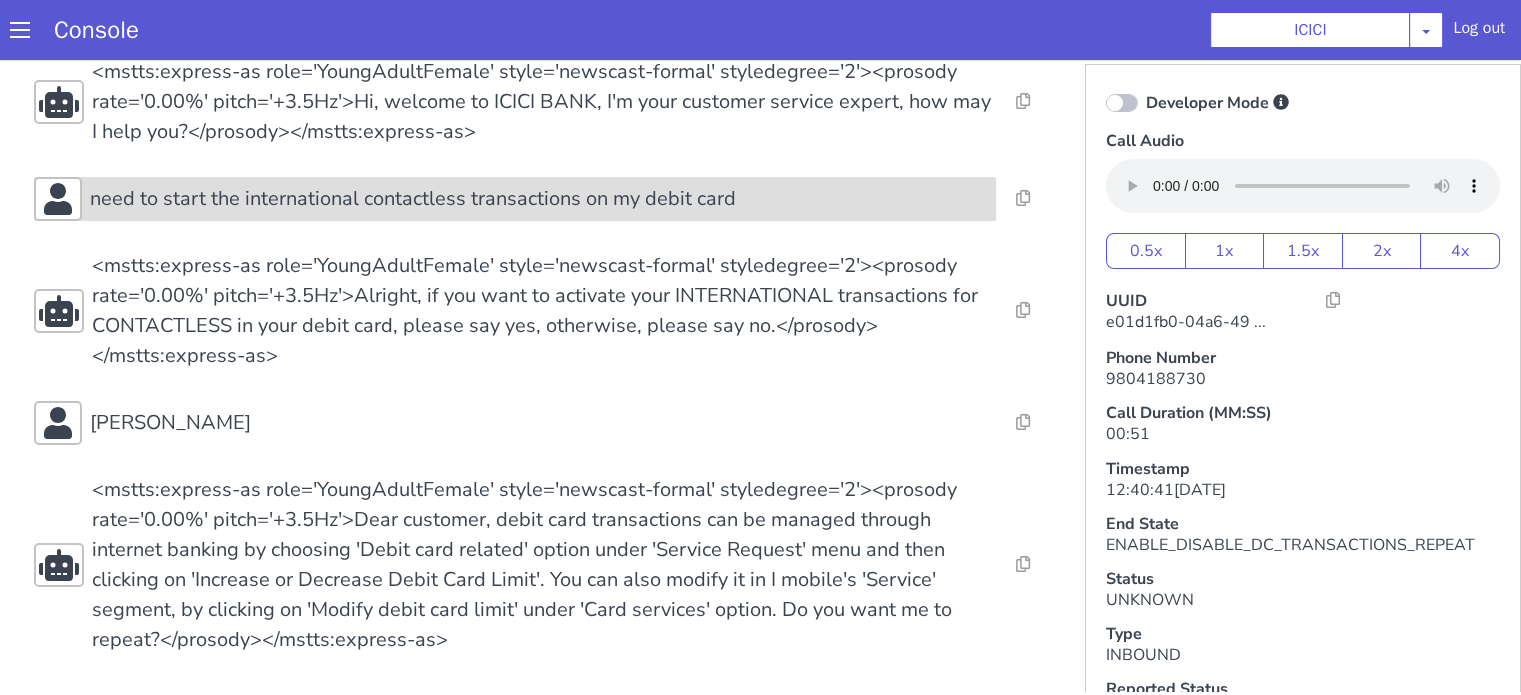 scroll, scrollTop: 5, scrollLeft: 0, axis: vertical 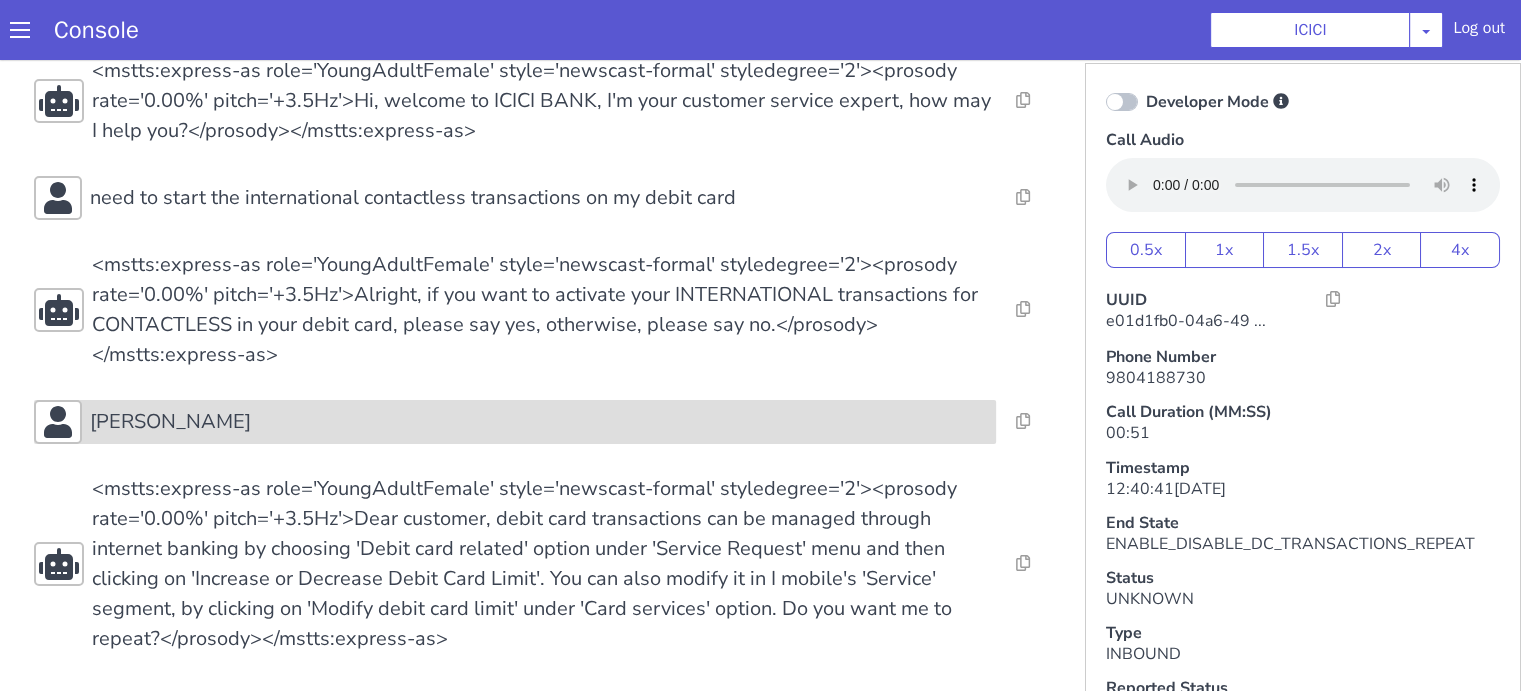 click on "jha" at bounding box center (539, 422) 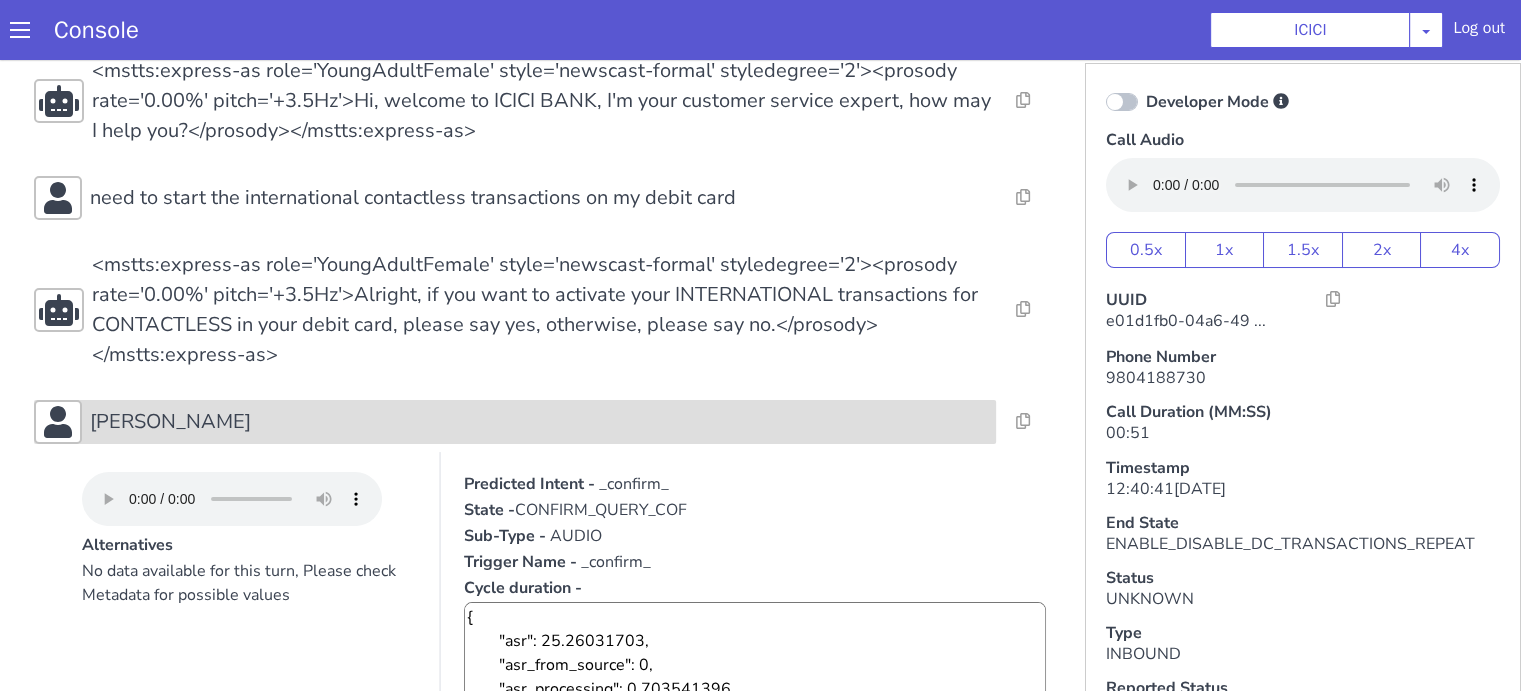click on "jha" at bounding box center [539, 422] 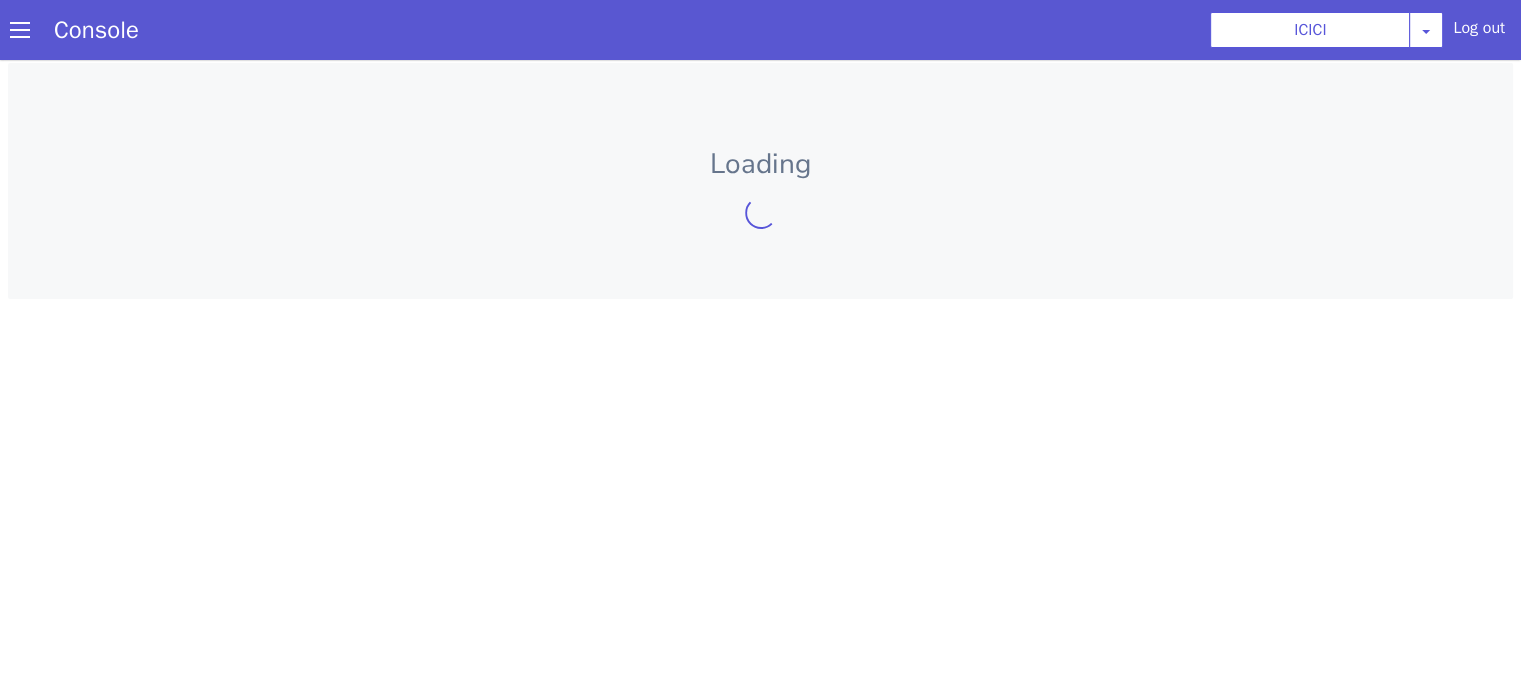 scroll, scrollTop: 0, scrollLeft: 0, axis: both 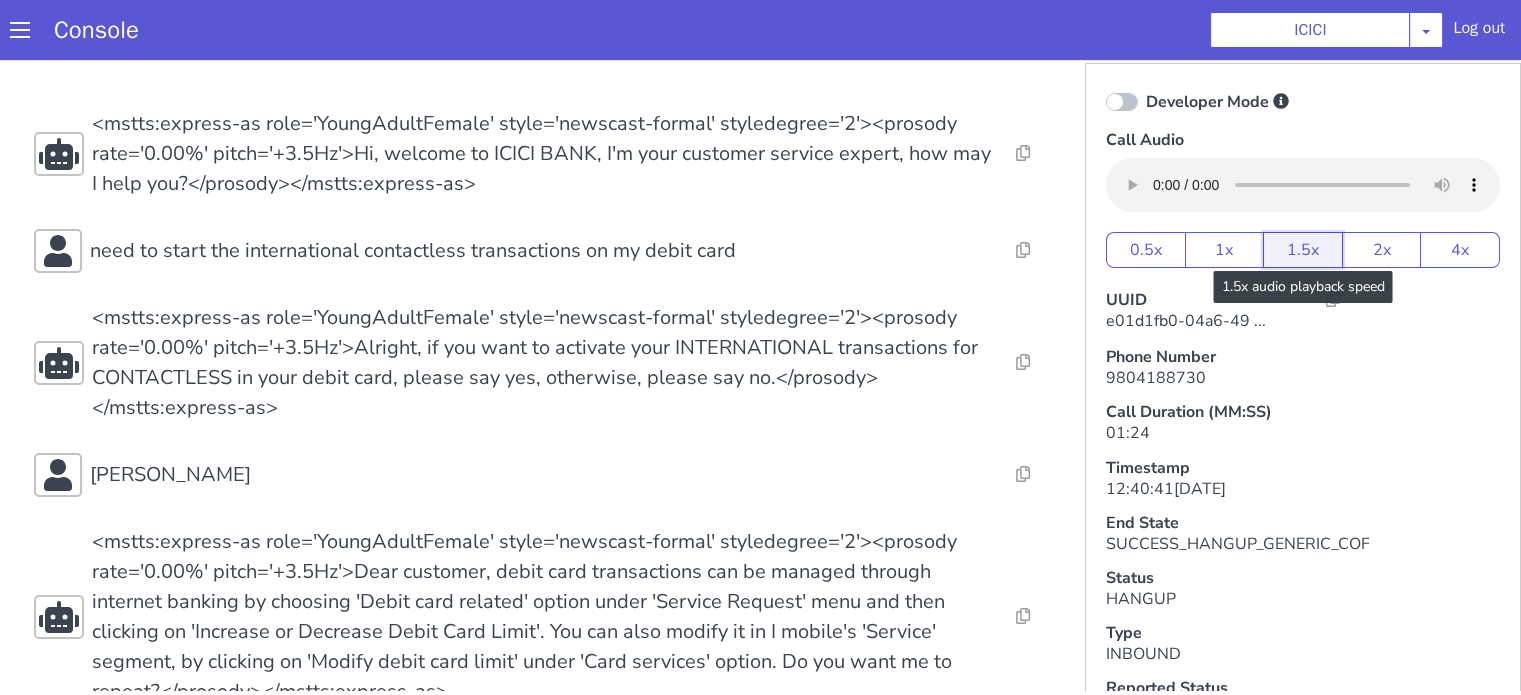 click on "1.5x" at bounding box center [1303, 250] 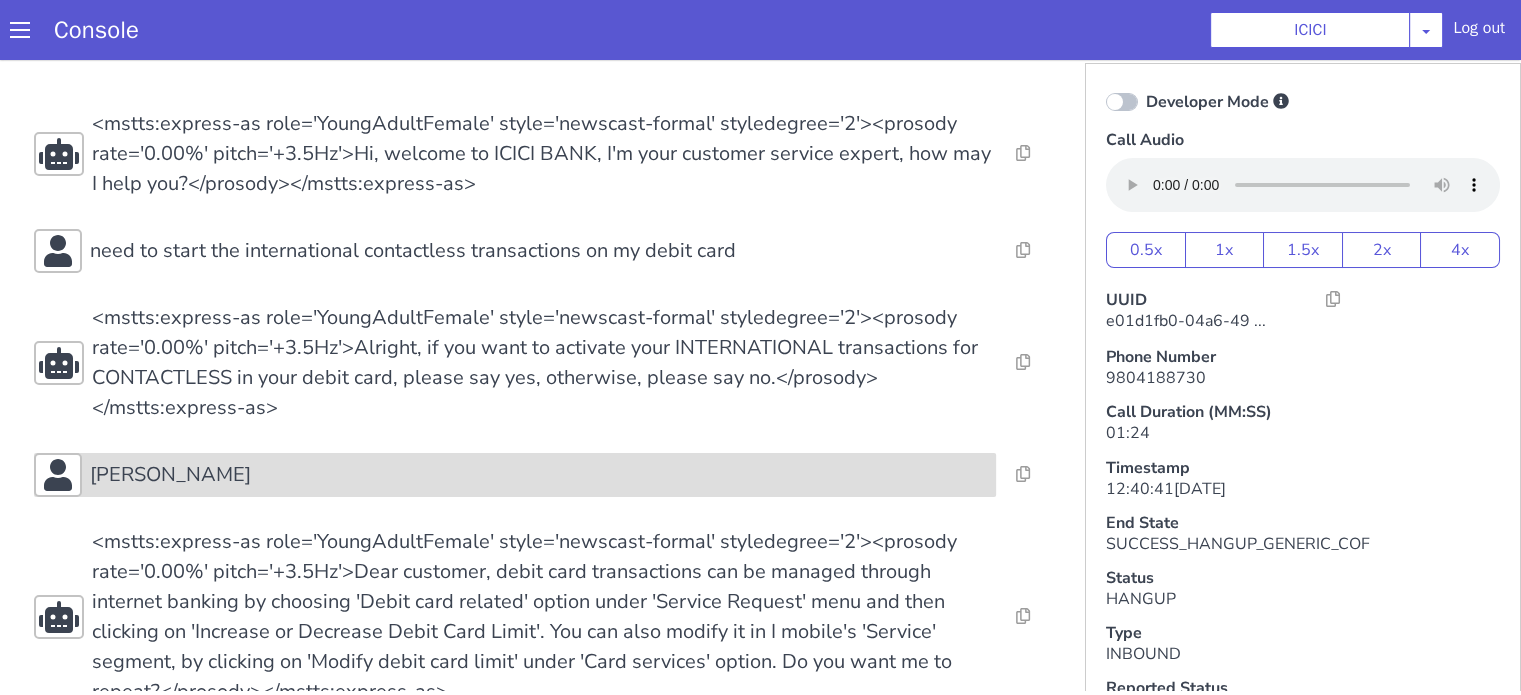 click on "jha" at bounding box center [515, 475] 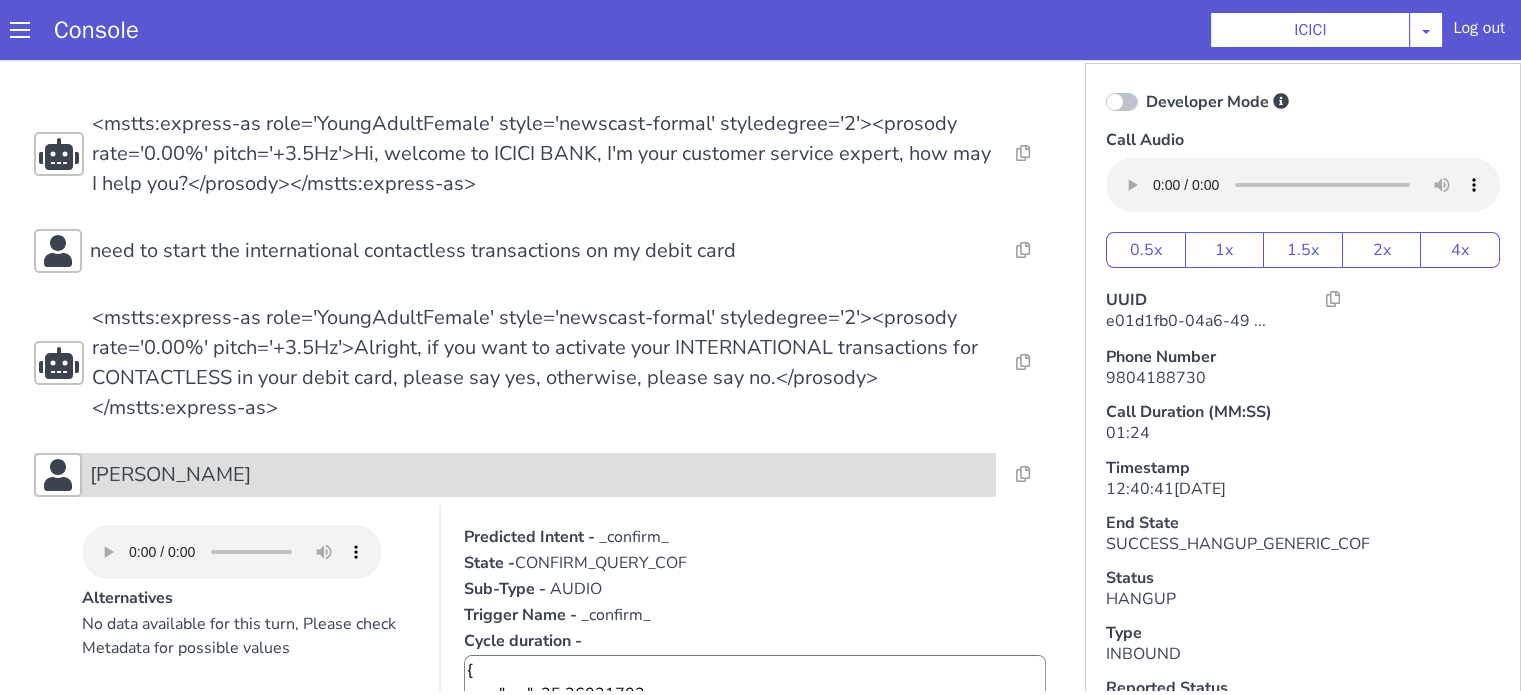 click on "jha" at bounding box center (539, 475) 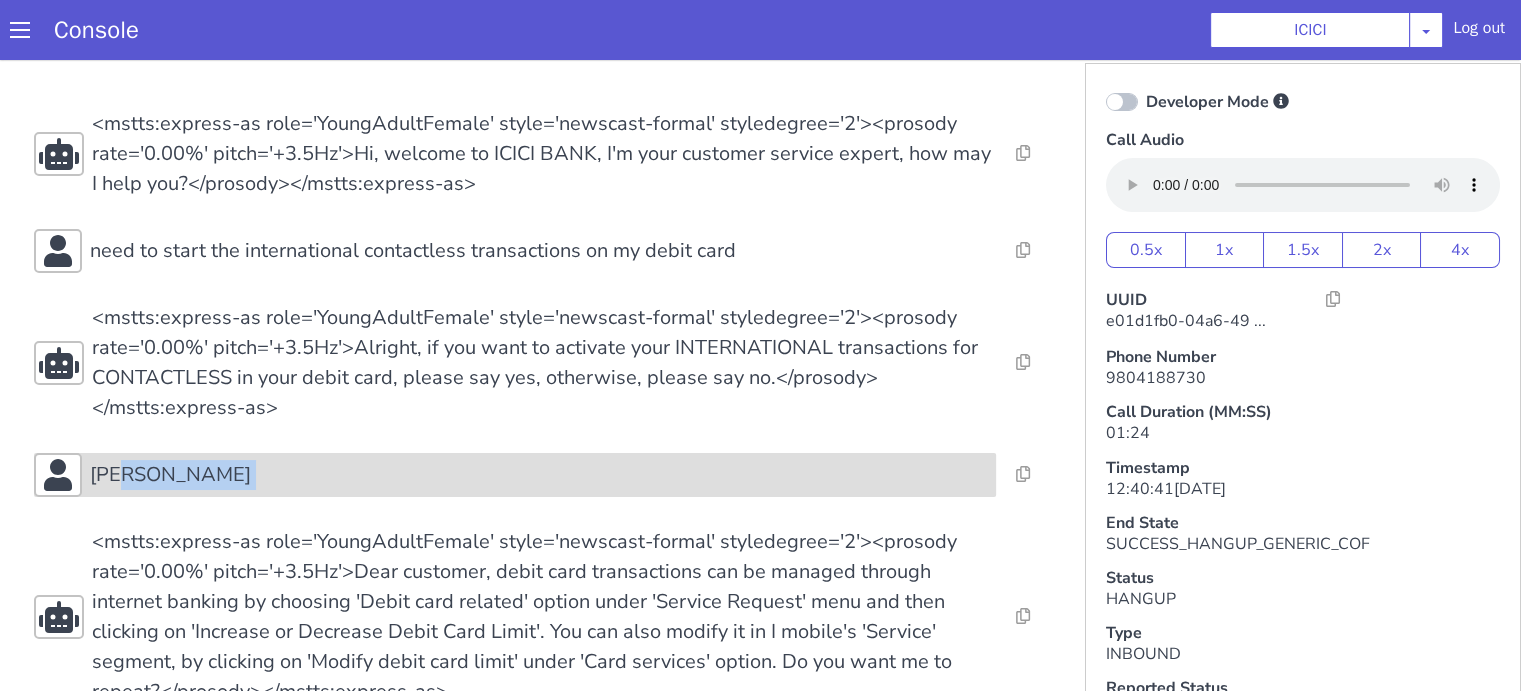 click on "jha" at bounding box center [539, 475] 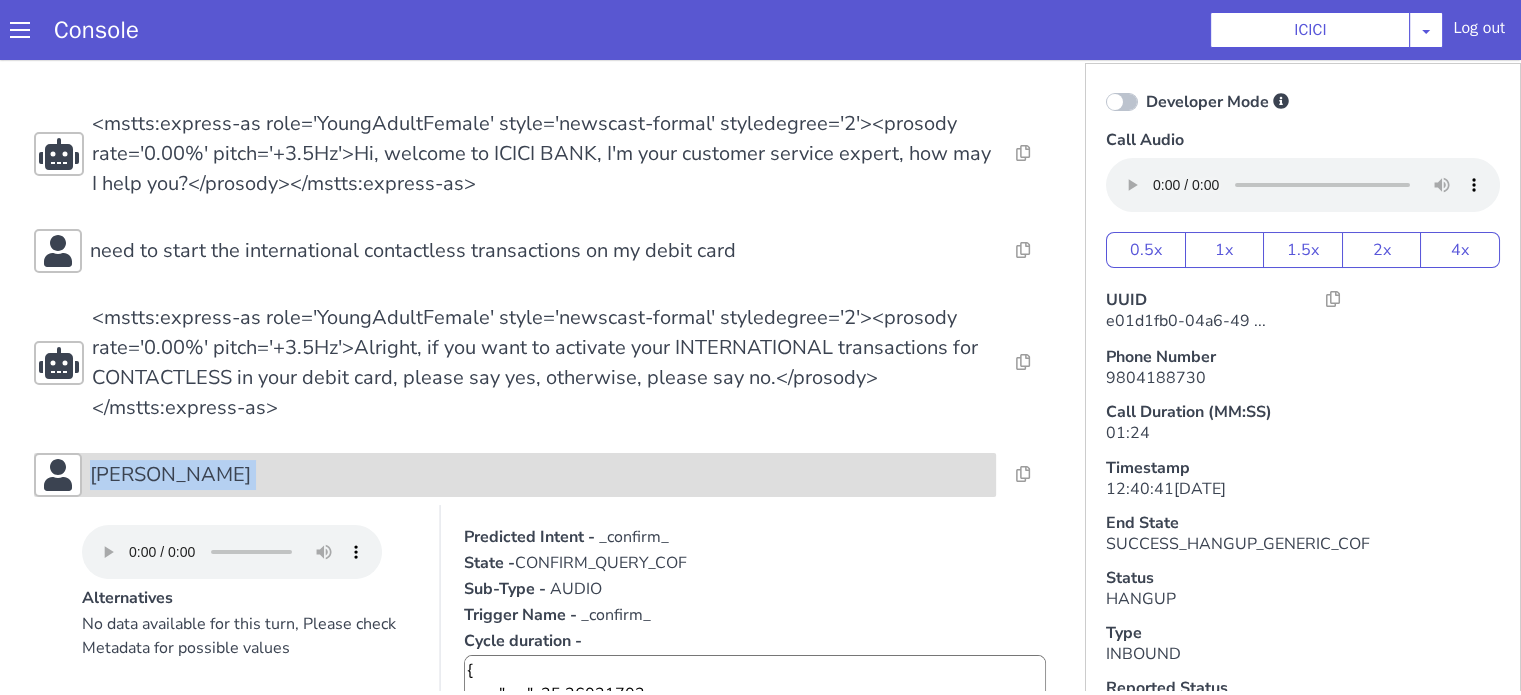 click on "jha" at bounding box center [539, 475] 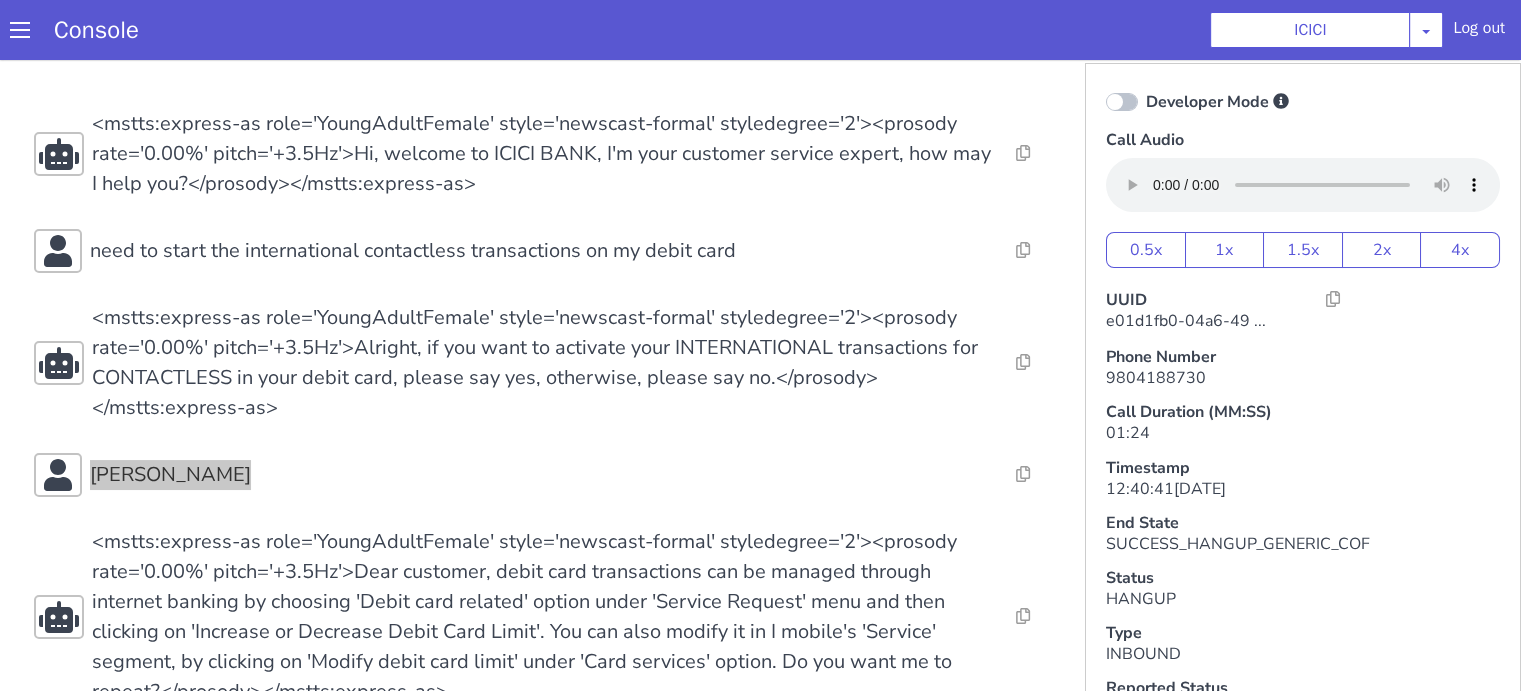 click on "Console ICICI AO Smith Airtel DTH Pilot Airtel POC Alice Blue NT Aliceblue American Finance - US Apollo Apollo 24*7 Application - Collections Auto NPS feedback Avaya Devconnect Axis Axis AMC Axis Outbound BAGIC BALIC BALIC Old 2 Bajaj Autofinance Bajaj Fin Banking Demo Barbeque Nation Buy Now Pay Later Cars24 Cashe Central Bank of India Charles Tyrwhitt Cholamandalam Finance Consumer Durables Coverfox Covid19 Helpline Credgenics CreditMate DPDzero DUMMY Data collection Demo - Collections Dish TV ERCM Emeritus Eureka Forbes - LQ FFAM360 - US Familiarity Farming_Axis Finaccel Flipkart Flow Templates Fusion Microfinance Giorgos_TestBot Great Learning Grievance Bot HDB Finance HDFC HDFC Ergo HDFC Freedom CC HDFC Life Demo HDFC Securities Hathway Internet Hathway V2 Home Credit IBM IBM Banking Demo ICICI ICICI Bank Outbound ICICI Lombard Persistency ICICI Prudential ICICI securities ICICI_lombard IDFC First Bank IFFCO Tokio Insurance Iffco Tokio Indiamart Indigo IndusInd - Settlement IndusInd CC Insurance Jarvis" at bounding box center (760, 30) 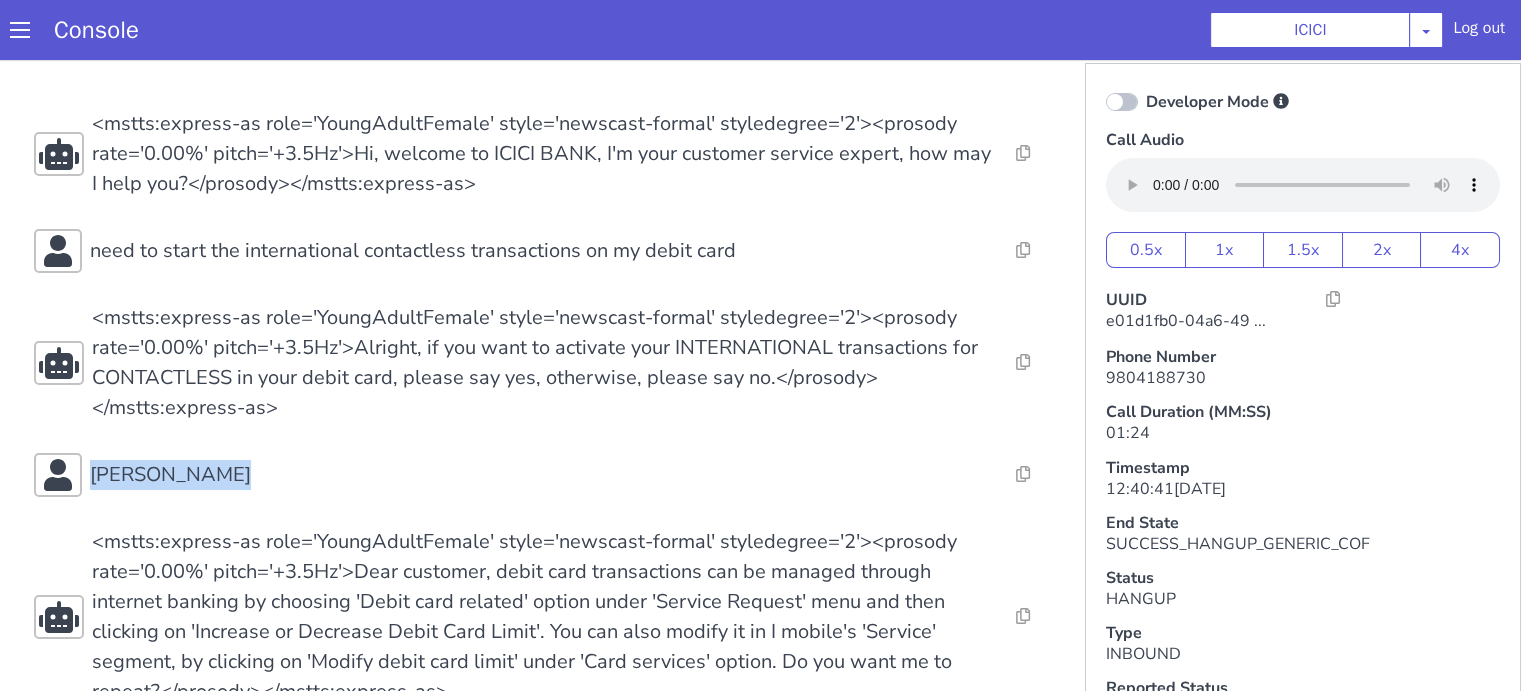 type 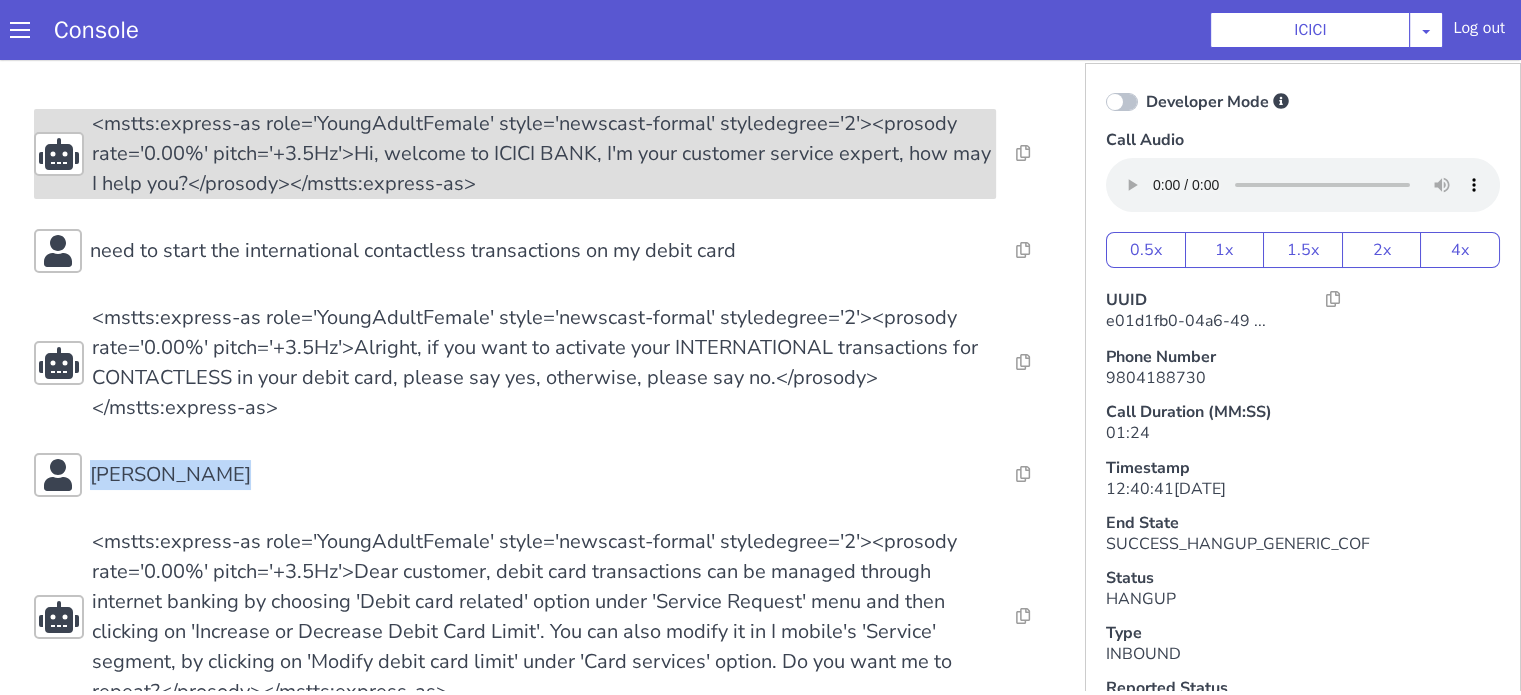 scroll, scrollTop: 0, scrollLeft: 0, axis: both 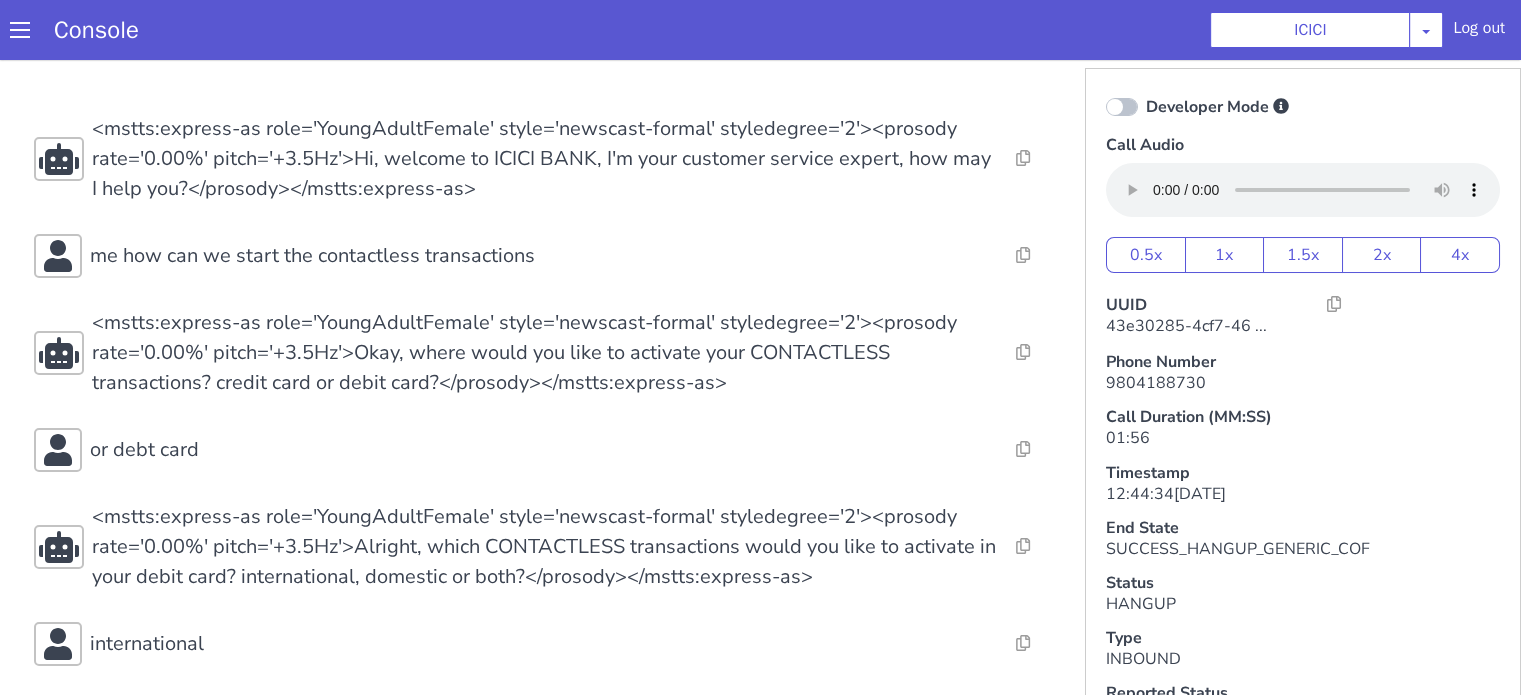 click on "Console ICICI [PERSON_NAME] Airtel DTH Pilot Airtel POC [PERSON_NAME] Blue NT Aliceblue American Finance - US Apollo Apollo 24*7 Application - Collections Auto NPS feedback Avaya Devconnect Axis Axis AMC Axis Outbound BAGIC BALIC BALIC Old 2 Bajaj Autofinance Bajaj Fin Banking Demo Barbeque Nation Buy Now Pay Later Cars24 Cashe Central Bank of [GEOGRAPHIC_DATA] [PERSON_NAME] Cholamandalam Finance Consumer Durables Coverfox Covid19 Helpline Credgenics CreditMate DPDzero DUMMY Data collection Demo - Collections Dish TV ERCM Emeritus Eureka Forbes - LQ FFAM360 - US Familiarity Farming_Axis Finaccel Flipkart Flow Templates Fusion Microfinance Giorgos_TestBot Great Learning Grievance Bot HDB Finance HDFC HDFC Ergo HDFC Freedom CC HDFC Life Demo HDFC Securities Hathway Internet Hathway V2 Home Credit IBM IBM Banking Demo ICICI ICICI Bank Outbound ICICI [DEMOGRAPHIC_DATA] Persistency ICICI Prudential ICICI securities ICICI_lombard IDFC First Bank IFFCO Tokio Insurance Iffco [GEOGRAPHIC_DATA] [GEOGRAPHIC_DATA] Indigo IndusInd - Settlement IndusInd CC Insurance [PERSON_NAME]" at bounding box center [769, 30] 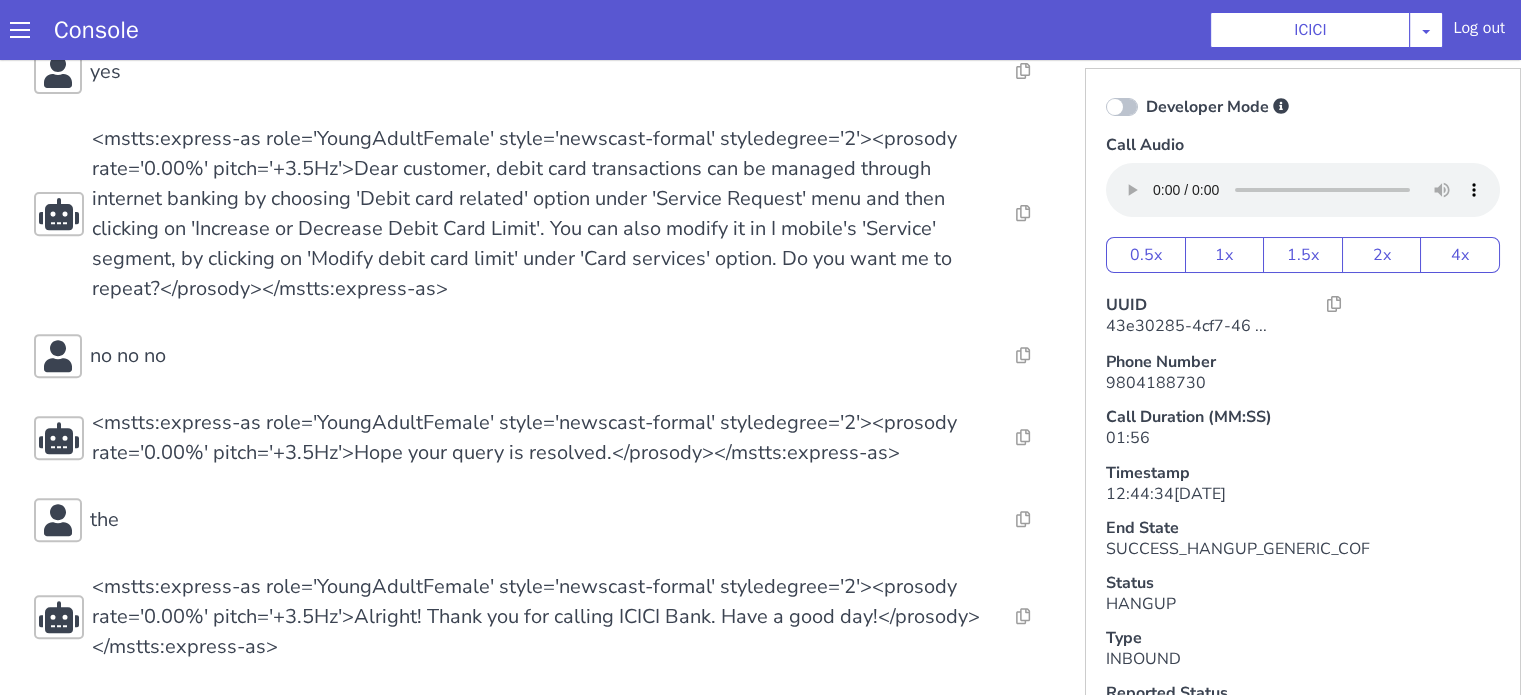 scroll, scrollTop: 5, scrollLeft: 0, axis: vertical 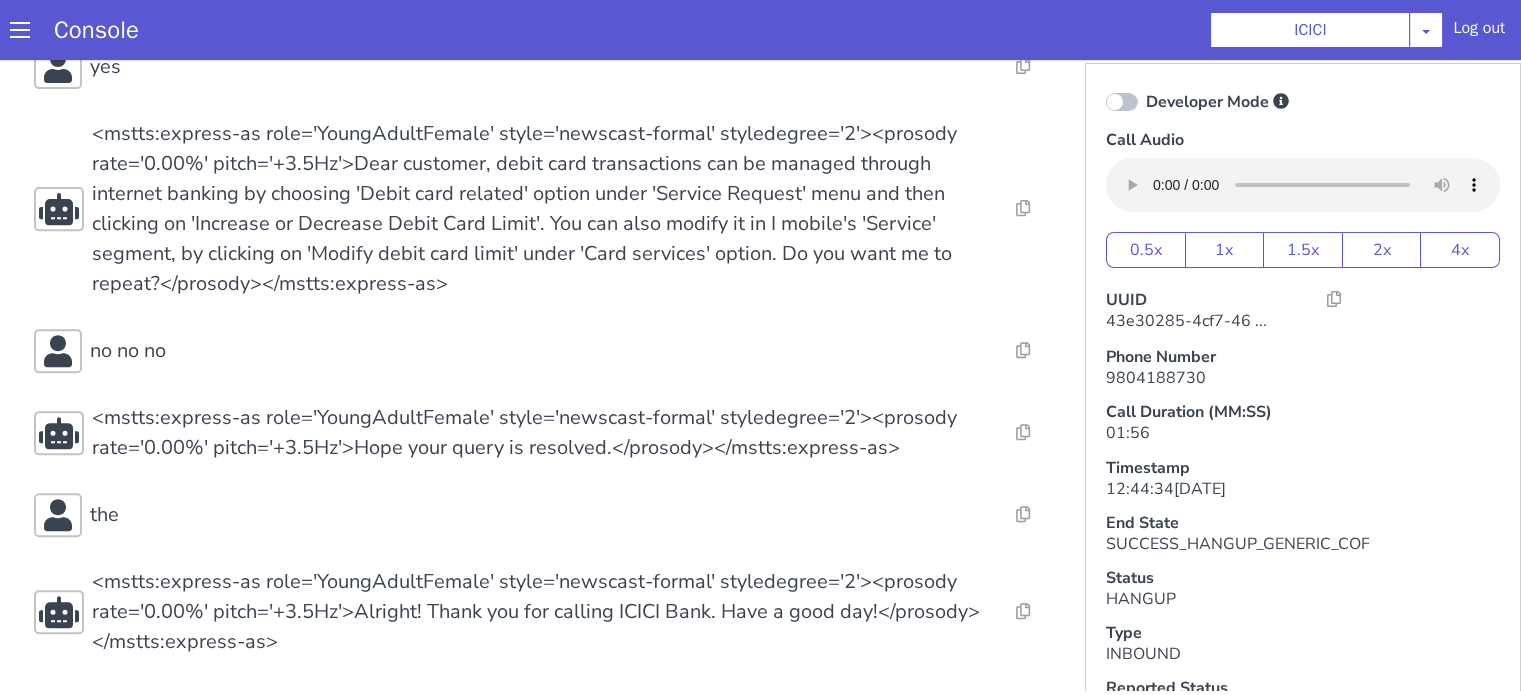 click on "Resolve  Intent Error  Entity Error  Transcription Error  Miscellaneous Submit Resolve  Intent Error  Entity Error  Transcription Error  Miscellaneous Submit Resolve  Intent Error  Entity Error  Transcription Error  Miscellaneous Submit <mstts:express-as role='YoungAdultFemale' style='newscast-formal' styledegree='2'><prosody rate='0.00%' pitch='+3.5Hz'>Hi, welcome to ICICI BANK, I'm your customer service expert, how may I help you?</prosody></mstts:express-as> Resolve  Intent Error  Entity Error  Transcription Error  Miscellaneous Submit me how can we start the contactless transactions Resolve  Intent Error  Entity Error  Transcription Error  Miscellaneous Submit Resolve  Intent Error  Entity Error  Transcription Error  Miscellaneous Submit <mstts:express-as role='YoungAdultFemale' style='newscast-formal' styledegree='2'><prosody rate='0.00%' pitch='+3.5Hz'>Okay, where would you like to activate your CONTACTLESS transactions? credit card or debit card?</prosody></mstts:express-as> Resolve  Intent Error yes" at bounding box center [552, -36] 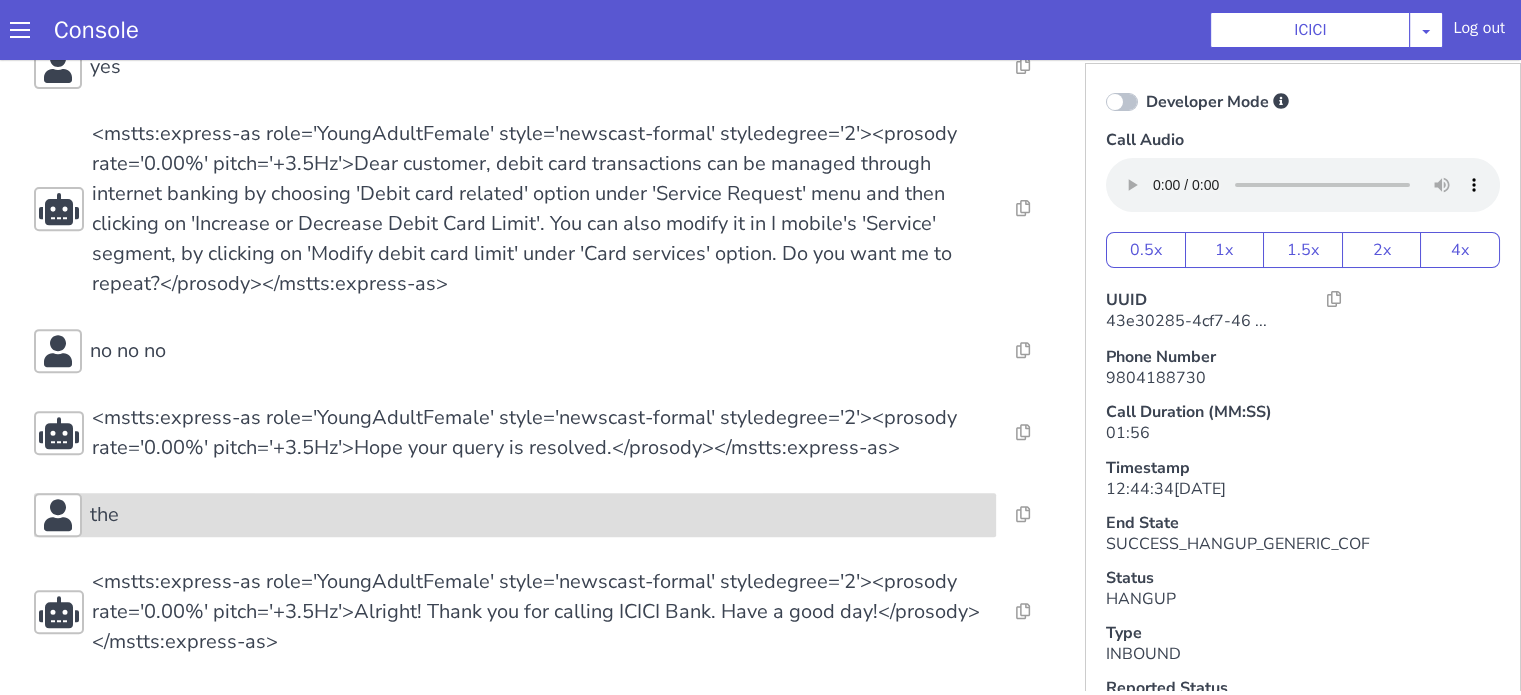 click on "the" at bounding box center (615, 328) 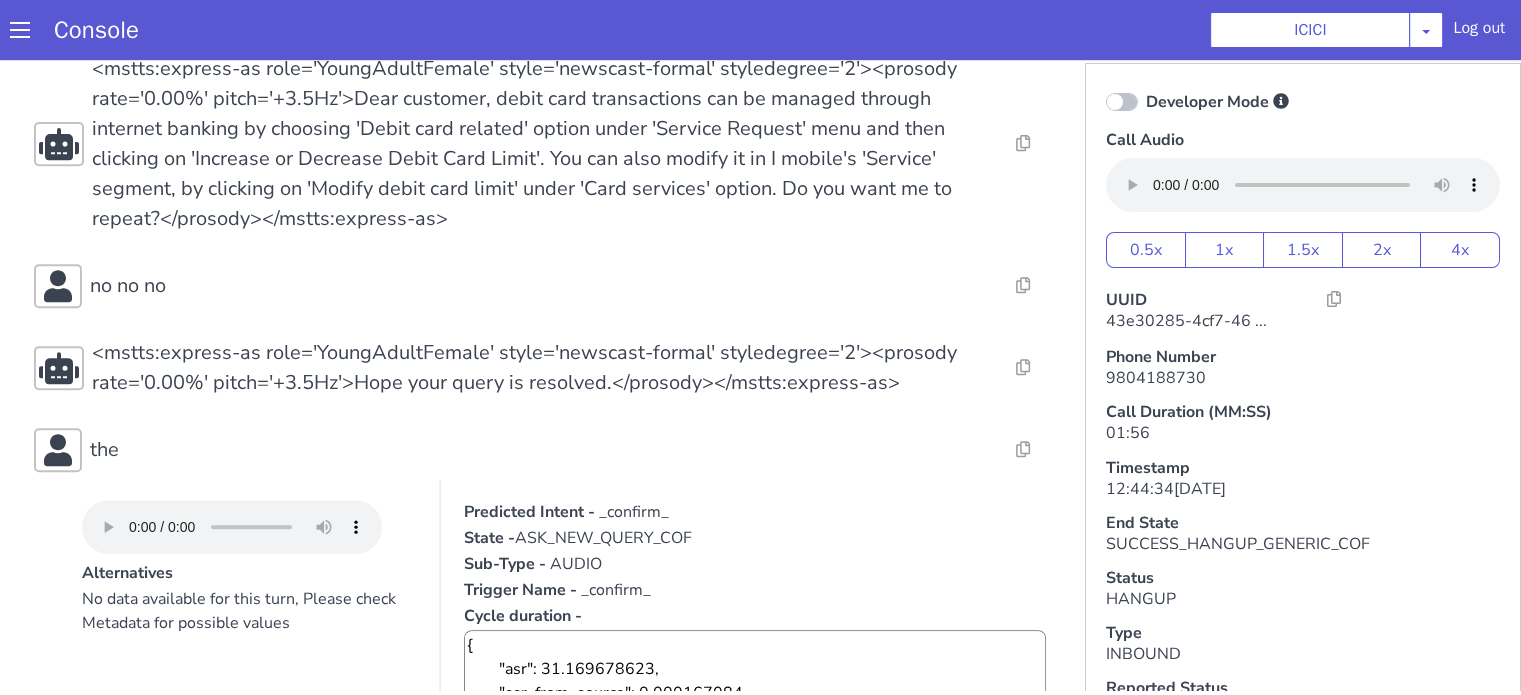 scroll, scrollTop: 896, scrollLeft: 0, axis: vertical 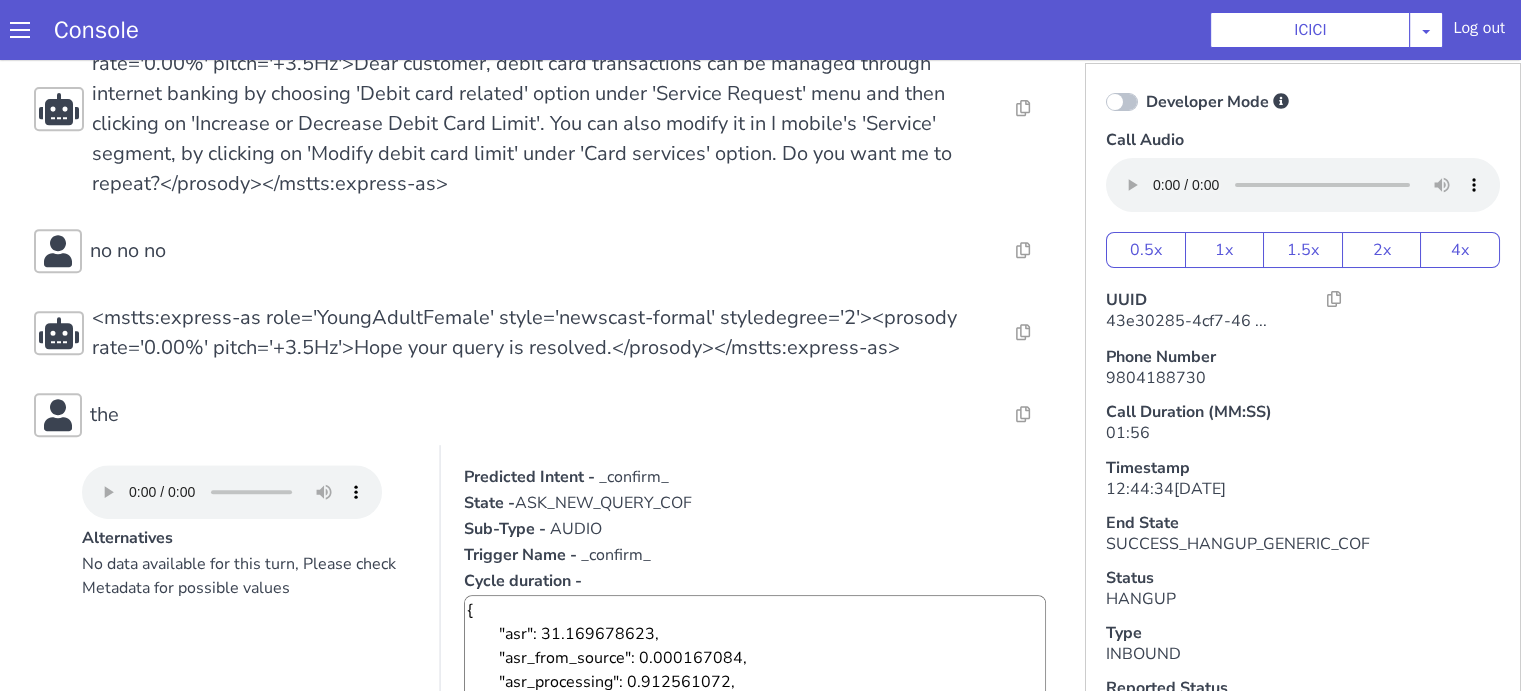 type 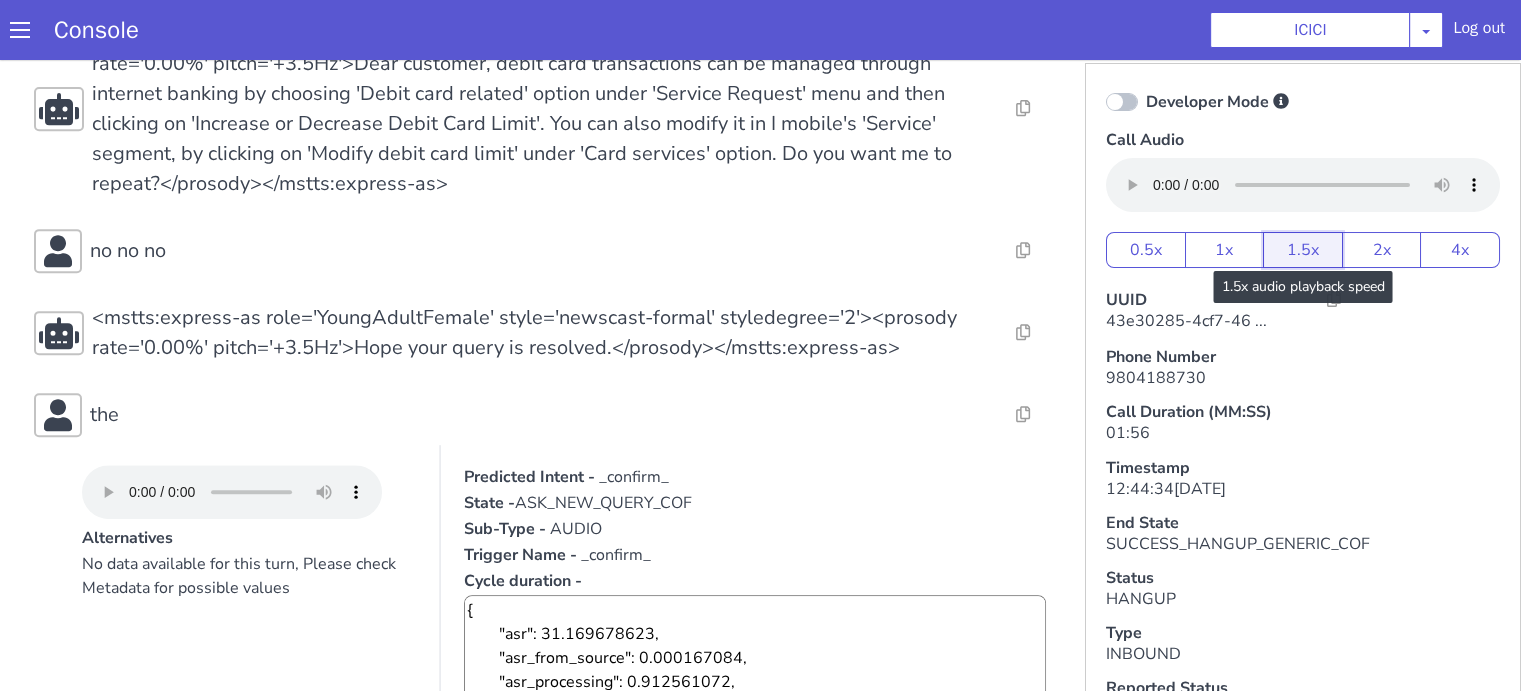 click on "1.5x" at bounding box center (1898, -258) 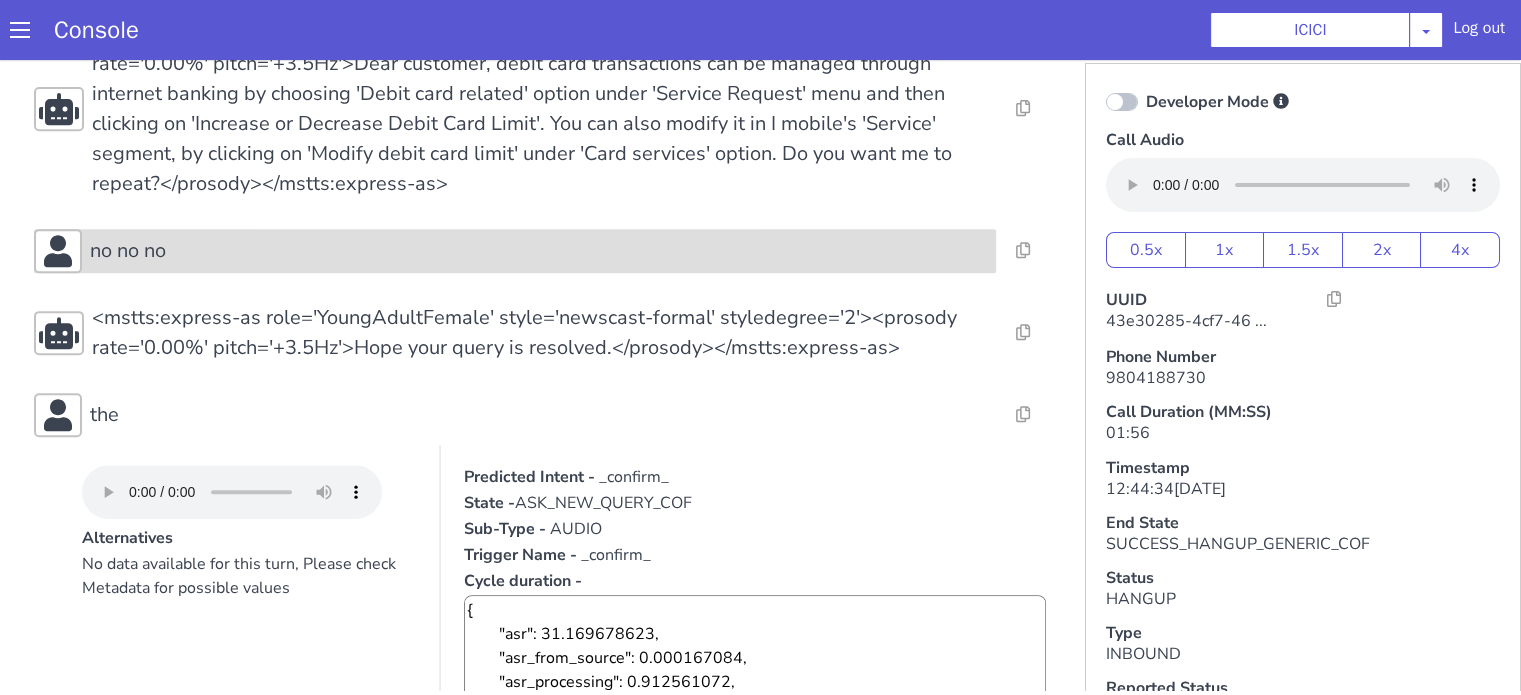 click on "no no no" at bounding box center [648, 21] 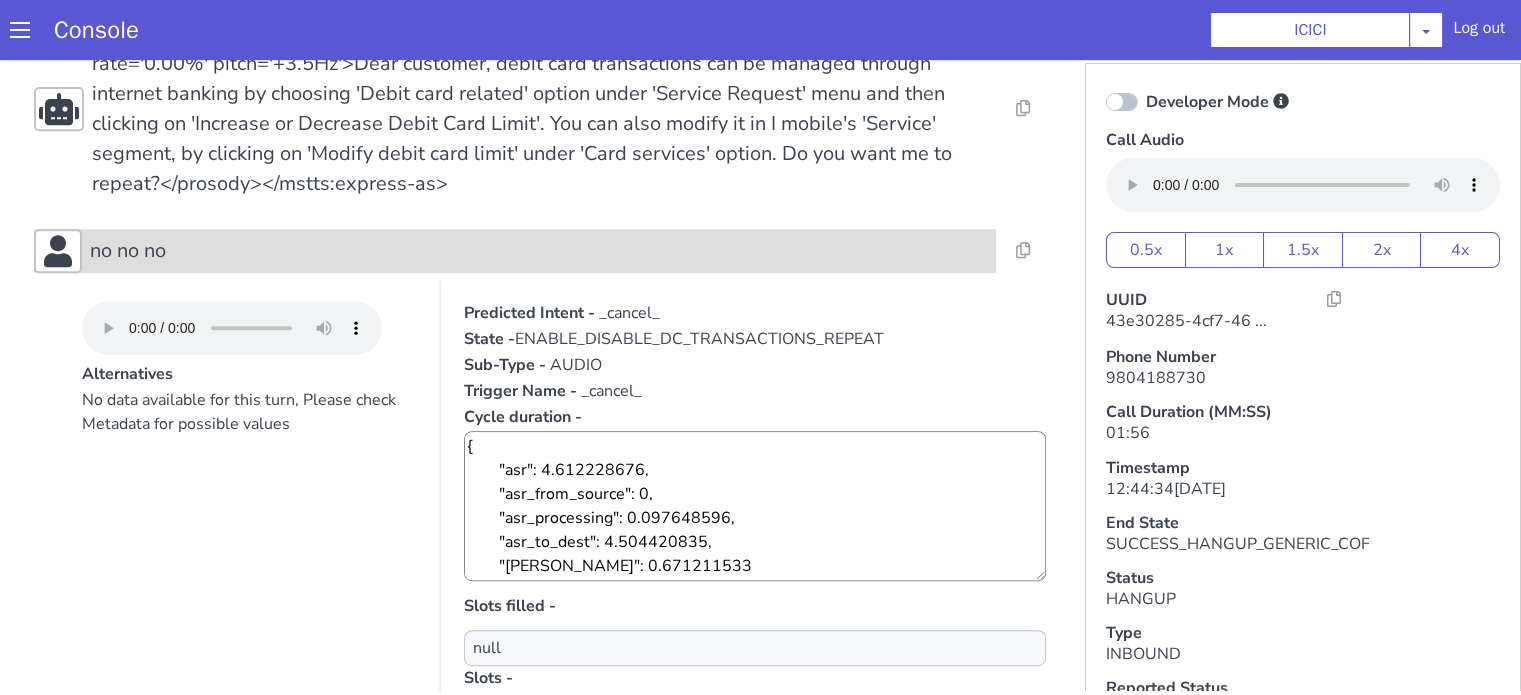 click on "no no no" at bounding box center (794, -117) 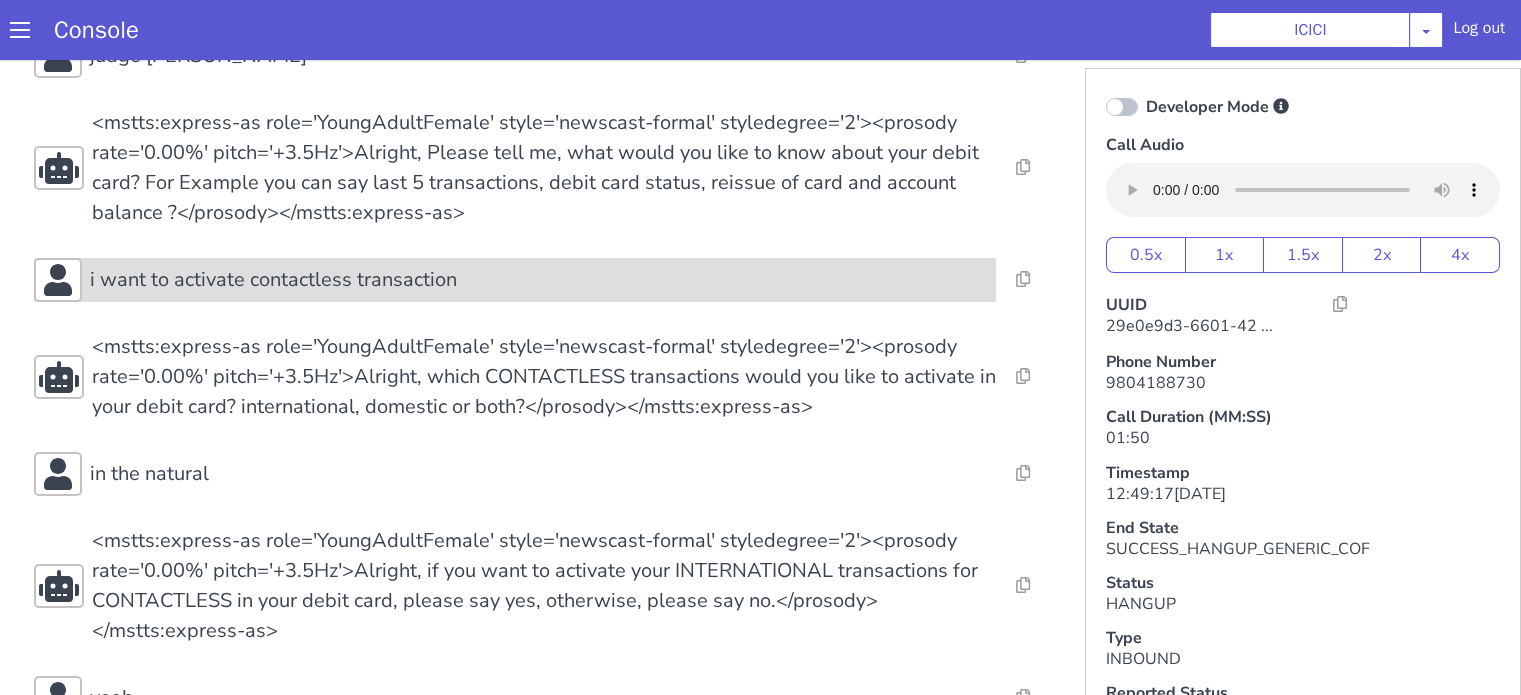 scroll, scrollTop: 300, scrollLeft: 0, axis: vertical 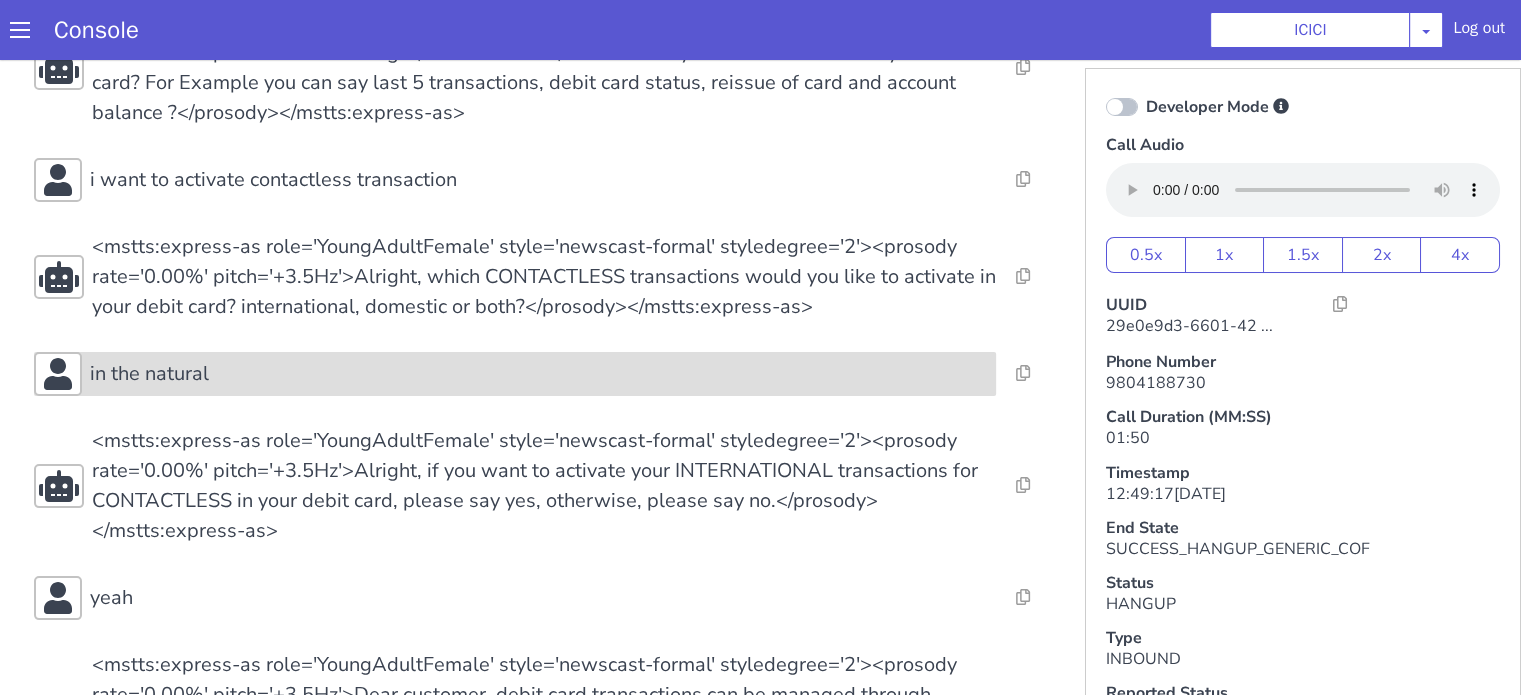 click on "in the natural" at bounding box center (533, 328) 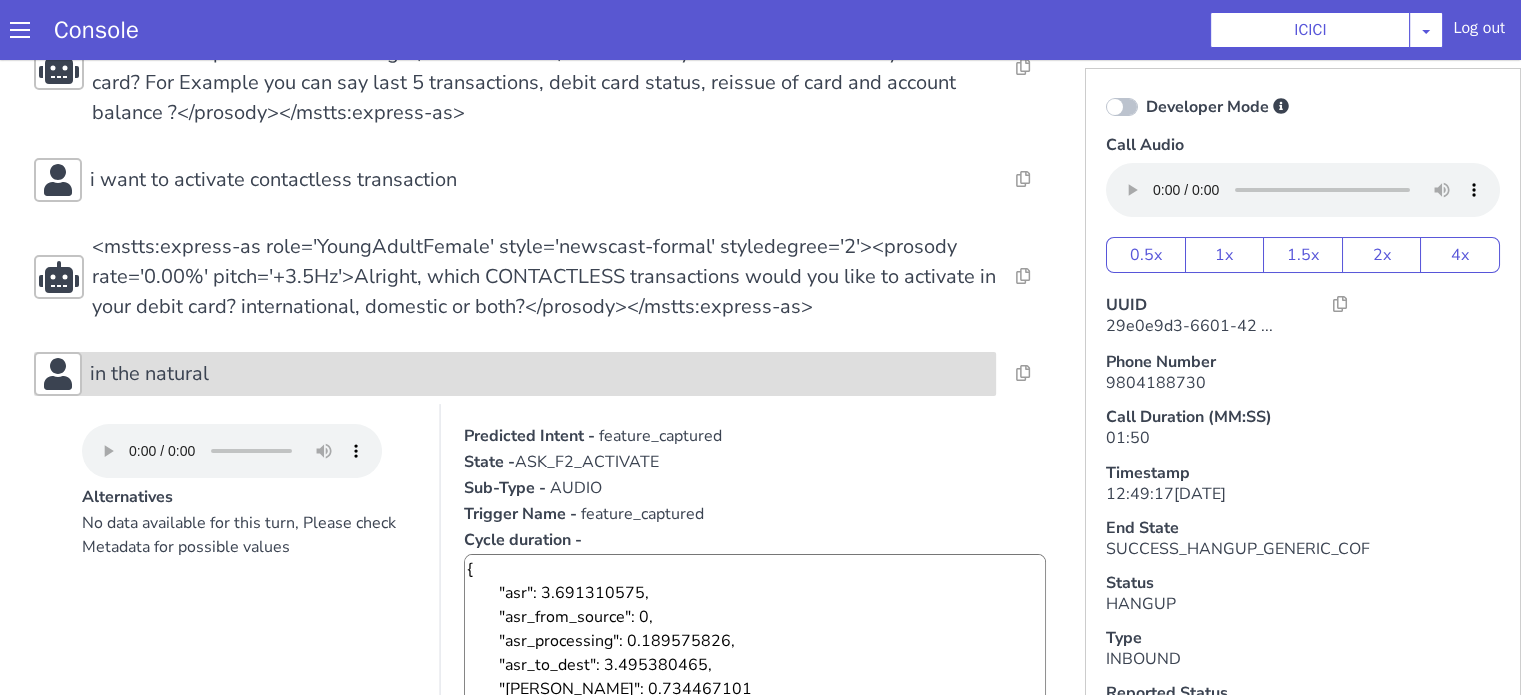 click on "in the natural" at bounding box center (506, 488) 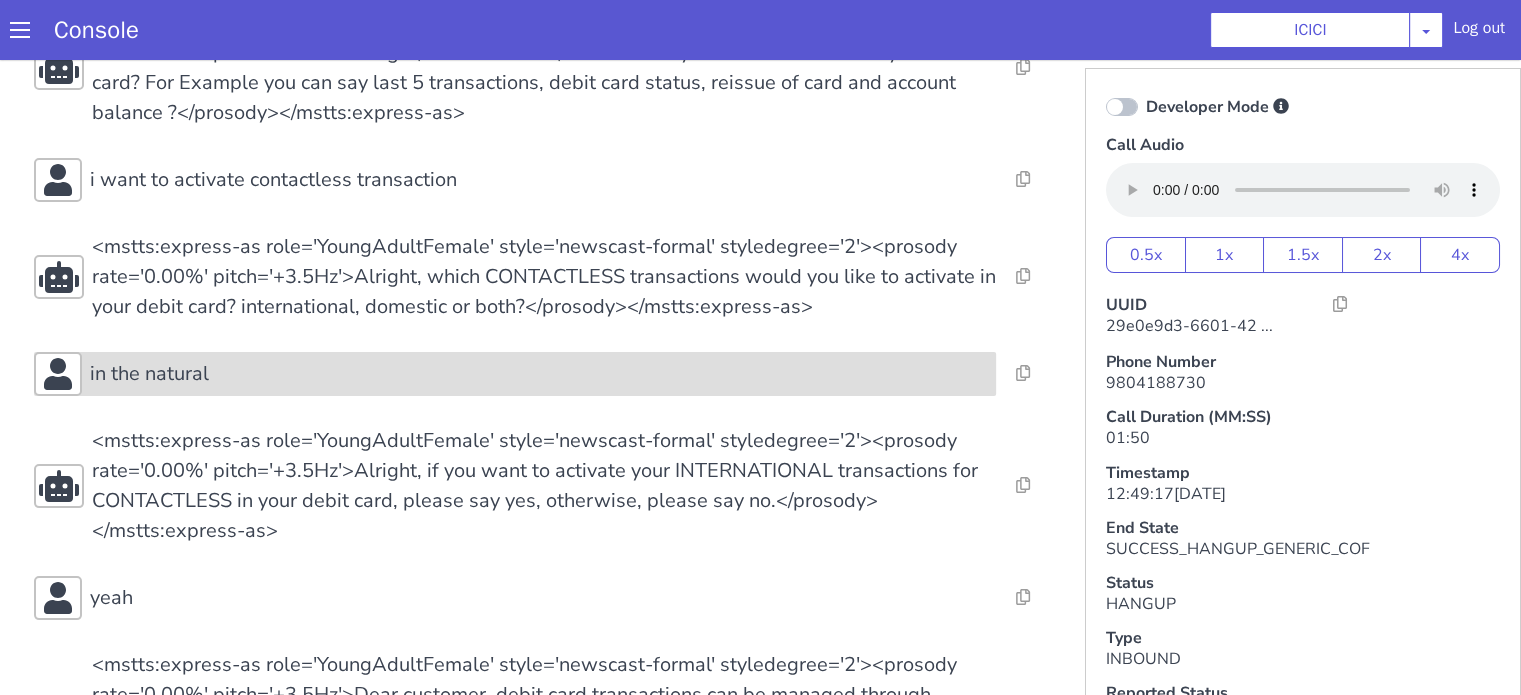 click on "in the natural" at bounding box center (490, 726) 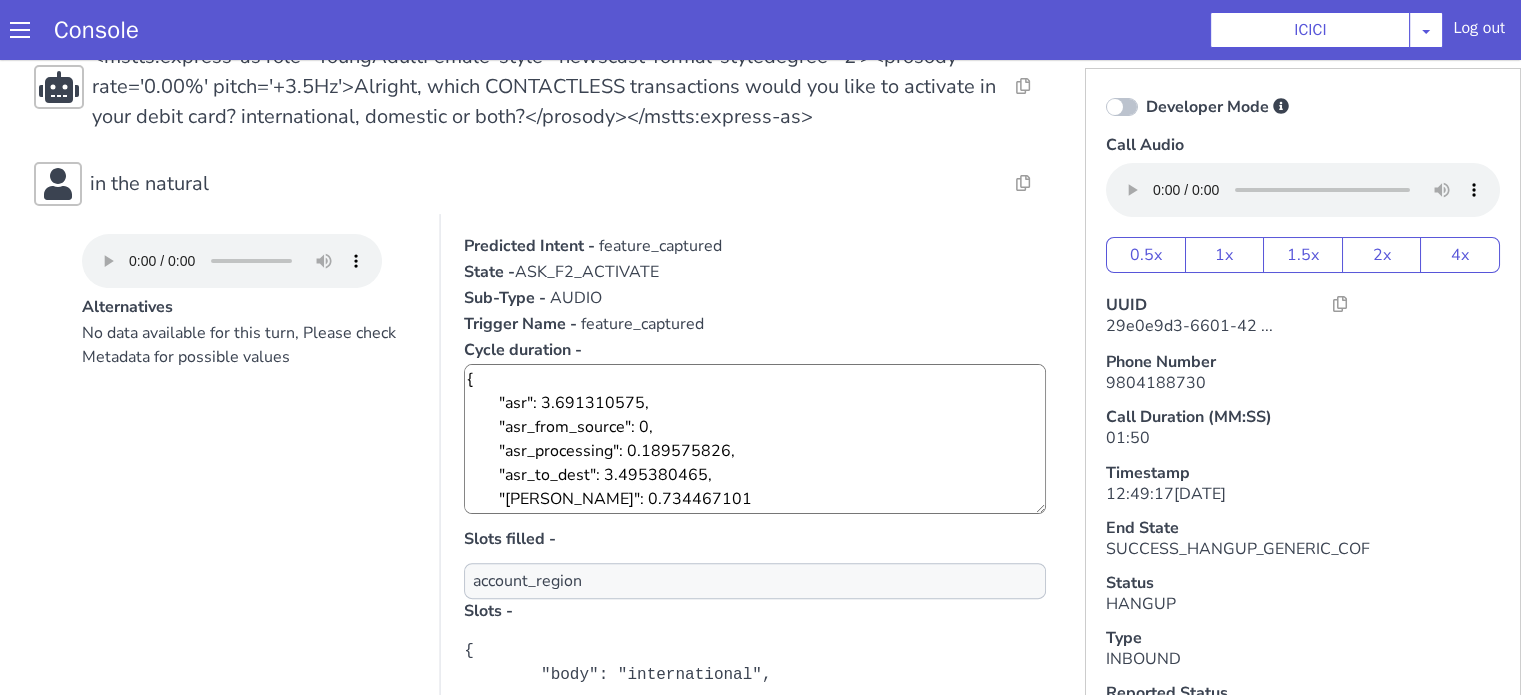 scroll, scrollTop: 700, scrollLeft: 0, axis: vertical 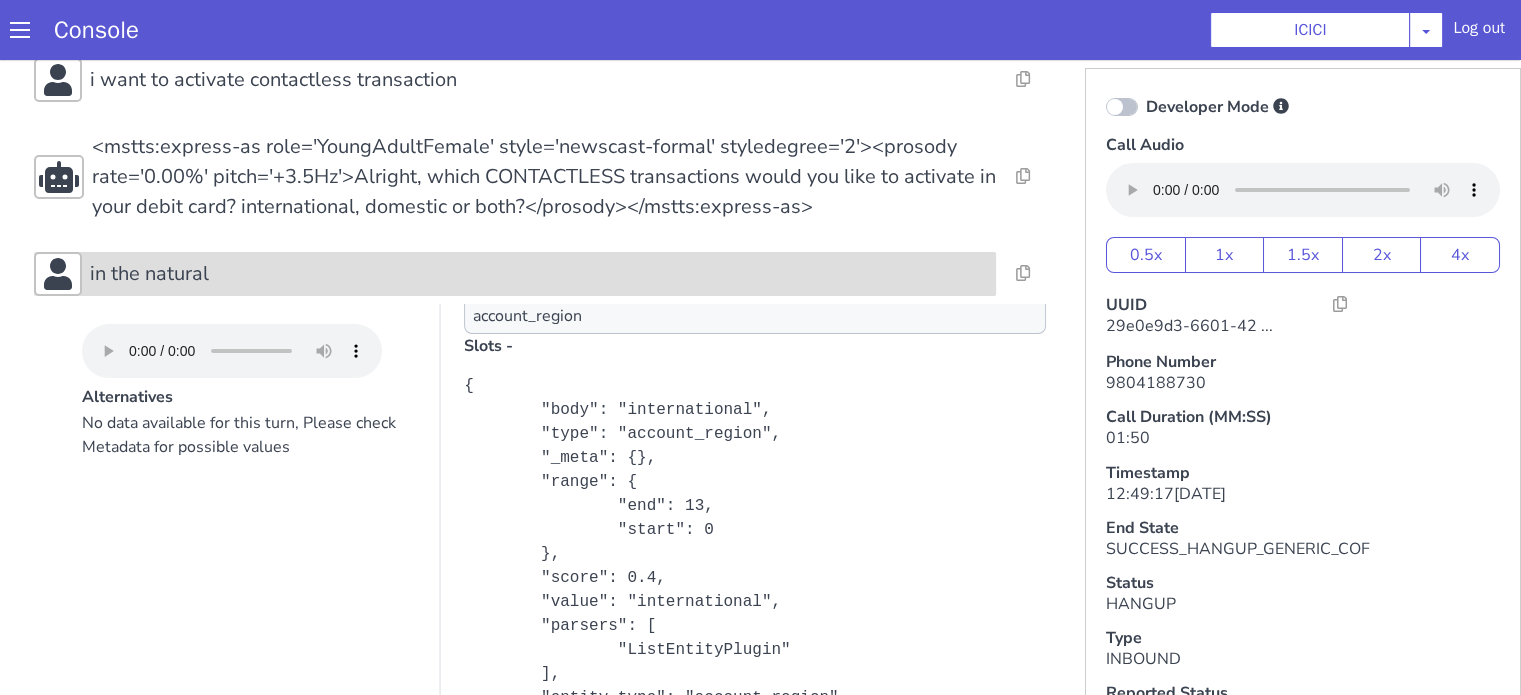 click on "in the natural" at bounding box center (606, 986) 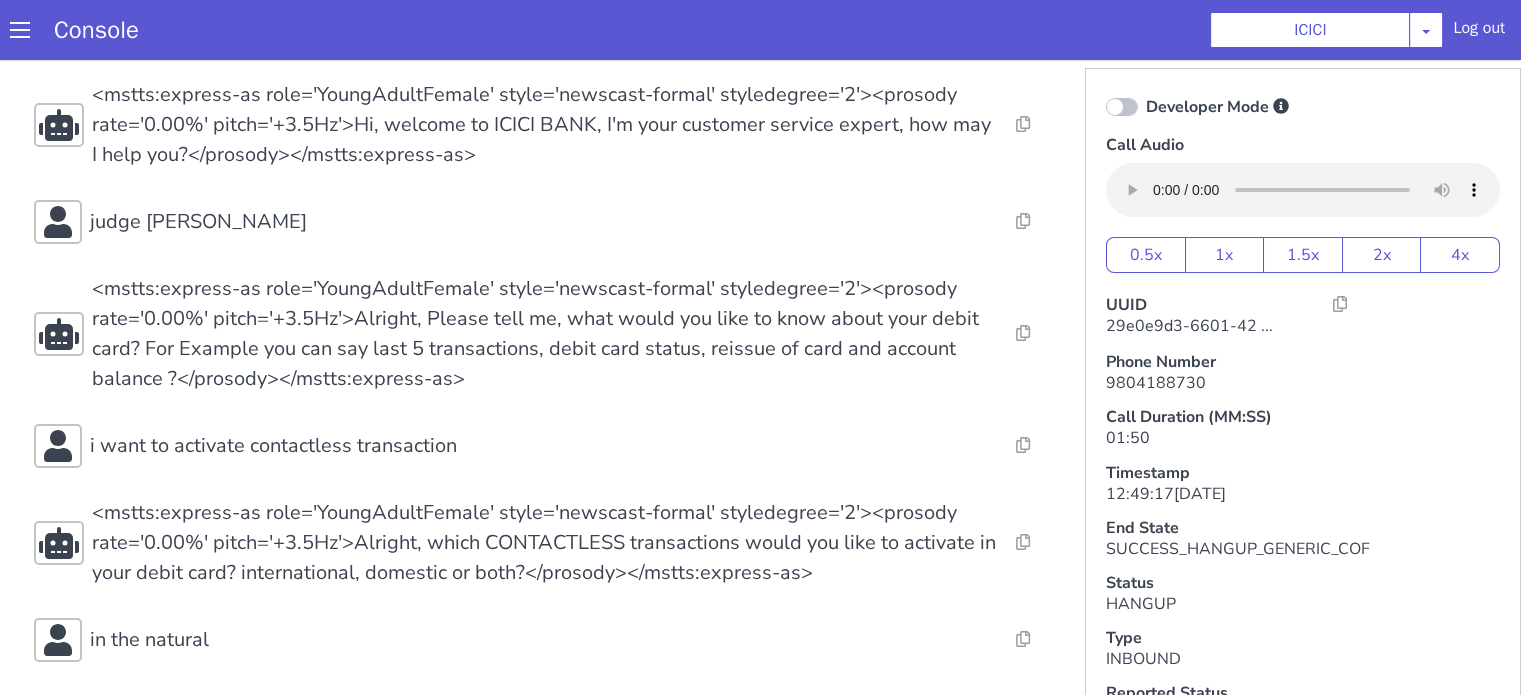 scroll, scrollTop: 0, scrollLeft: 0, axis: both 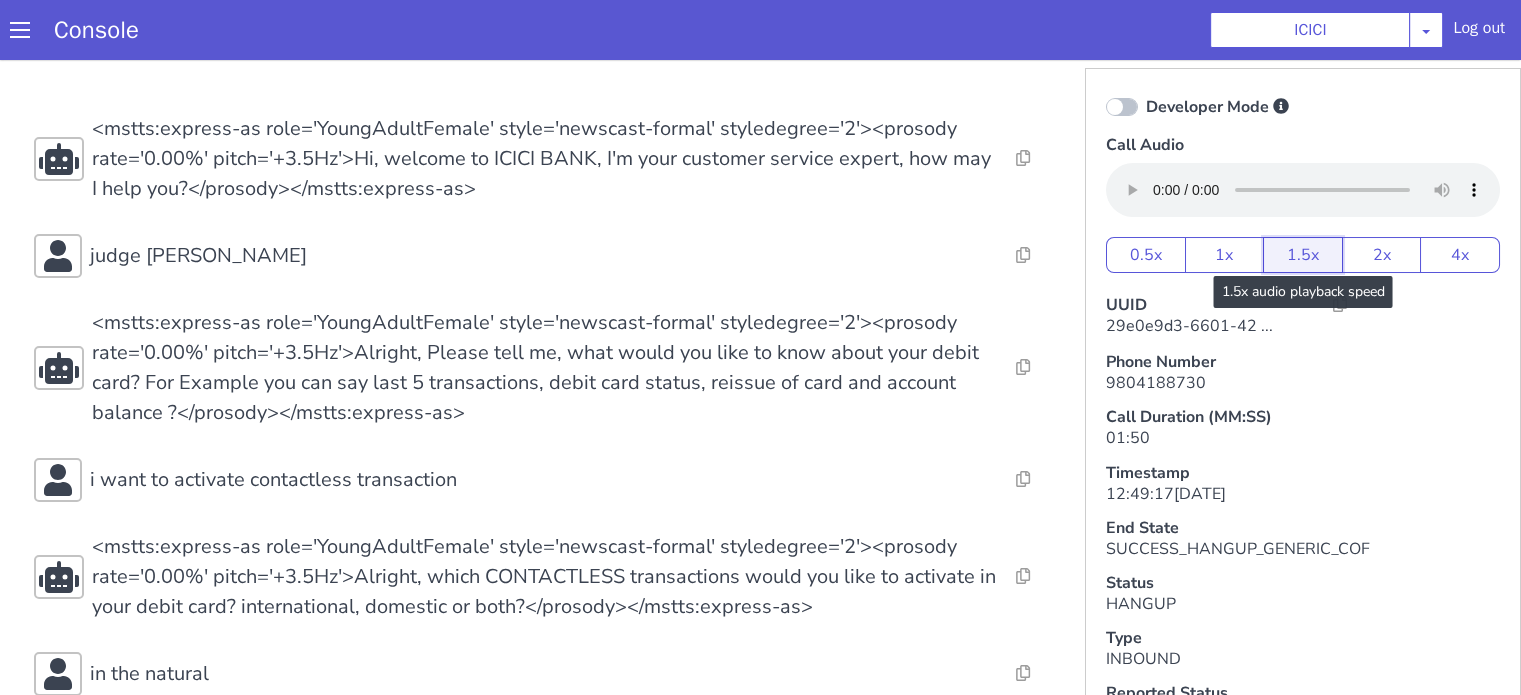 click on "1.5x" at bounding box center (2099, -269) 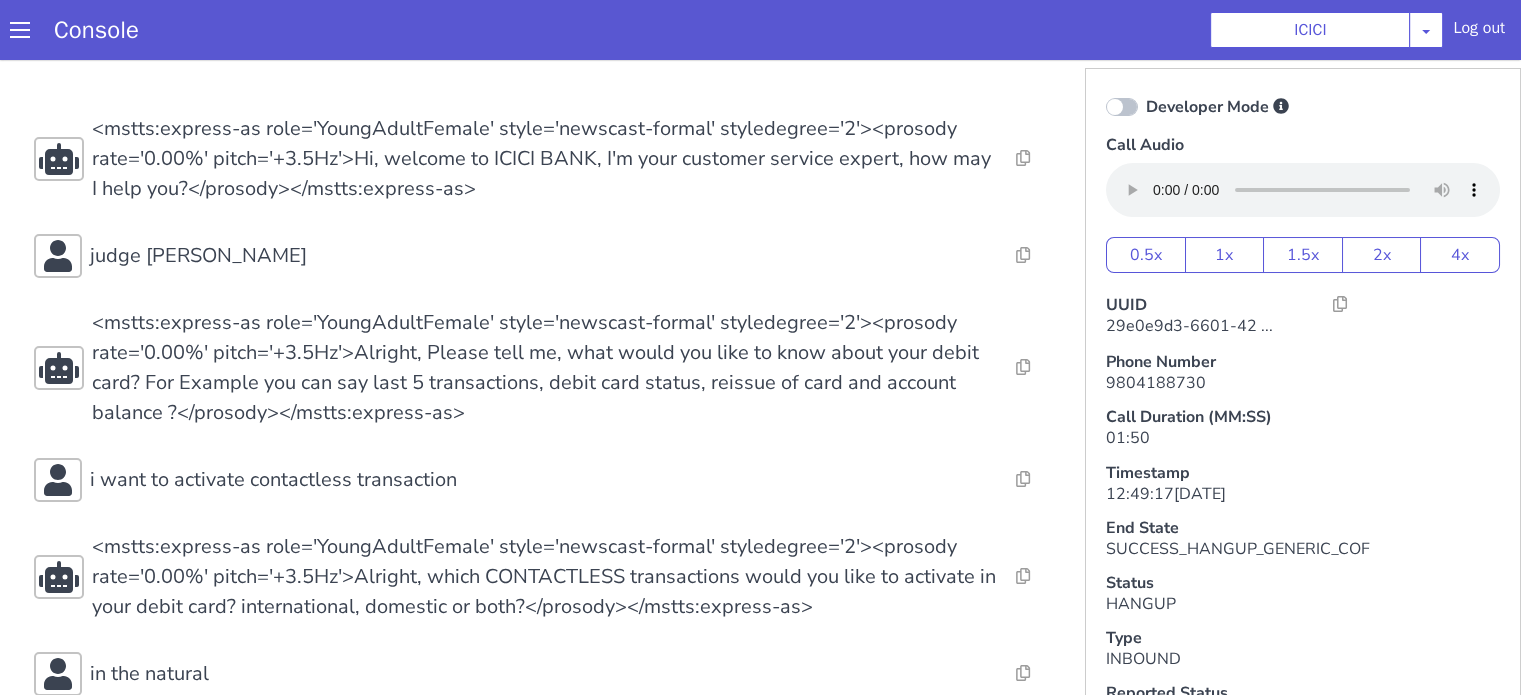 click on "Console ICICI AO Smith Airtel DTH Pilot Airtel POC Alice Blue NT Aliceblue American Finance - US Apollo Apollo 24*7 Application - Collections Auto NPS feedback Avaya Devconnect Axis Axis AMC Axis Outbound BAGIC BALIC BALIC Old 2 Bajaj Autofinance Bajaj Fin Banking Demo Barbeque Nation Buy Now Pay Later Cars24 Cashe Central Bank of India Charles Tyrwhitt Cholamandalam Finance Consumer Durables Coverfox Covid19 Helpline Credgenics CreditMate DPDzero DUMMY Data collection Demo - Collections Dish TV ERCM Emeritus Eureka Forbes - LQ FFAM360 - US Familiarity Farming_Axis Finaccel Flipkart Flow Templates Fusion Microfinance Giorgos_TestBot Great Learning Grievance Bot HDB Finance HDFC HDFC Ergo HDFC Freedom CC HDFC Life Demo HDFC Securities Hathway Internet Hathway V2 Home Credit IBM IBM Banking Demo ICICI ICICI Bank Outbound ICICI Lombard Persistency ICICI Prudential ICICI securities ICICI_lombard IDFC First Bank IFFCO Tokio Insurance Iffco Tokio Indiamart Indigo IndusInd - Settlement IndusInd CC Insurance Jarvis" at bounding box center [682, 655] 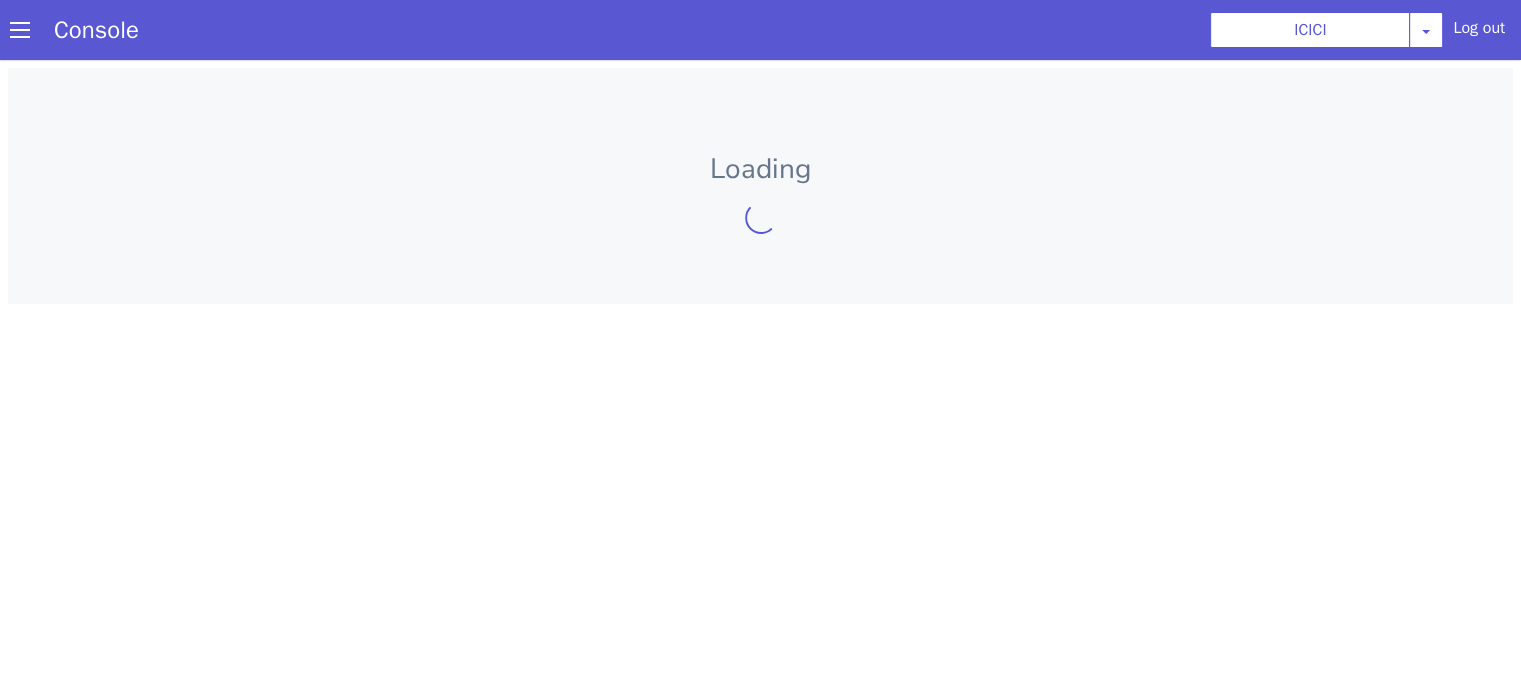 scroll, scrollTop: 0, scrollLeft: 0, axis: both 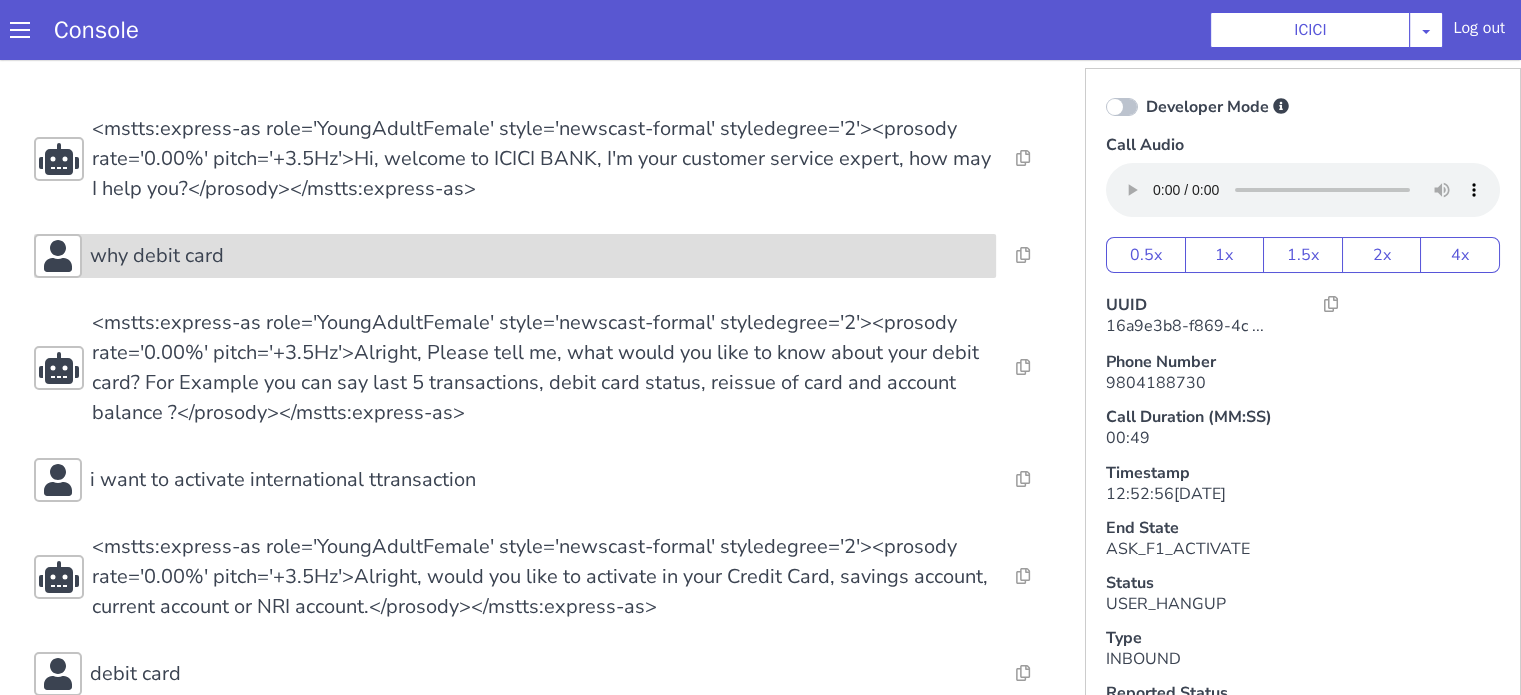 click on "why debit card" at bounding box center [539, 256] 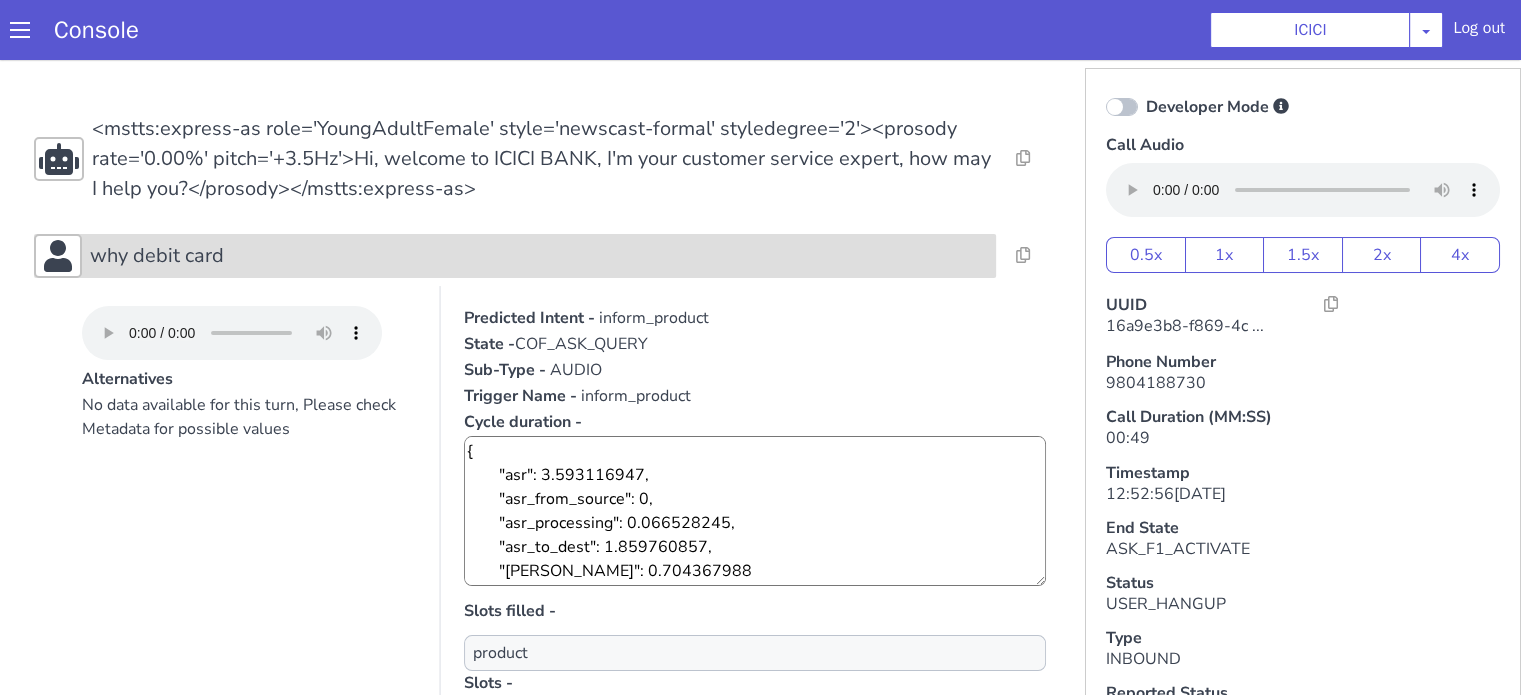 click on "why debit card" at bounding box center [539, 256] 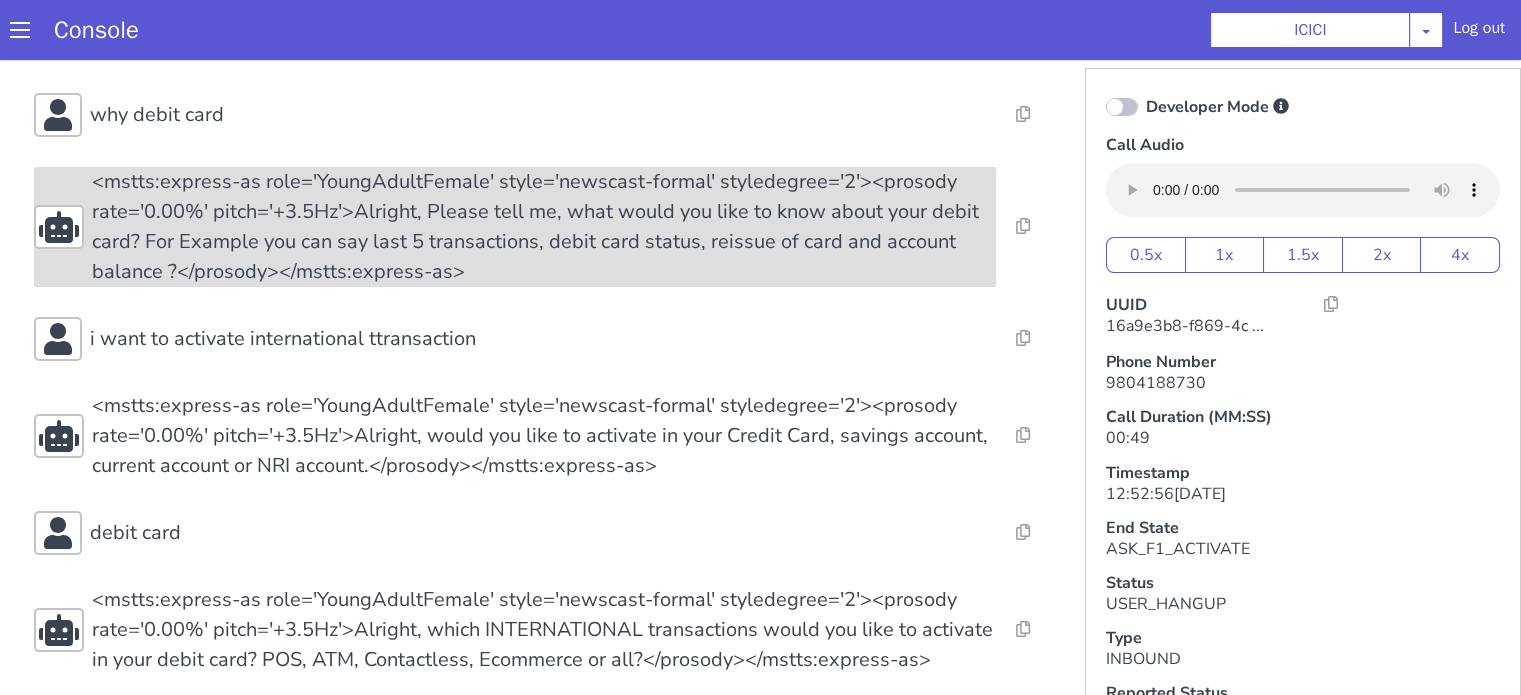 scroll, scrollTop: 186, scrollLeft: 0, axis: vertical 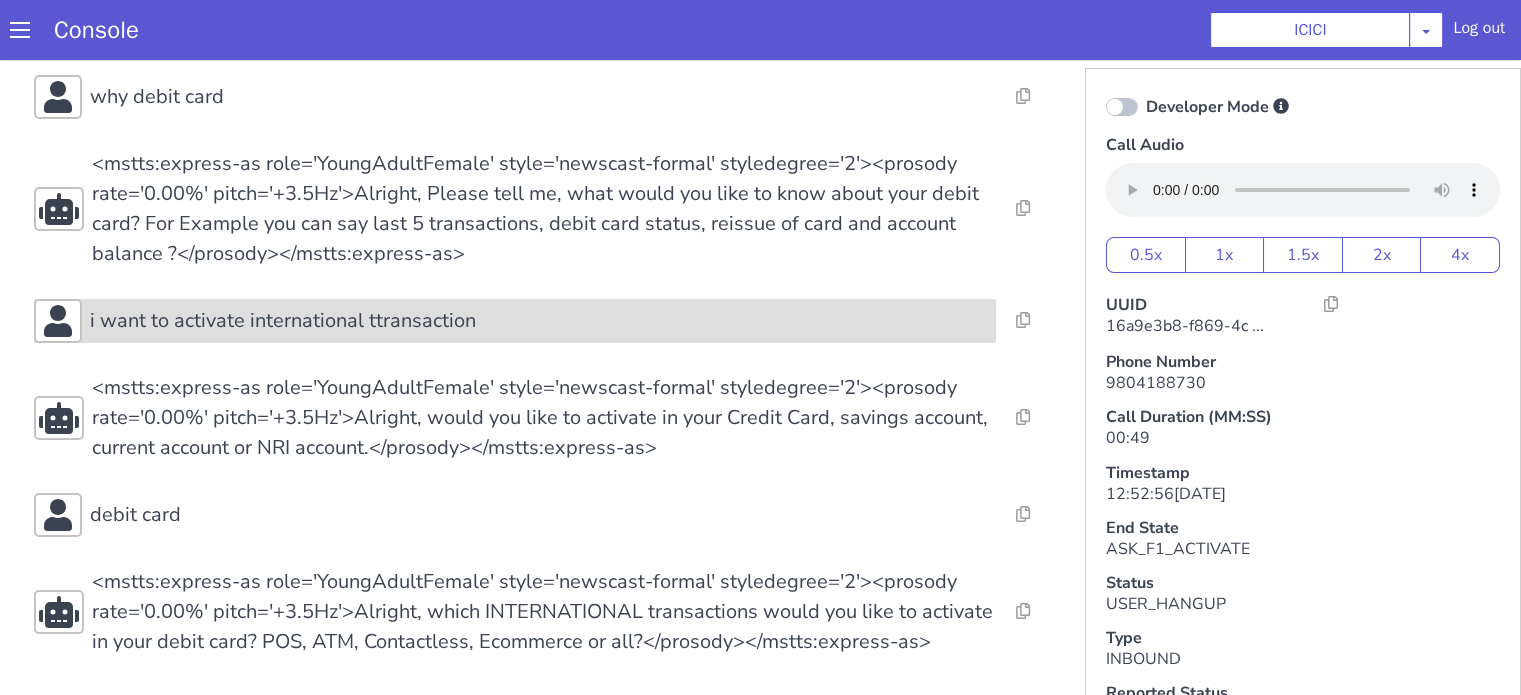 click on "i want to activate international ttransaction" at bounding box center (283, 321) 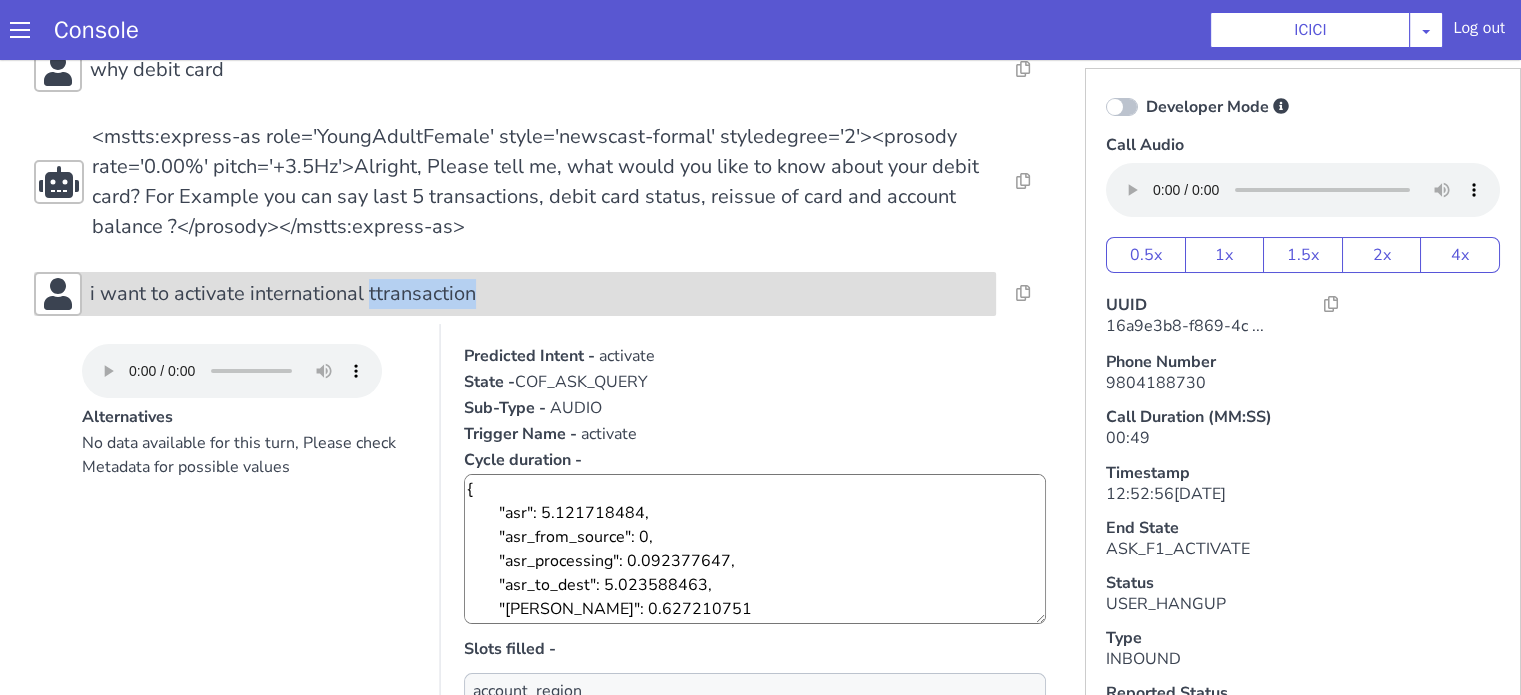 click on "i want to activate international ttransaction" at bounding box center [283, 294] 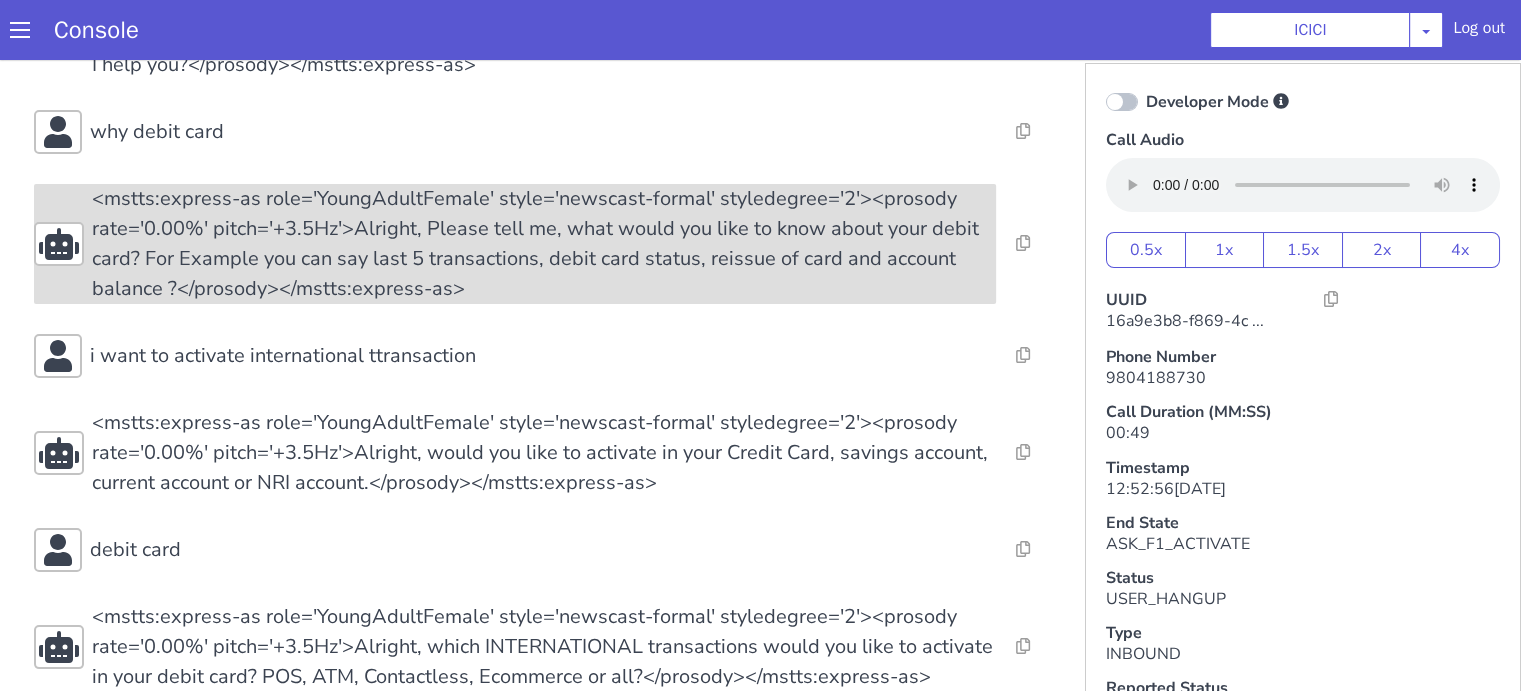 scroll, scrollTop: 86, scrollLeft: 0, axis: vertical 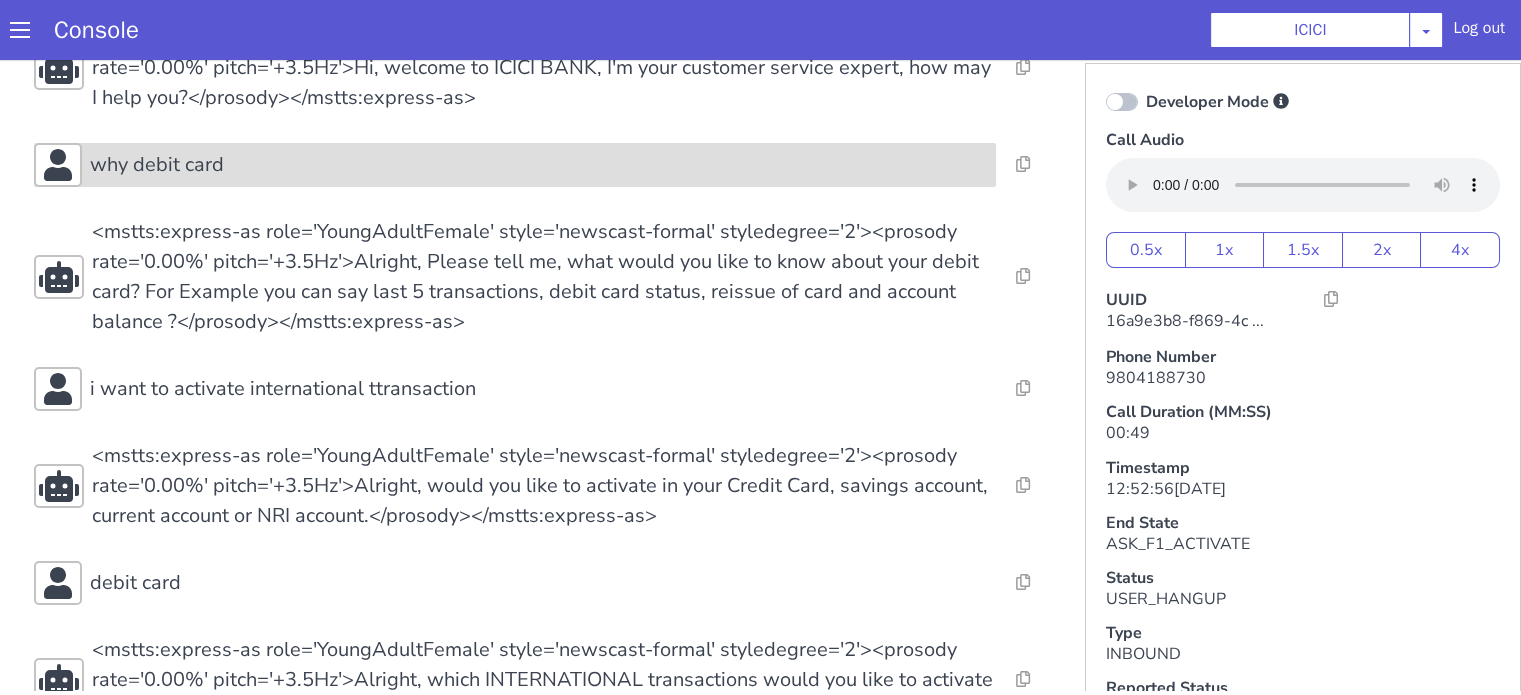 click on "why debit card" at bounding box center (539, 165) 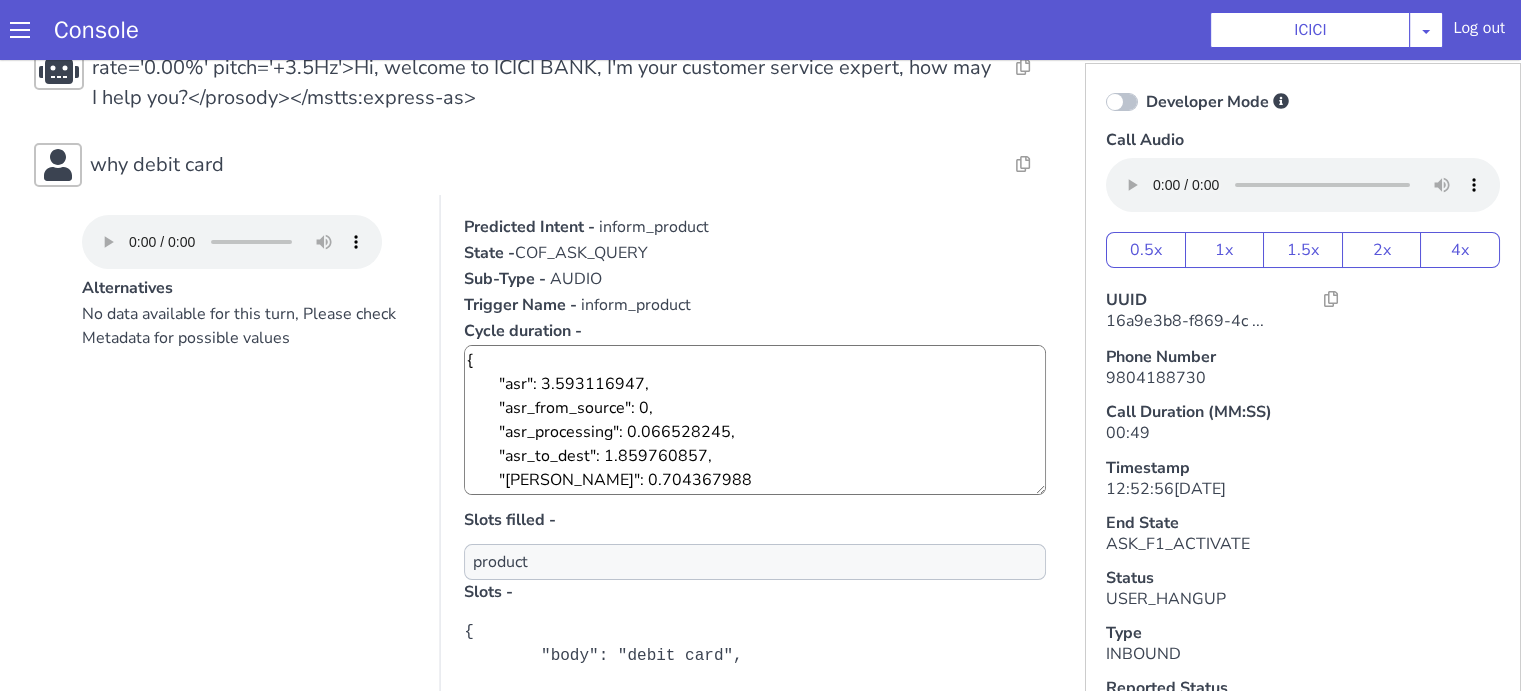 scroll, scrollTop: 369, scrollLeft: 0, axis: vertical 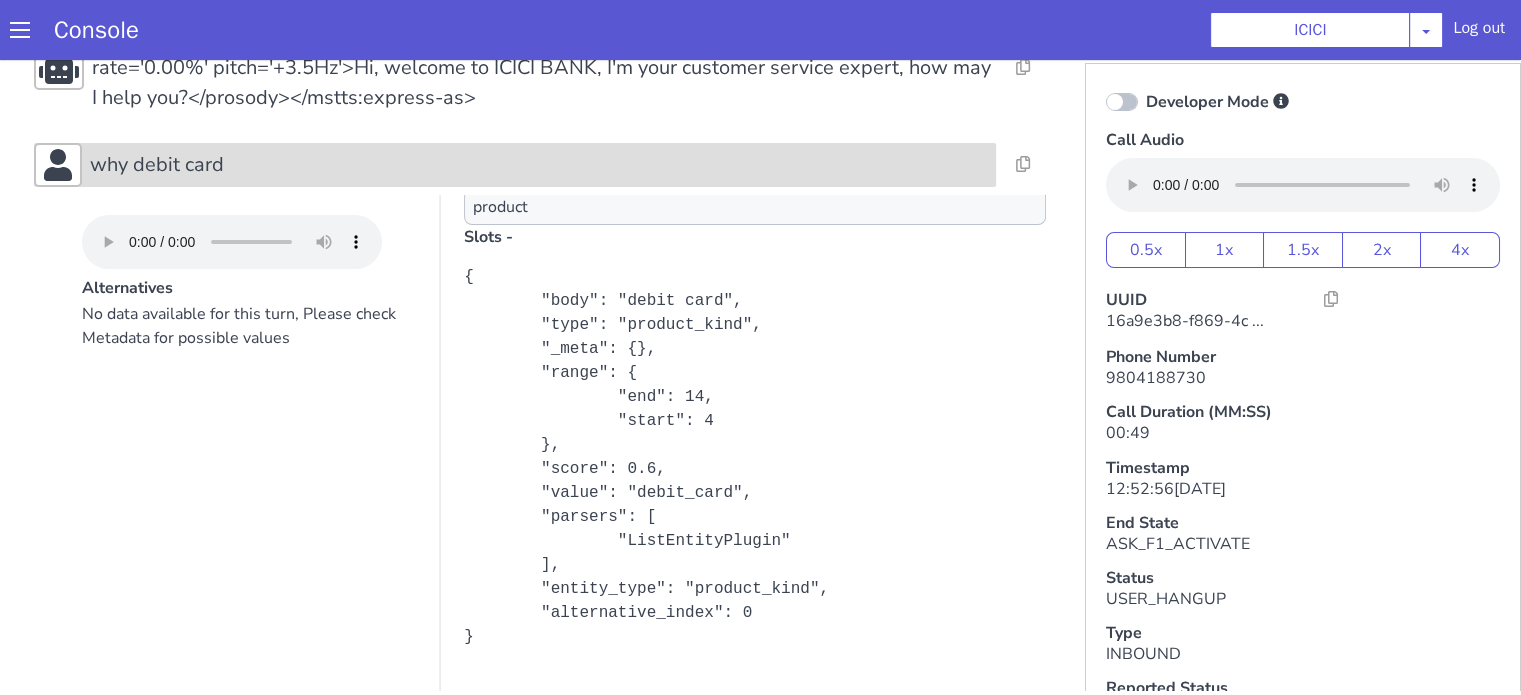 click on "why debit card" at bounding box center [539, 165] 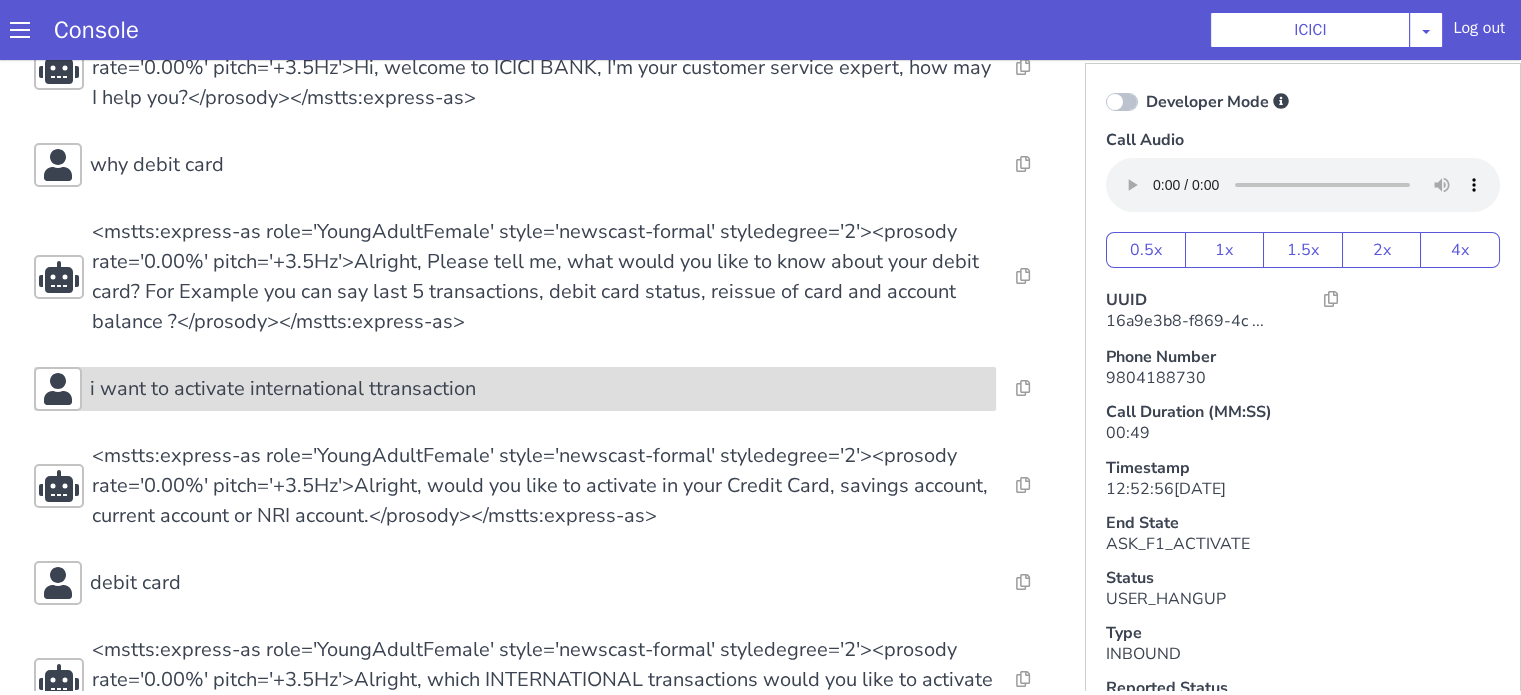 click on "i want to activate international ttransaction" at bounding box center (515, 389) 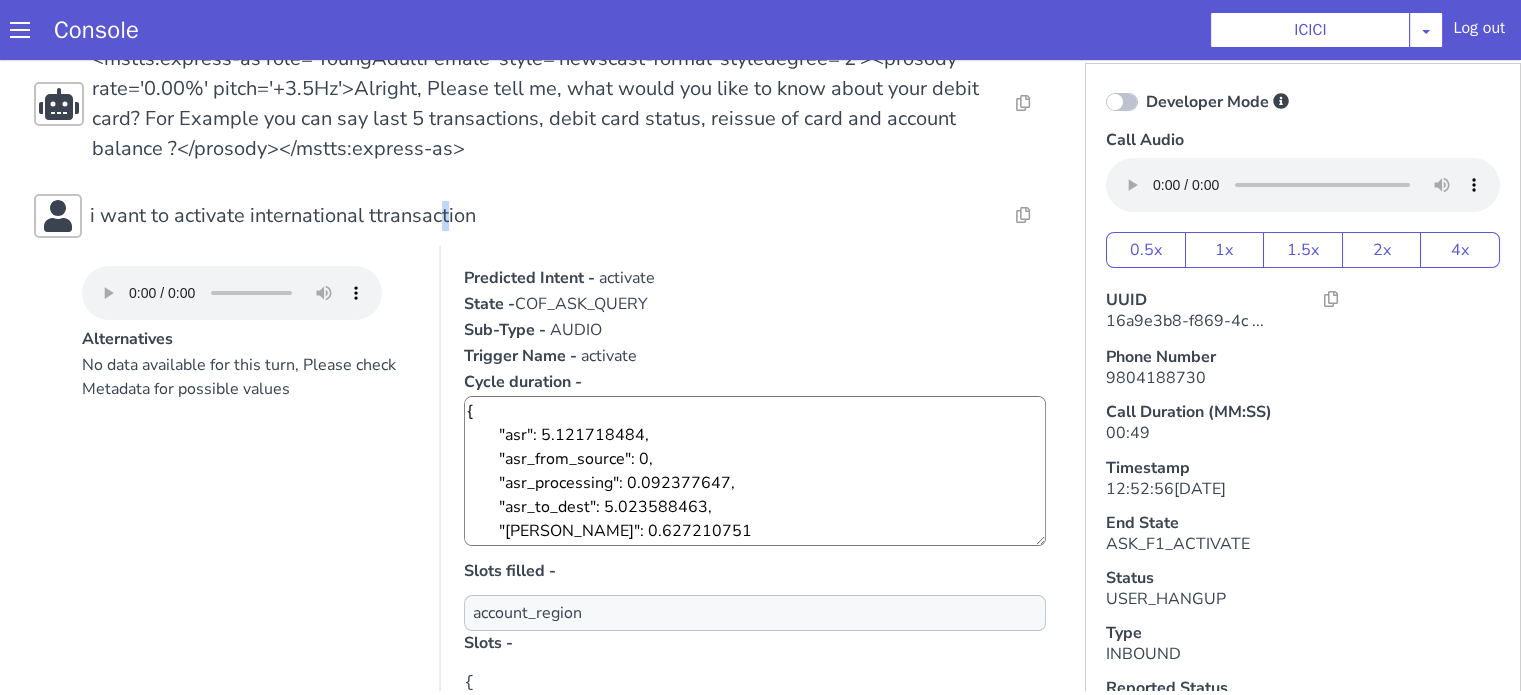 scroll, scrollTop: 386, scrollLeft: 0, axis: vertical 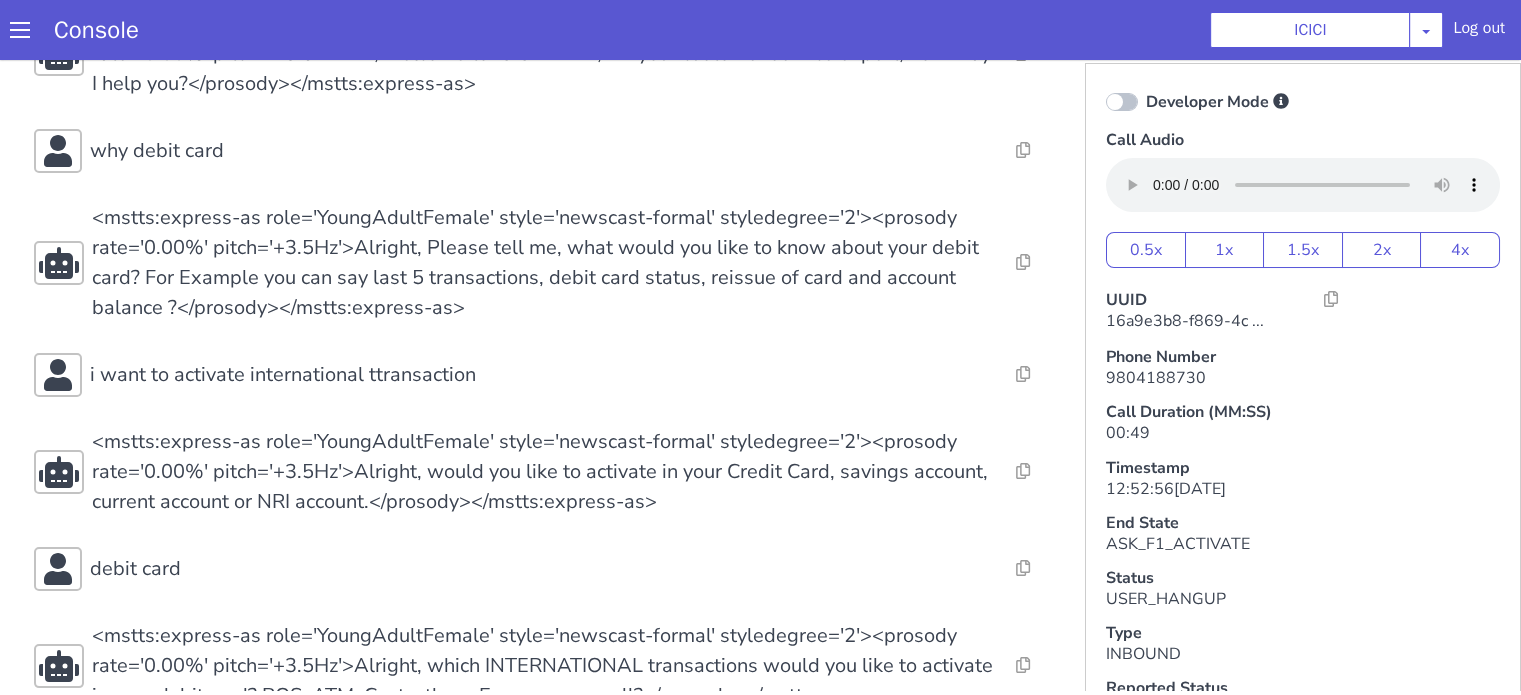 click on "Console ICICI [PERSON_NAME] Airtel DTH Pilot Airtel POC [PERSON_NAME] Blue NT Aliceblue American Finance - US Apollo Apollo 24*7 Application - Collections Auto NPS feedback Avaya Devconnect Axis Axis AMC Axis Outbound BAGIC BALIC BALIC Old 2 Bajaj Autofinance Bajaj Fin Banking Demo Barbeque Nation Buy Now Pay Later Cars24 Cashe Central Bank of [GEOGRAPHIC_DATA] [PERSON_NAME] Cholamandalam Finance Consumer Durables Coverfox Covid19 Helpline Credgenics CreditMate DPDzero DUMMY Data collection Demo - Collections Dish TV ERCM Emeritus Eureka Forbes - LQ FFAM360 - US Familiarity Farming_Axis Finaccel Flipkart Flow Templates Fusion Microfinance Giorgos_TestBot Great Learning Grievance Bot HDB Finance HDFC HDFC Ergo HDFC Freedom CC HDFC Life Demo HDFC Securities Hathway Internet Hathway V2 Home Credit IBM IBM Banking Demo ICICI ICICI Bank Outbound ICICI [DEMOGRAPHIC_DATA] Persistency ICICI Prudential ICICI securities ICICI_lombard IDFC First Bank IFFCO Tokio Insurance Iffco [GEOGRAPHIC_DATA] [GEOGRAPHIC_DATA] Indigo IndusInd - Settlement IndusInd CC Insurance [PERSON_NAME]" at bounding box center [760, 30] 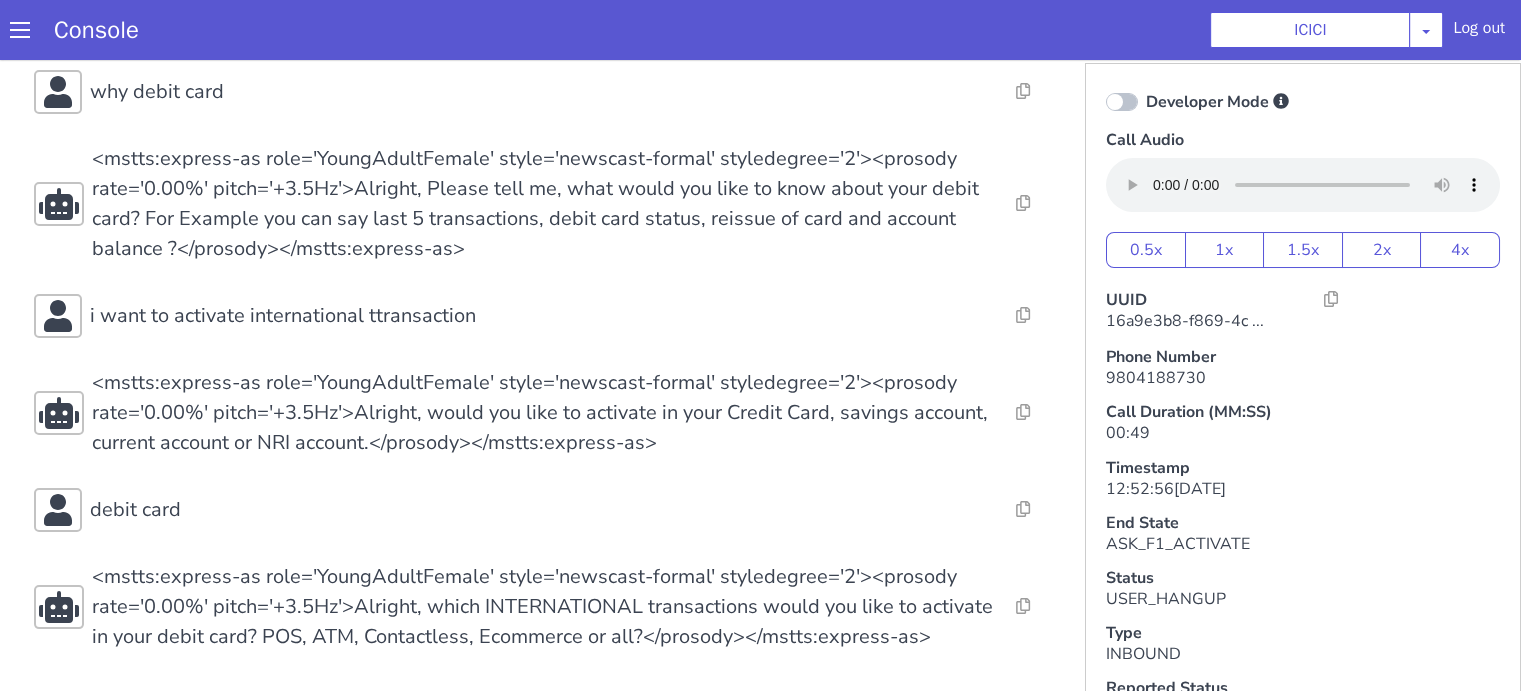 scroll, scrollTop: 186, scrollLeft: 0, axis: vertical 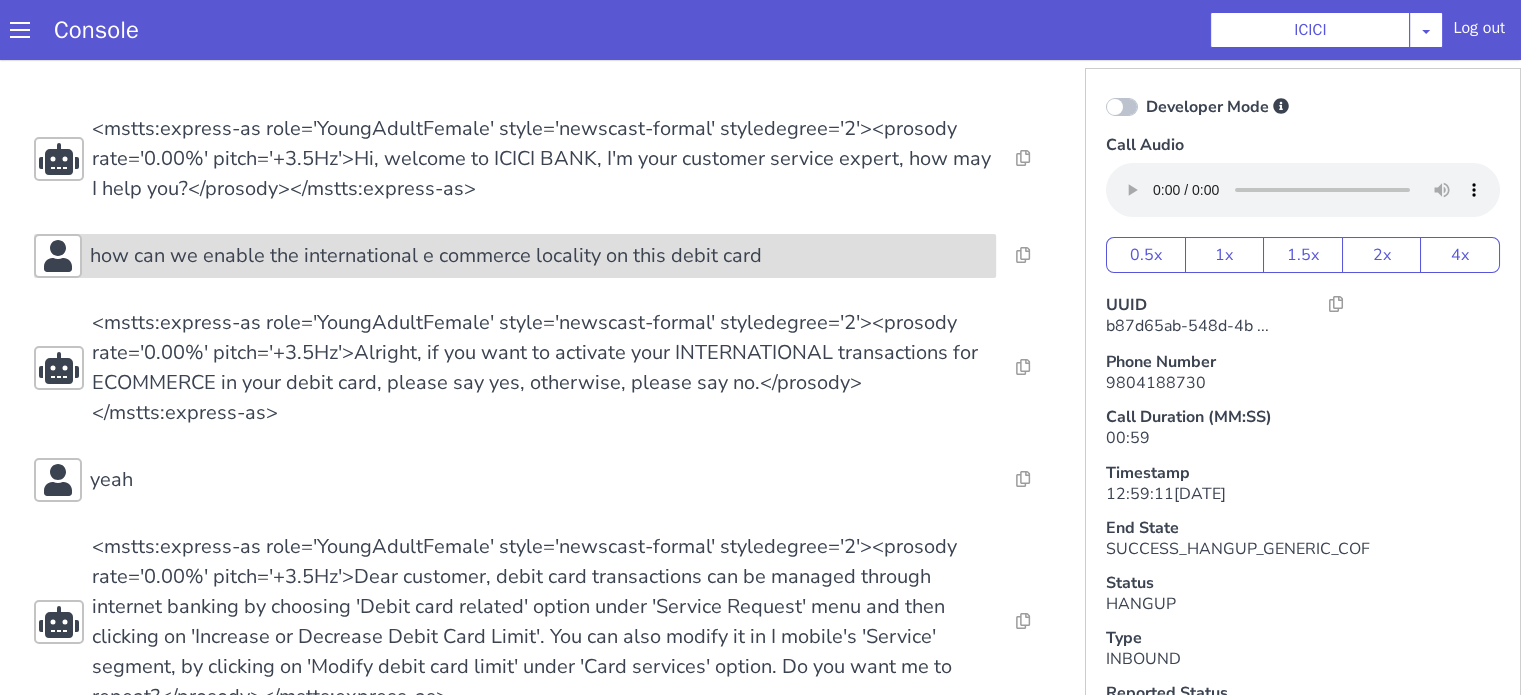 click on "how can we enable the international e commerce locality on this debit card" at bounding box center (426, 256) 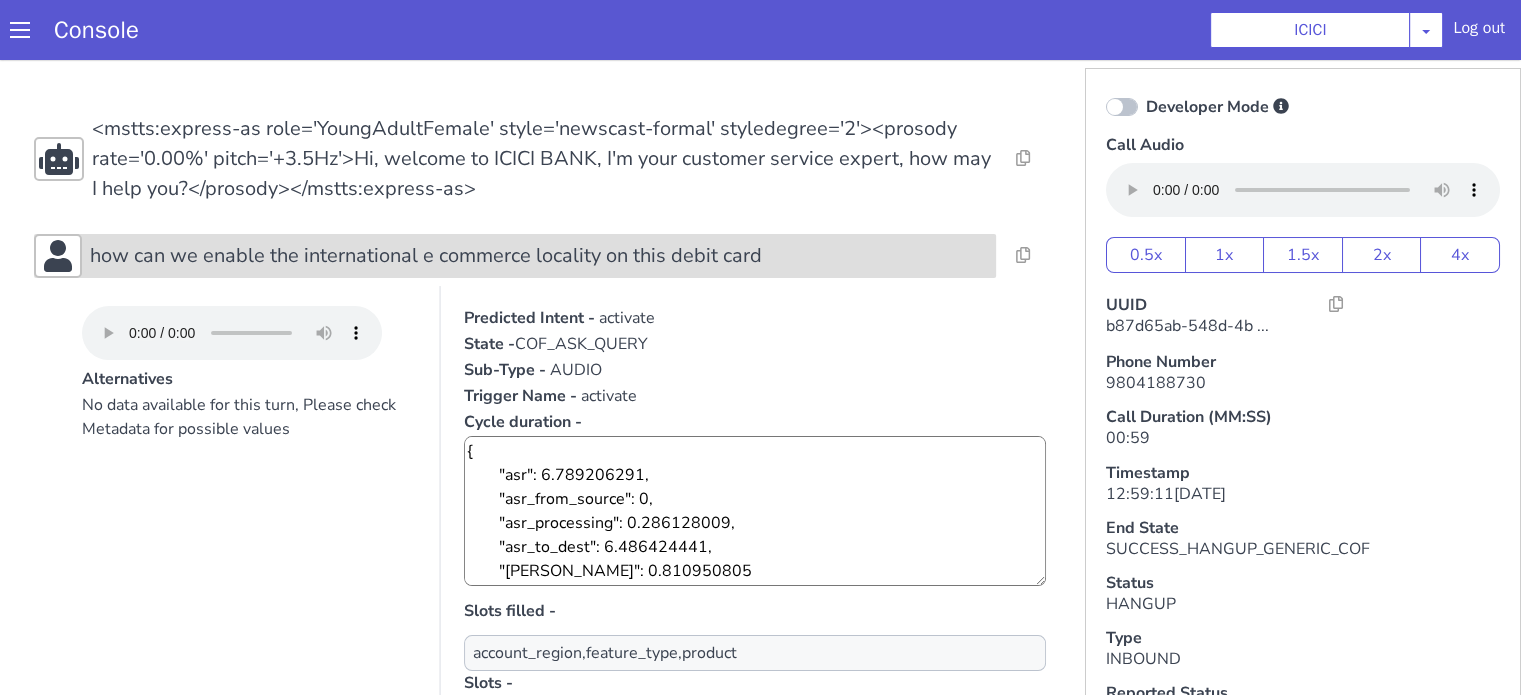 click on "how can we enable the international e commerce locality on this debit card" at bounding box center (426, 256) 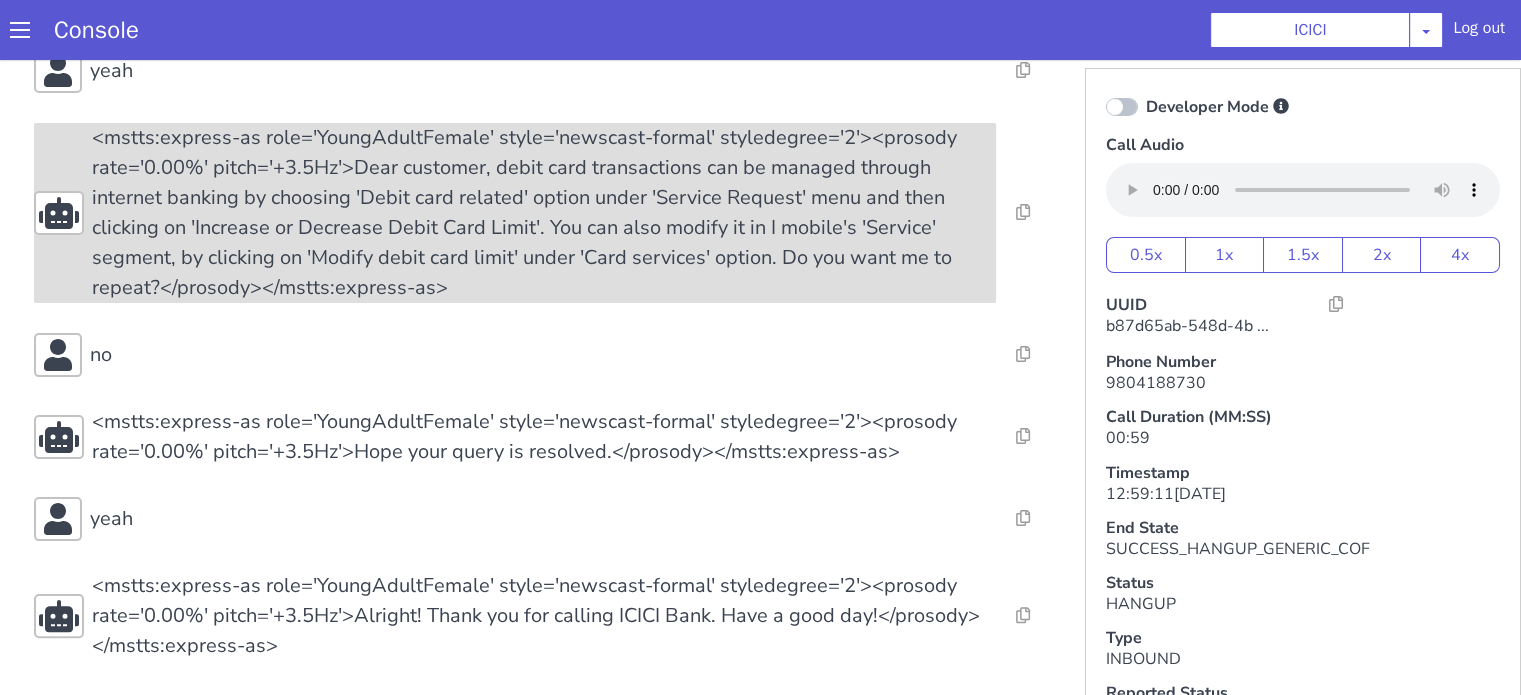 scroll, scrollTop: 109, scrollLeft: 0, axis: vertical 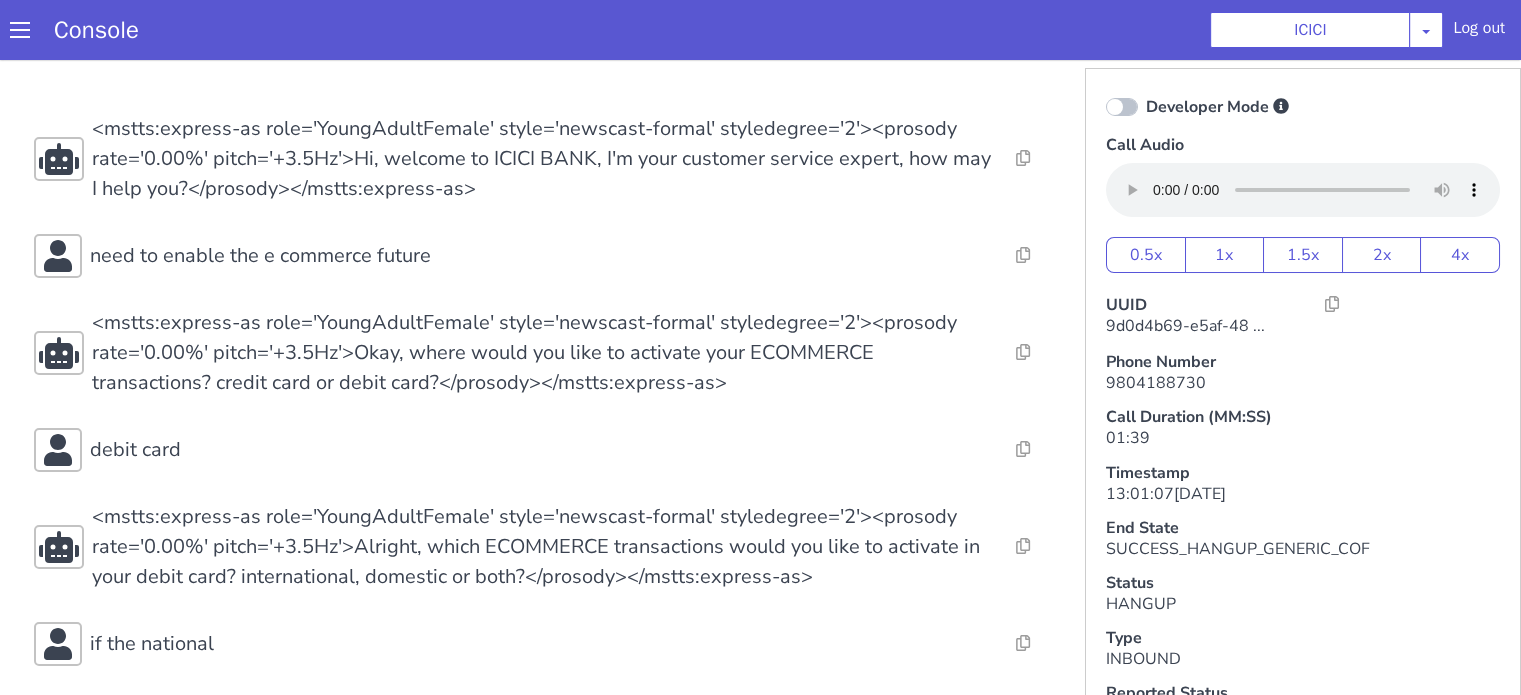 click on "Console ICICI [PERSON_NAME] Airtel DTH Pilot Airtel POC [PERSON_NAME] Blue NT Aliceblue American Finance - US Apollo Apollo 24*7 Application - Collections Auto NPS feedback Avaya Devconnect Axis Axis AMC Axis Outbound BAGIC BALIC BALIC Old 2 Bajaj Autofinance Bajaj Fin Banking Demo Barbeque Nation Buy Now Pay Later Cars24 Cashe Central Bank of [GEOGRAPHIC_DATA] [PERSON_NAME] Cholamandalam Finance Consumer Durables Coverfox Covid19 Helpline Credgenics CreditMate DPDzero DUMMY Data collection Demo - Collections Dish TV ERCM Emeritus Eureka Forbes - LQ FFAM360 - US Familiarity Farming_Axis Finaccel Flipkart Flow Templates Fusion Microfinance Giorgos_TestBot Great Learning Grievance Bot HDB Finance HDFC HDFC Ergo HDFC Freedom CC HDFC Life Demo HDFC Securities Hathway Internet Hathway V2 Home Credit IBM IBM Banking Demo ICICI ICICI Bank Outbound ICICI [DEMOGRAPHIC_DATA] Persistency ICICI Prudential ICICI securities ICICI_lombard IDFC First Bank IFFCO Tokio Insurance Iffco [GEOGRAPHIC_DATA] [GEOGRAPHIC_DATA] Indigo IndusInd - Settlement IndusInd CC Insurance [PERSON_NAME]" at bounding box center (760, 30) 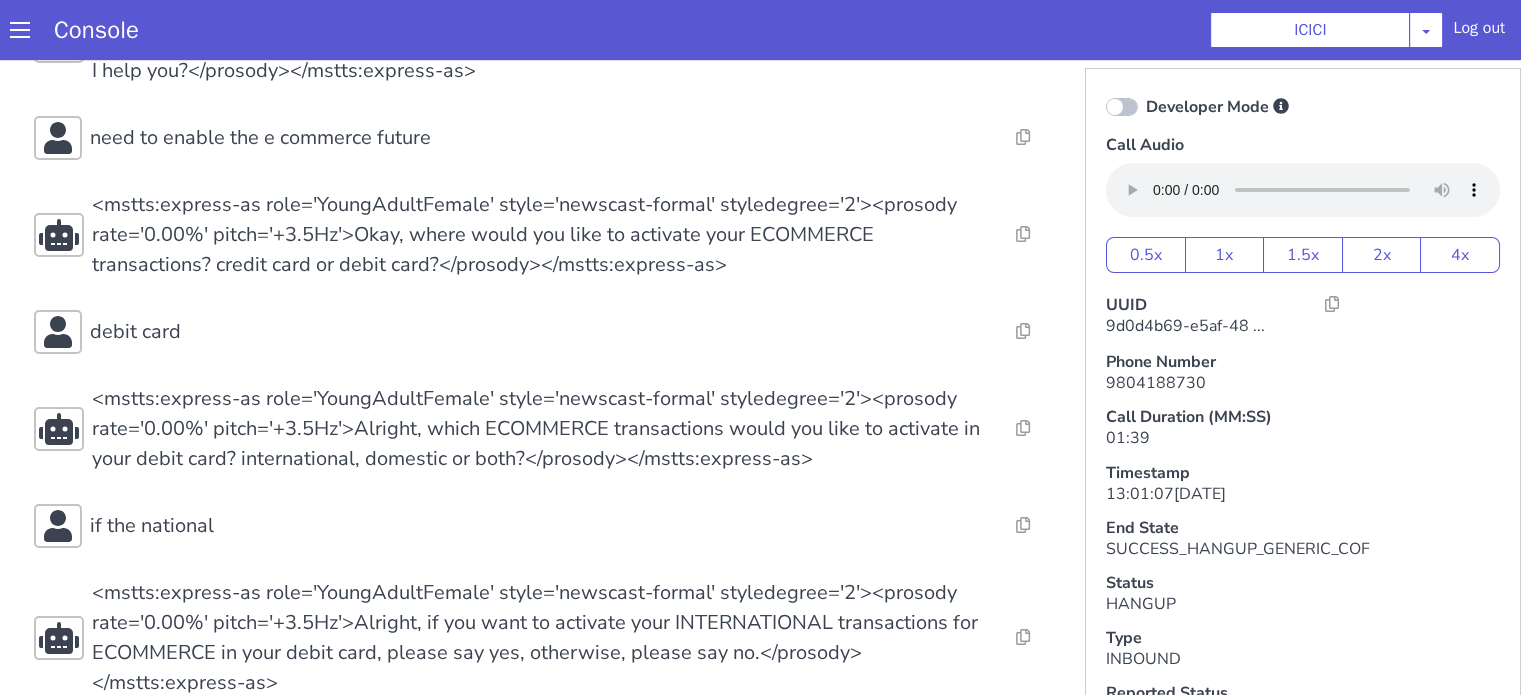 scroll, scrollTop: 0, scrollLeft: 0, axis: both 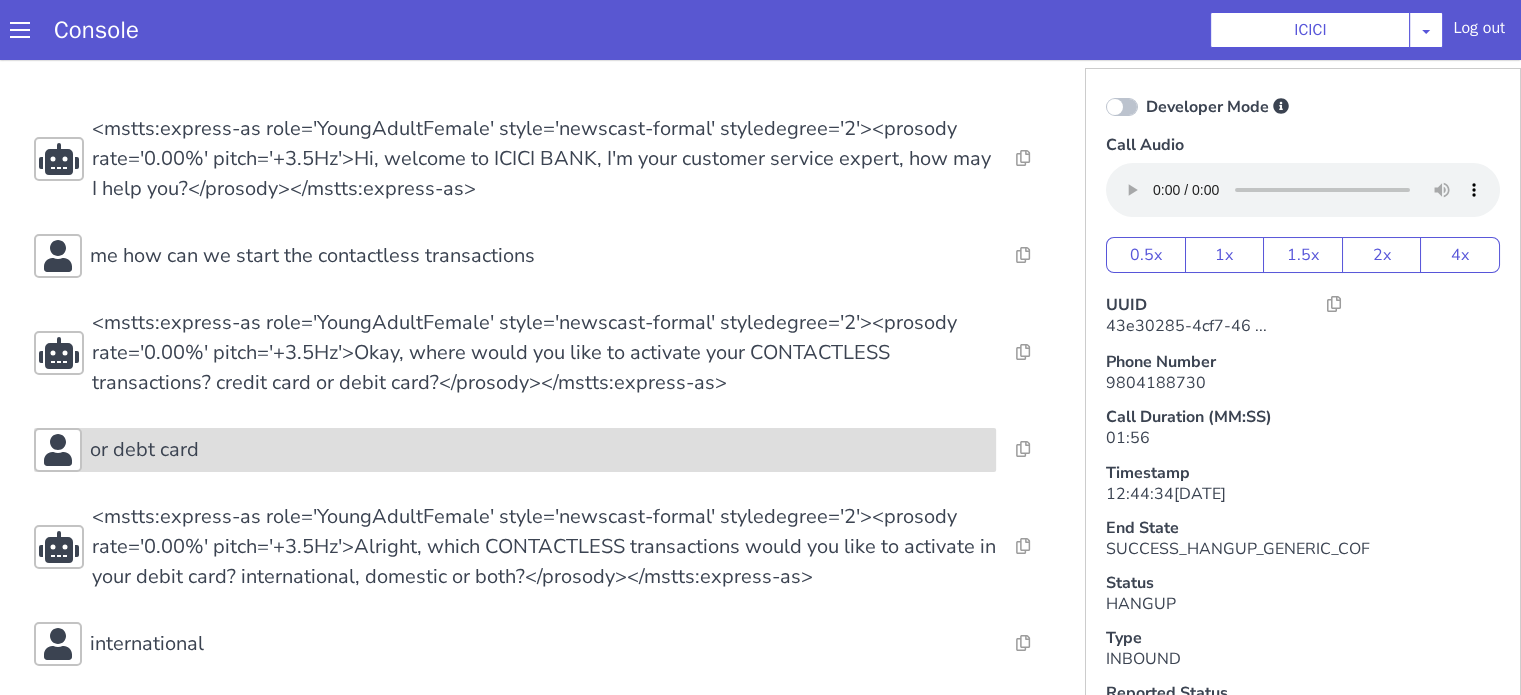 click on "or debt card" at bounding box center [539, 450] 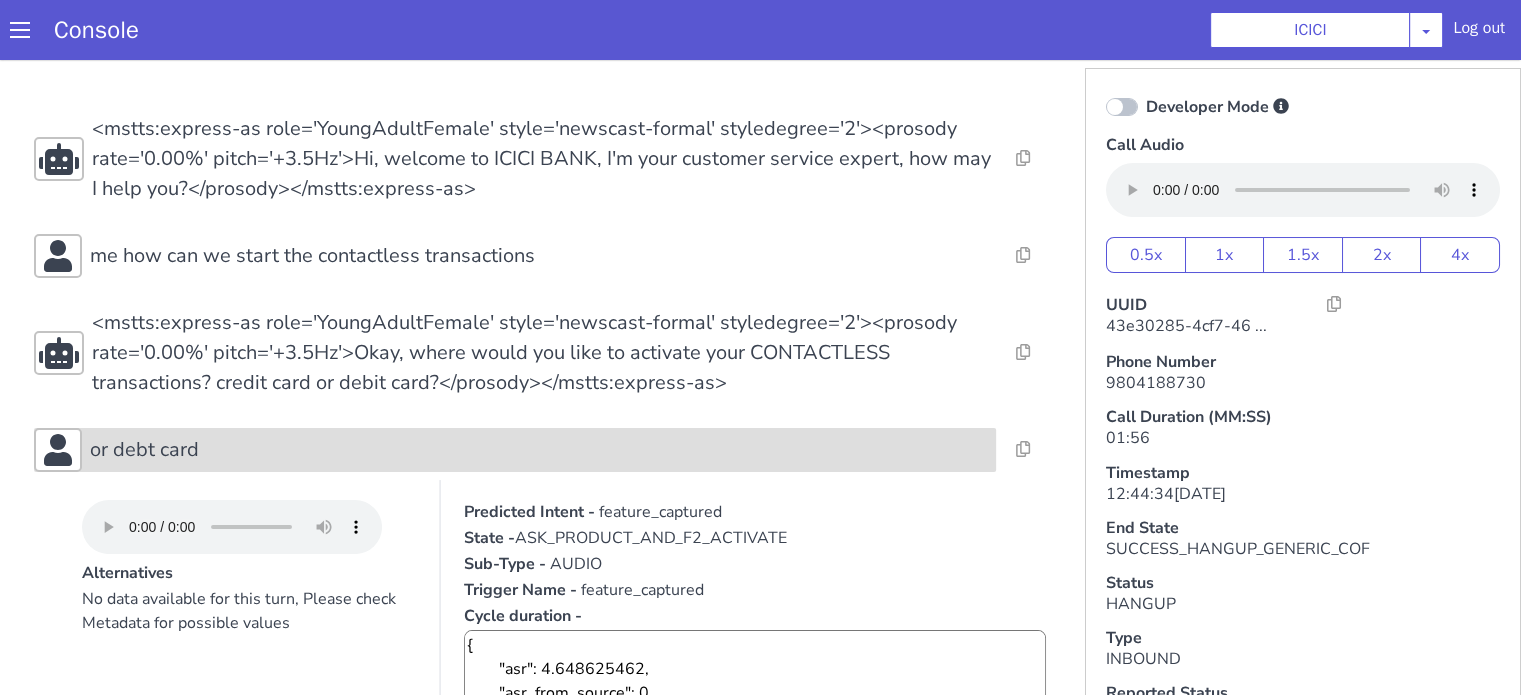 click on "or debt card" at bounding box center (515, 450) 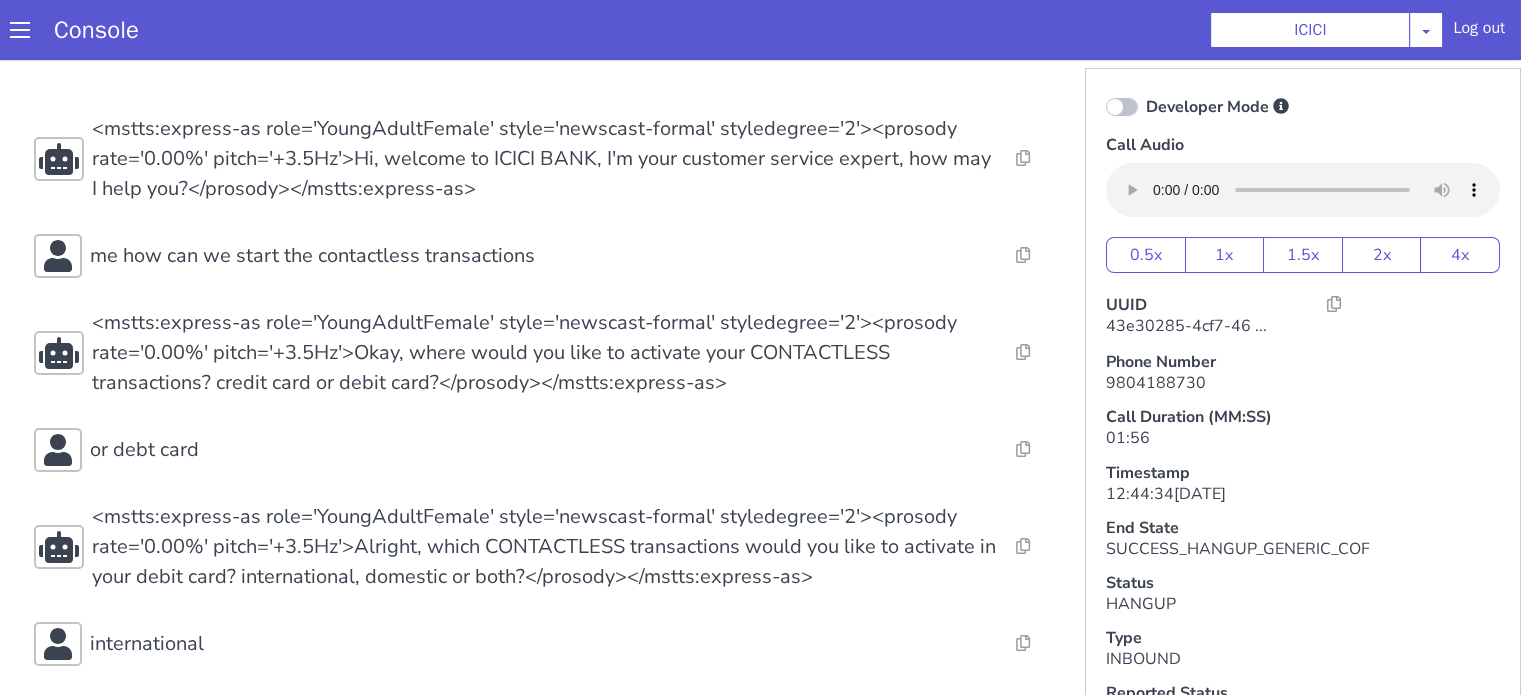 click on "Resolve  Intent Error  Entity Error  Transcription Error  Miscellaneous Submit Resolve  Intent Error  Entity Error  Transcription Error  Miscellaneous Submit Resolve  Intent Error  Entity Error  Transcription Error  Miscellaneous Submit <mstts:express-as role='YoungAdultFemale' style='newscast-formal' styledegree='2'><prosody rate='0.00%' pitch='+3.5Hz'>Hi, welcome to ICICI BANK, I'm your customer service expert, how may I help you?</prosody></mstts:express-as> Resolve  Intent Error  Entity Error  Transcription Error  Miscellaneous Submit me how can we start the contactless transactions Resolve  Intent Error  Entity Error  Transcription Error  Miscellaneous Submit Resolve  Intent Error  Entity Error  Transcription Error  Miscellaneous Submit <mstts:express-as role='YoungAdultFemale' style='newscast-formal' styledegree='2'><prosody rate='0.00%' pitch='+3.5Hz'>Okay, where would you like to activate your CONTACTLESS transactions? credit card or debit card?</prosody></mstts:express-as> Resolve  Intent Error yes" at bounding box center (544, 786) 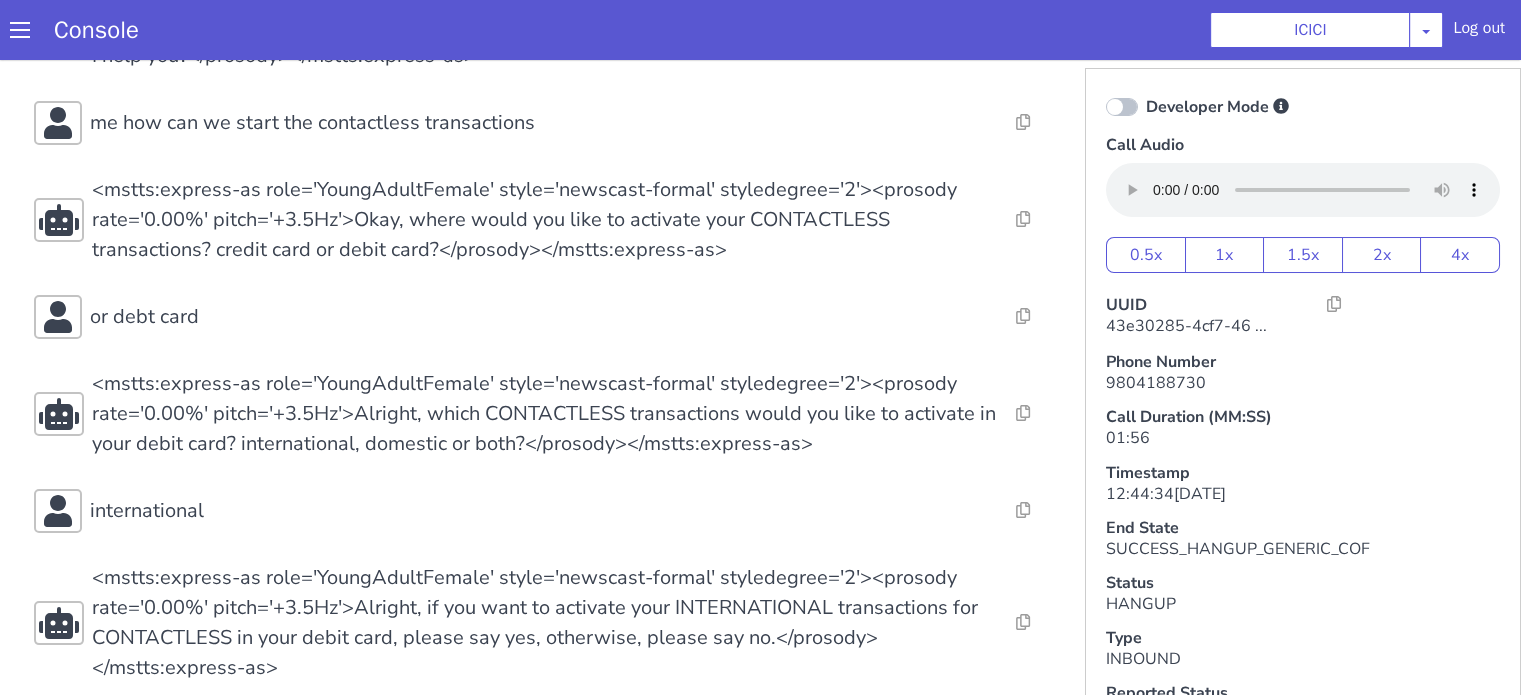 scroll, scrollTop: 300, scrollLeft: 0, axis: vertical 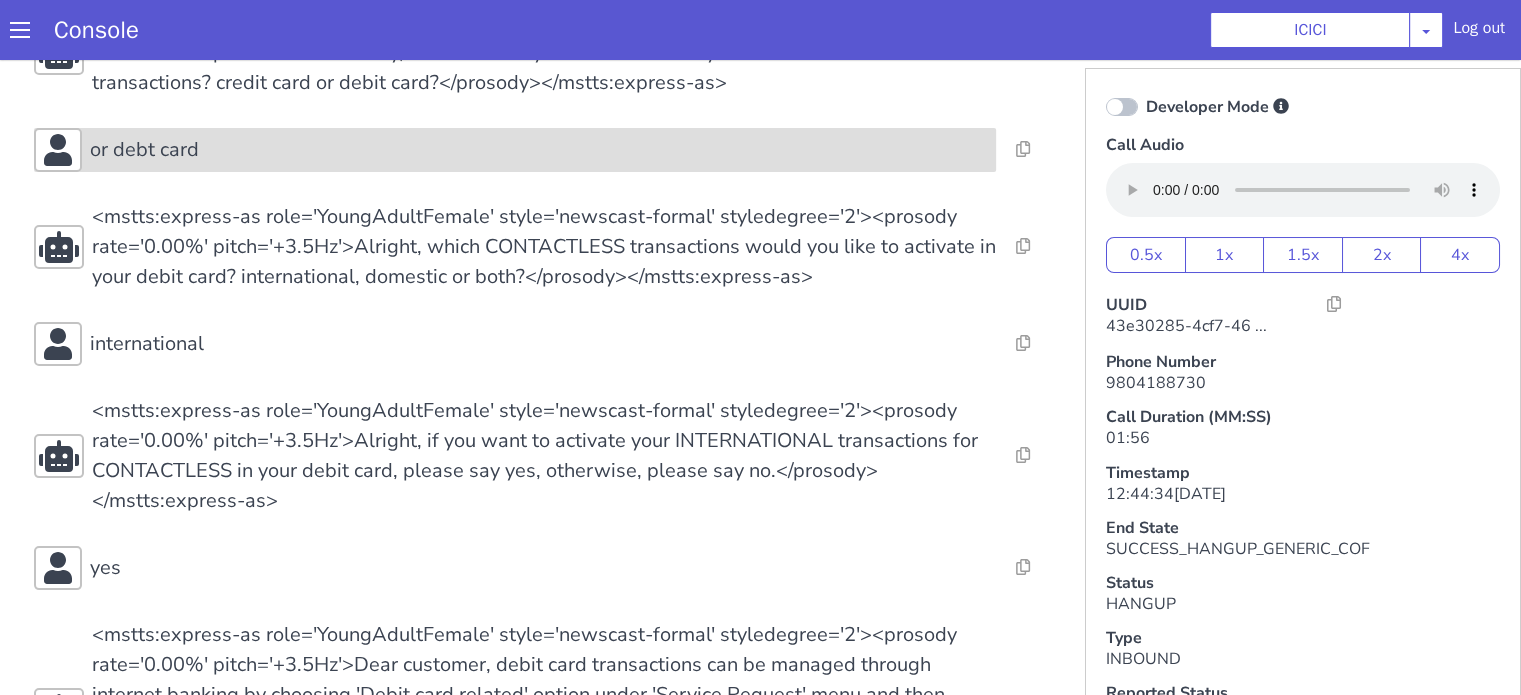 click on "or debt card" at bounding box center (539, 150) 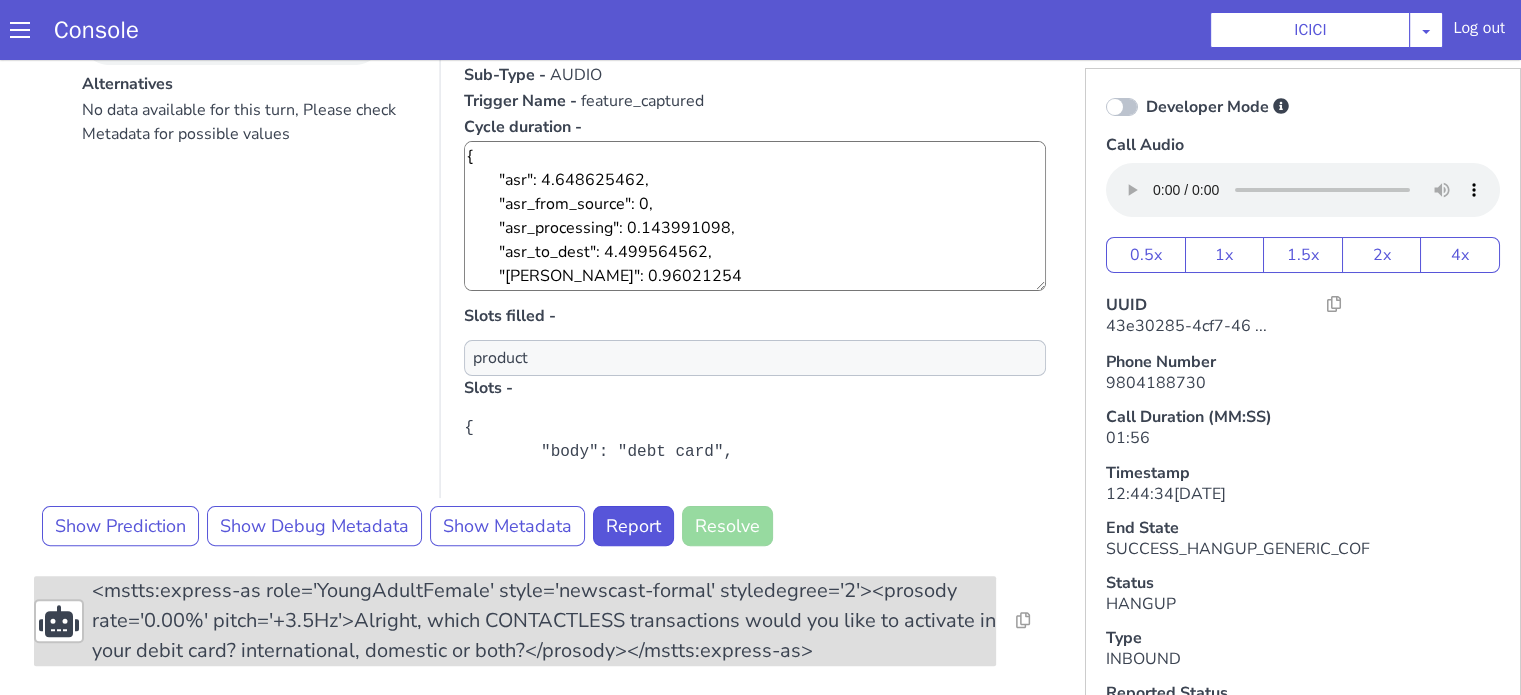 scroll, scrollTop: 600, scrollLeft: 0, axis: vertical 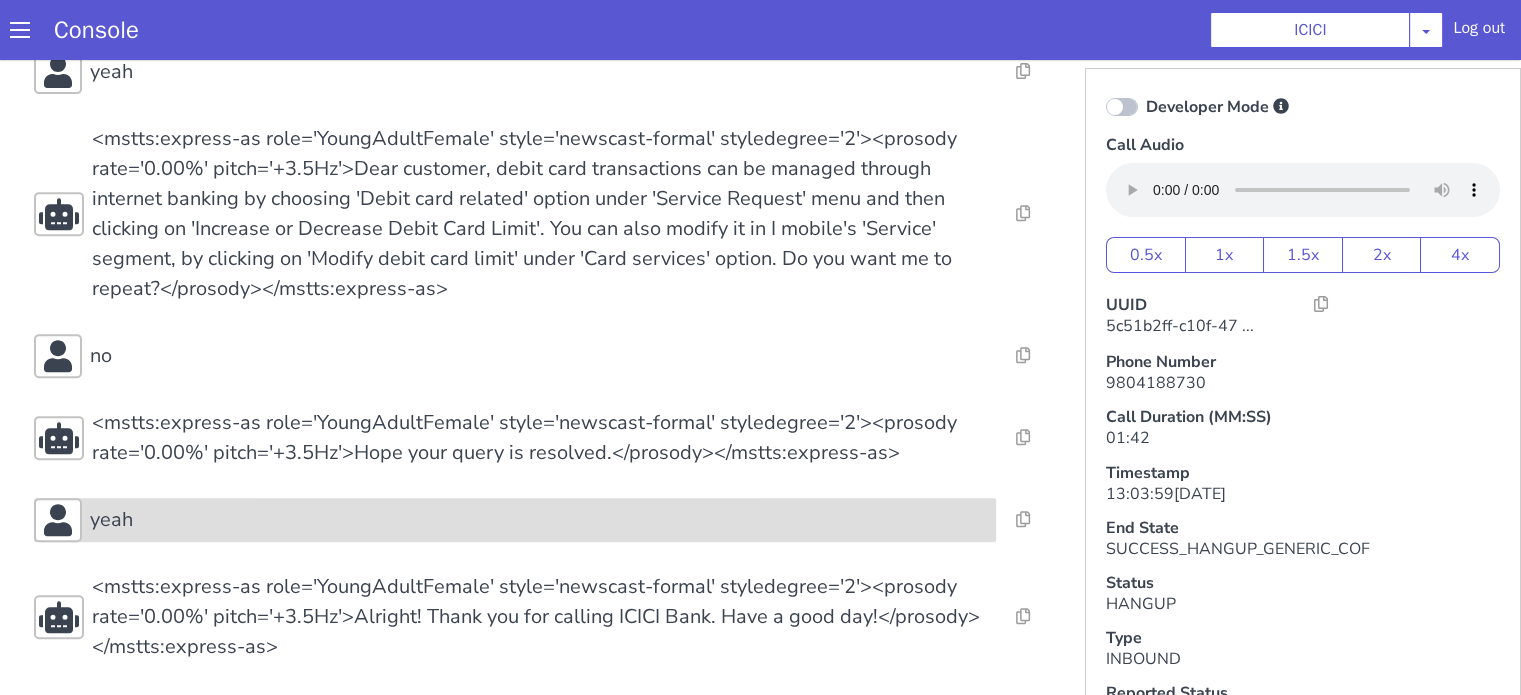 click on "yeah" at bounding box center (490, 742) 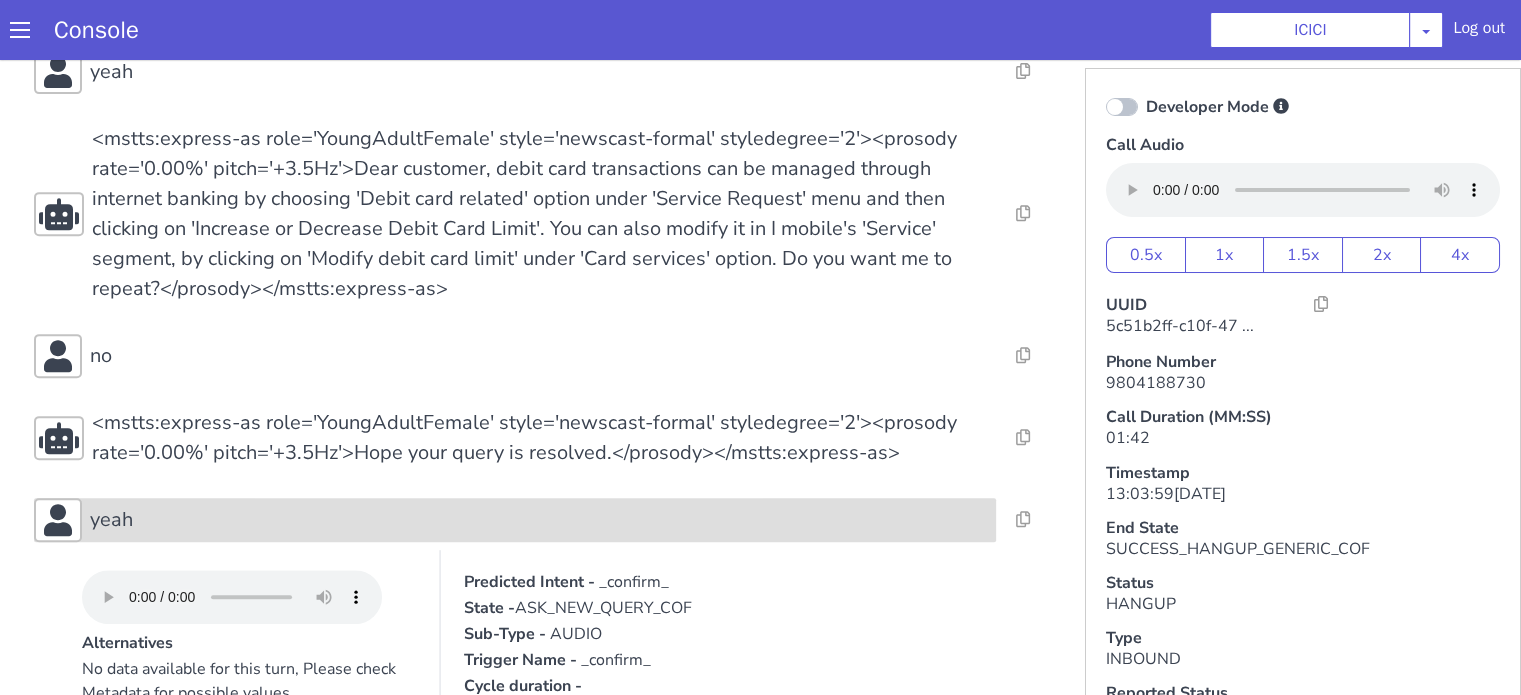 click on "yeah" at bounding box center (487, 803) 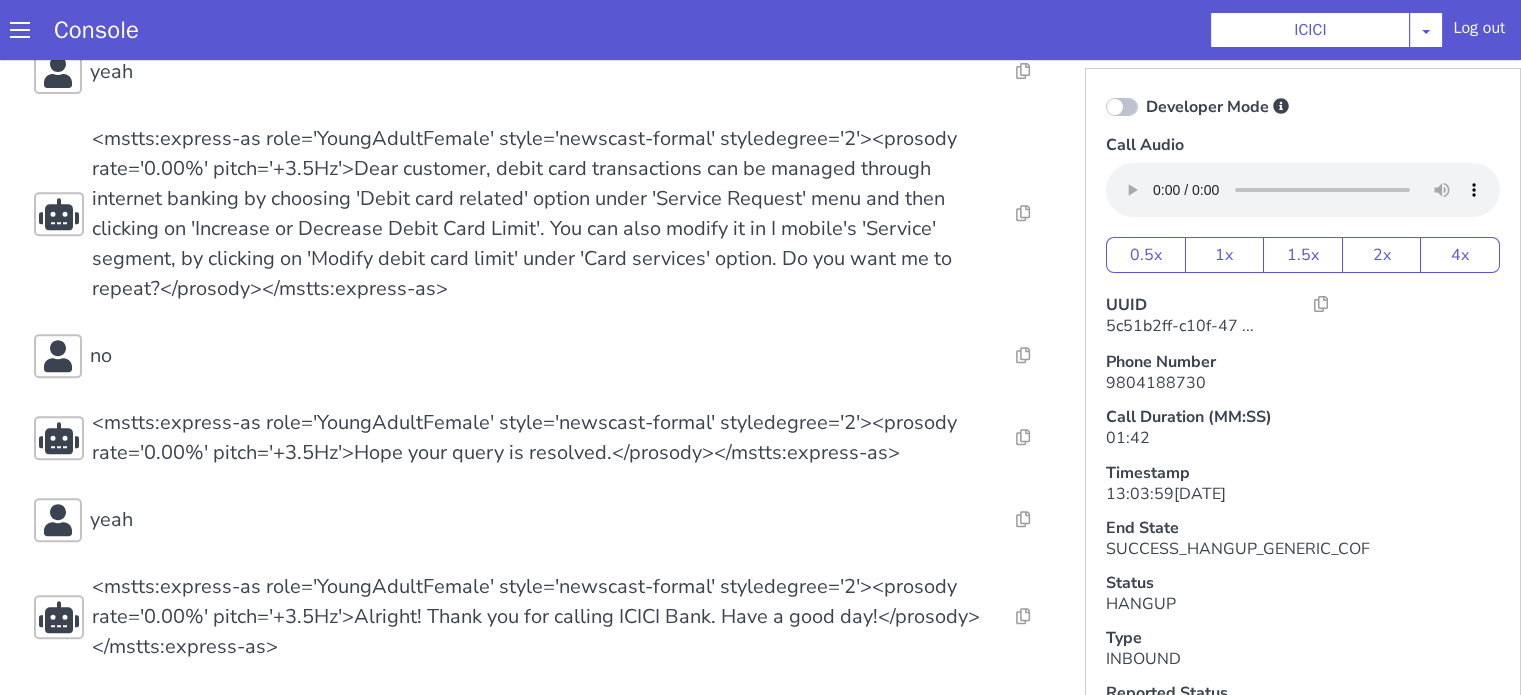 type 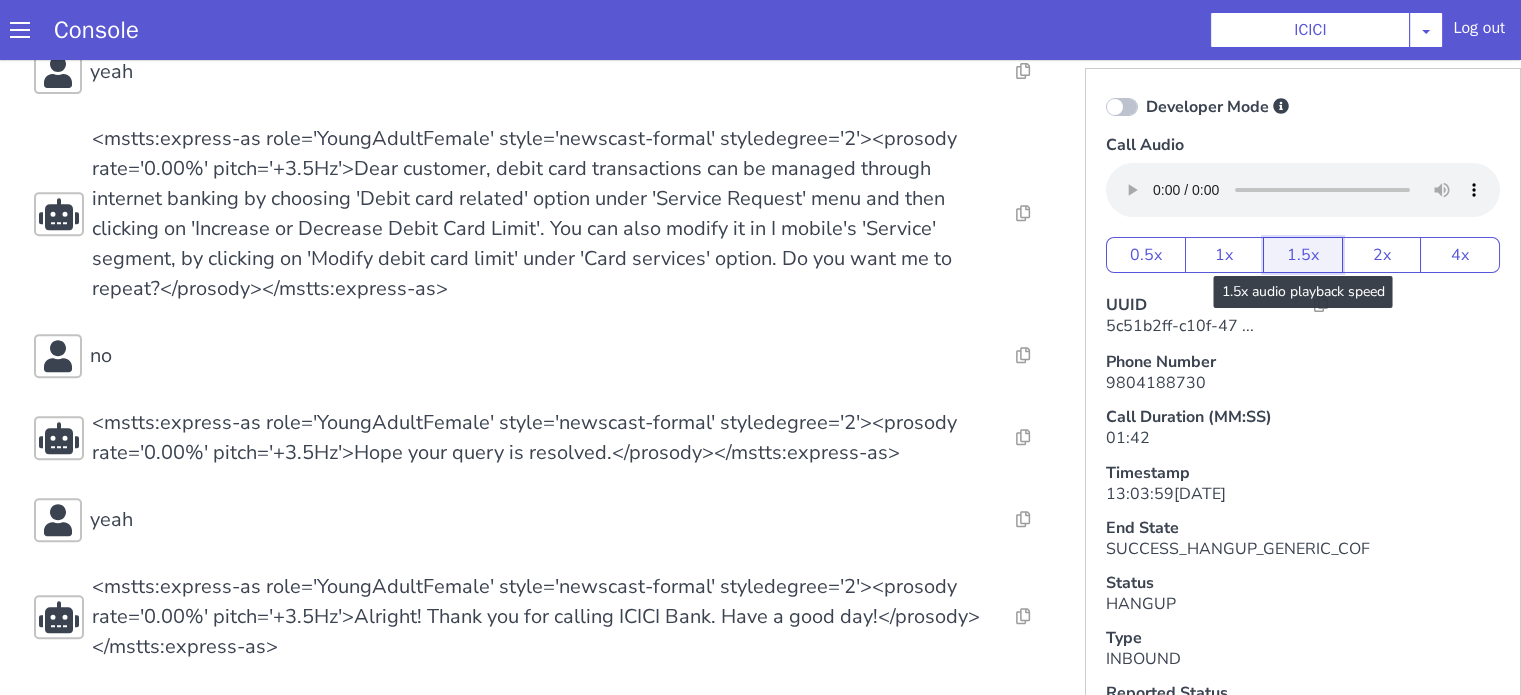 click on "1.5x" at bounding box center [1318, 867] 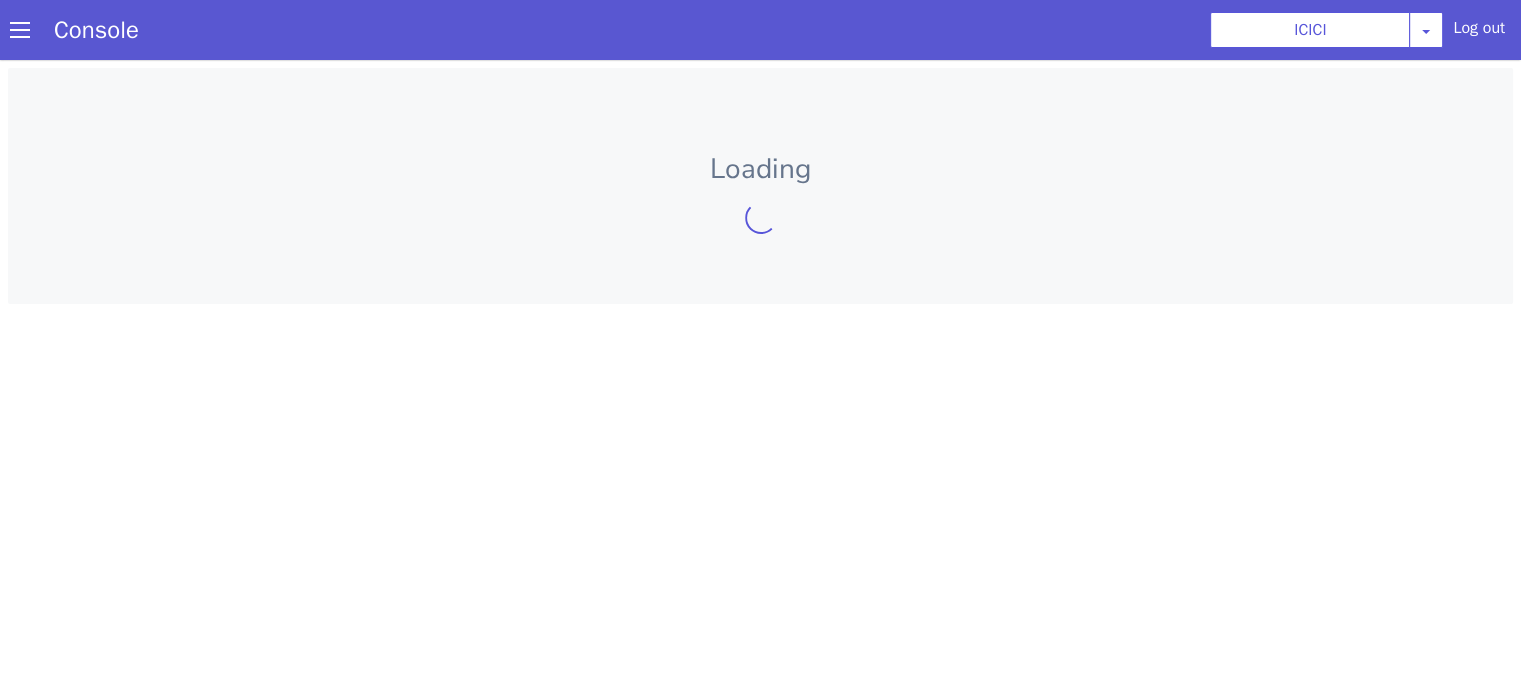 scroll, scrollTop: 0, scrollLeft: 0, axis: both 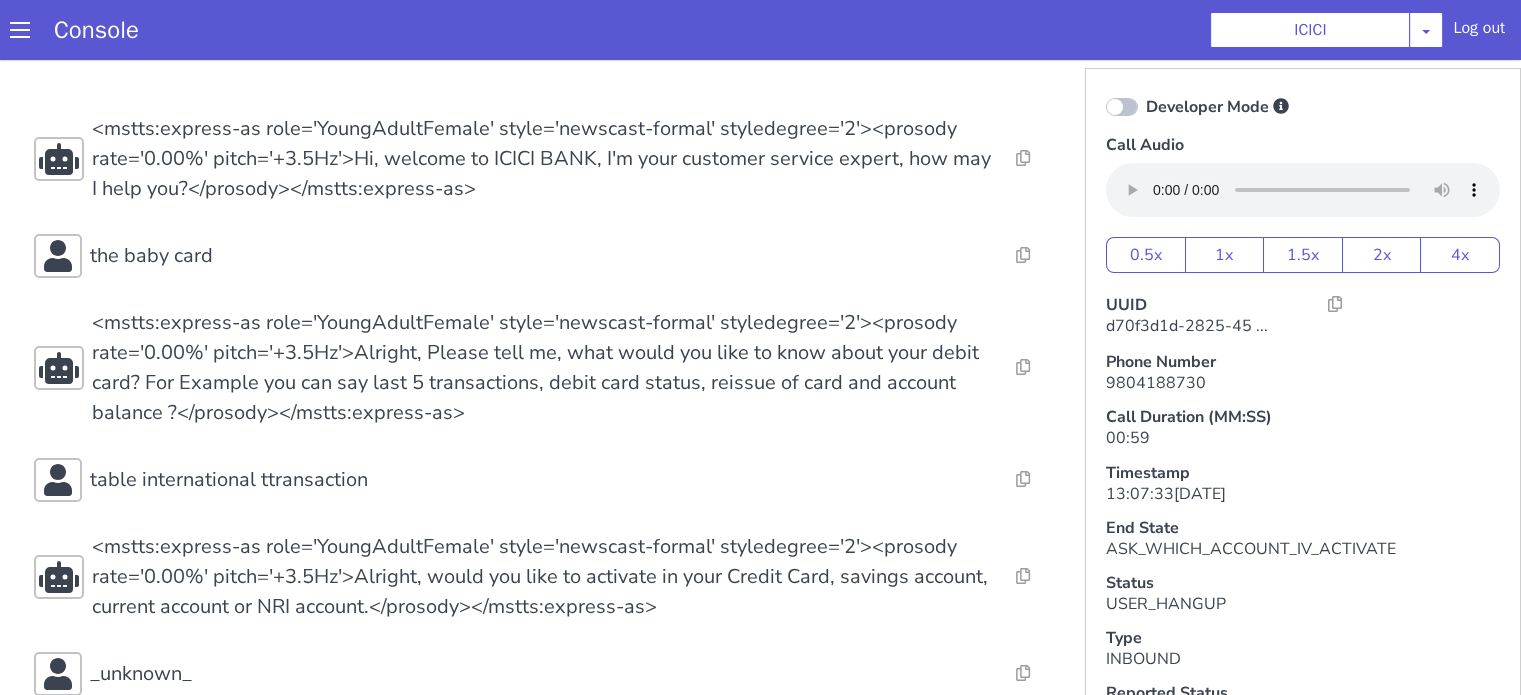 drag, startPoint x: 765, startPoint y: 5, endPoint x: 612, endPoint y: 264, distance: 300.81555 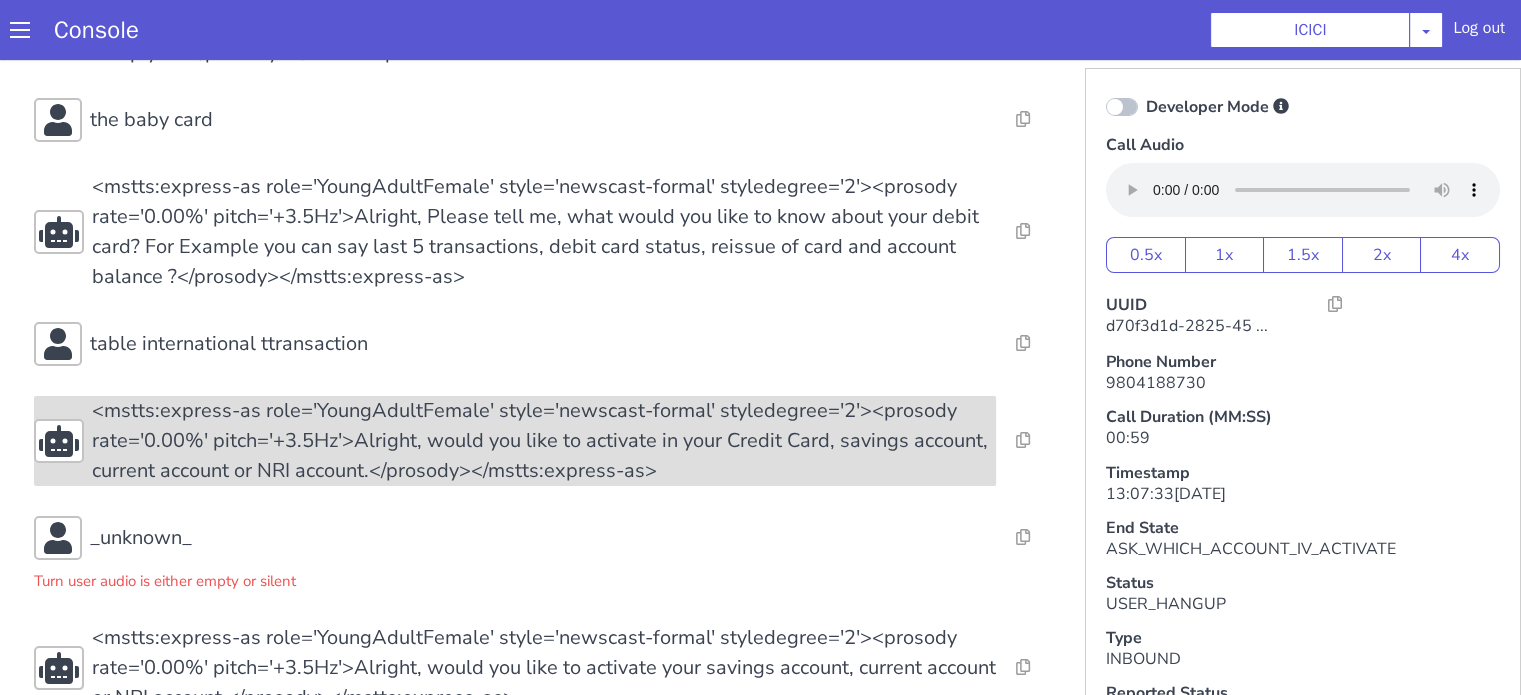 scroll, scrollTop: 188, scrollLeft: 0, axis: vertical 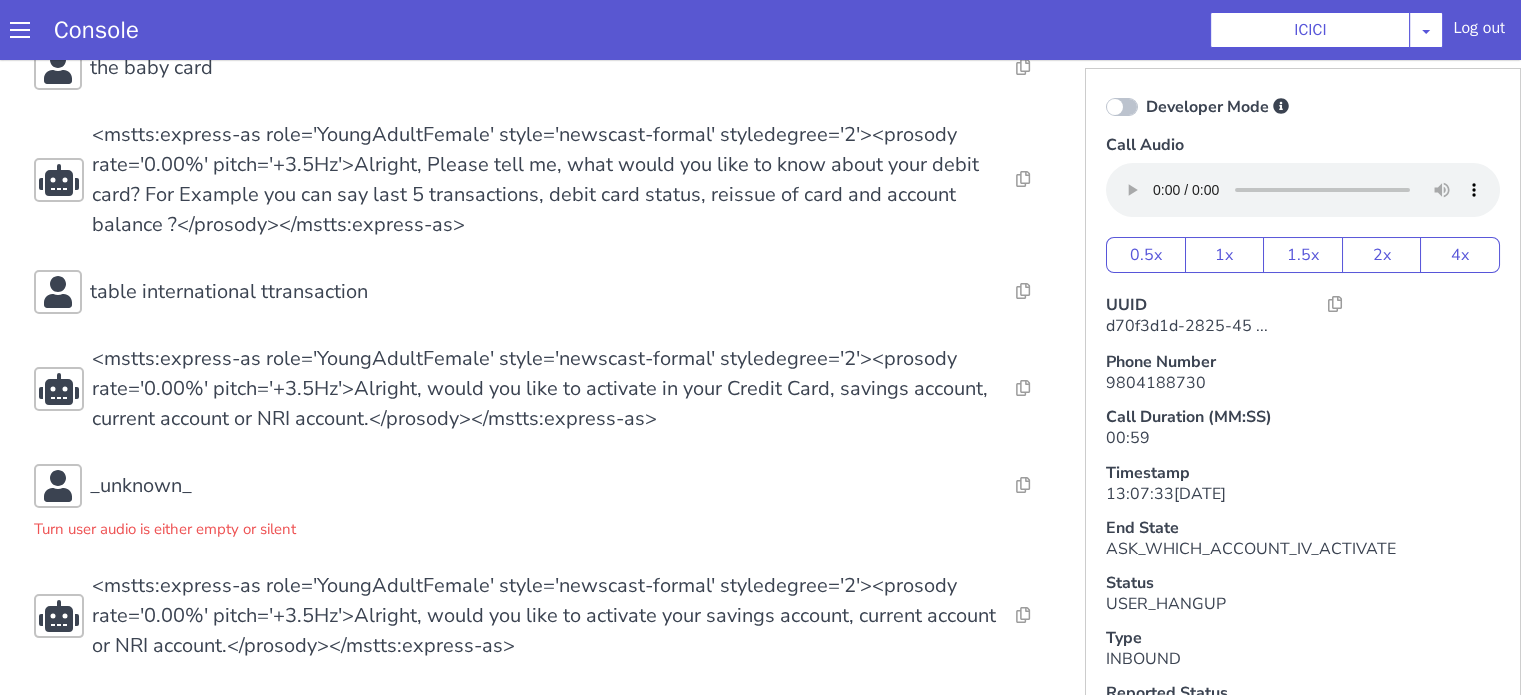 click on "Resolve  Intent Error  Entity Error  Transcription Error  Miscellaneous Submit Resolve  Intent Error  Entity Error  Transcription Error  Miscellaneous Submit Resolve  Intent Error  Entity Error  Transcription Error  Miscellaneous Submit <mstts:express-as role='YoungAdultFemale' style='newscast-formal' styledegree='2'><prosody rate='0.00%' pitch='+3.5Hz'>Hi, welcome to ICICI BANK, I'm your customer service expert, how may I help you?</prosody></mstts:express-as> Resolve  Intent Error  Entity Error  Transcription Error  Miscellaneous Submit the baby card Resolve  Intent Error  Entity Error  Transcription Error  Miscellaneous Submit Resolve  Intent Error  Entity Error  Transcription Error  Miscellaneous Submit Resolve  Intent Error  Entity Error  Transcription Error  Miscellaneous Submit table international ttransaction Resolve  Intent Error  Entity Error  Transcription Error  Miscellaneous Submit Resolve  Intent Error  Entity Error  Transcription Error  Miscellaneous Submit Resolve  Intent Error  Entity Error" at bounding box center [1047, -191] 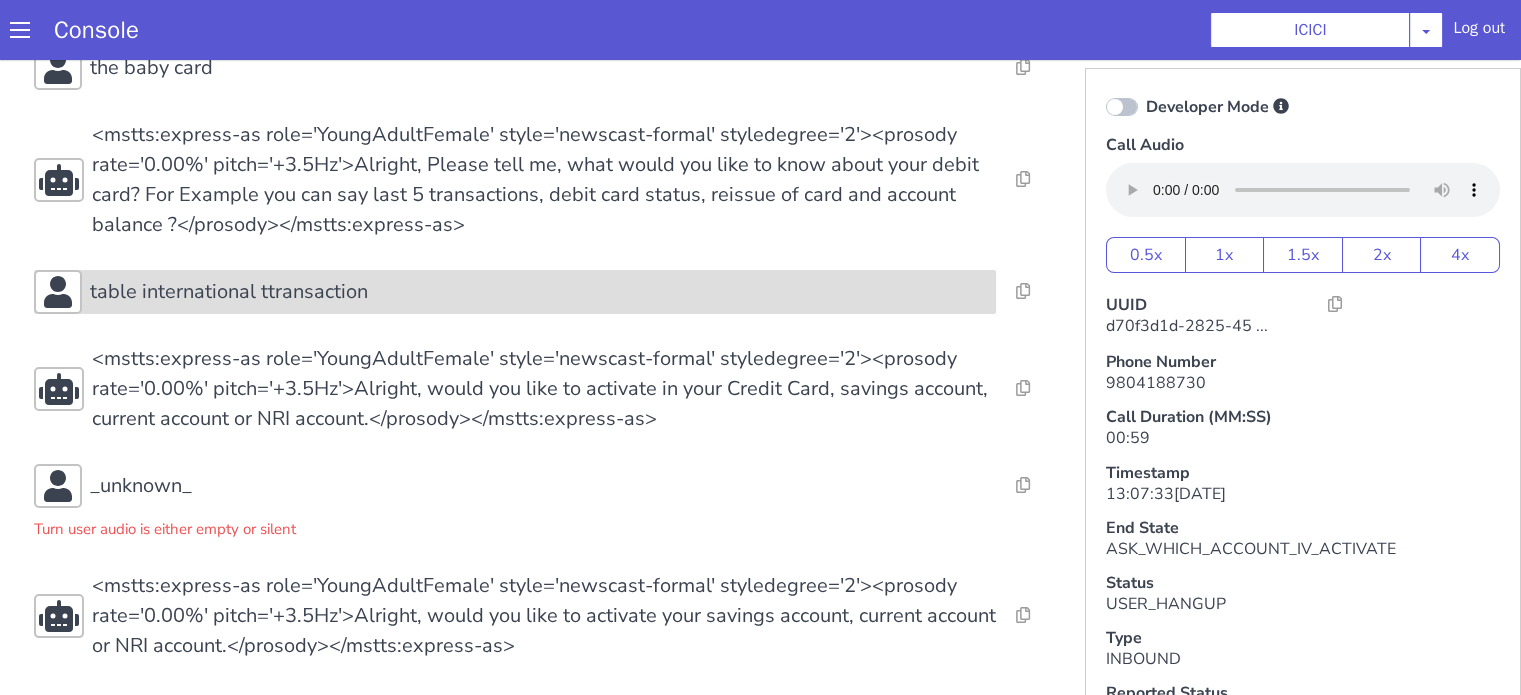 click on "table international ttransaction" at bounding box center [1549, -194] 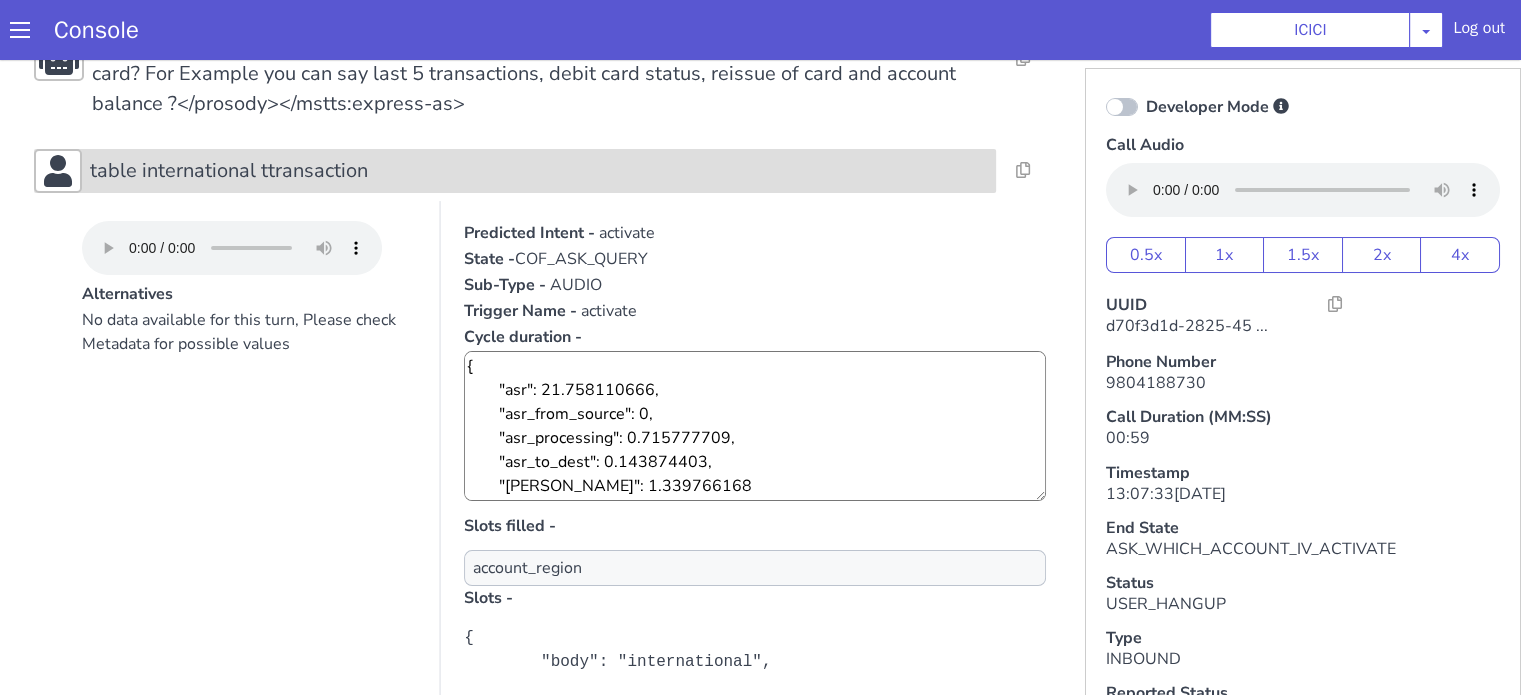 scroll, scrollTop: 488, scrollLeft: 0, axis: vertical 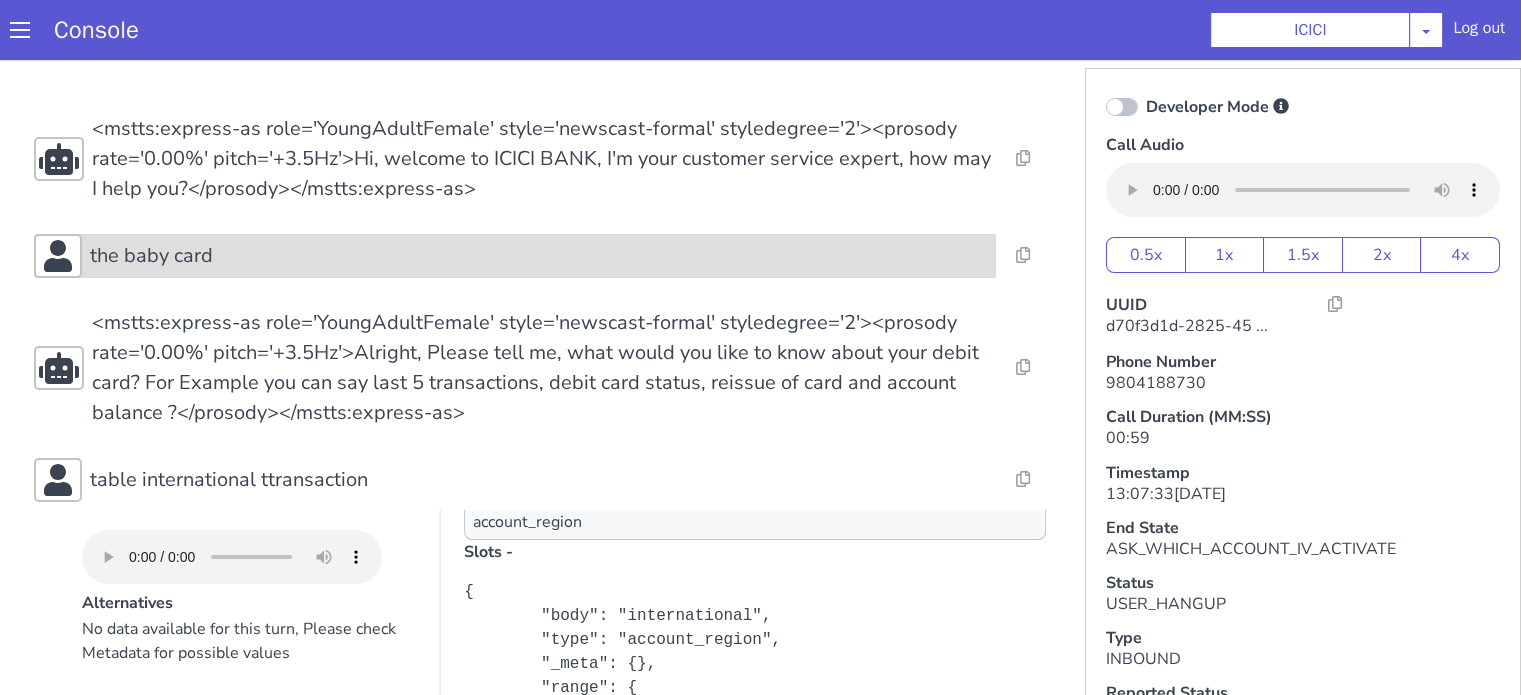 click on "the baby card" at bounding box center (845, -266) 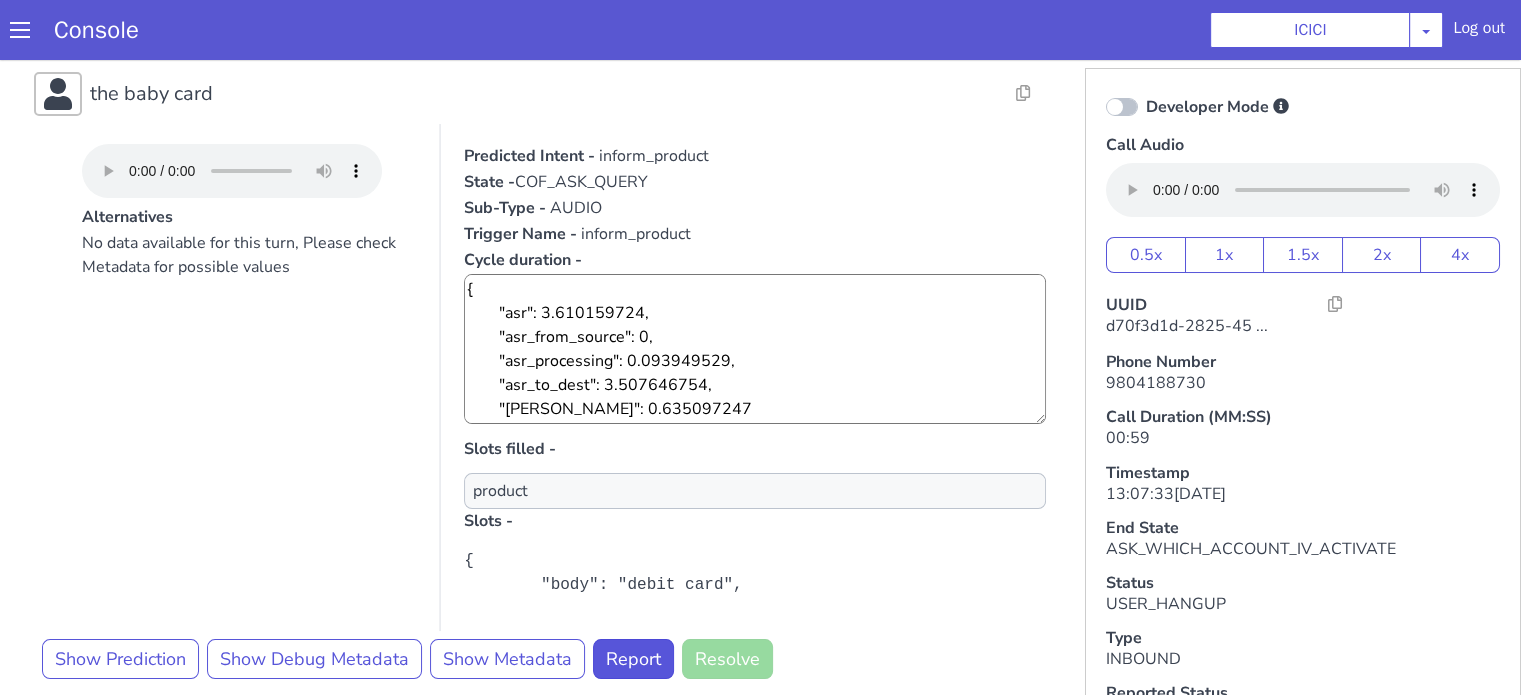 scroll, scrollTop: 300, scrollLeft: 0, axis: vertical 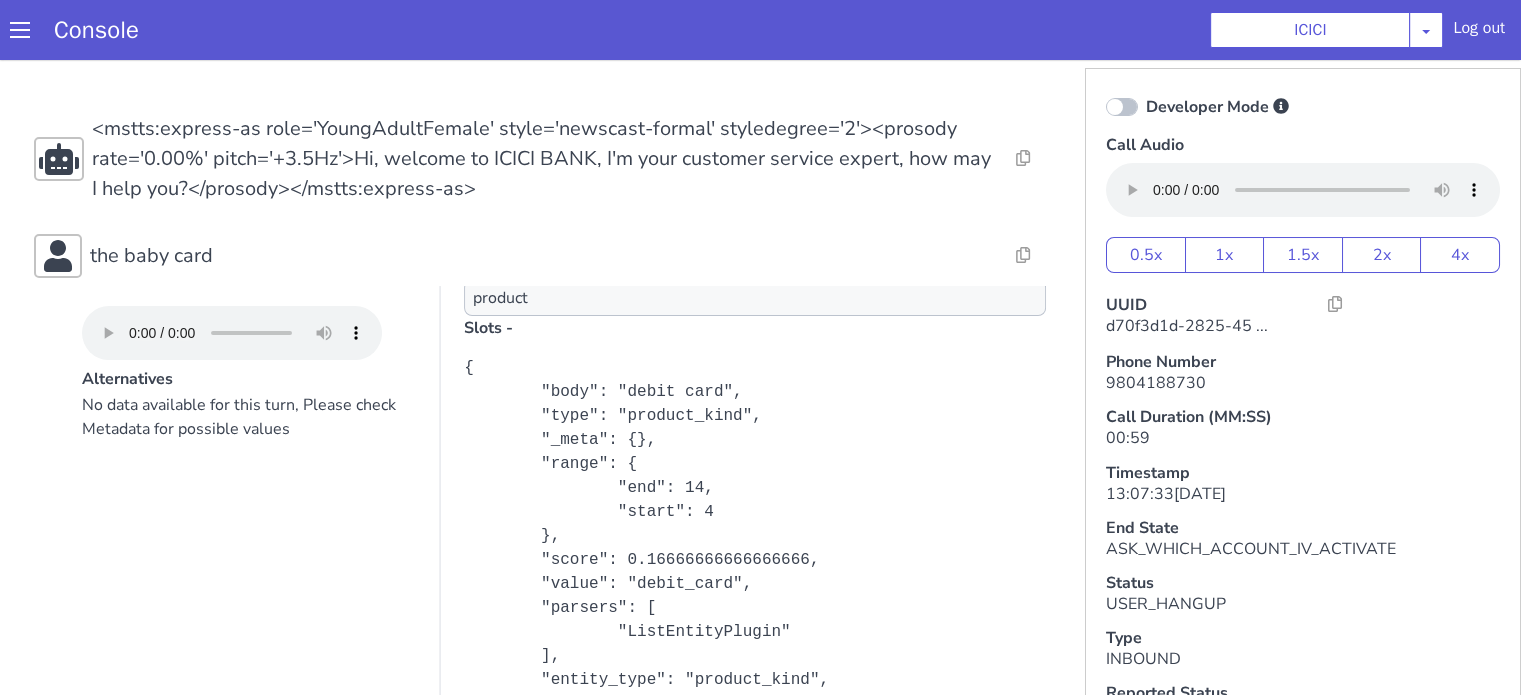 click on "Resolve  Intent Error  Entity Error  Transcription Error  Miscellaneous Submit Resolve  Intent Error  Entity Error  Transcription Error  Miscellaneous Submit Resolve  Intent Error  Entity Error  Transcription Error  Miscellaneous Submit <mstts:express-as role='YoungAdultFemale' style='newscast-formal' styledegree='2'><prosody rate='0.00%' pitch='+3.5Hz'>Hi, welcome to ICICI BANK, I'm your customer service expert, how may I help you?</prosody></mstts:express-as> Resolve  Intent Error  Entity Error  Transcription Error  Miscellaneous Submit the baby card Alternatives No data available for this turn, Please check Metadata for possible values Predicted Intent -   inform_product State -  COF_ASK_QUERY Sub-Type -   AUDIO Trigger Name -   inform_product Cycle duration -  {
"asr": 3.610159724,
"asr_from_source": 0,
"asr_processing": 0.093949529,
"asr_to_dest": 3.507646754,
"plute": 0.635097247
} Slots filled - product Slots -   Show Prediction Show Debug Metadata Show Metadata Report Resolve Resolve Submit" at bounding box center [889, 633] 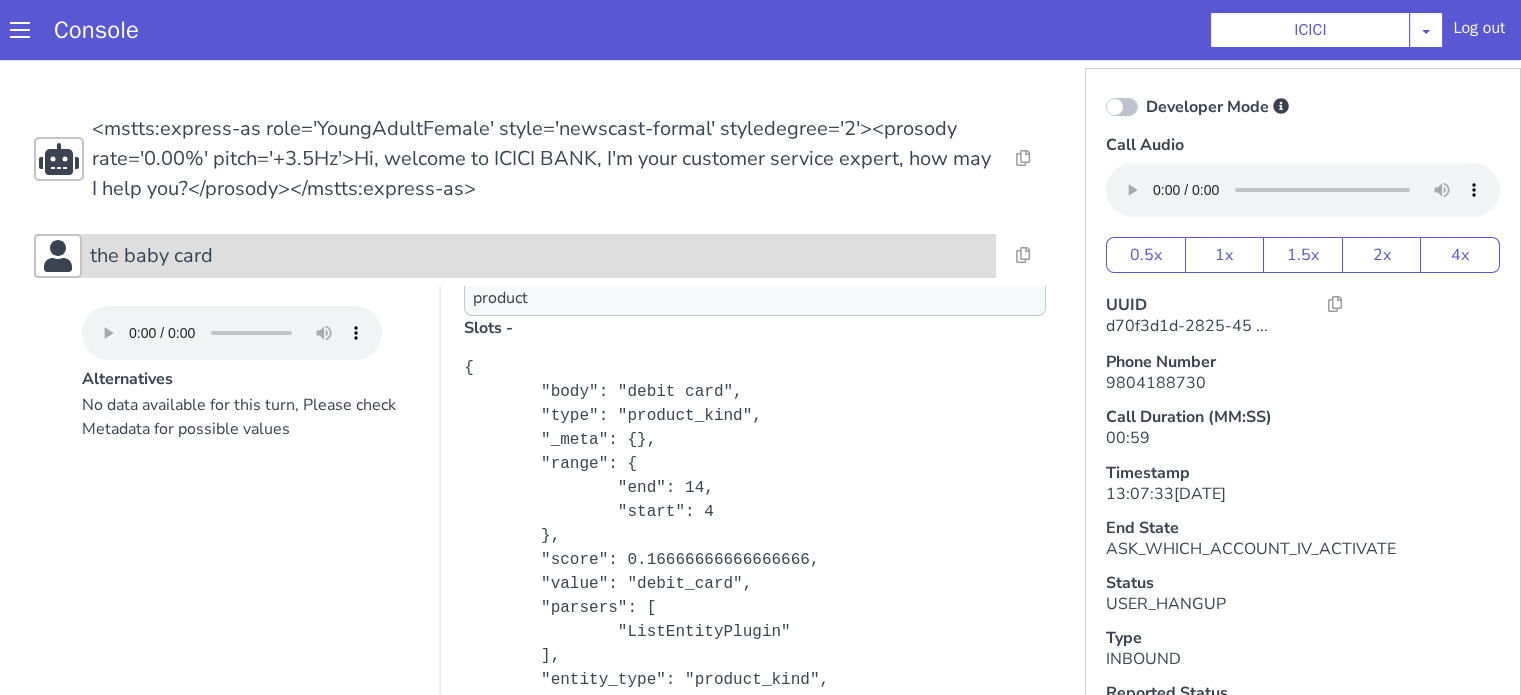 click on "the baby card" at bounding box center (1134, -252) 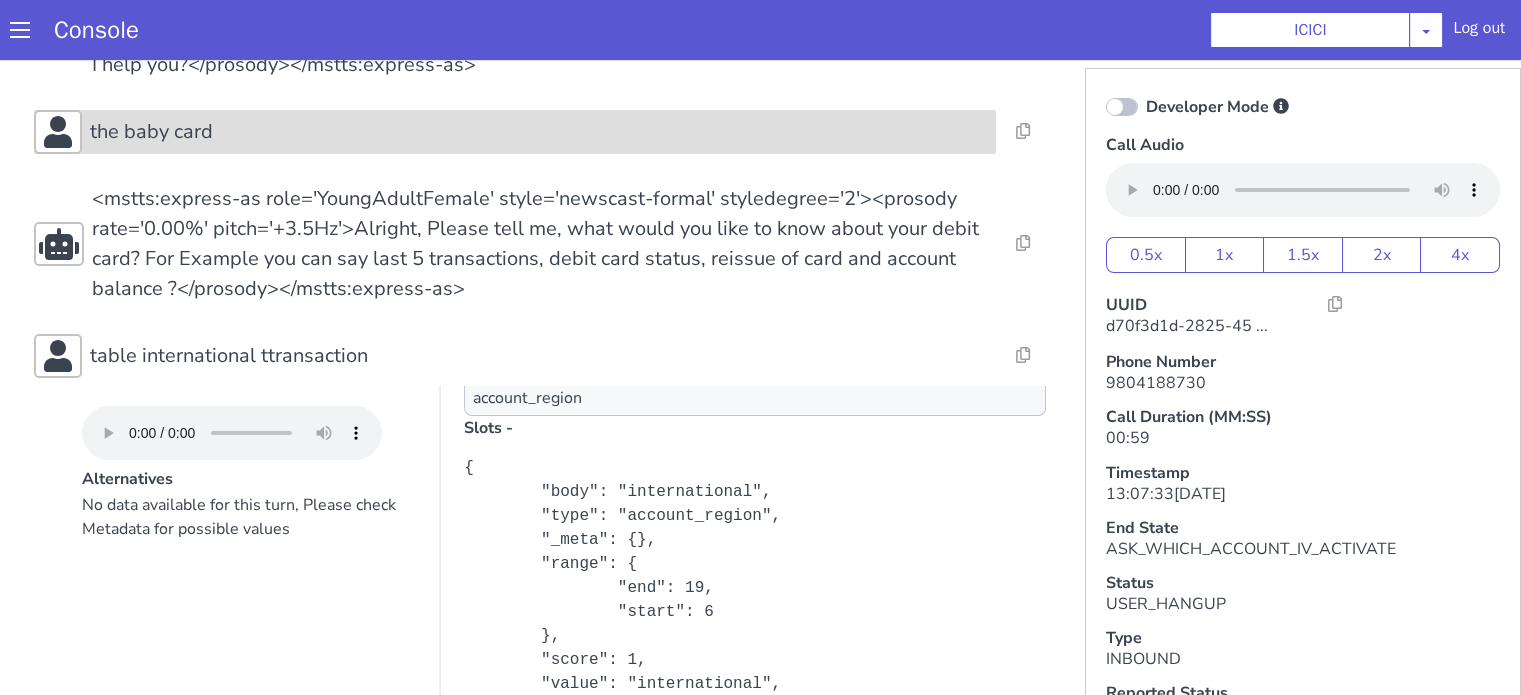 scroll, scrollTop: 200, scrollLeft: 0, axis: vertical 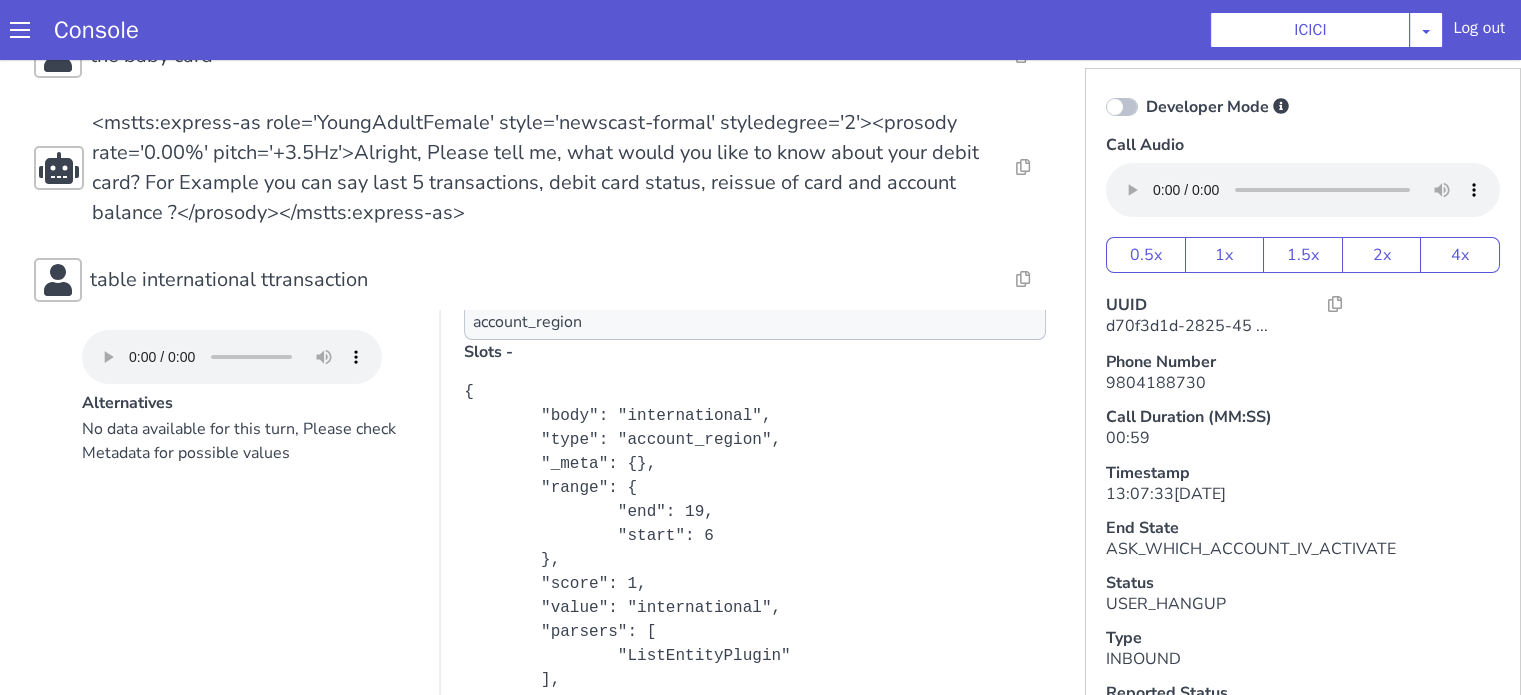 type 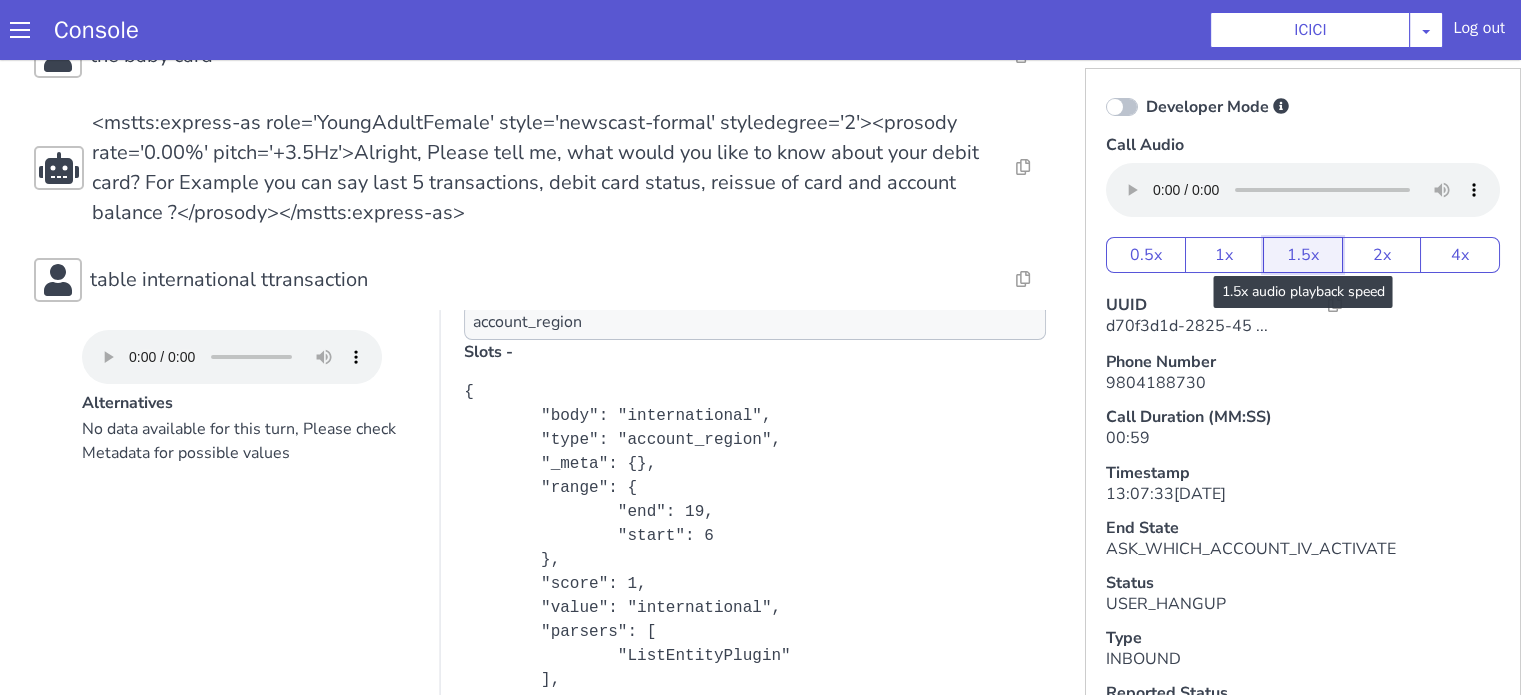 click on "1.5x" at bounding box center [1807, -229] 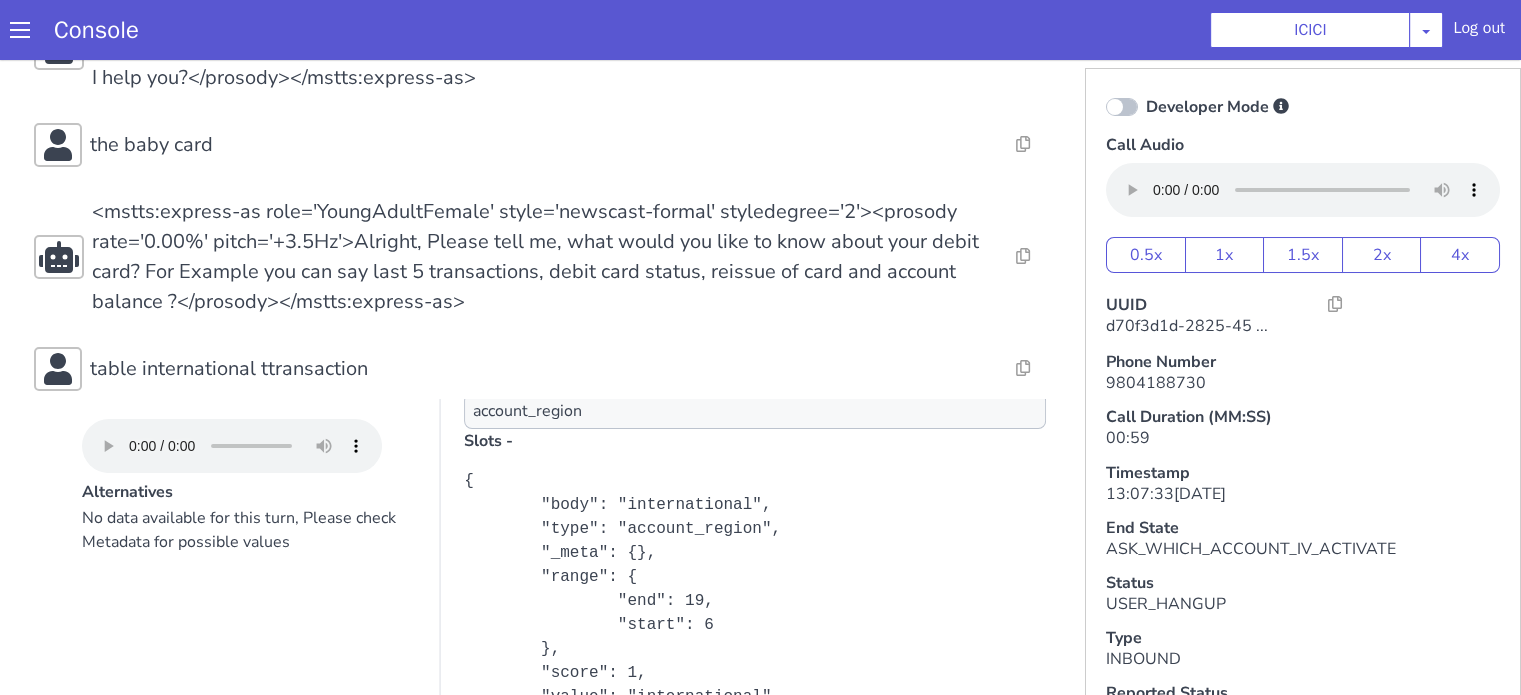 scroll, scrollTop: 0, scrollLeft: 0, axis: both 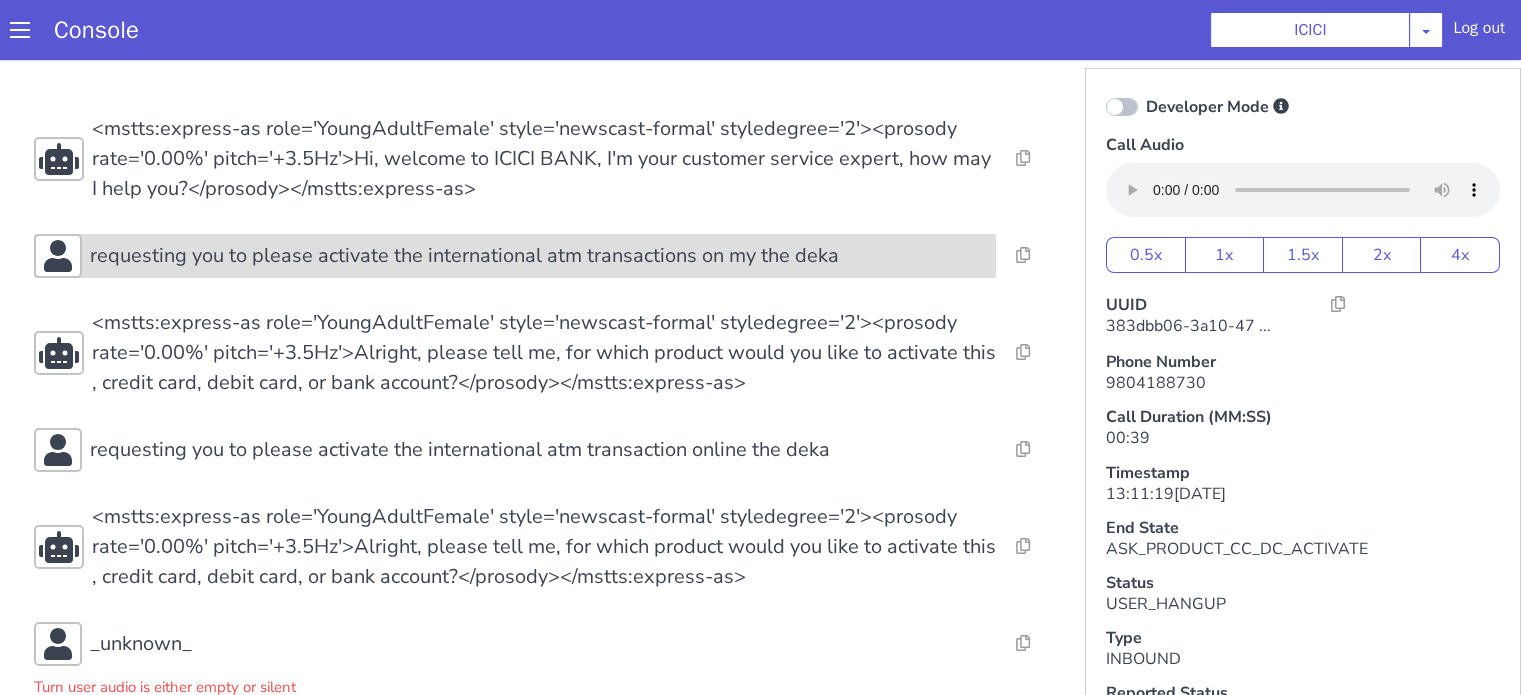 click on "requesting you to please activate the international atm transactions on my the deka" at bounding box center (1059, -252) 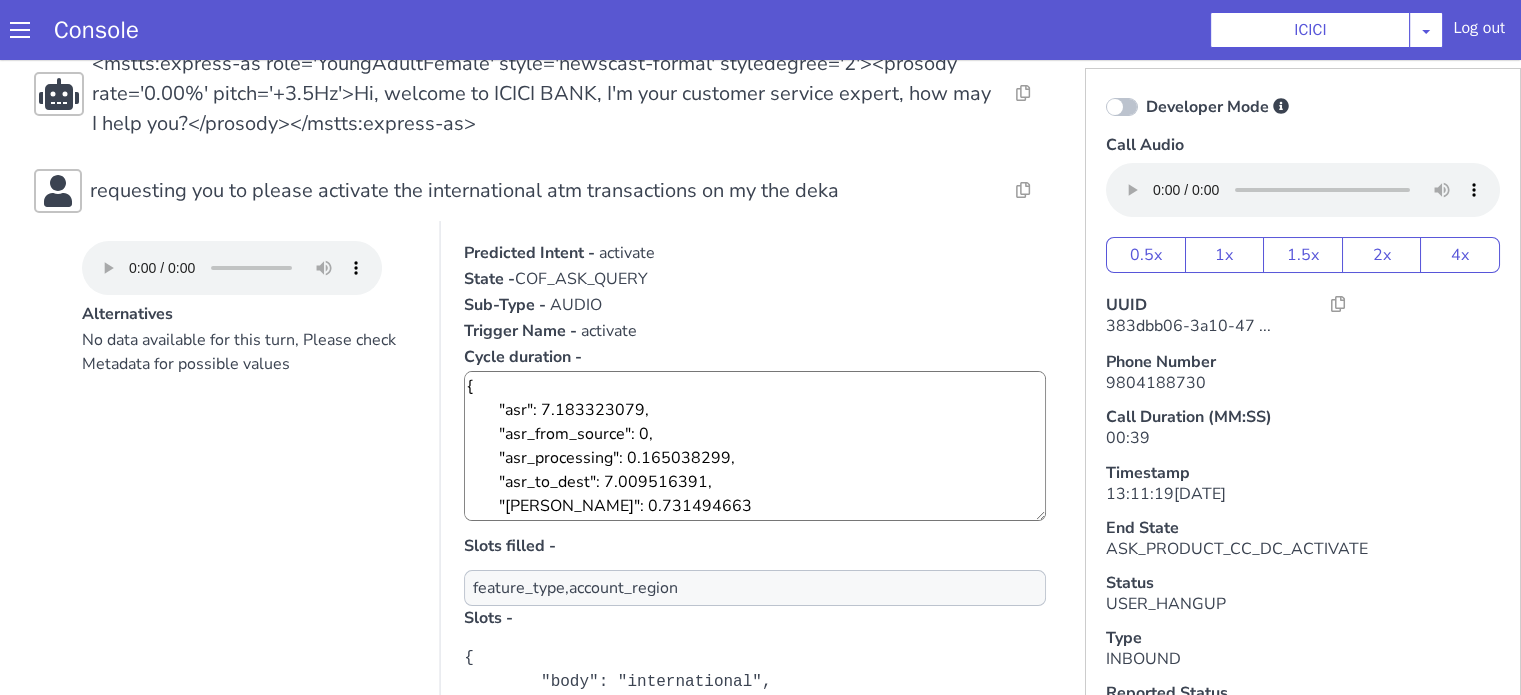 scroll, scrollTop: 100, scrollLeft: 0, axis: vertical 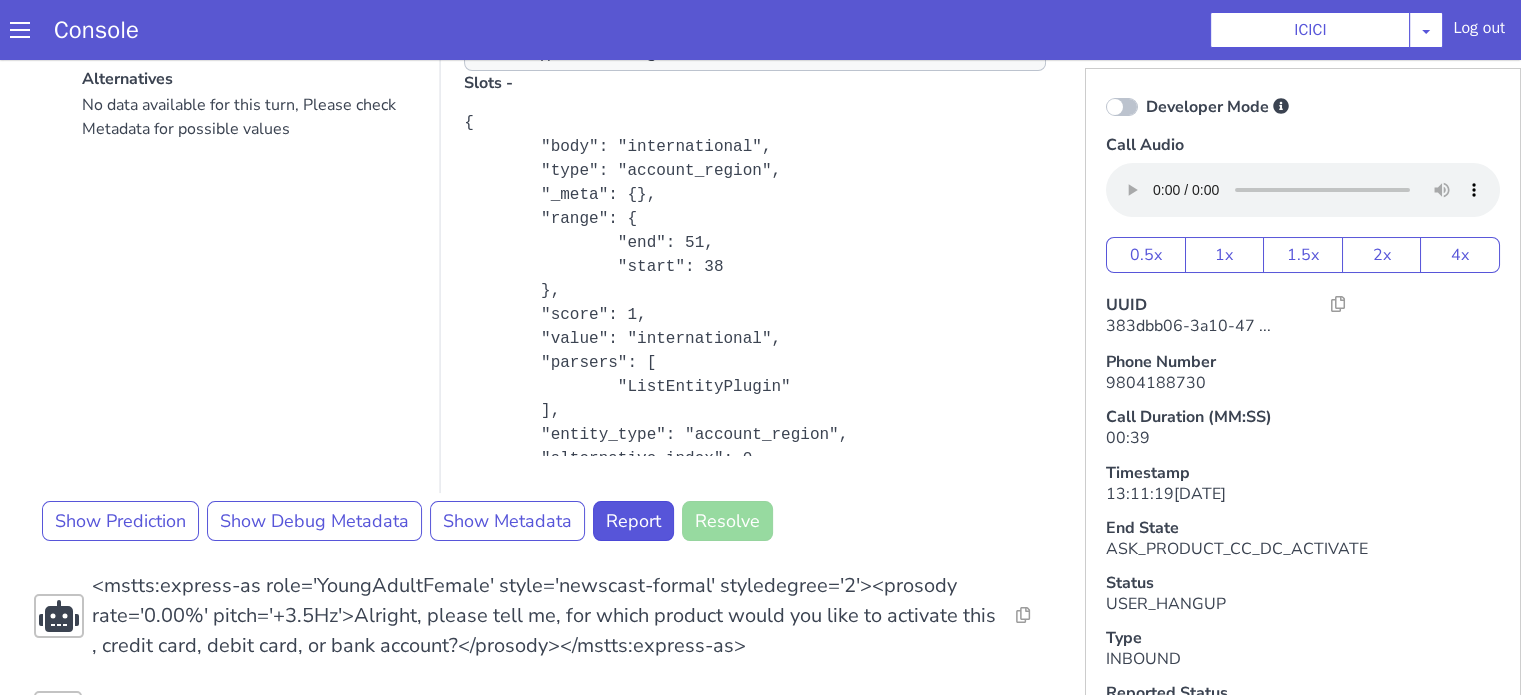 click at bounding box center [1402, -261] 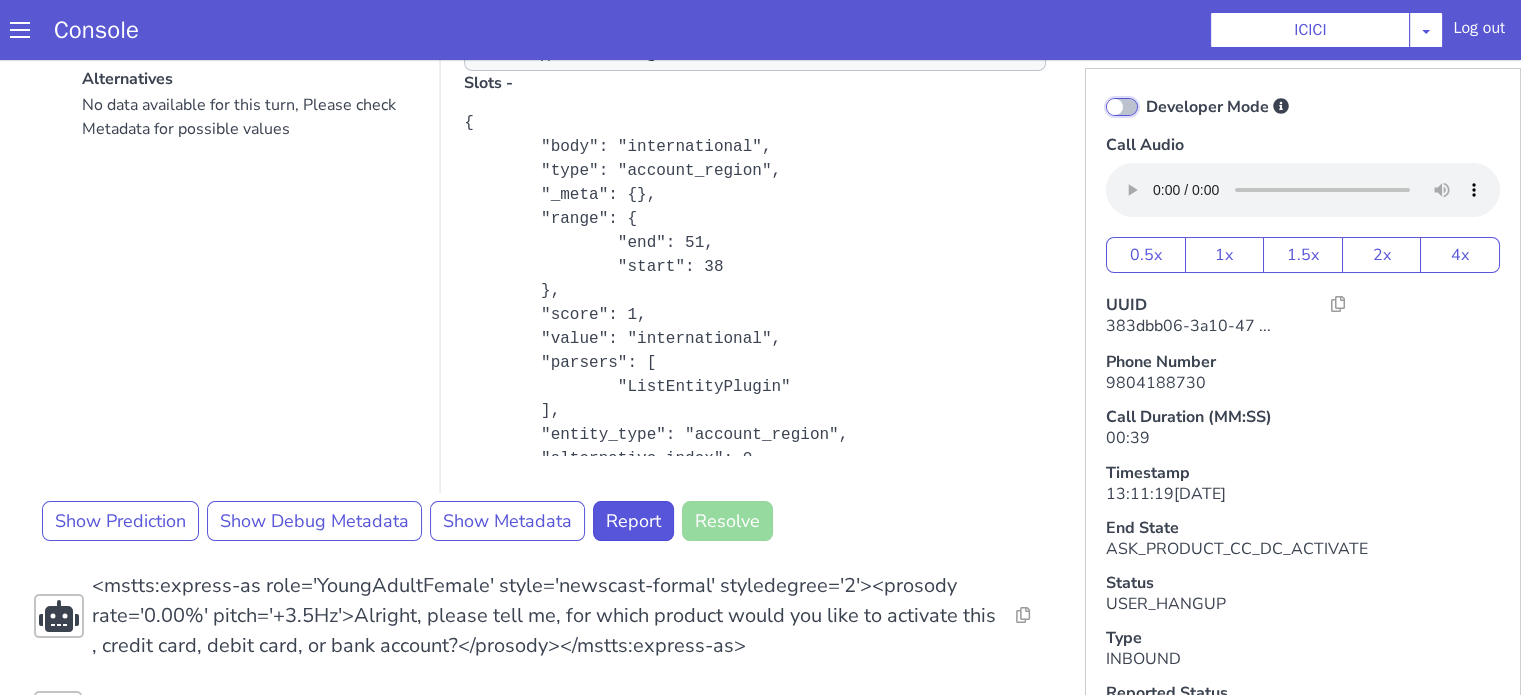 click on "Developer Mode" at bounding box center [1740, -414] 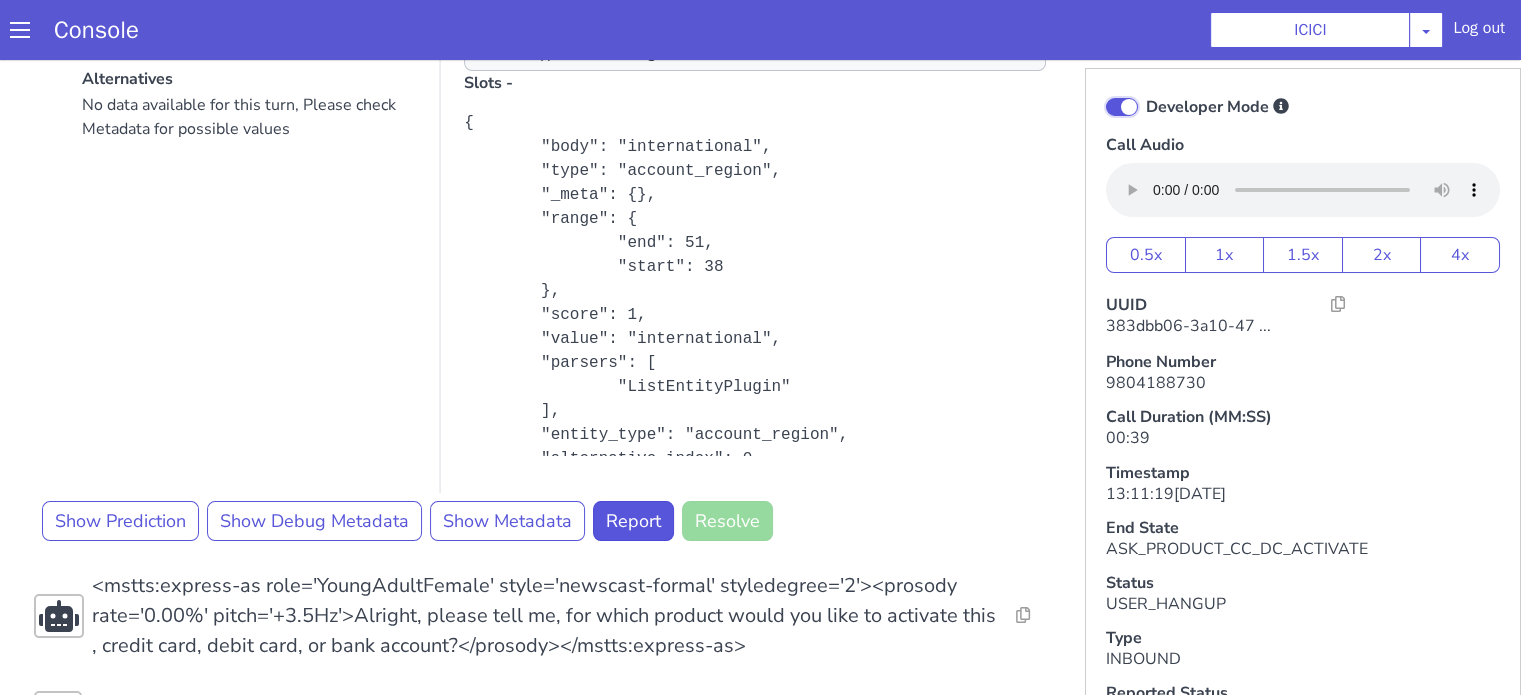 checkbox on "true" 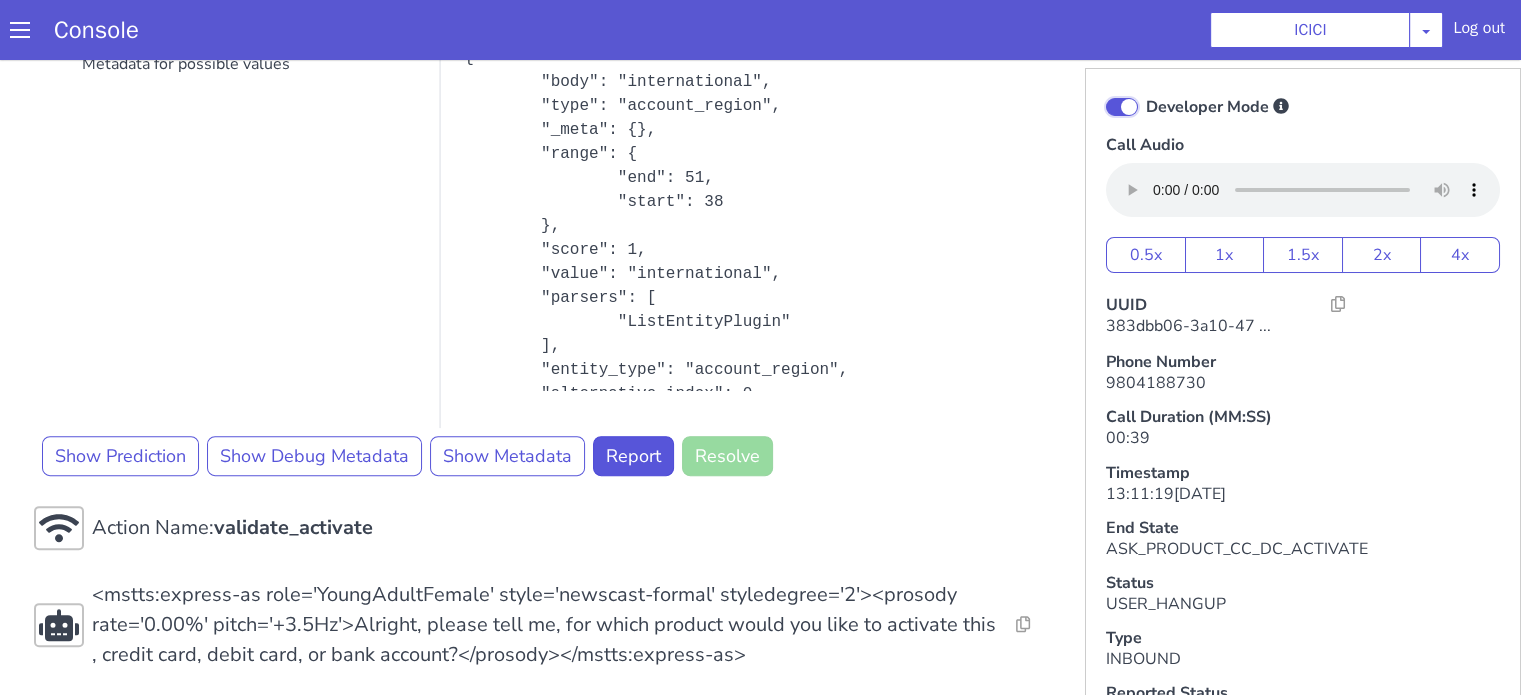 scroll, scrollTop: 620, scrollLeft: 0, axis: vertical 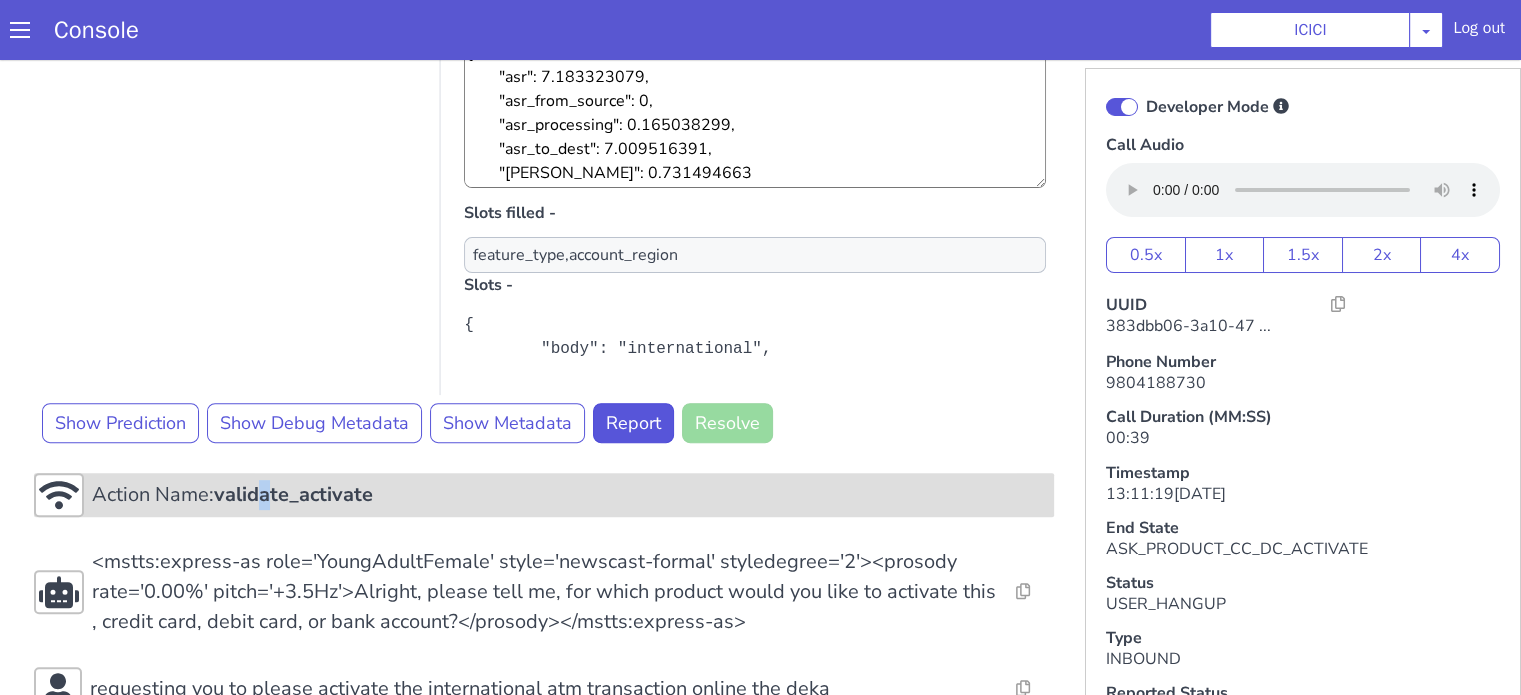click on "Action Name:  validate_activate" at bounding box center (1554, 9) 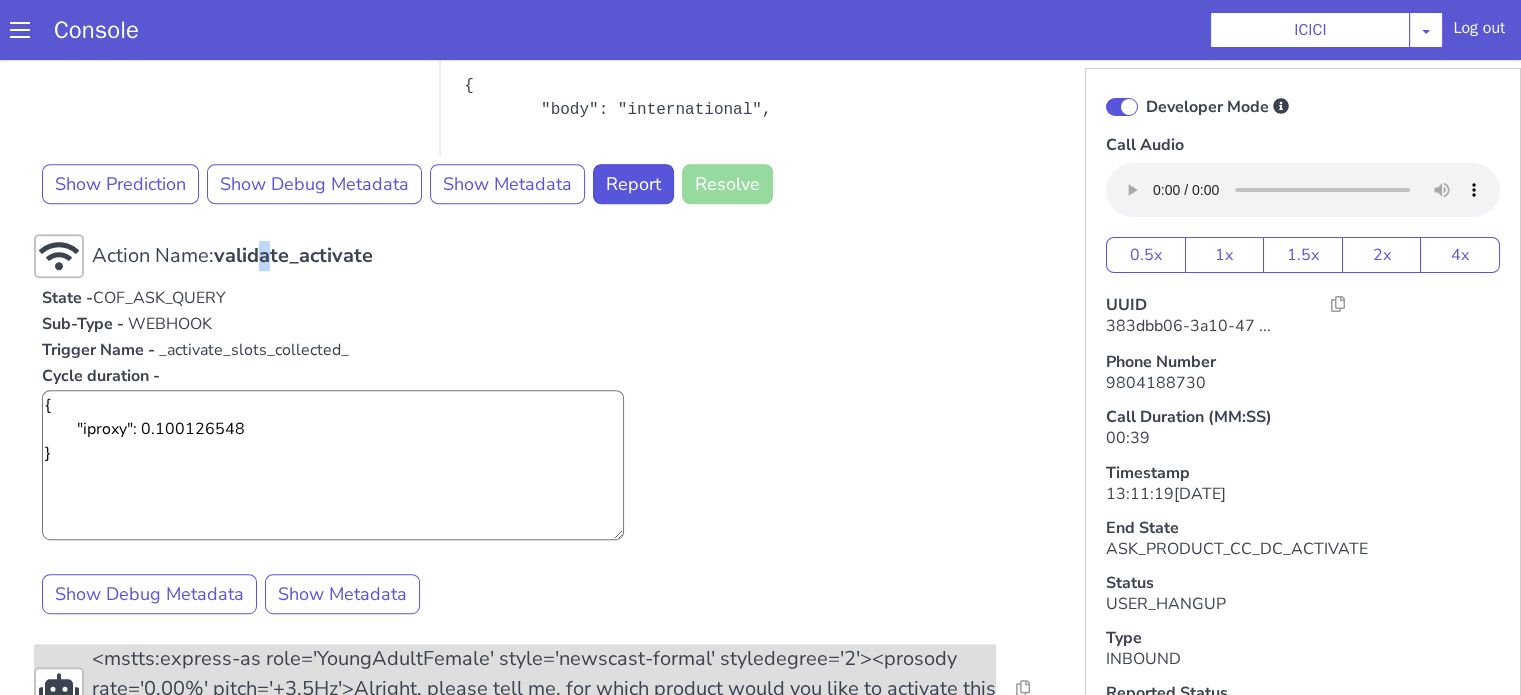 scroll, scrollTop: 1020, scrollLeft: 0, axis: vertical 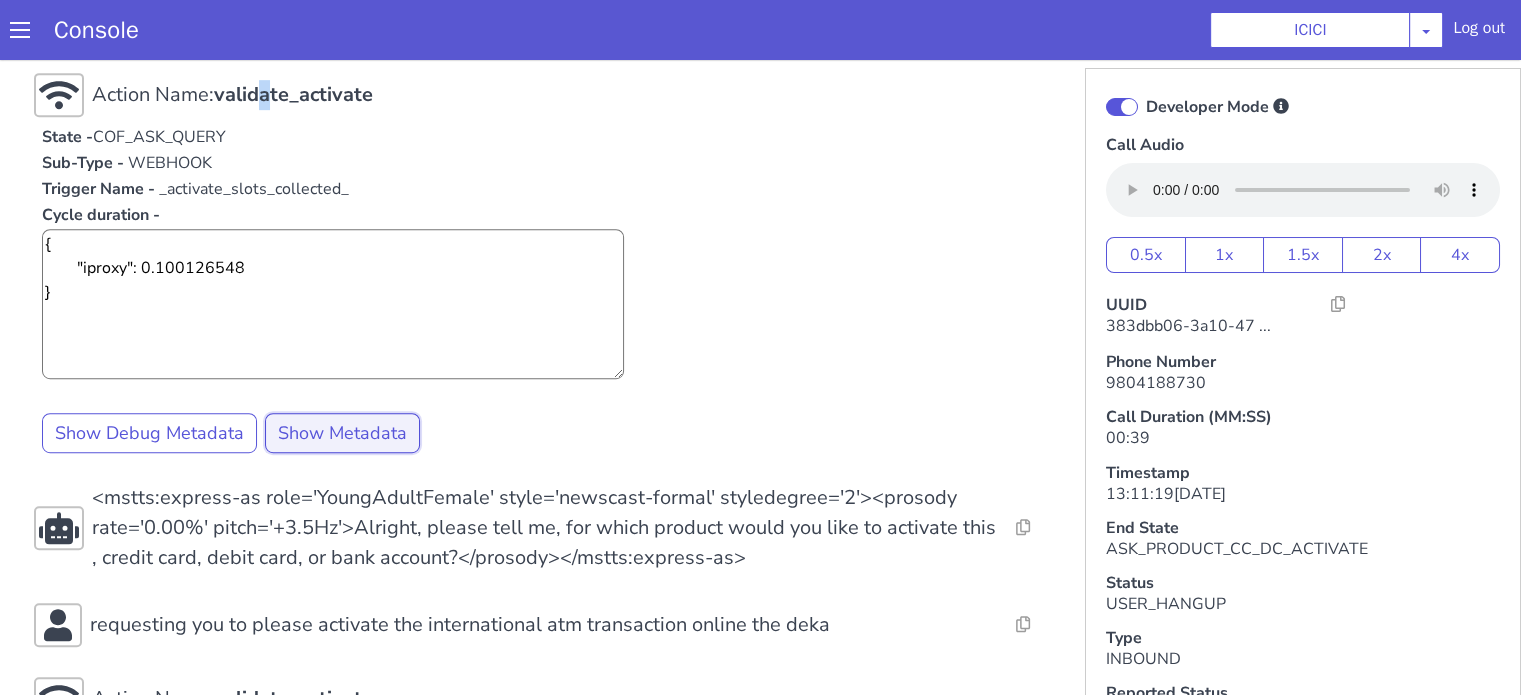 click on "Show Metadata" at bounding box center (762, -17) 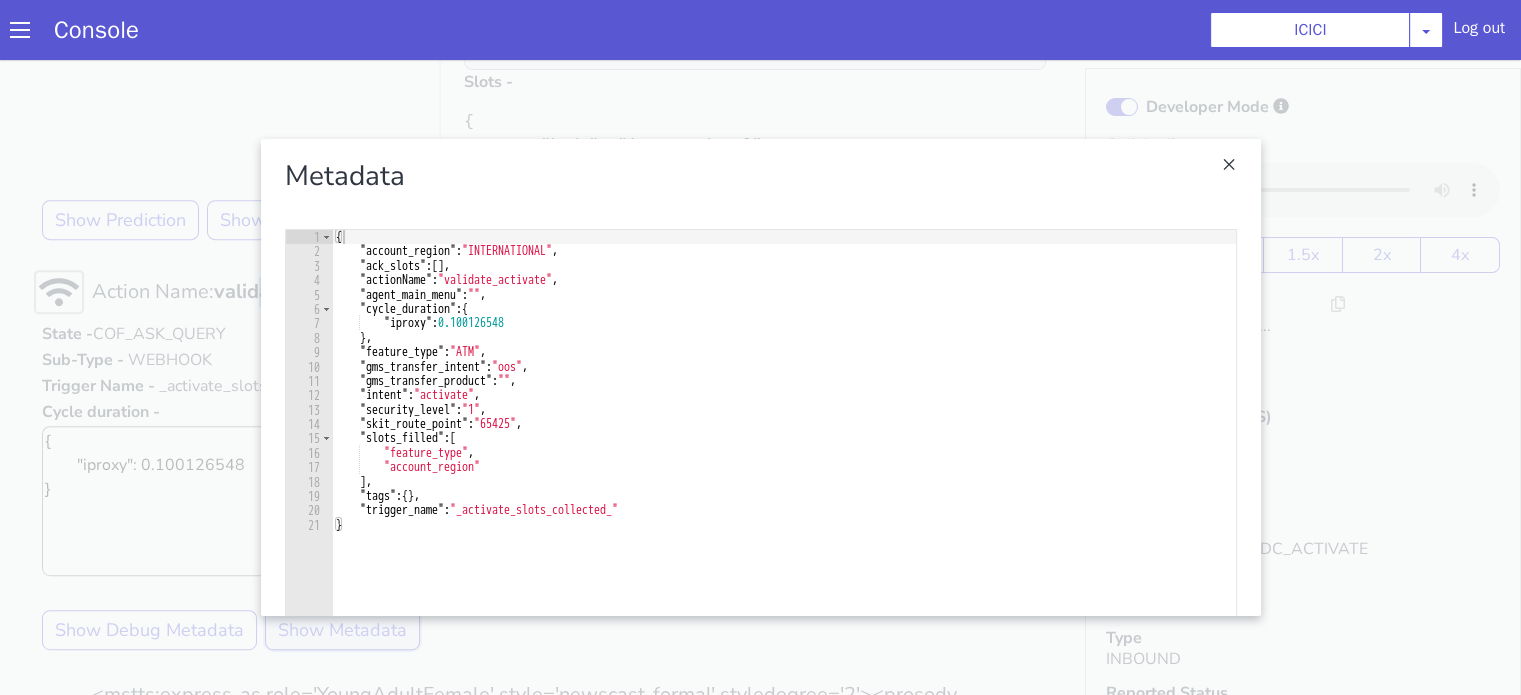 scroll, scrollTop: 820, scrollLeft: 0, axis: vertical 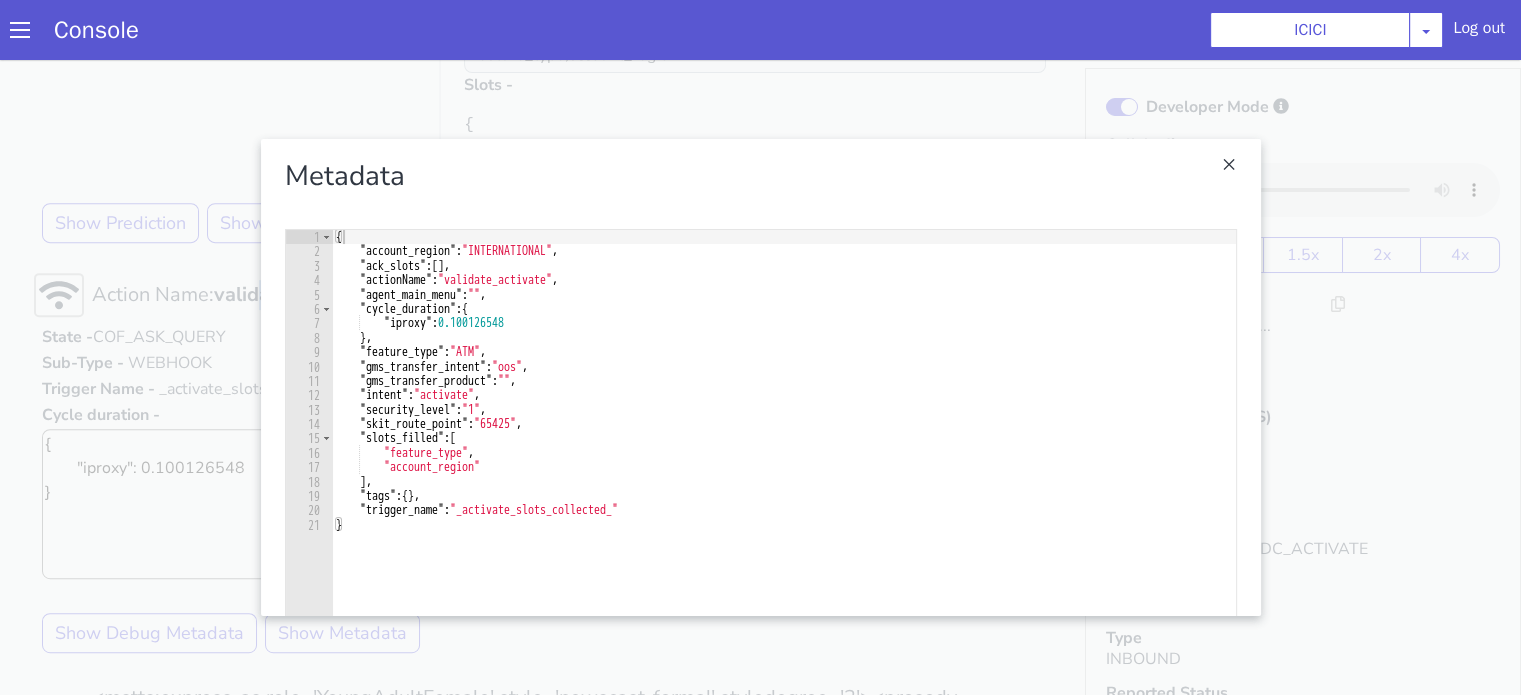 type on "}," 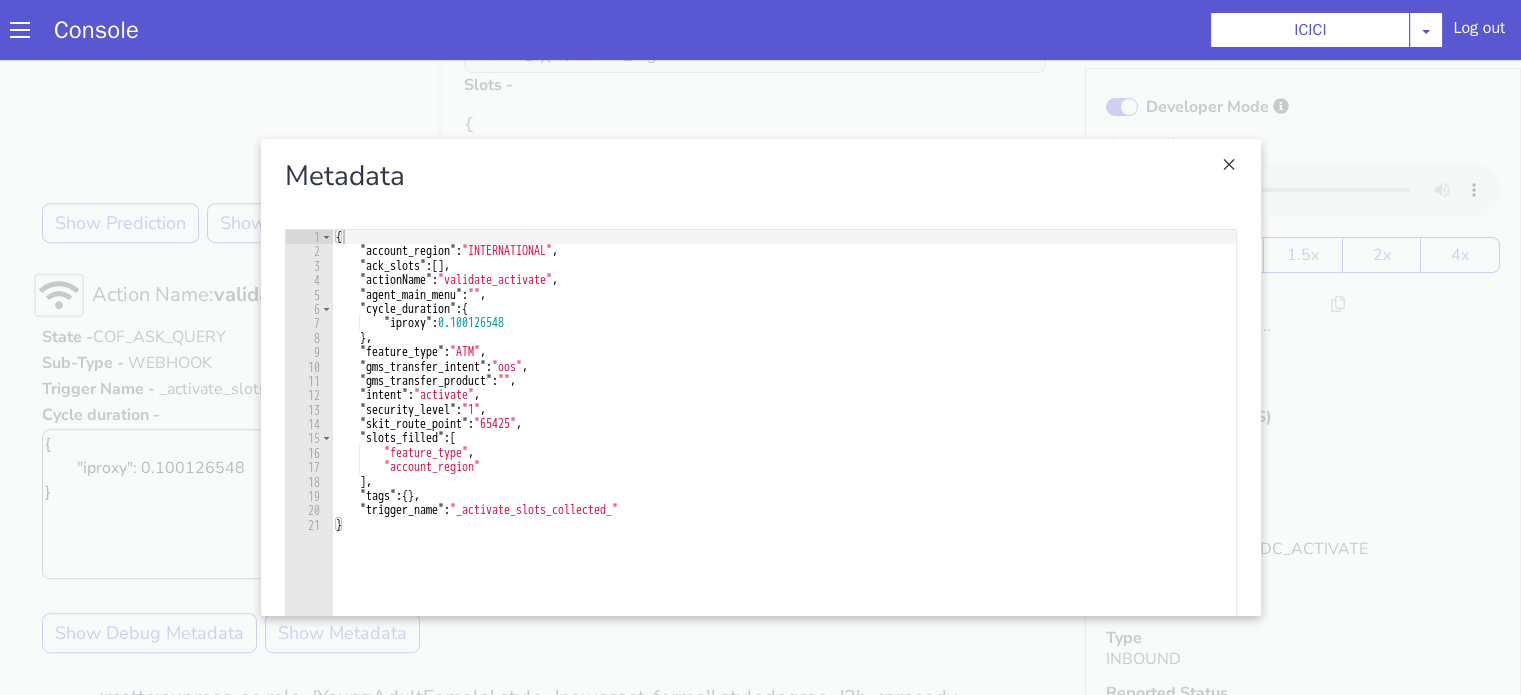click on "{      "account_region" :  "INTERNATIONAL" ,      "ack_slots" :  [ ] ,      "actionName" :  "validate_activate" ,      "agent_main_menu" :  "" ,      "cycle_duration" :  {           "iproxy" :  0.100126548      } ,      "feature_type" :  "ATM" ,      "gms_transfer_intent" :  "oos" ,      "gms_transfer_product" :  "" ,      "intent" :  "activate" ,      "security_level" :  "1" ,      "skit_route_point" :  "65425" ,      "slots_filled" :  [           "feature_type" ,           "account_region"      ] ,      "tags" :  { } ,      "trigger_name" :  "_activate_slots_collected_" }" at bounding box center [2349, 662] 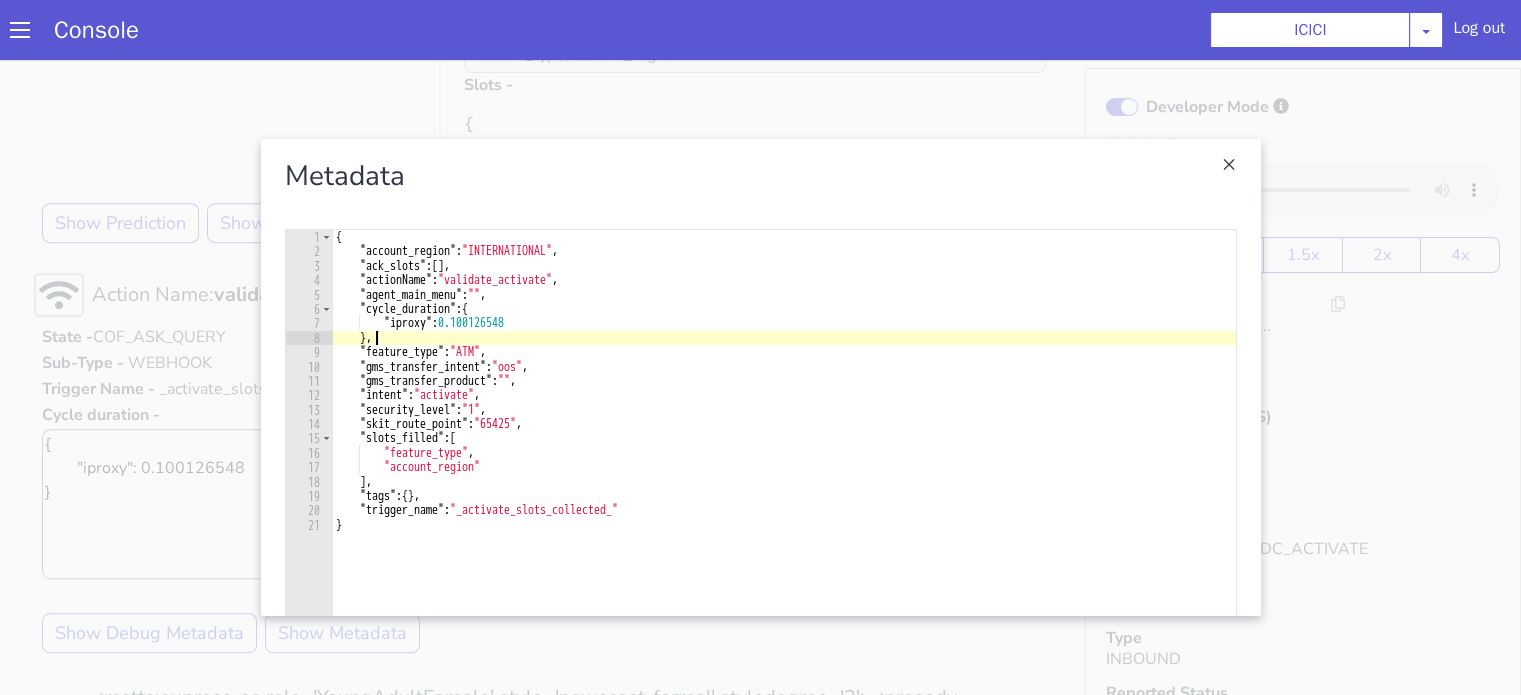 click at bounding box center (2062, 59) 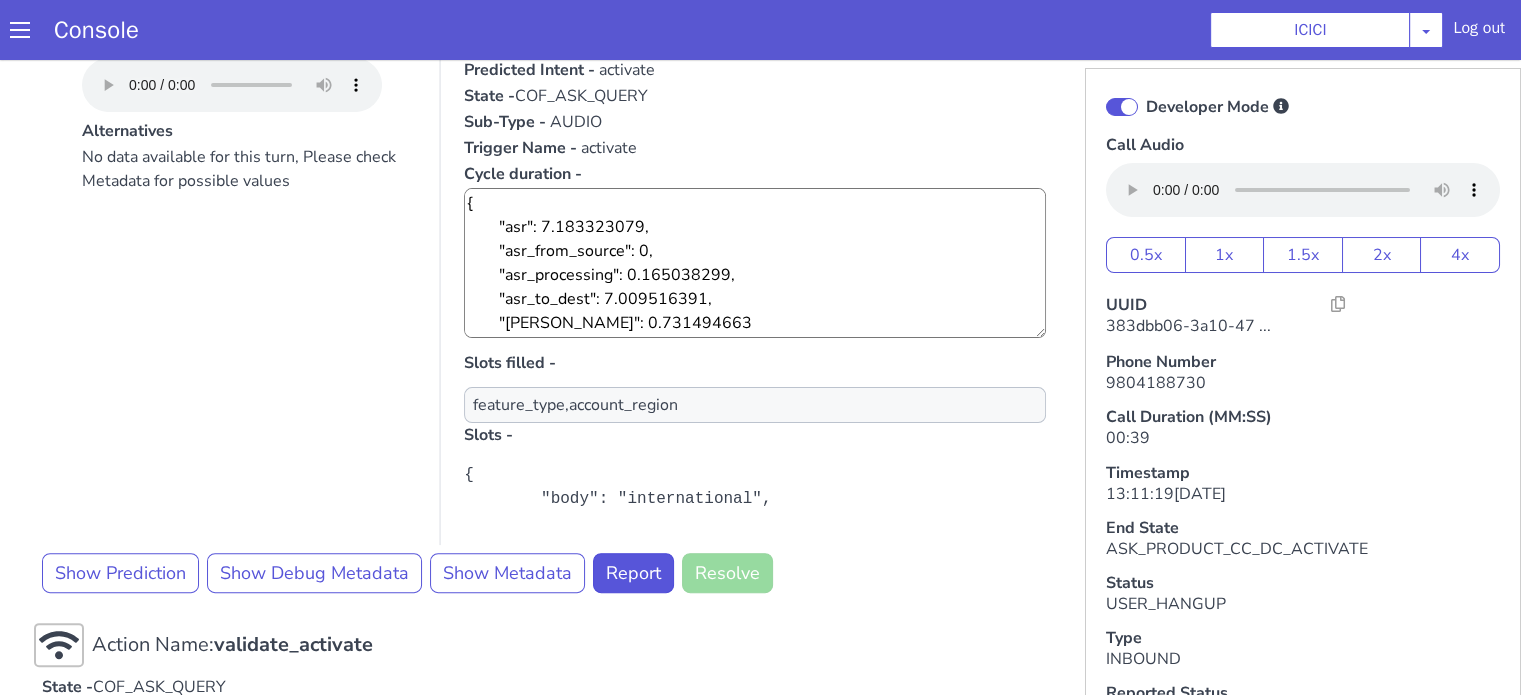 scroll, scrollTop: 620, scrollLeft: 0, axis: vertical 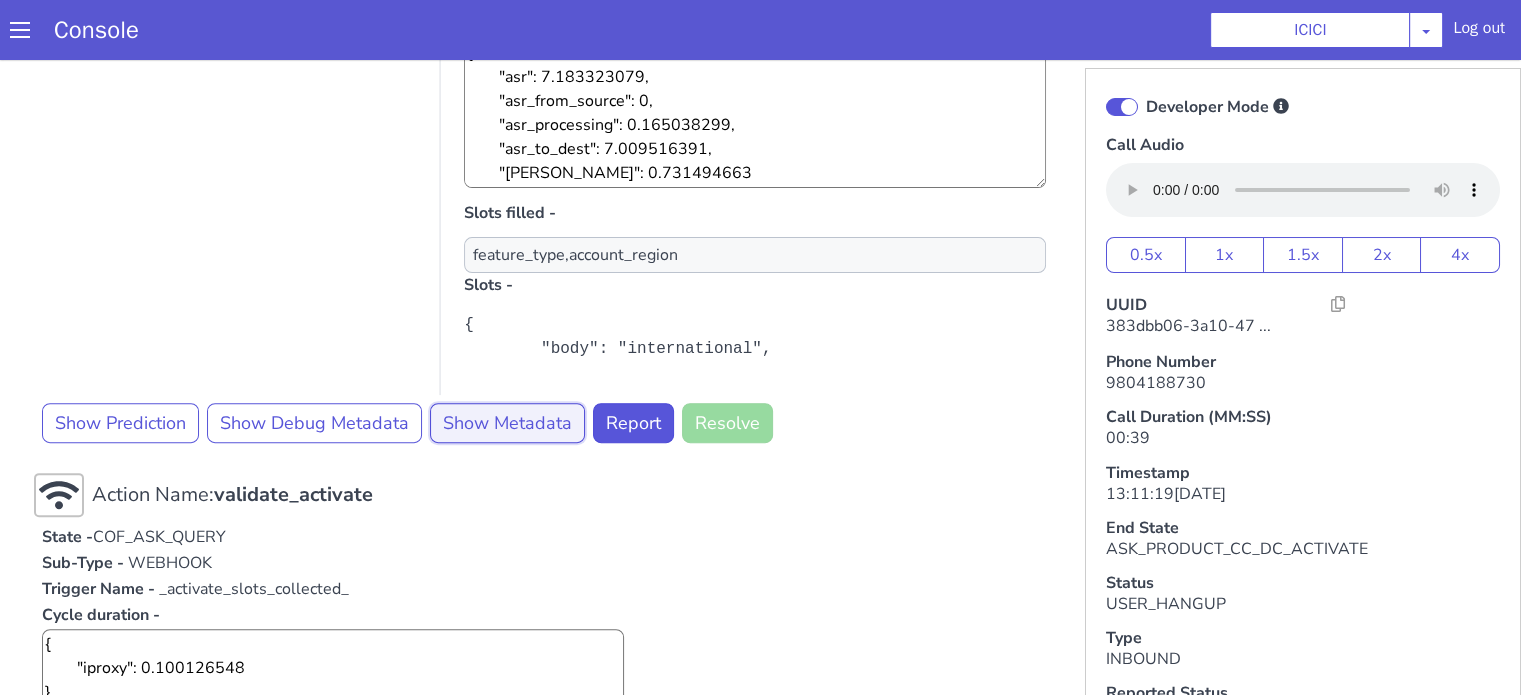 click on "Show Metadata" at bounding box center [1200, -99] 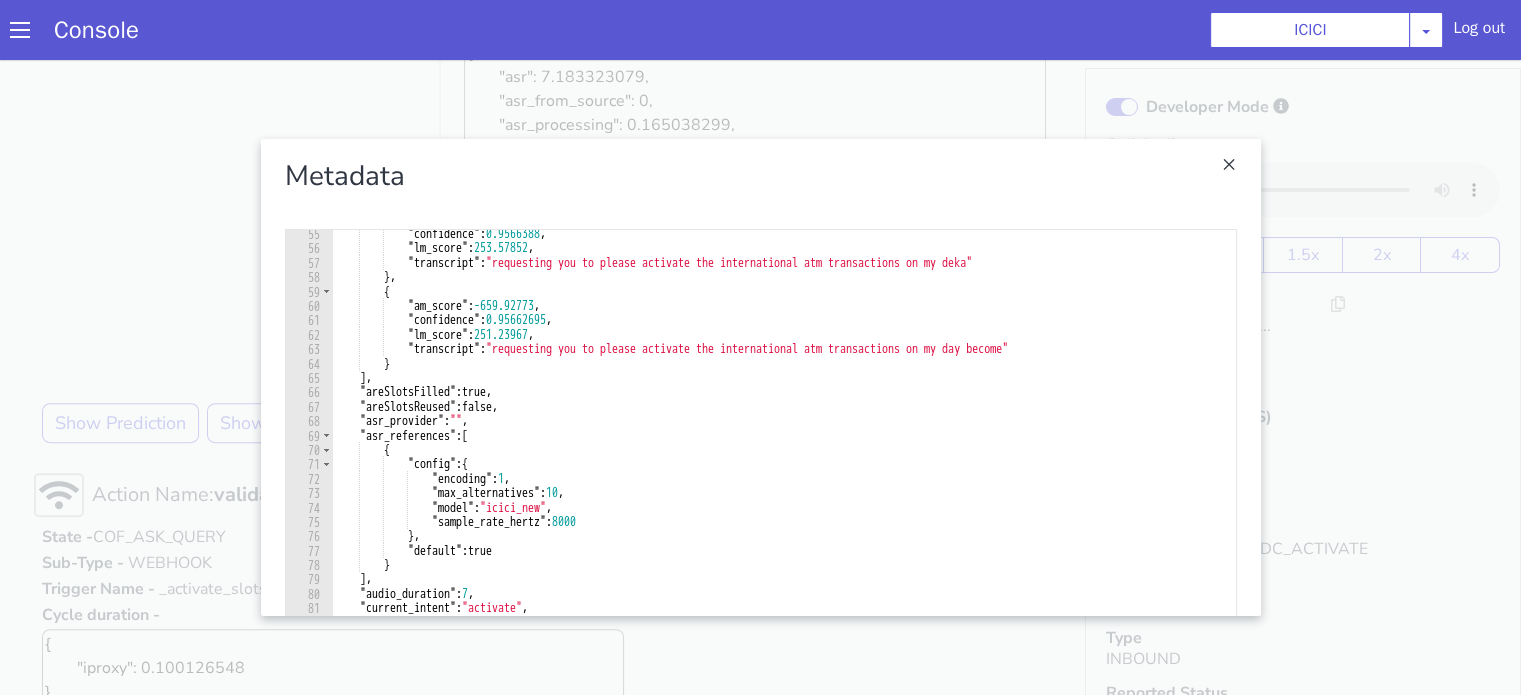 scroll, scrollTop: 780, scrollLeft: 0, axis: vertical 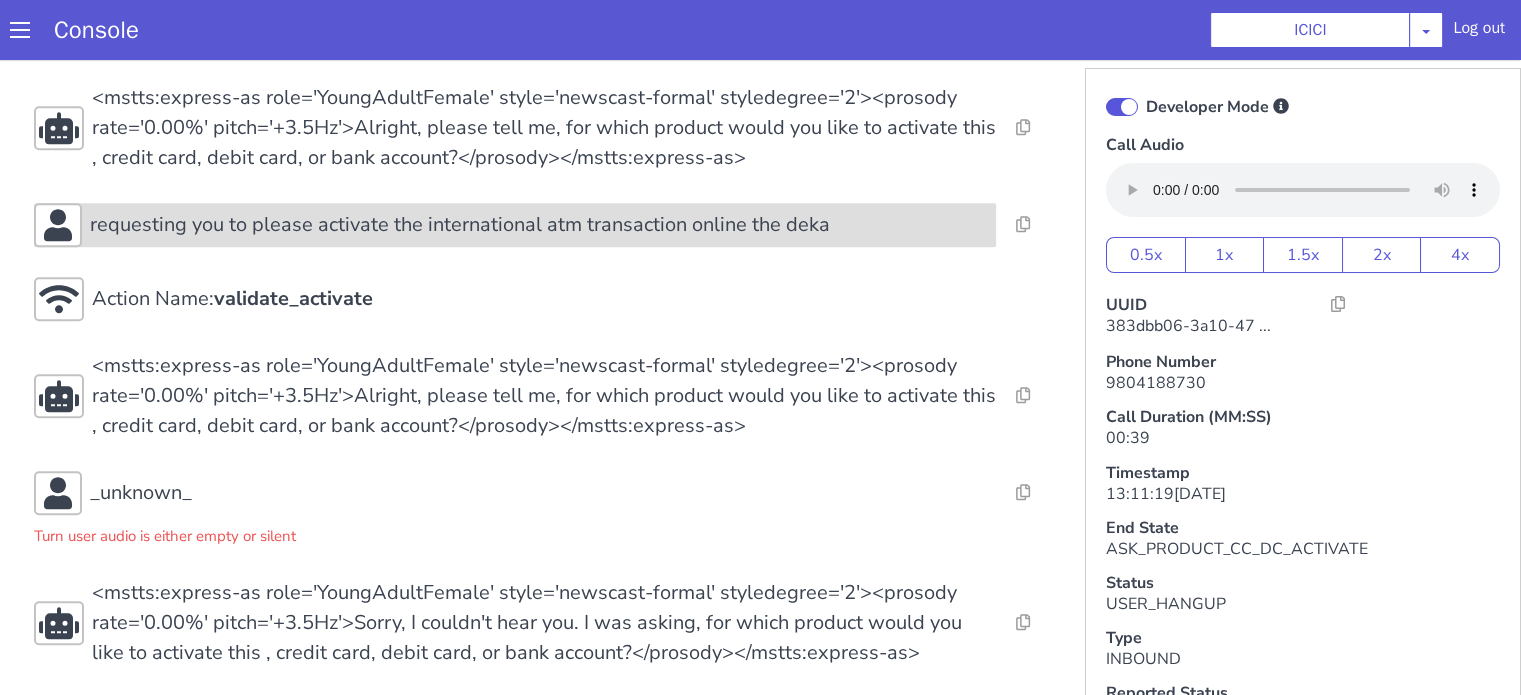 click on "requesting you to please activate the international atm transaction online the deka" at bounding box center (1209, -297) 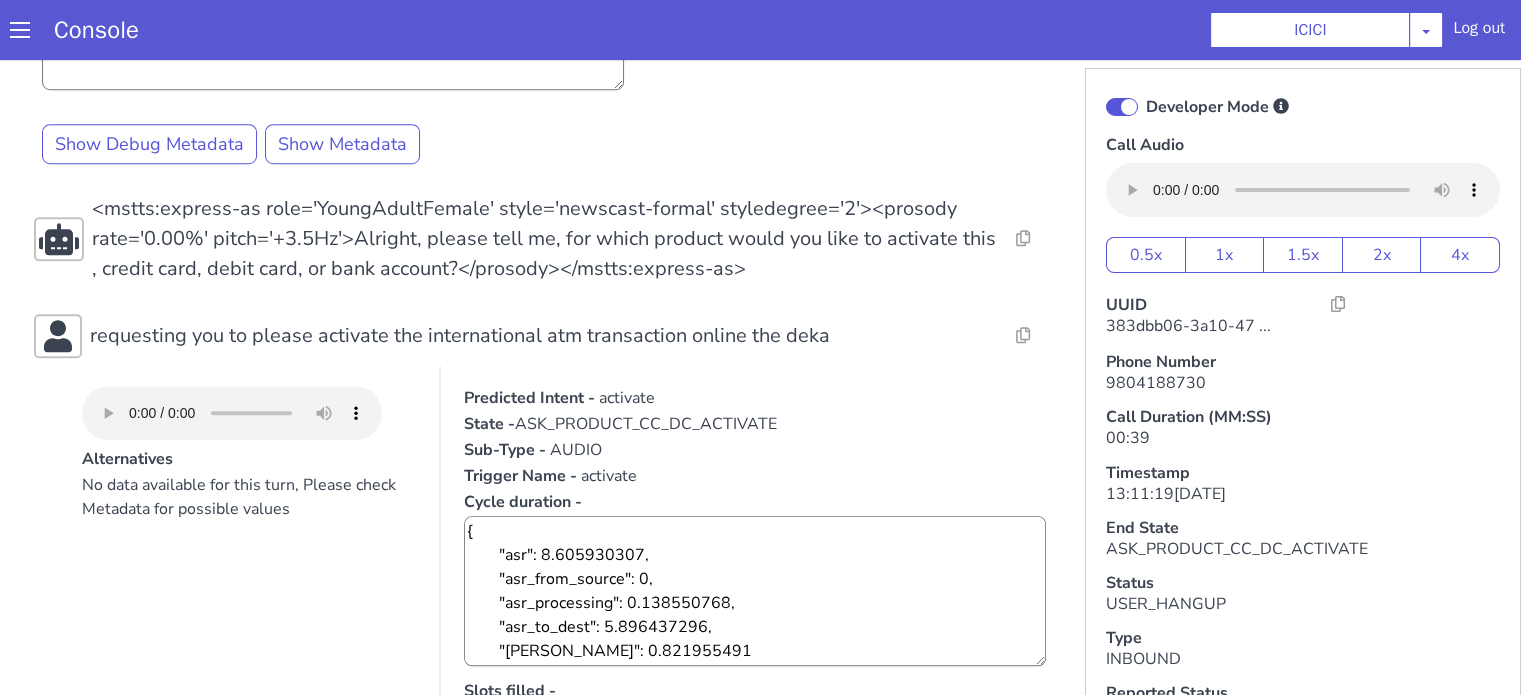 scroll, scrollTop: 1620, scrollLeft: 0, axis: vertical 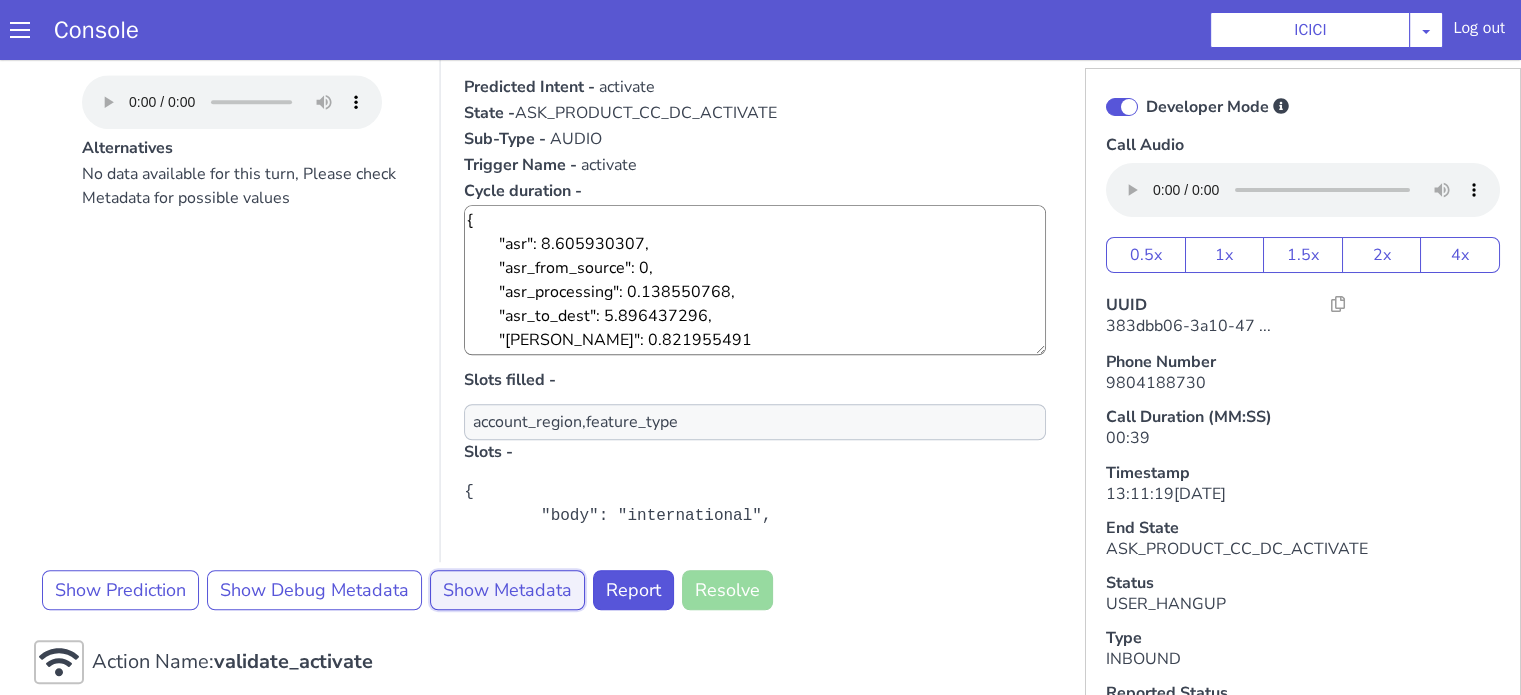 click on "Show Metadata" at bounding box center (1621, 146) 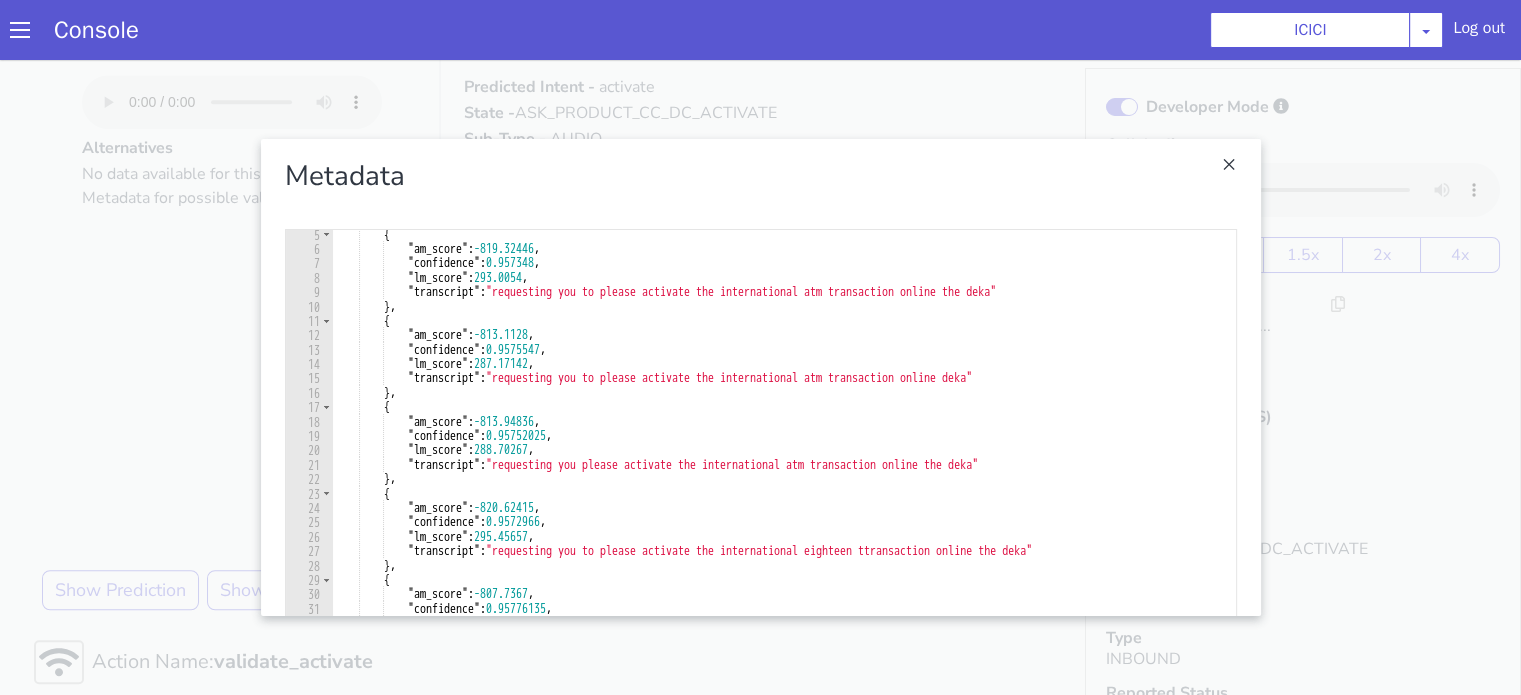 scroll, scrollTop: 0, scrollLeft: 0, axis: both 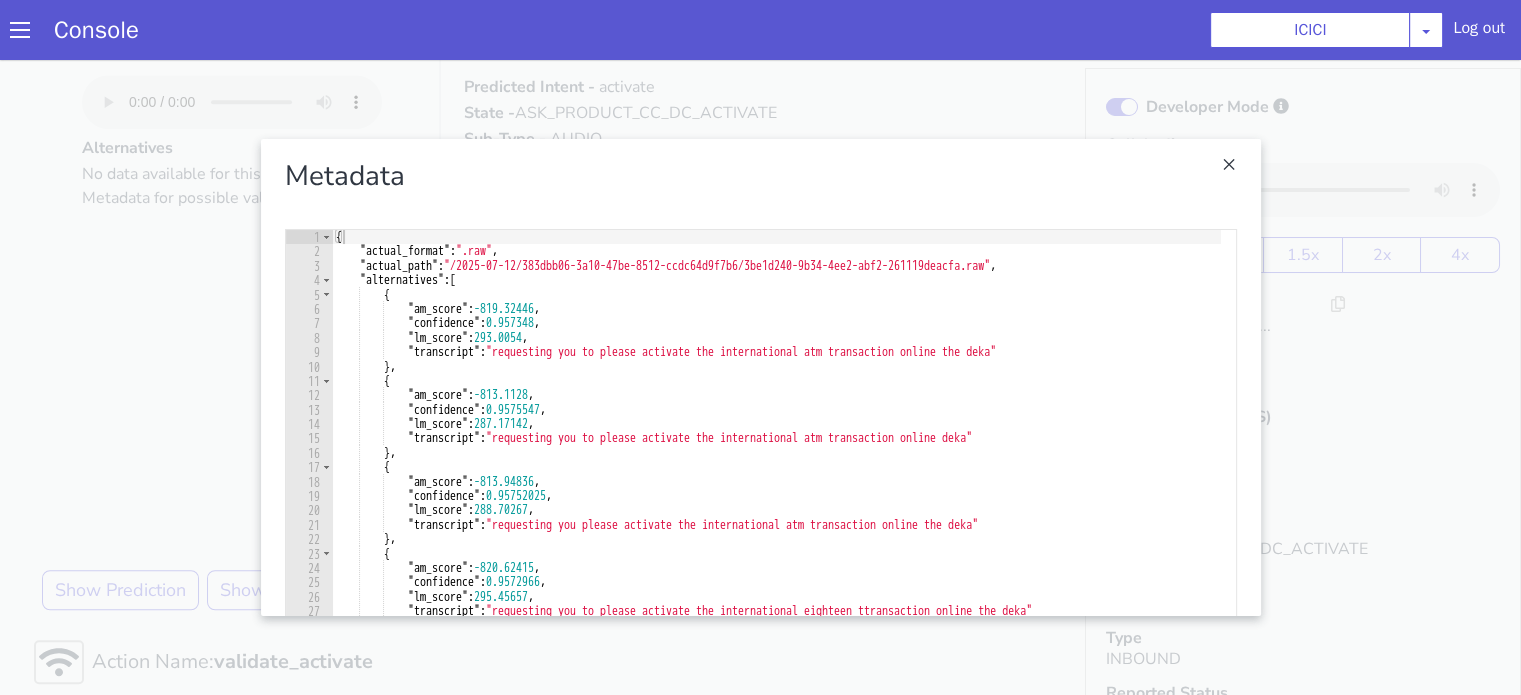 click at bounding box center (1924, 1370) 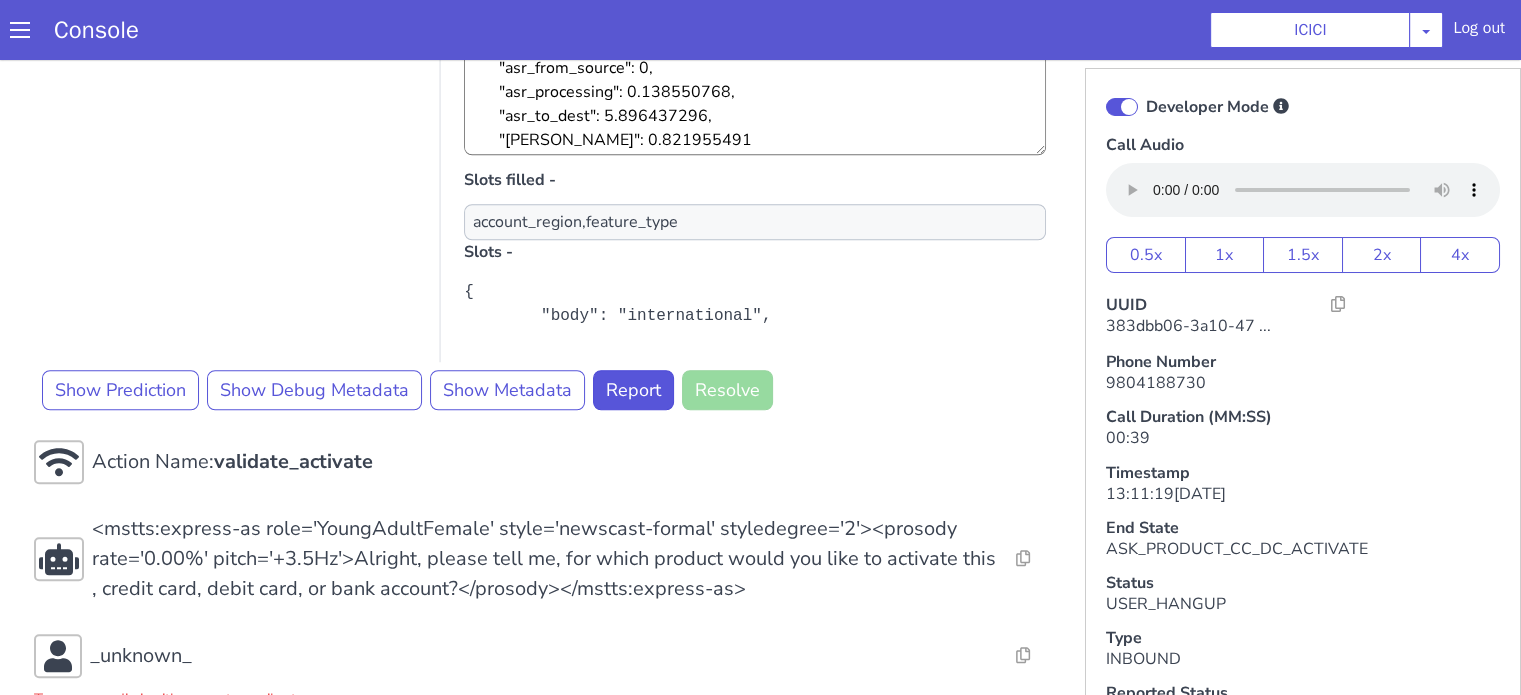 scroll, scrollTop: 2060, scrollLeft: 0, axis: vertical 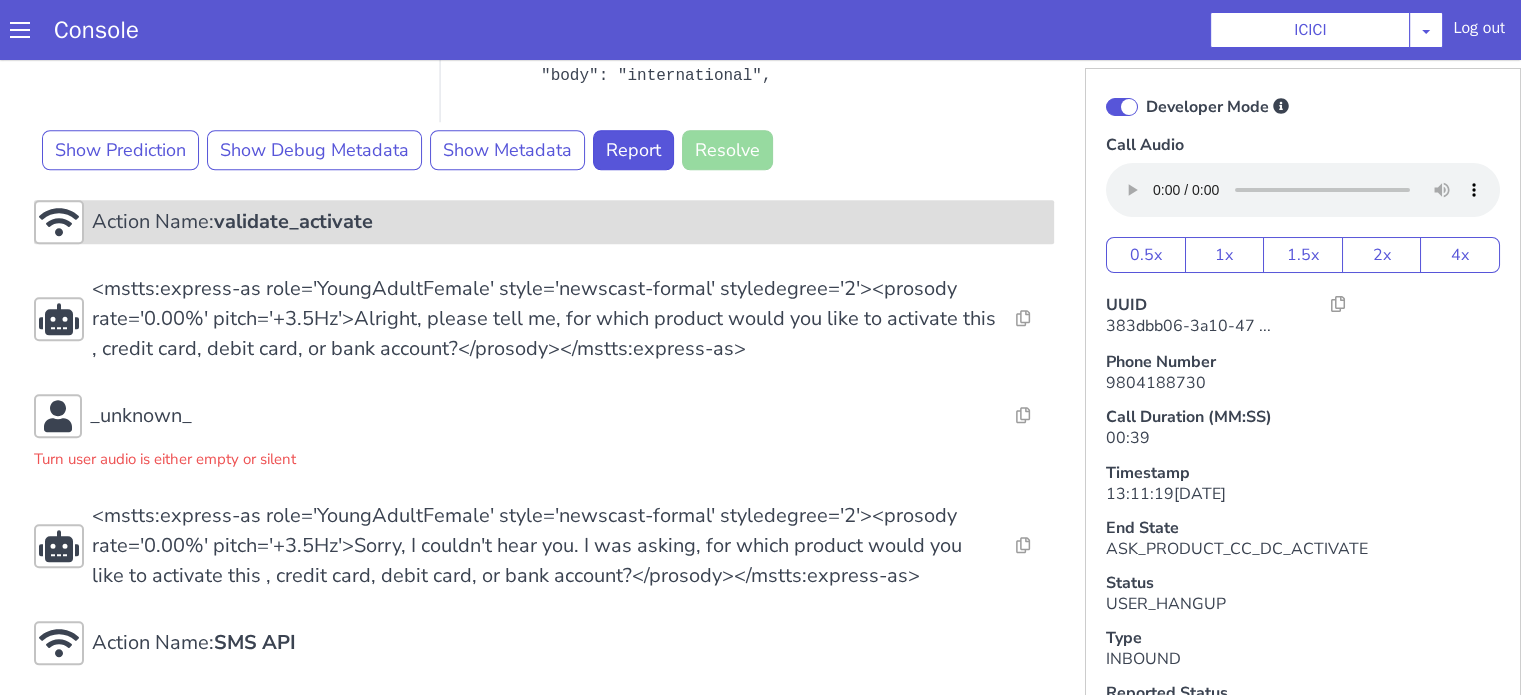 click on "Action Name:  validate_activate" at bounding box center (1579, -264) 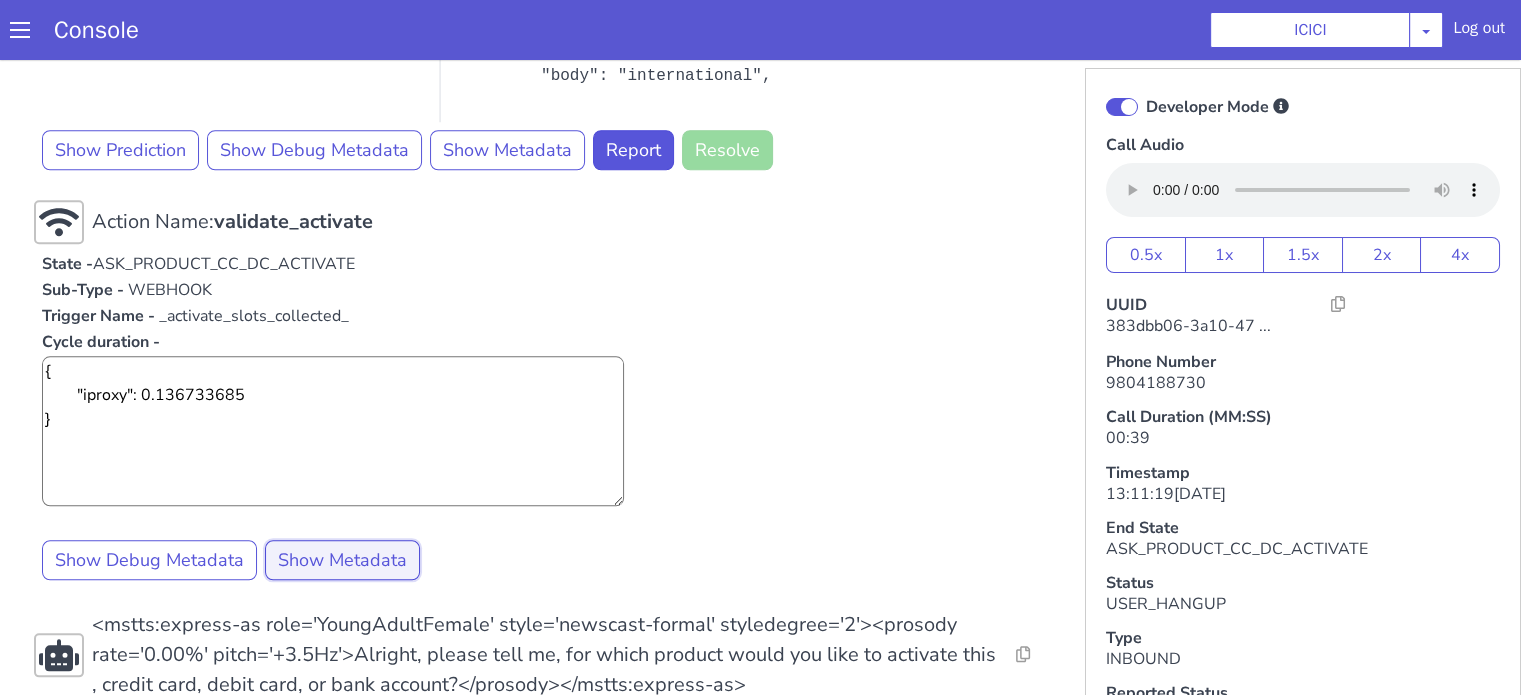 click on "Show Metadata" at bounding box center (1791, 417) 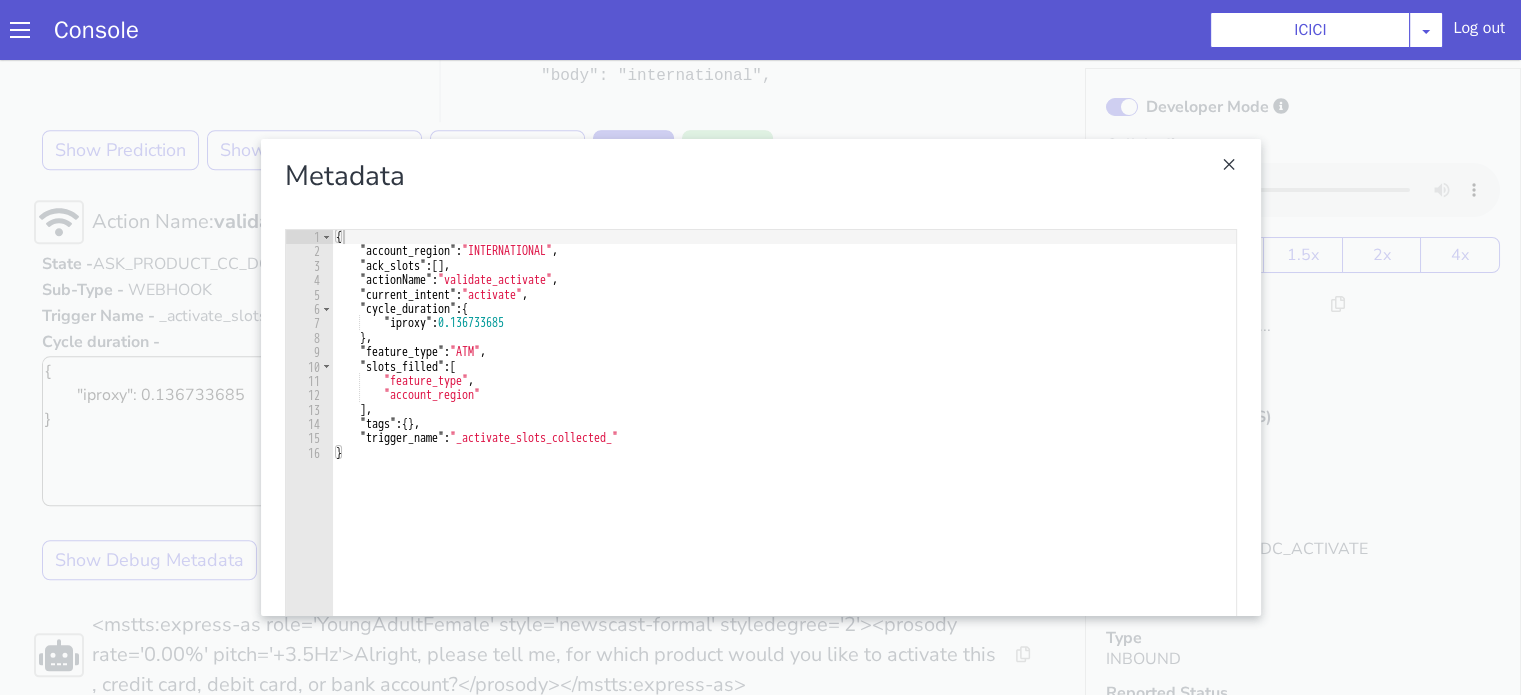 click at bounding box center [2062, 59] 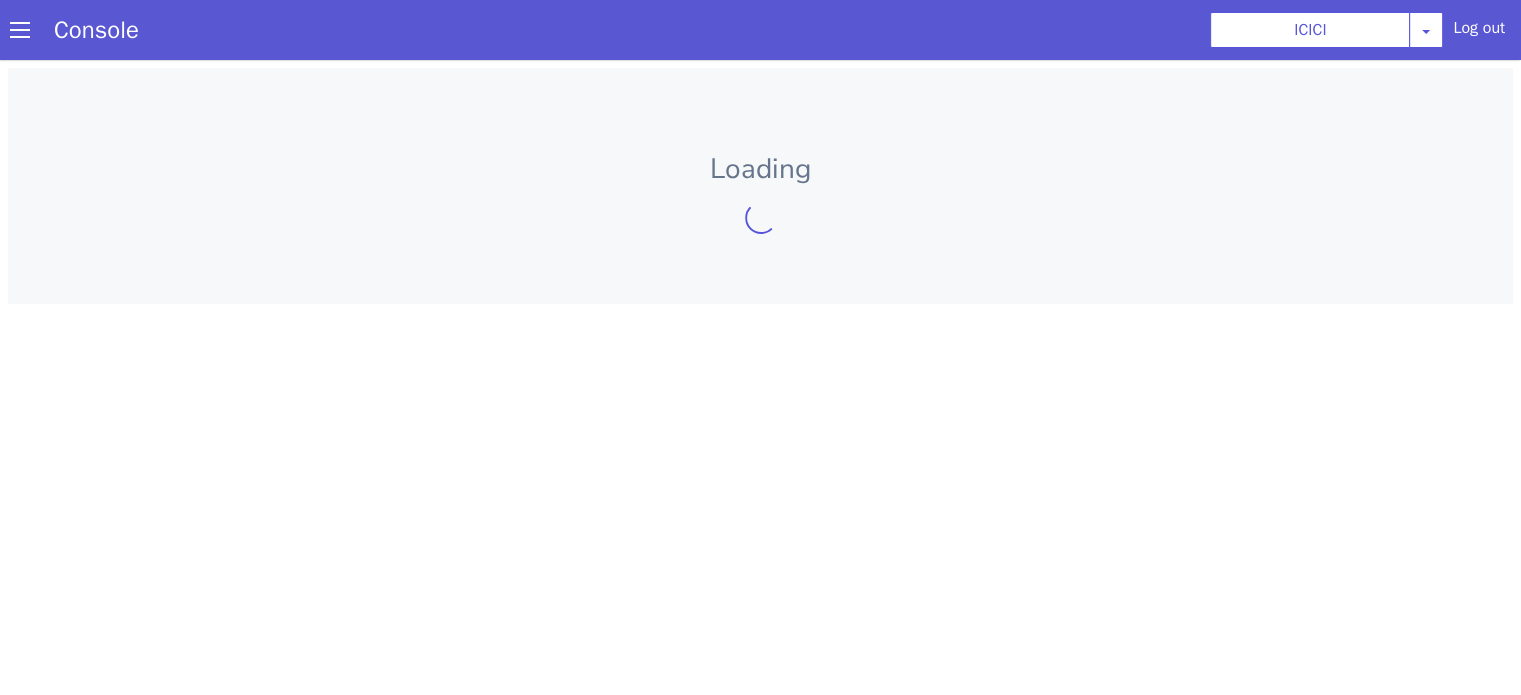 scroll, scrollTop: 0, scrollLeft: 0, axis: both 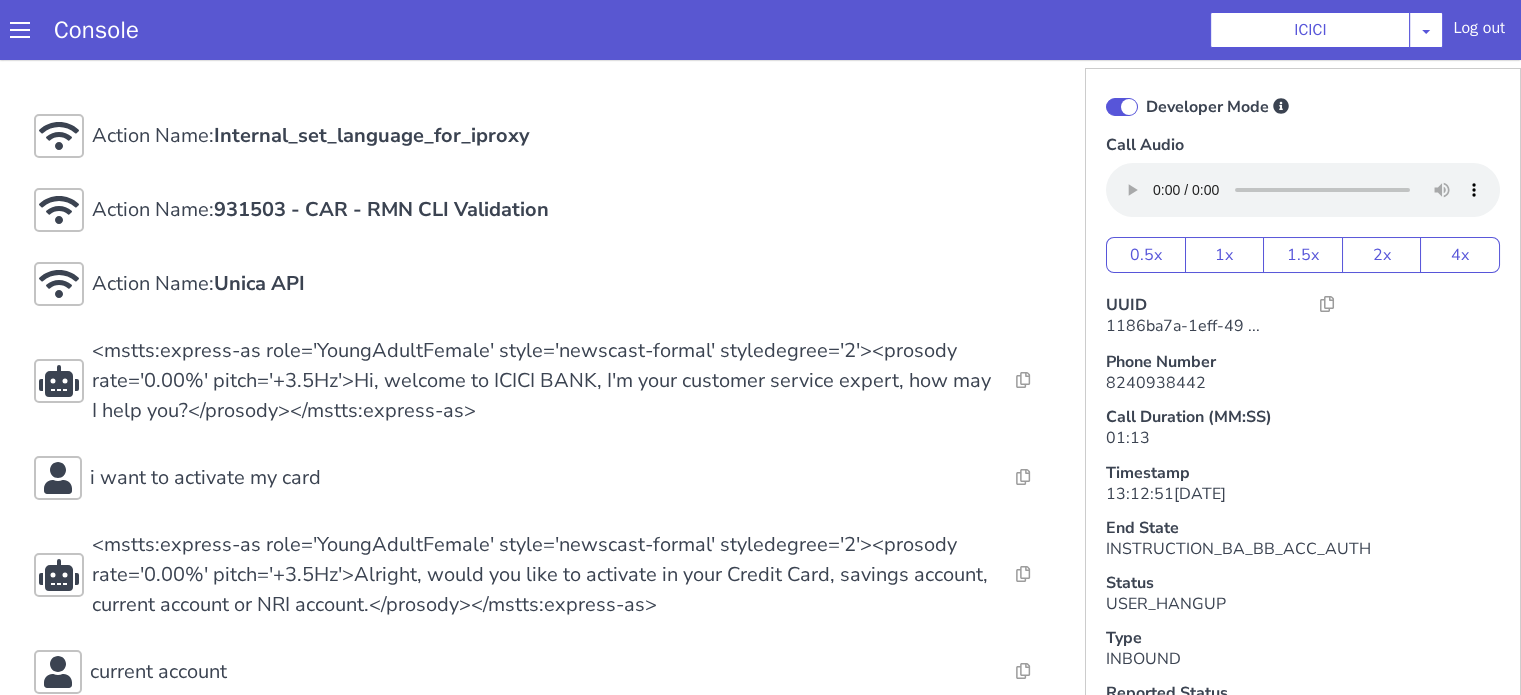 click at bounding box center [2132, -379] 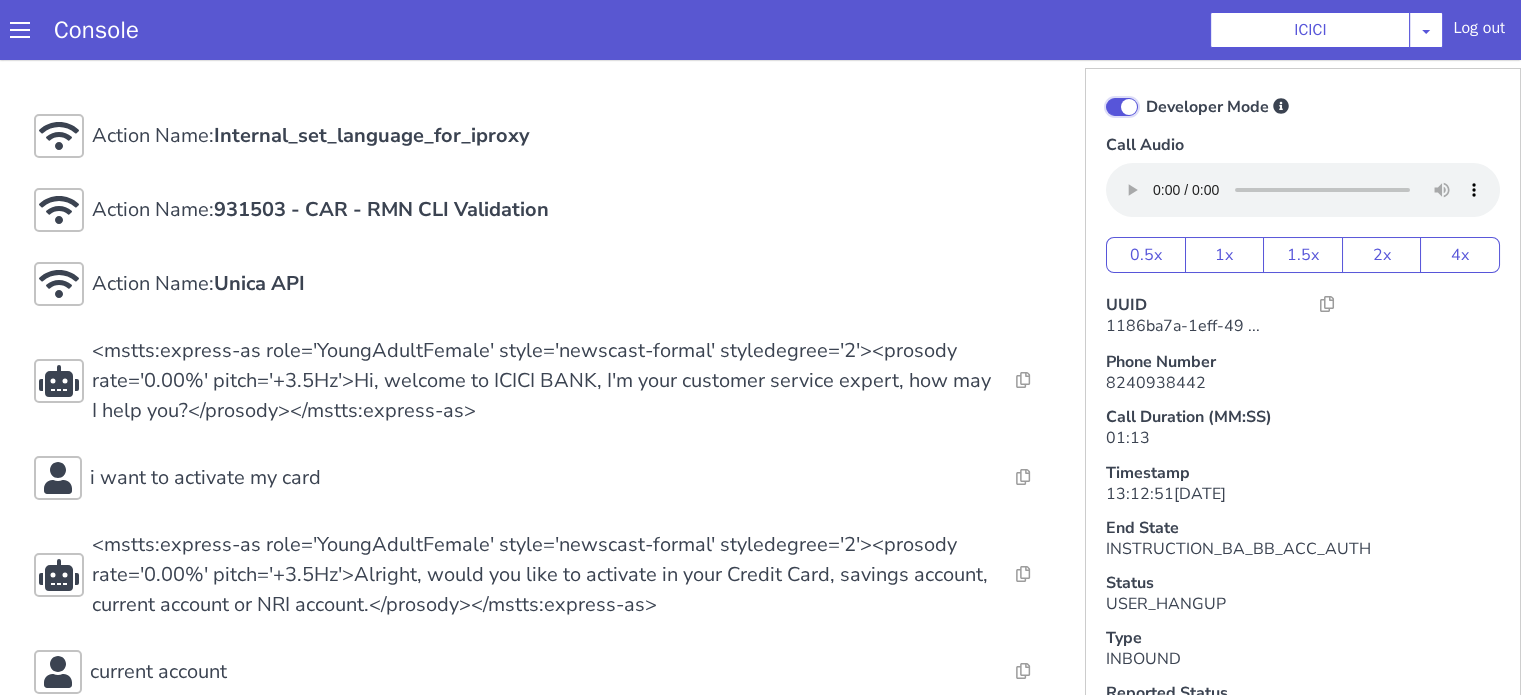 click on "Developer Mode" at bounding box center (1839, -428) 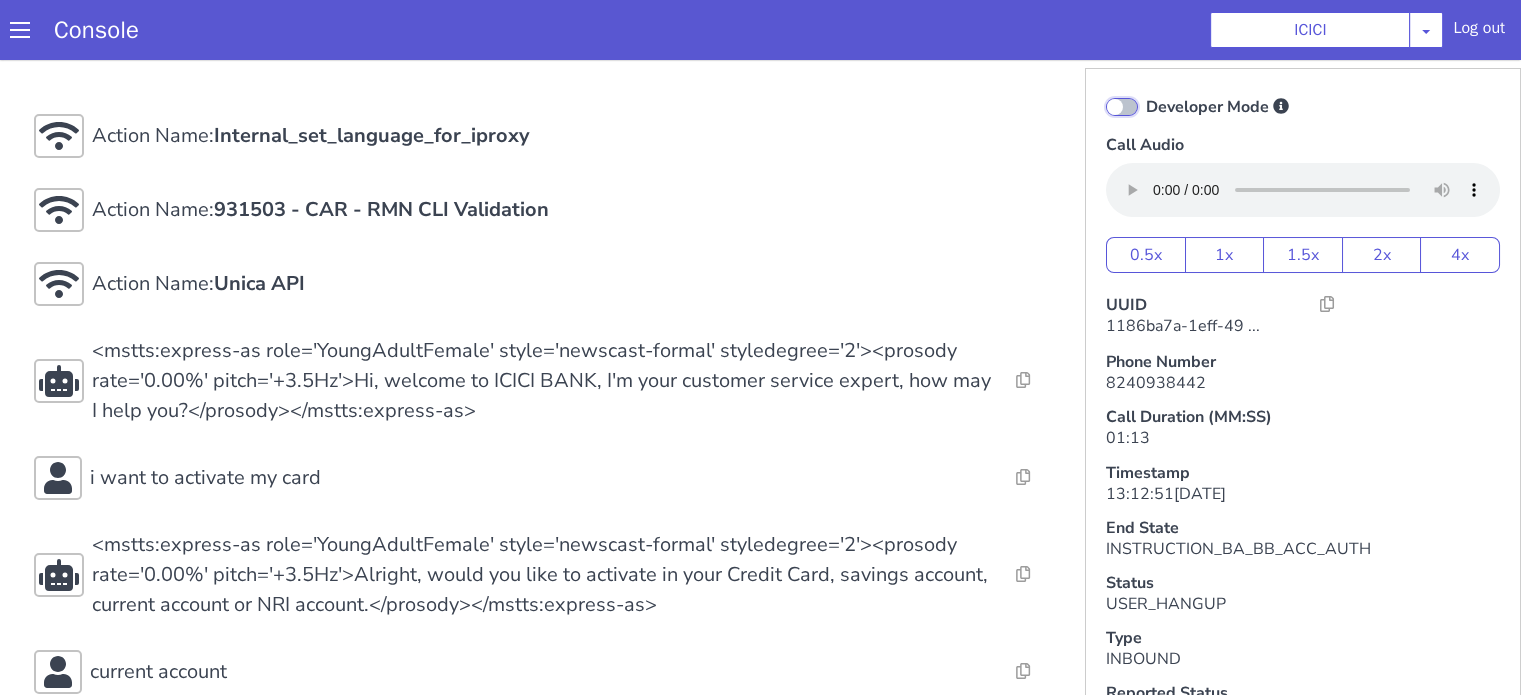 checkbox on "false" 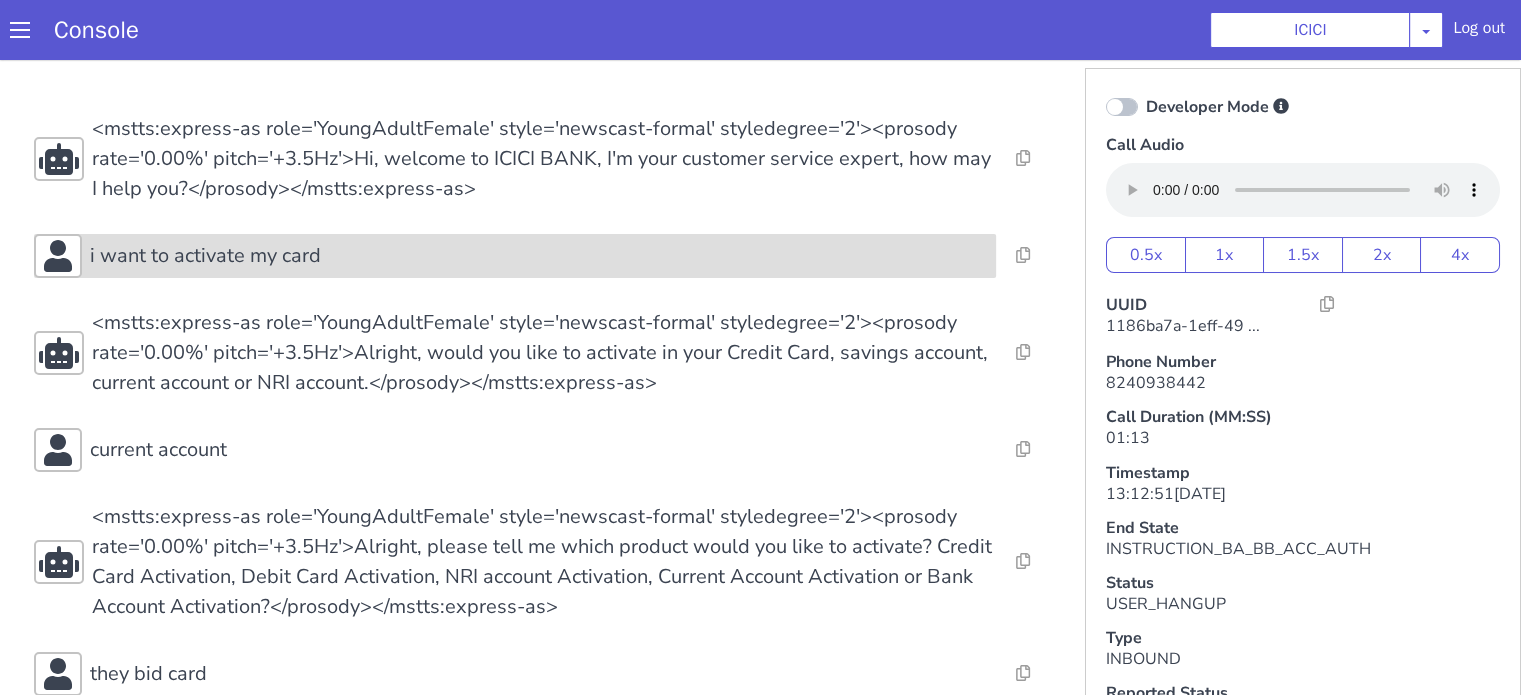 click on "i want to activate my card" at bounding box center (1134, -252) 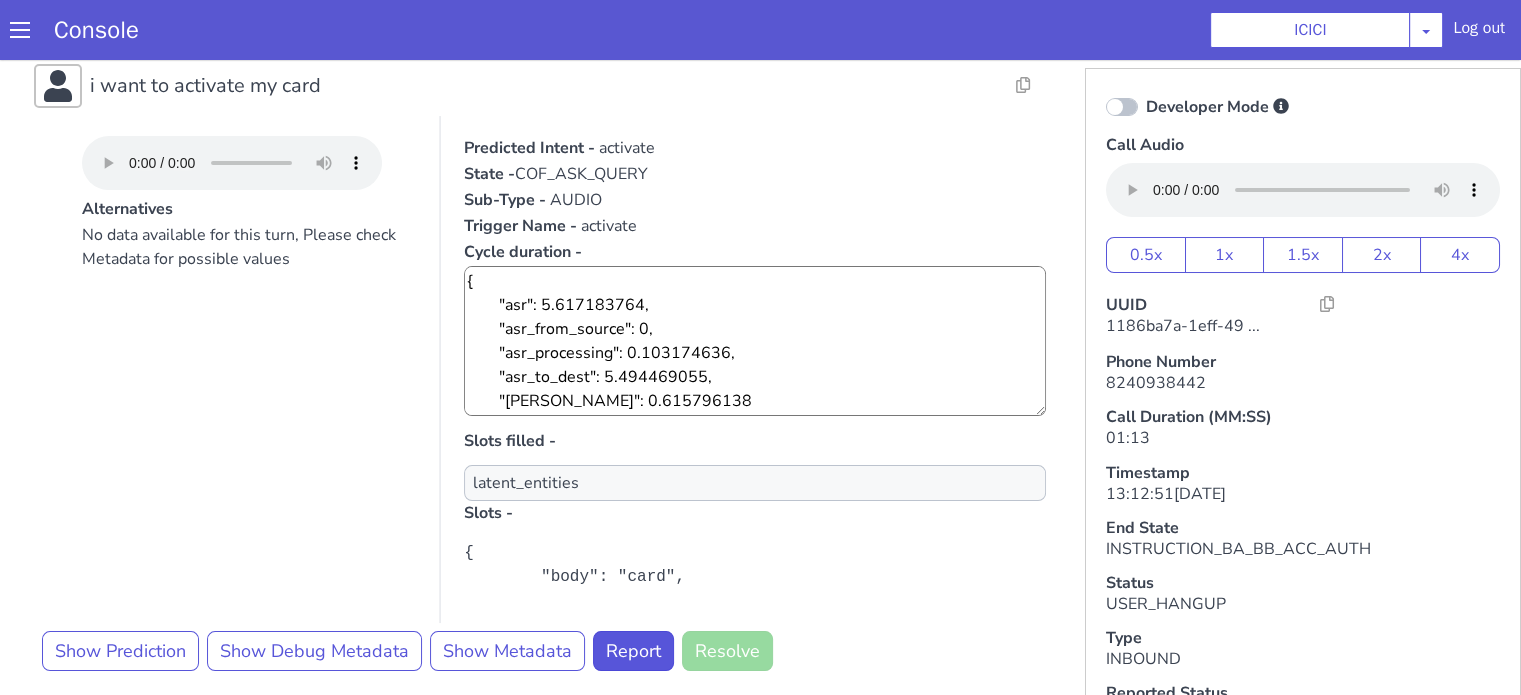 scroll, scrollTop: 100, scrollLeft: 0, axis: vertical 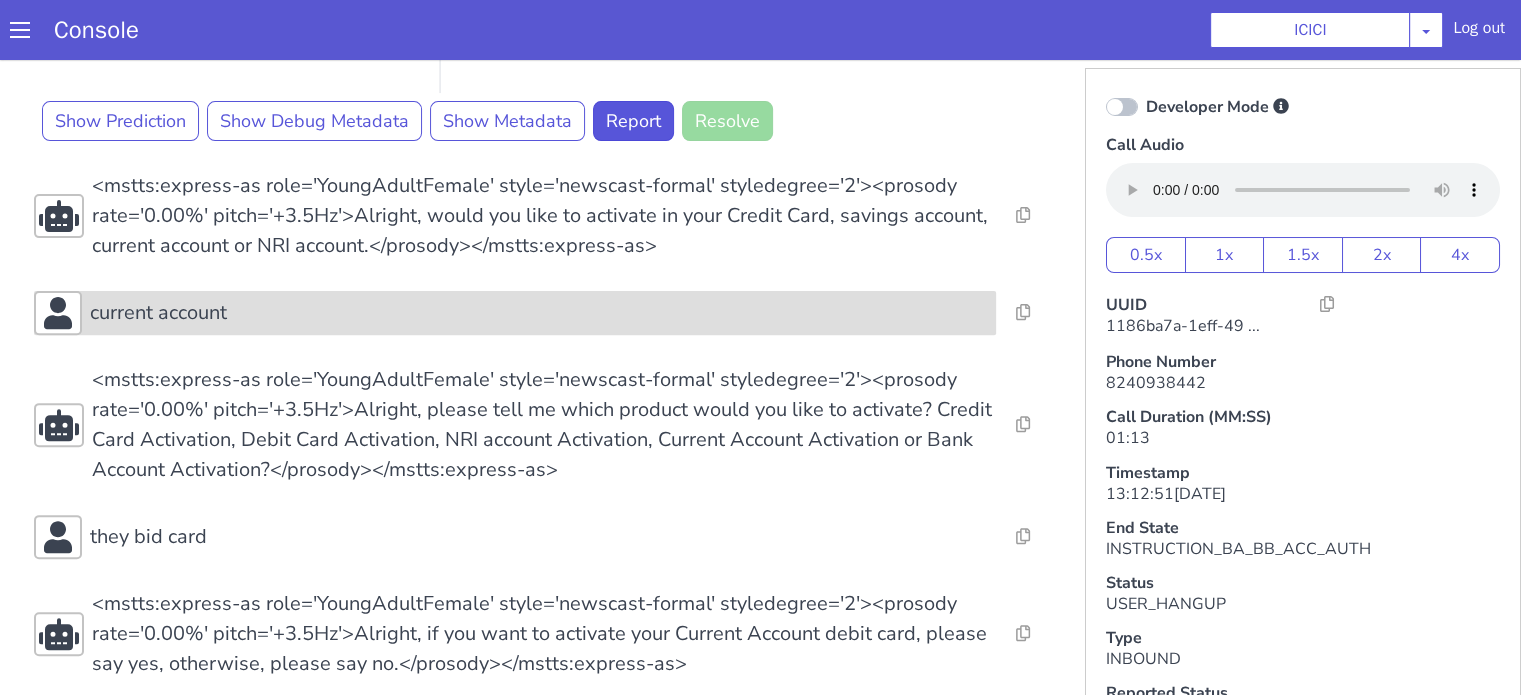 click on "current account" at bounding box center (754, -195) 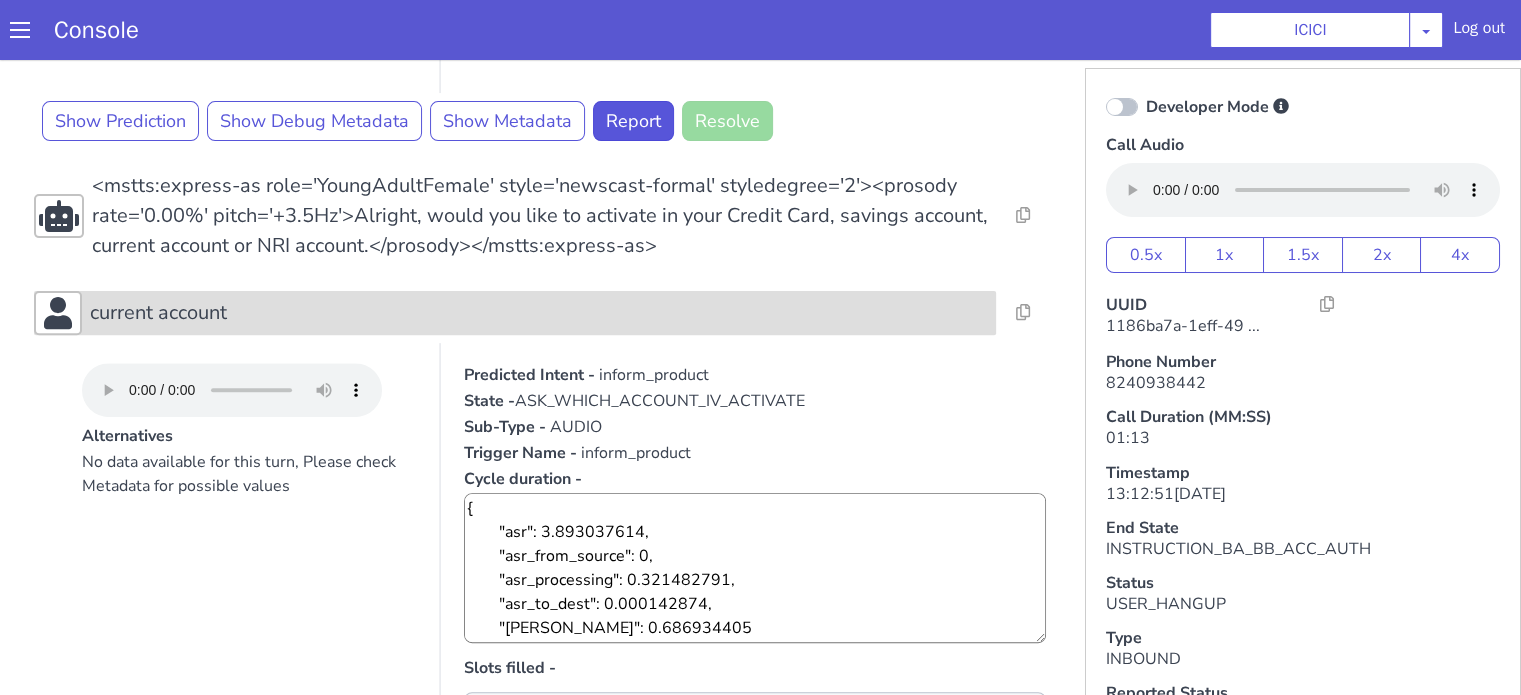 click on "current account" at bounding box center [852, -209] 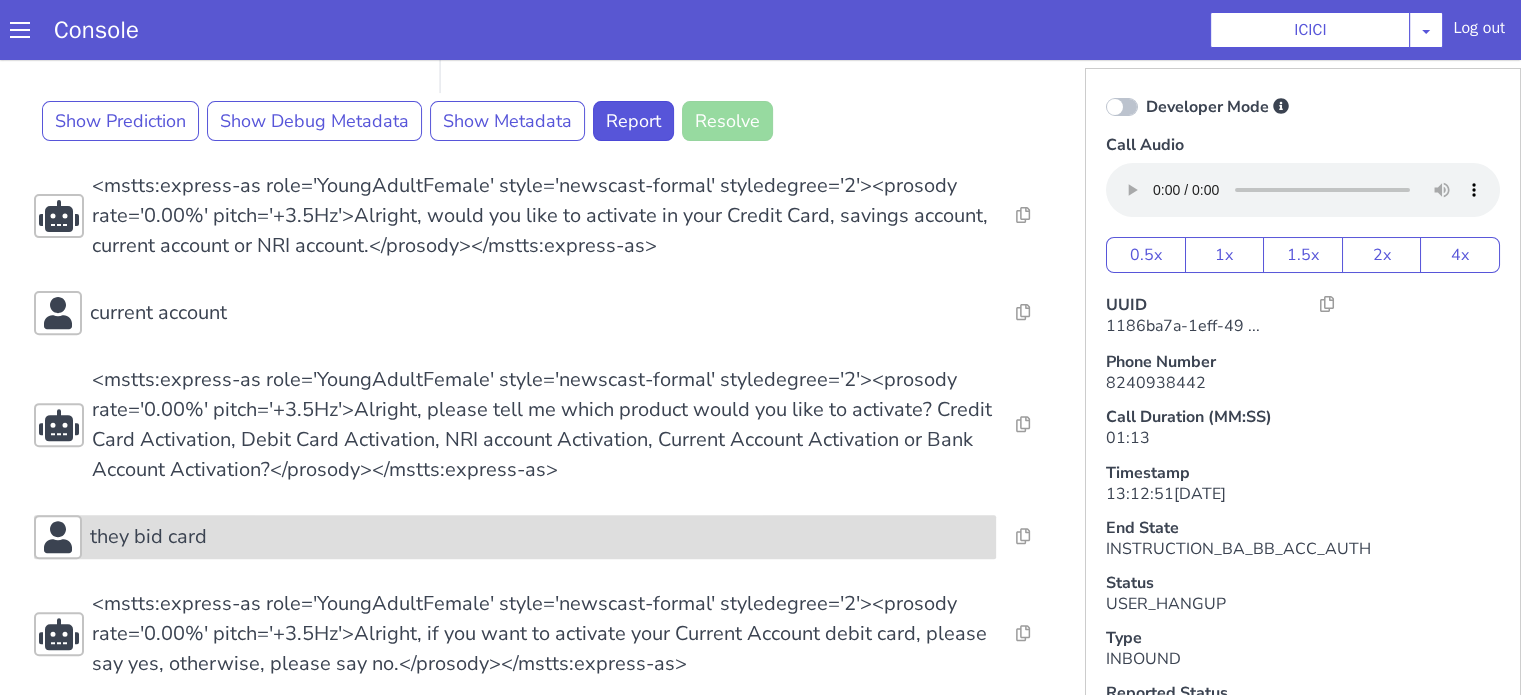 scroll, scrollTop: 800, scrollLeft: 0, axis: vertical 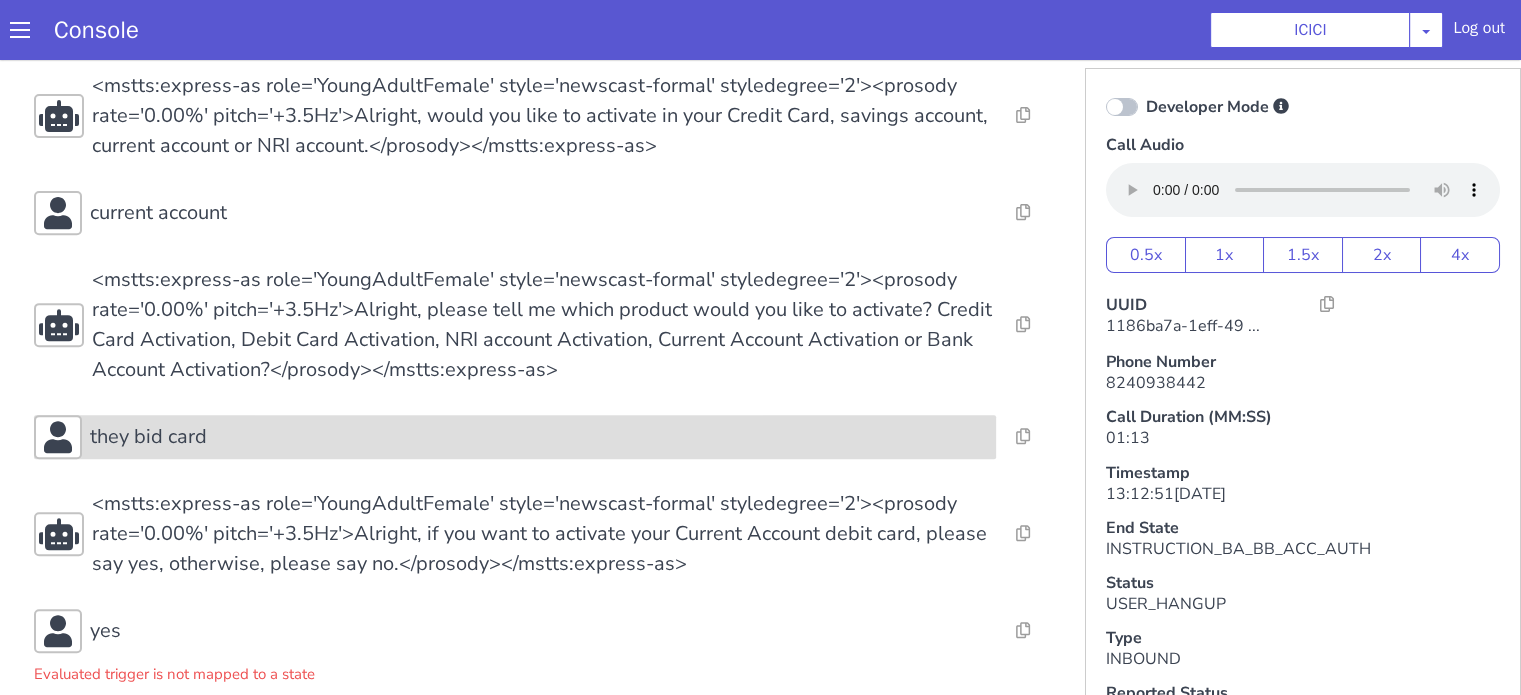 click on "they bid card" at bounding box center (713, 161) 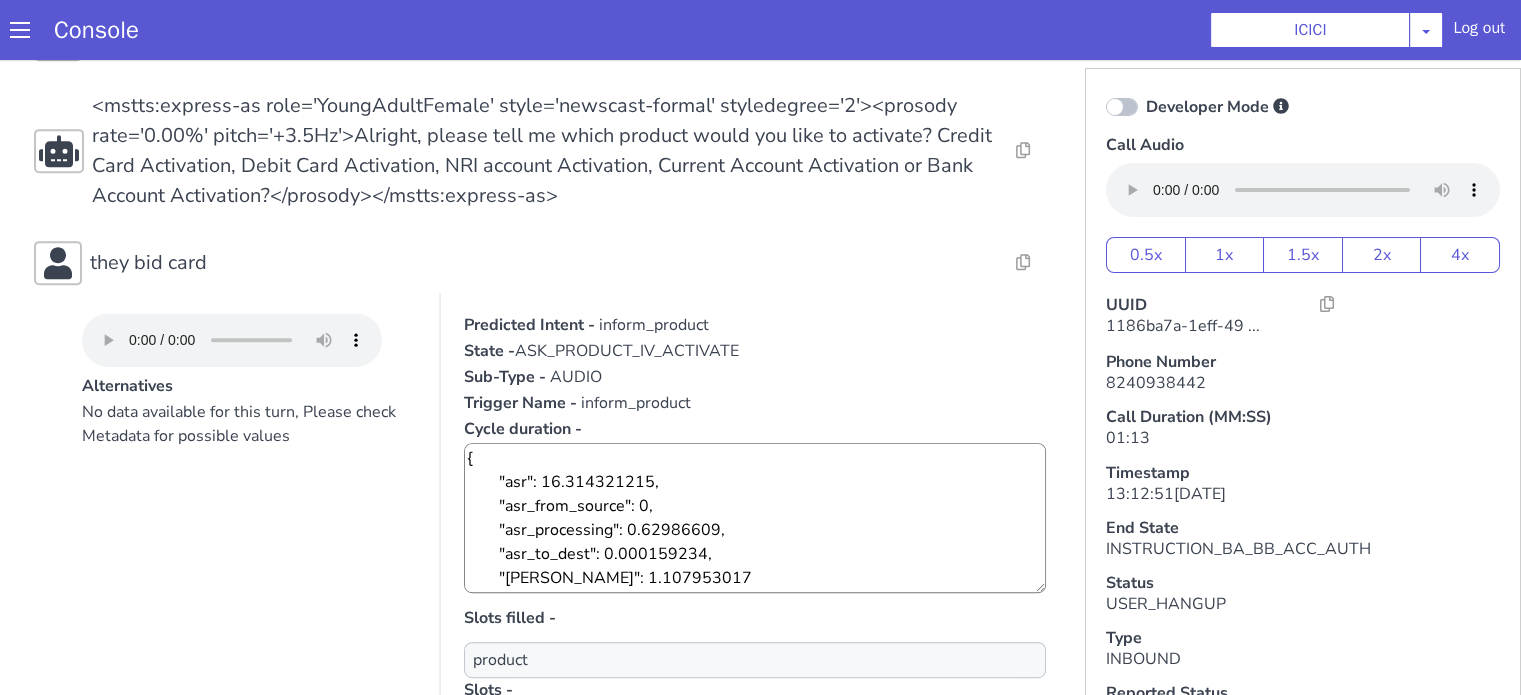 scroll, scrollTop: 1100, scrollLeft: 0, axis: vertical 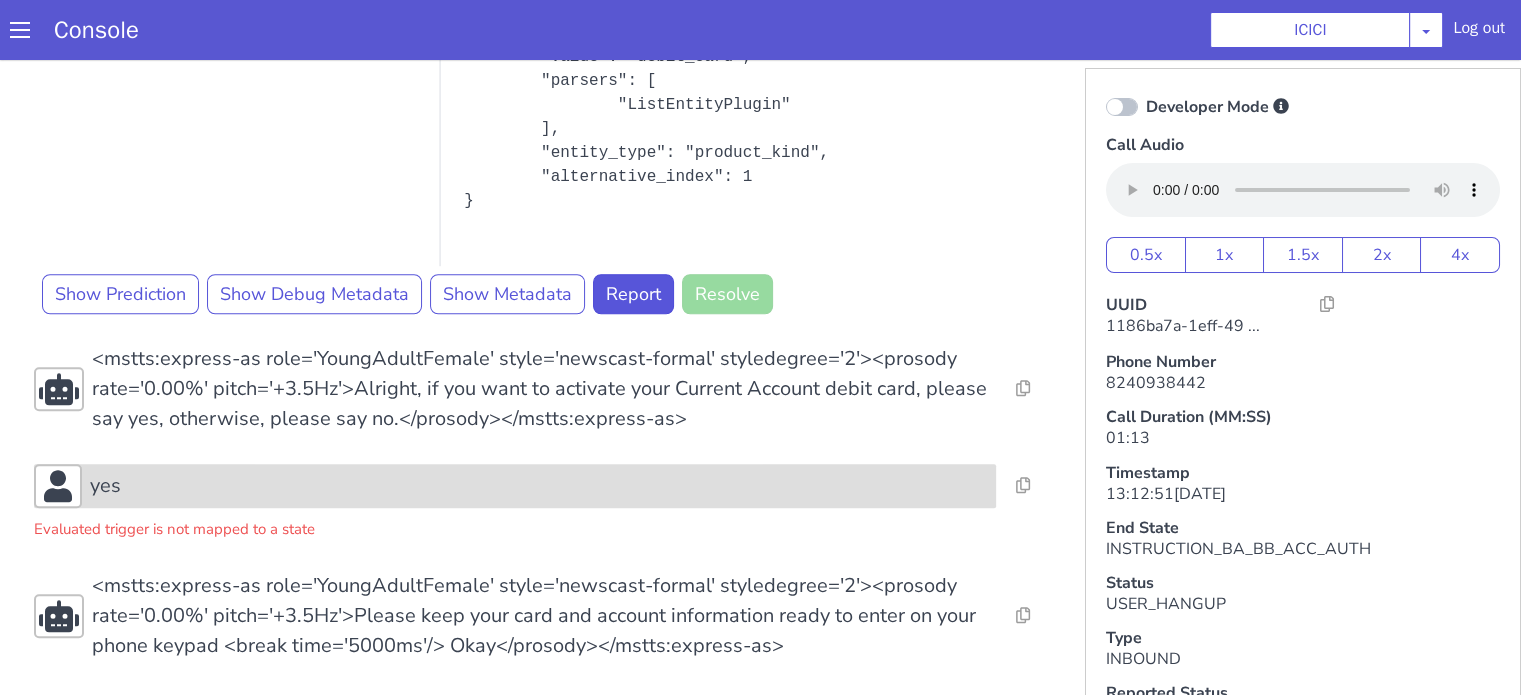 click on "yes" at bounding box center [884, 75] 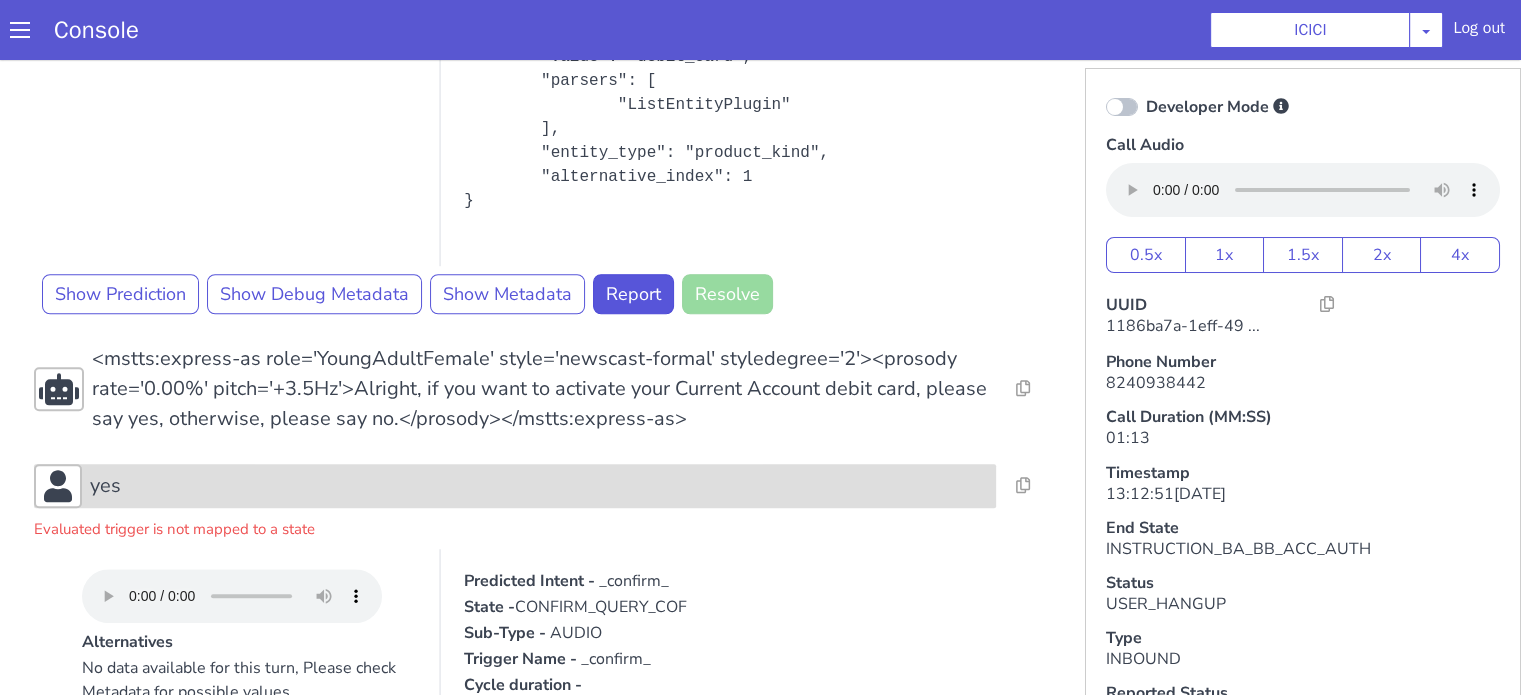 click on "yes" at bounding box center [1921, 250] 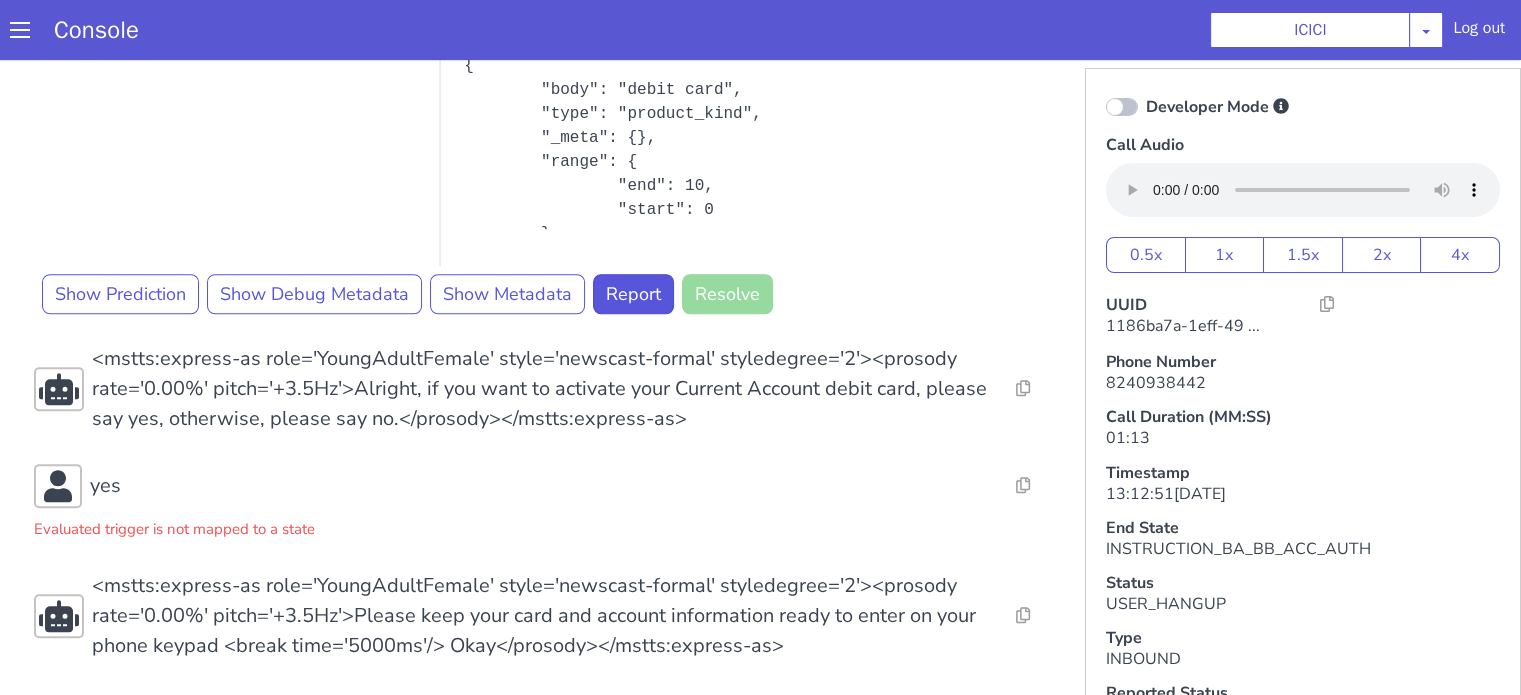 scroll, scrollTop: 0, scrollLeft: 0, axis: both 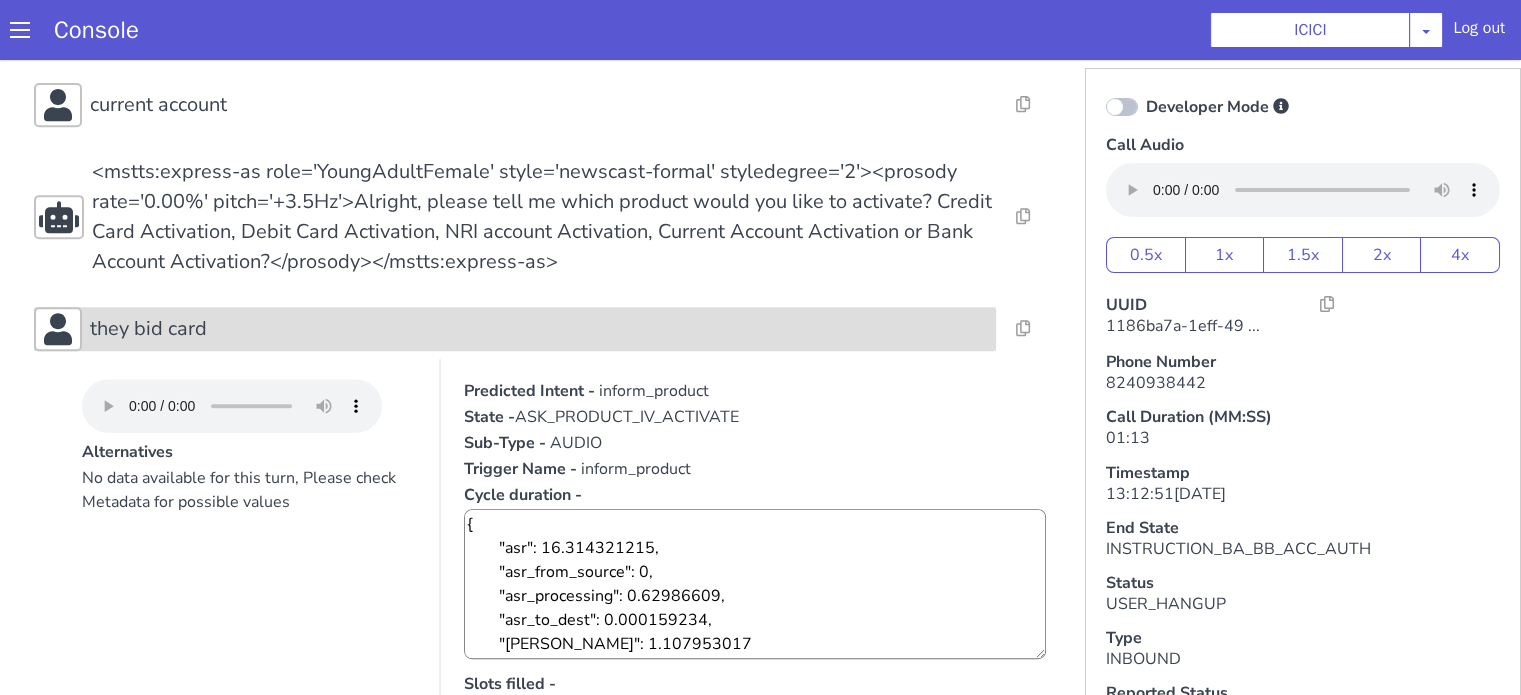 click on "they bid card" at bounding box center (2042, 285) 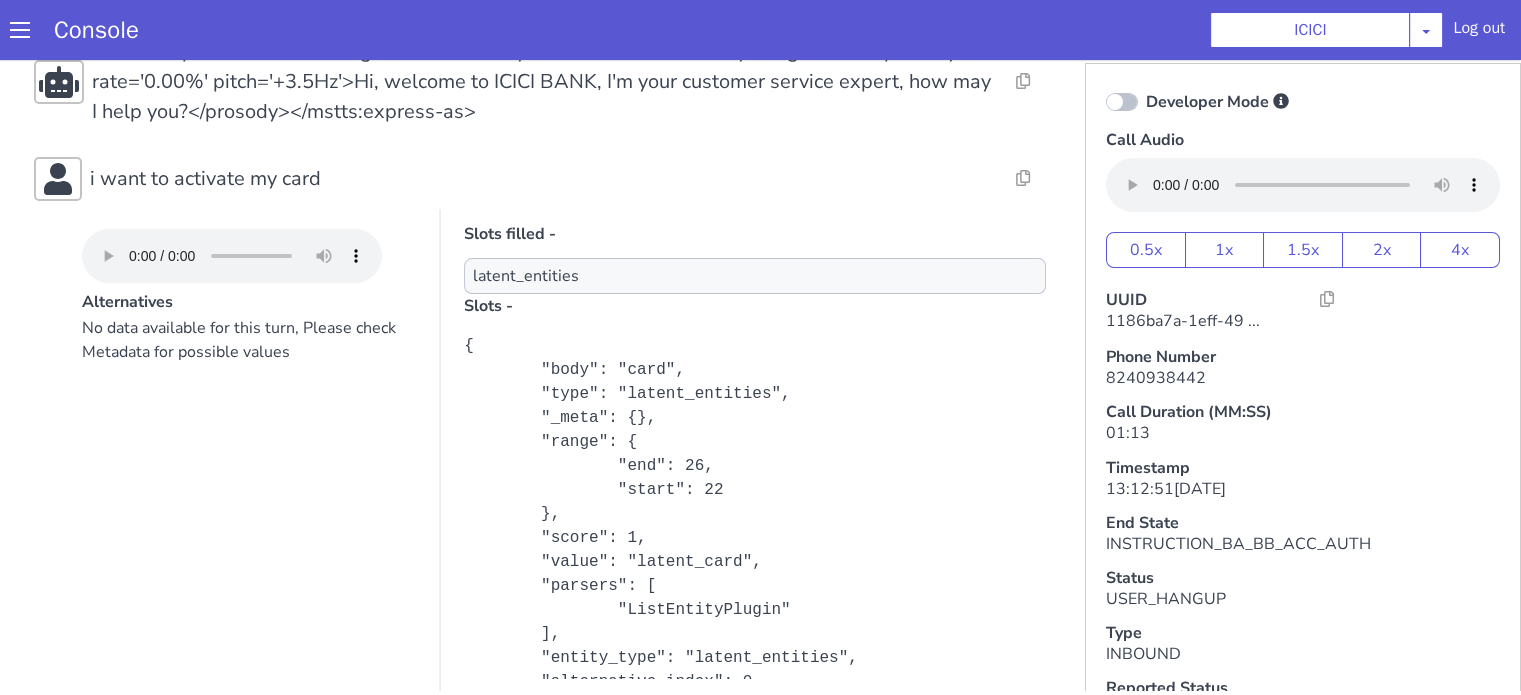 scroll, scrollTop: 0, scrollLeft: 0, axis: both 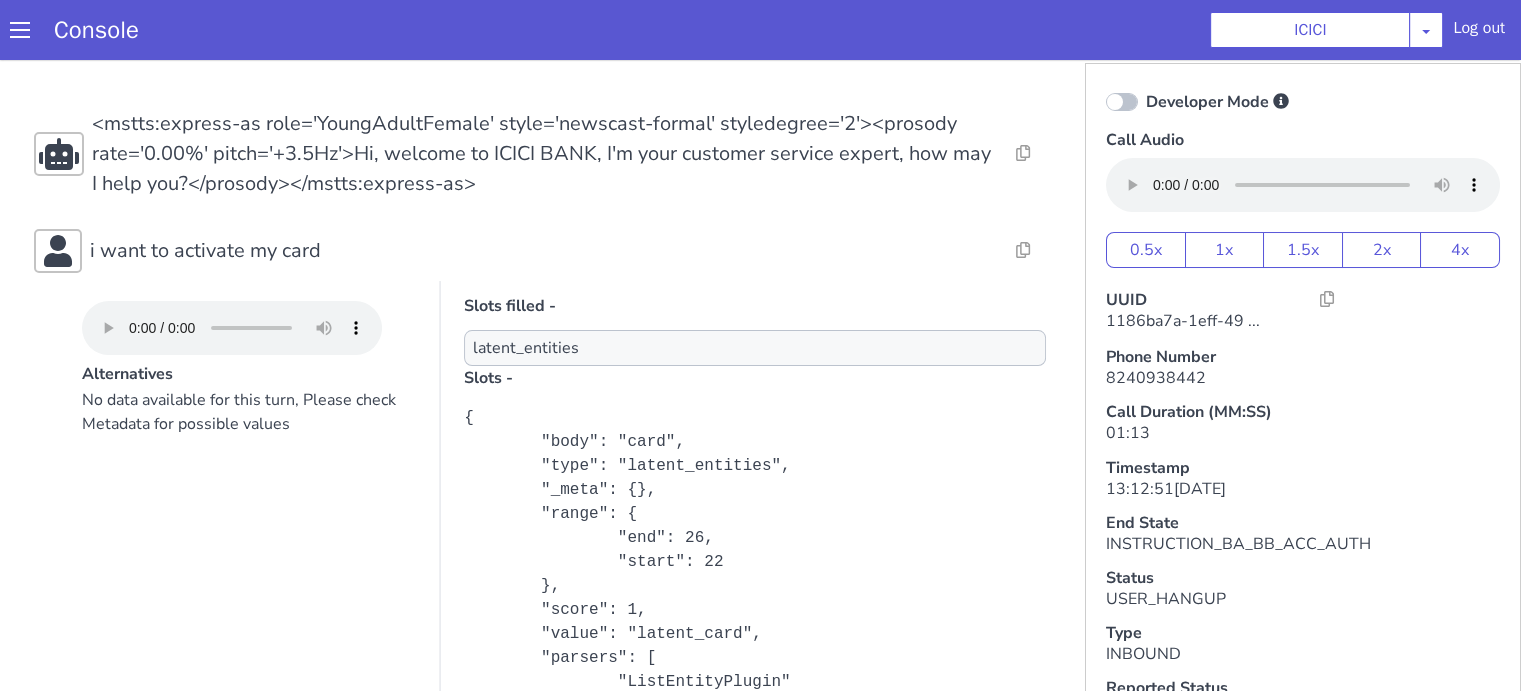 click on "Resolve  Intent Error  Entity Error  Transcription Error  Miscellaneous Submit Resolve  Intent Error  Entity Error  Transcription Error  Miscellaneous Submit Resolve  Intent Error  Entity Error  Transcription Error  Miscellaneous Submit <mstts:express-as role='YoungAdultFemale' style='newscast-formal' styledegree='2'><prosody rate='0.00%' pitch='+3.5Hz'>Hi, welcome to ICICI BANK, I'm your customer service expert, how may I help you?</prosody></mstts:express-as> Resolve  Intent Error  Entity Error  Transcription Error  Miscellaneous Submit i want to activate my card Alternatives No data available for this turn, Please check Metadata for possible values Predicted Intent -   activate State -  COF_ASK_QUERY Sub-Type -   AUDIO Trigger Name -   activate Cycle duration -  {
"asr": 5.617183764,
"asr_from_source": 0,
"asr_processing": 0.103174636,
"asr_to_dest": 5.494469055,
"plute": 0.615796138
} Slots filled - latent_entities Slots -   Show Prediction Show Debug Metadata Show Metadata Report Resolve Resolve yes" at bounding box center (889, 444) 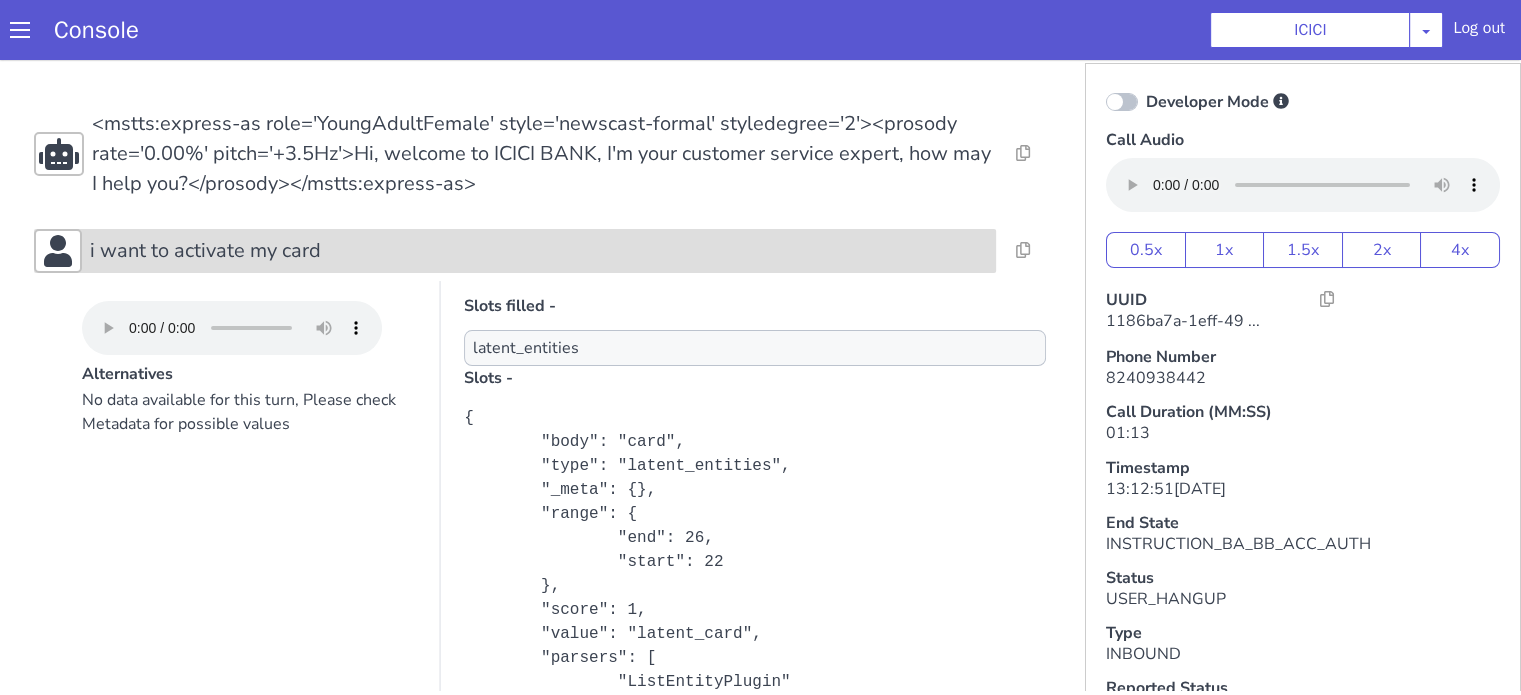 click on "i want to activate my card" at bounding box center [1312, -273] 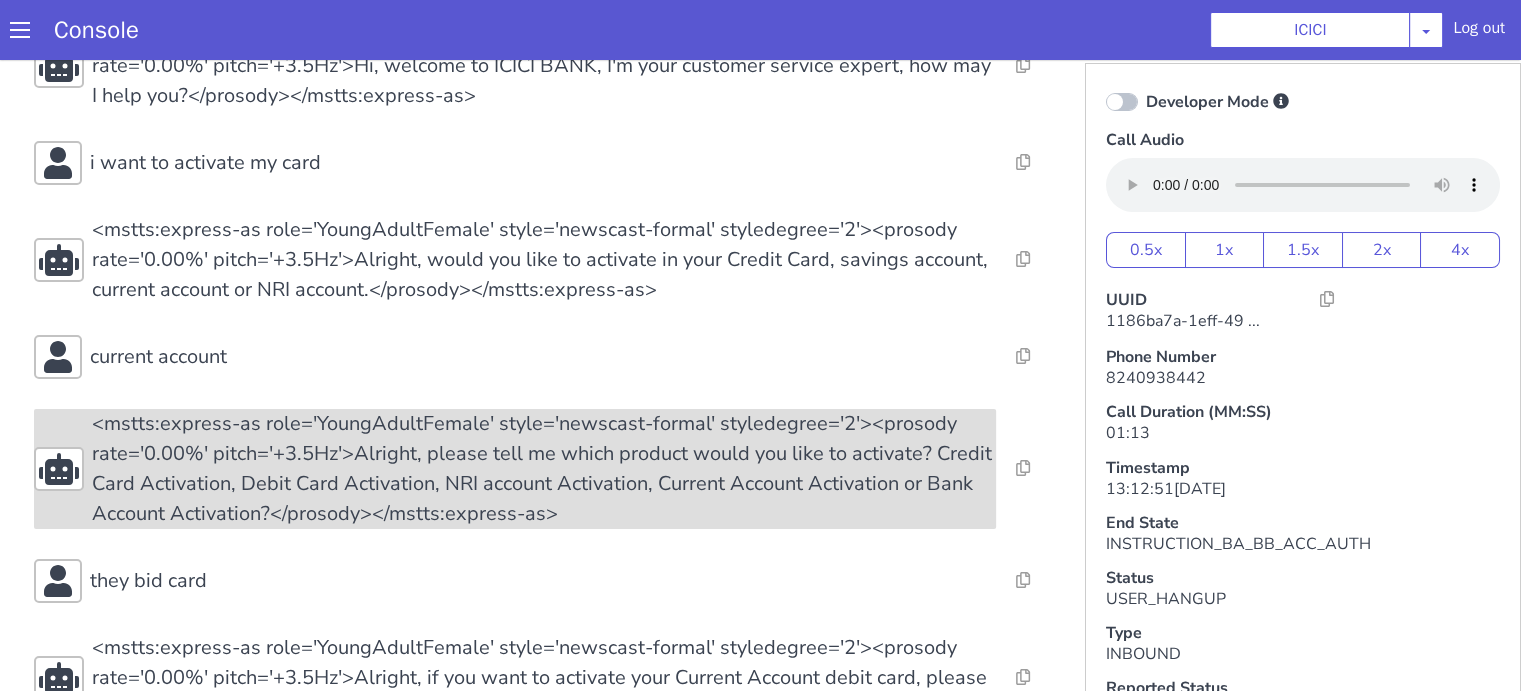 scroll, scrollTop: 100, scrollLeft: 0, axis: vertical 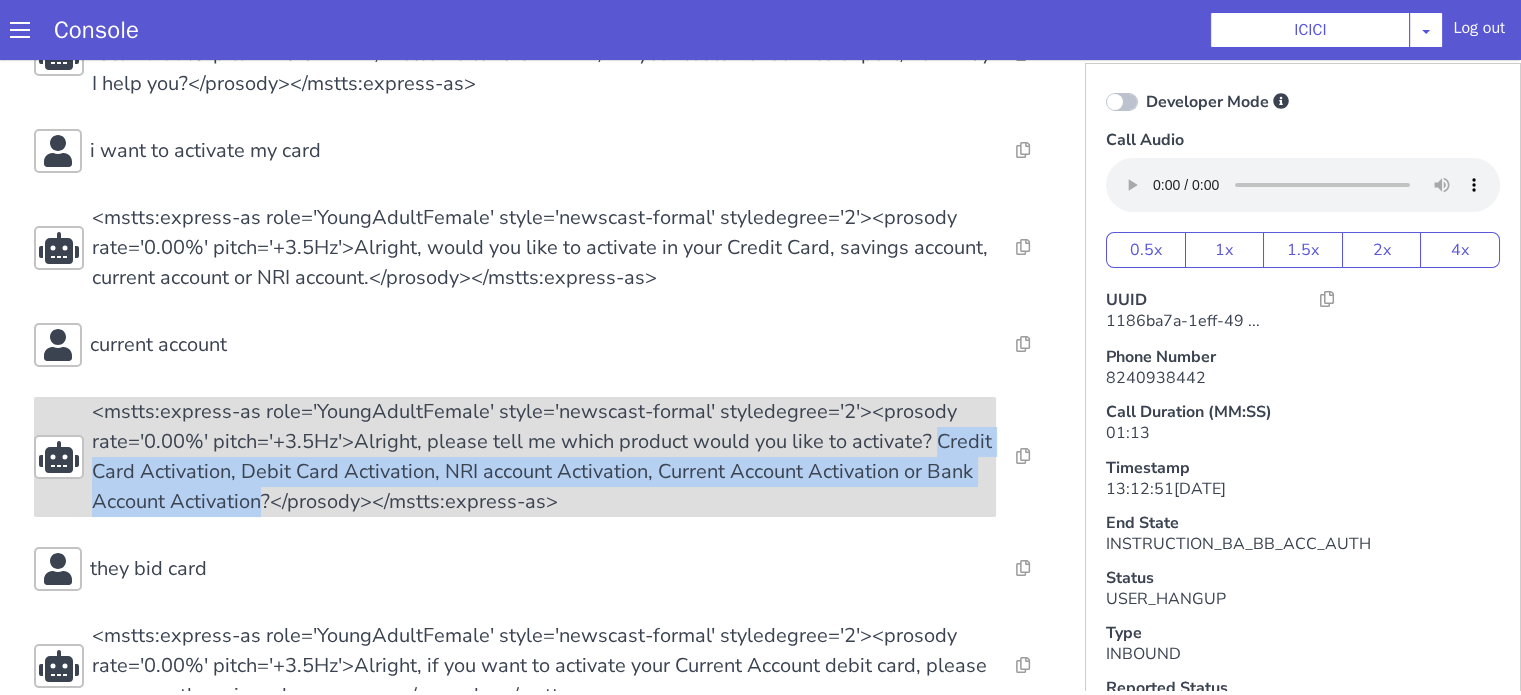 drag, startPoint x: 893, startPoint y: -50, endPoint x: 1113, endPoint y: -22, distance: 221.77466 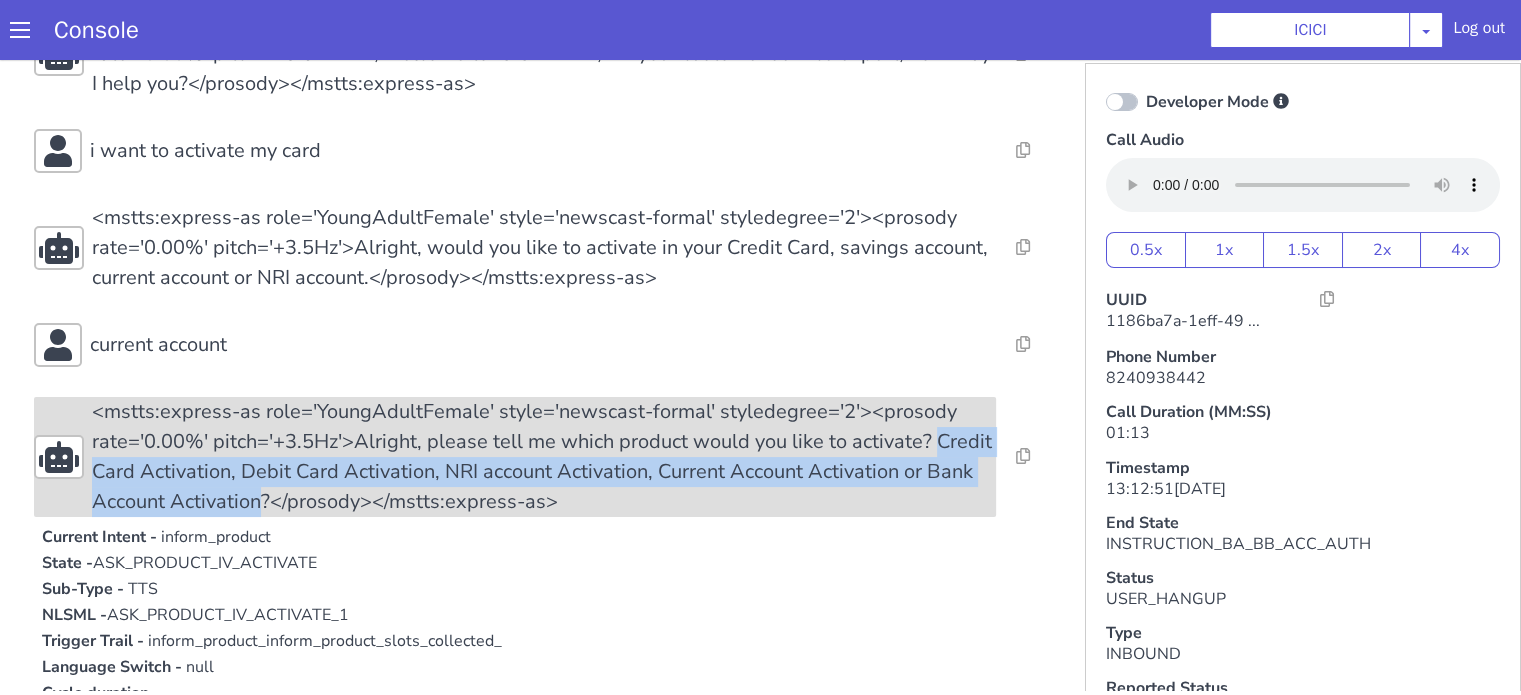 copy on "Credit Card Activation, Debit Card Activation, NRI account Activation, Current Account Activation or Bank Account Activation" 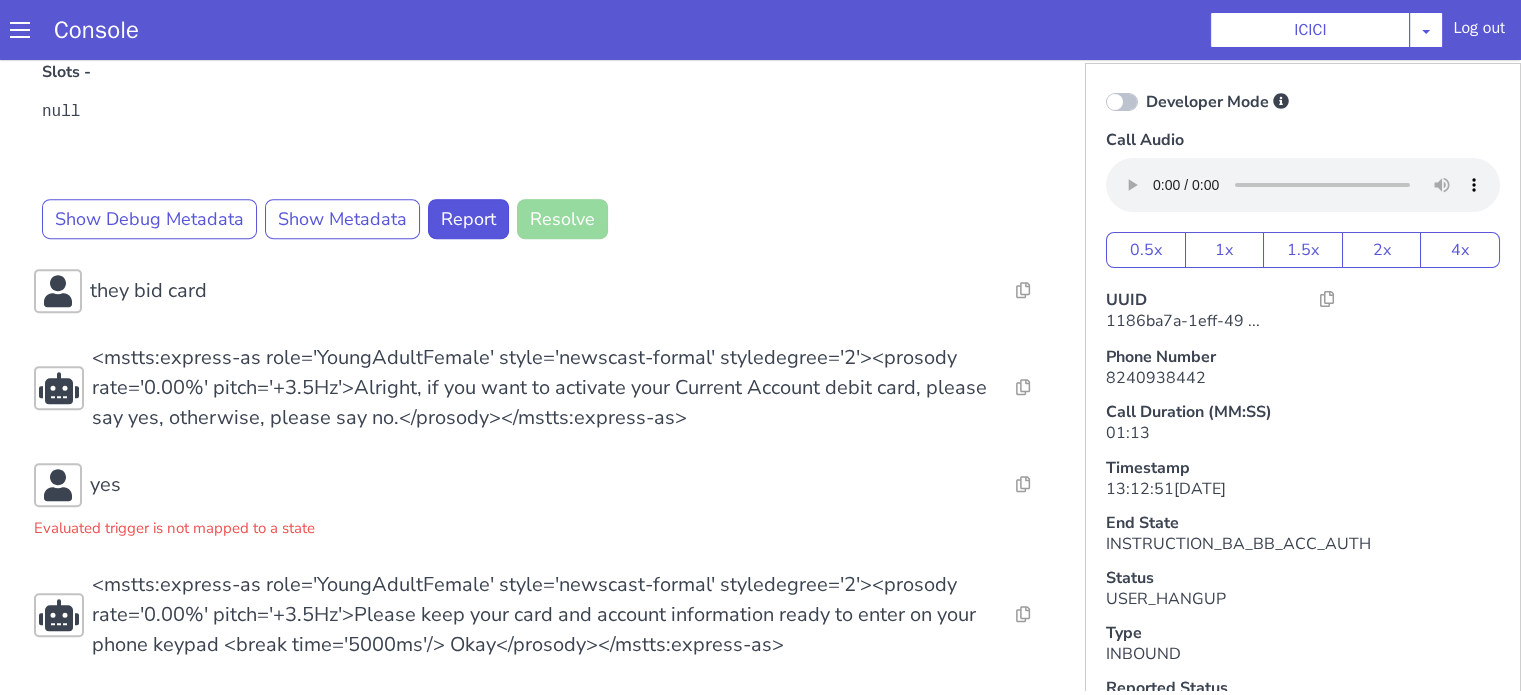 scroll, scrollTop: 908, scrollLeft: 0, axis: vertical 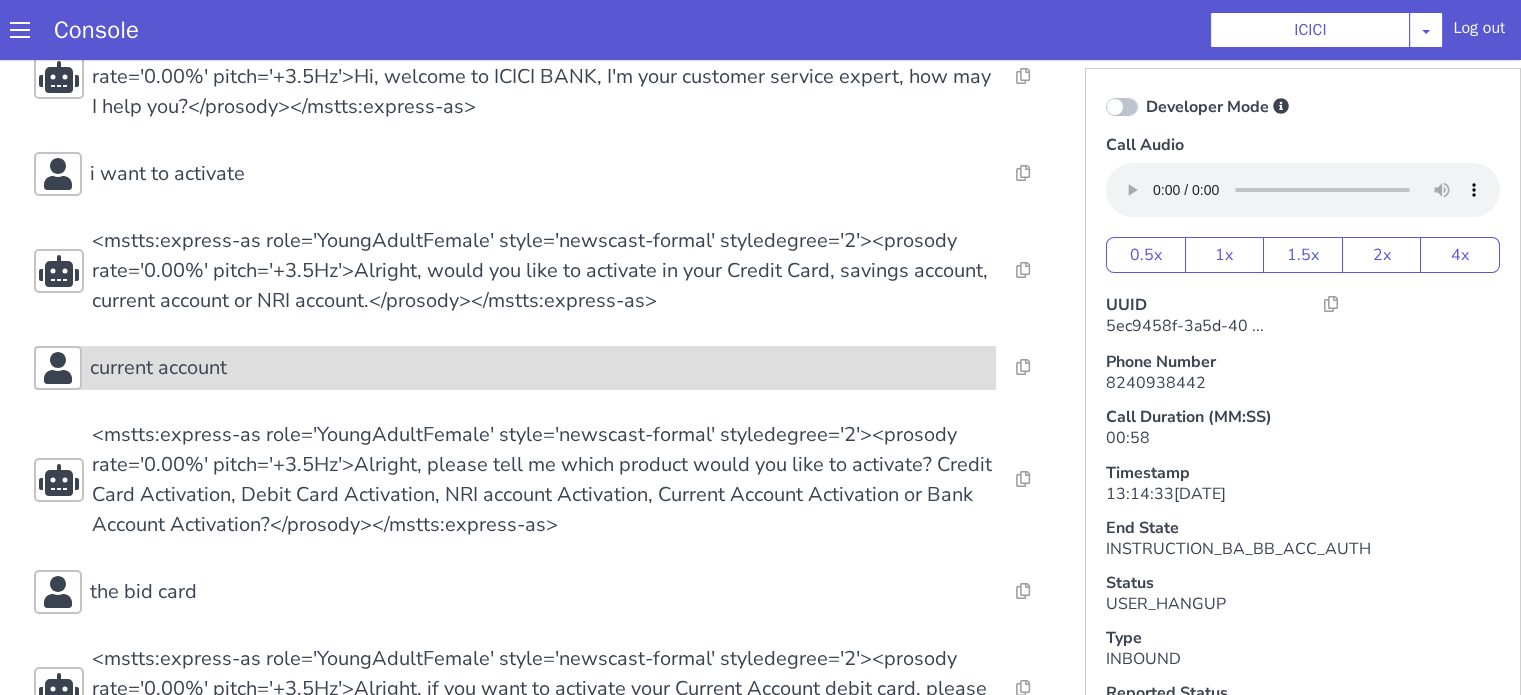click on "current account" at bounding box center (711, 1217) 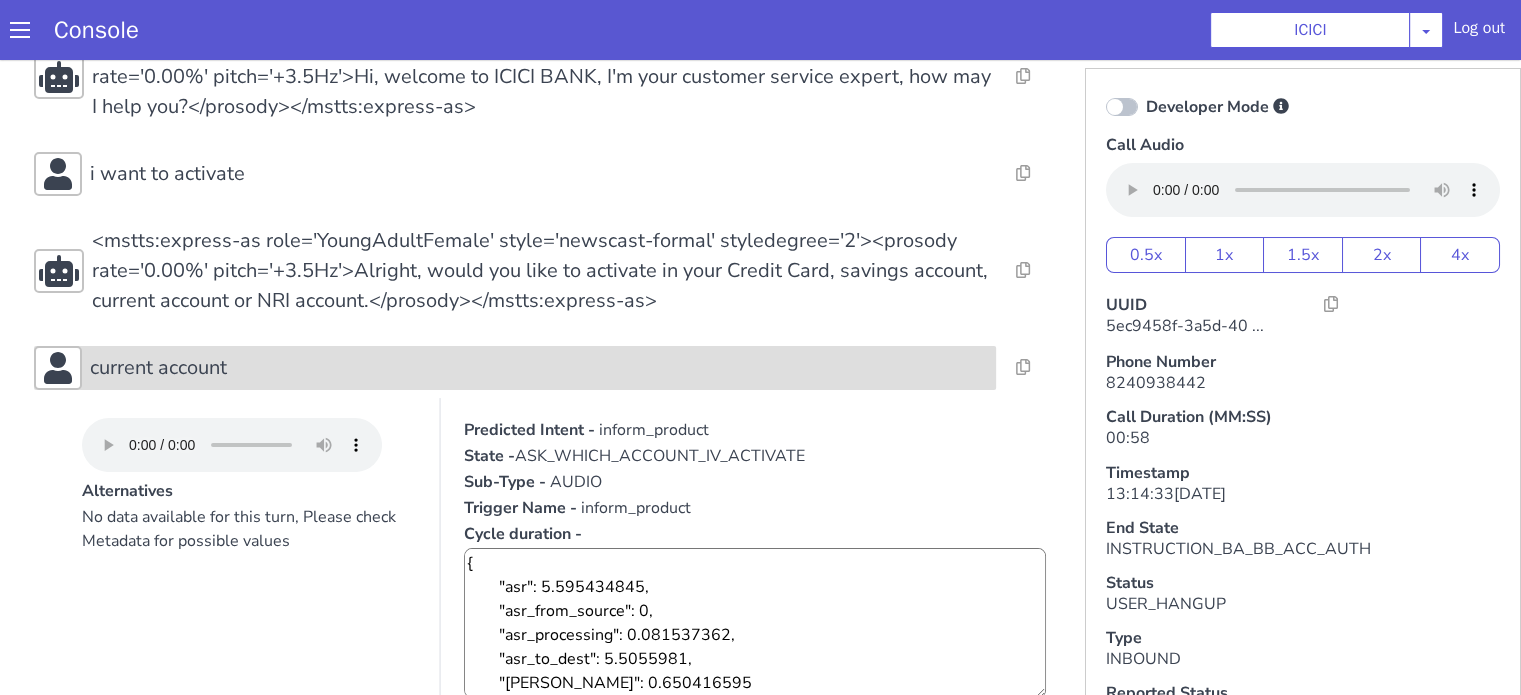click on "current account" at bounding box center [1555, 1427] 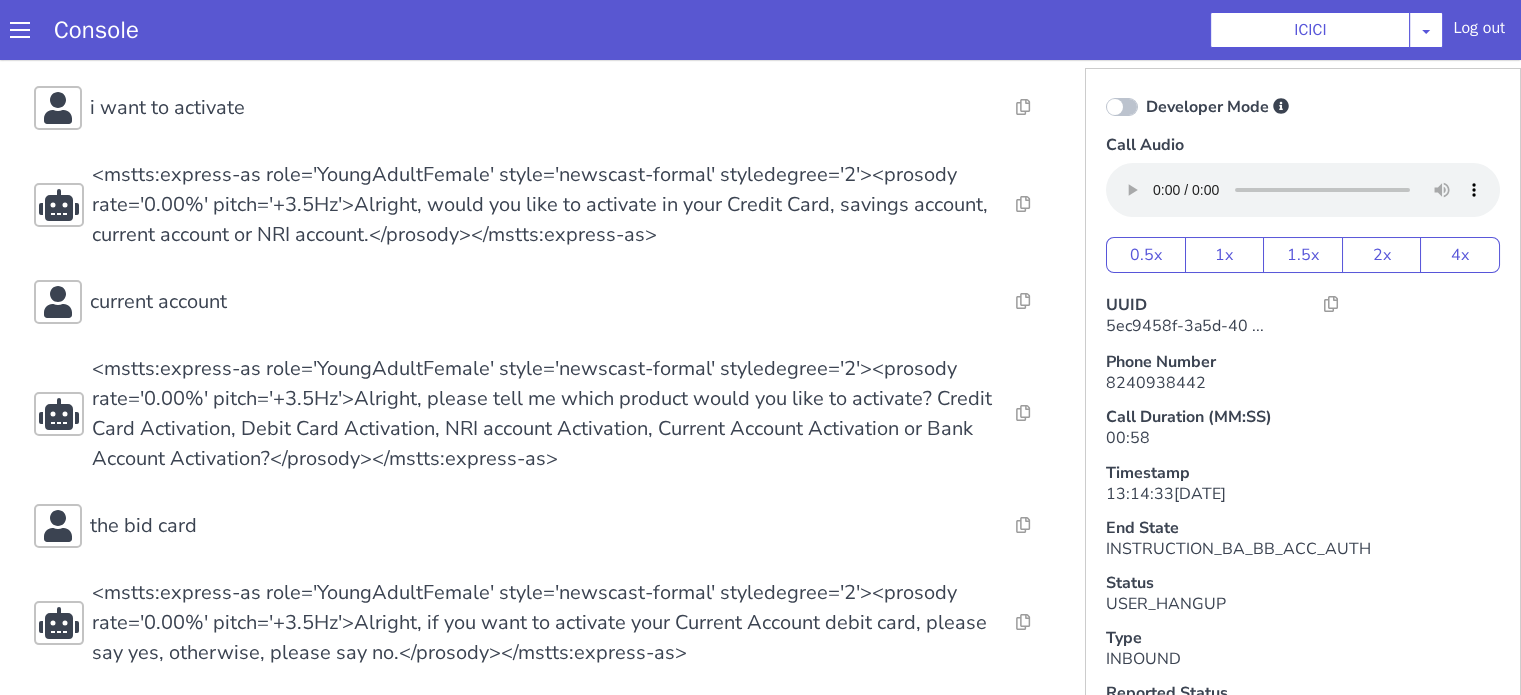 scroll, scrollTop: 182, scrollLeft: 0, axis: vertical 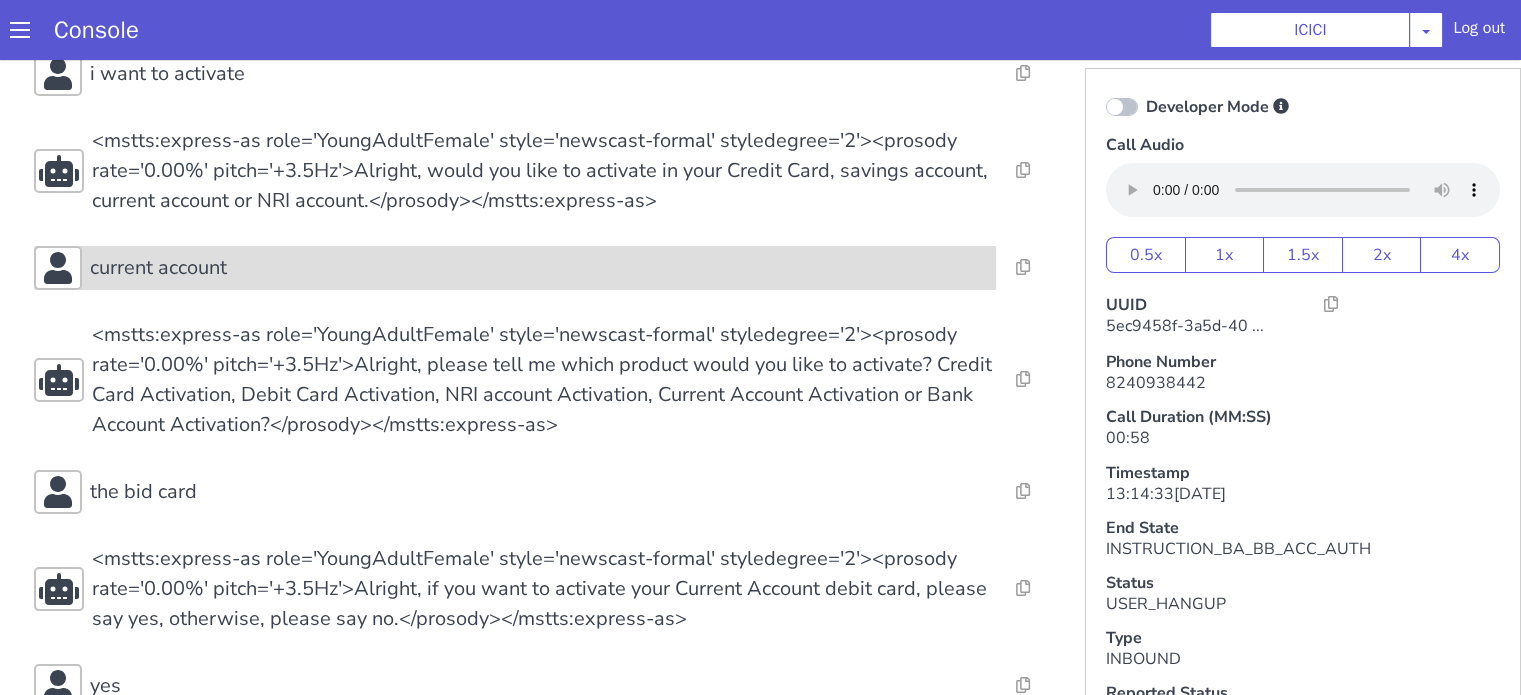 click on "current account" at bounding box center (500, 698) 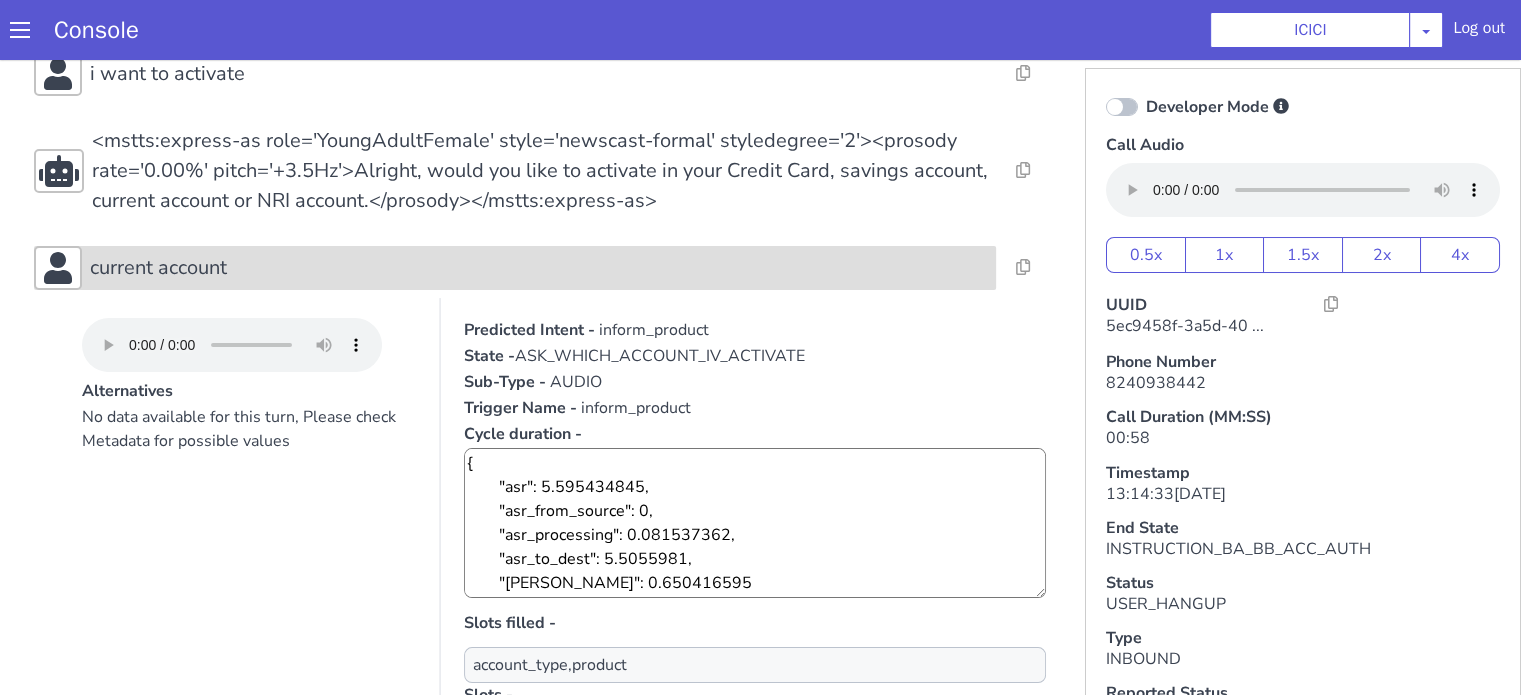 click on "current account" at bounding box center [1965, 1022] 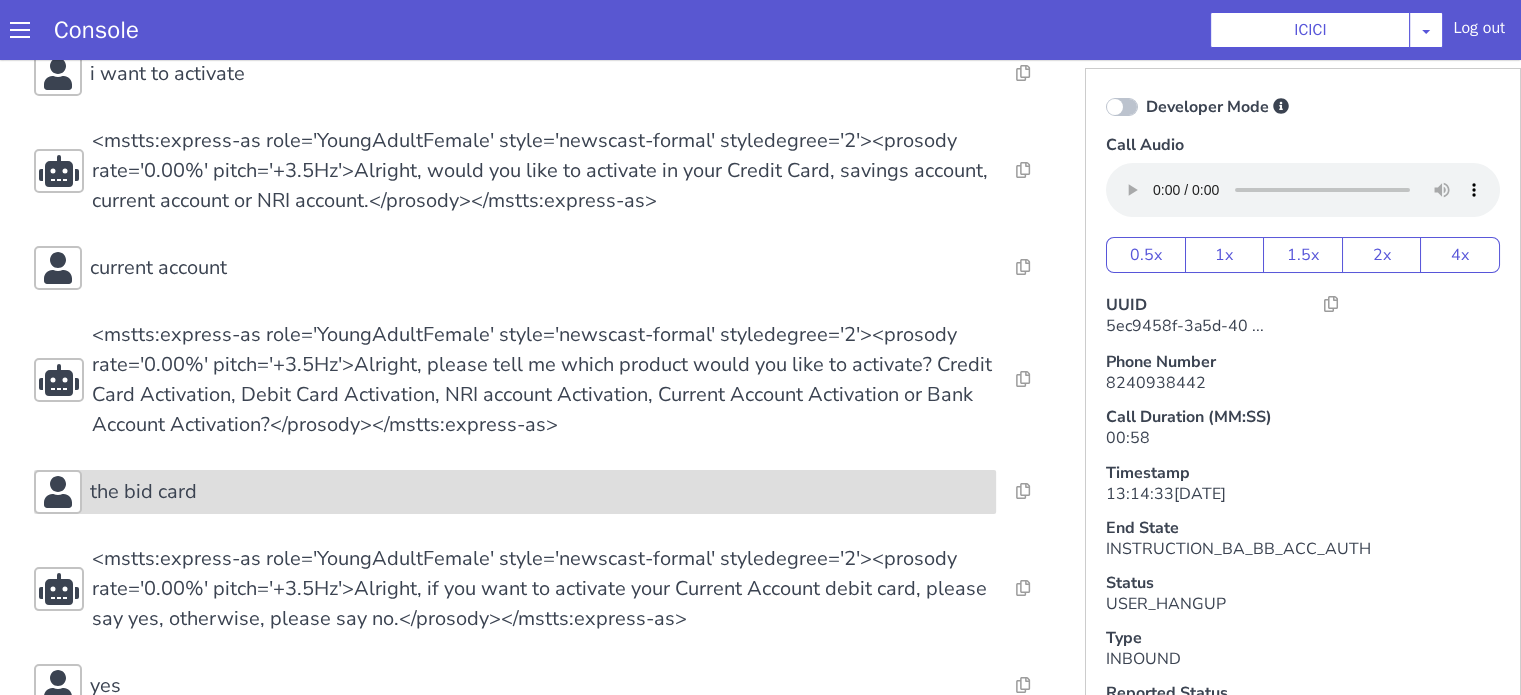 click on "the bid card" at bounding box center [569, 1137] 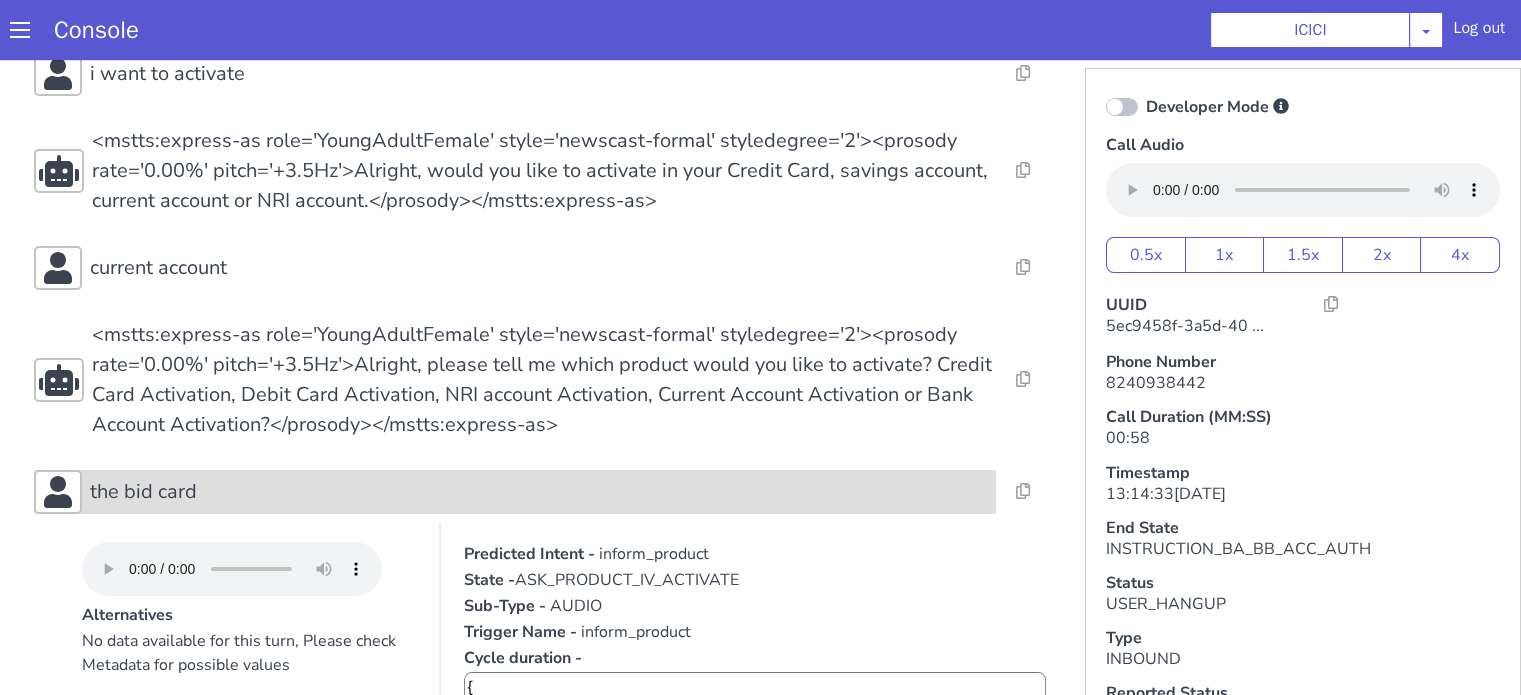 click on "the bid card" at bounding box center [586, 1170] 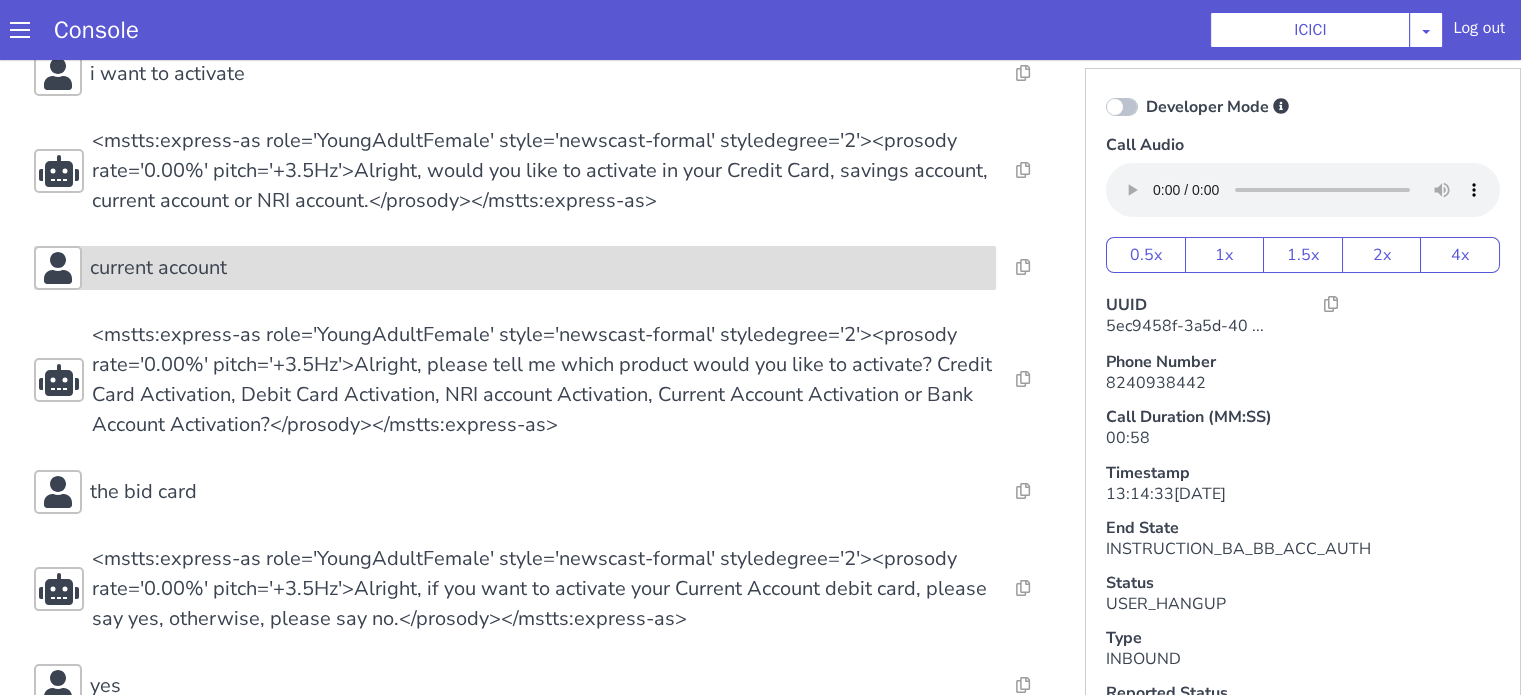 click on "current account" at bounding box center [653, 1049] 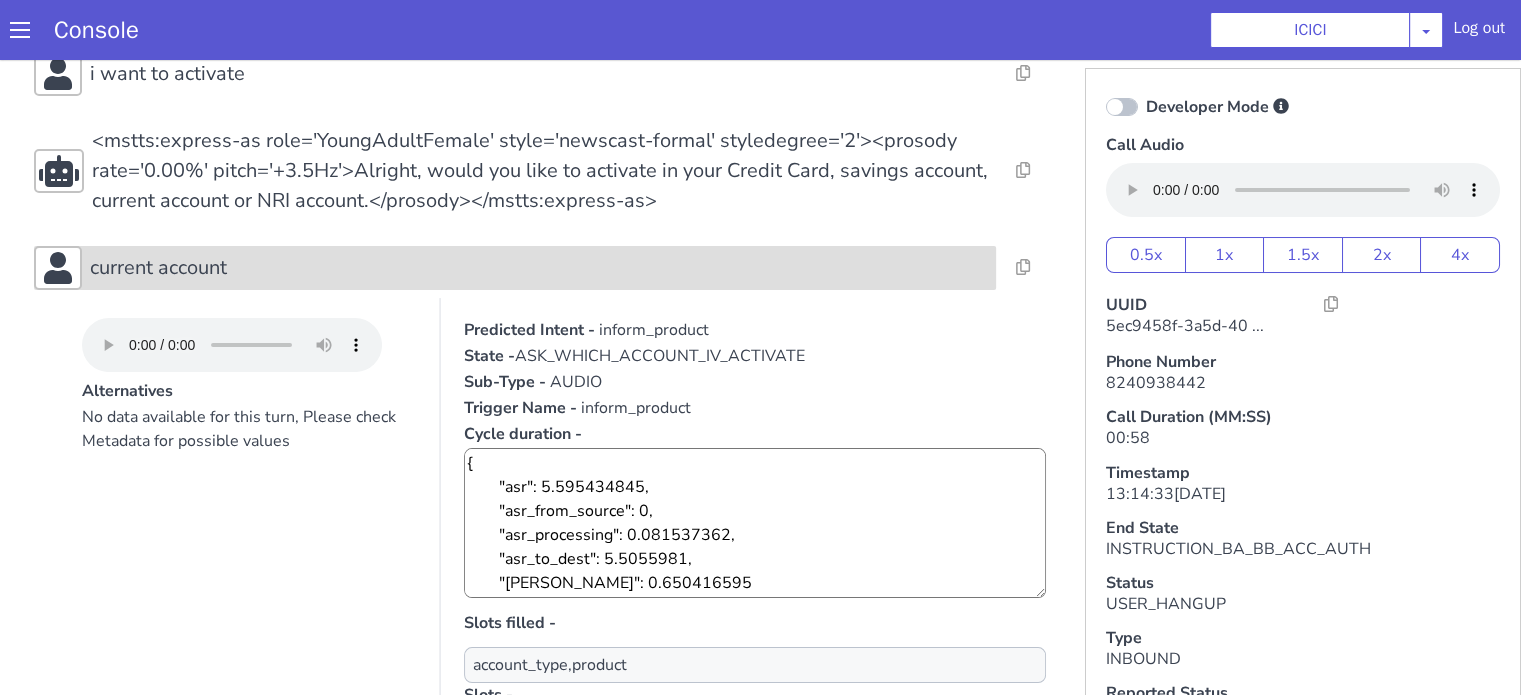 click on "current account" at bounding box center (526, 306) 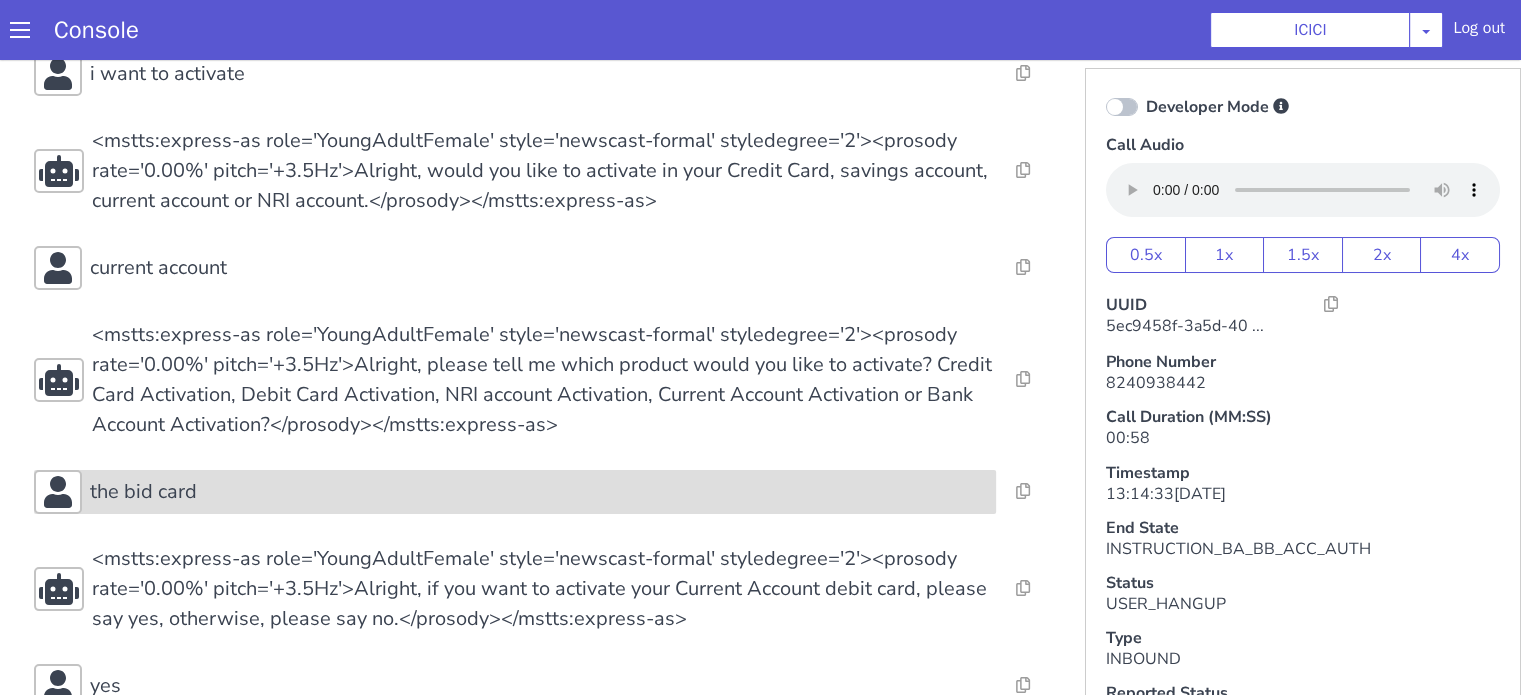 click on "the bid card" at bounding box center [547, 471] 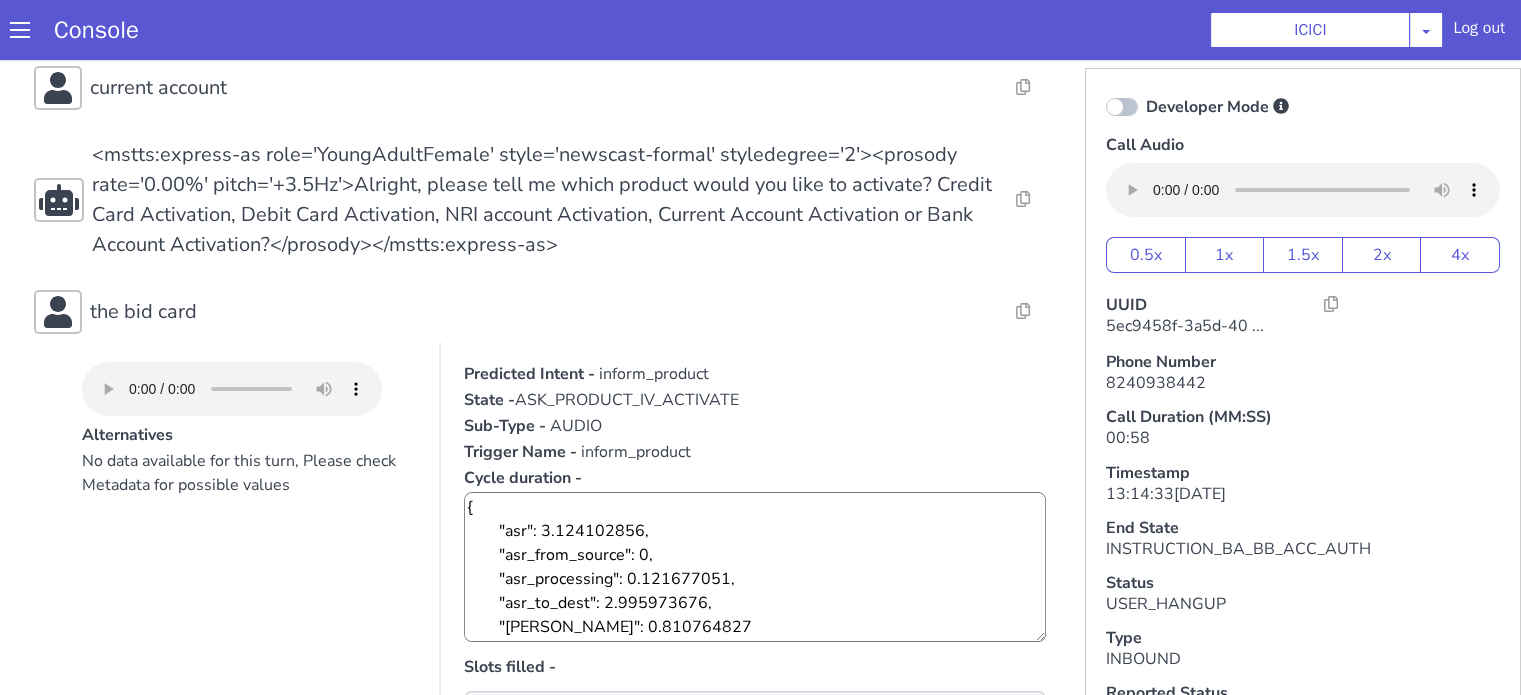 scroll, scrollTop: 482, scrollLeft: 0, axis: vertical 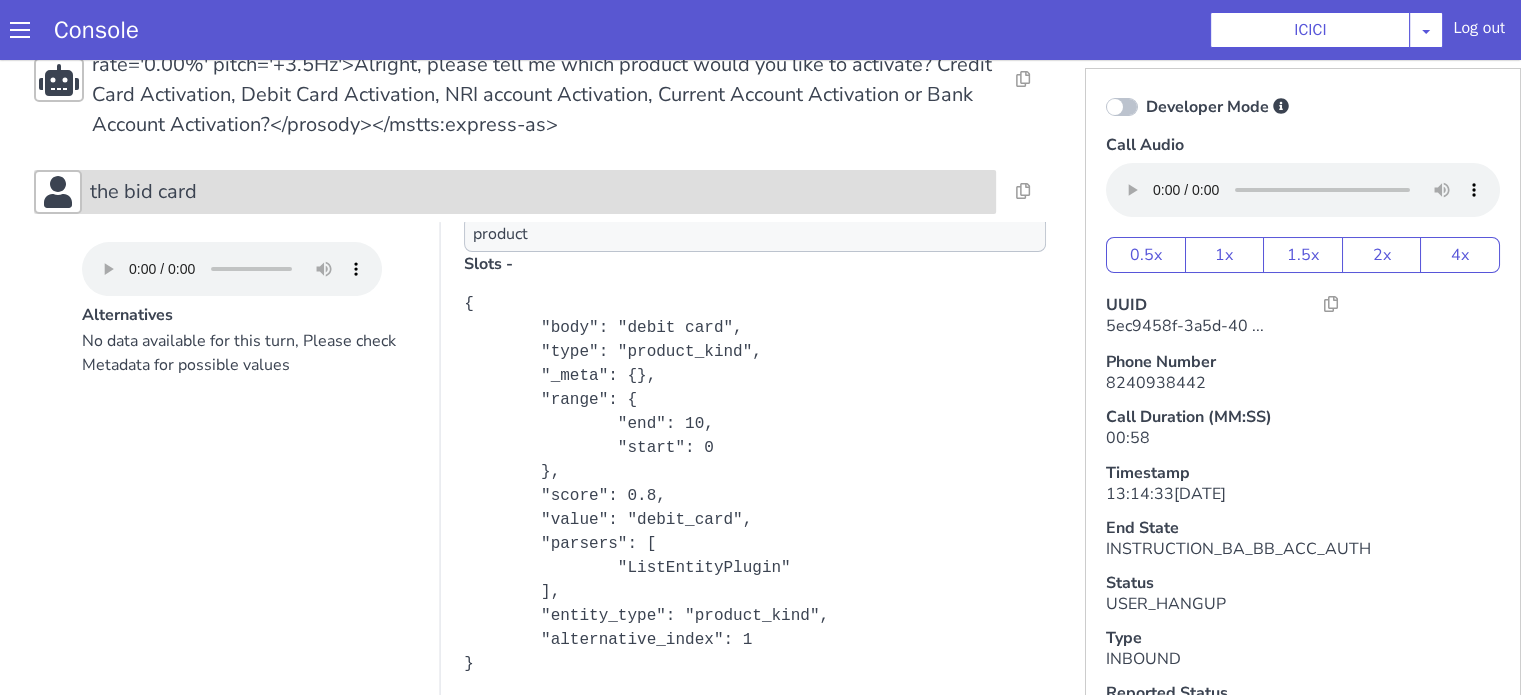 click on "the bid card" at bounding box center [476, 622] 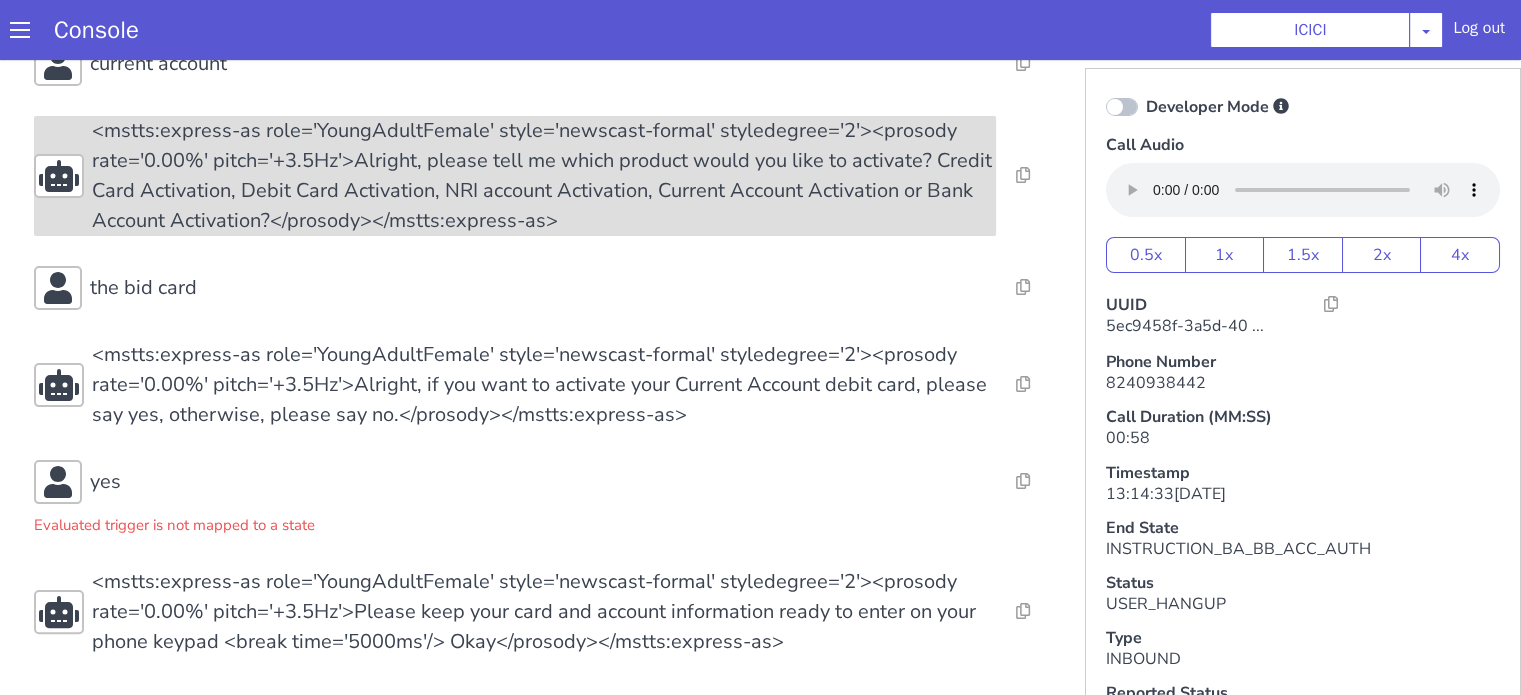 scroll, scrollTop: 382, scrollLeft: 0, axis: vertical 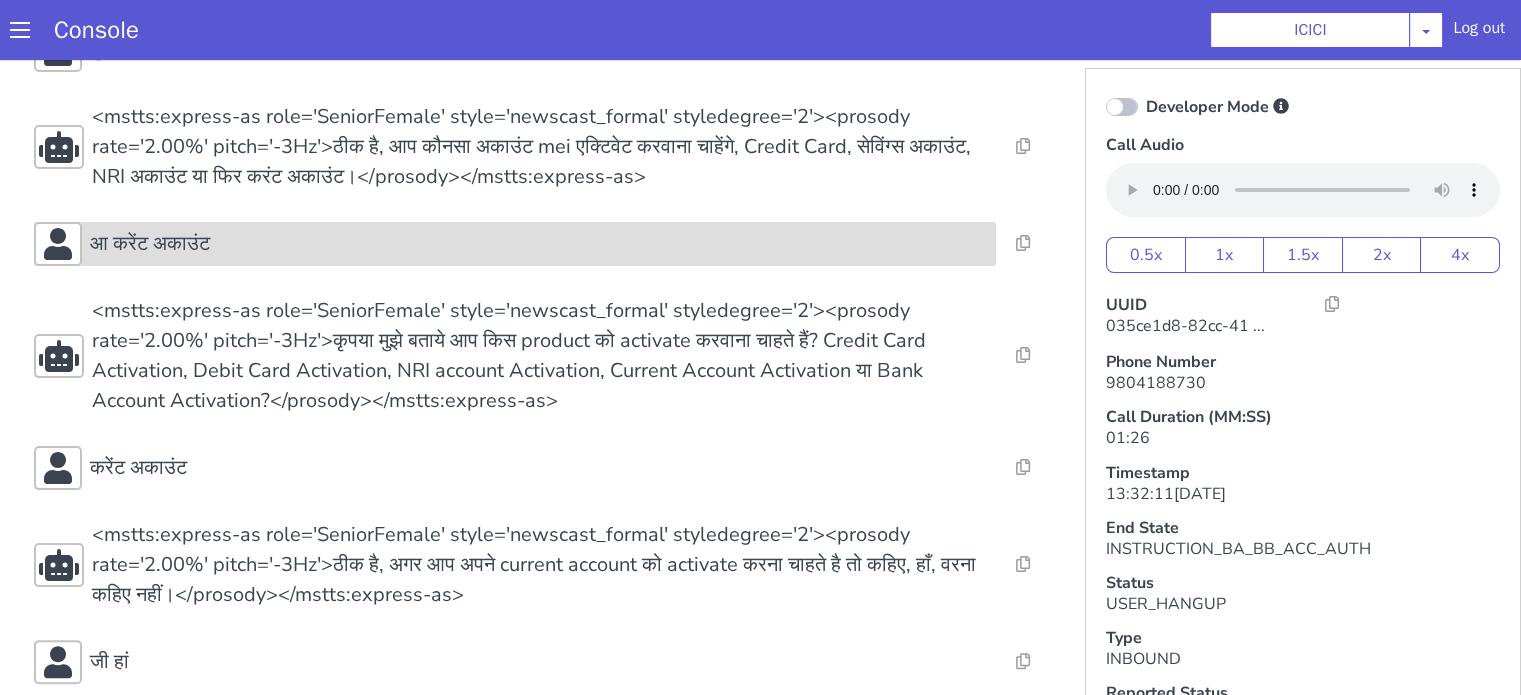 click on "आ करेंट अकाउंट" at bounding box center [539, 244] 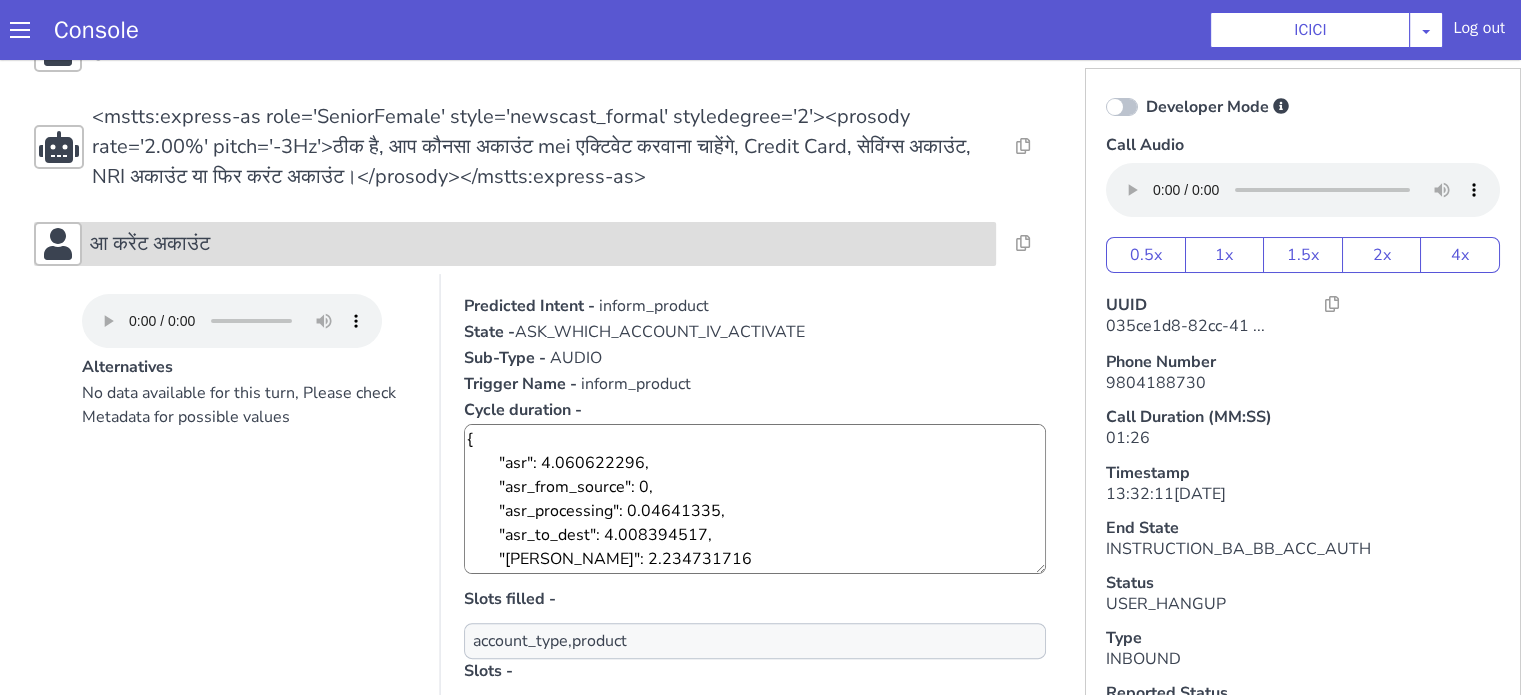 click on "आ करेंट अकाउंट" at bounding box center (539, 244) 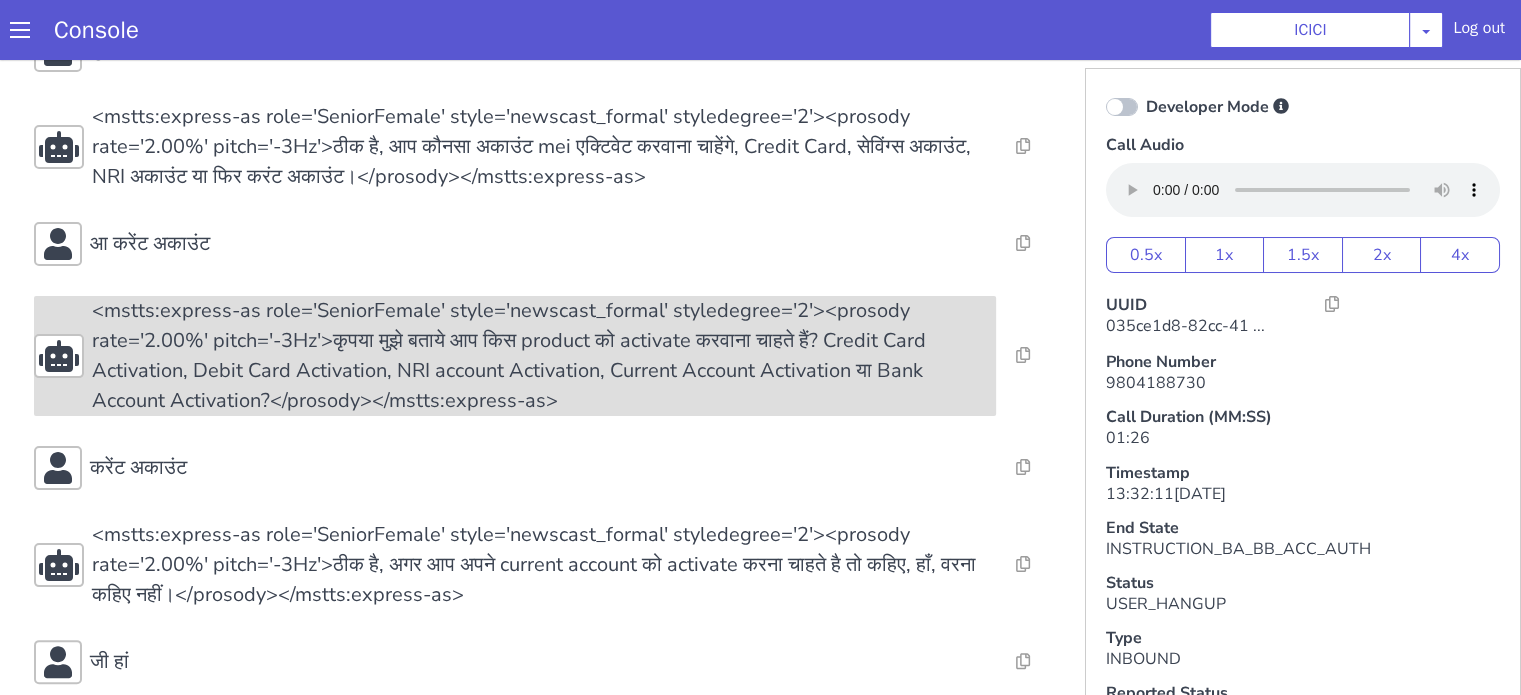 scroll, scrollTop: 500, scrollLeft: 0, axis: vertical 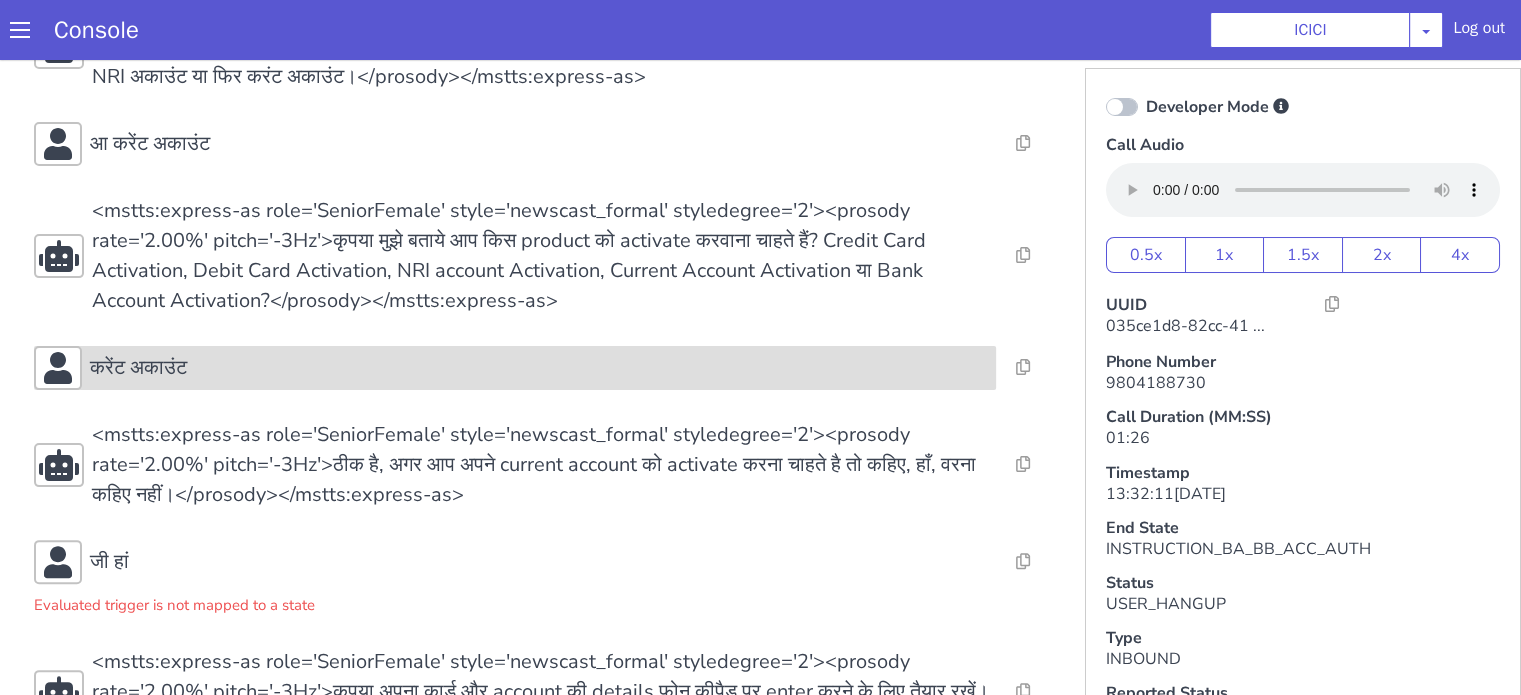 click on "करेंट अकाउंट" at bounding box center (539, 368) 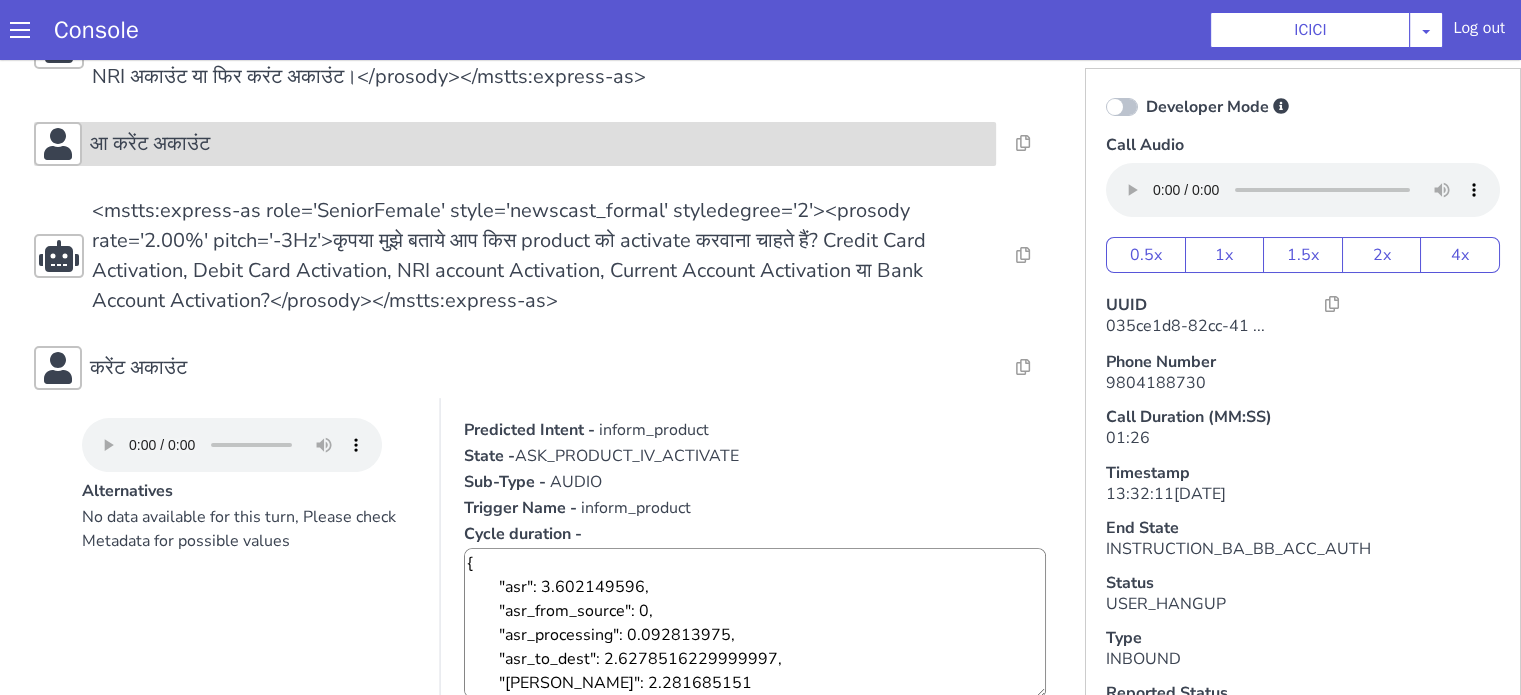 click on "आ करेंट अकाउंट" at bounding box center (515, 144) 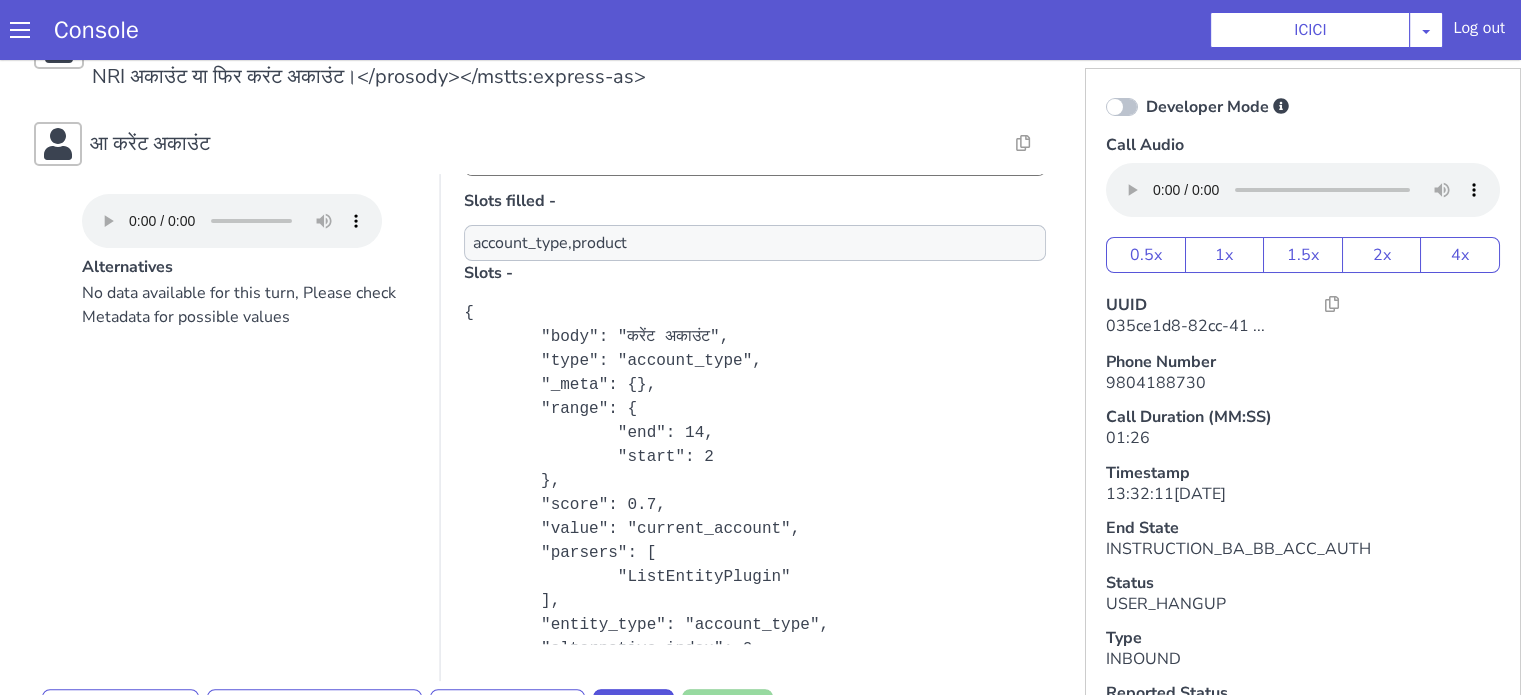 scroll, scrollTop: 369, scrollLeft: 0, axis: vertical 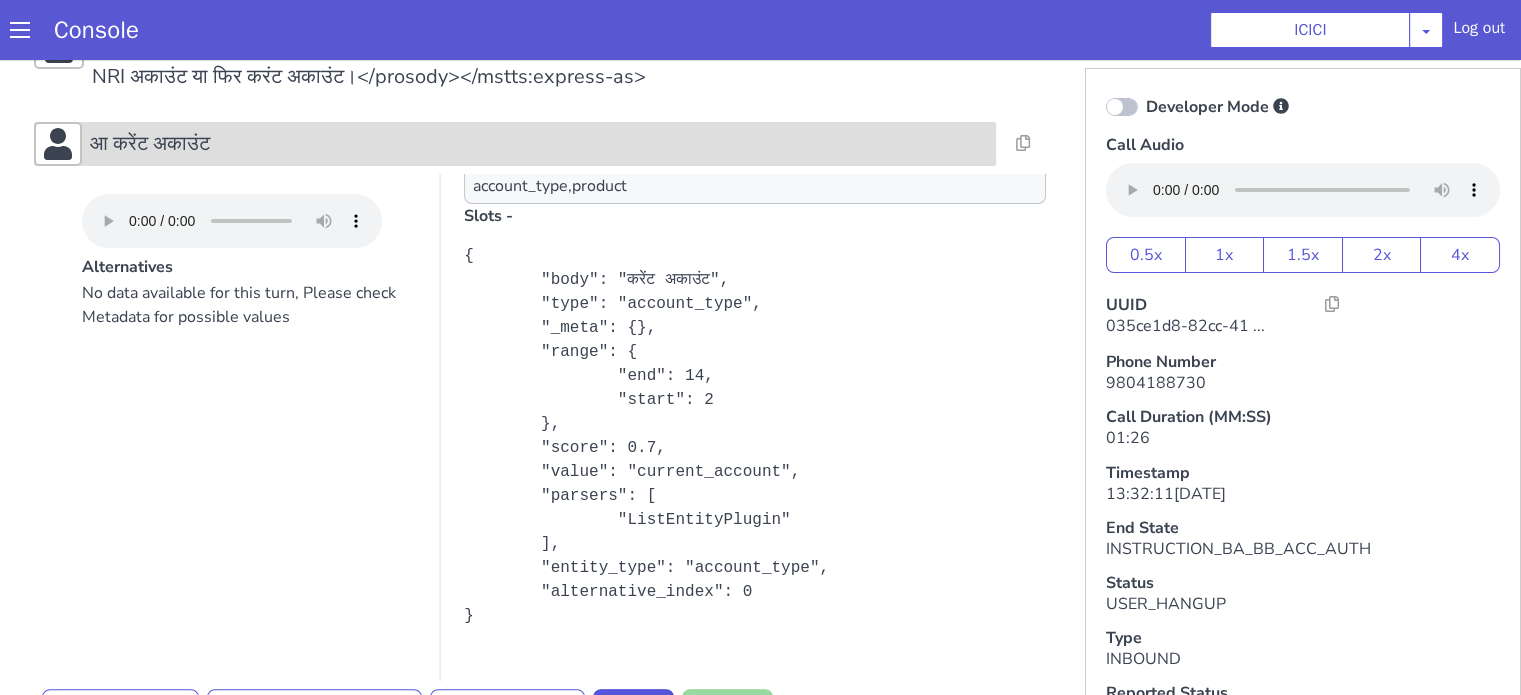 click on "आ करेंट अकाउंट" at bounding box center (539, 144) 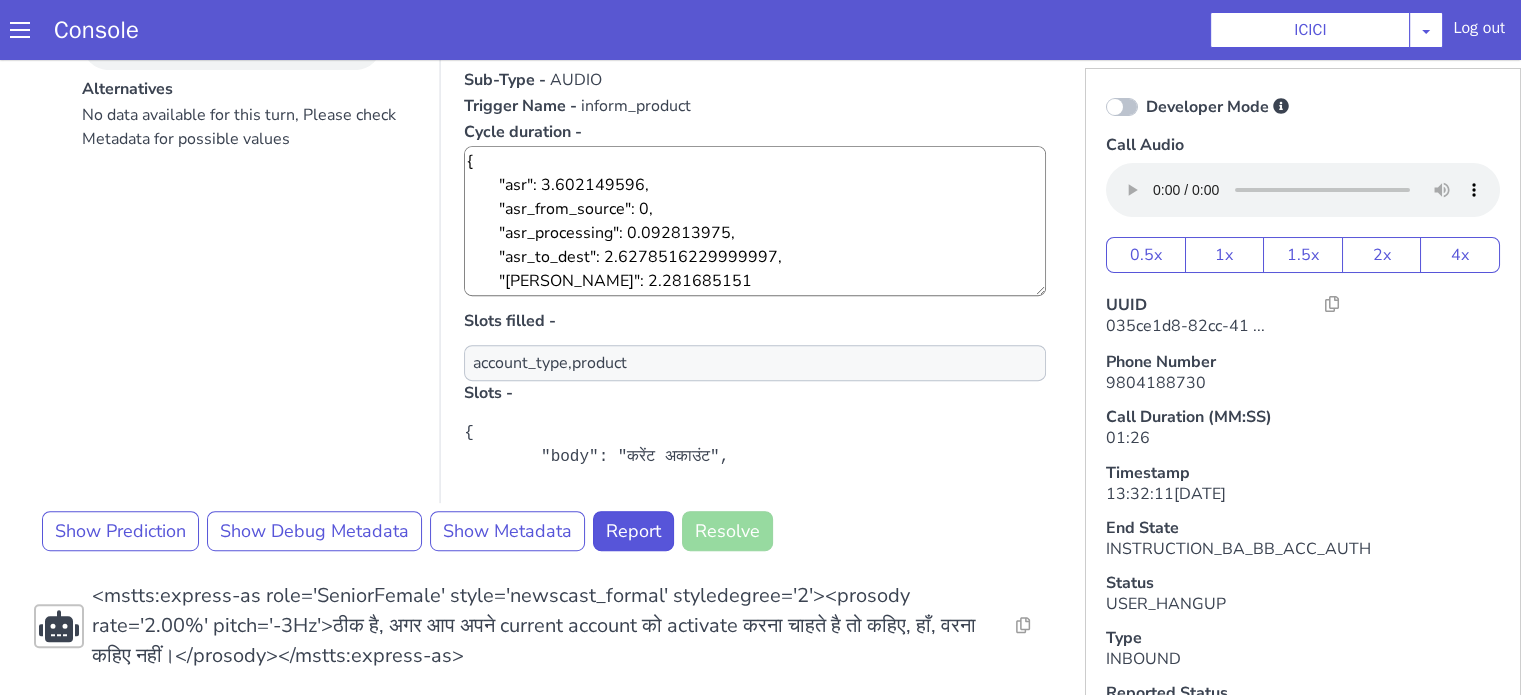 scroll, scrollTop: 1000, scrollLeft: 0, axis: vertical 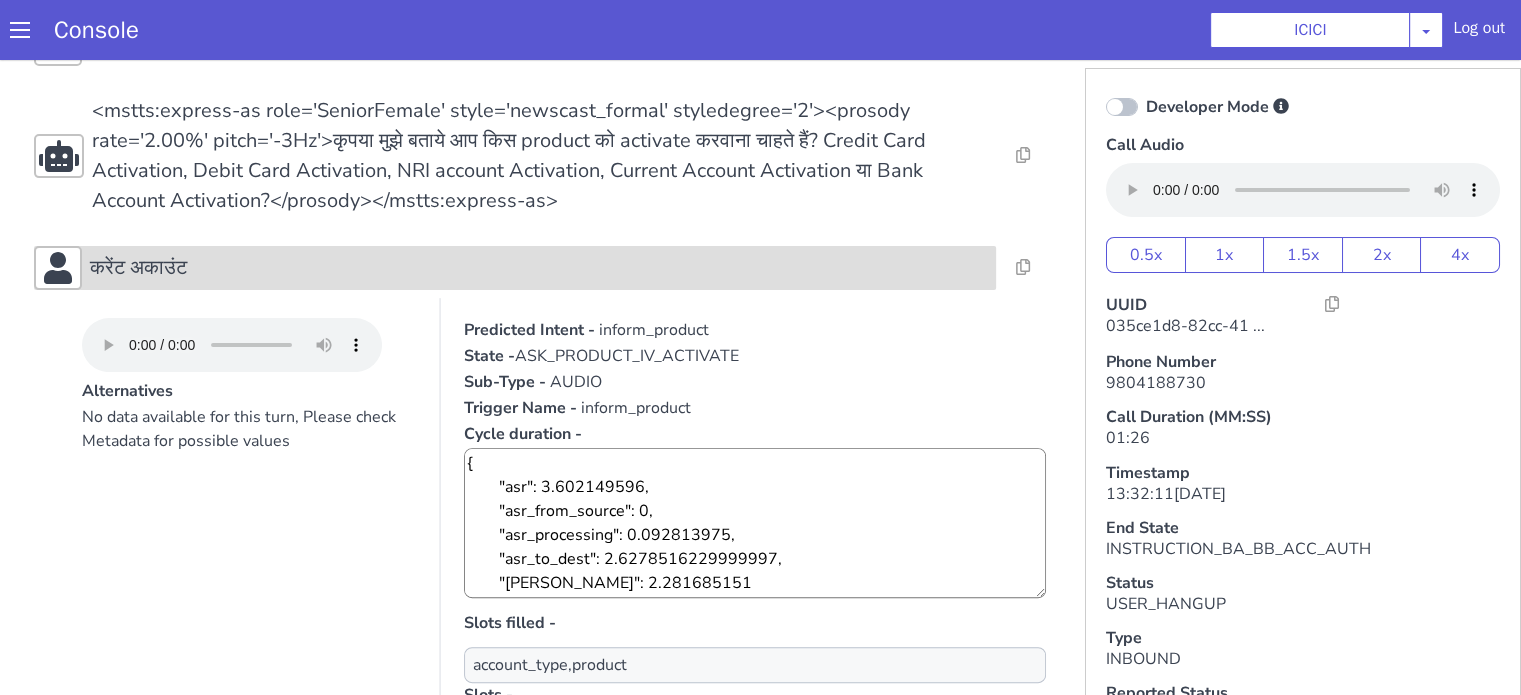 click on "करेंट अकाउंट" at bounding box center [539, 268] 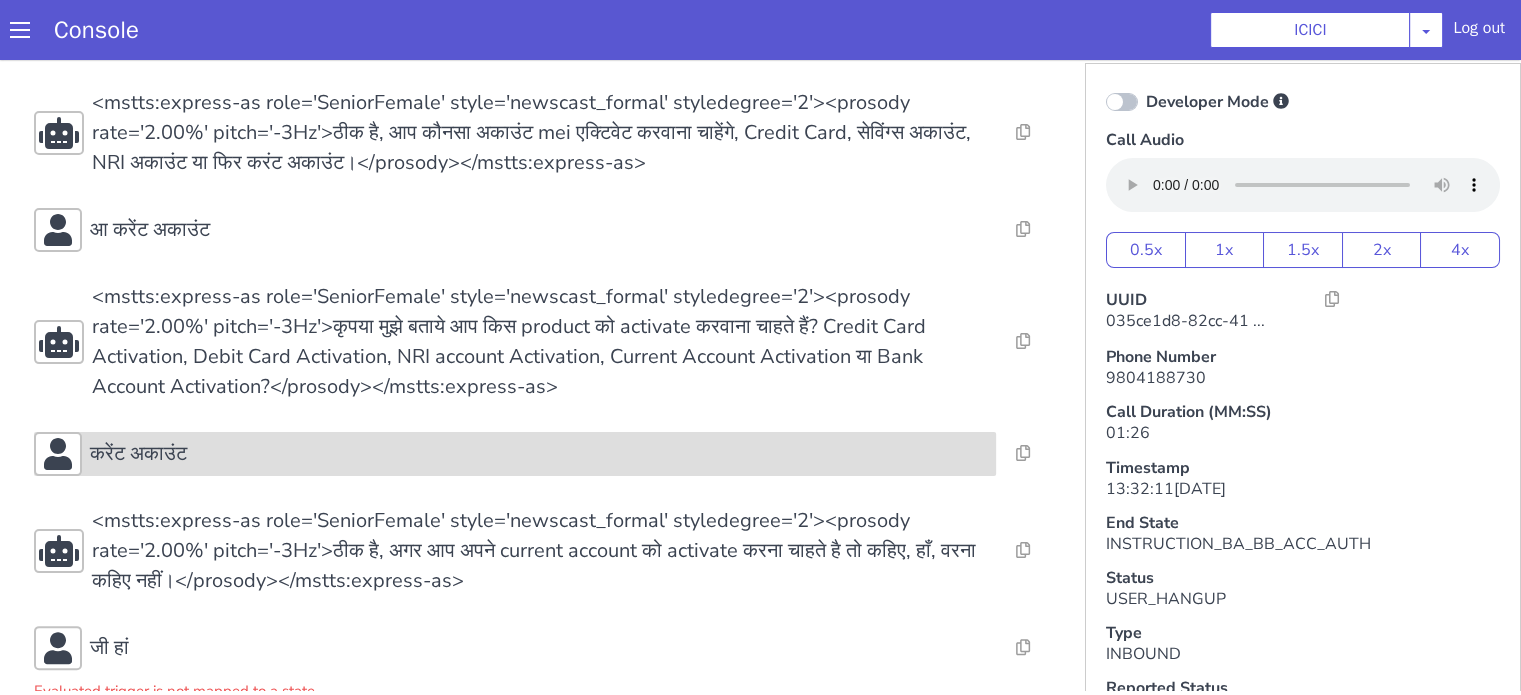 scroll, scrollTop: 375, scrollLeft: 0, axis: vertical 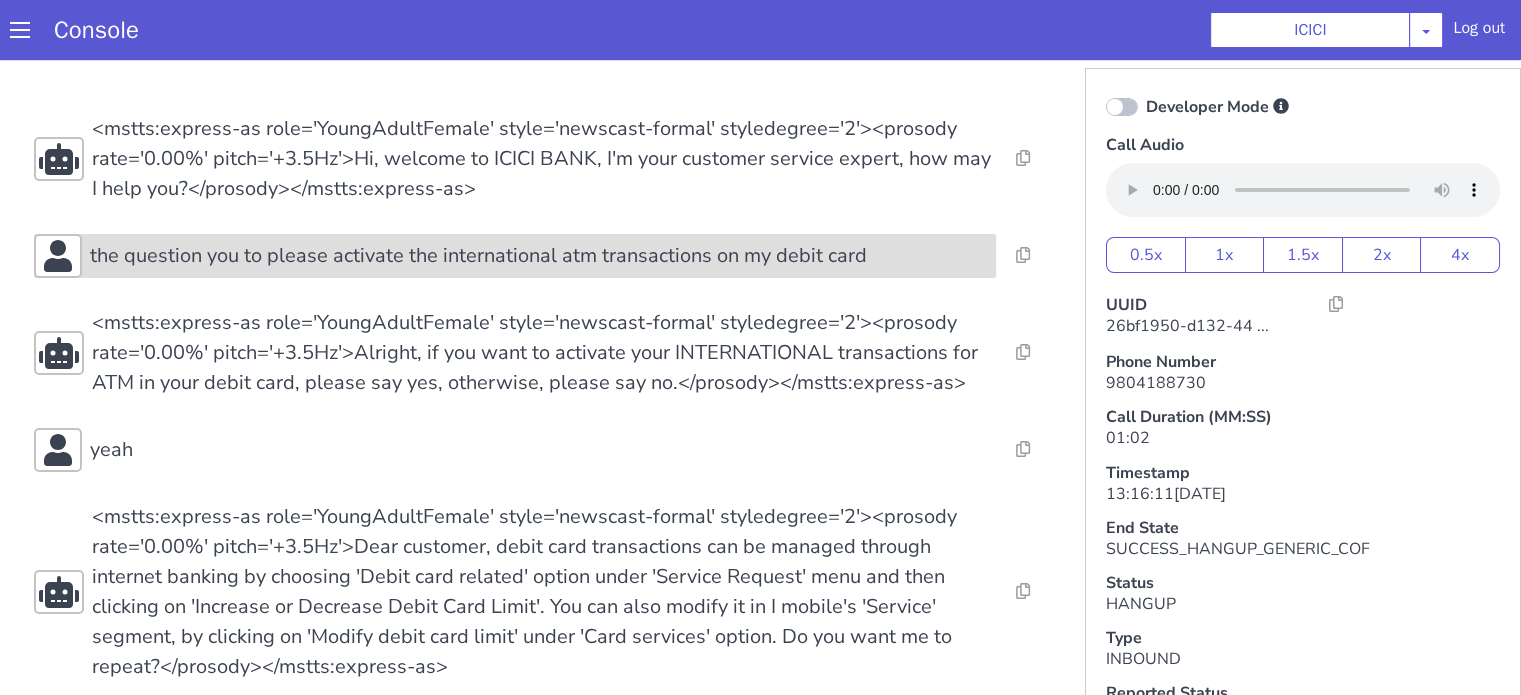 click on "the question you to please activate the international atm transactions on my debit card" at bounding box center (469, 804) 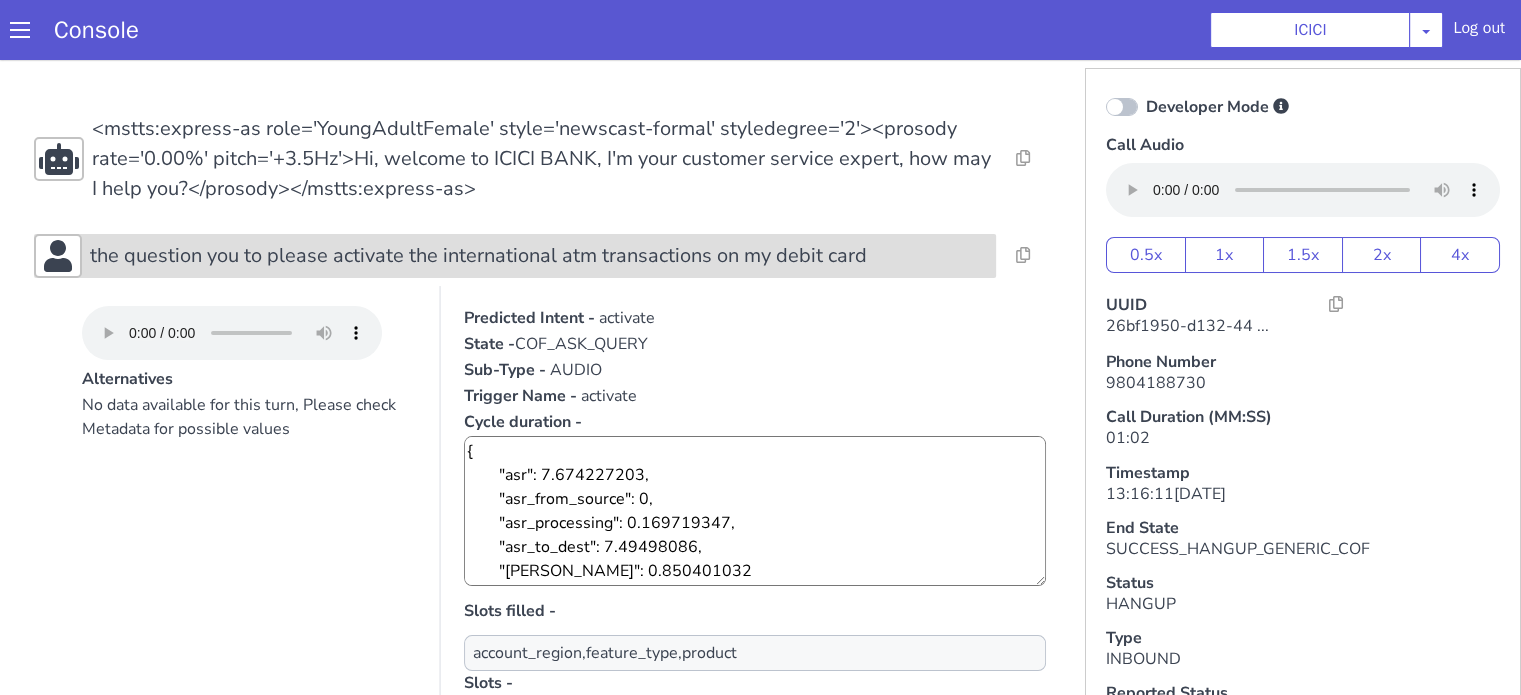 click on "the question you to please activate the international atm transactions on my debit card" at bounding box center (1013, 1324) 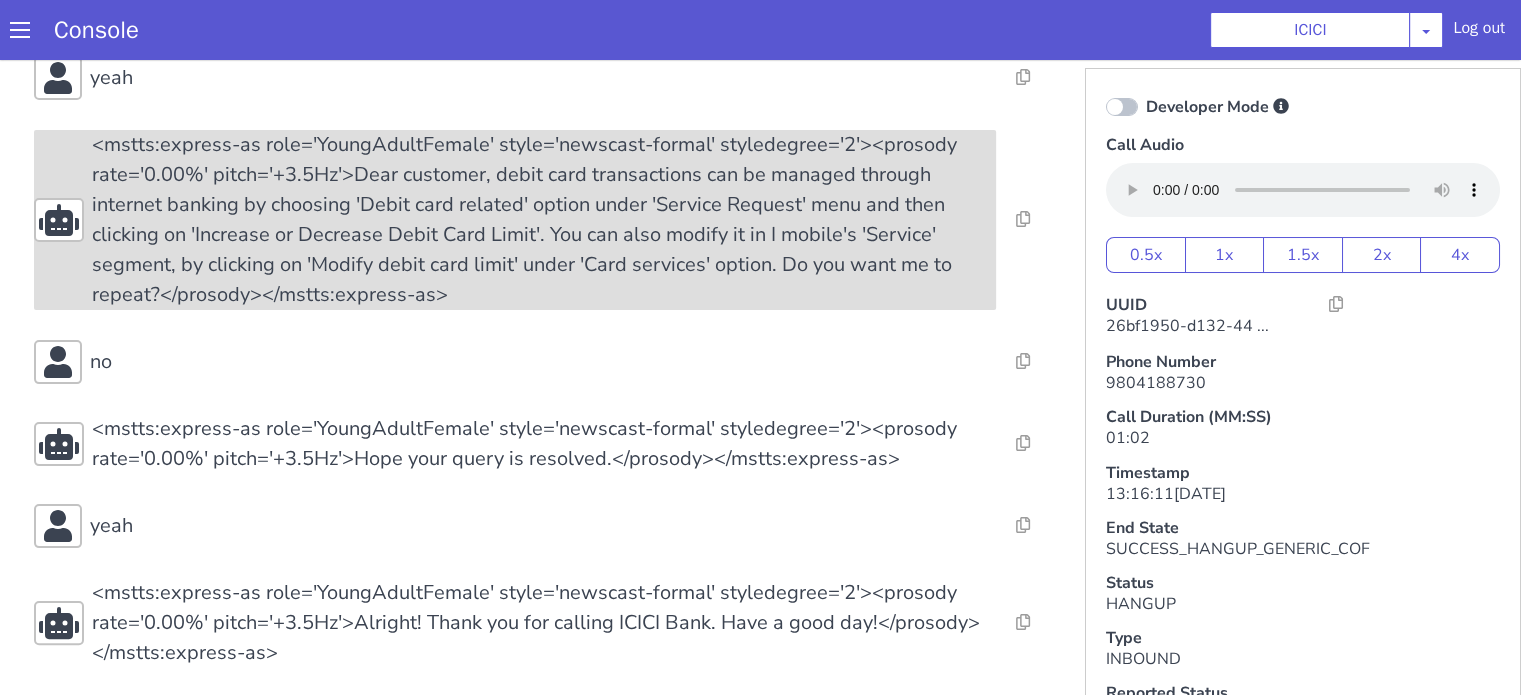 scroll, scrollTop: 380, scrollLeft: 0, axis: vertical 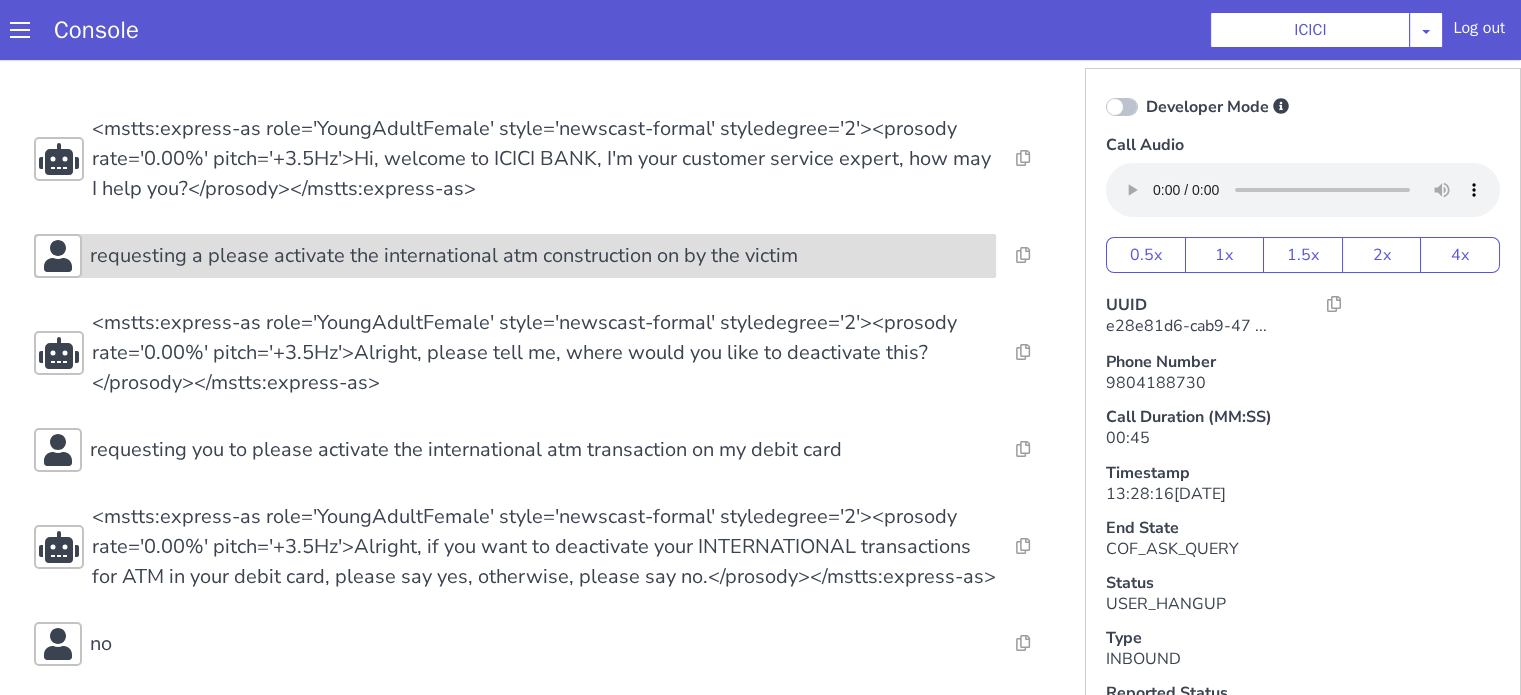 click on "requesting a please activate the international atm construction on by the victim" at bounding box center [444, 256] 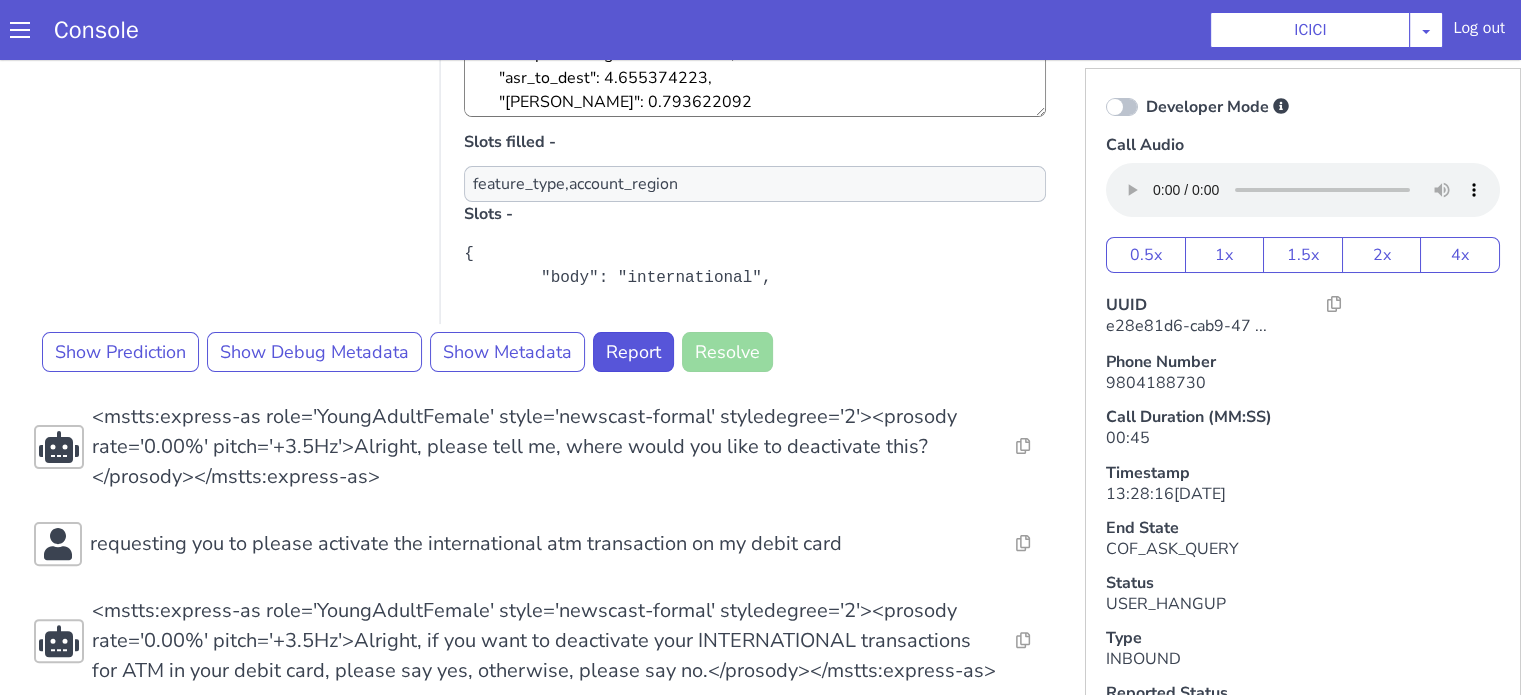 scroll, scrollTop: 500, scrollLeft: 0, axis: vertical 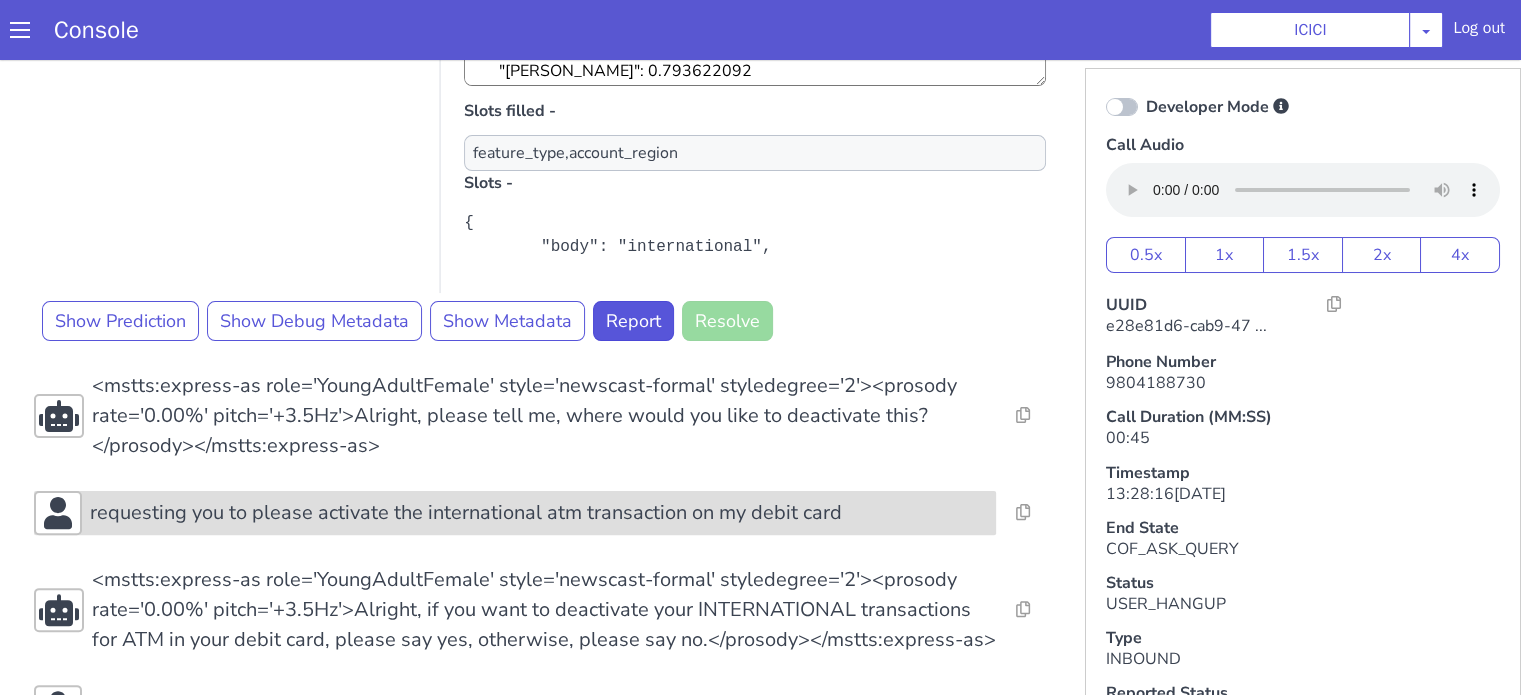 click on "requesting you to please activate the international atm transaction on my debit card" at bounding box center (466, 513) 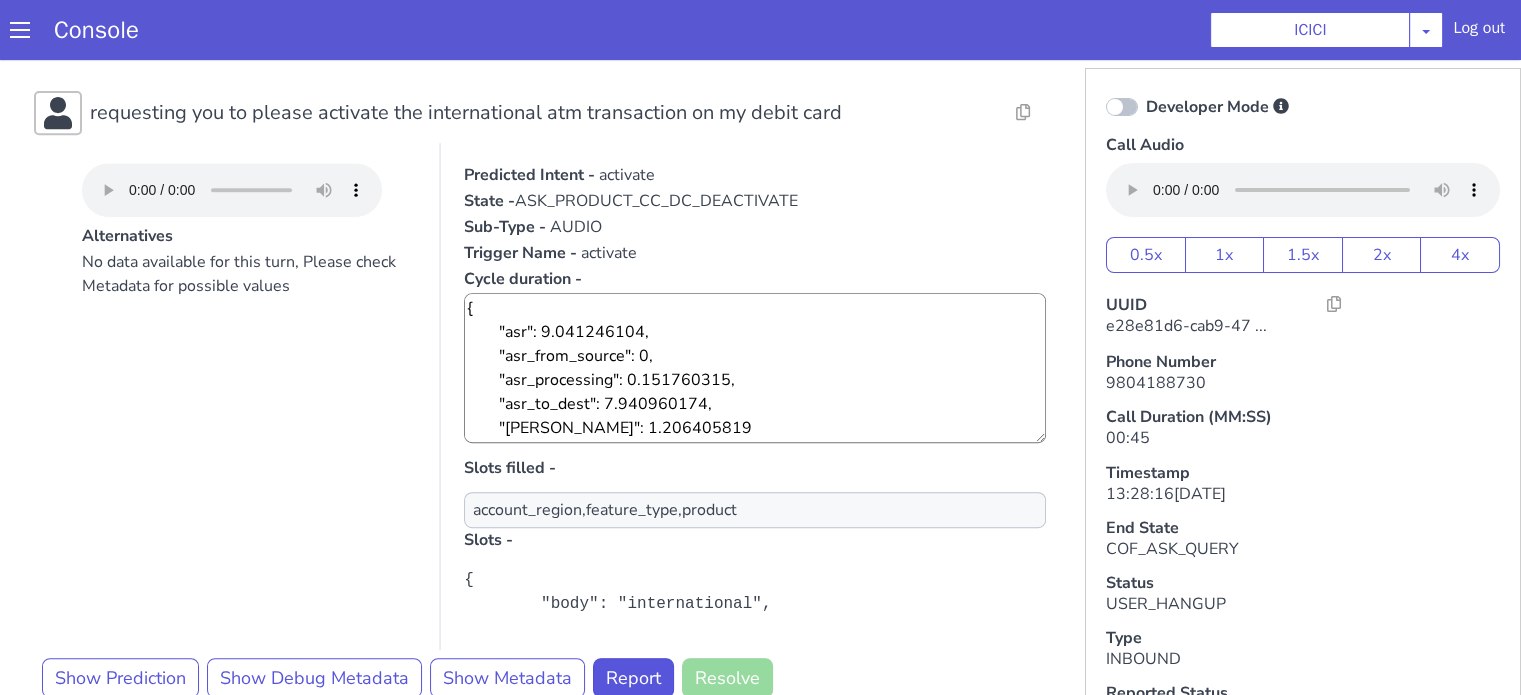 scroll, scrollTop: 1200, scrollLeft: 0, axis: vertical 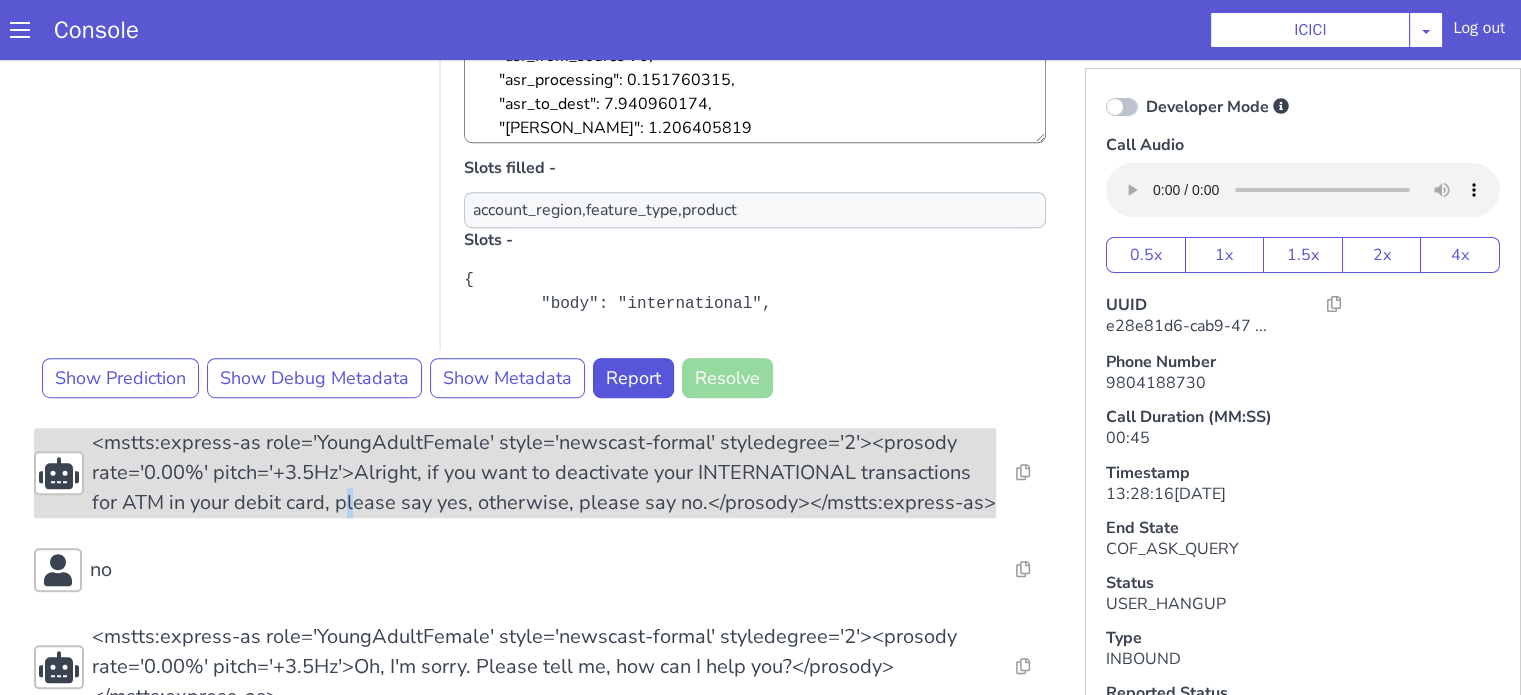 drag, startPoint x: 348, startPoint y: 487, endPoint x: 345, endPoint y: 475, distance: 12.369317 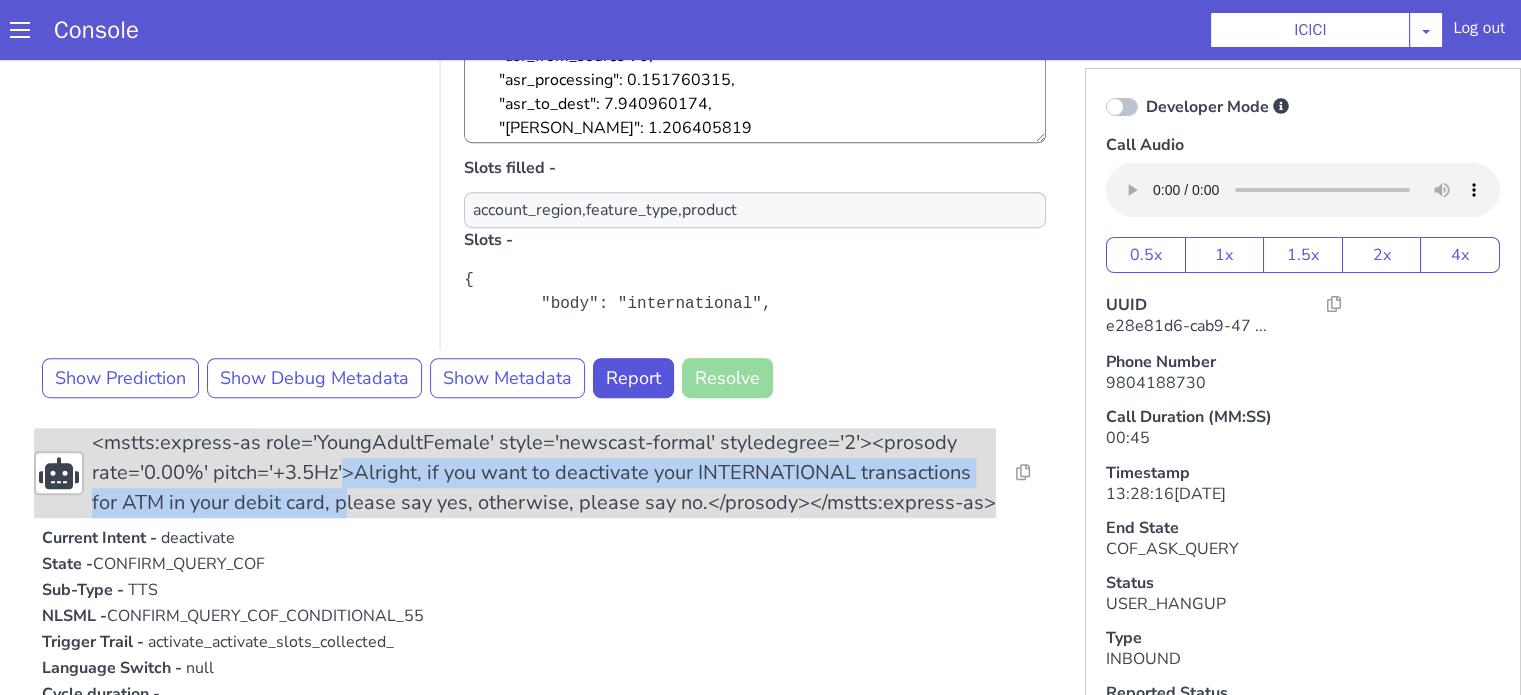 click on "<mstts:express-as role='YoungAdultFemale' style='newscast-formal' styledegree='2'><prosody rate='0.00%' pitch='+3.5Hz'>Alright, if you want to deactivate your INTERNATIONAL transactions for ATM in your debit card, please say yes, otherwise, please say no.</prosody></mstts:express-as>" at bounding box center [544, 473] 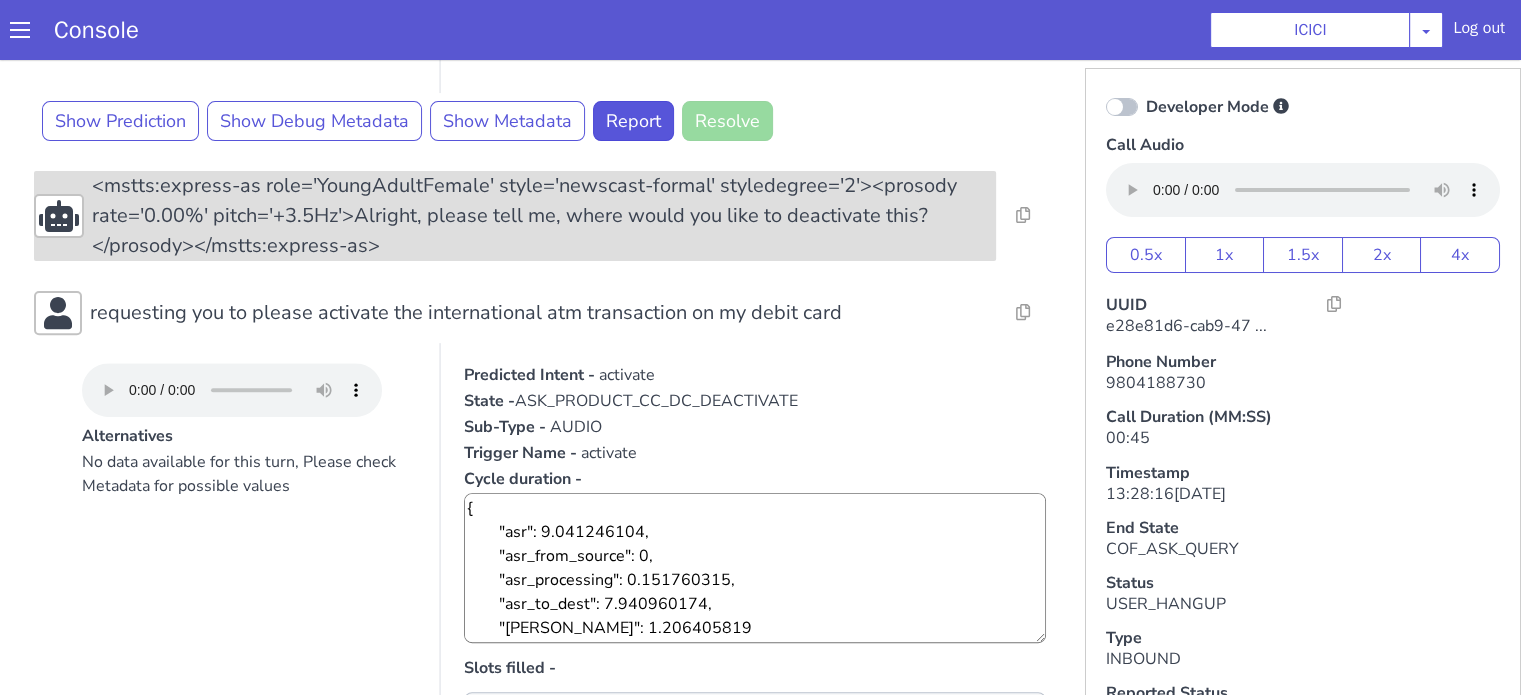 scroll, scrollTop: 900, scrollLeft: 0, axis: vertical 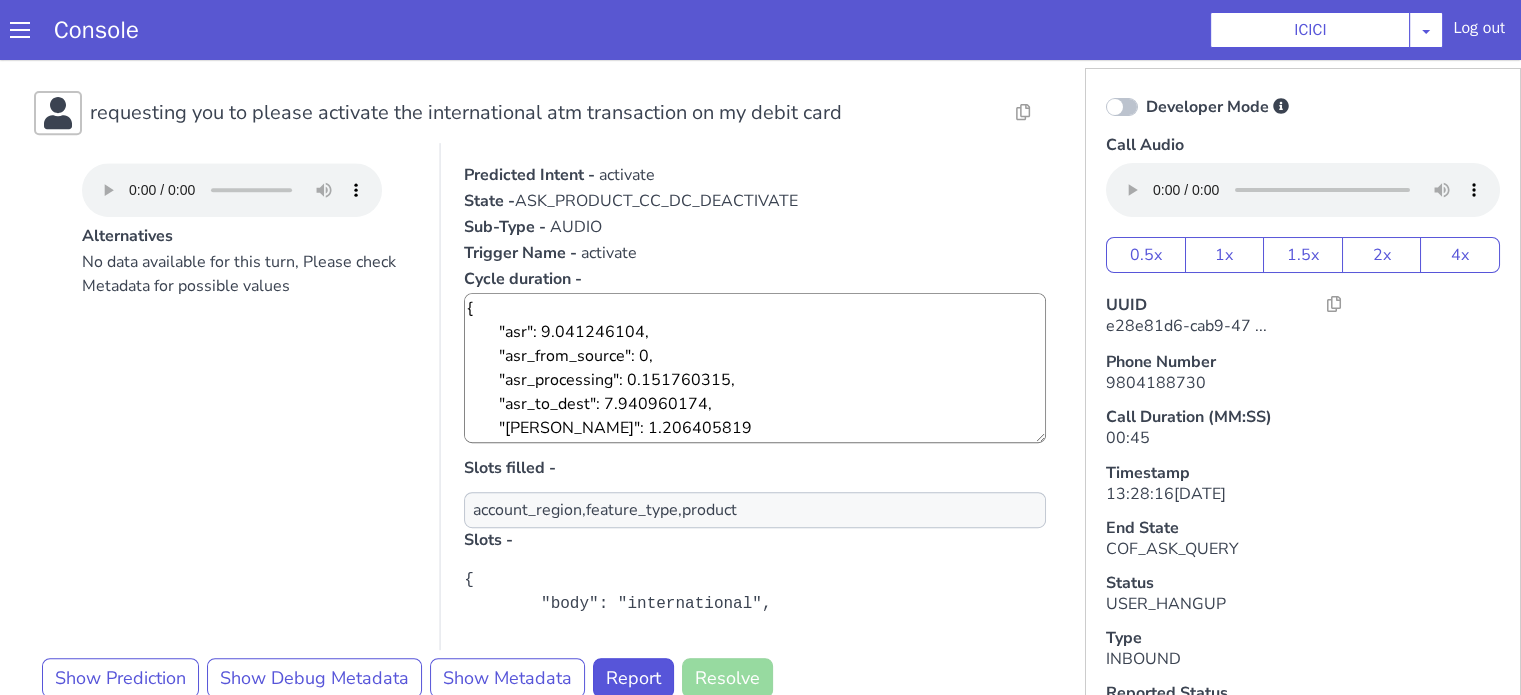 click on "No data available for this turn, Please check Metadata for possible values" at bounding box center (249, 450) 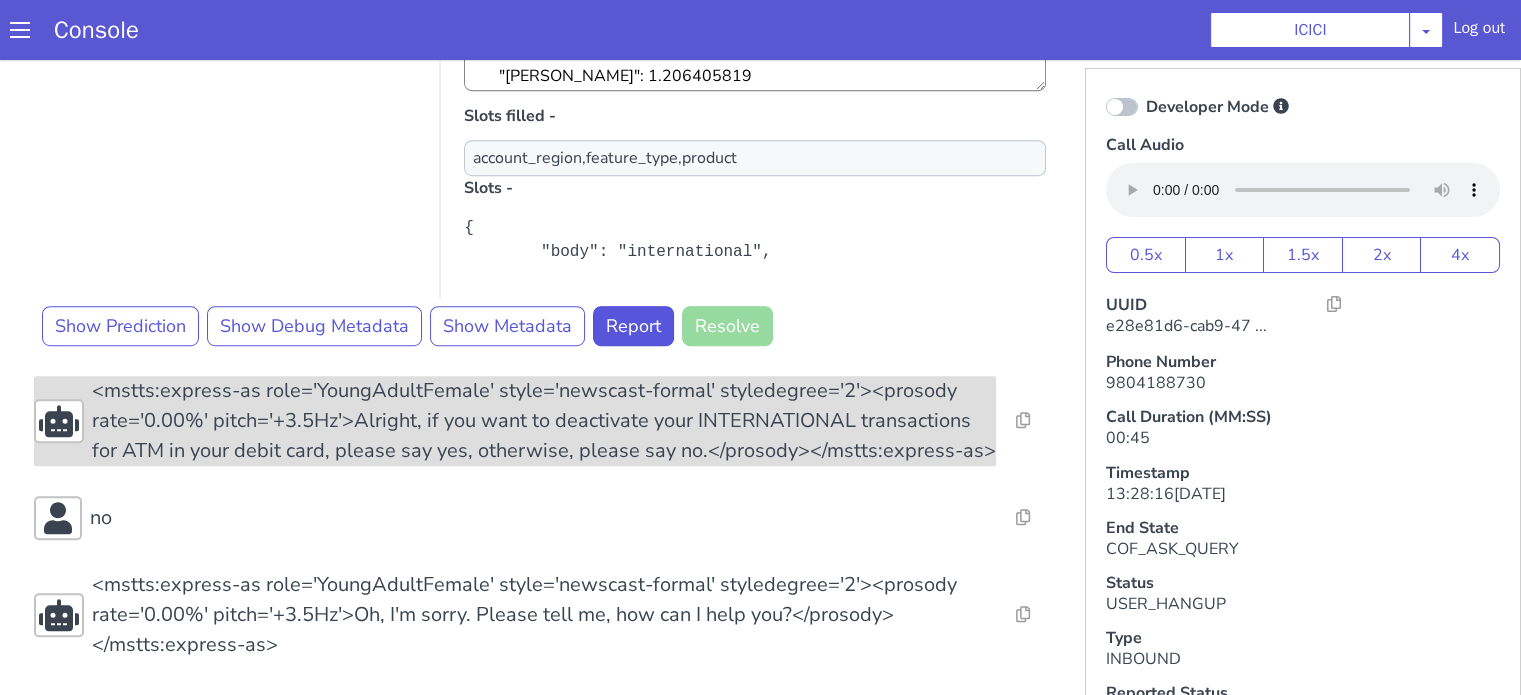 scroll, scrollTop: 5, scrollLeft: 0, axis: vertical 